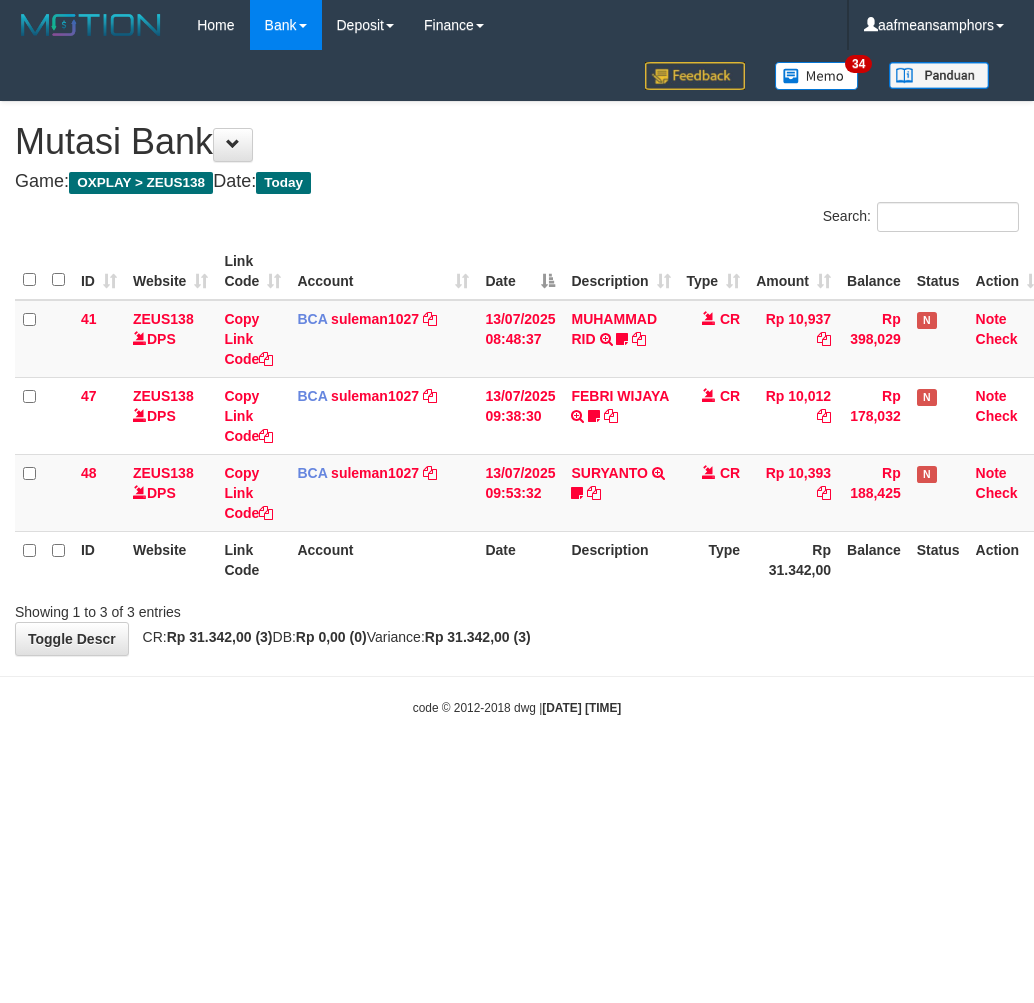 scroll, scrollTop: 0, scrollLeft: 0, axis: both 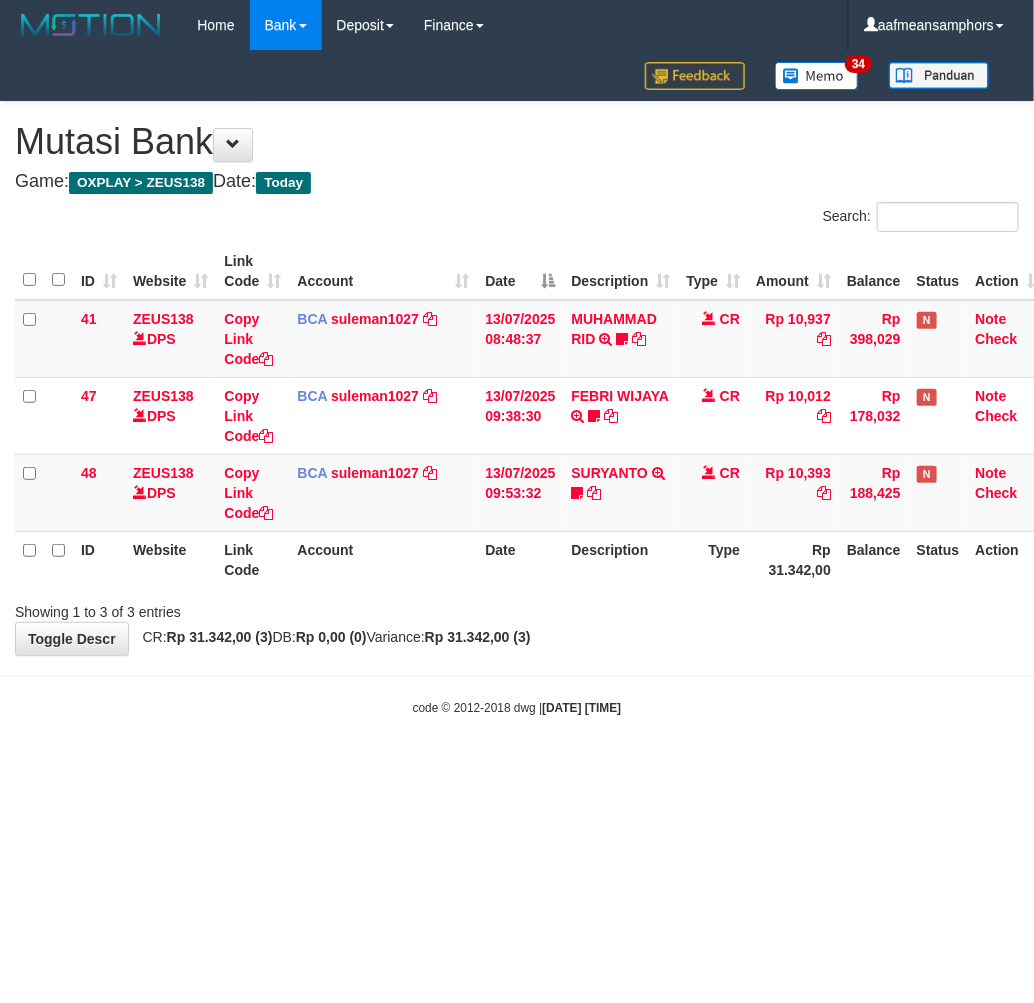 click on "Toggle navigation
Home
Bank
Account List
Load
By Website
Group
[OXPLAY]													ZEUS138
By Load Group (DPS)" at bounding box center (517, 383) 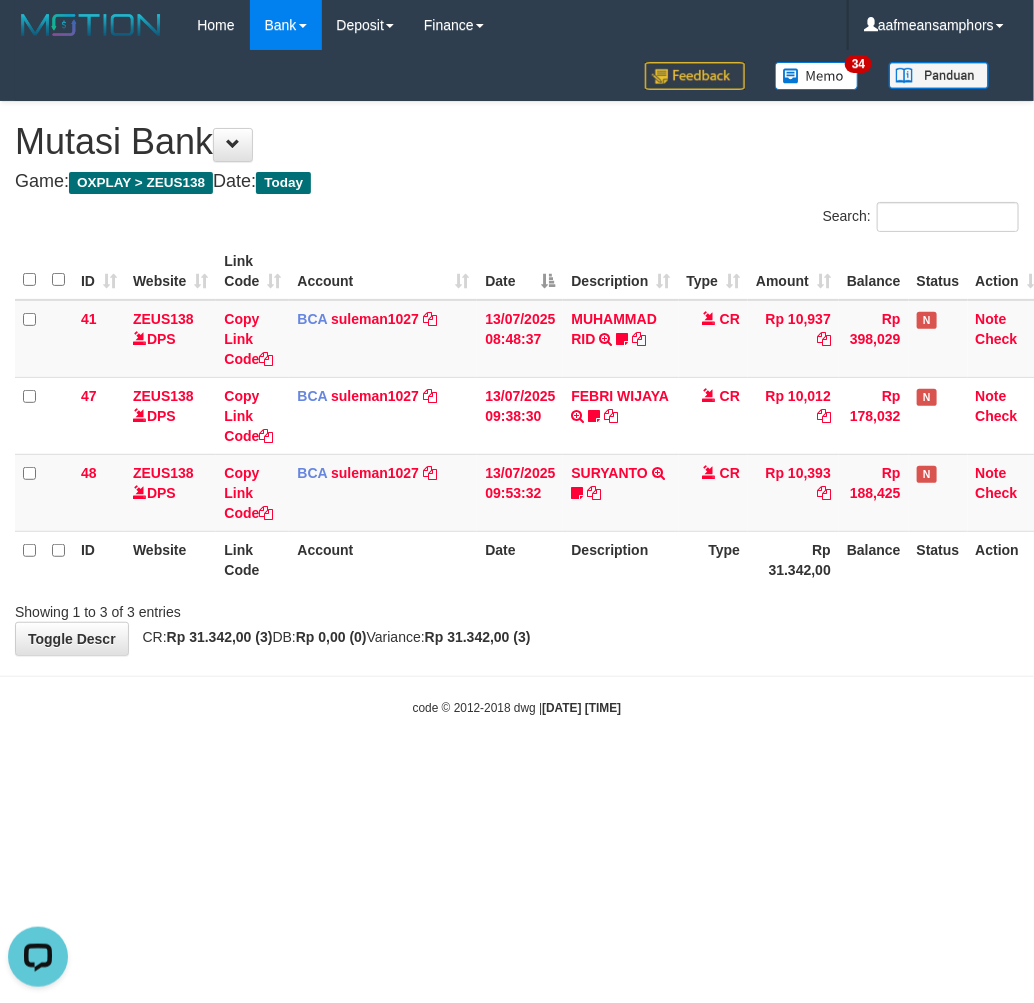 scroll, scrollTop: 0, scrollLeft: 0, axis: both 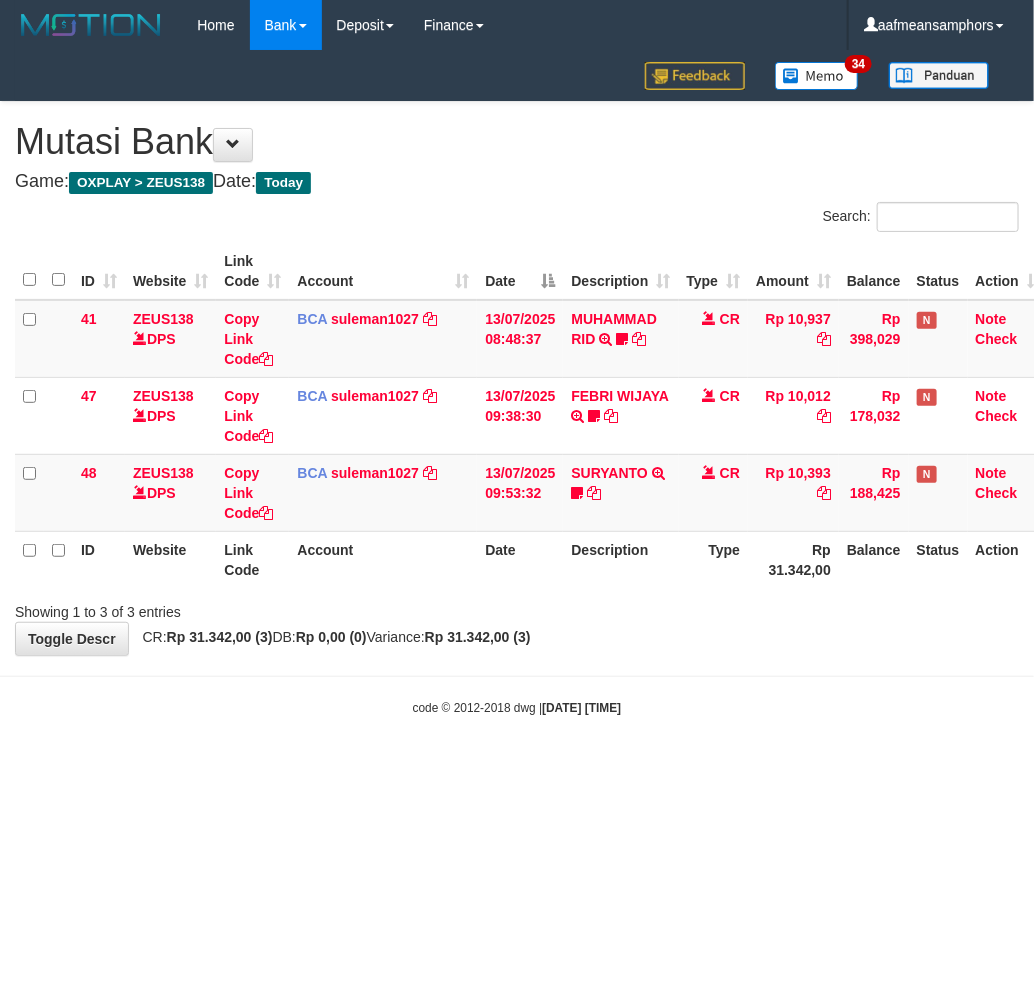 click on "Toggle navigation
Home
Bank
Account List
Load
By Website
Group
[OXPLAY]													ZEUS138
By Load Group (DPS)" at bounding box center [517, 383] 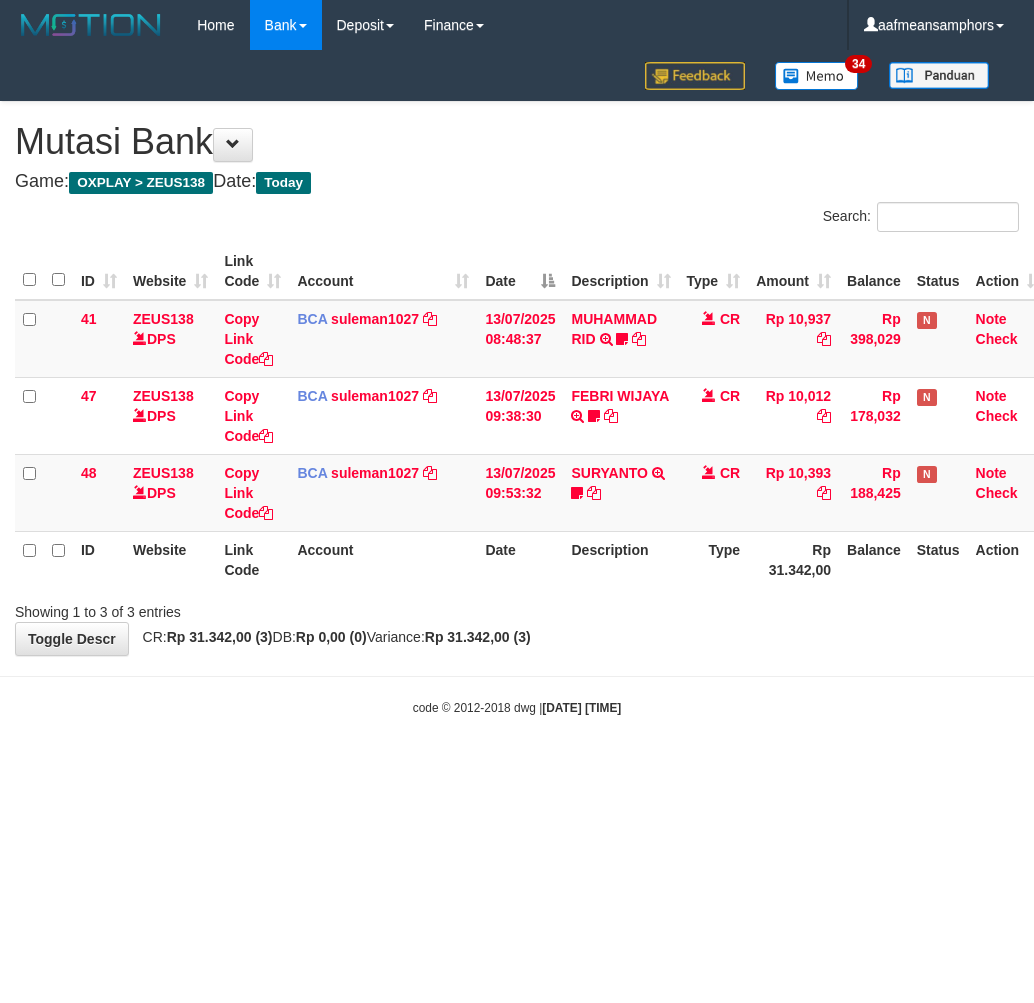 scroll, scrollTop: 0, scrollLeft: 0, axis: both 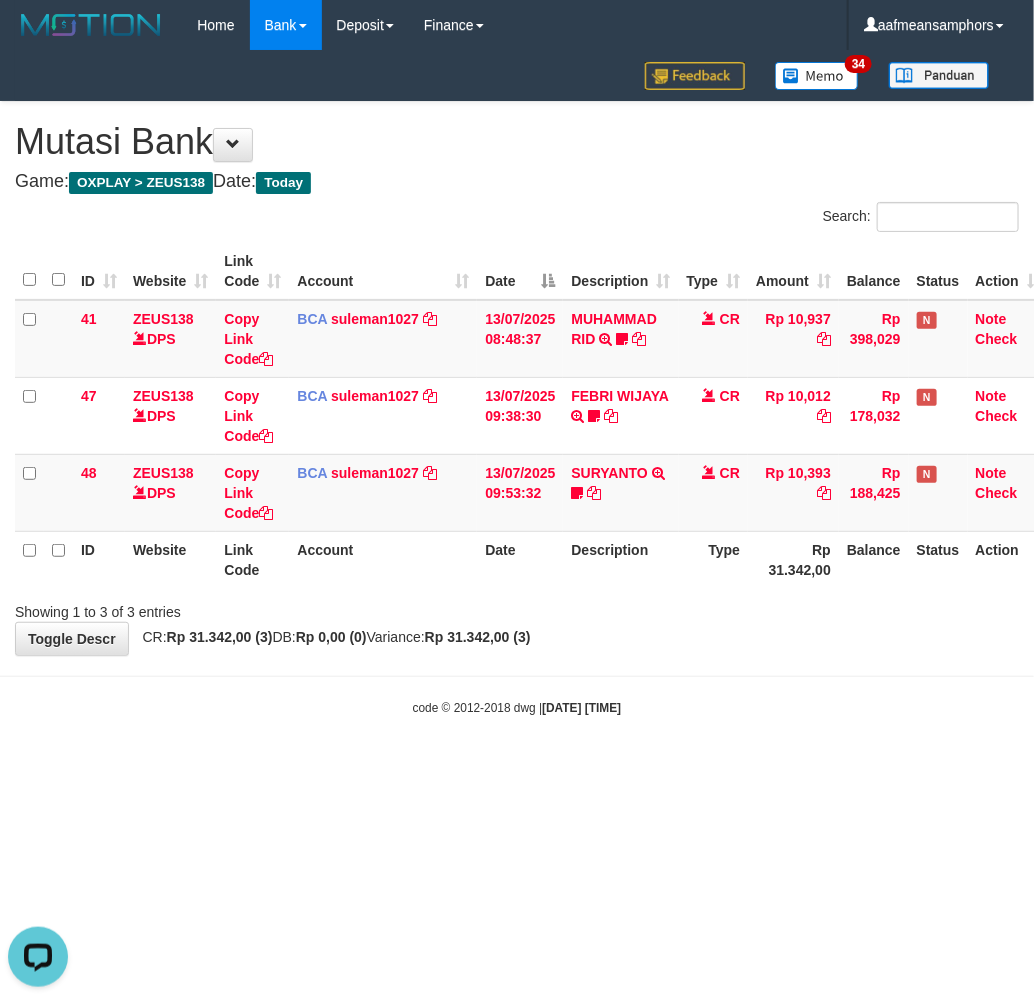 click on "code © 2012-2018 dwg |  2025/07/13 09:54:49" at bounding box center [517, 707] 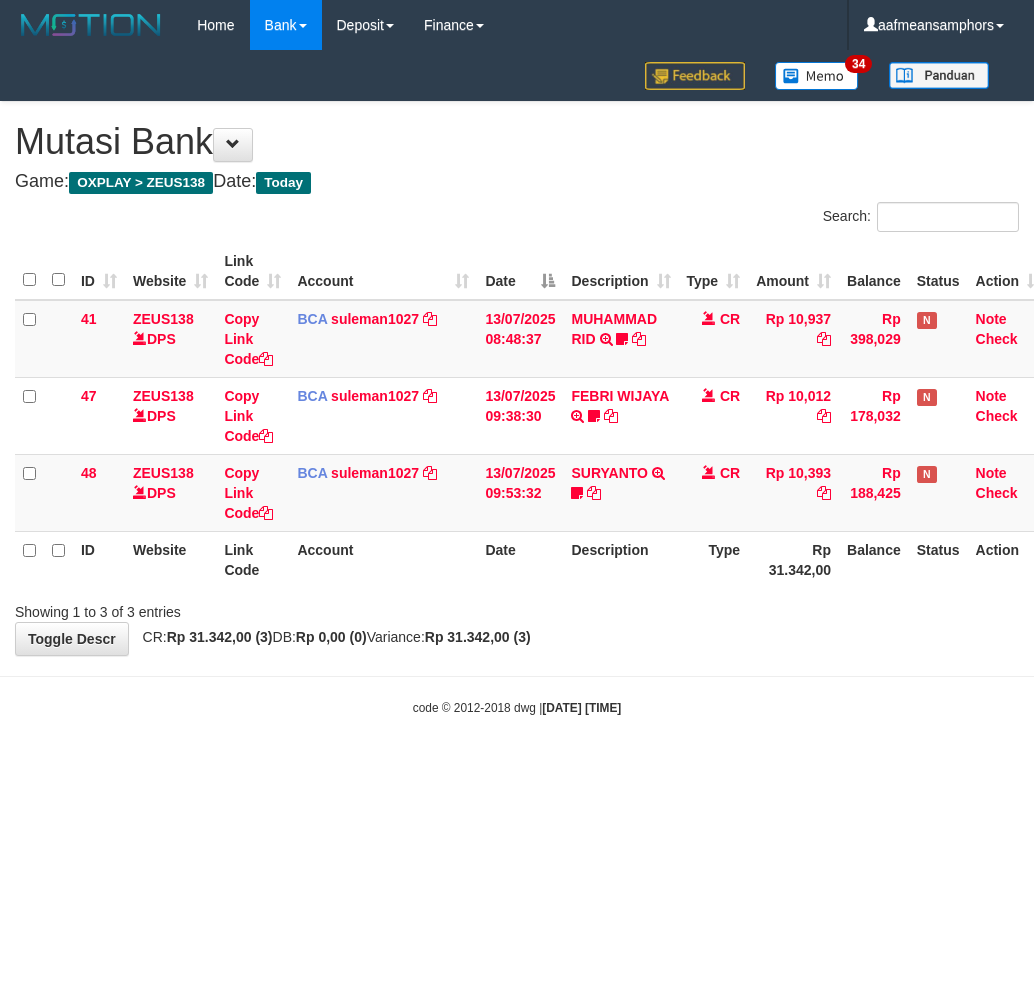 scroll, scrollTop: 0, scrollLeft: 0, axis: both 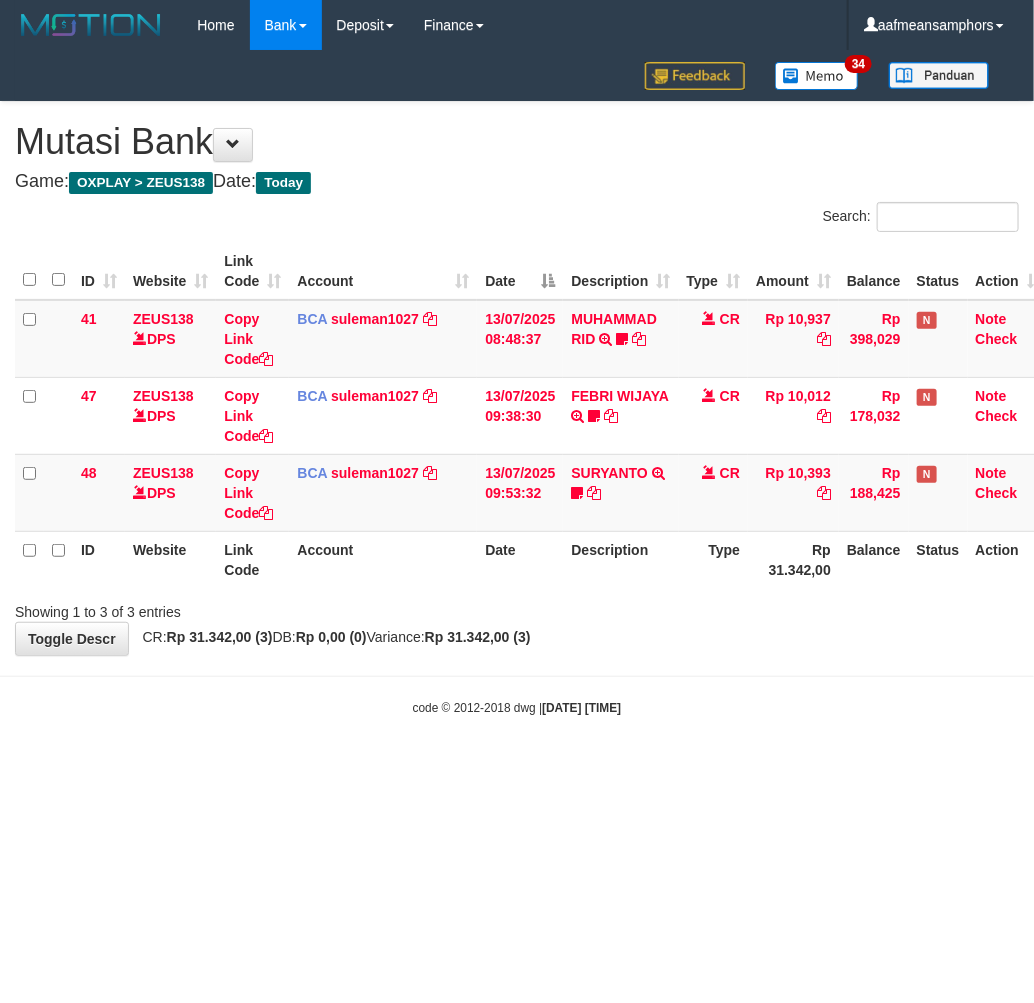 click on "Toggle navigation
Home
Bank
Account List
Load
By Website
Group
[OXPLAY]													ZEUS138
By Load Group (DPS)" at bounding box center [517, 383] 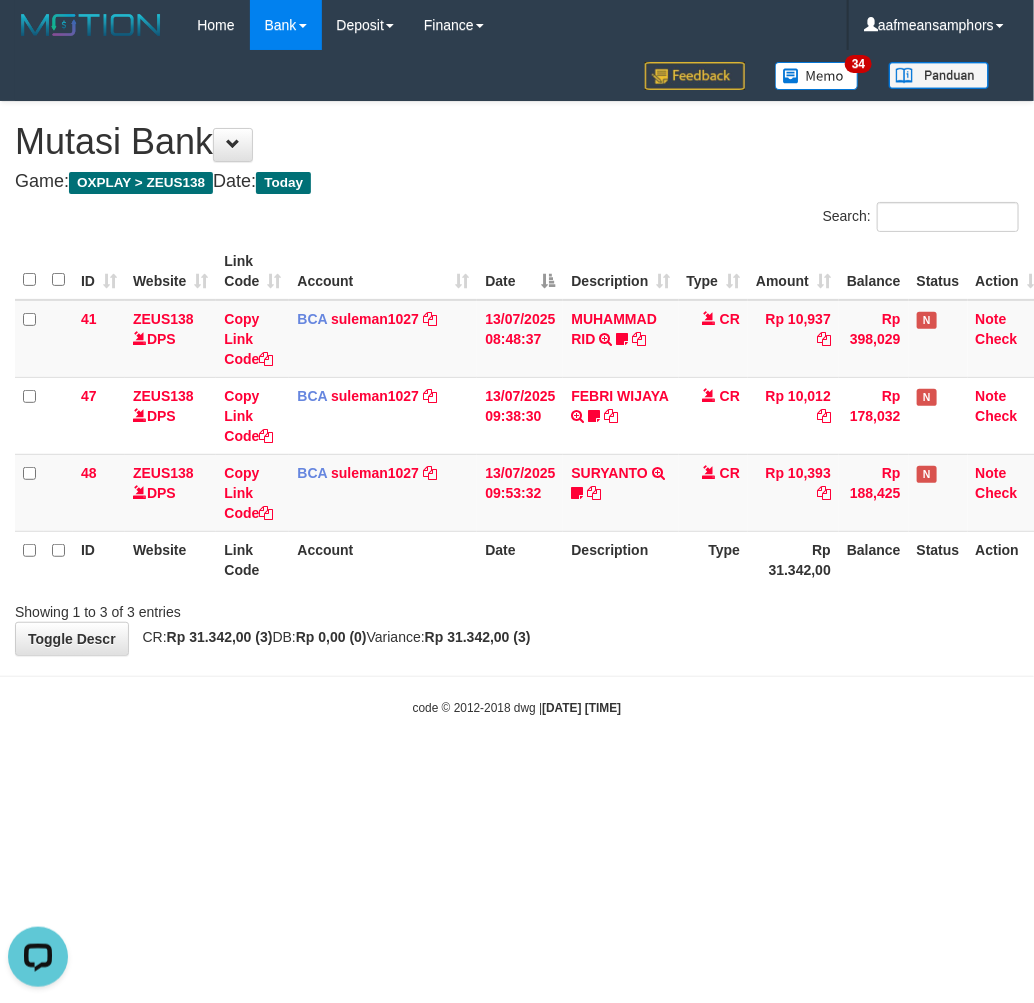 scroll, scrollTop: 0, scrollLeft: 0, axis: both 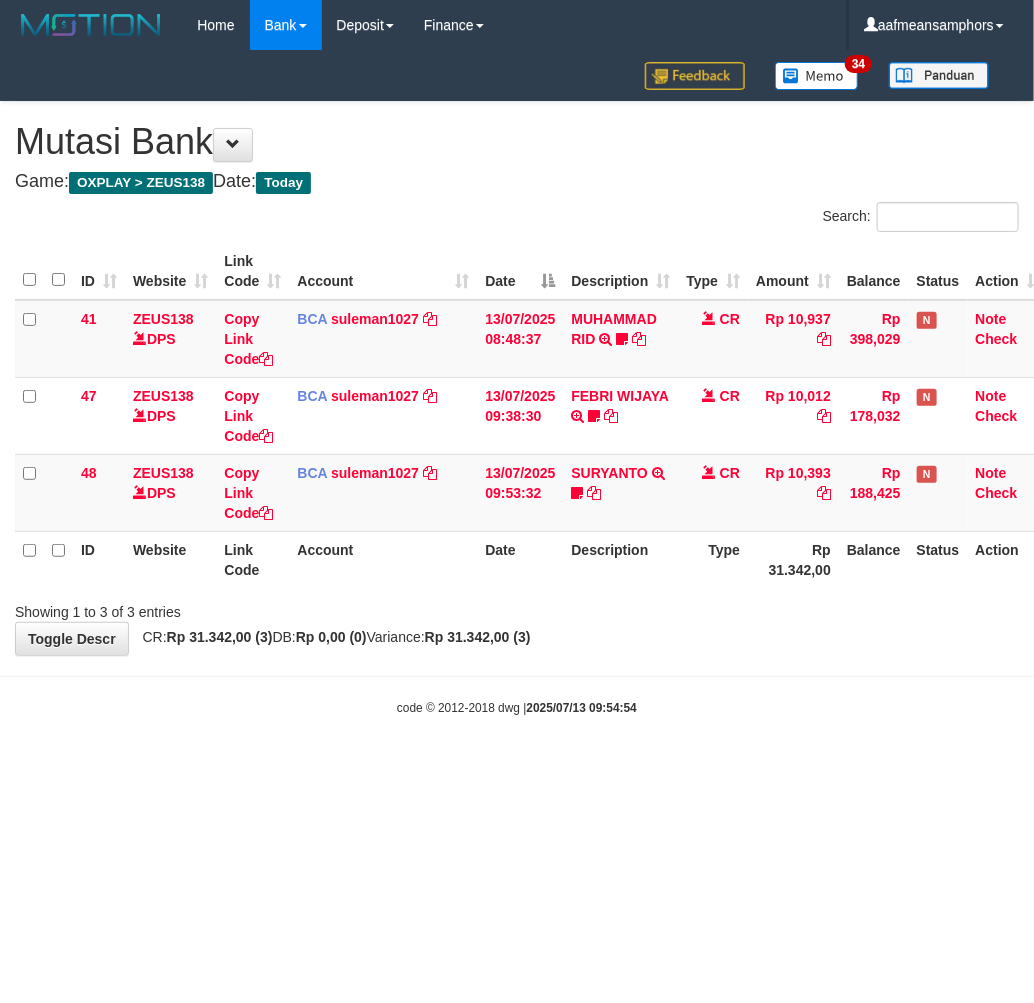 drag, startPoint x: 0, startPoint y: 0, endPoint x: 751, endPoint y: 682, distance: 1014.458 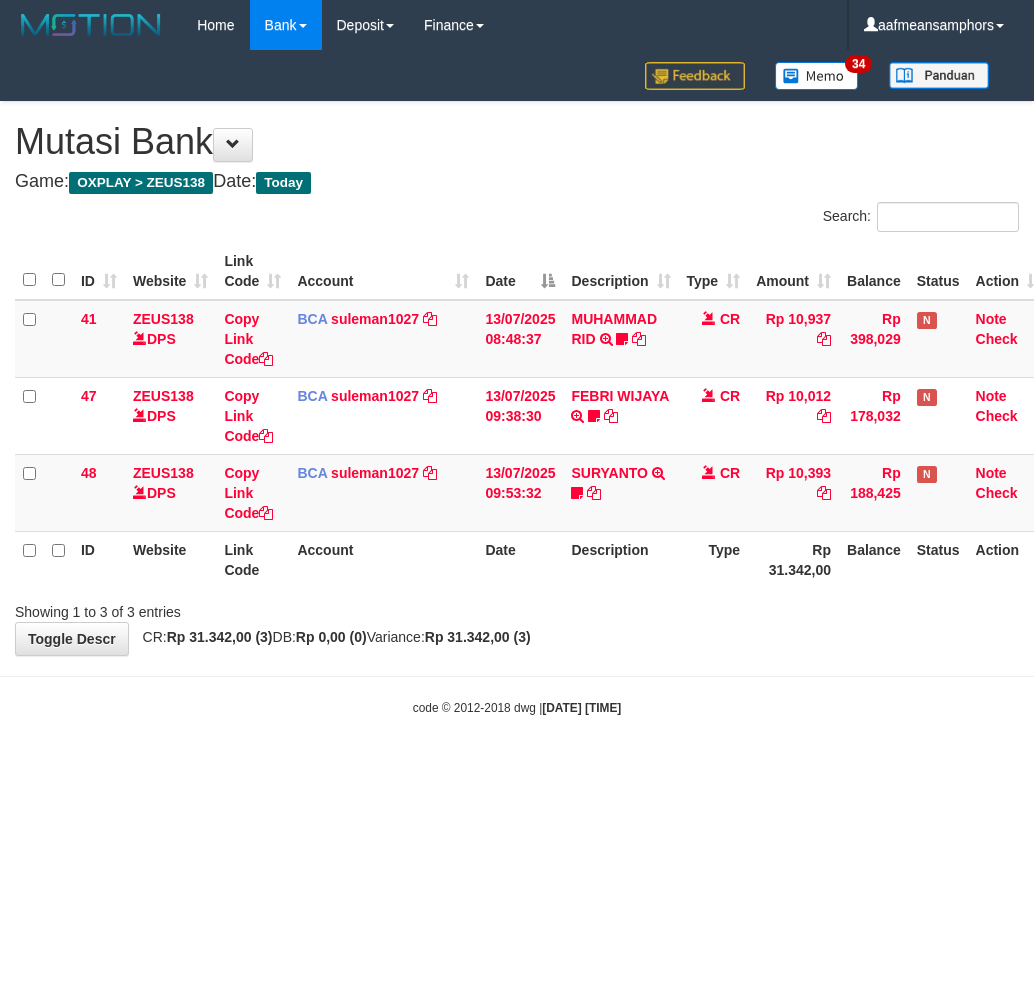 scroll, scrollTop: 0, scrollLeft: 0, axis: both 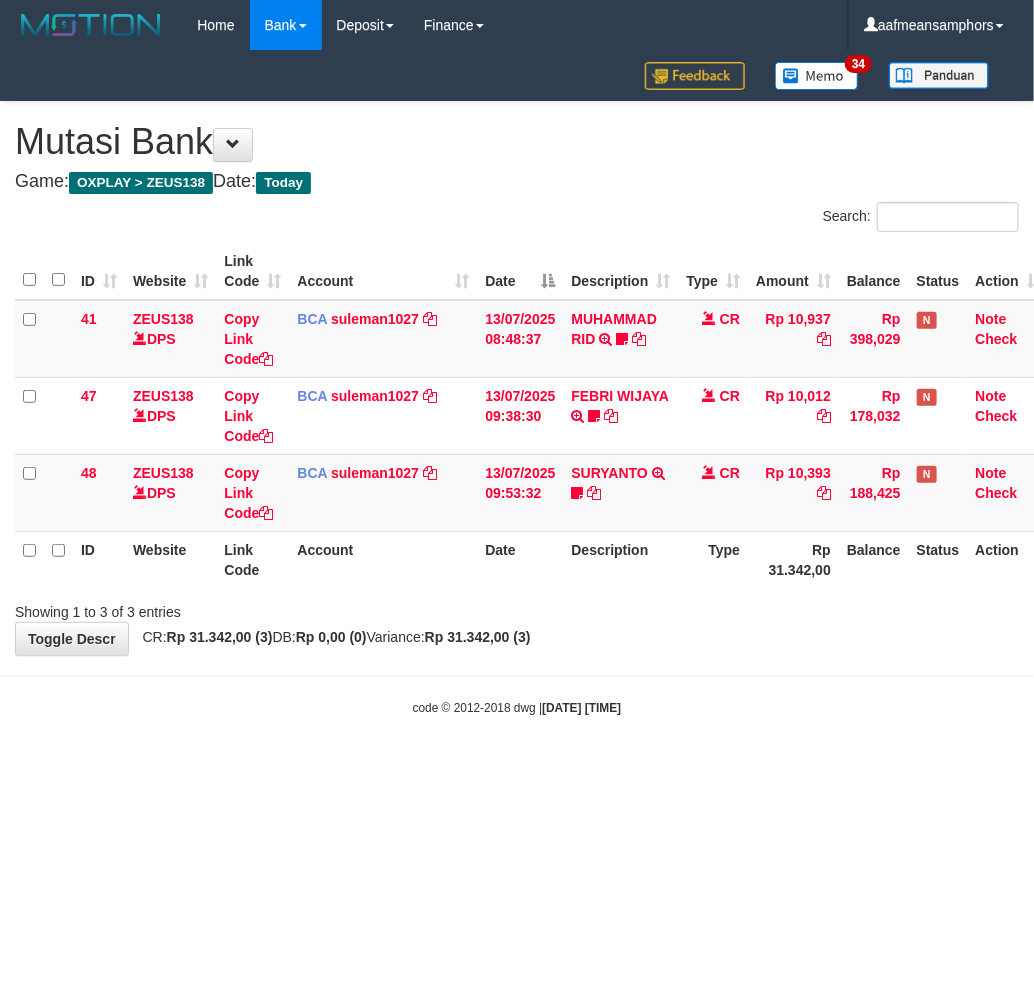 click on "code © 2012-2018 dwg |  [DATE] [TIME]" at bounding box center (517, 707) 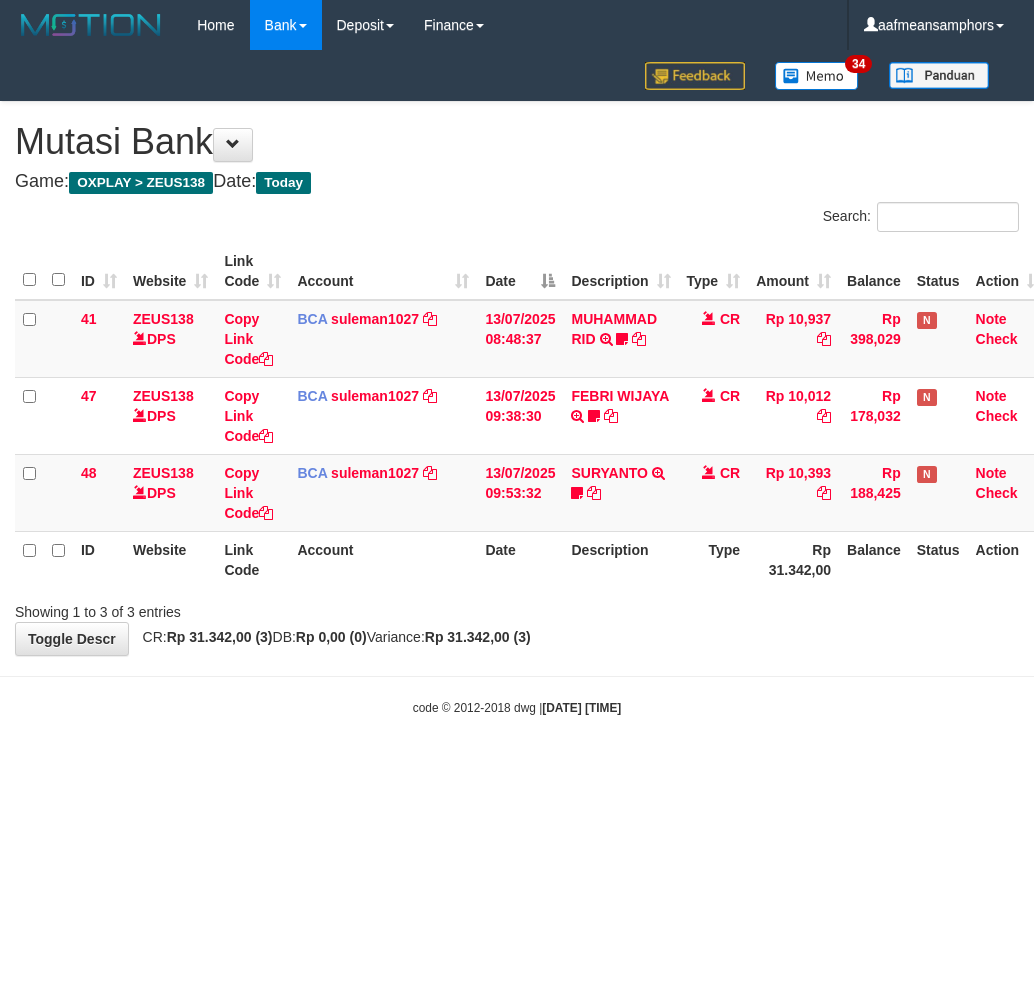 scroll, scrollTop: 0, scrollLeft: 0, axis: both 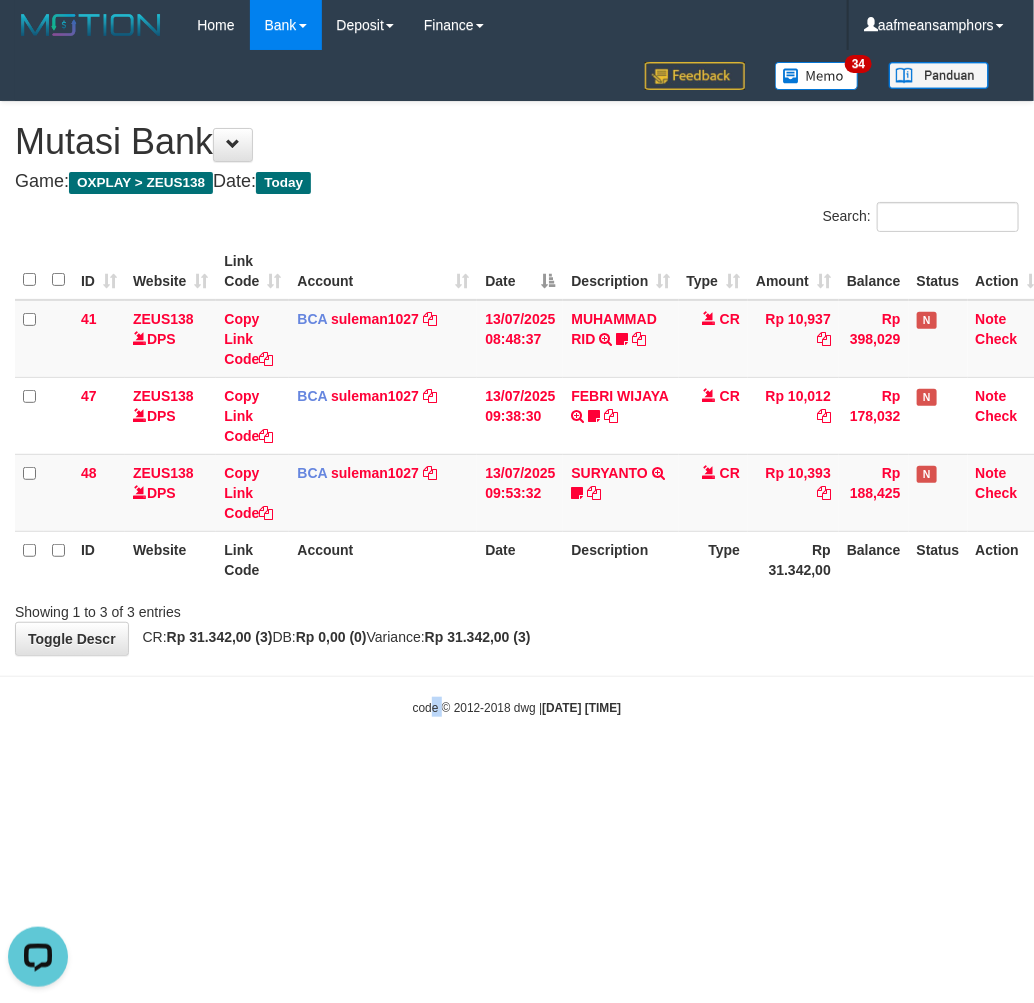 drag, startPoint x: 424, startPoint y: 725, endPoint x: 414, endPoint y: 721, distance: 10.770329 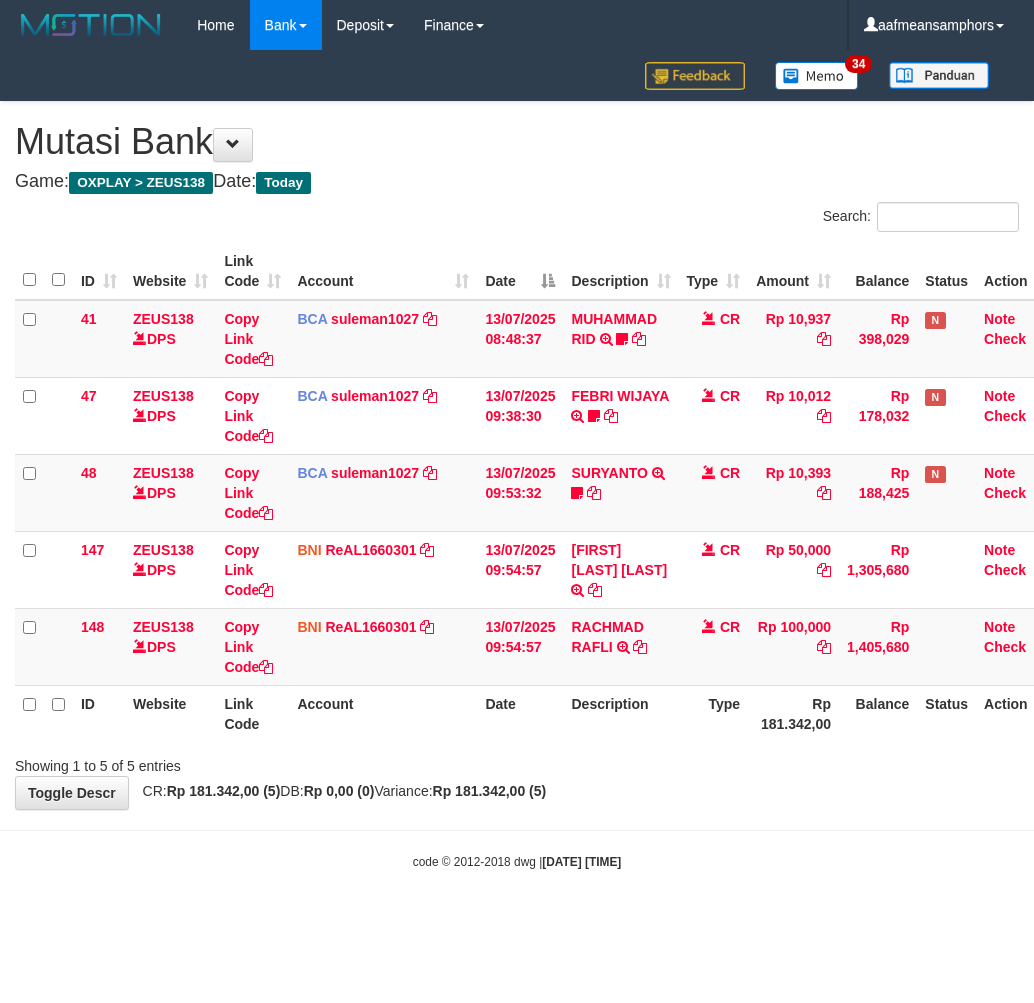 scroll, scrollTop: 0, scrollLeft: 0, axis: both 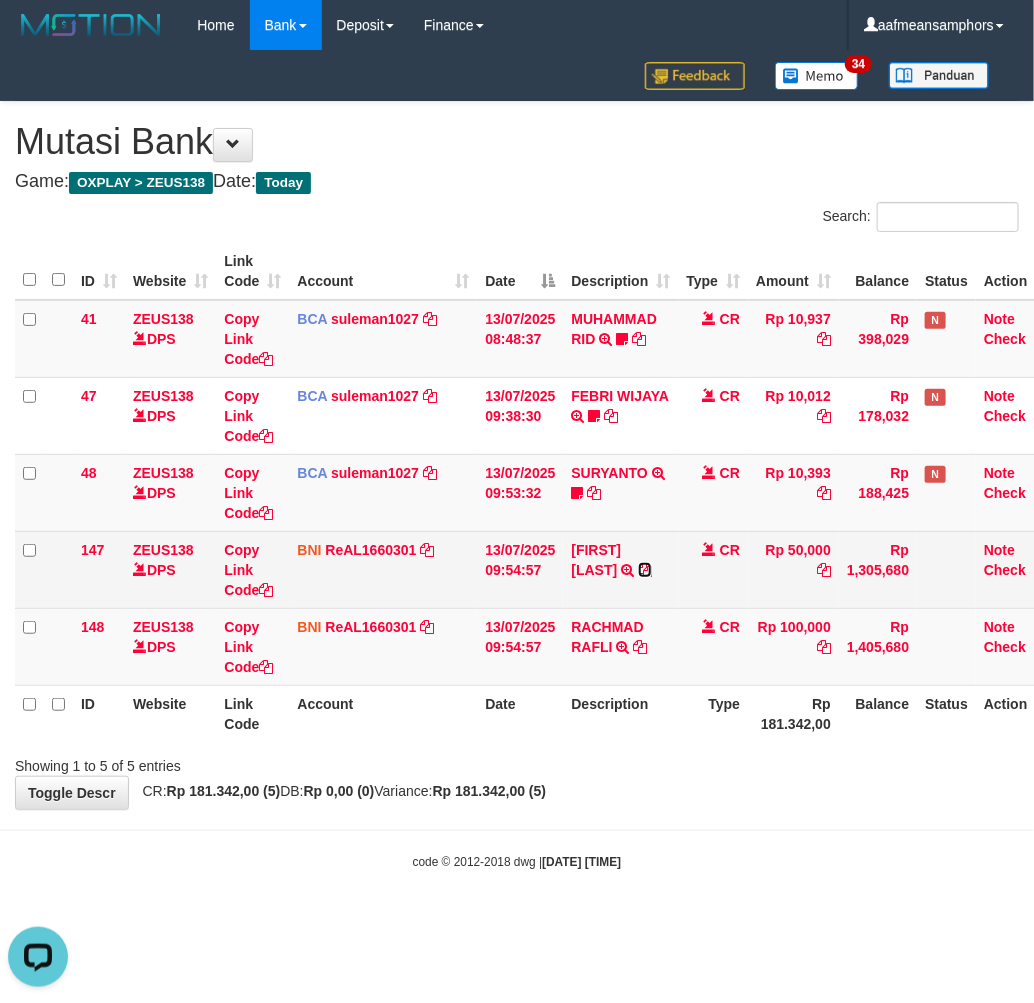 click at bounding box center [645, 570] 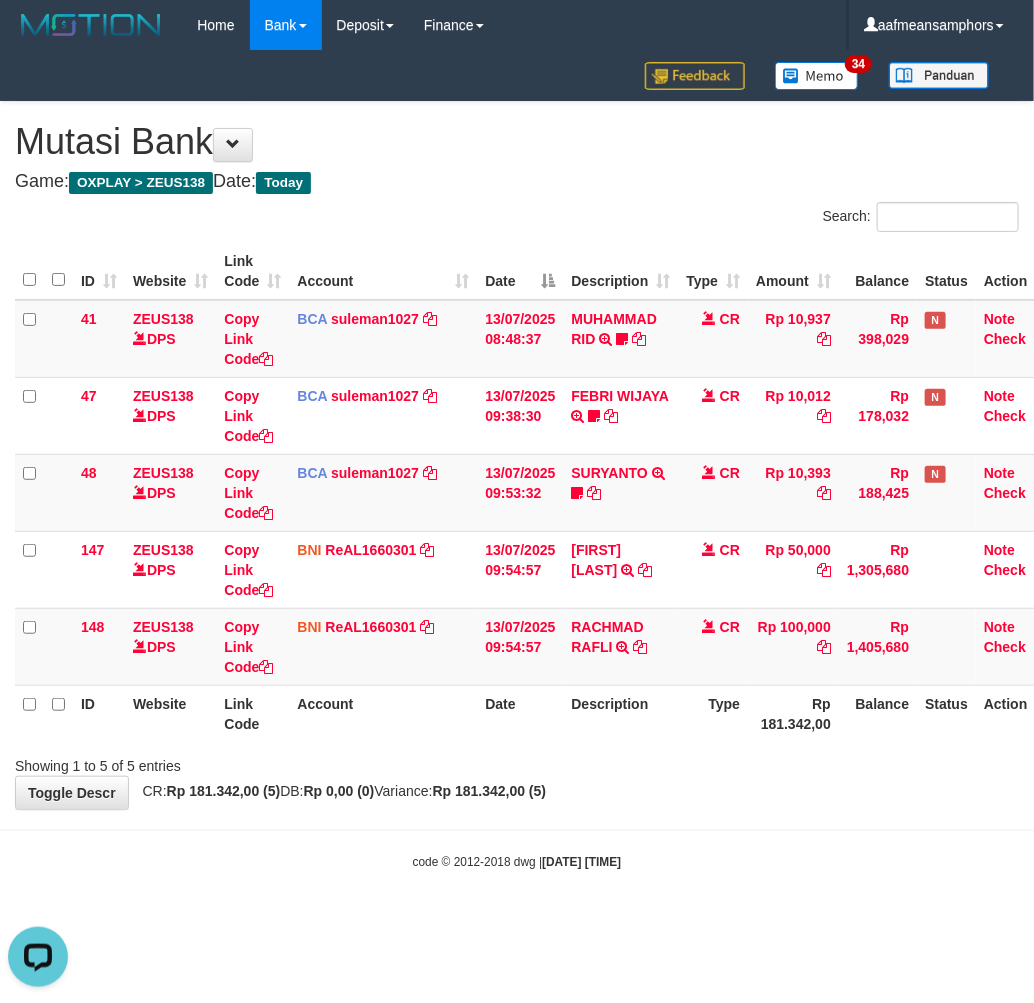click on "Showing 1 to 5 of 5 entries" at bounding box center [517, 762] 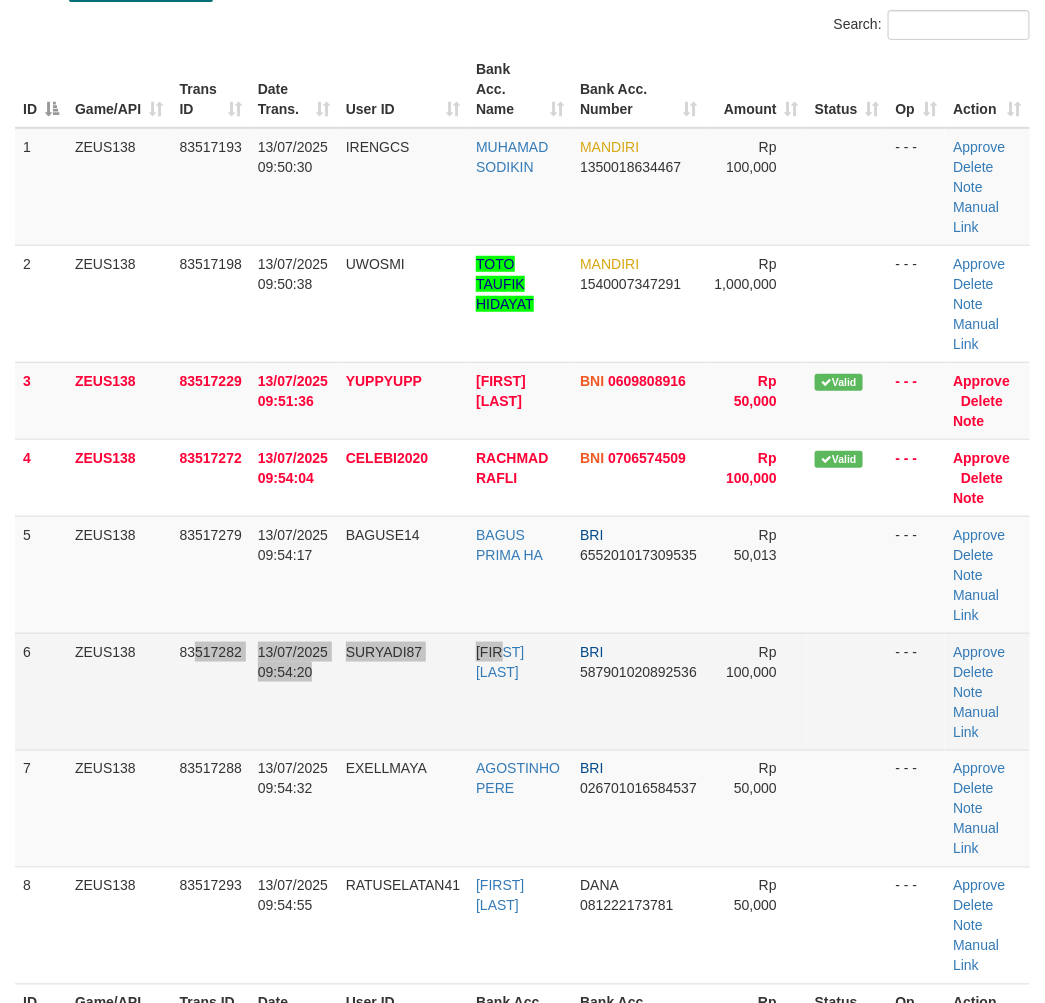 click on "6
ZEUS138
83517282
13/07/2025 09:54:20
SURYADI87
EKO SURYADI
BRI
587901020892536
Rp 100,000
- - -
Approve
Delete
Note
Manual Link" at bounding box center [522, 691] 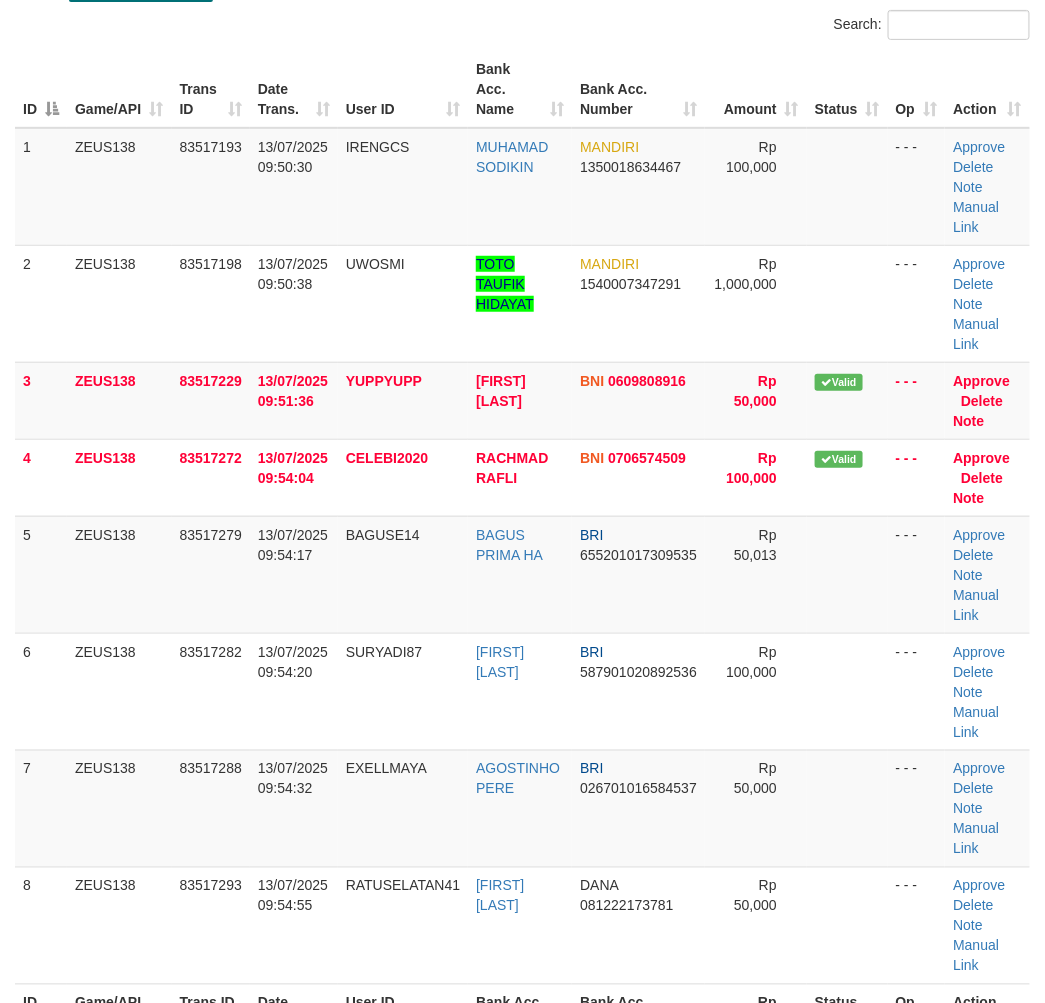 scroll, scrollTop: 212, scrollLeft: 0, axis: vertical 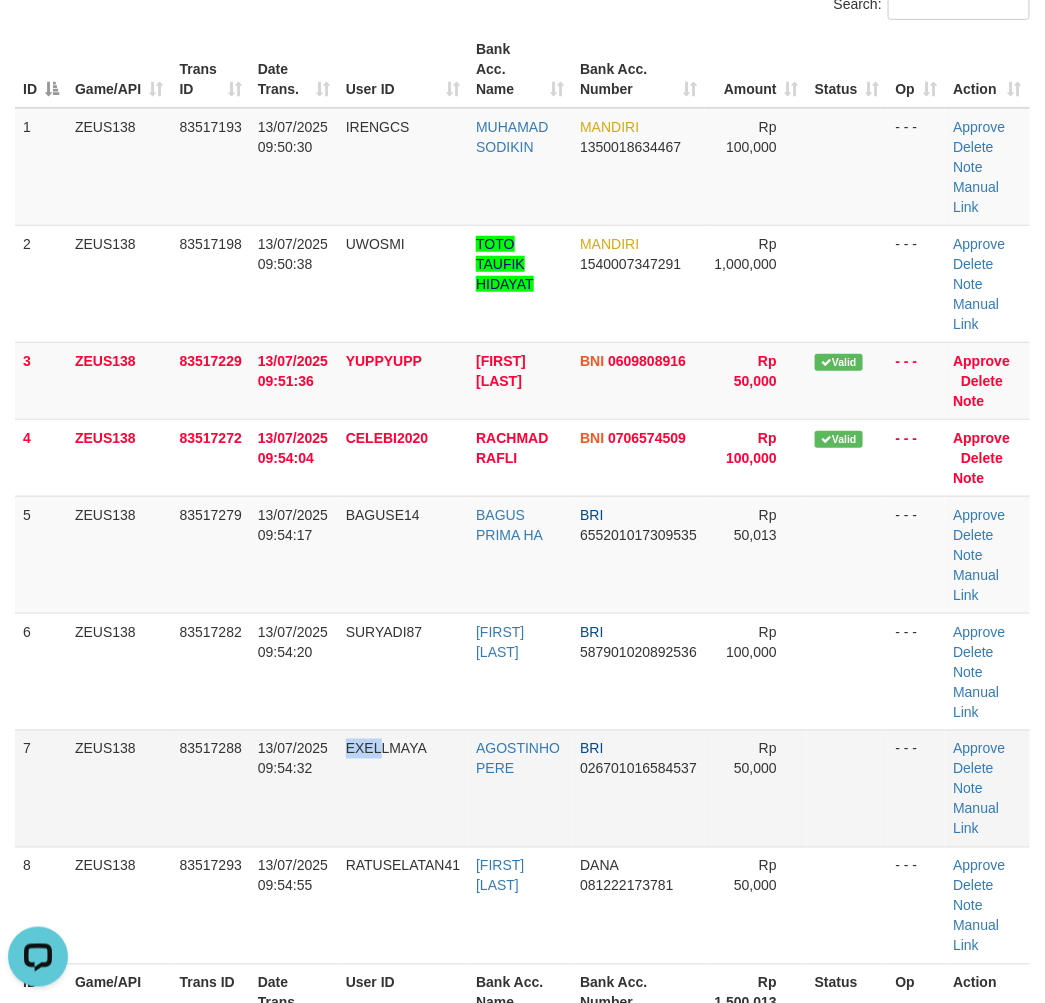click on "7
ZEUS138
83517288
13/07/2025 09:54:32
EXELLMAYA
AGOSTINHO PERE
BRI
026701016584537
Rp 50,000
- - -
Approve
Delete
Note
Manual Link" at bounding box center (522, 788) 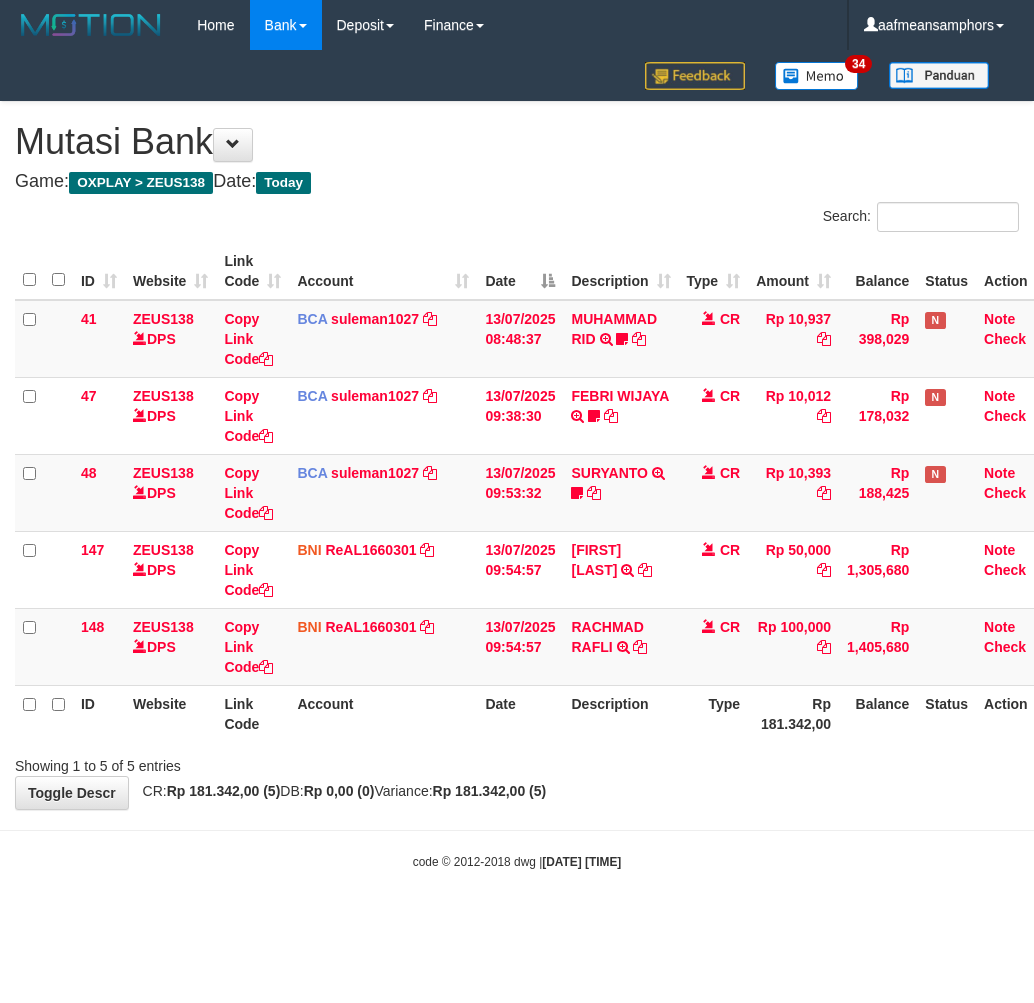 scroll, scrollTop: 0, scrollLeft: 0, axis: both 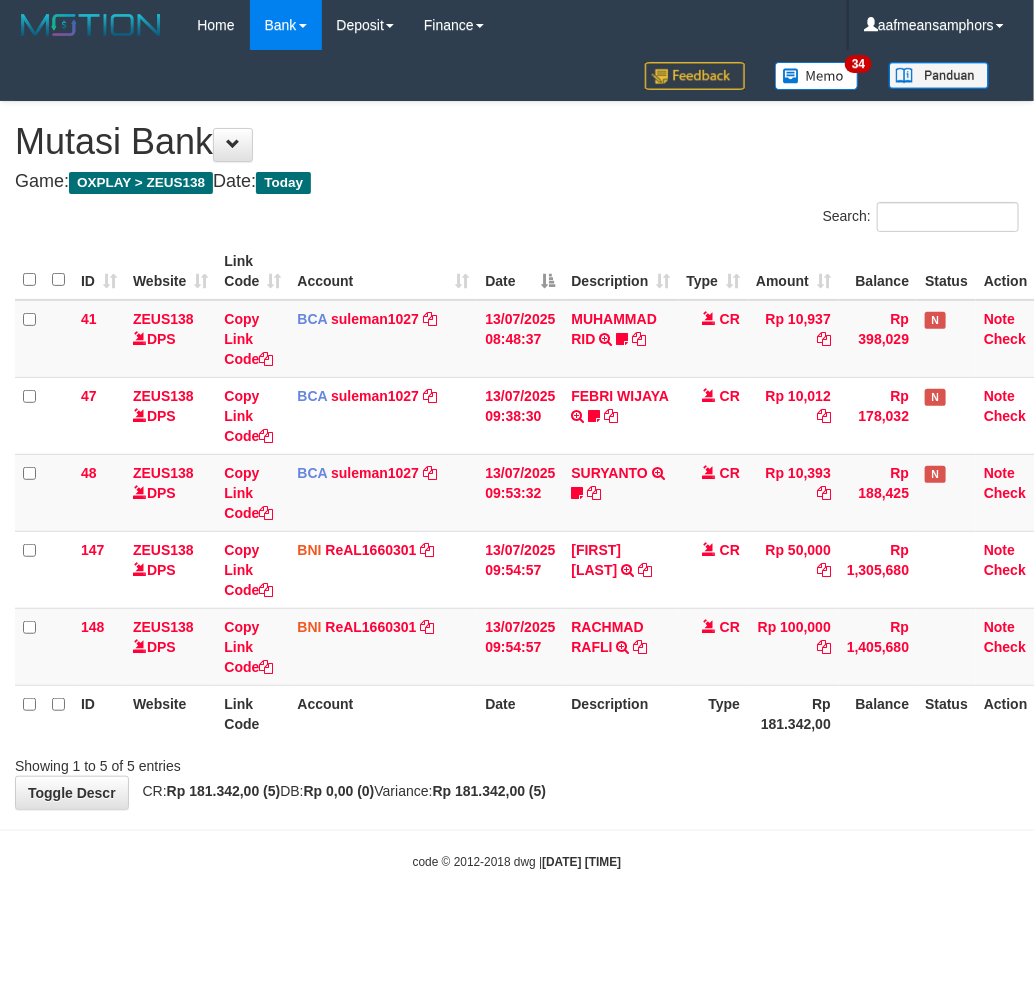 click on "Showing 1 to 5 of 5 entries" at bounding box center [517, 762] 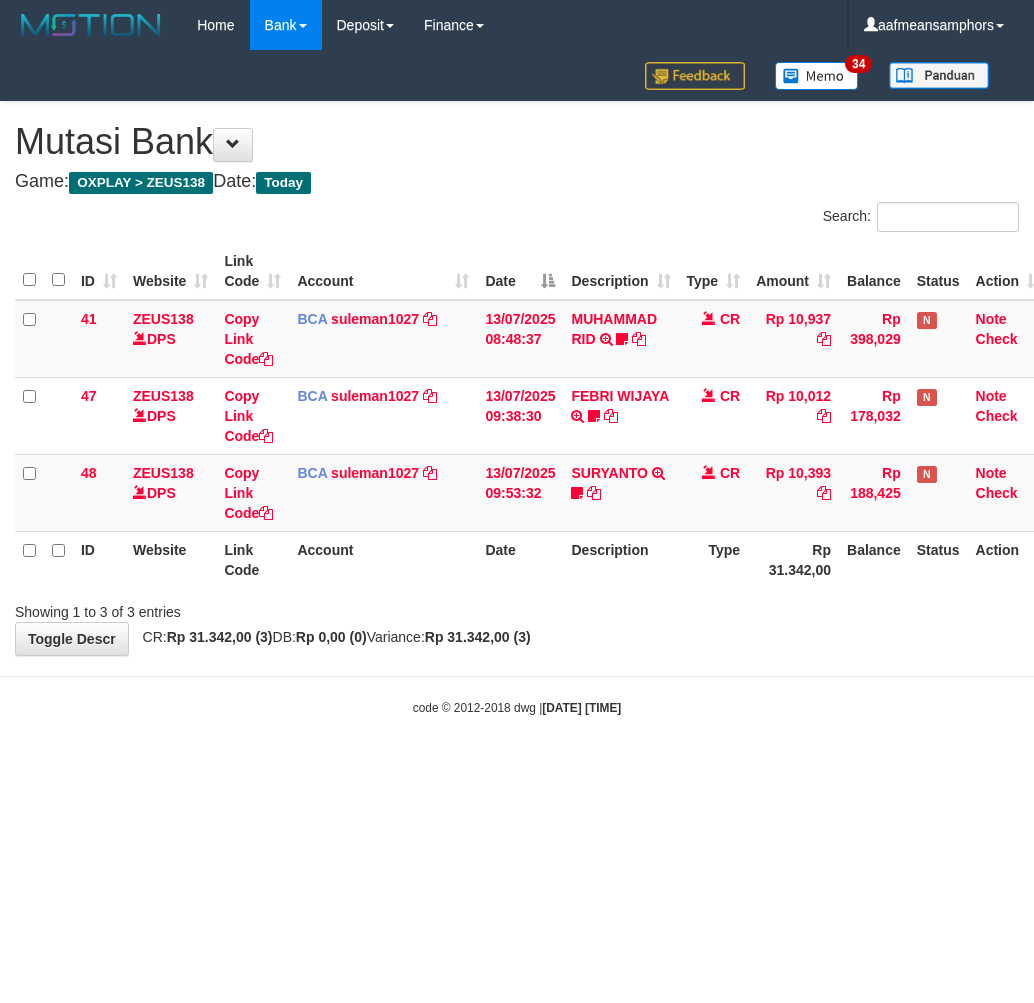 scroll, scrollTop: 0, scrollLeft: 0, axis: both 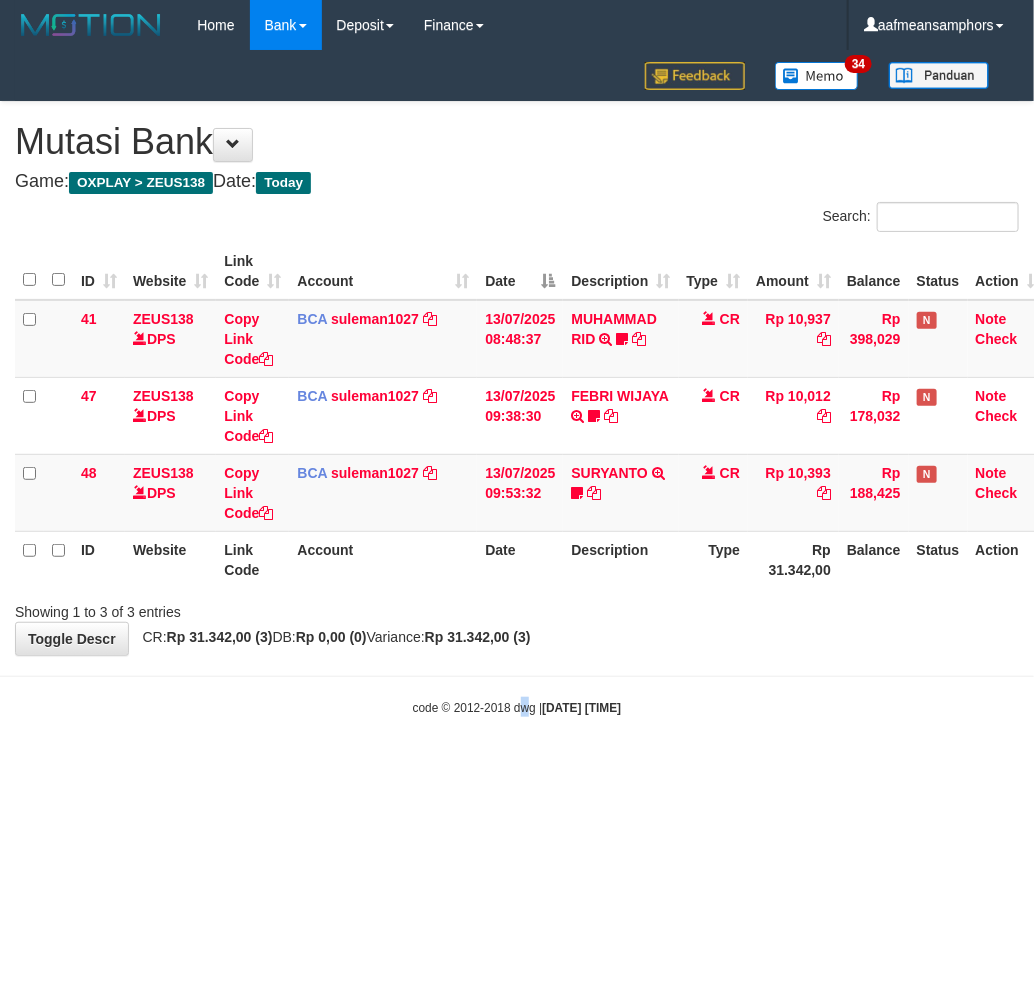 click on "Toggle navigation
Home
Bank
Account List
Load
By Website
Group
[OXPLAY]													ZEUS138
By Load Group (DPS)
Sync" at bounding box center [517, 383] 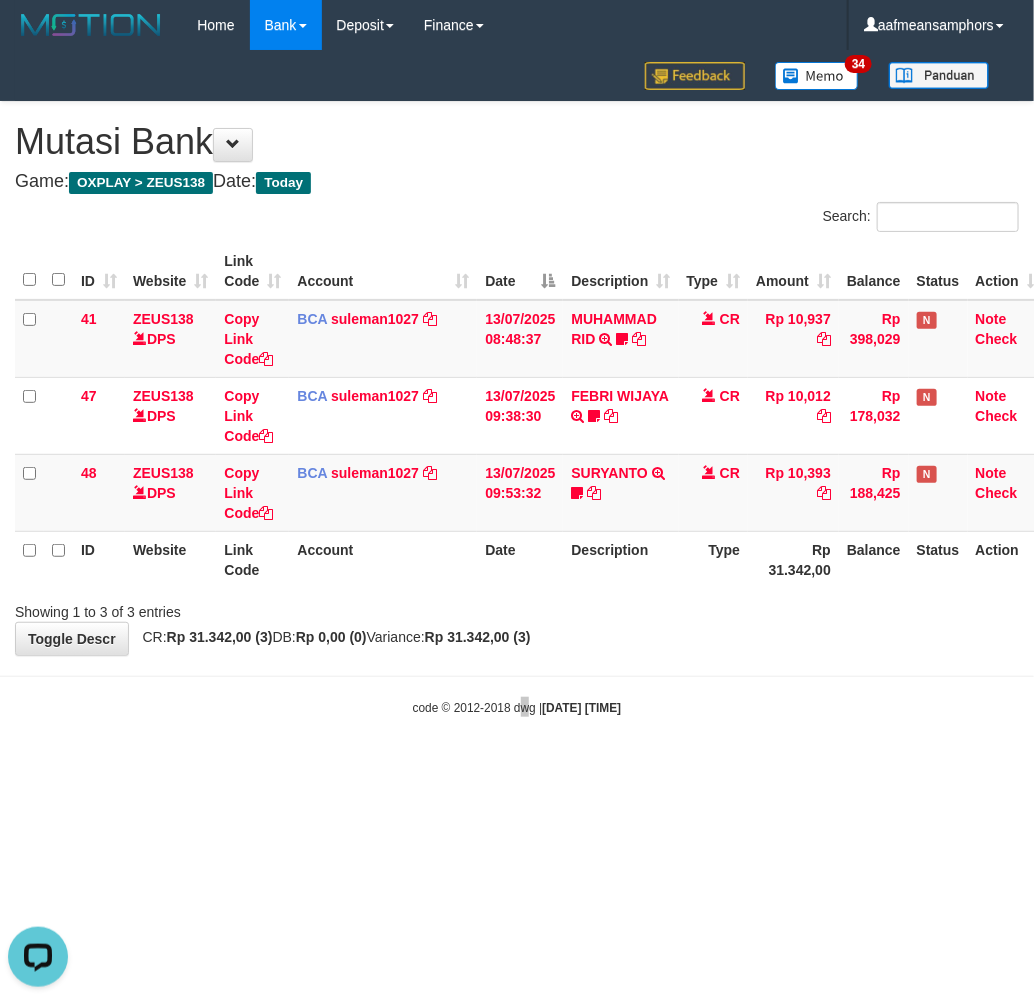 scroll, scrollTop: 0, scrollLeft: 0, axis: both 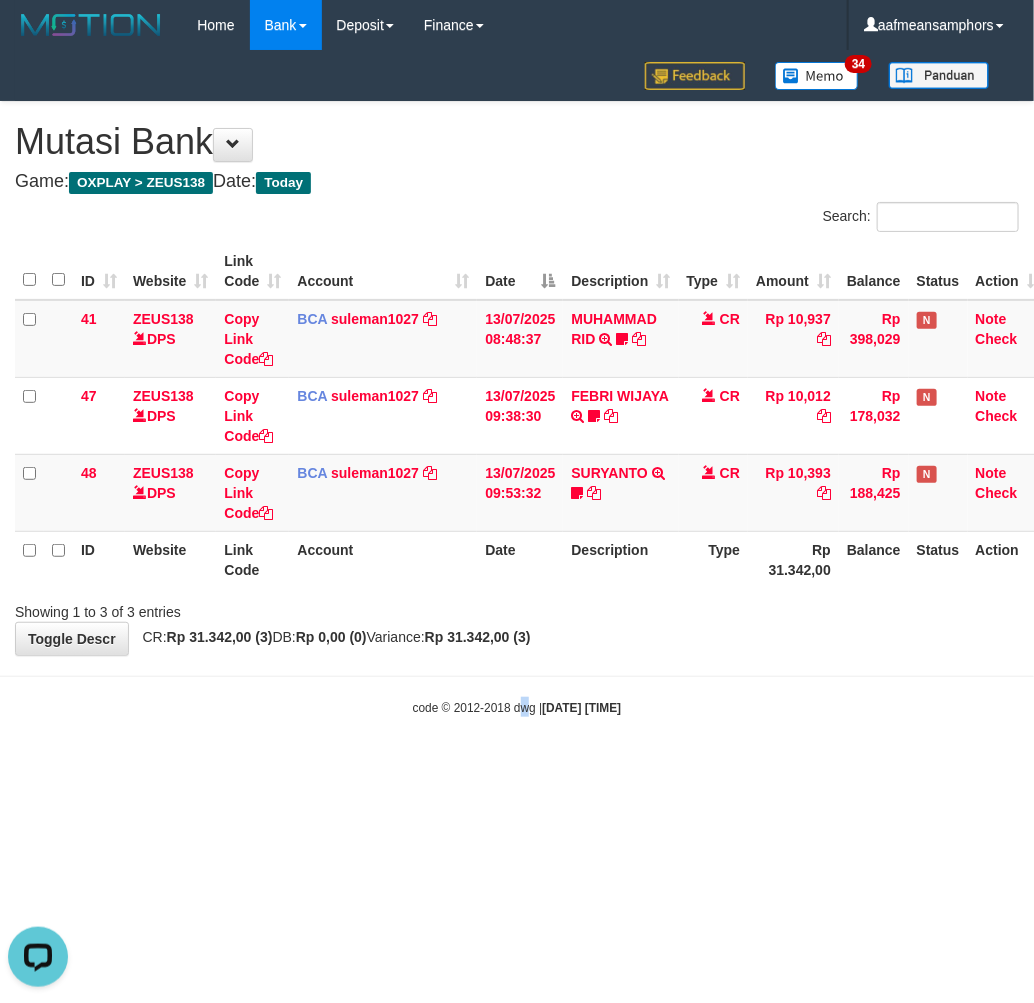 click on "Toggle navigation
Home
Bank
Account List
Load
By Website
Group
[OXPLAY]													ZEUS138
By Load Group (DPS)
Sync" at bounding box center [517, 383] 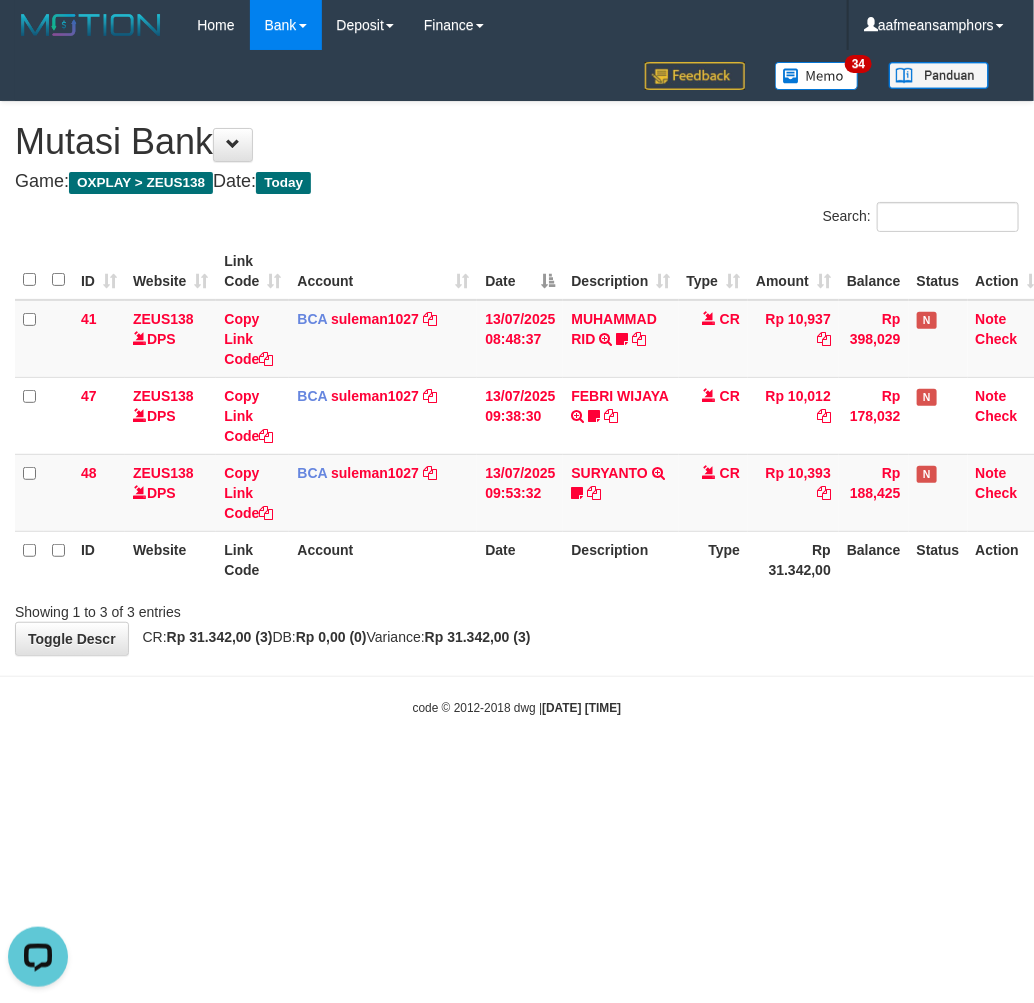 click on "Toggle navigation
Home
Bank
Account List
Load
By Website
Group
[OXPLAY]													ZEUS138
By Load Group (DPS)" at bounding box center (517, 383) 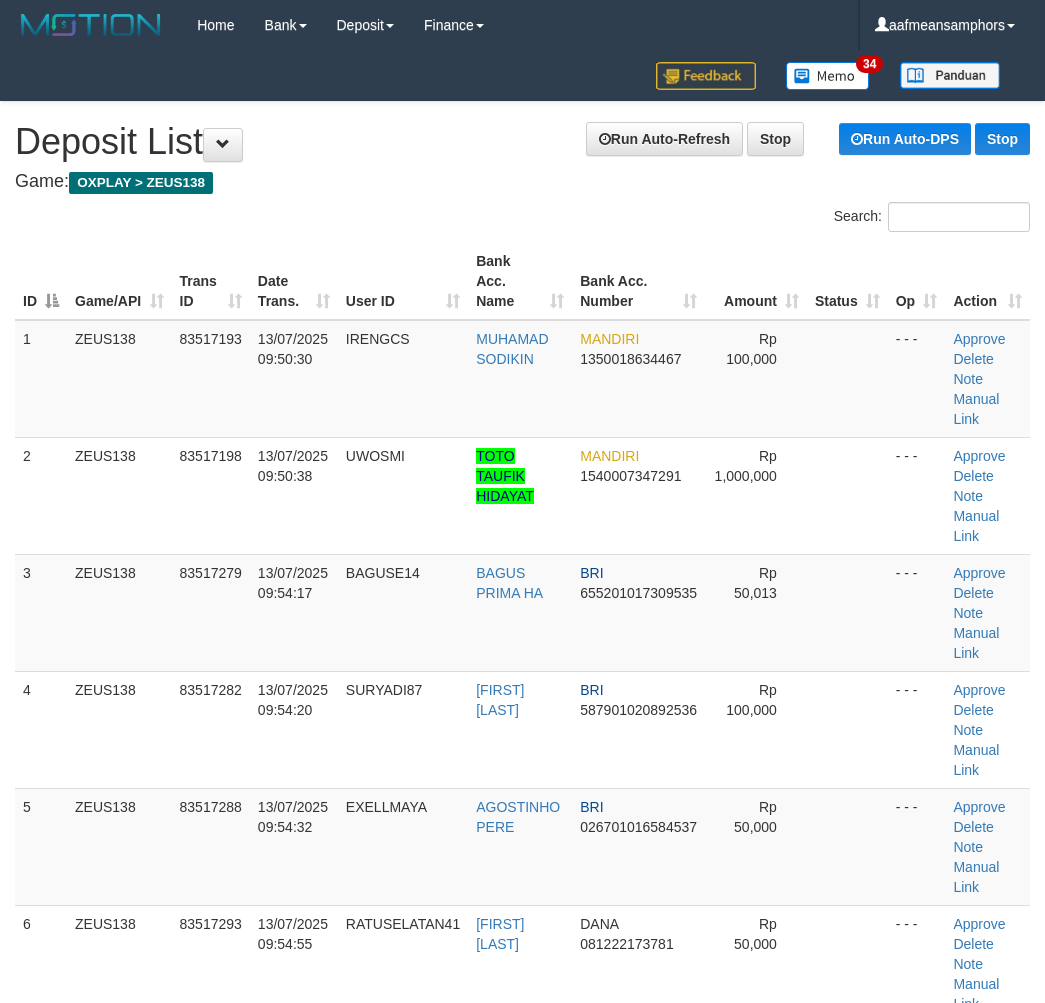 scroll, scrollTop: 111, scrollLeft: 0, axis: vertical 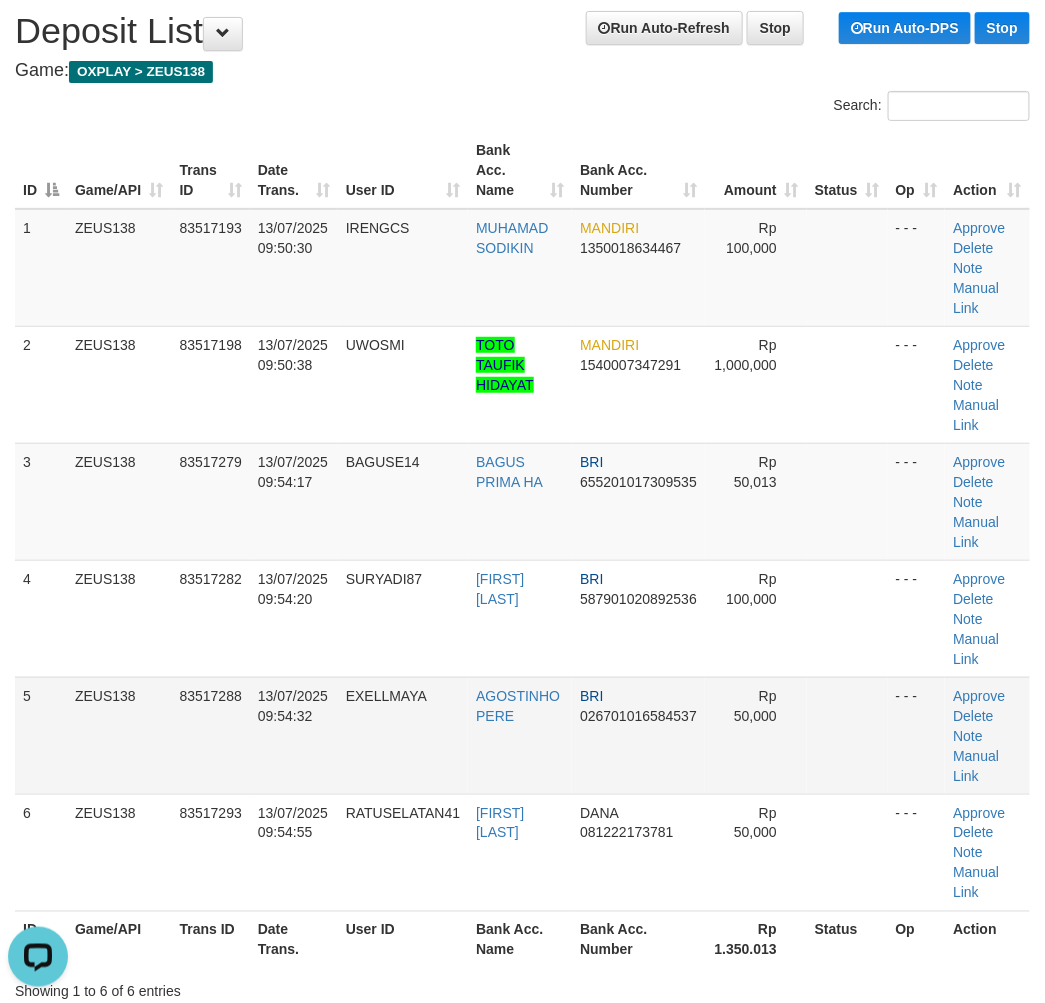 click on "Rp 50,000" at bounding box center (756, 735) 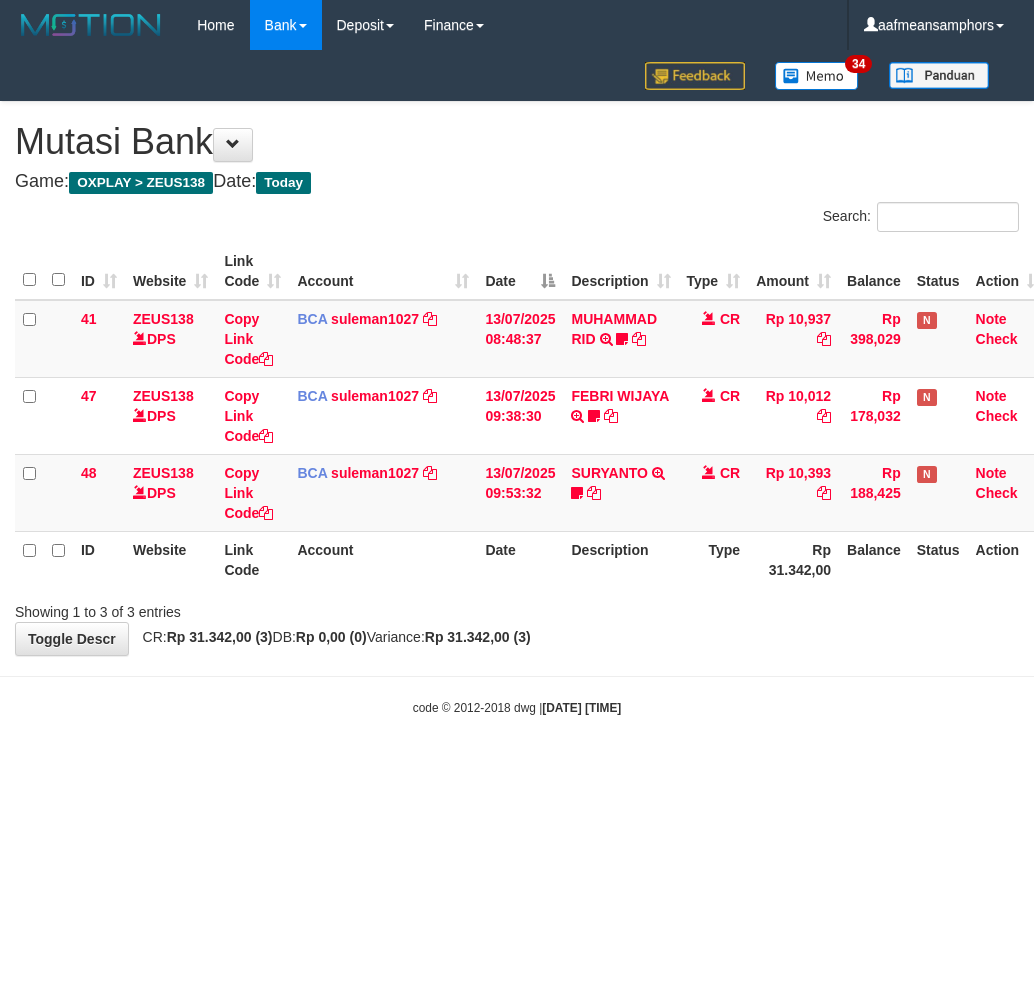 scroll, scrollTop: 0, scrollLeft: 0, axis: both 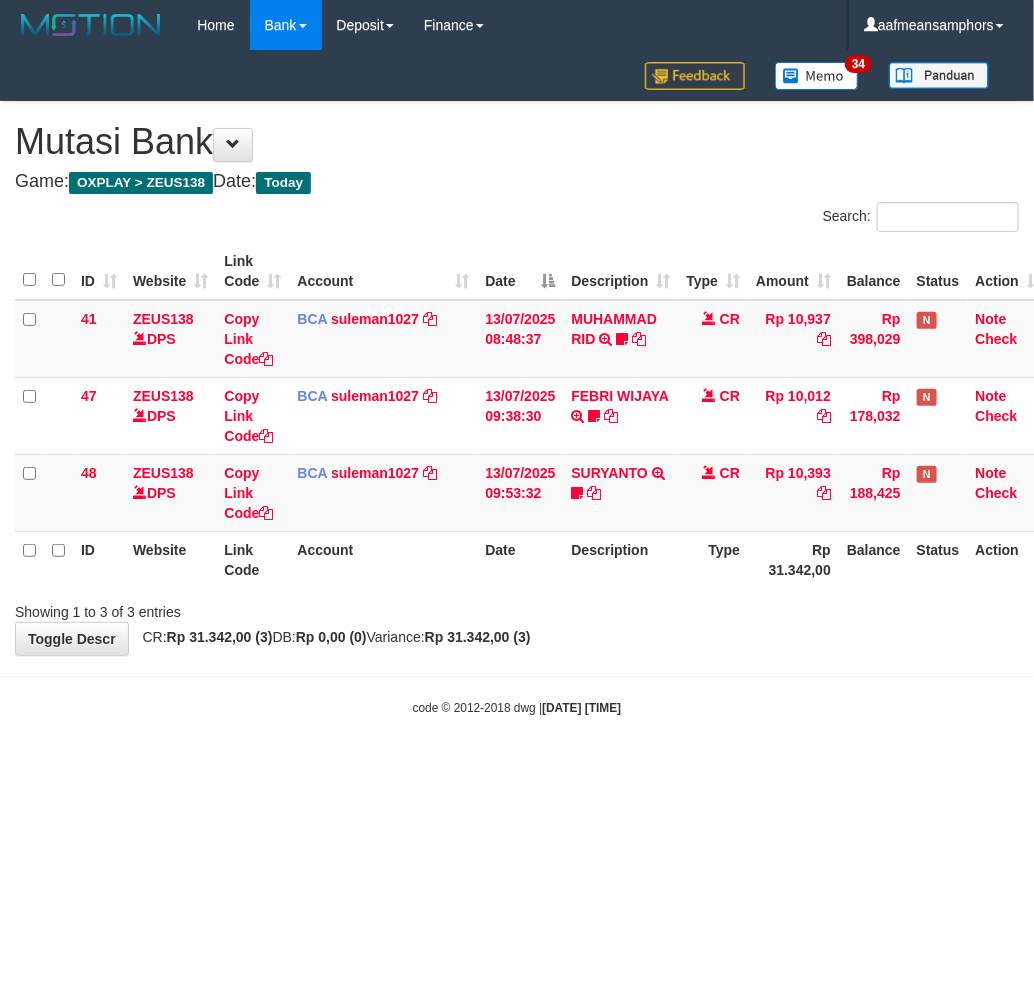drag, startPoint x: 783, startPoint y: 794, endPoint x: 817, endPoint y: 784, distance: 35.44009 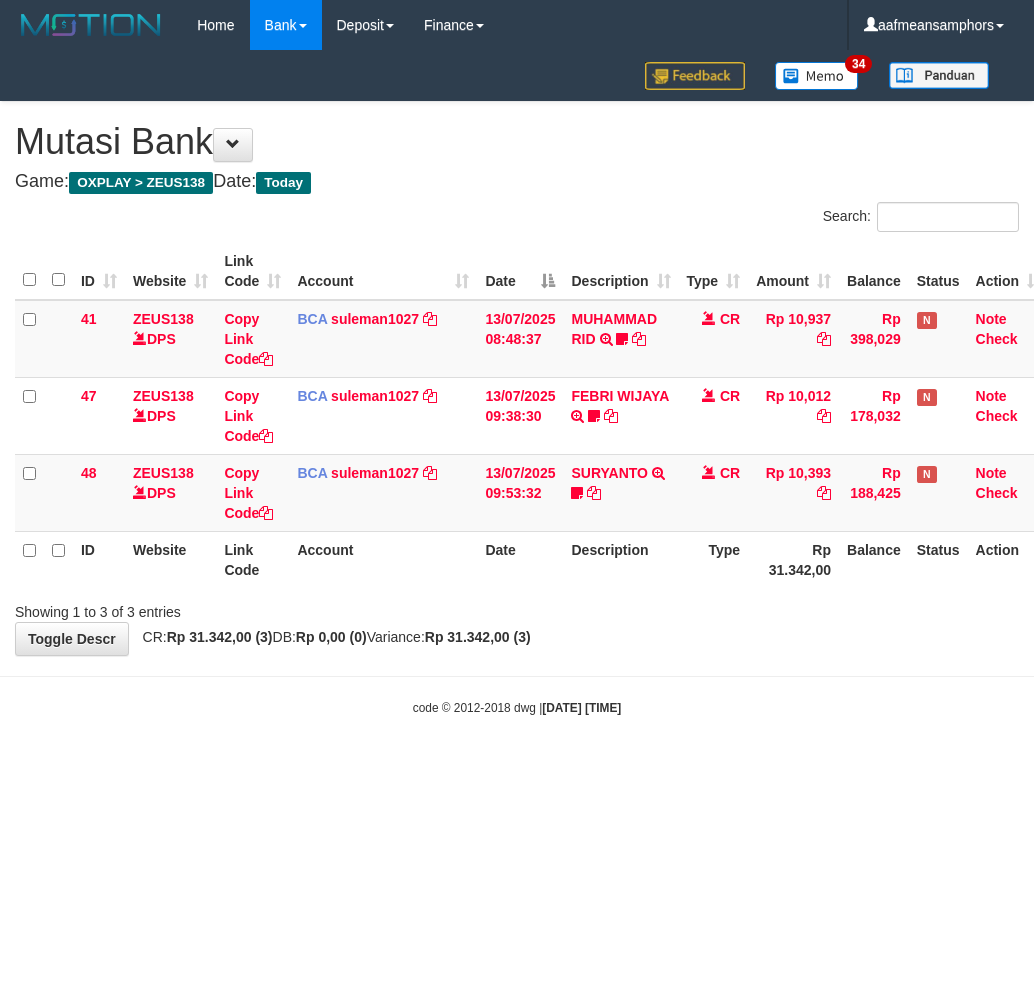 scroll, scrollTop: 0, scrollLeft: 0, axis: both 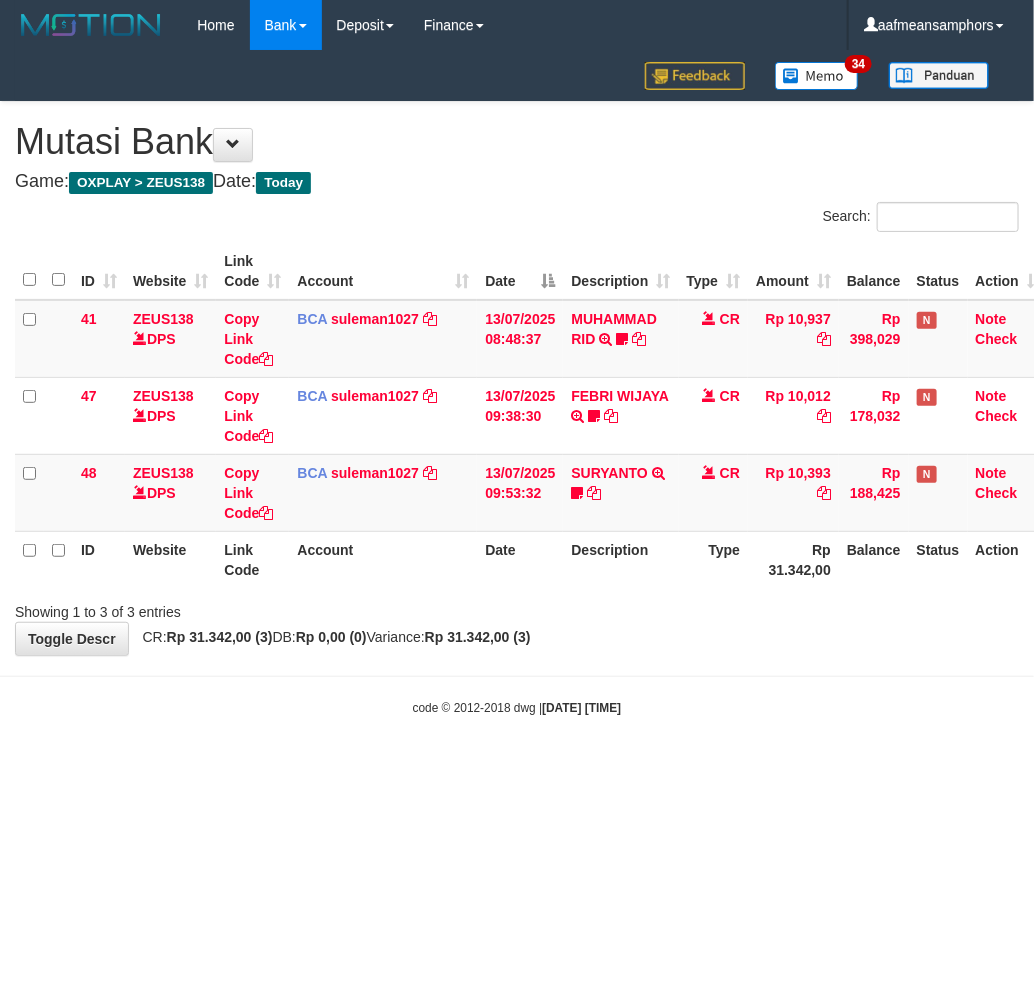 drag, startPoint x: 0, startPoint y: 0, endPoint x: 732, endPoint y: 767, distance: 1060.242 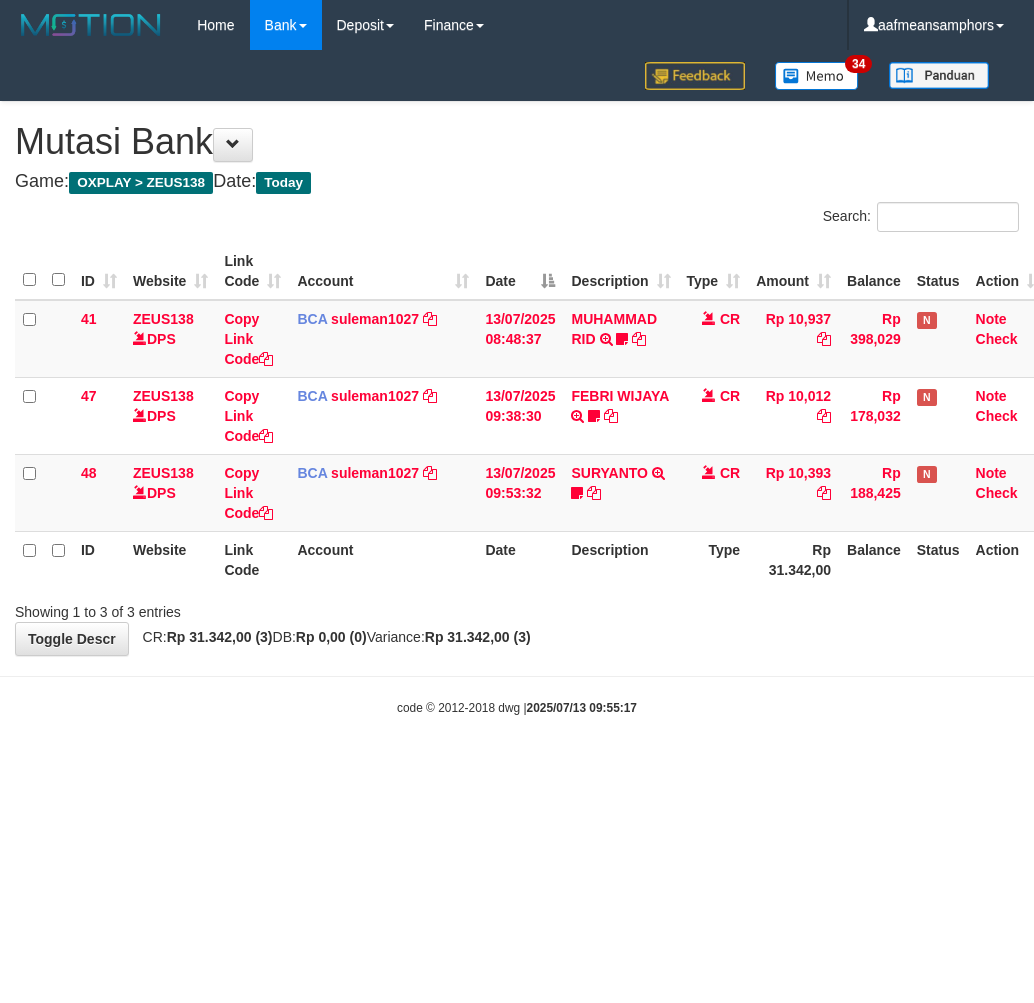 scroll, scrollTop: 0, scrollLeft: 0, axis: both 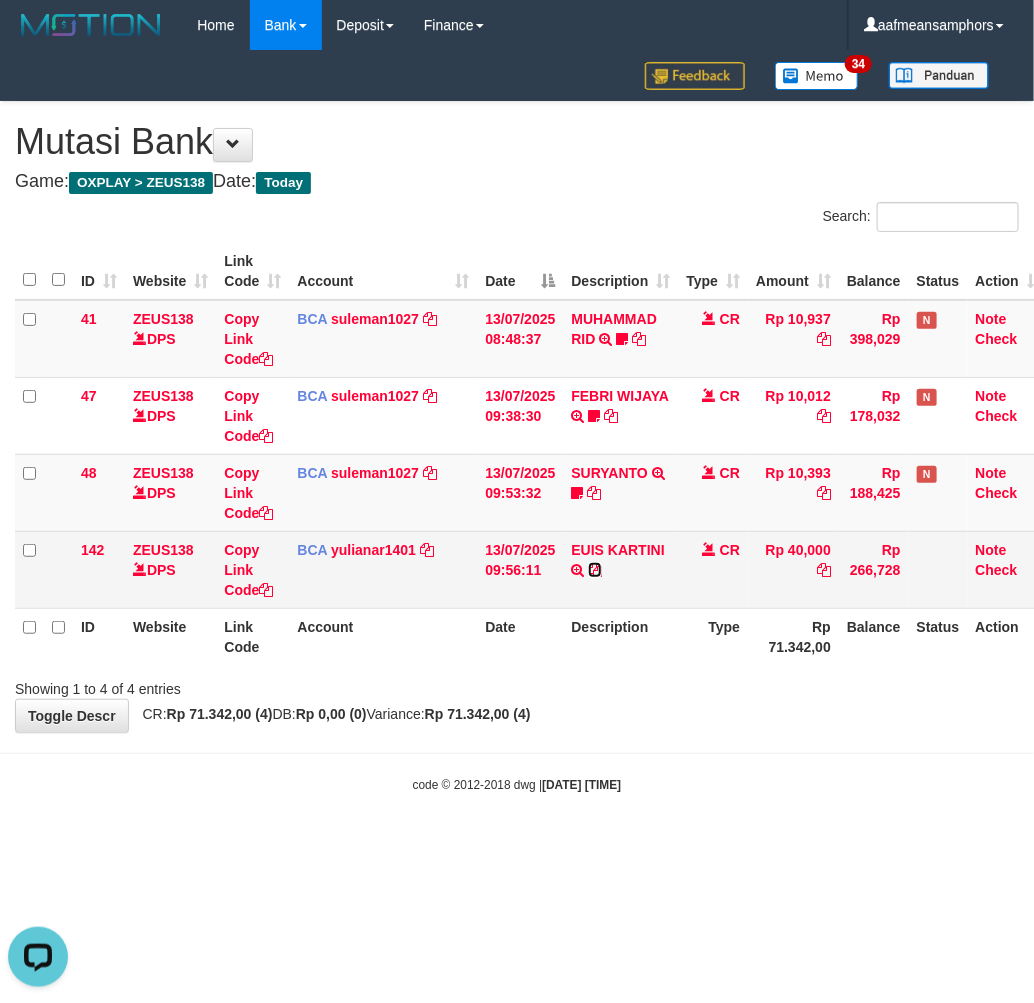 click at bounding box center [595, 570] 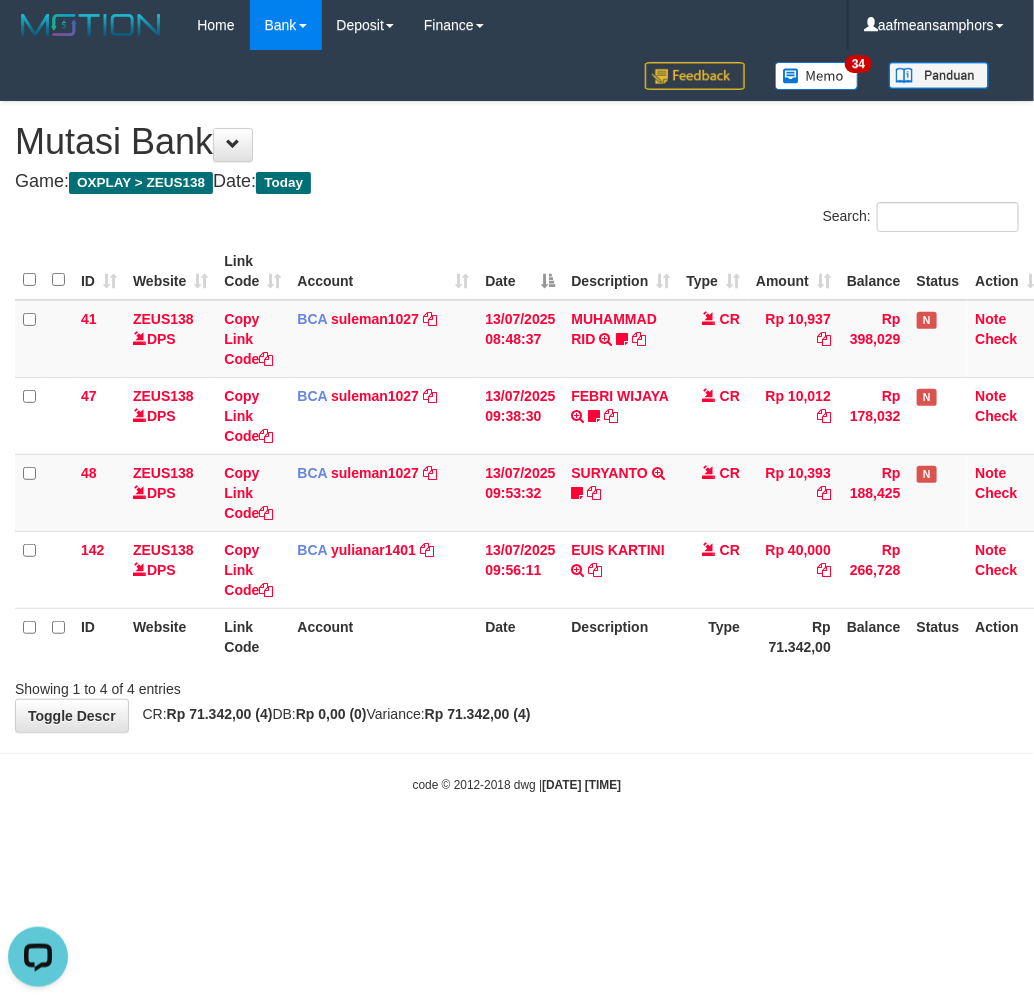 click on "Toggle navigation
Home
Bank
Account List
Load
By Website
Group
[OXPLAY]													ZEUS138
By Load Group (DPS)" at bounding box center [517, 422] 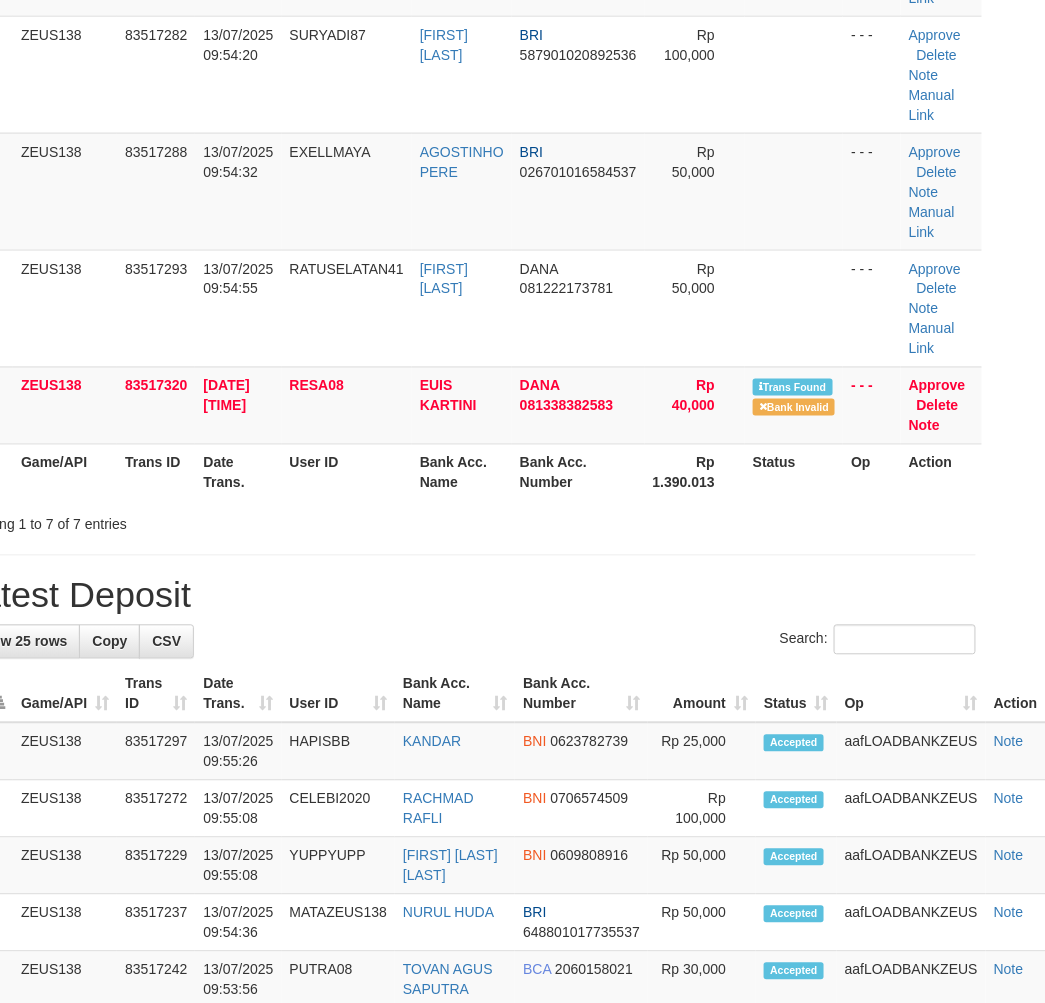 scroll, scrollTop: 111, scrollLeft: 0, axis: vertical 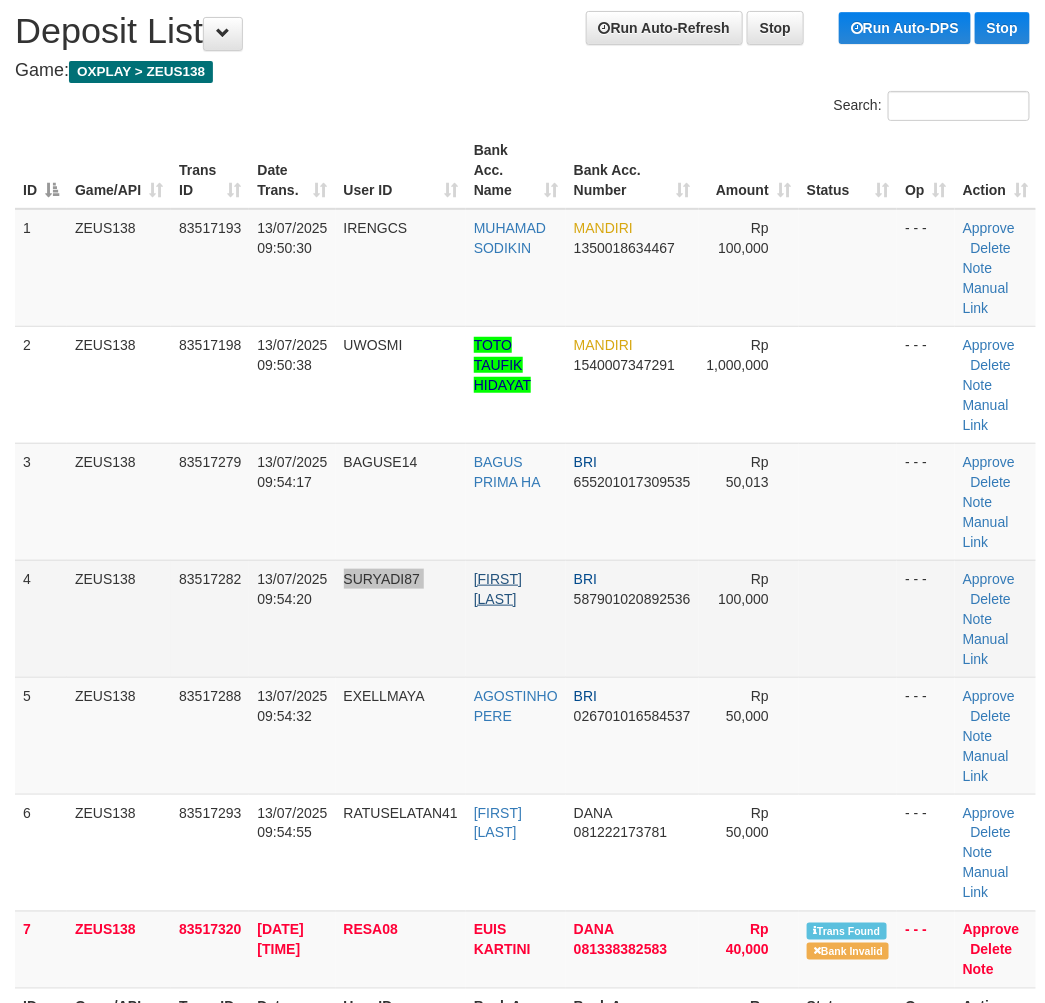 click on "4
ZEUS138
83517282
13/07/2025 09:54:20
SURYADI87
EKO SURYADI
BRI
587901020892536
Rp 100,000
- - -
Approve
Delete
Note
Manual Link" at bounding box center (525, 618) 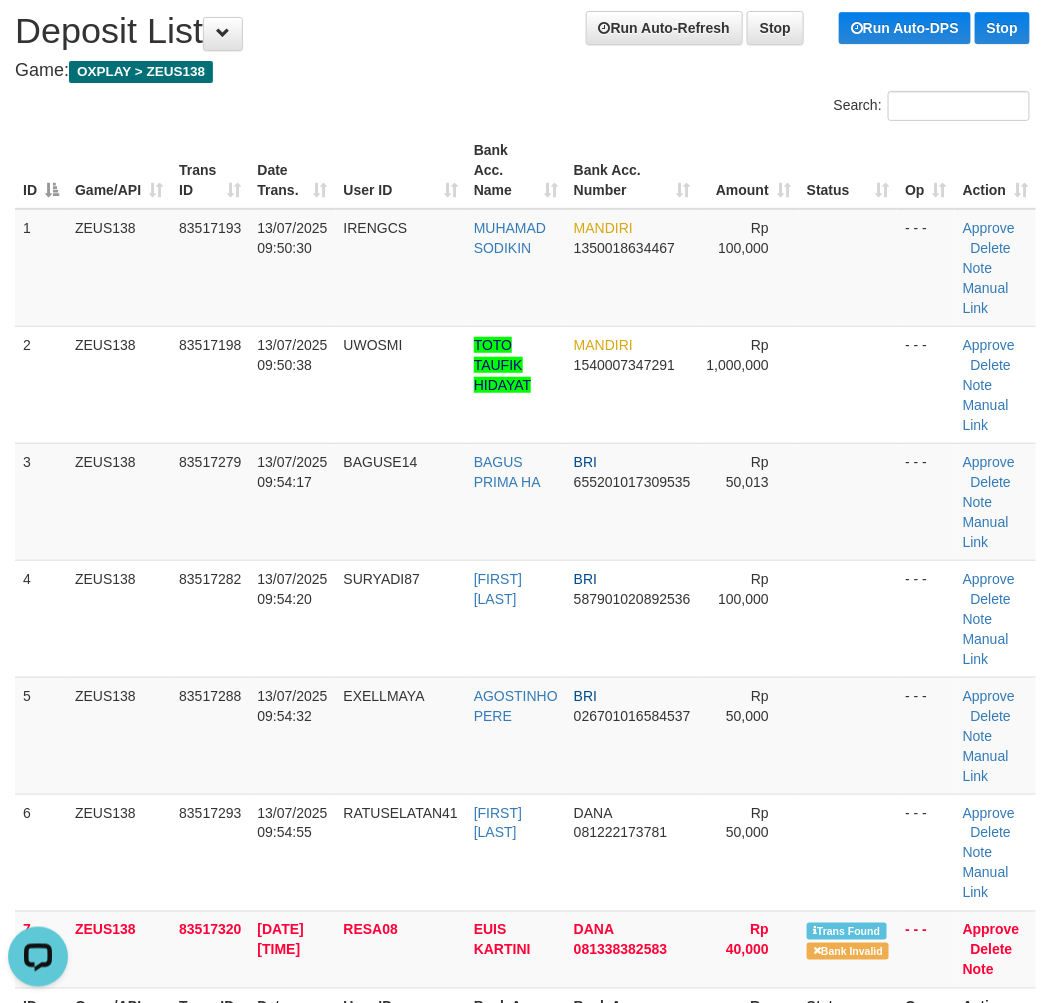scroll, scrollTop: 0, scrollLeft: 0, axis: both 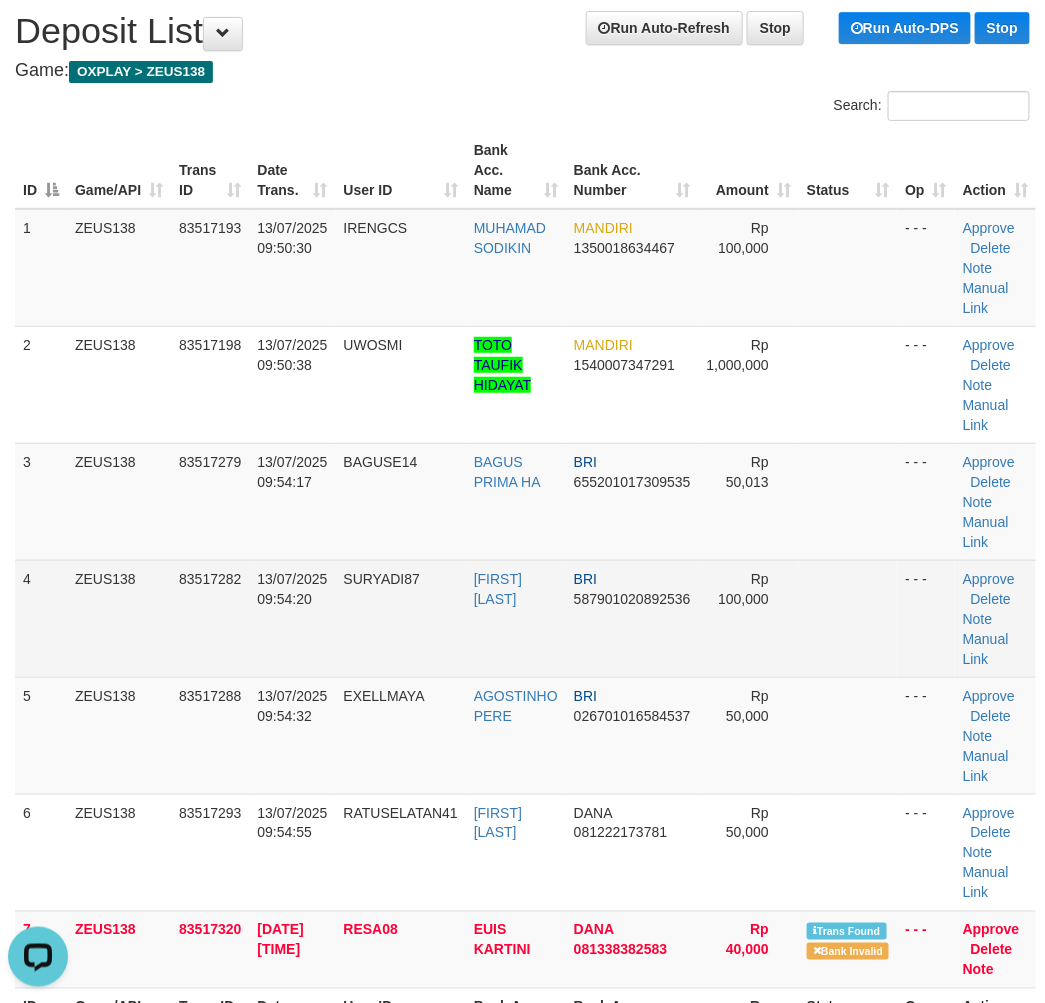 click on "13/07/2025 09:54:20" at bounding box center (292, 618) 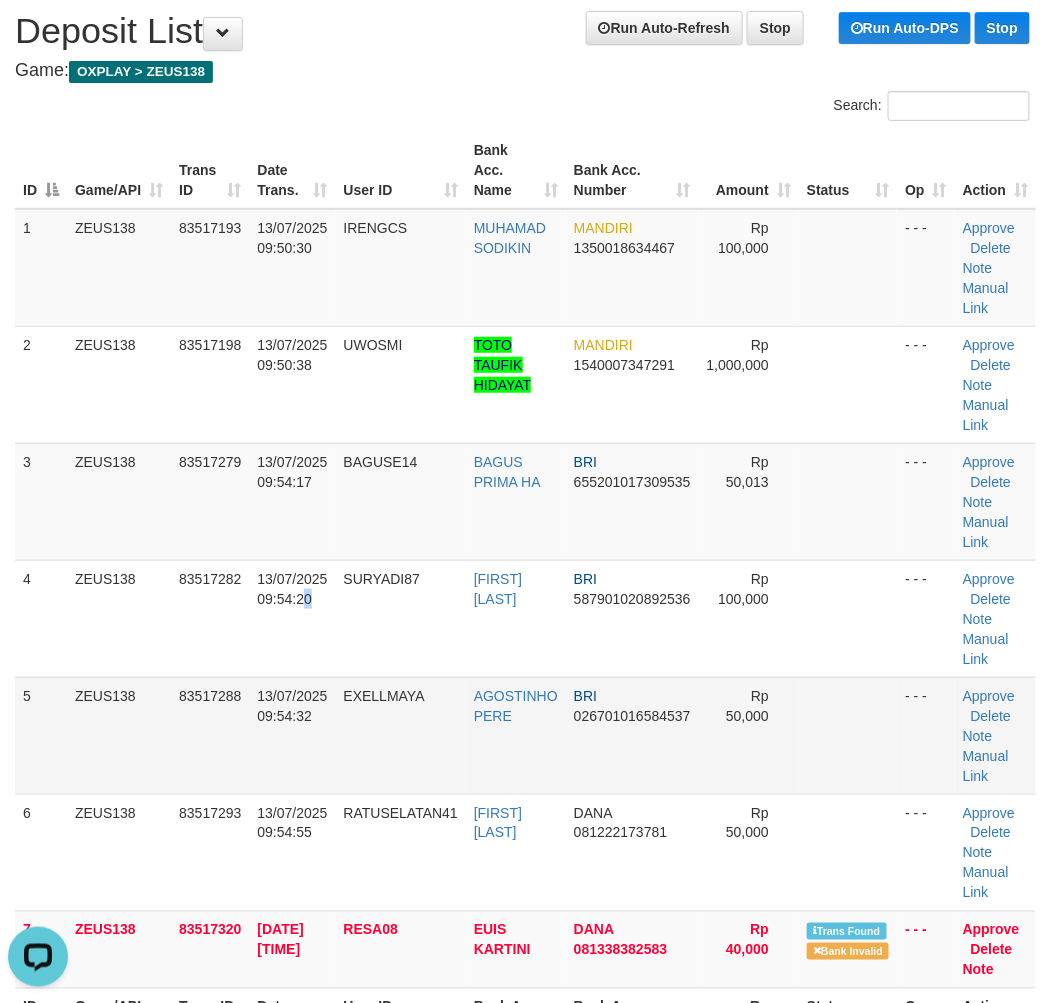click on "13/07/2025 09:54:20" at bounding box center [292, 618] 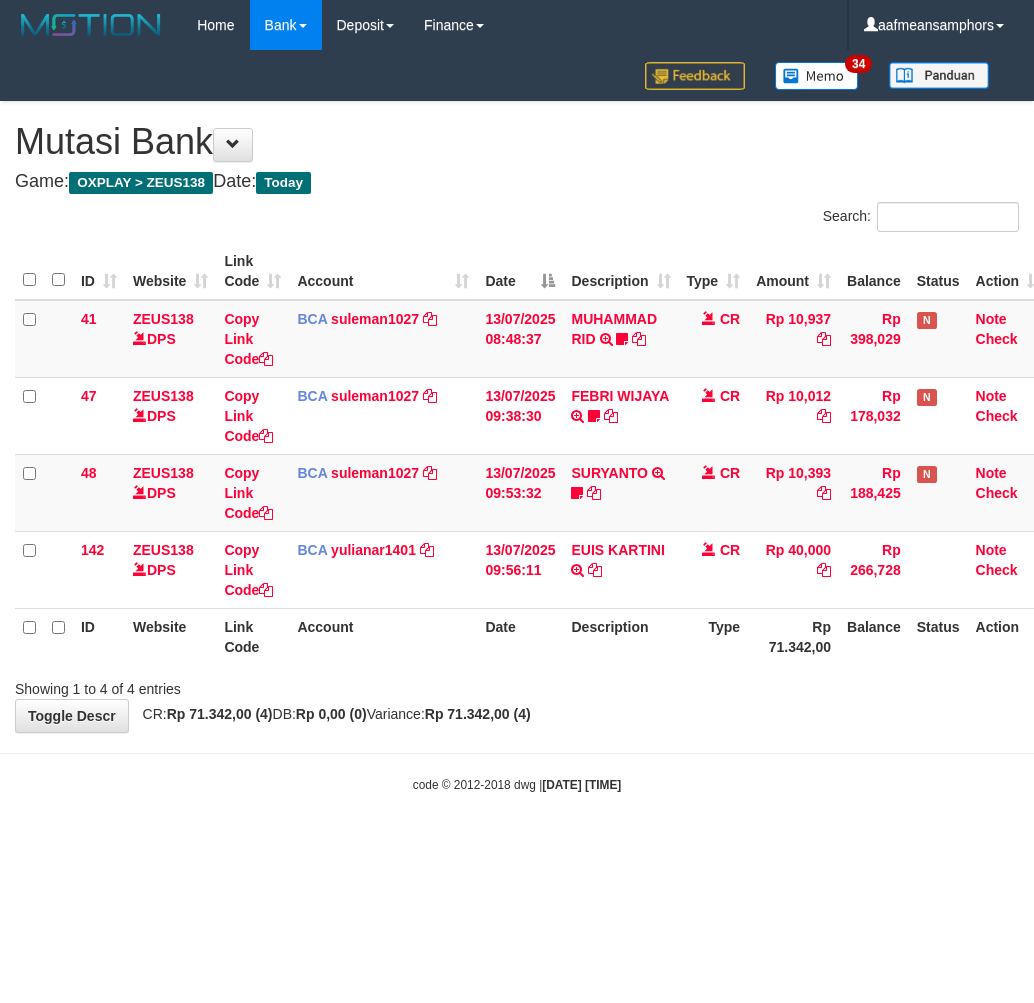 scroll, scrollTop: 0, scrollLeft: 0, axis: both 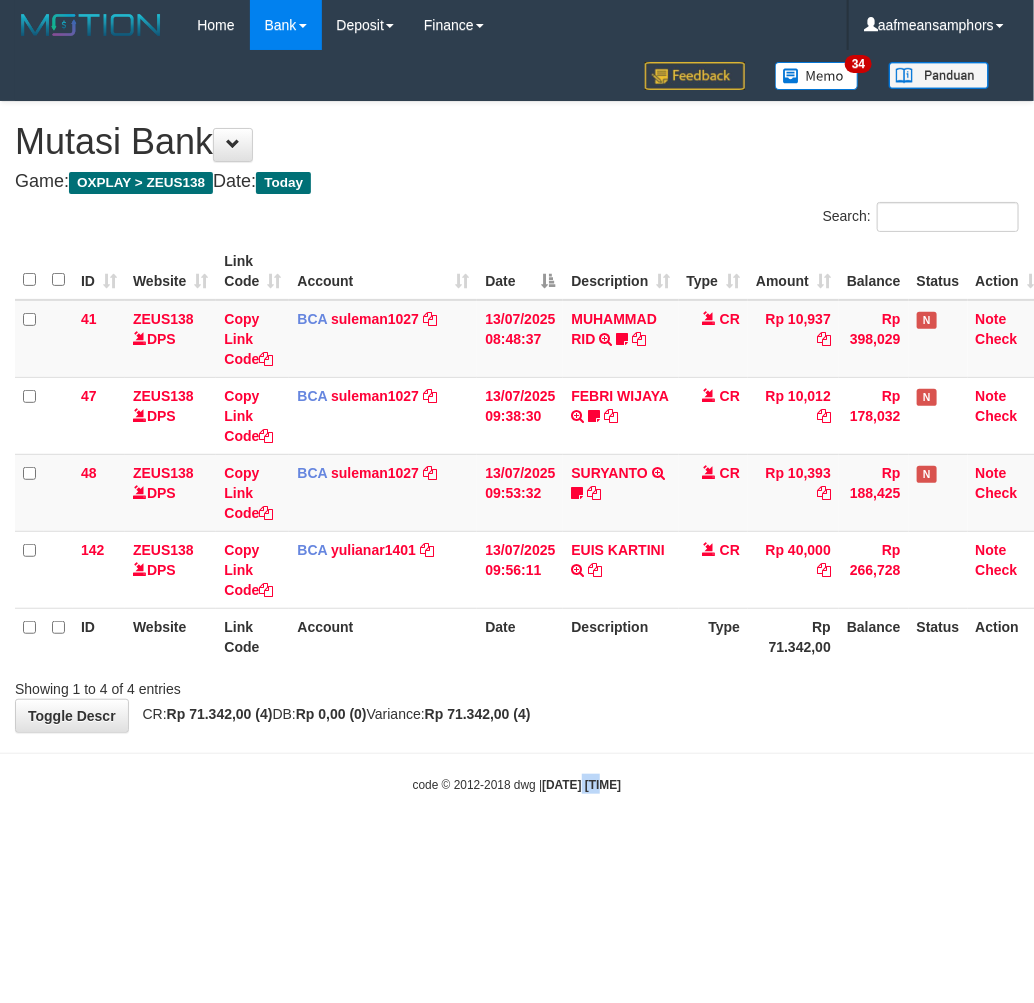 click on "Toggle navigation
Home
Bank
Account List
Load
By Website
Group
[OXPLAY]													ZEUS138
By Load Group (DPS)
Sync" at bounding box center [517, 422] 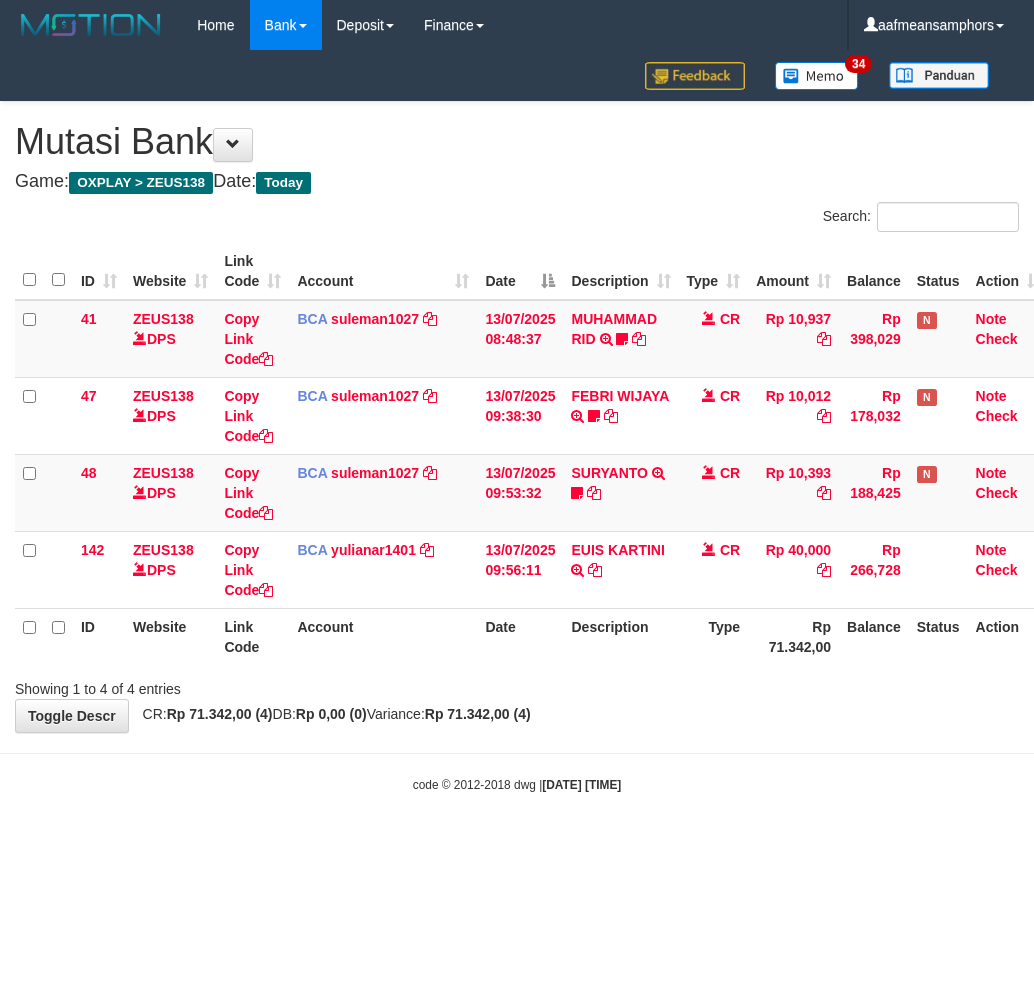 scroll, scrollTop: 0, scrollLeft: 0, axis: both 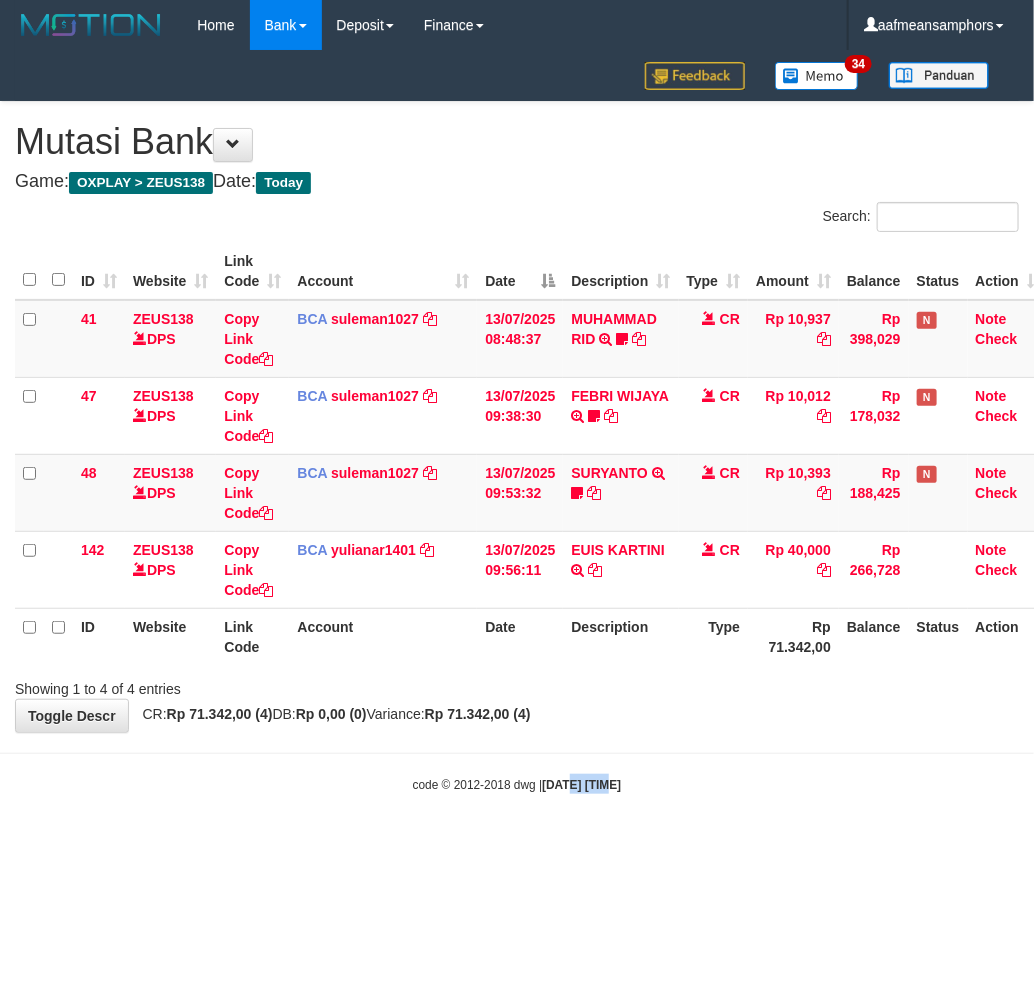 click on "code © 2012-2018 dwg |  2025/07/13 09:56:28" at bounding box center (517, 784) 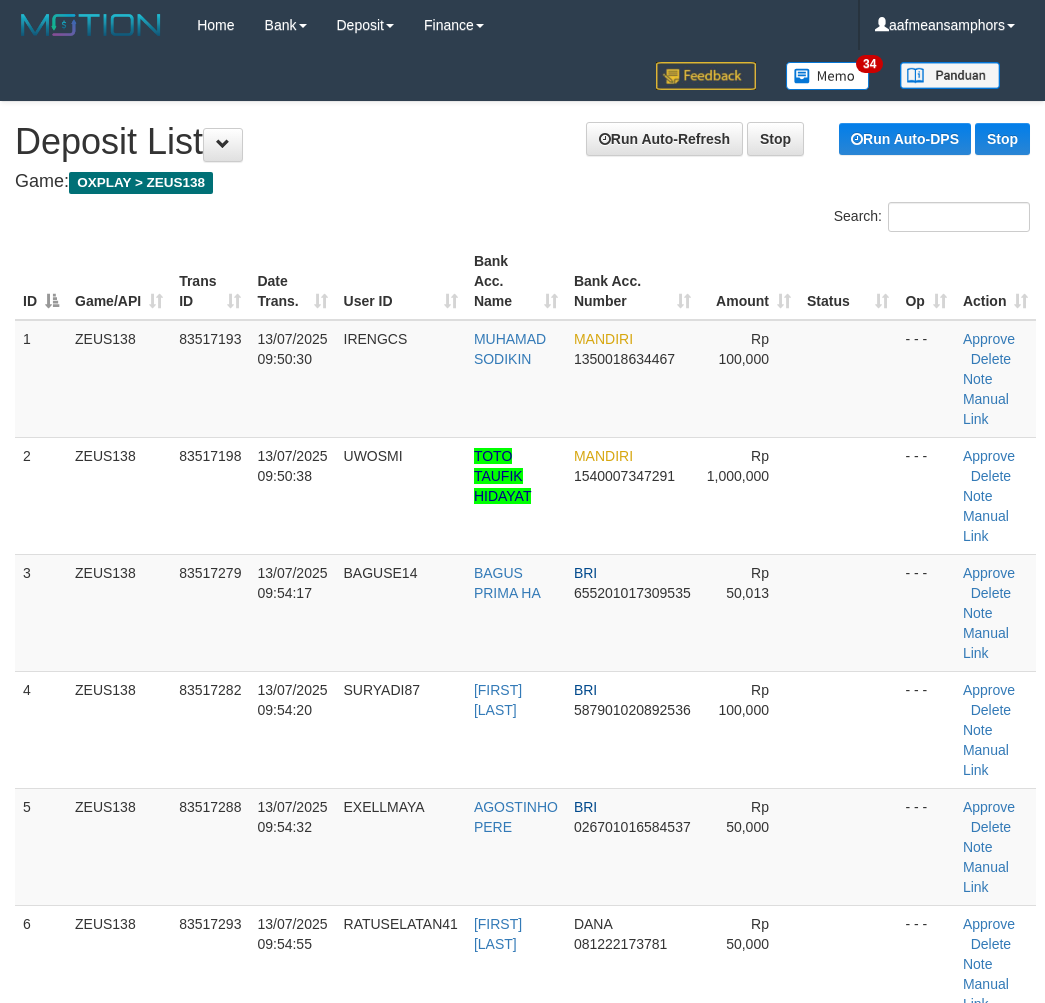 scroll, scrollTop: 0, scrollLeft: 0, axis: both 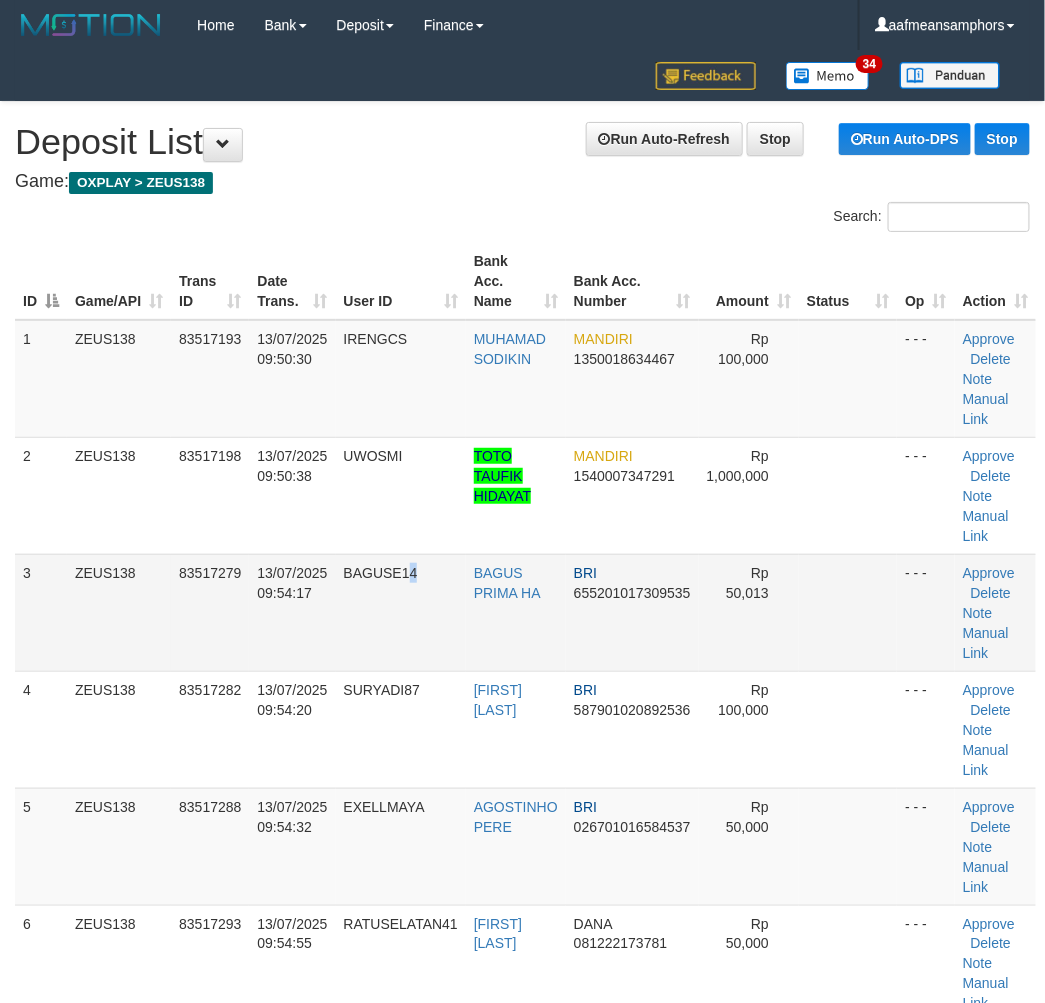 click on "BAGUSE14" at bounding box center (401, 612) 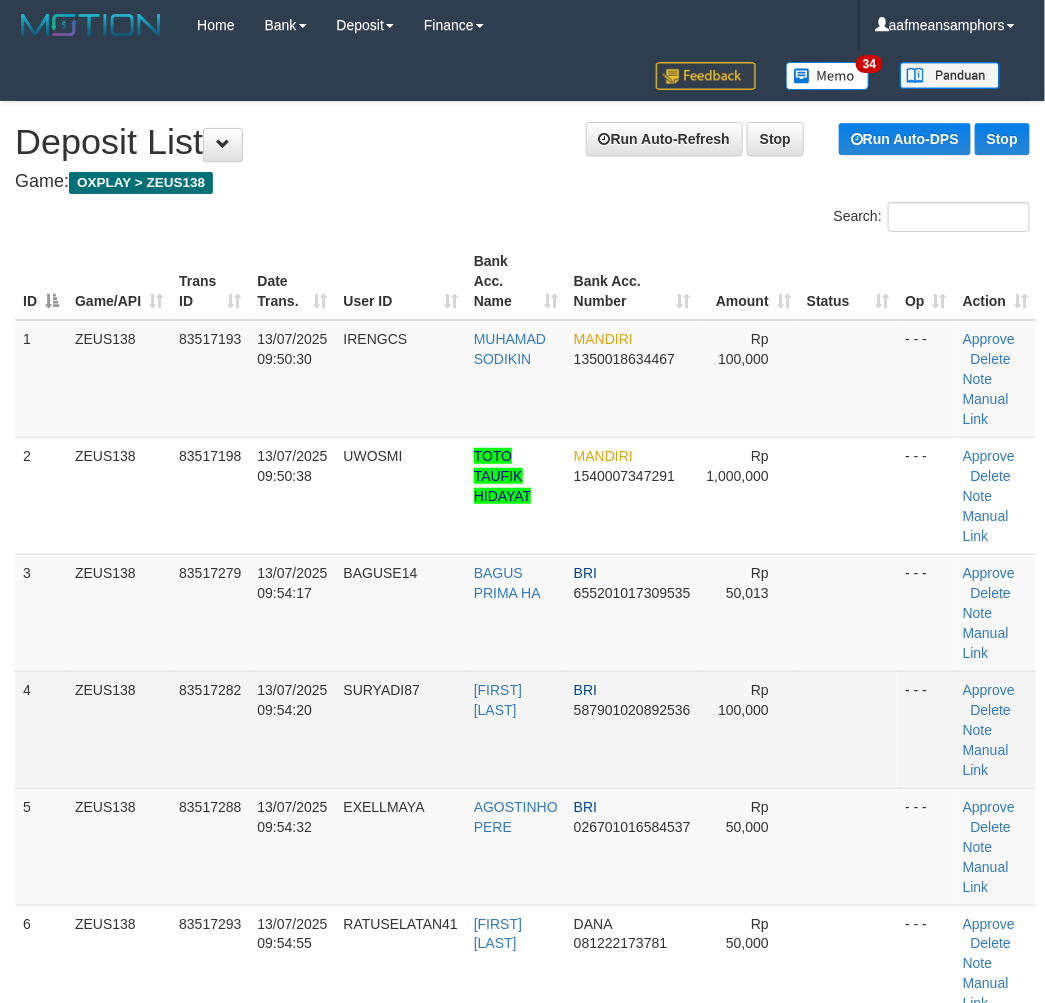 scroll, scrollTop: 111, scrollLeft: 0, axis: vertical 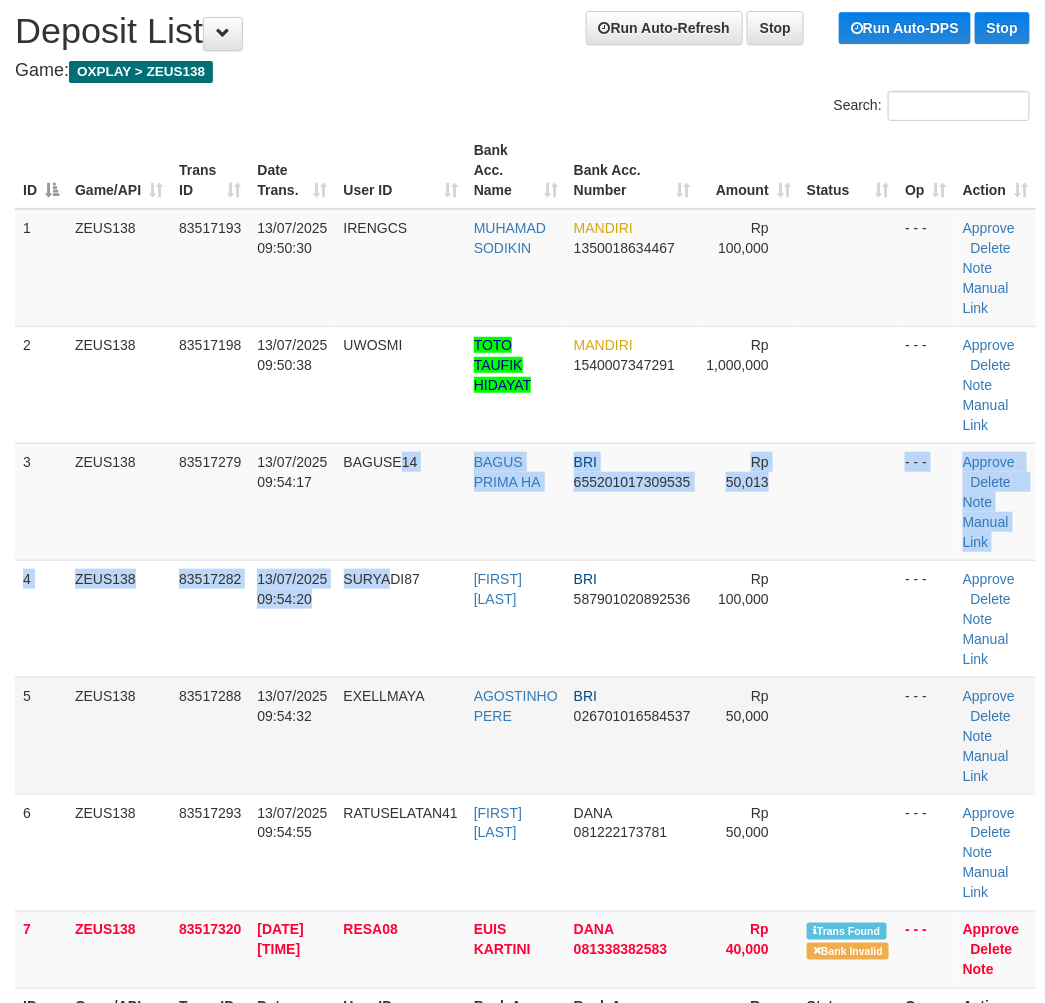 drag, startPoint x: 391, startPoint y: 640, endPoint x: 58, endPoint y: 708, distance: 339.87204 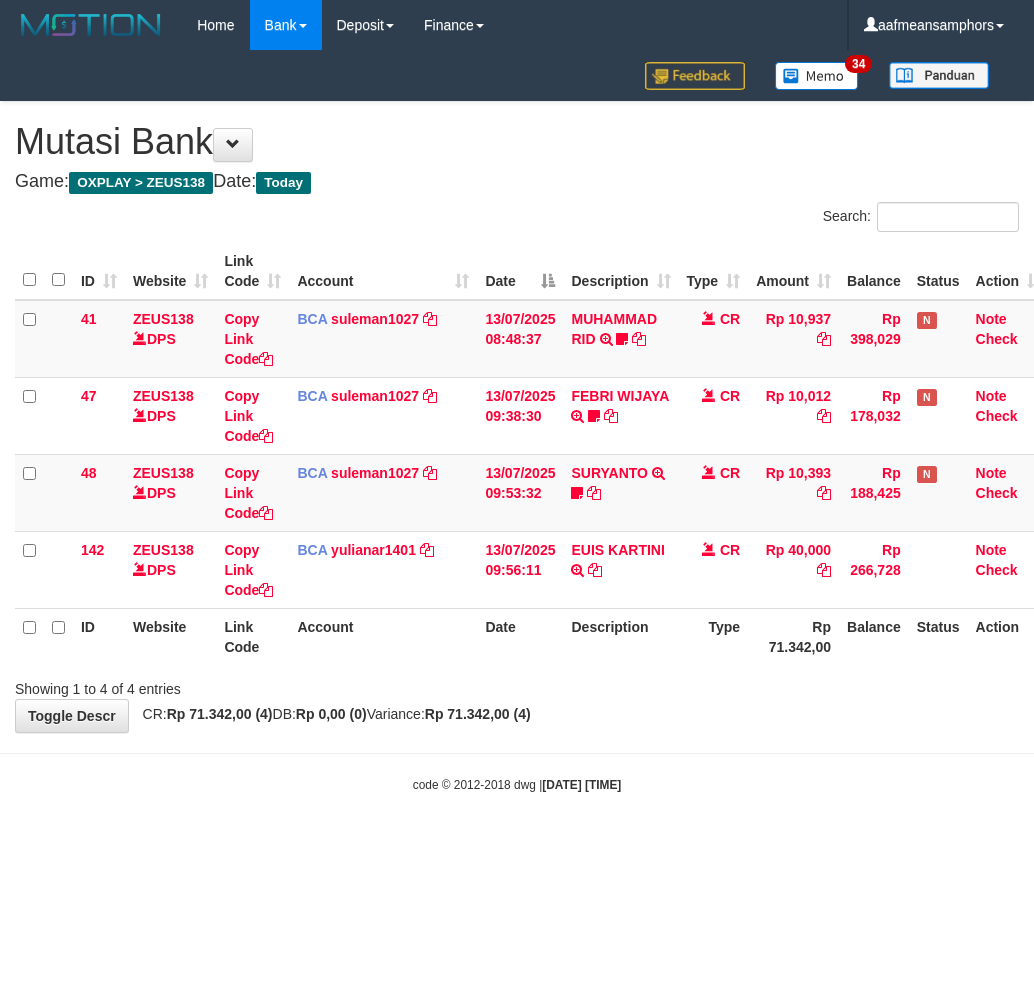 scroll, scrollTop: 0, scrollLeft: 0, axis: both 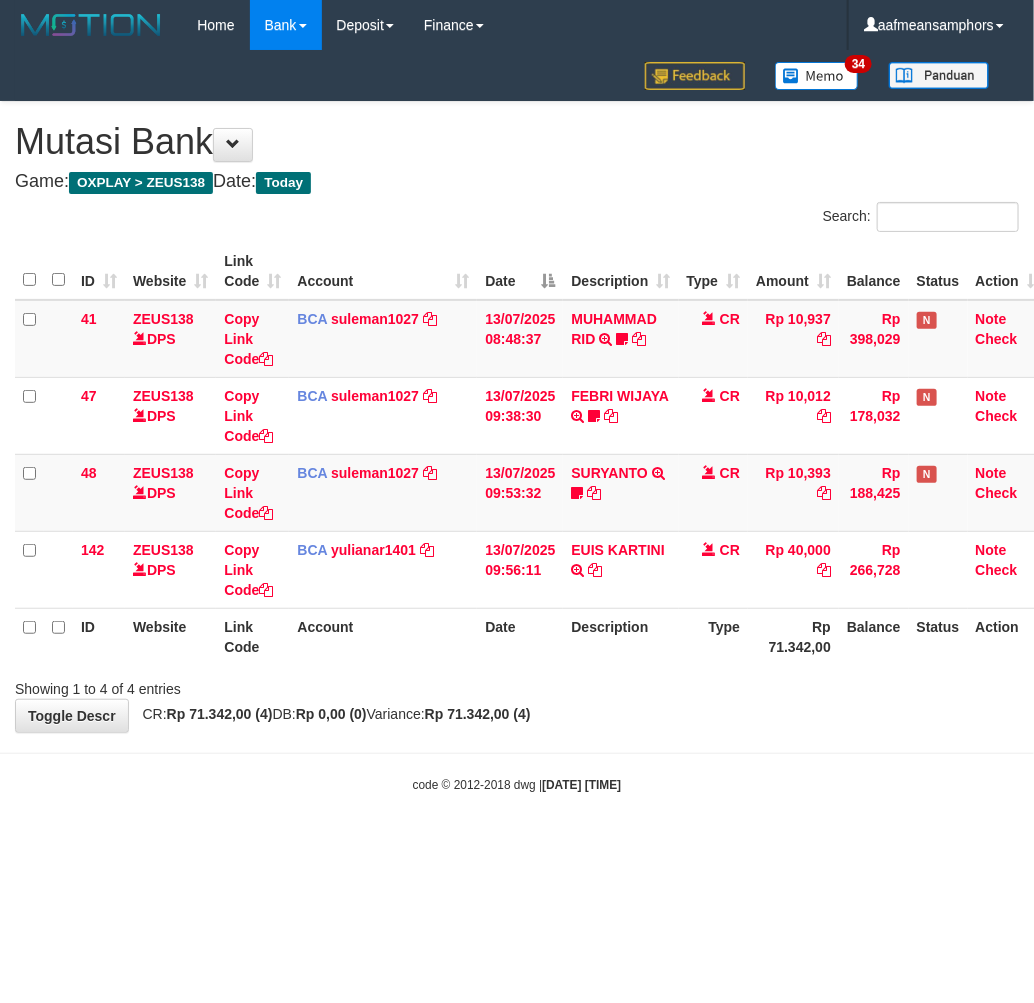 click on "Toggle navigation
Home
Bank
Account List
Load
By Website
Group
[OXPLAY]													ZEUS138
By Load Group (DPS)" at bounding box center (517, 422) 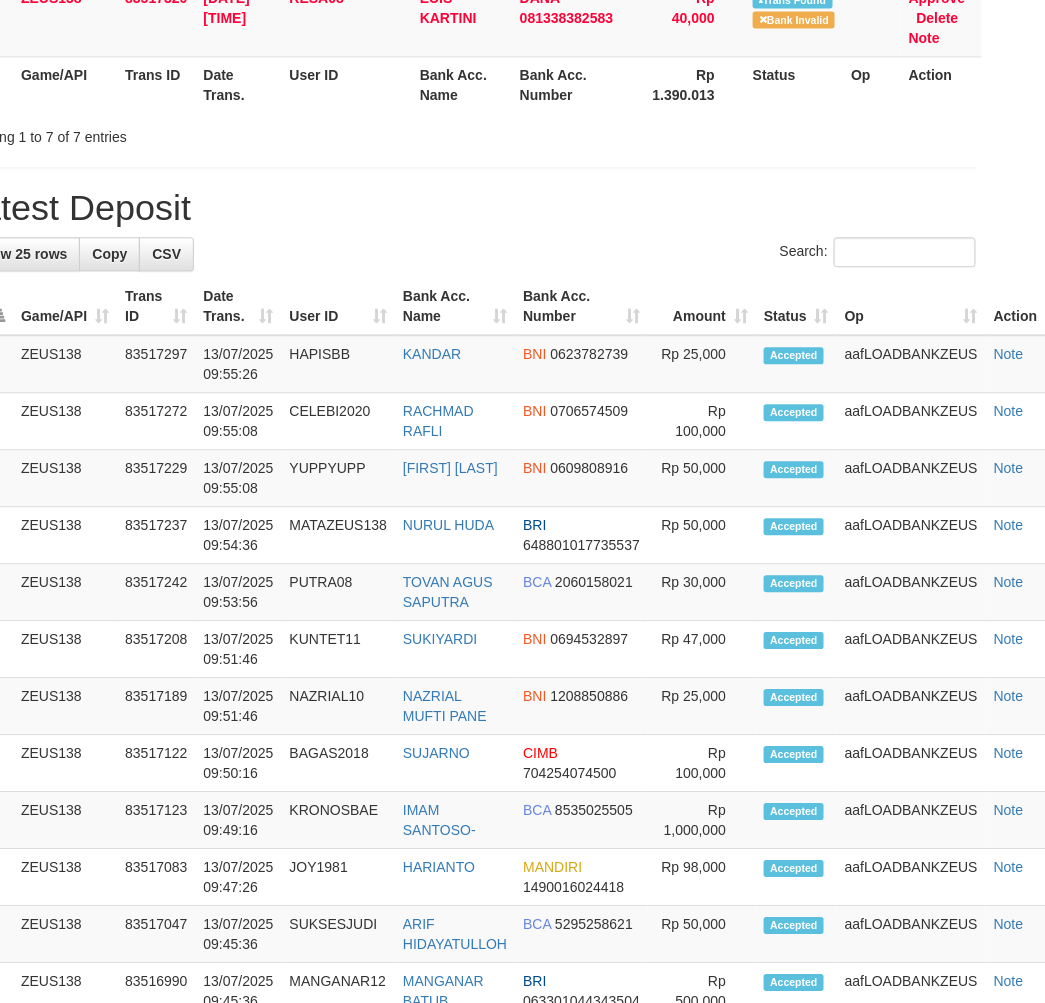 scroll, scrollTop: 111, scrollLeft: 0, axis: vertical 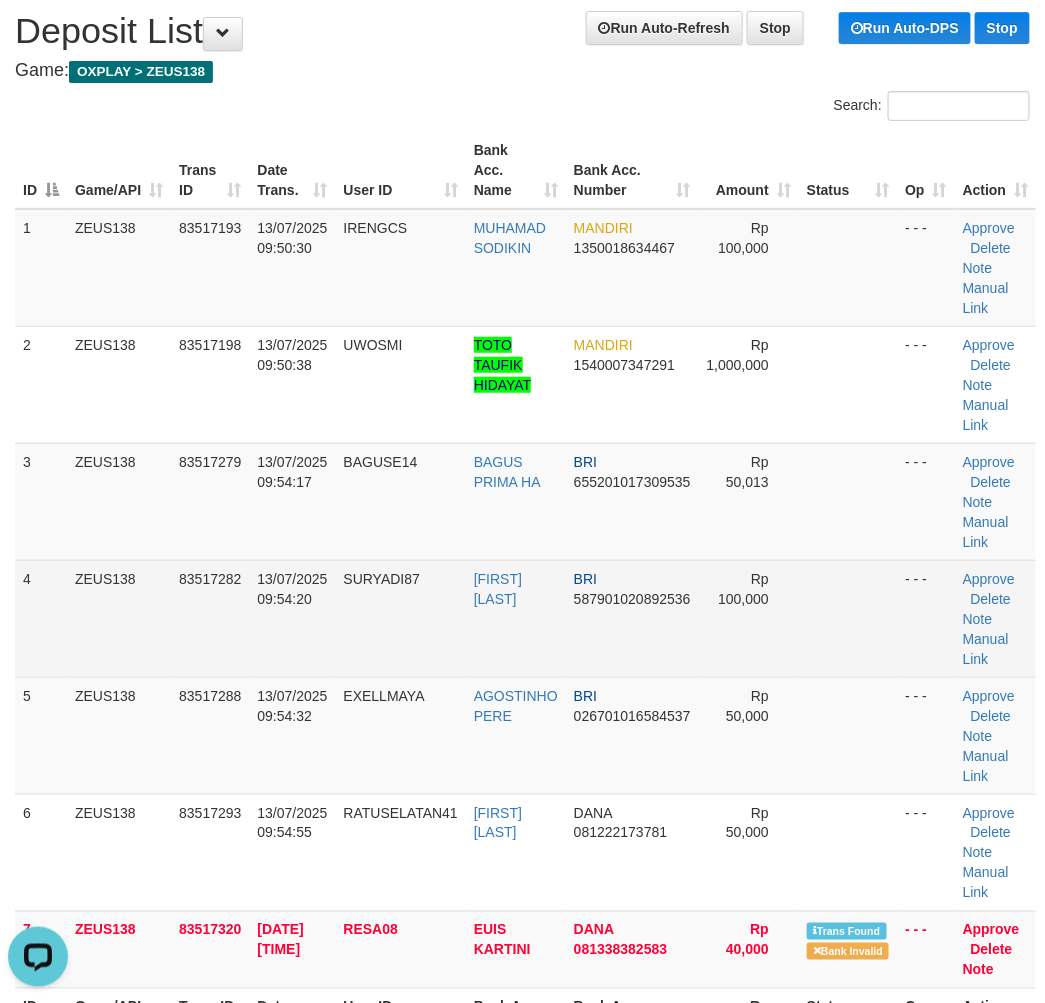 click on "4
ZEUS138
83517282
13/07/2025 09:54:20
SURYADI87
EKO SURYADI
BRI
587901020892536
Rp 100,000
- - -
Approve
Delete
Note
Manual Link" at bounding box center (525, 618) 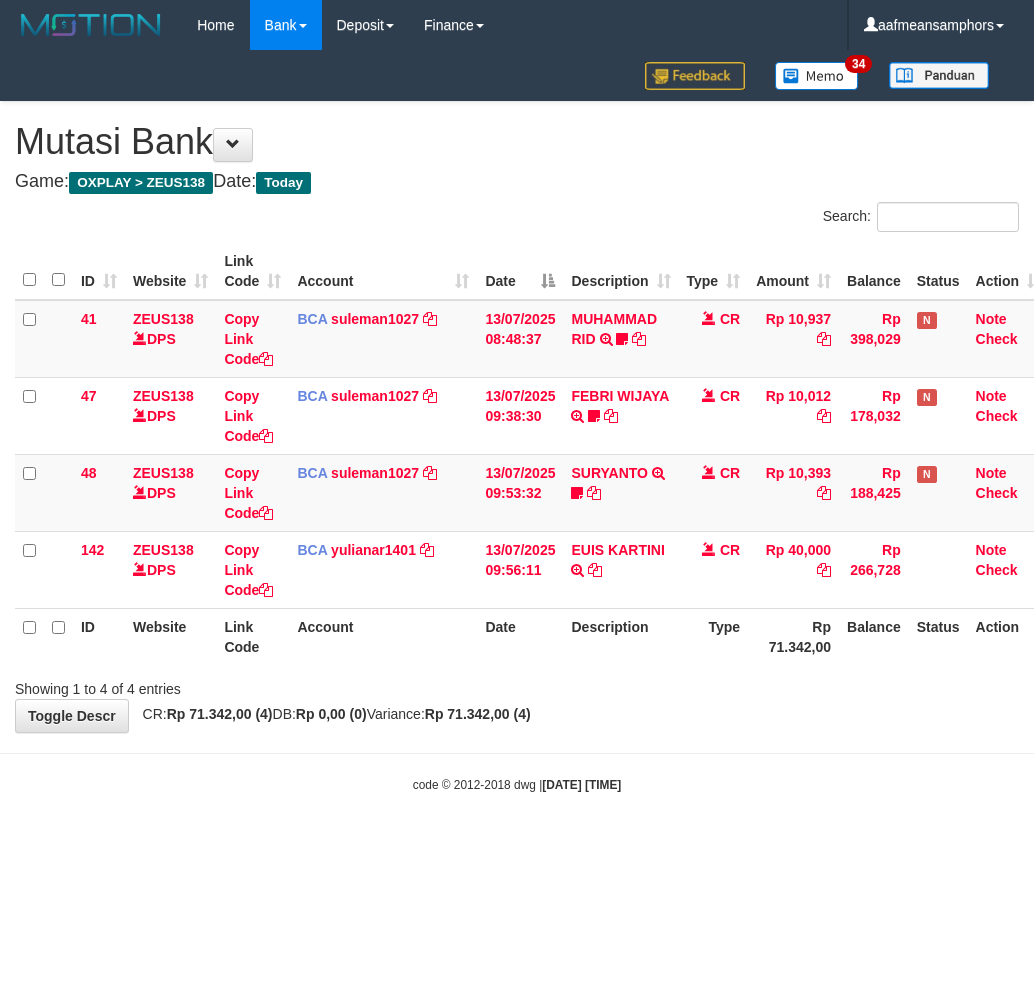 scroll, scrollTop: 0, scrollLeft: 0, axis: both 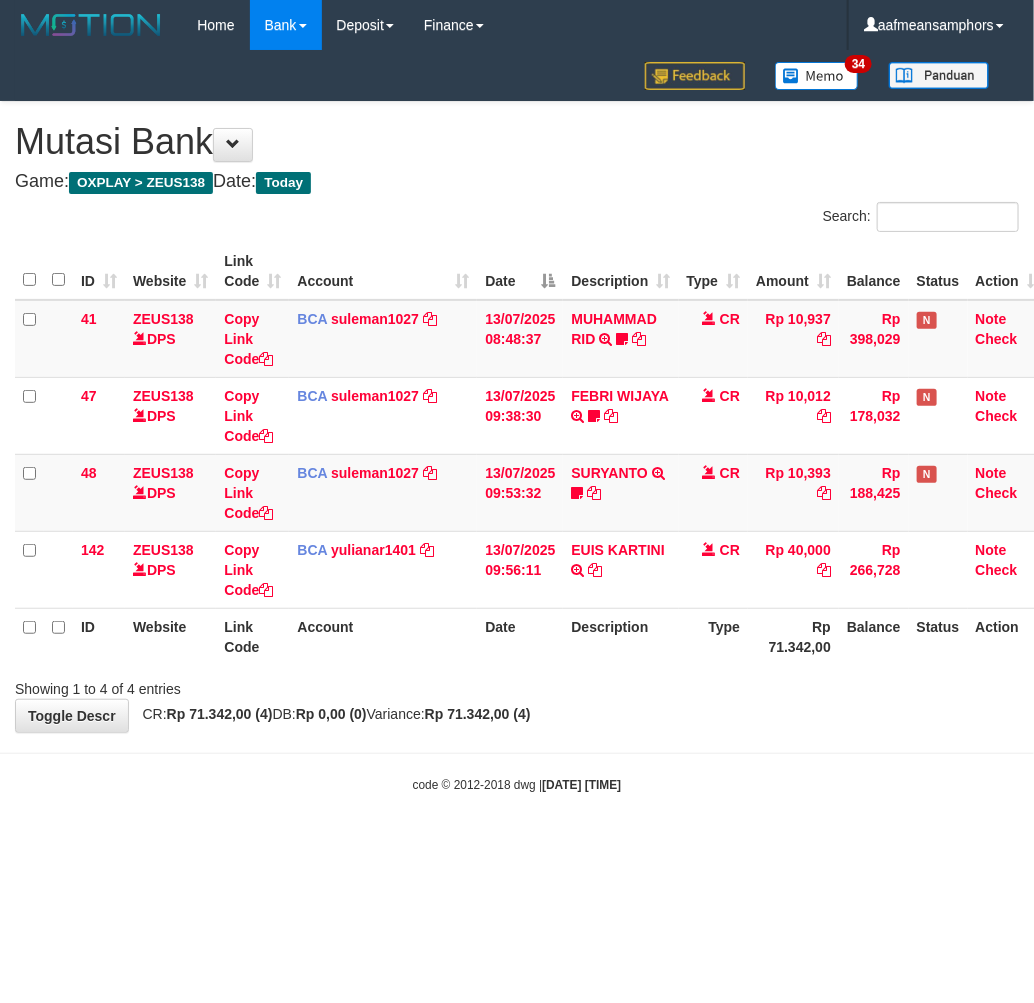 click on "**********" at bounding box center (517, 417) 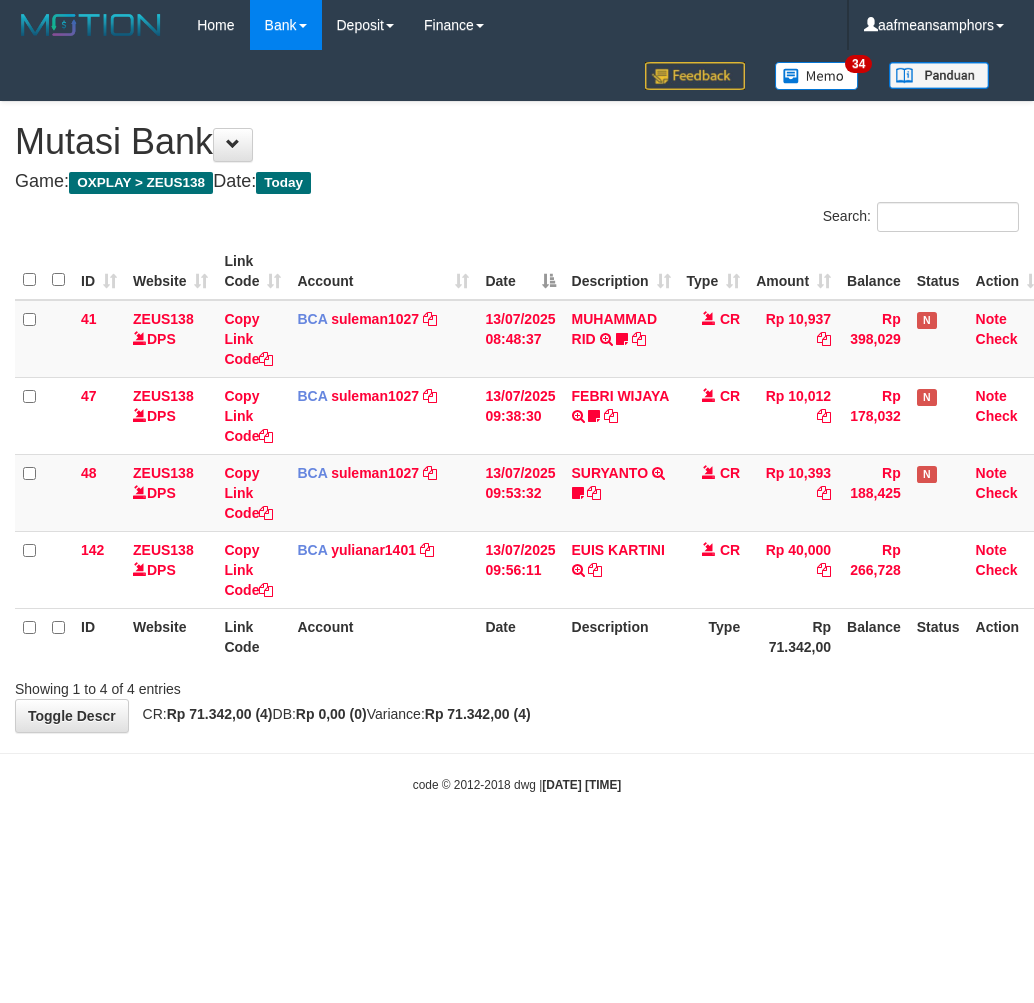 click on "**********" at bounding box center [517, 417] 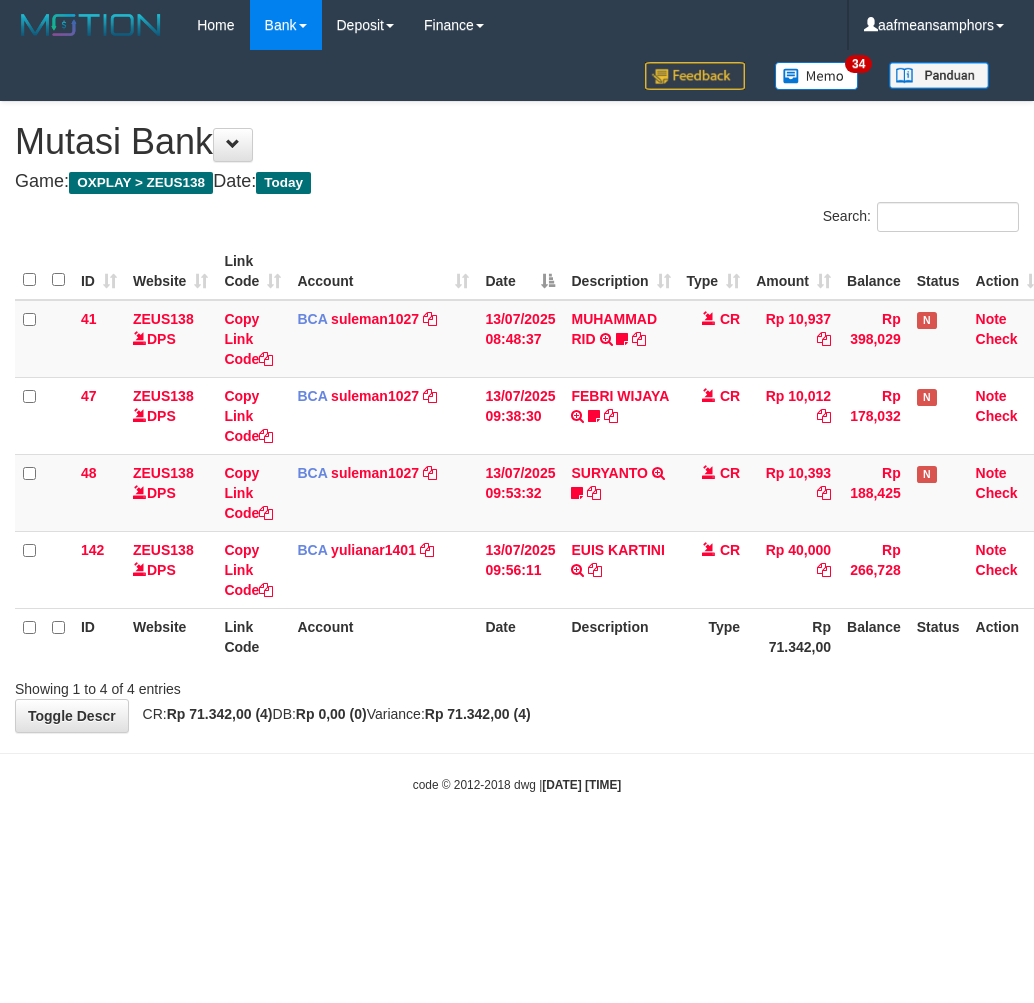 scroll, scrollTop: 0, scrollLeft: 0, axis: both 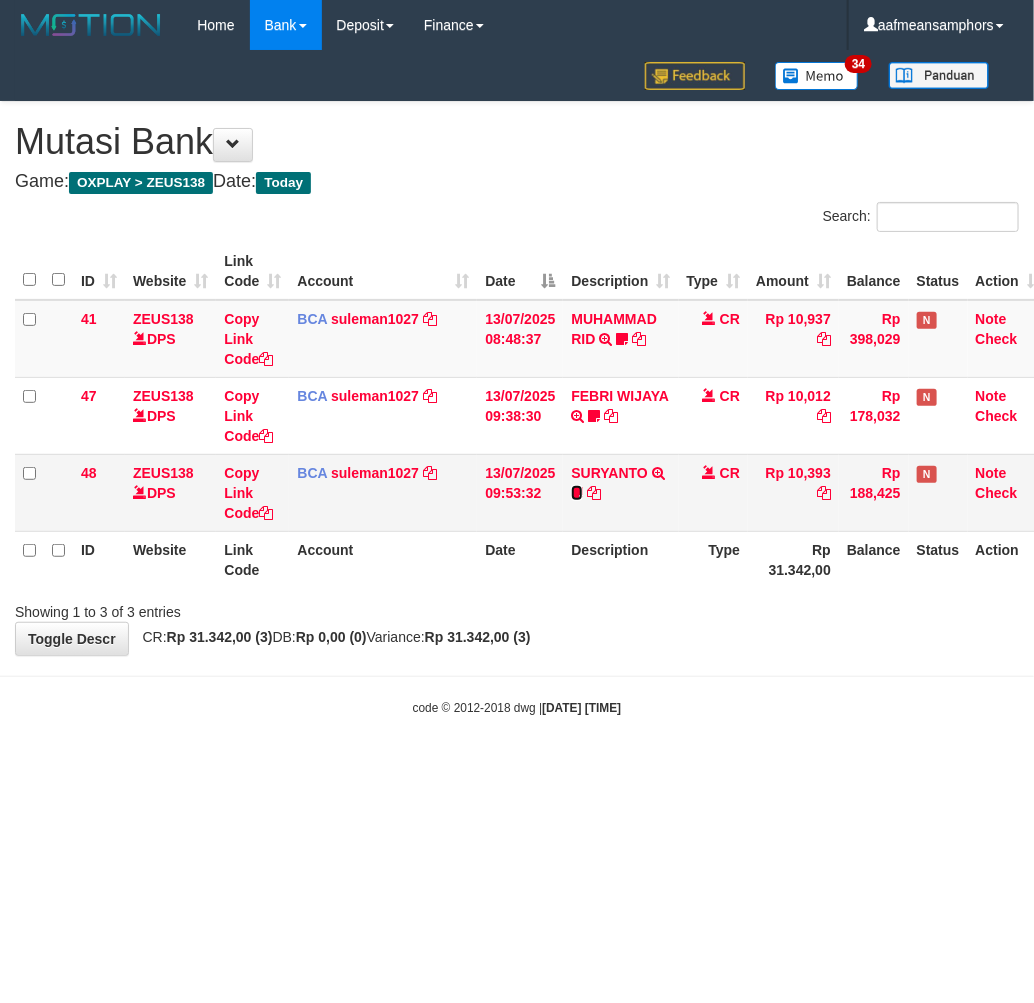 click at bounding box center (577, 493) 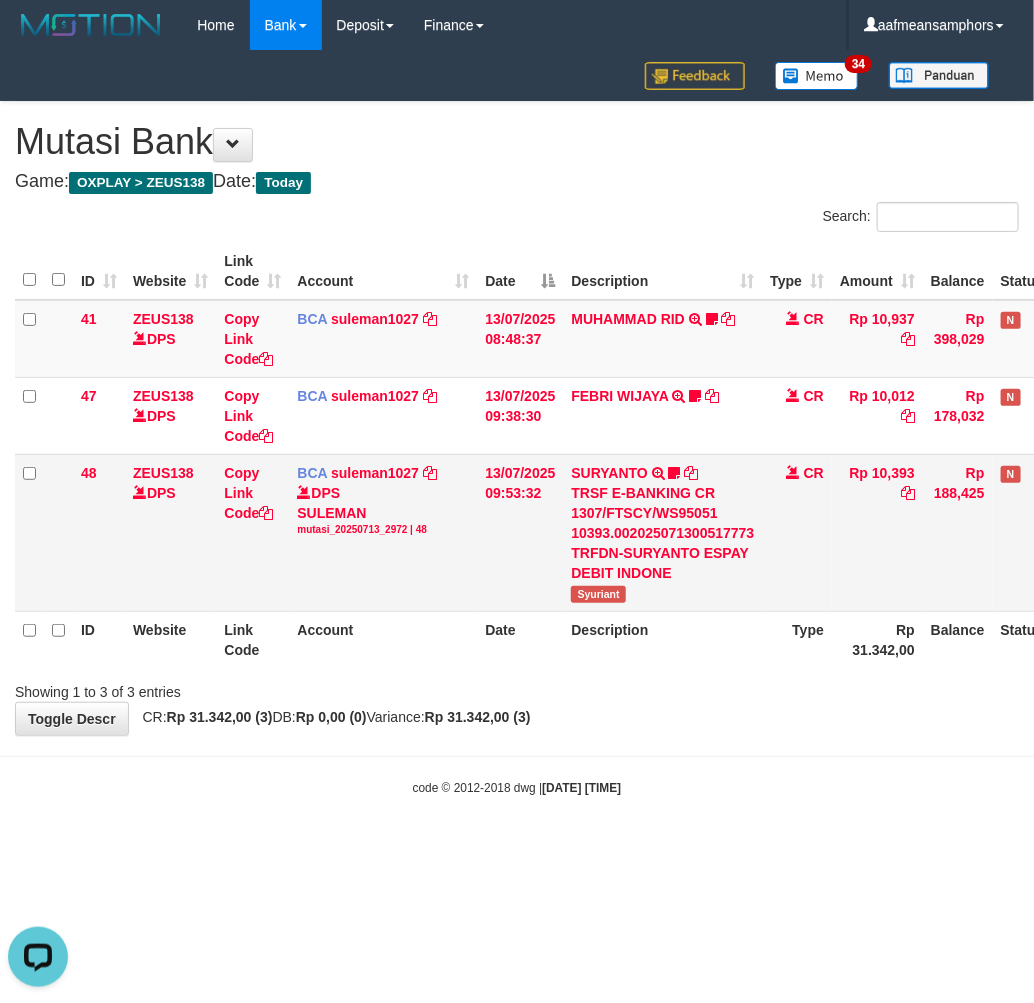 scroll, scrollTop: 0, scrollLeft: 0, axis: both 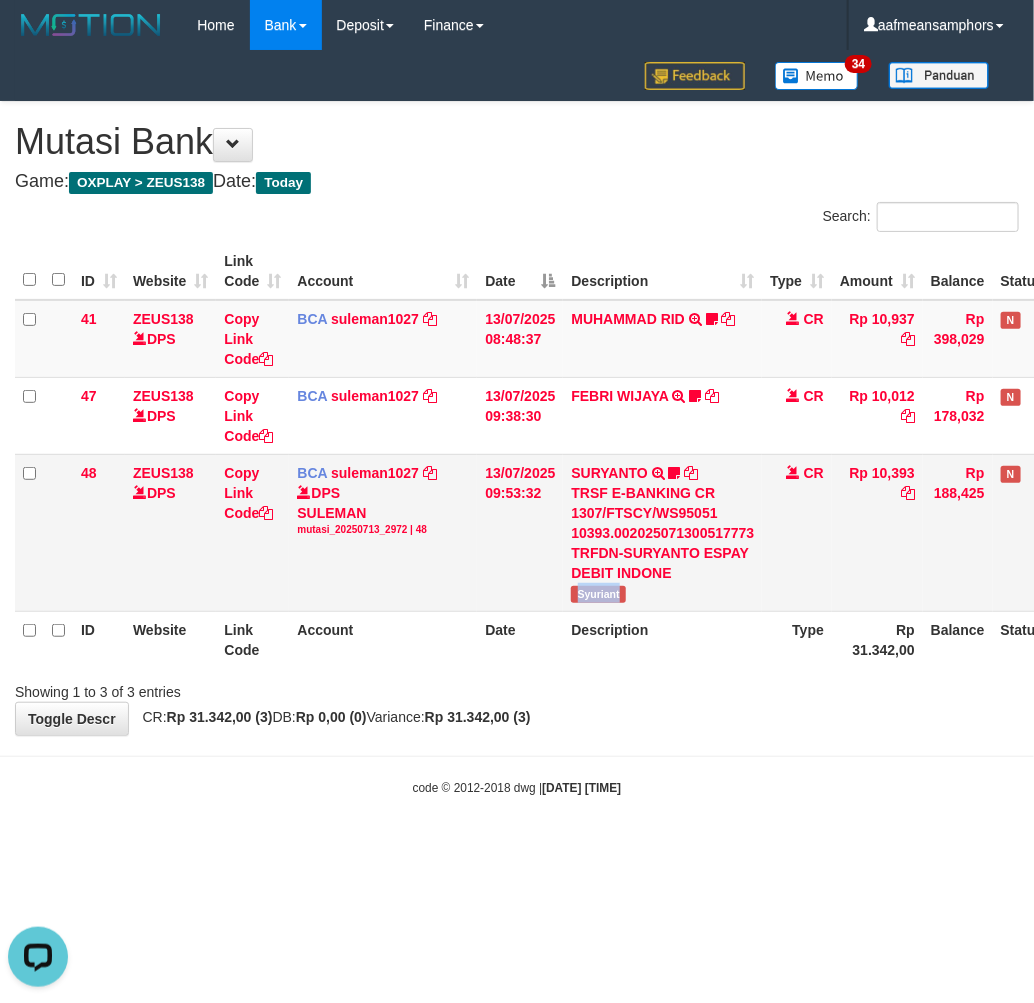 click on "Syuriant" at bounding box center (598, 594) 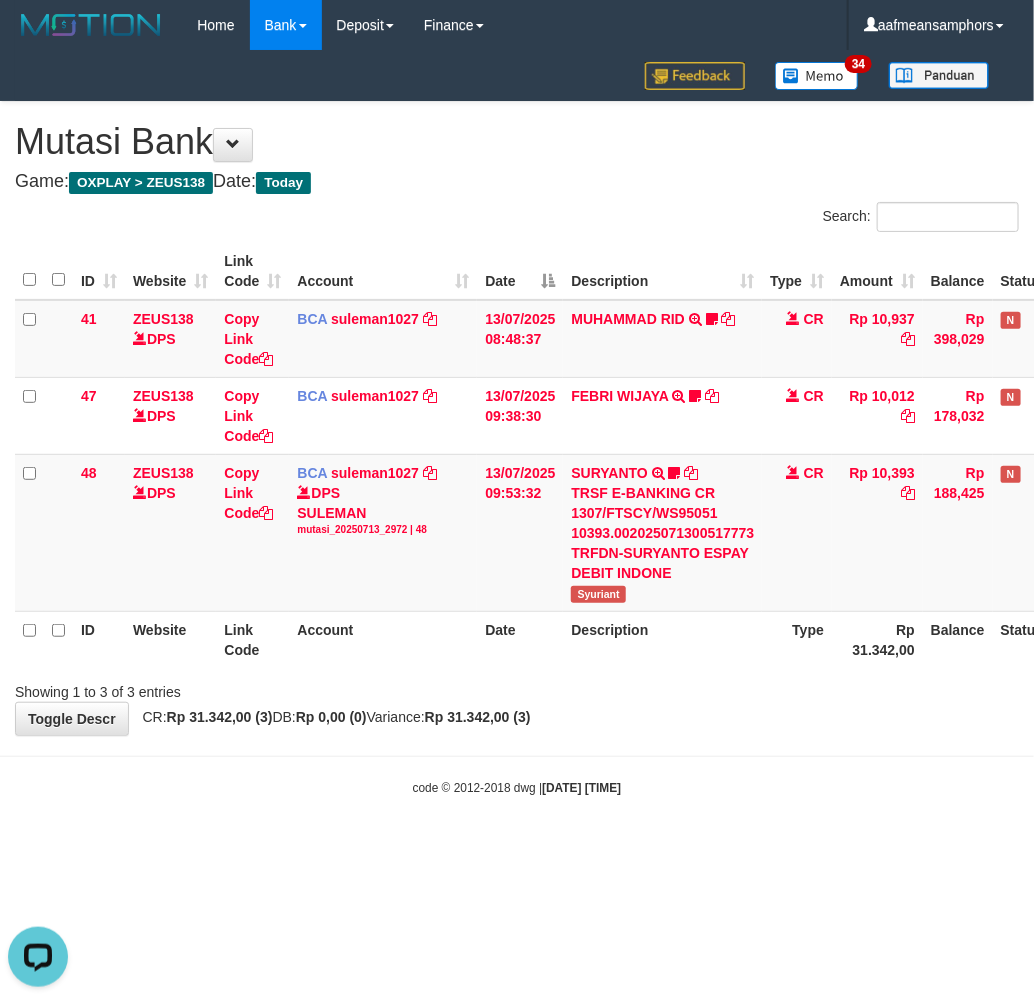 click on "Toggle navigation
Home
Bank
Account List
Load
By Website
Group
[OXPLAY]													ZEUS138
By Load Group (DPS)" at bounding box center [517, 423] 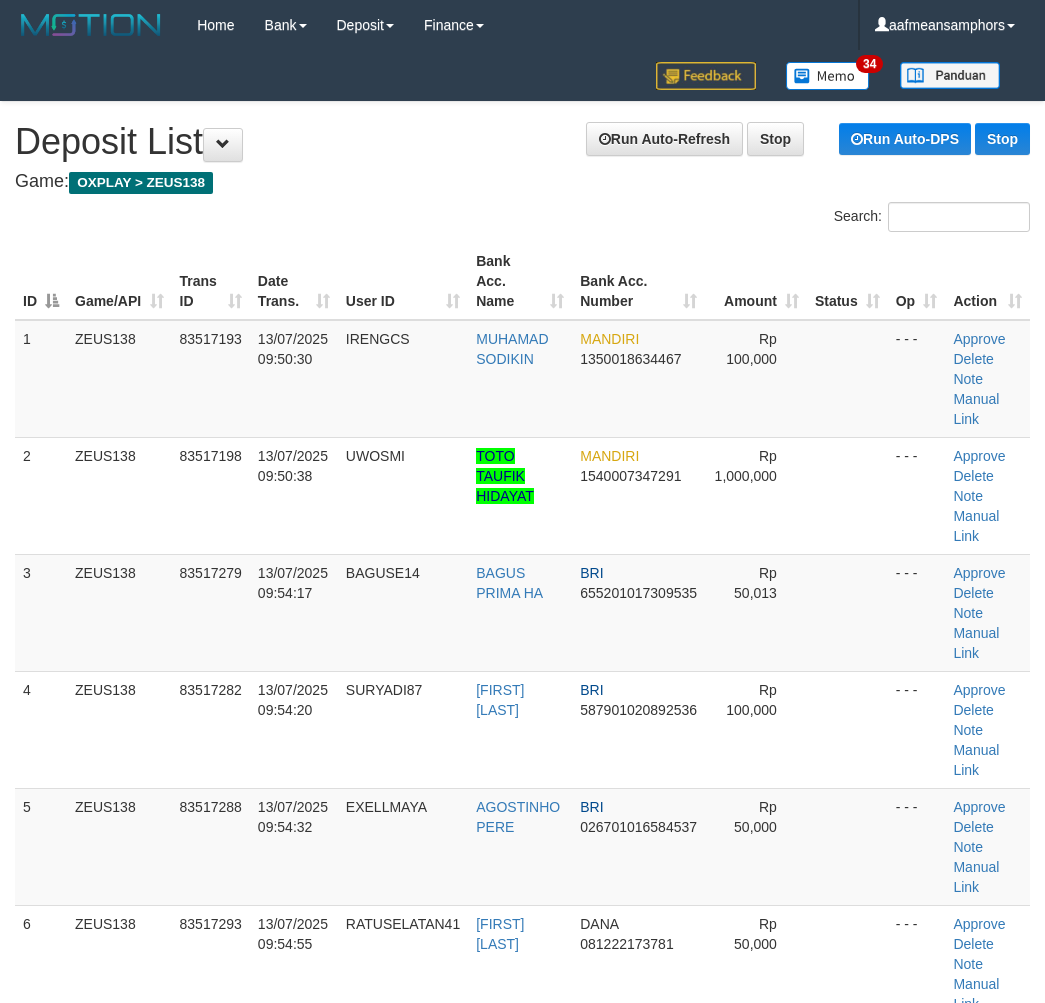 scroll, scrollTop: 111, scrollLeft: 0, axis: vertical 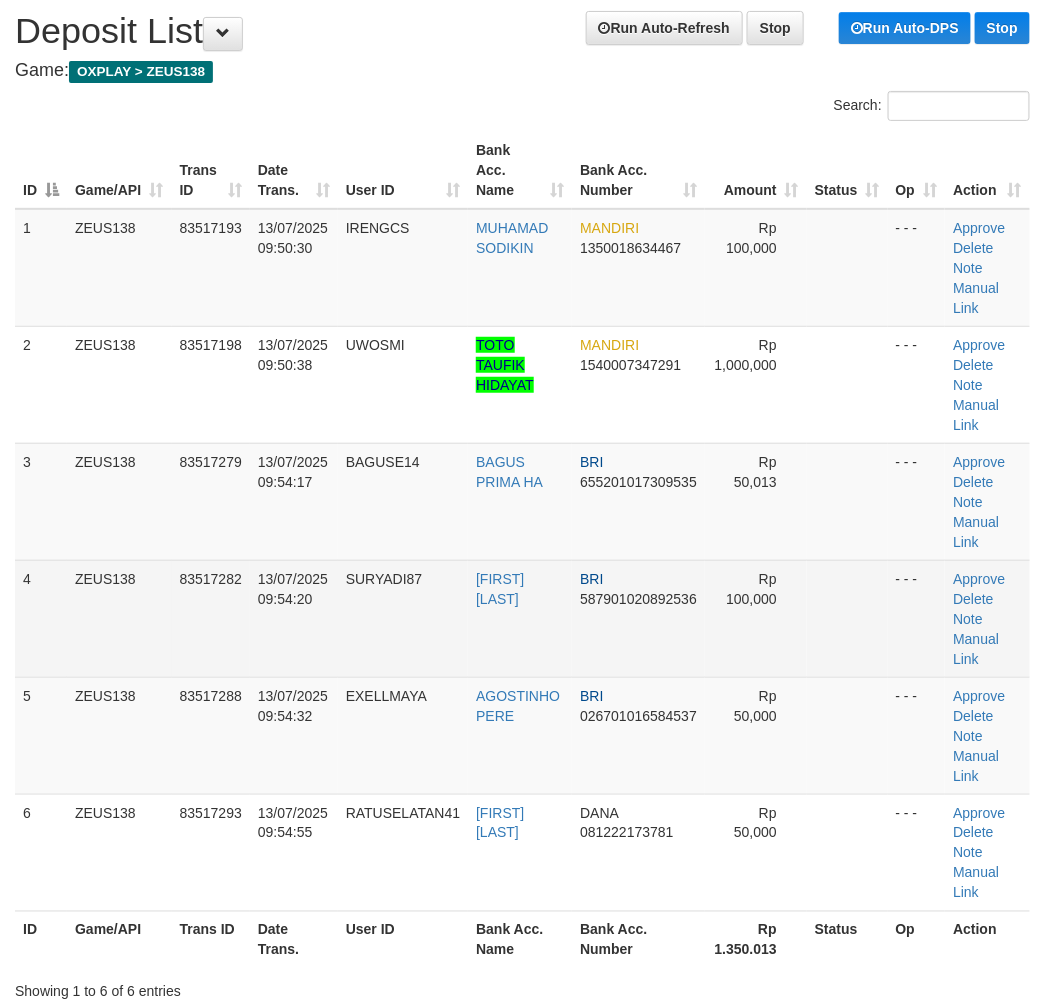 click on "SURYADI87" at bounding box center (403, 618) 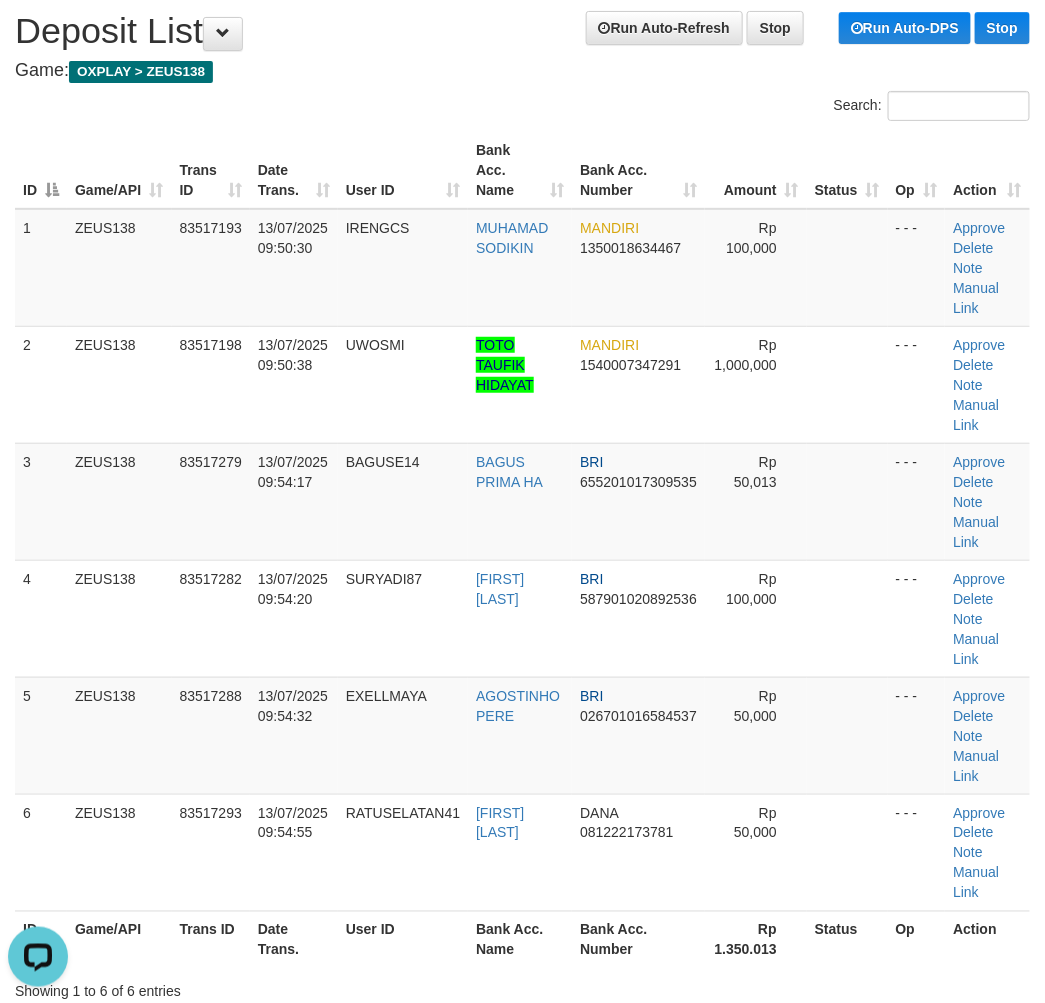 scroll, scrollTop: 0, scrollLeft: 0, axis: both 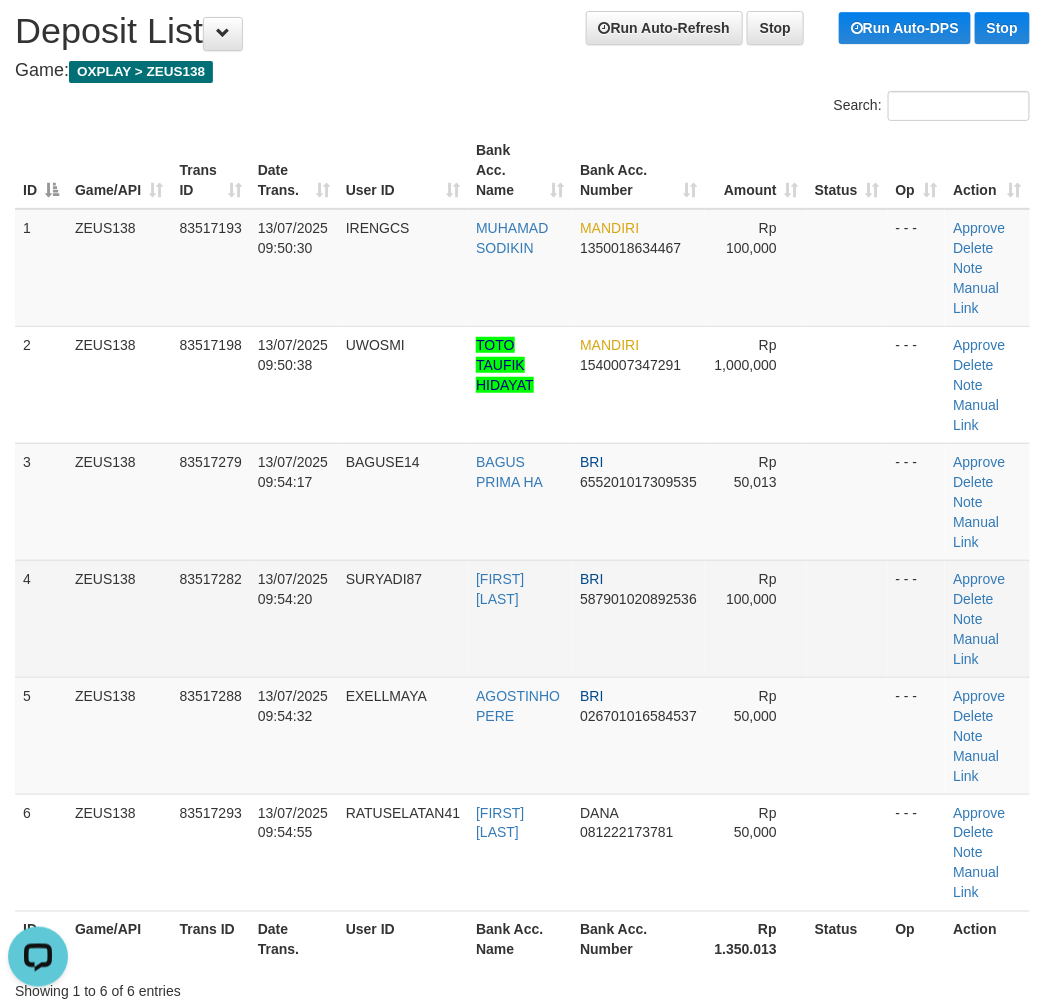 drag, startPoint x: 424, startPoint y: 640, endPoint x: 437, endPoint y: 638, distance: 13.152946 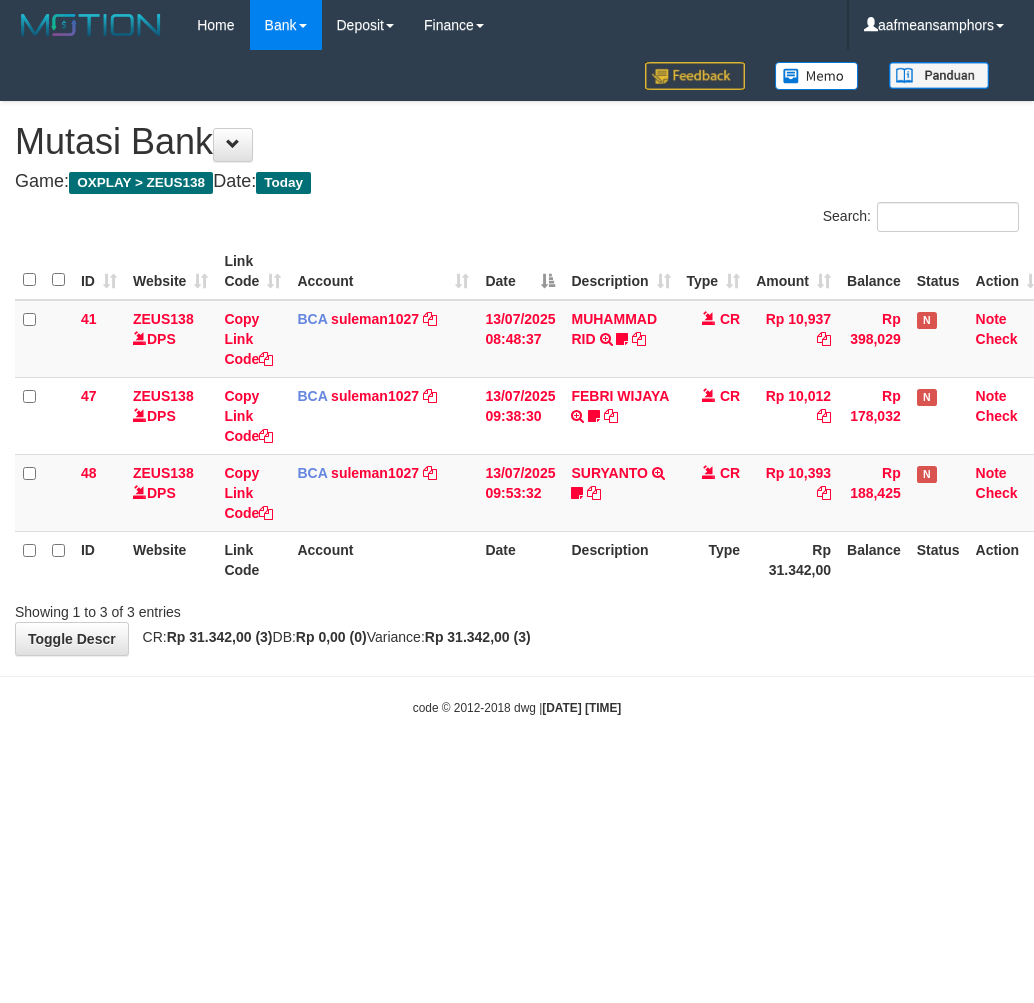 scroll, scrollTop: 0, scrollLeft: 0, axis: both 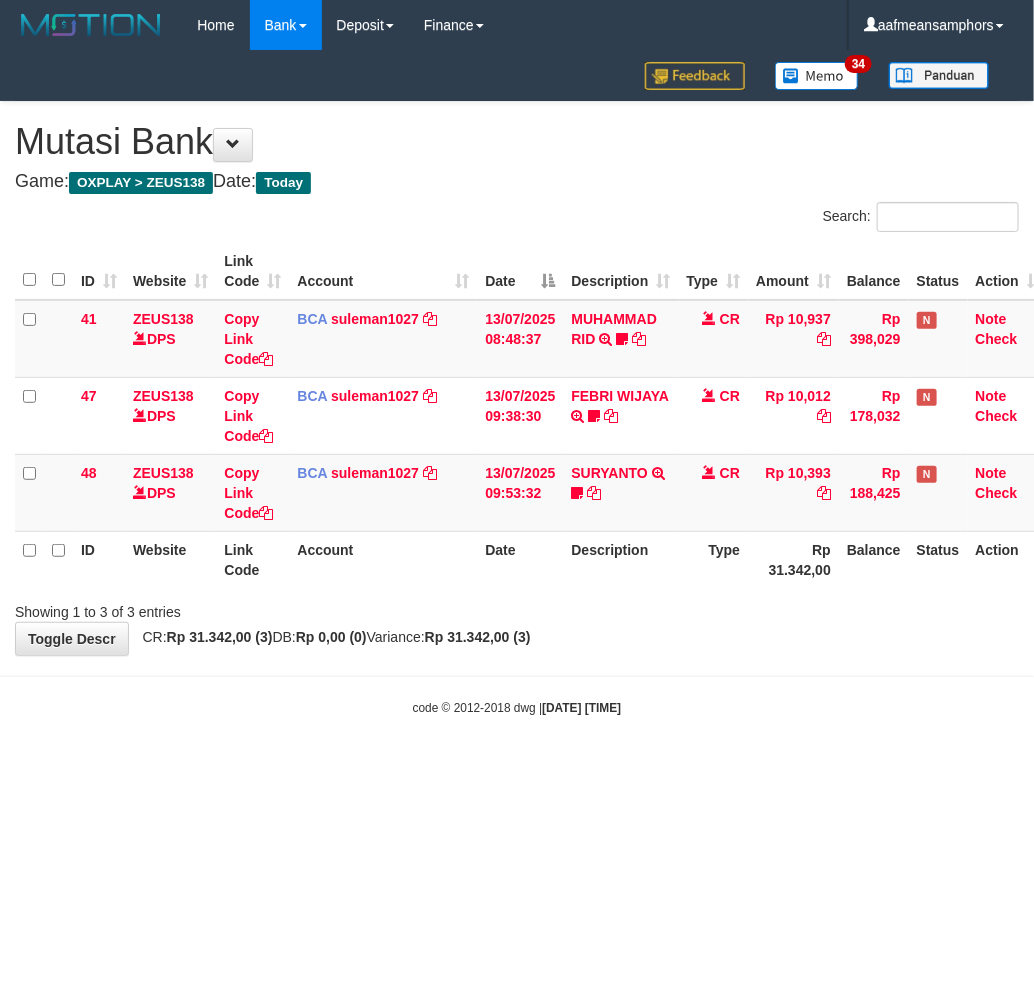 click on "code © 2012-2018 dwg |  [DATE] [TIME]" at bounding box center (517, 707) 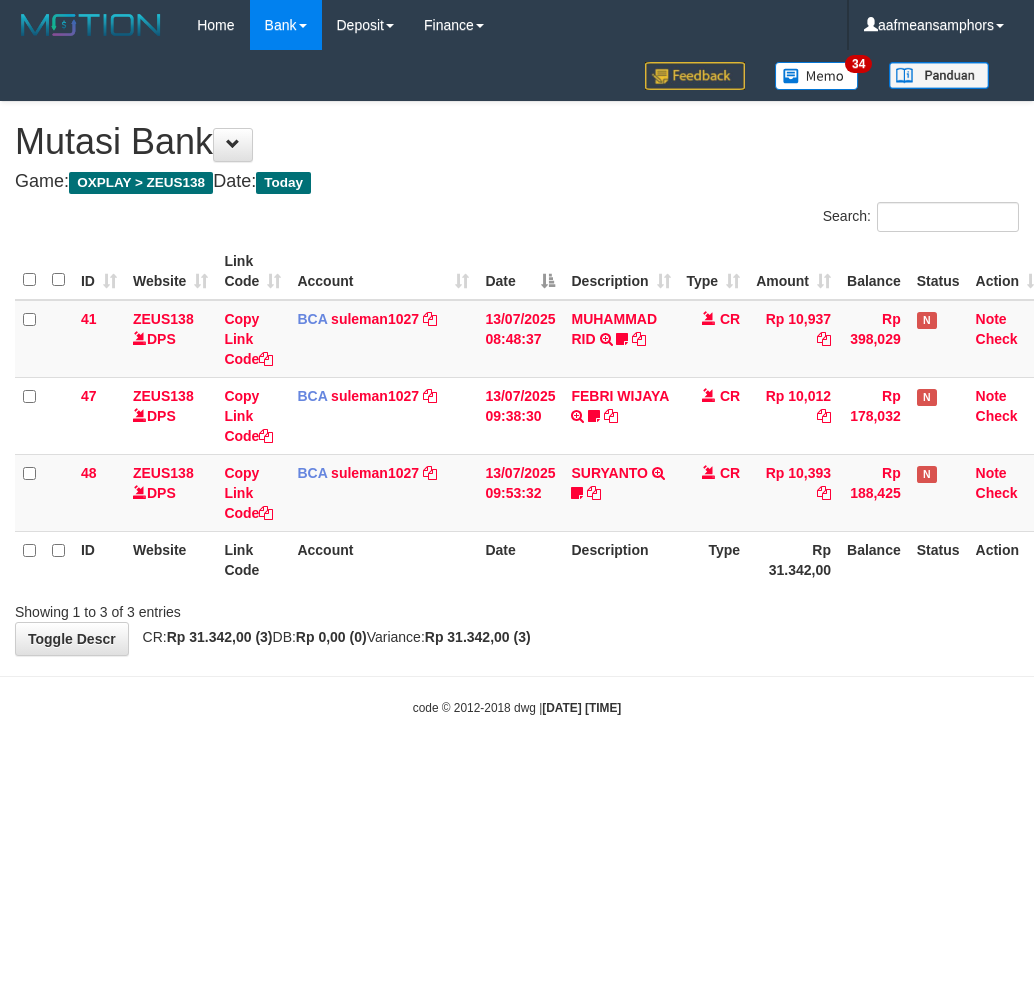 scroll, scrollTop: 0, scrollLeft: 0, axis: both 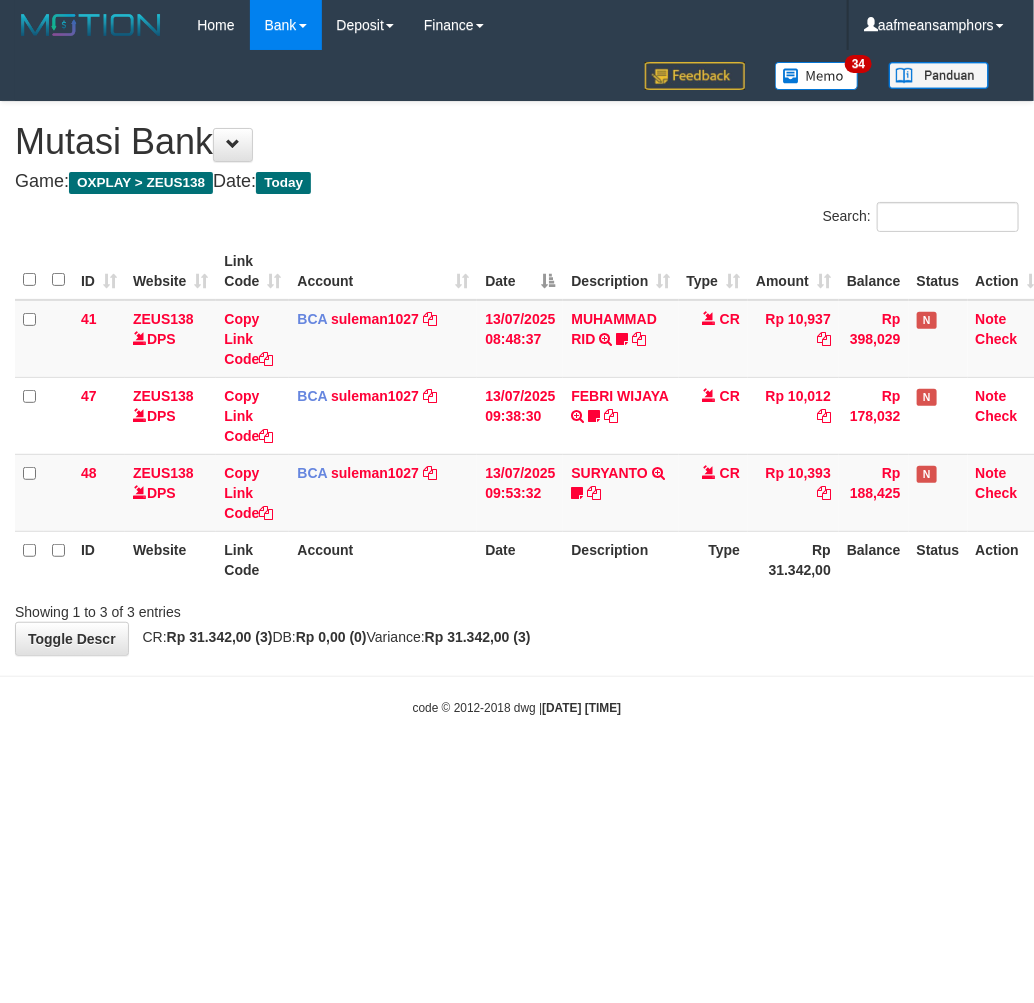 click on "Toggle navigation
Home
Bank
Account List
Load
By Website
Group
[OXPLAY]													ZEUS138
By Load Group (DPS)" at bounding box center (517, 383) 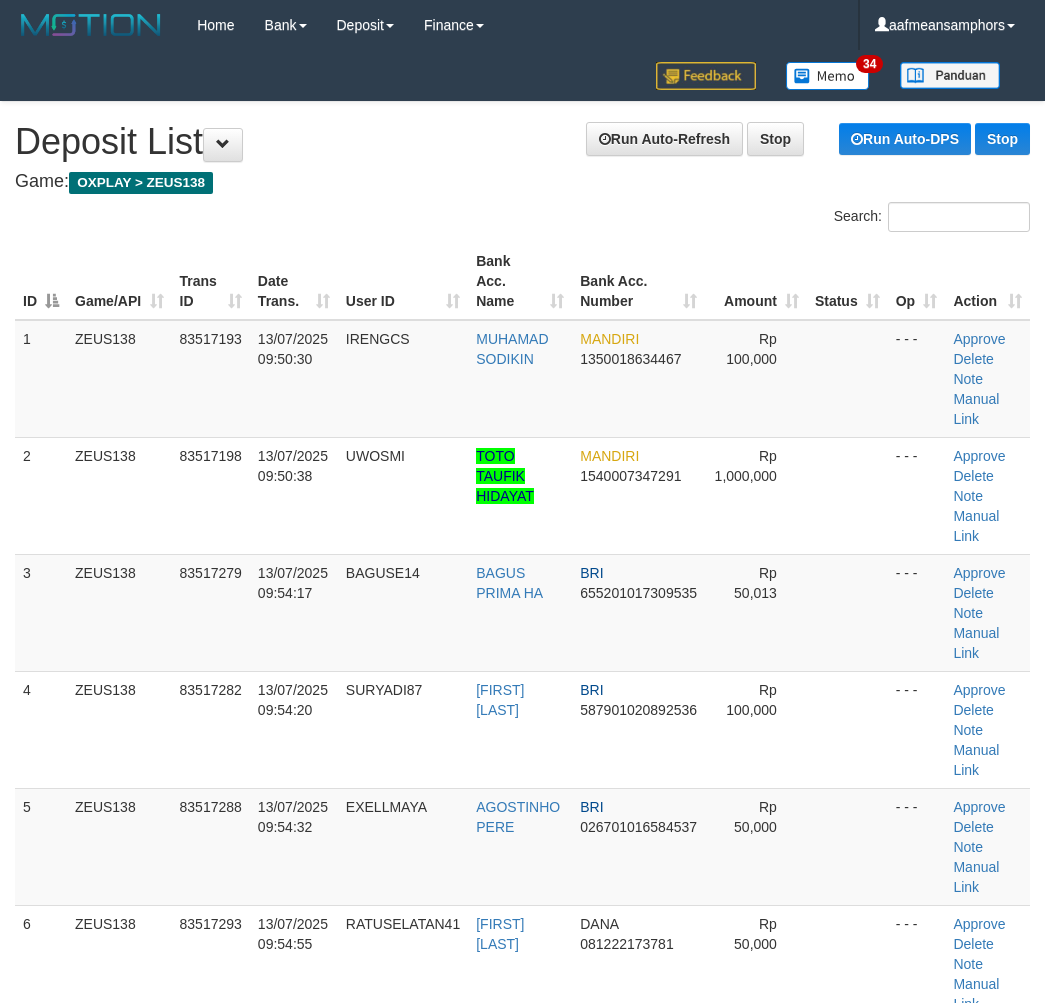 scroll, scrollTop: 111, scrollLeft: 0, axis: vertical 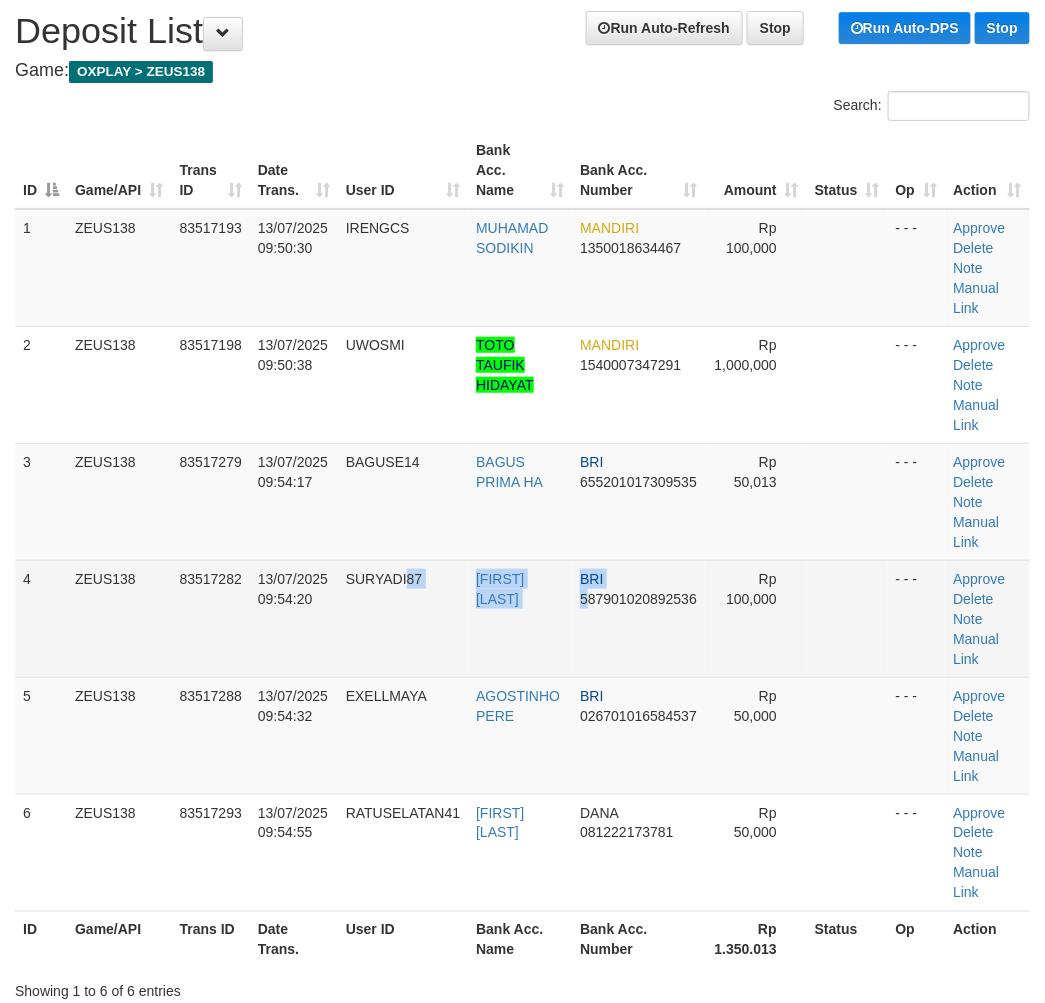 drag, startPoint x: 405, startPoint y: 653, endPoint x: 576, endPoint y: 657, distance: 171.04678 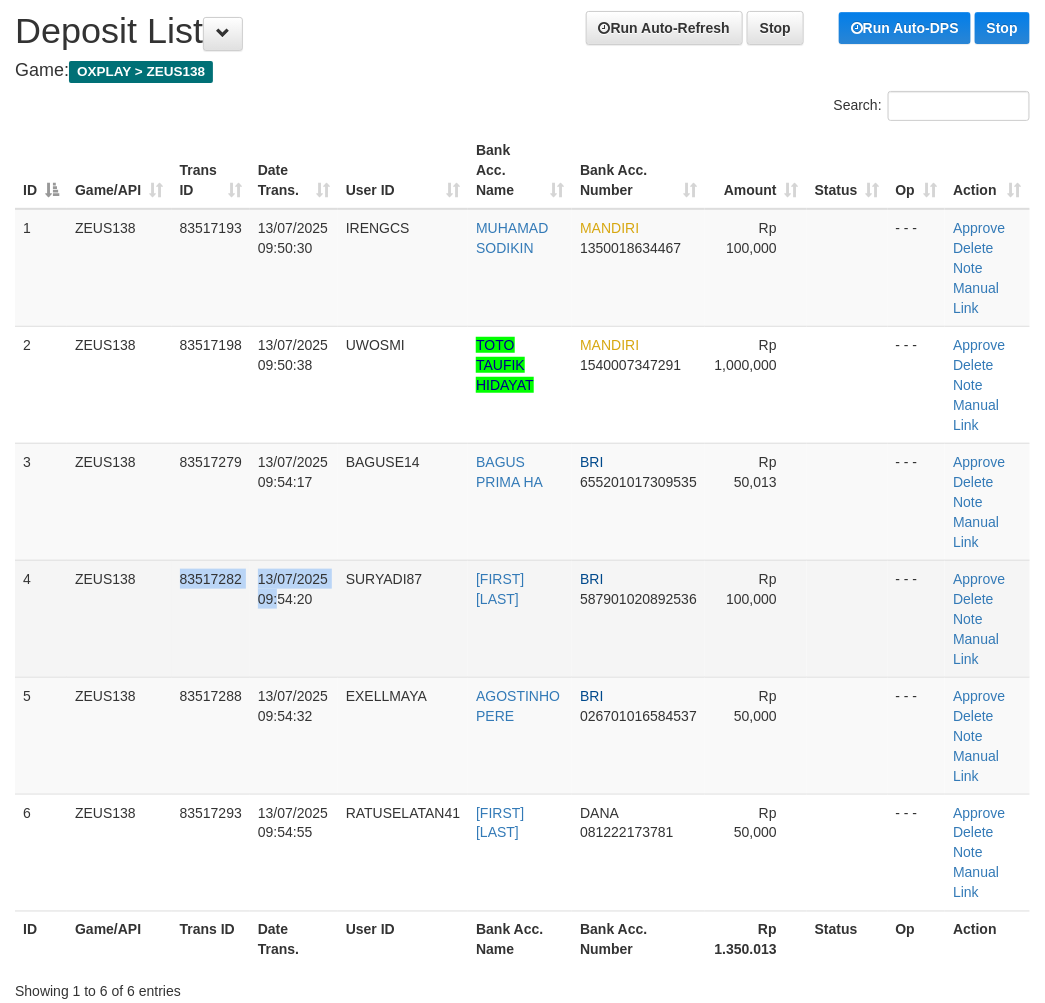 click on "4
ZEUS138
83517282
13/07/2025 09:54:20
SURYADI87
EKO SURYADI
BRI
587901020892536
Rp 100,000
- - -
Approve
Delete
Note
Manual Link" at bounding box center (522, 618) 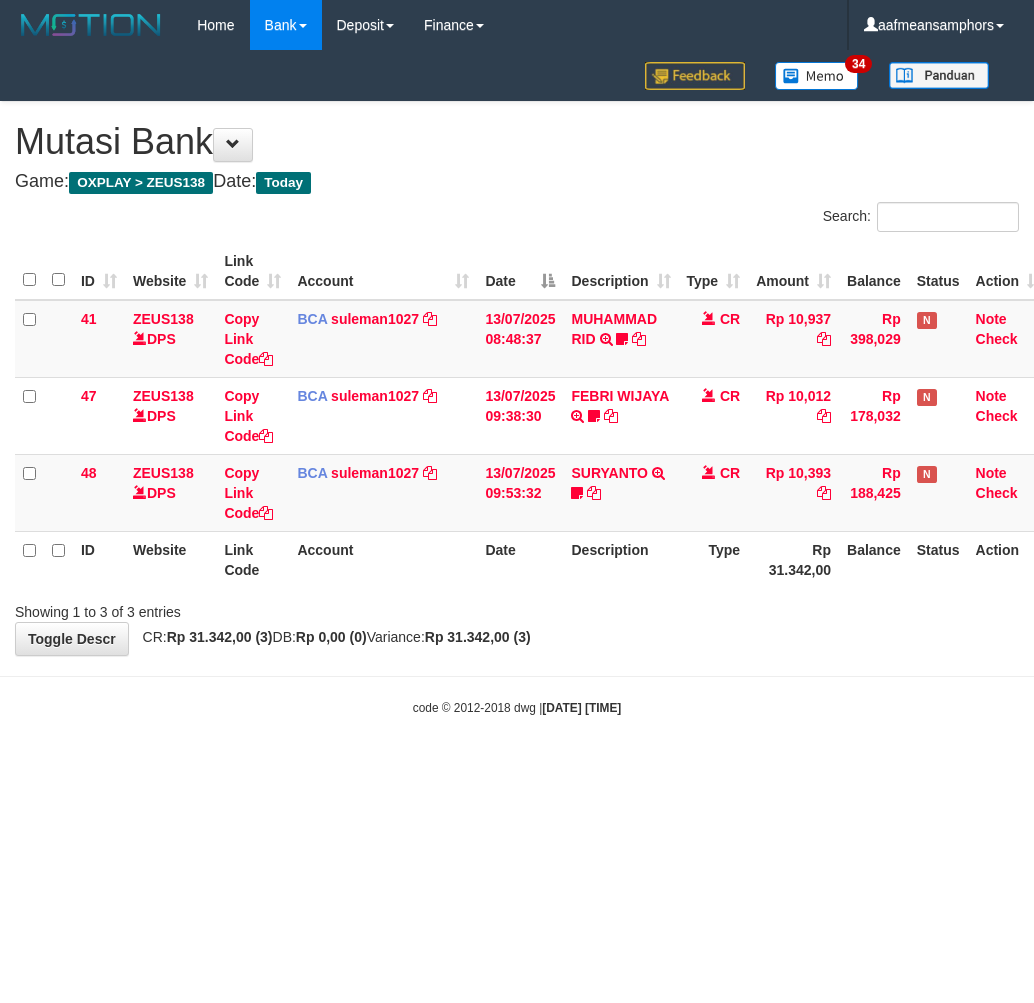 scroll, scrollTop: 0, scrollLeft: 0, axis: both 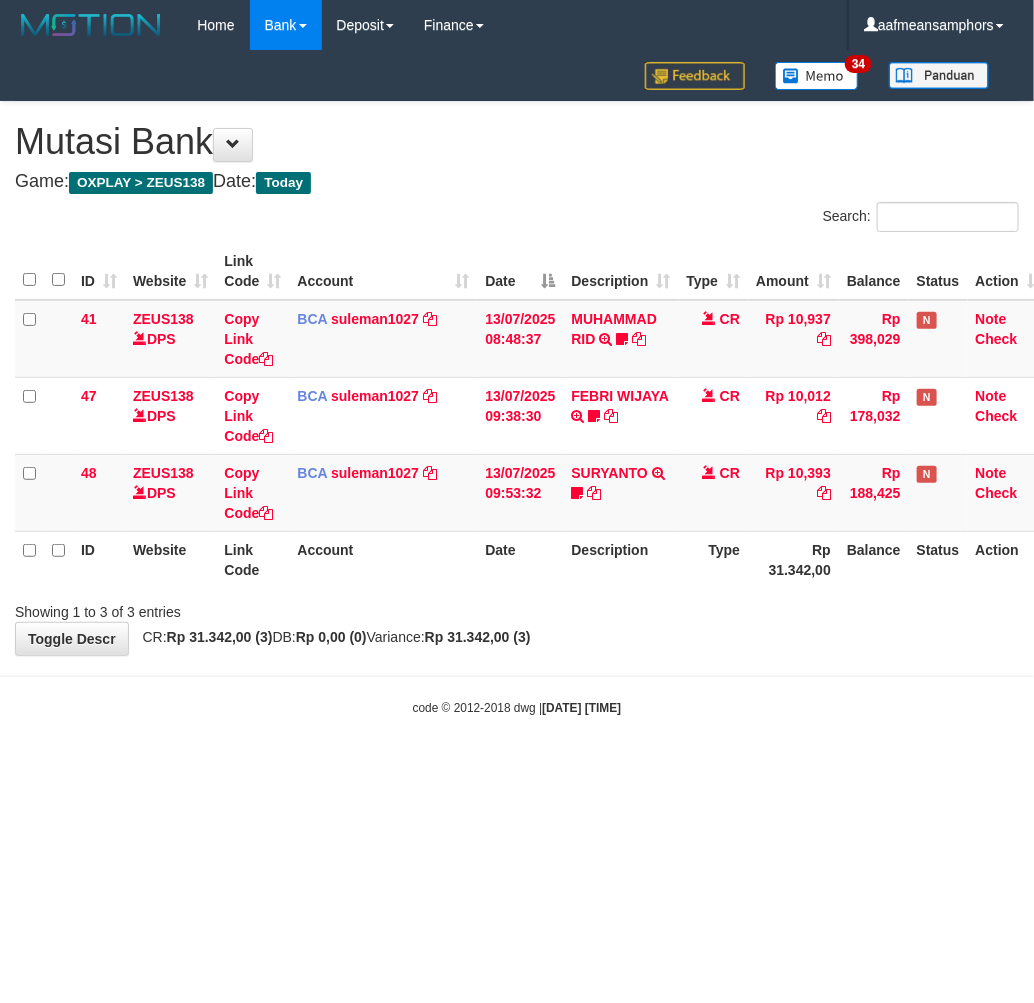 drag, startPoint x: 720, startPoint y: 716, endPoint x: 734, endPoint y: 708, distance: 16.124516 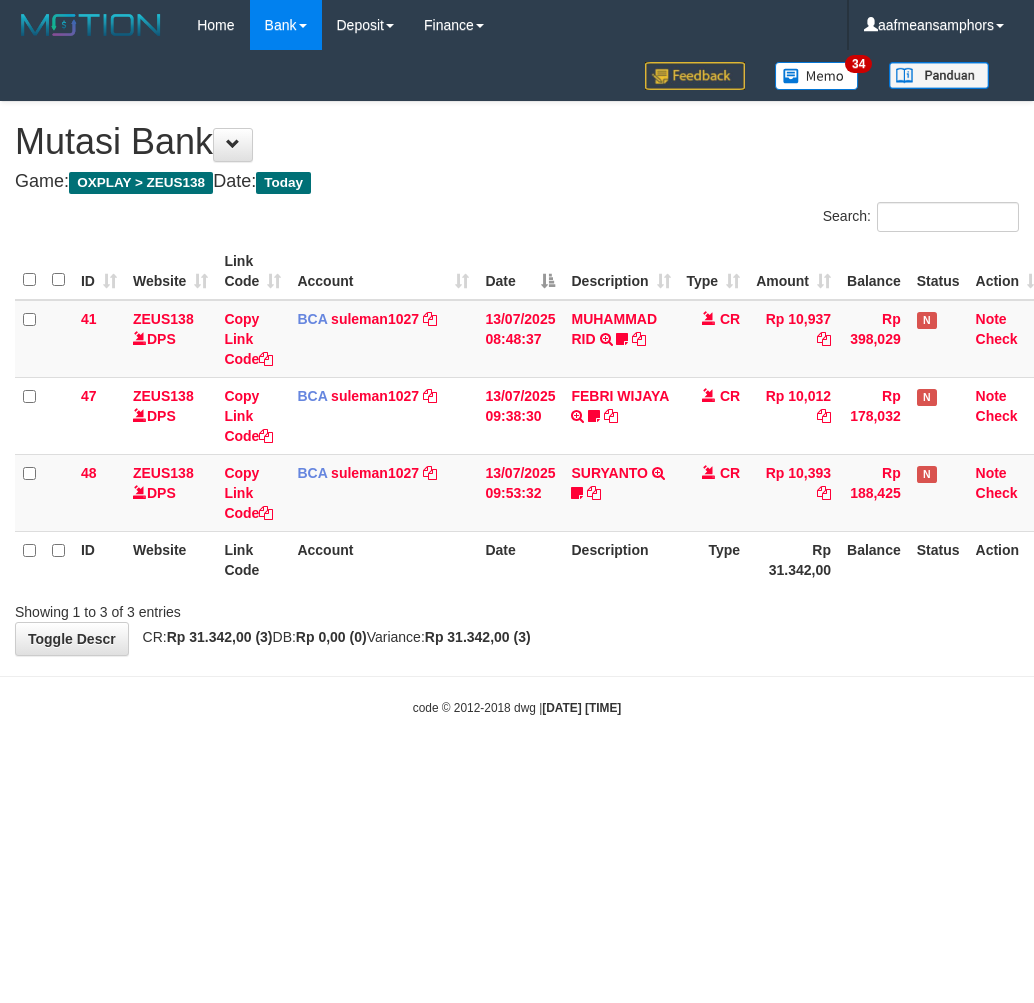 scroll, scrollTop: 0, scrollLeft: 0, axis: both 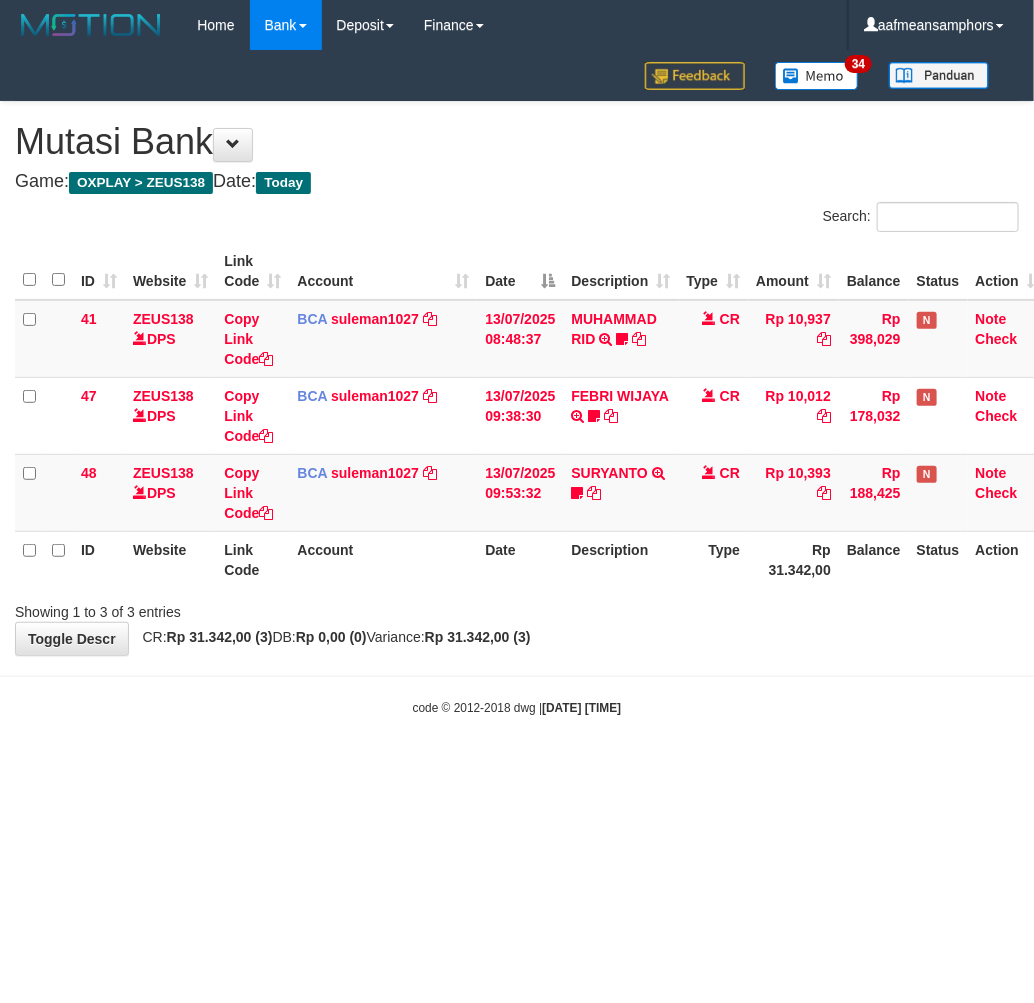 click on "code © 2012-2018 dwg |  2025/07/13 09:56:40" at bounding box center (517, 707) 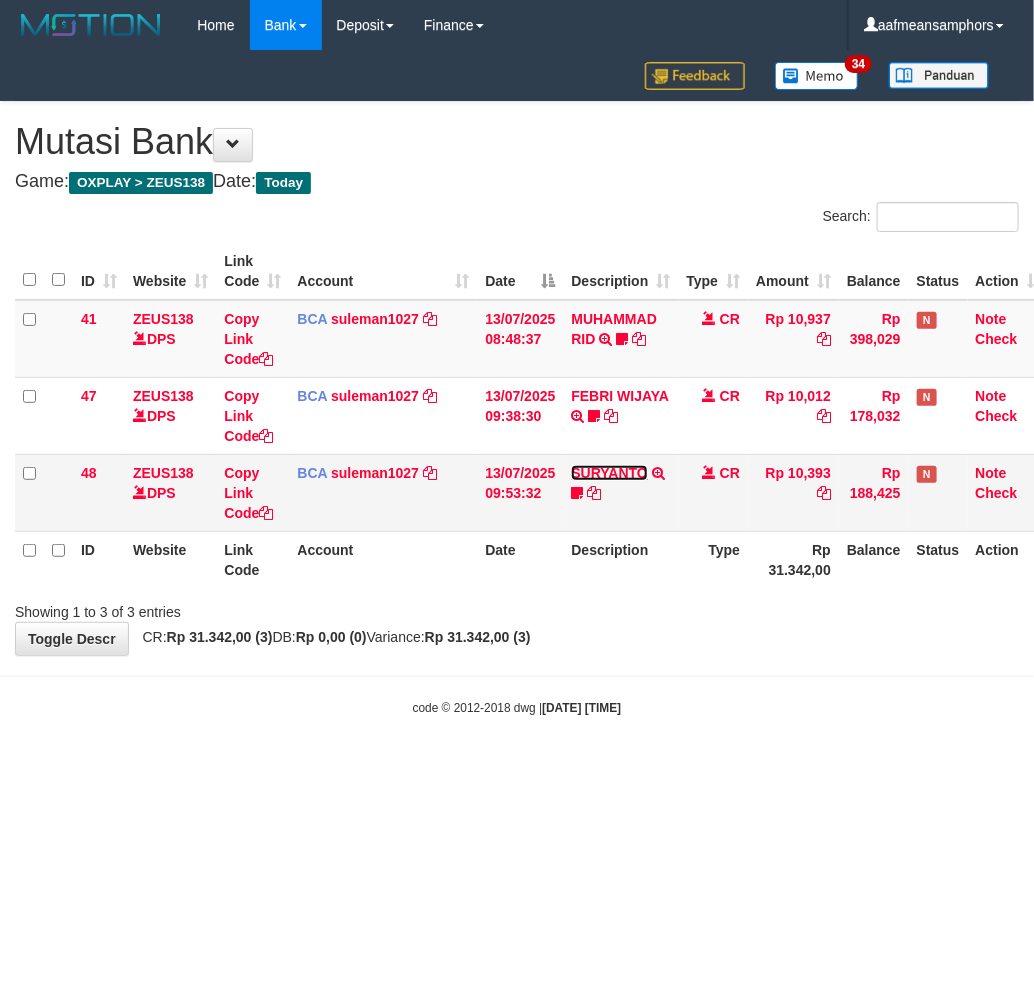 drag, startPoint x: 606, startPoint y: 471, endPoint x: 607, endPoint y: 481, distance: 10.049875 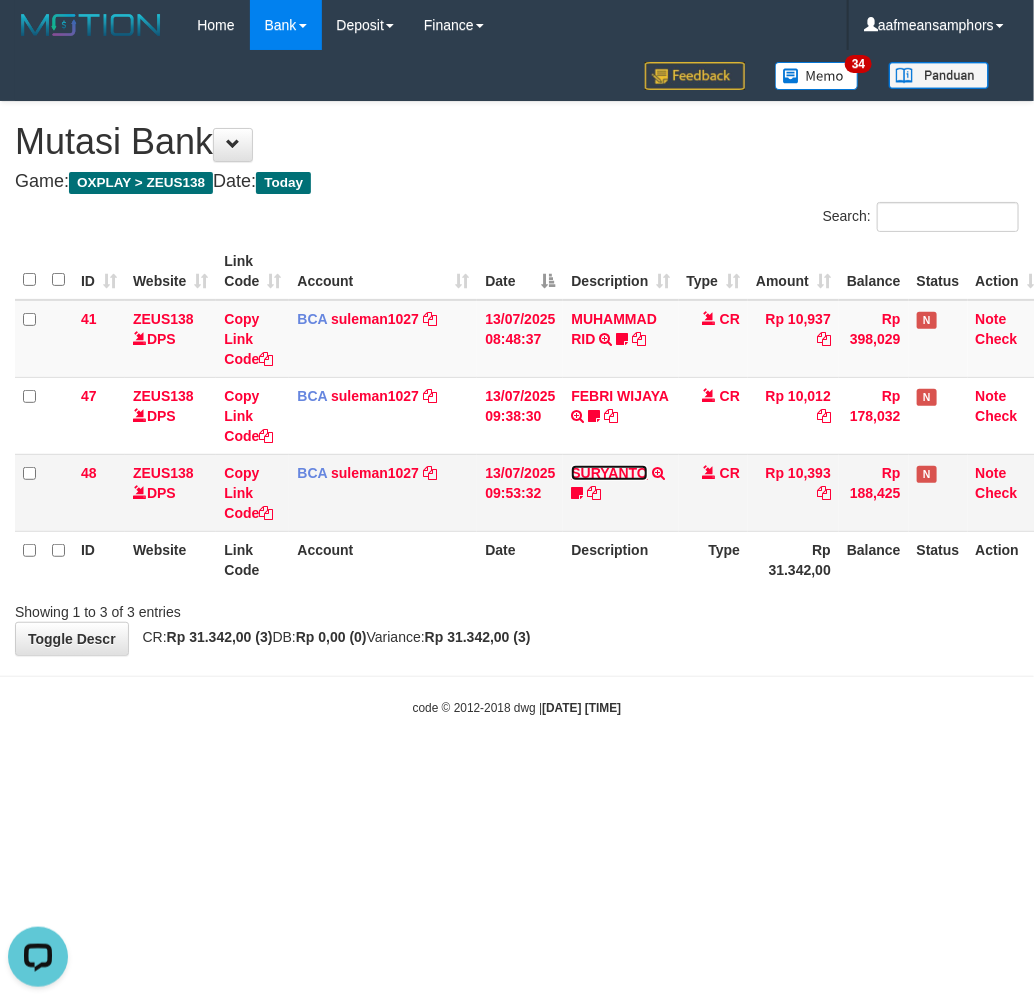 scroll, scrollTop: 0, scrollLeft: 0, axis: both 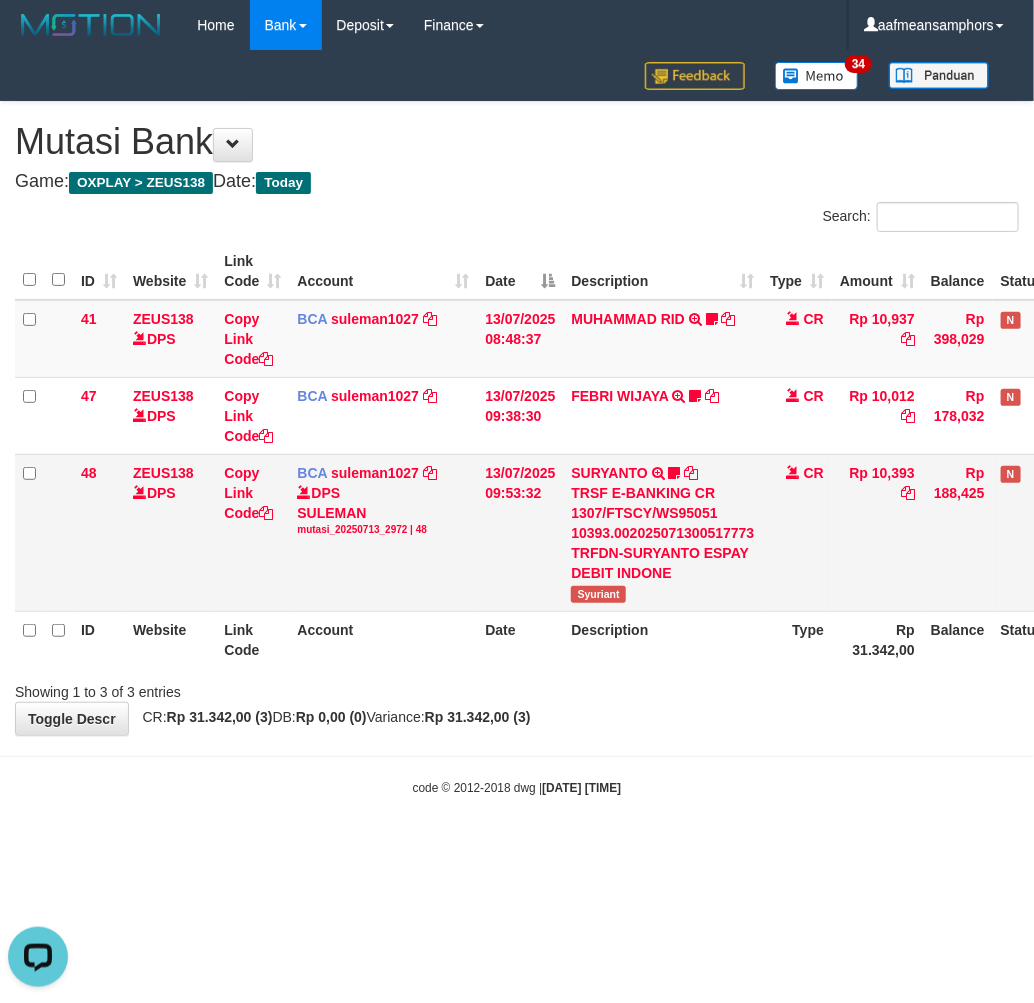 click on "SURYANTO            TRSF E-BANKING CR 1307/FTSCY/WS95051
10393.002025071300517773 TRFDN-SURYANTO ESPAY DEBIT INDONE    Syuriant" at bounding box center [662, 532] 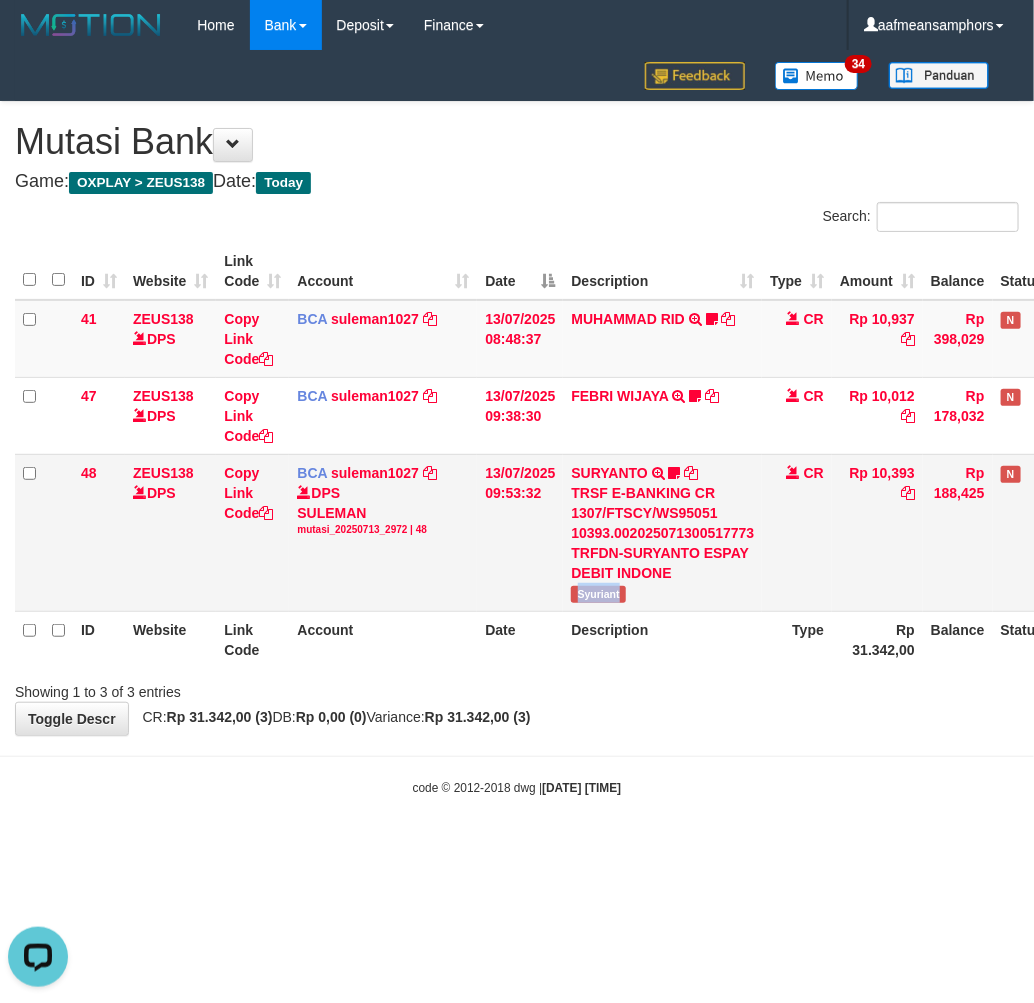 copy on "Syuriant" 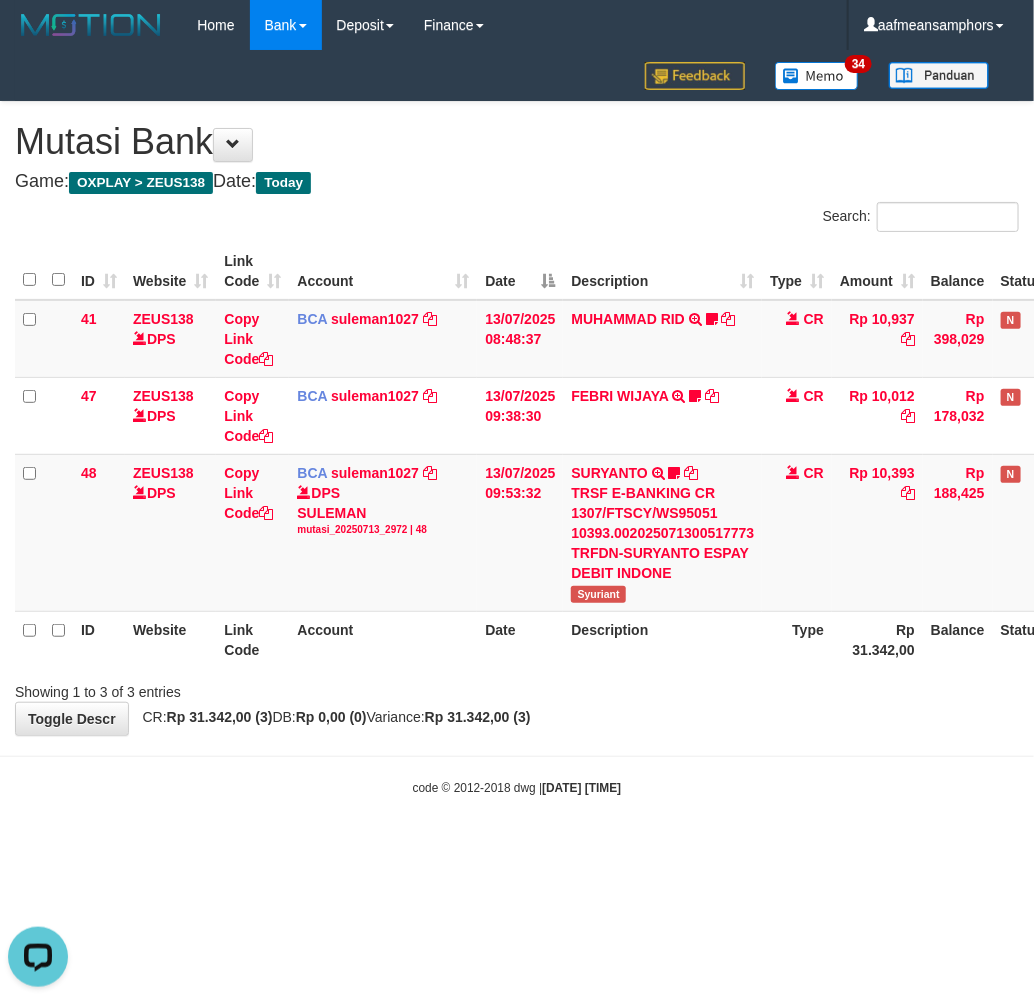 click on "Toggle navigation
Home
Bank
Account List
Load
By Website
Group
[OXPLAY]													ZEUS138
By Load Group (DPS)" at bounding box center [517, 423] 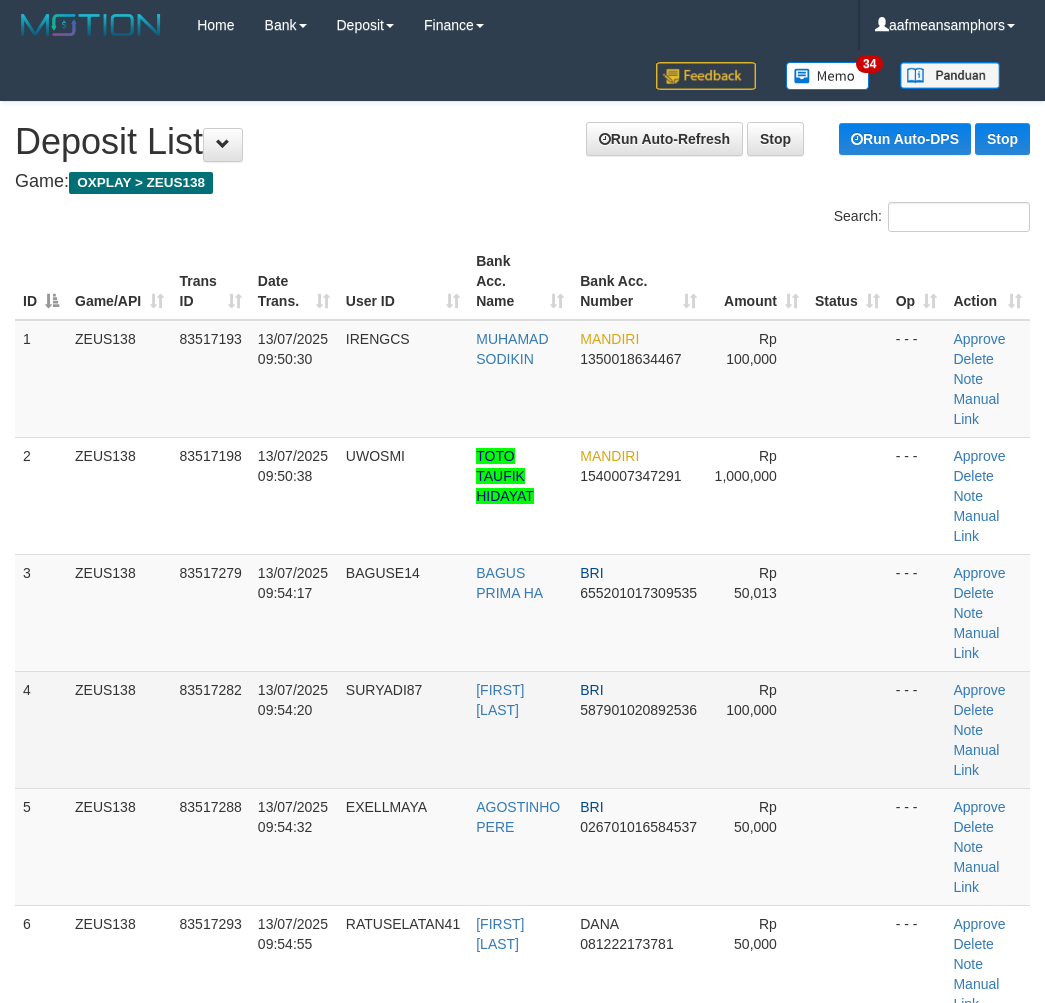 scroll, scrollTop: 111, scrollLeft: 0, axis: vertical 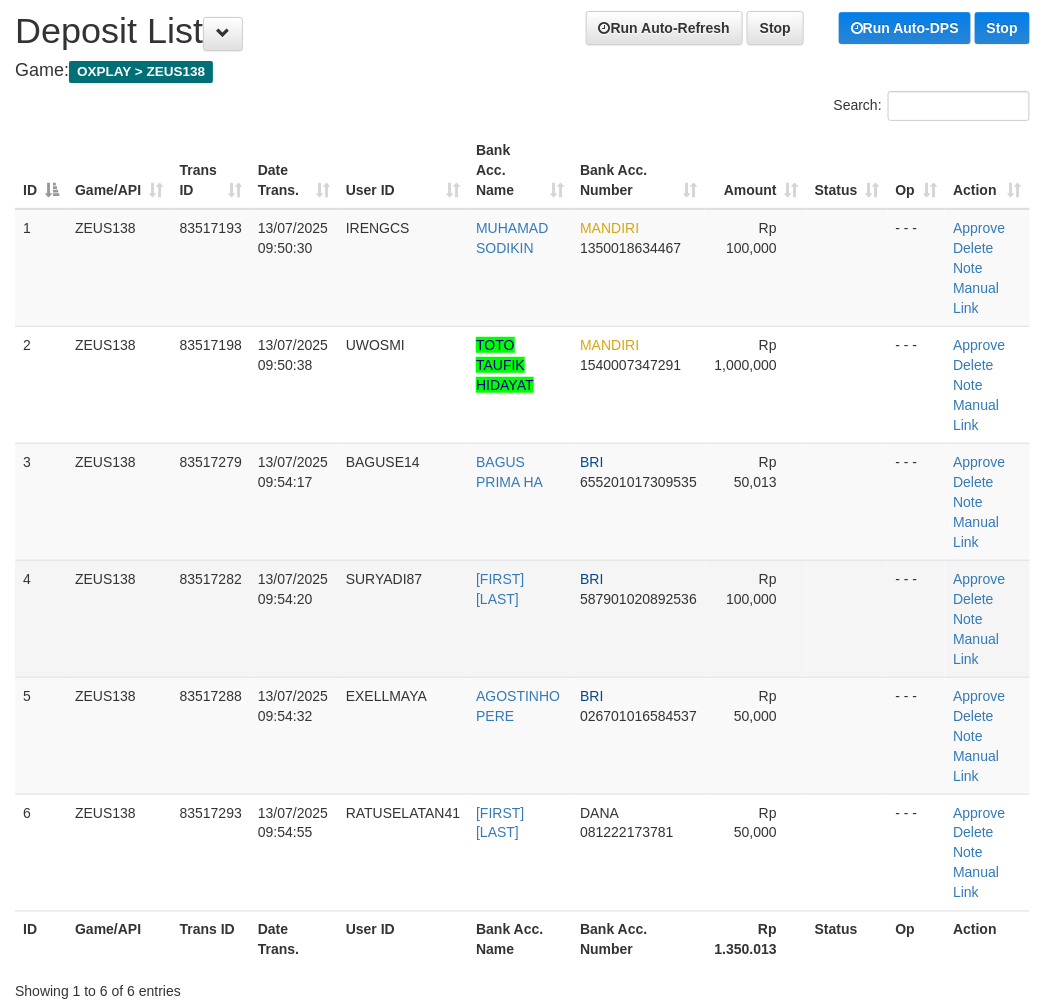 click on "SURYADI87" at bounding box center (403, 618) 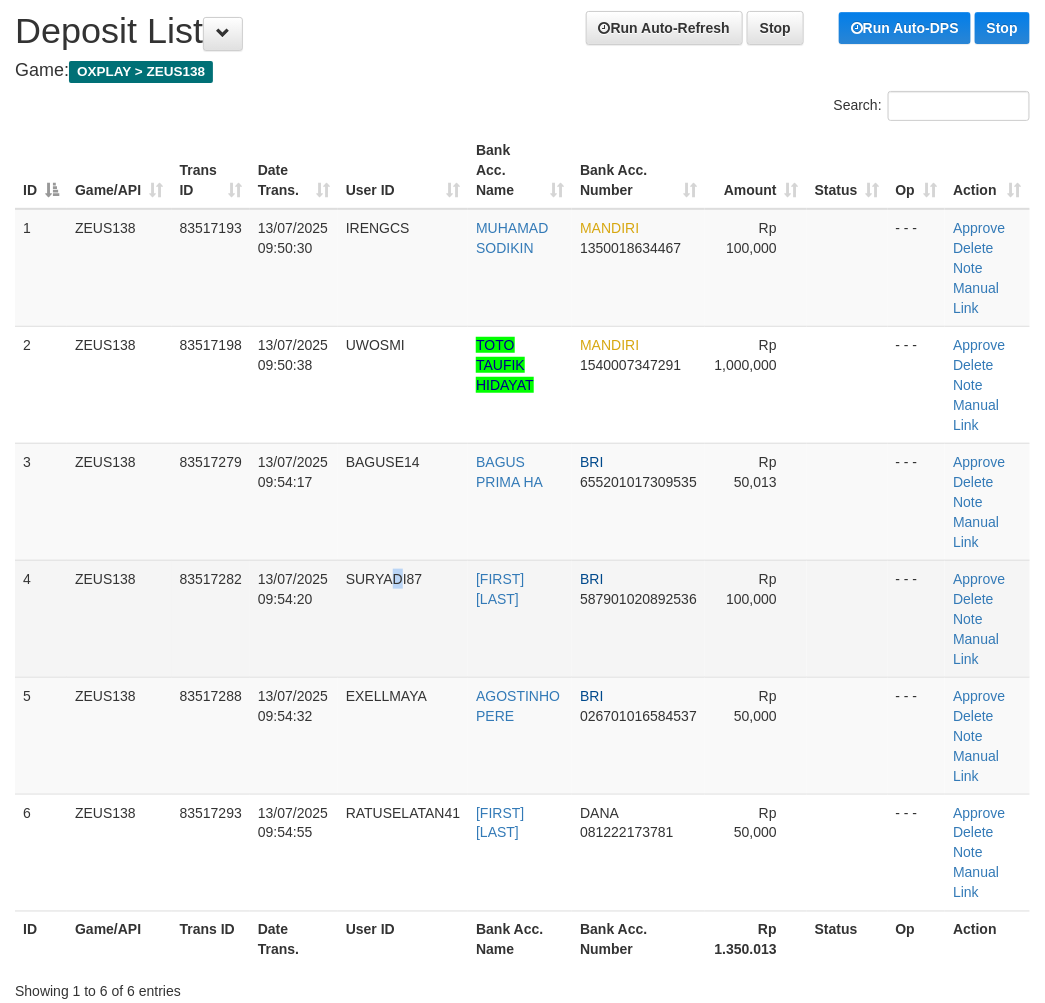 click on "SURYADI87" at bounding box center [403, 618] 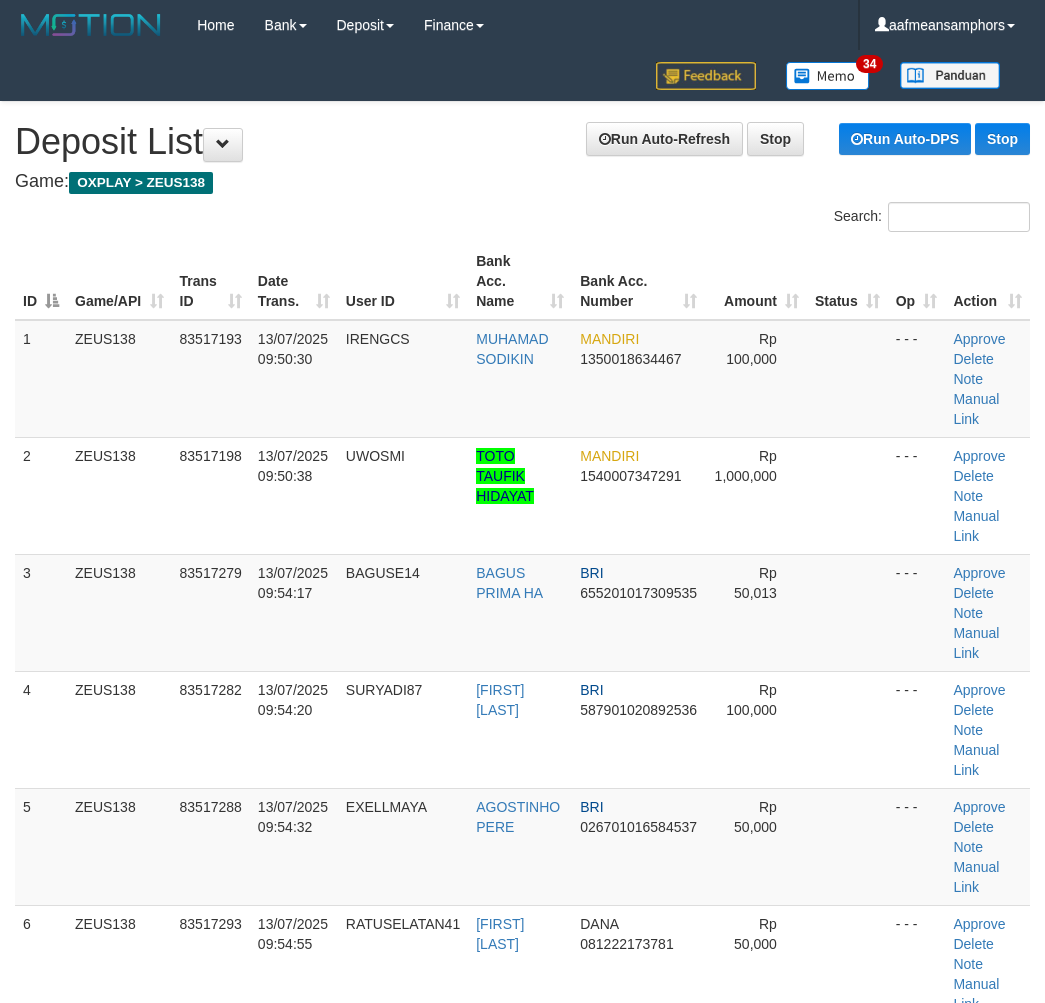 scroll, scrollTop: 111, scrollLeft: 0, axis: vertical 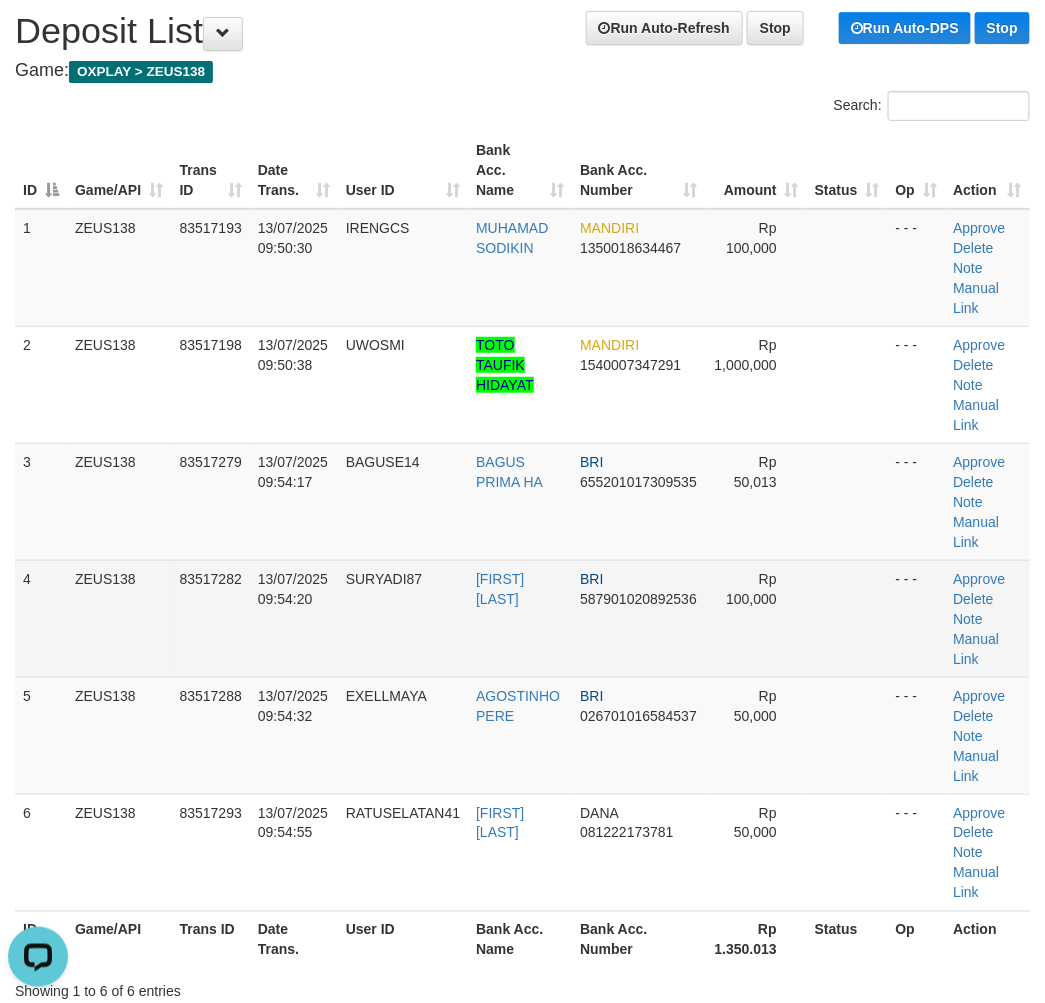 click on "4
ZEUS138
83517282
13/07/2025 09:54:20
SURYADI87
EKO SURYADI
BRI
587901020892536
Rp 100,000
- - -
Approve
Delete
Note
Manual Link" at bounding box center (522, 618) 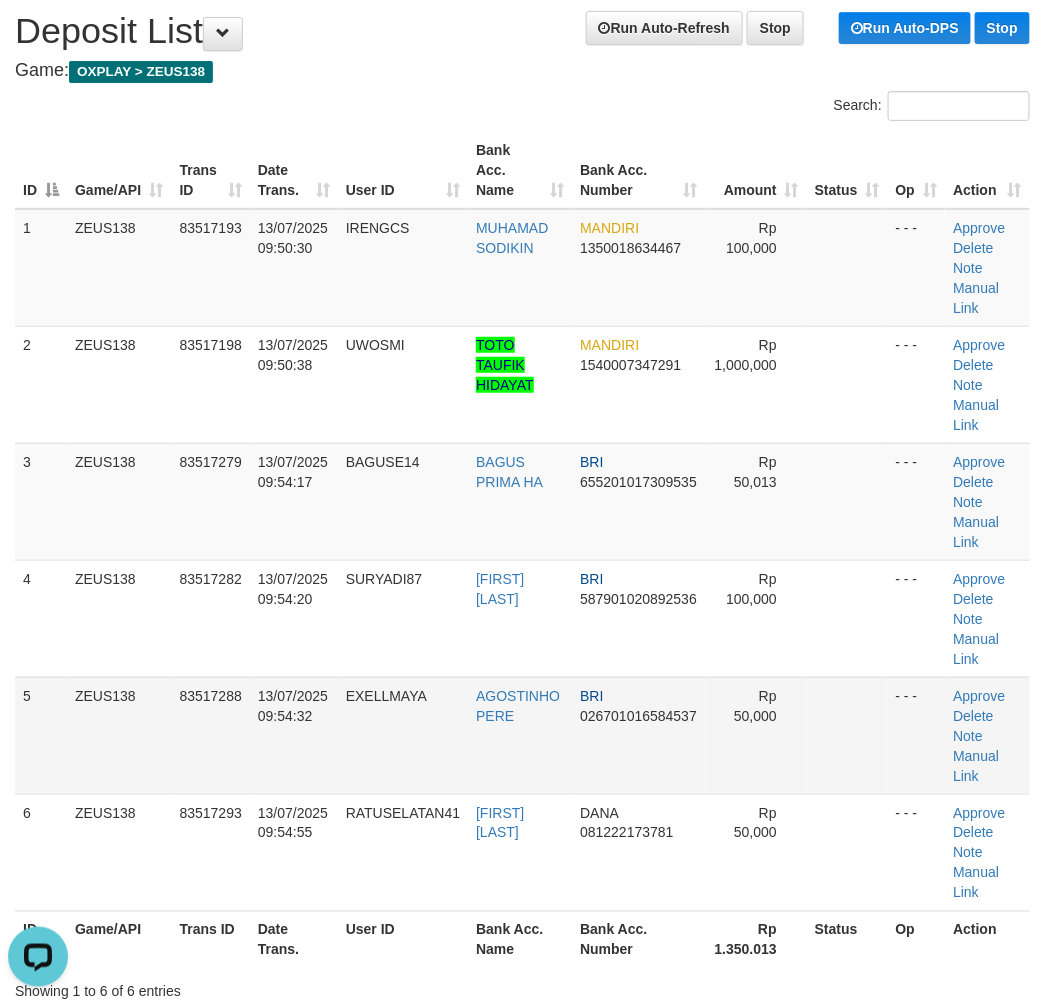 click on "EXELLMAYA" at bounding box center [403, 735] 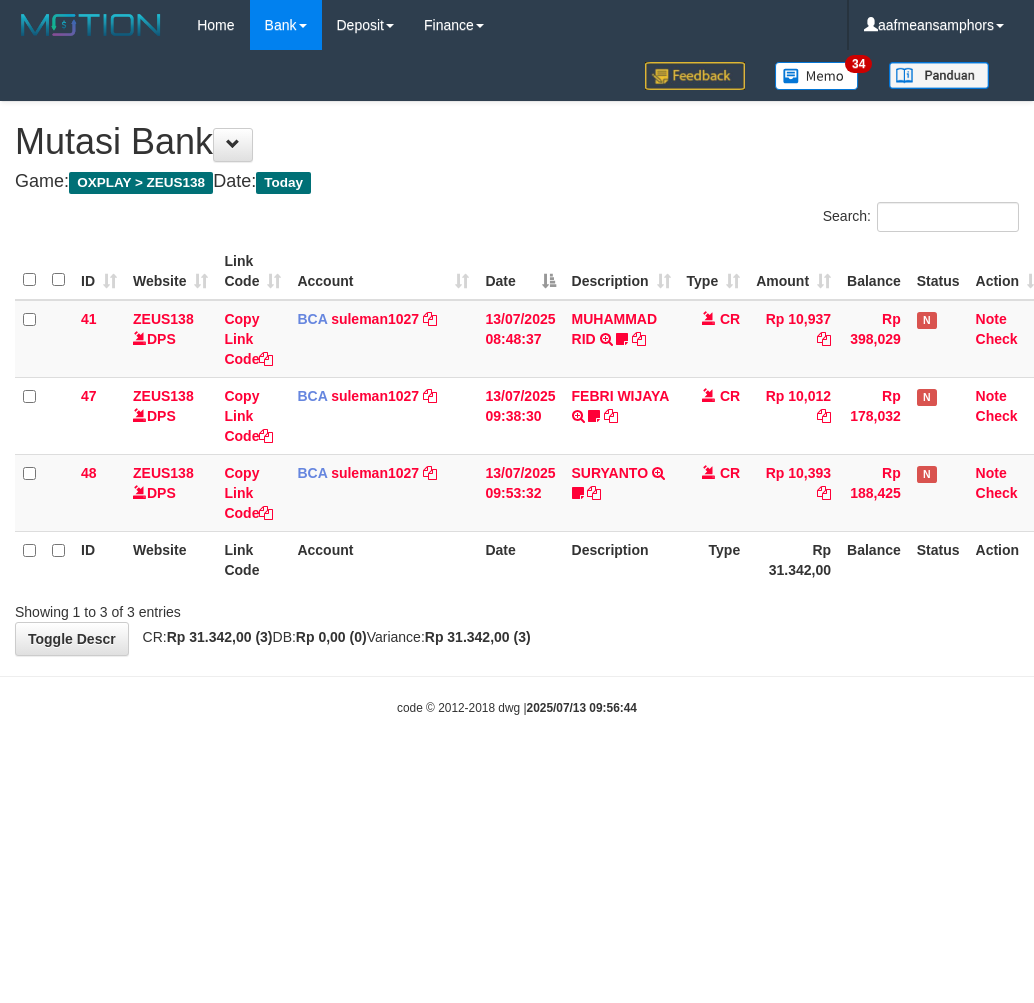drag, startPoint x: 0, startPoint y: 0, endPoint x: 712, endPoint y: 718, distance: 1011.1716 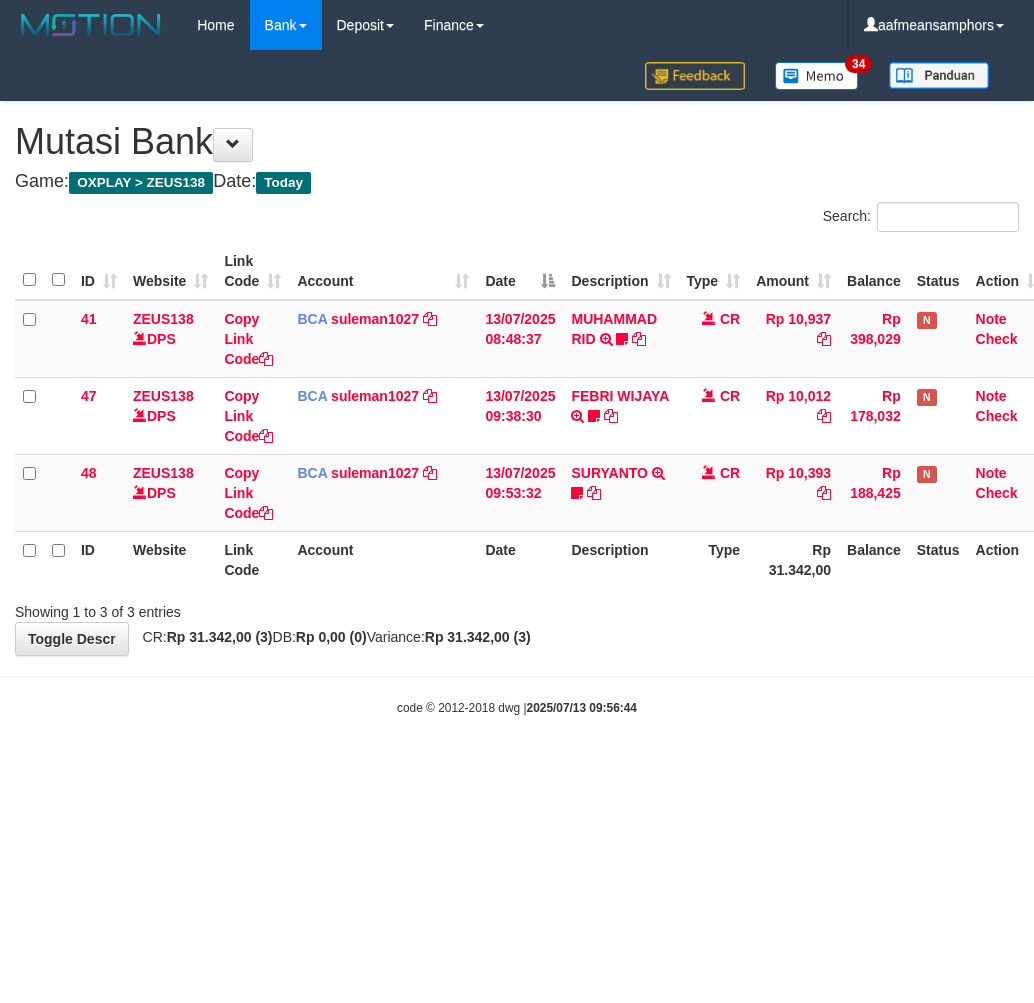 scroll, scrollTop: 0, scrollLeft: 0, axis: both 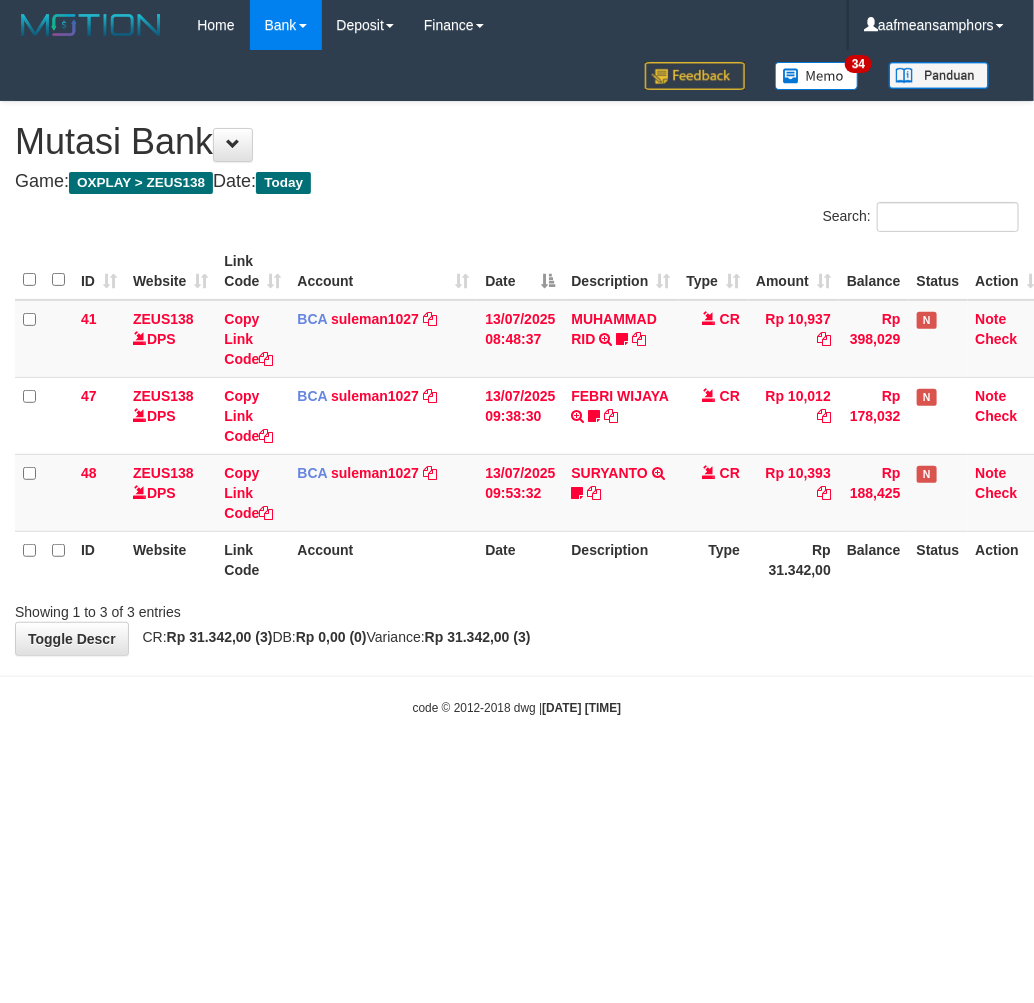 click on "Toggle navigation
Home
Bank
Account List
Load
By Website
Group
[OXPLAY]													ZEUS138
By Load Group (DPS)" at bounding box center (517, 383) 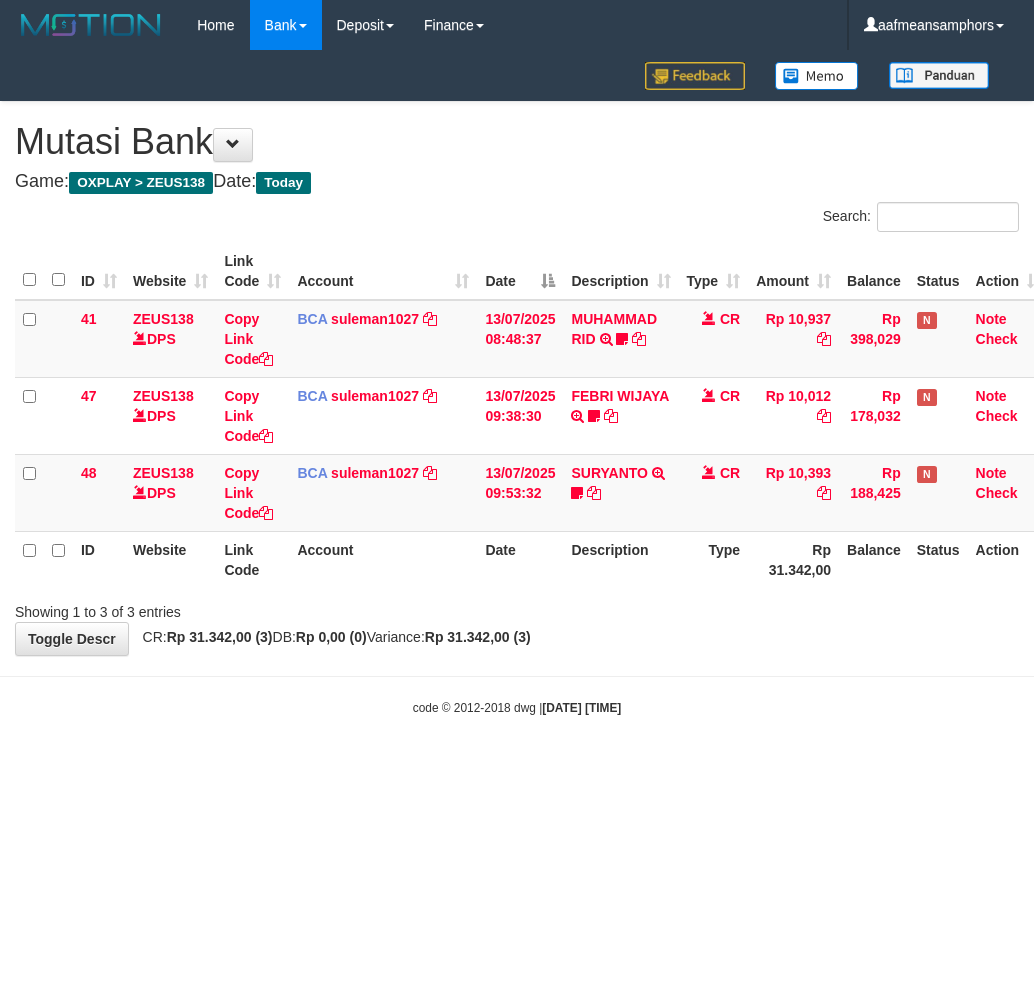 scroll, scrollTop: 0, scrollLeft: 0, axis: both 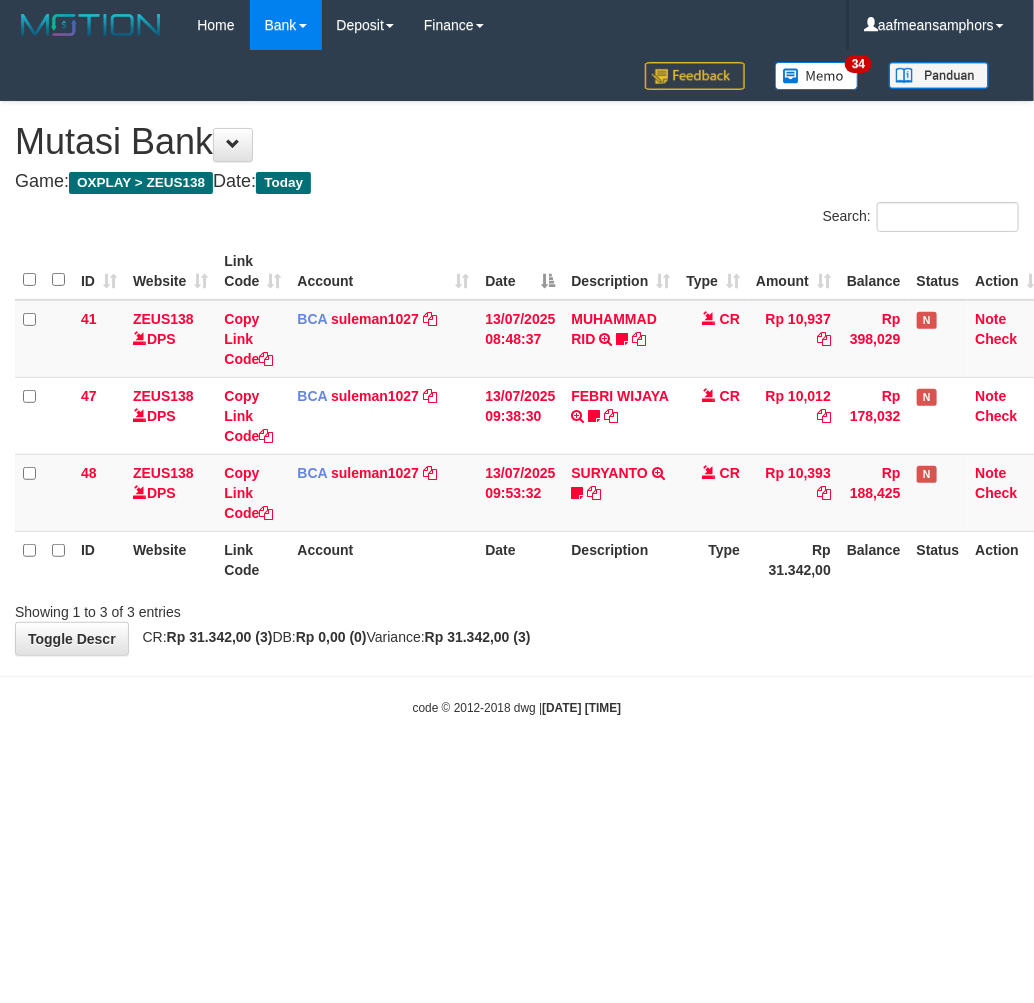 click on "Toggle navigation
Home
Bank
Account List
Load
By Website
Group
[OXPLAY]													ZEUS138
By Load Group (DPS)" at bounding box center [517, 383] 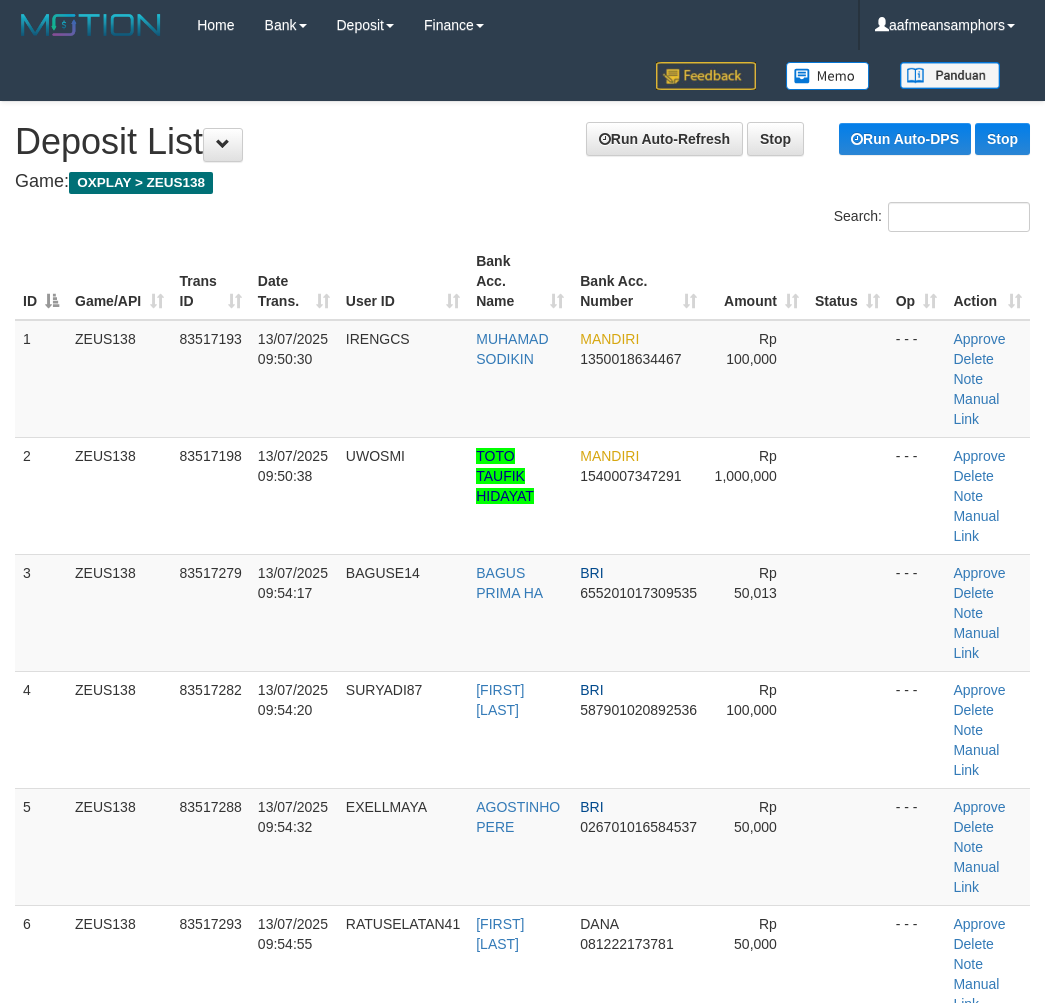 scroll, scrollTop: 111, scrollLeft: 0, axis: vertical 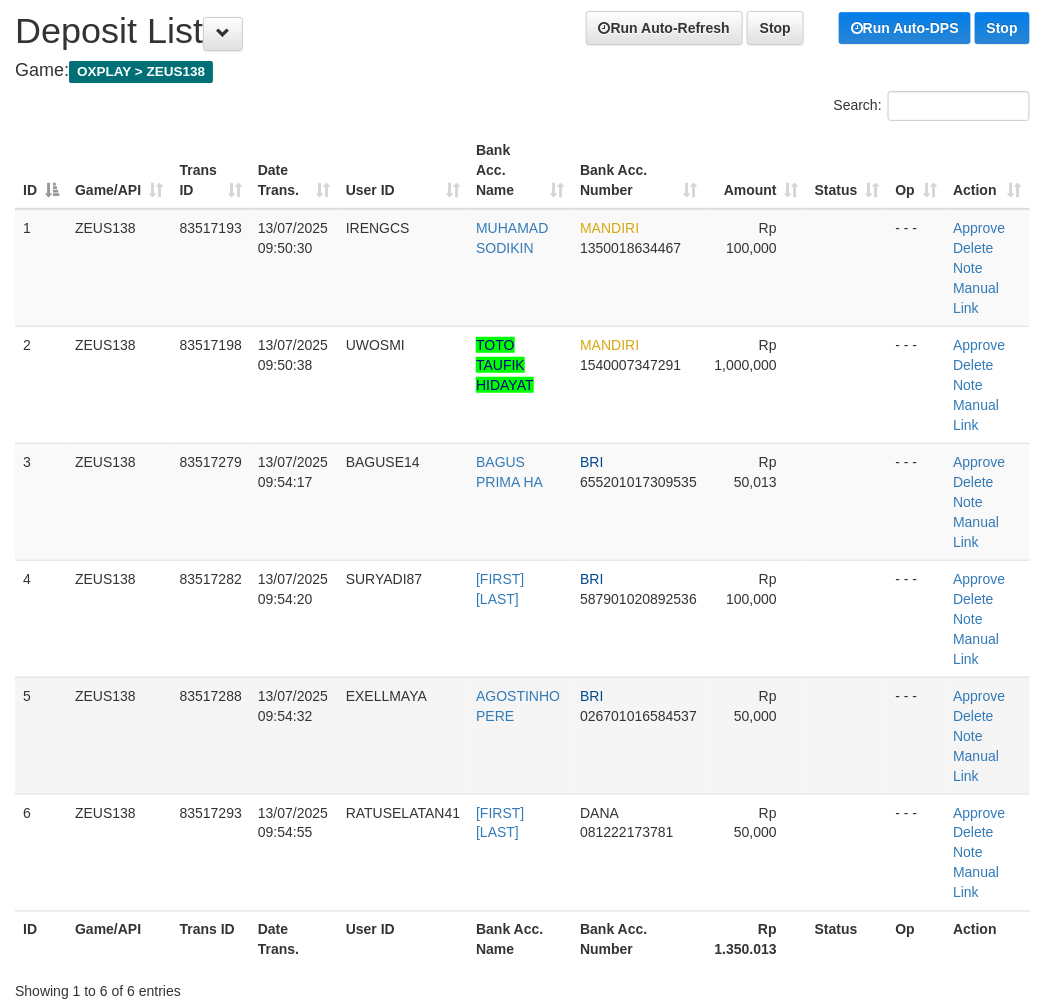 drag, startPoint x: 444, startPoint y: 697, endPoint x: 414, endPoint y: 694, distance: 30.149628 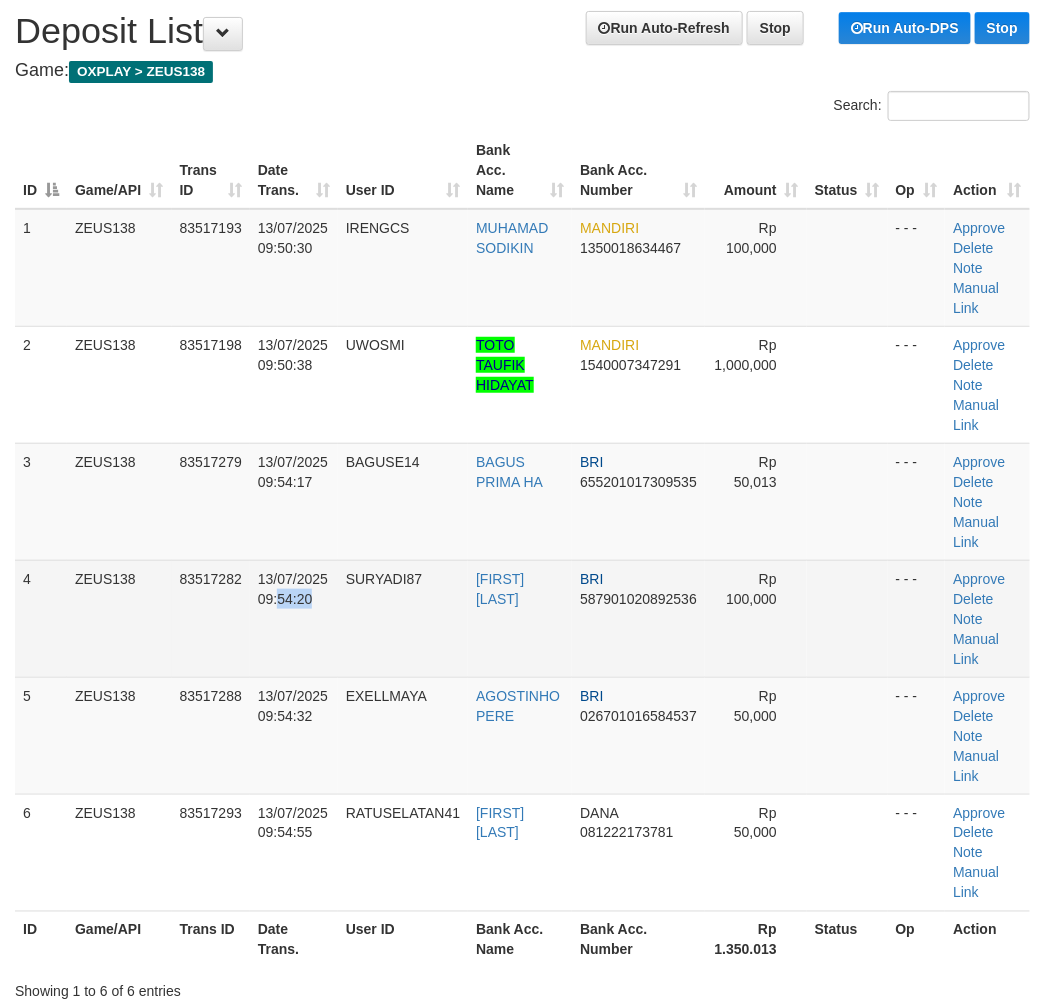 click on "13/07/2025 09:54:20" at bounding box center [294, 618] 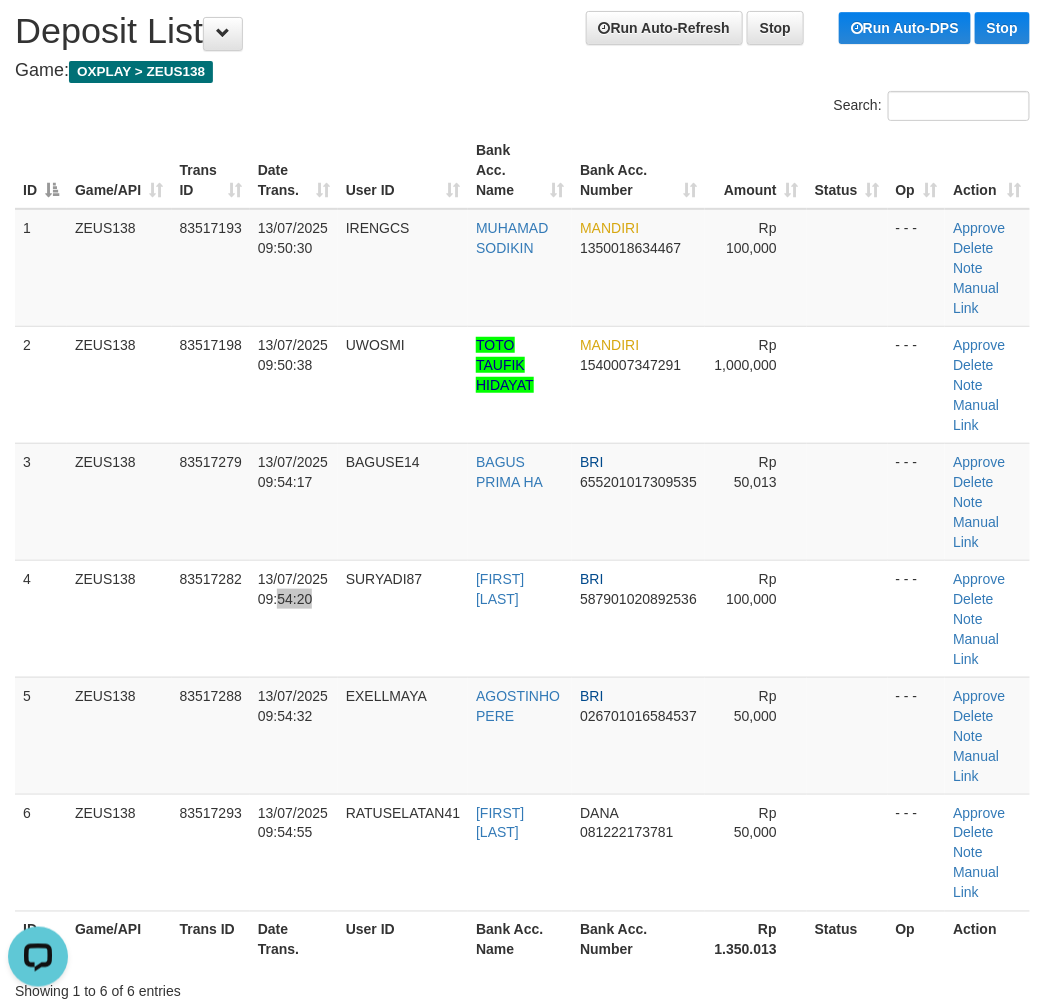 scroll, scrollTop: 0, scrollLeft: 0, axis: both 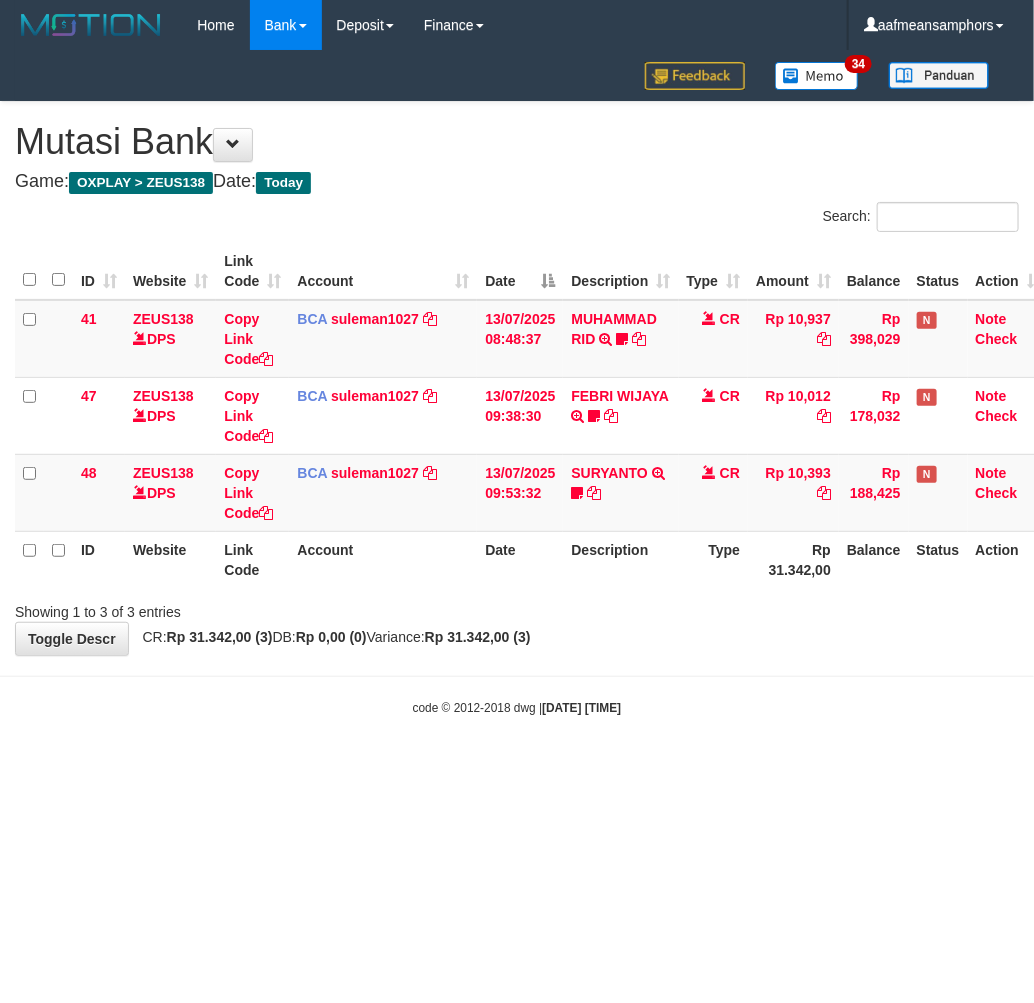 drag, startPoint x: 791, startPoint y: 733, endPoint x: 925, endPoint y: 684, distance: 142.67796 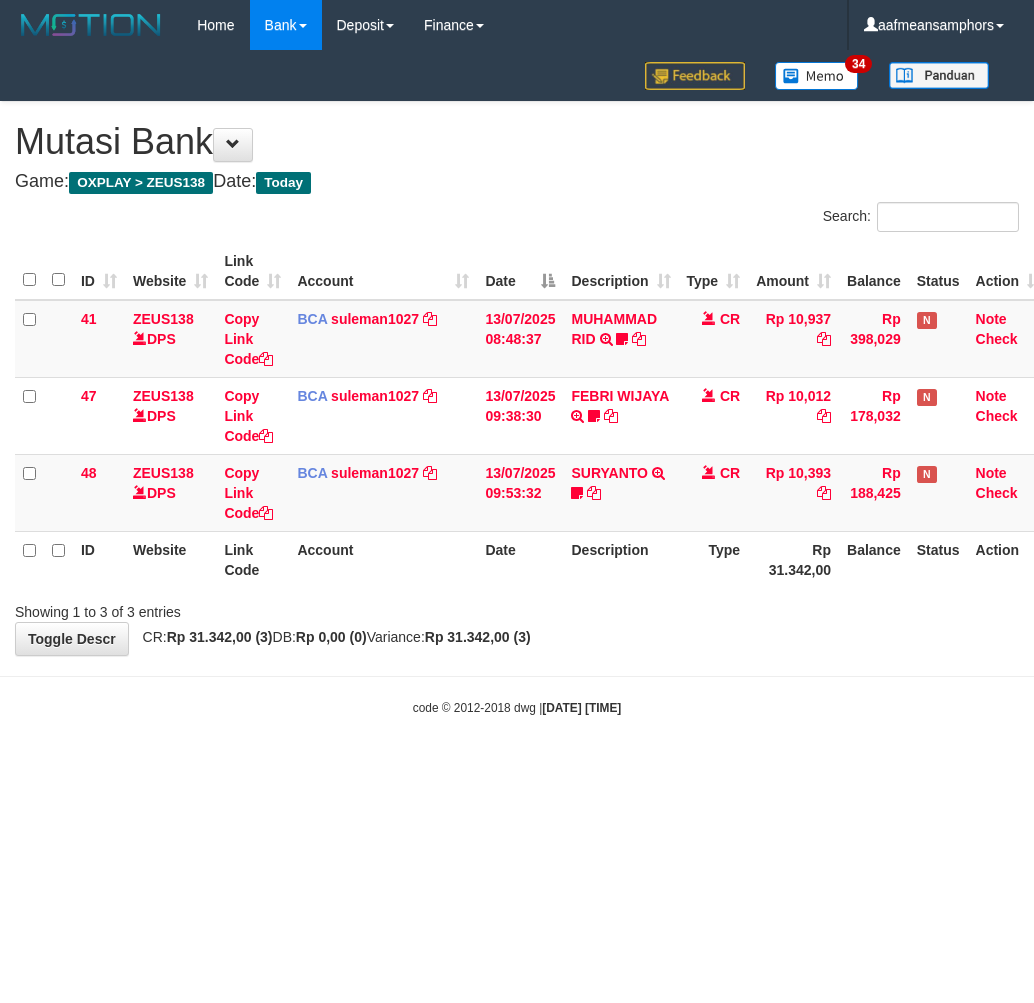 scroll, scrollTop: 0, scrollLeft: 0, axis: both 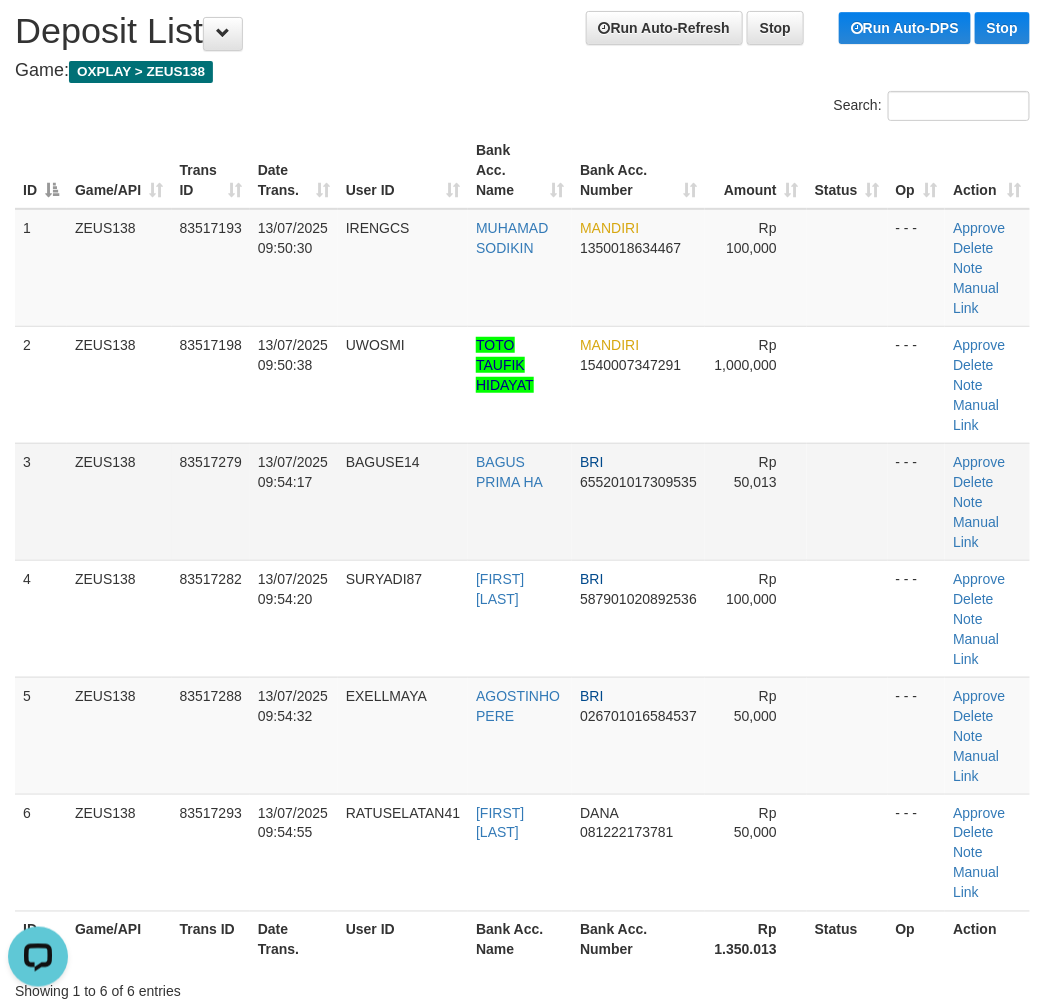 click on "Rp 50,013" at bounding box center (756, 501) 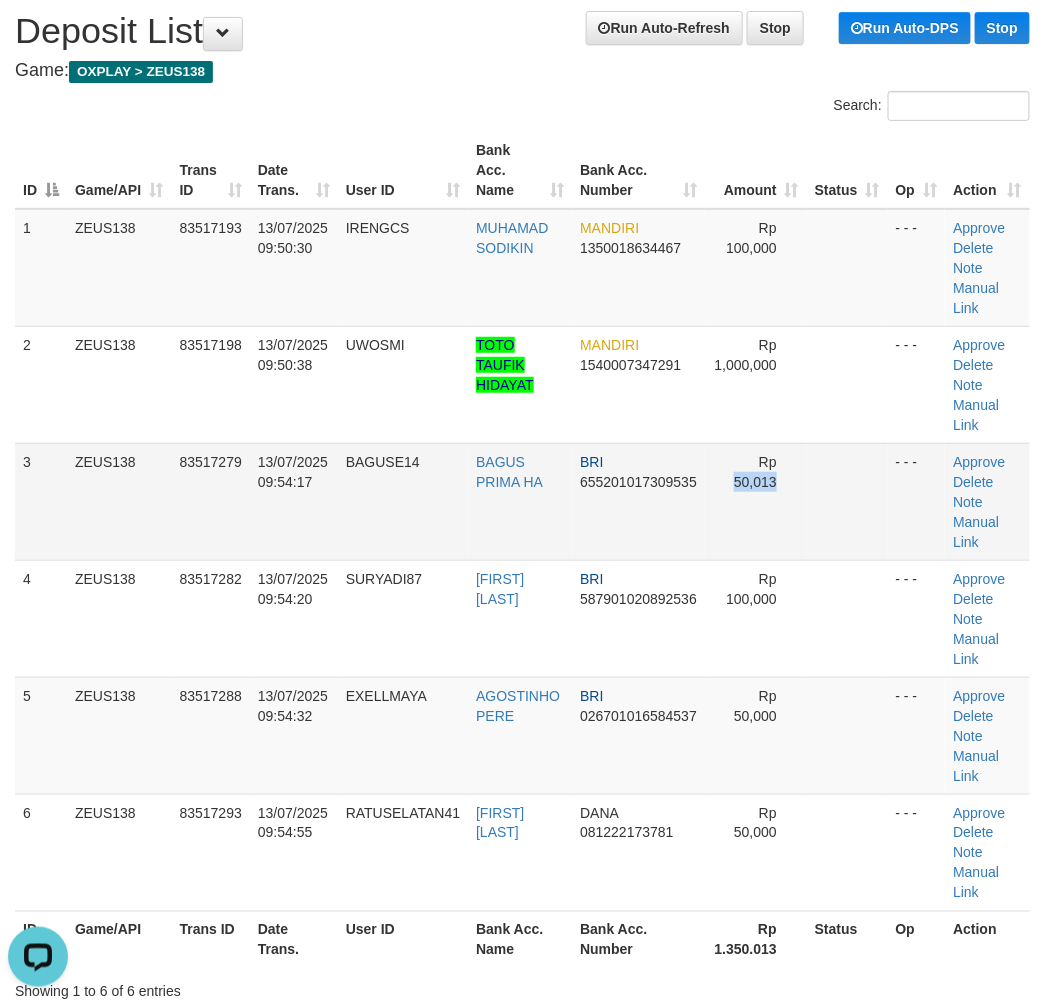 drag, startPoint x: 758, startPoint y: 505, endPoint x: 214, endPoint y: 504, distance: 544.0009 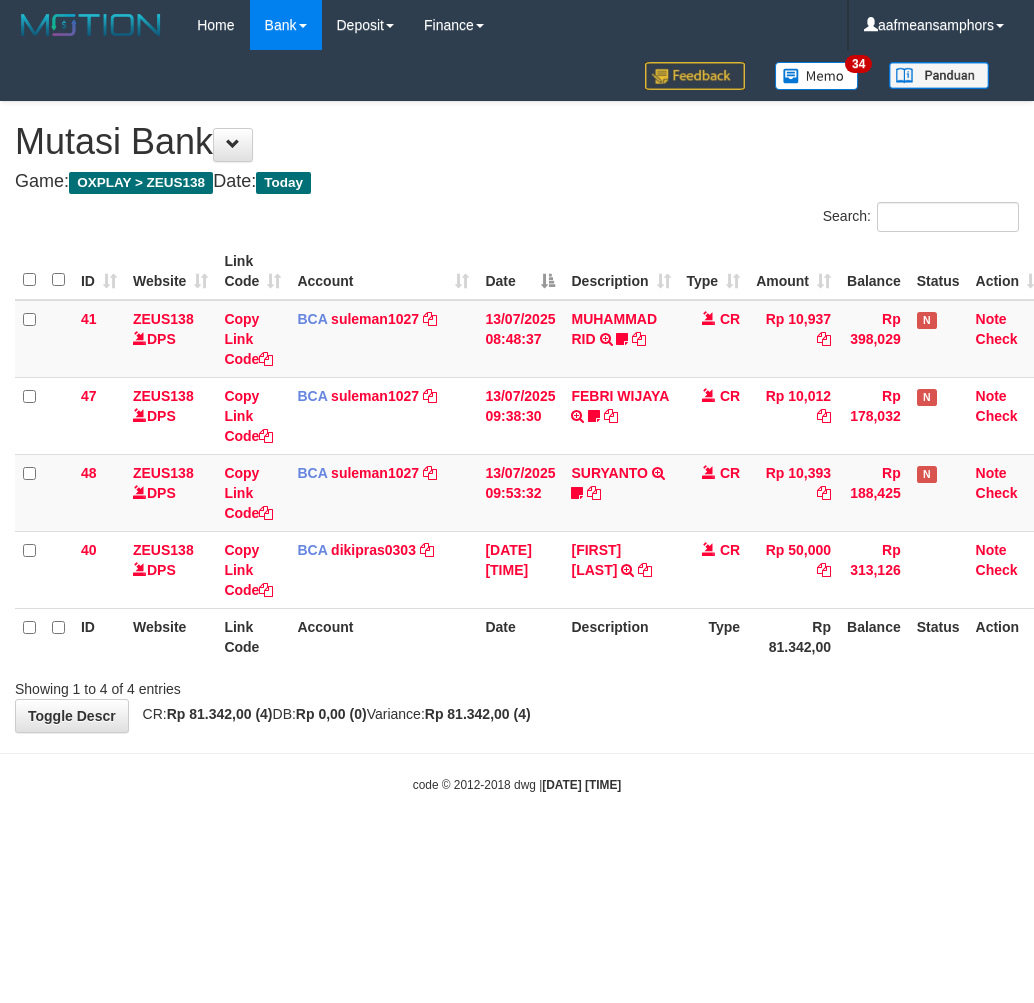 scroll, scrollTop: 0, scrollLeft: 0, axis: both 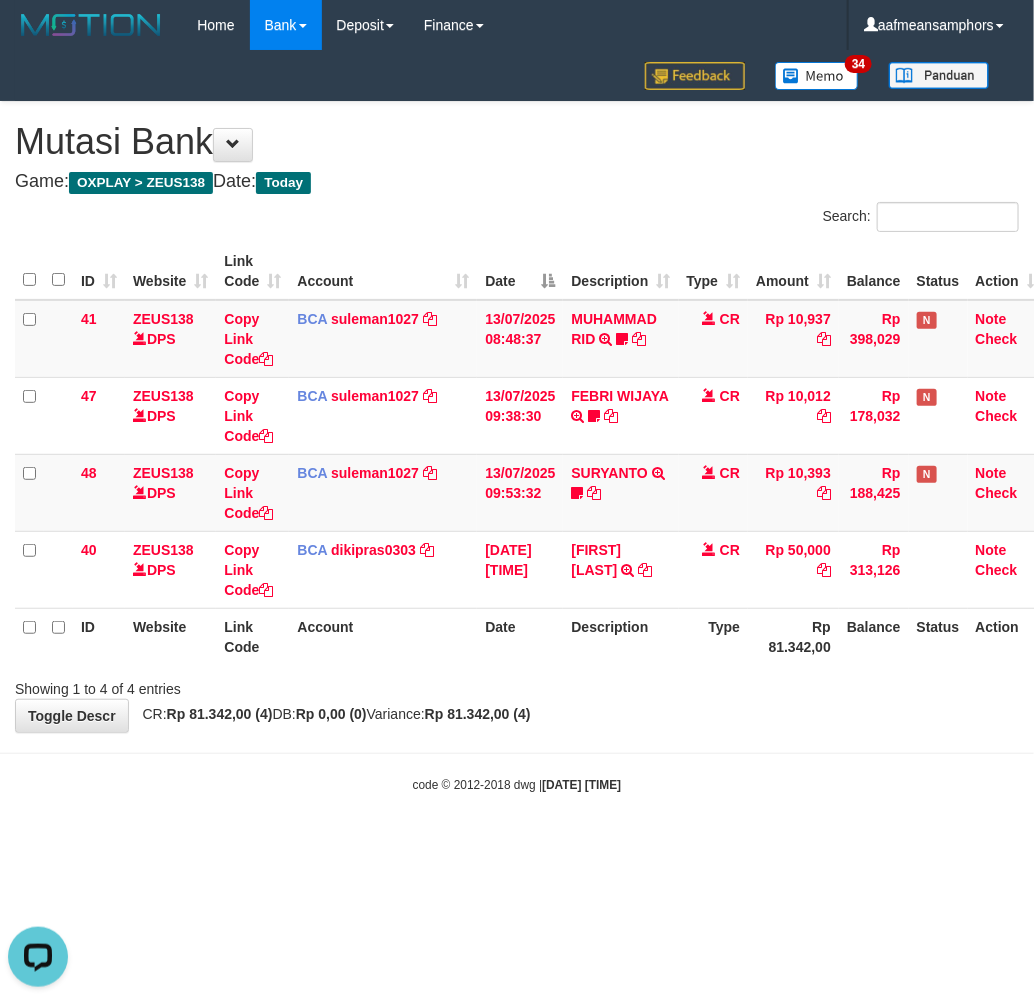 drag, startPoint x: 636, startPoint y: 721, endPoint x: 625, endPoint y: 703, distance: 21.095022 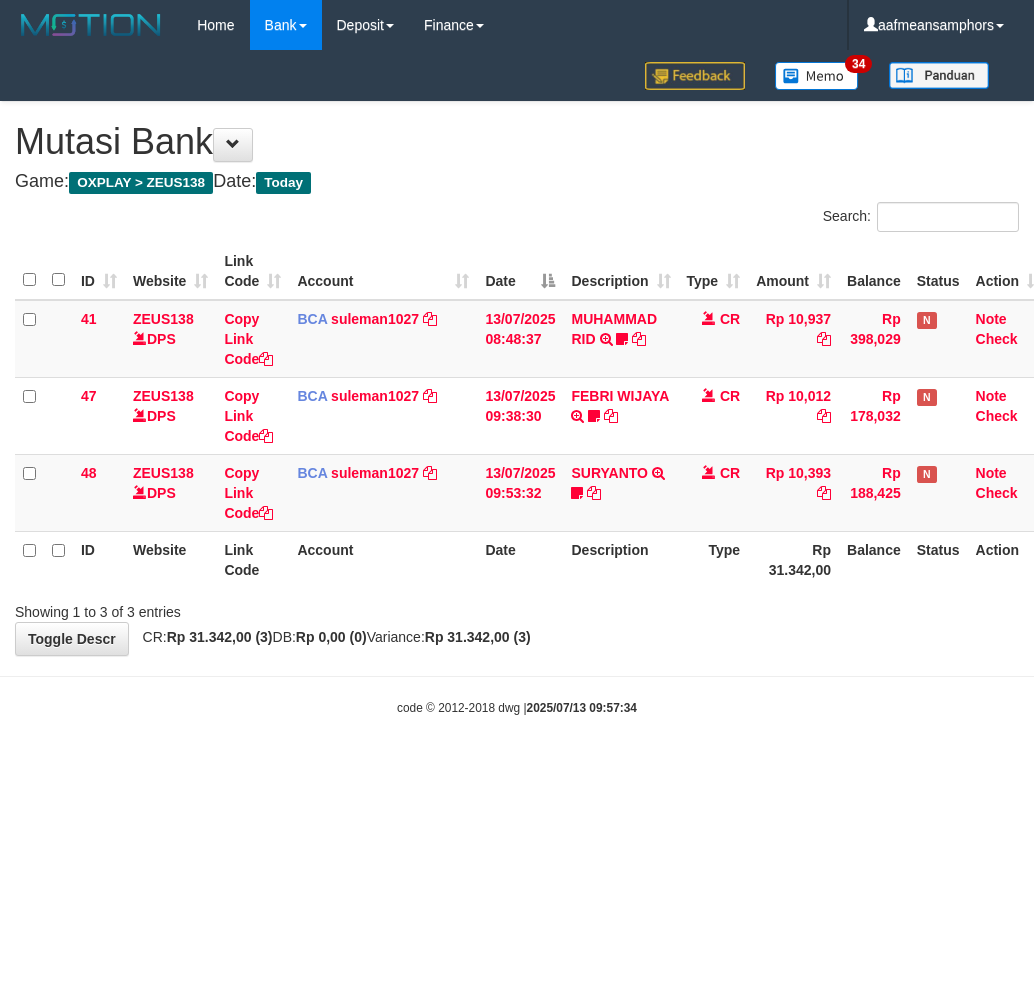 scroll, scrollTop: 0, scrollLeft: 0, axis: both 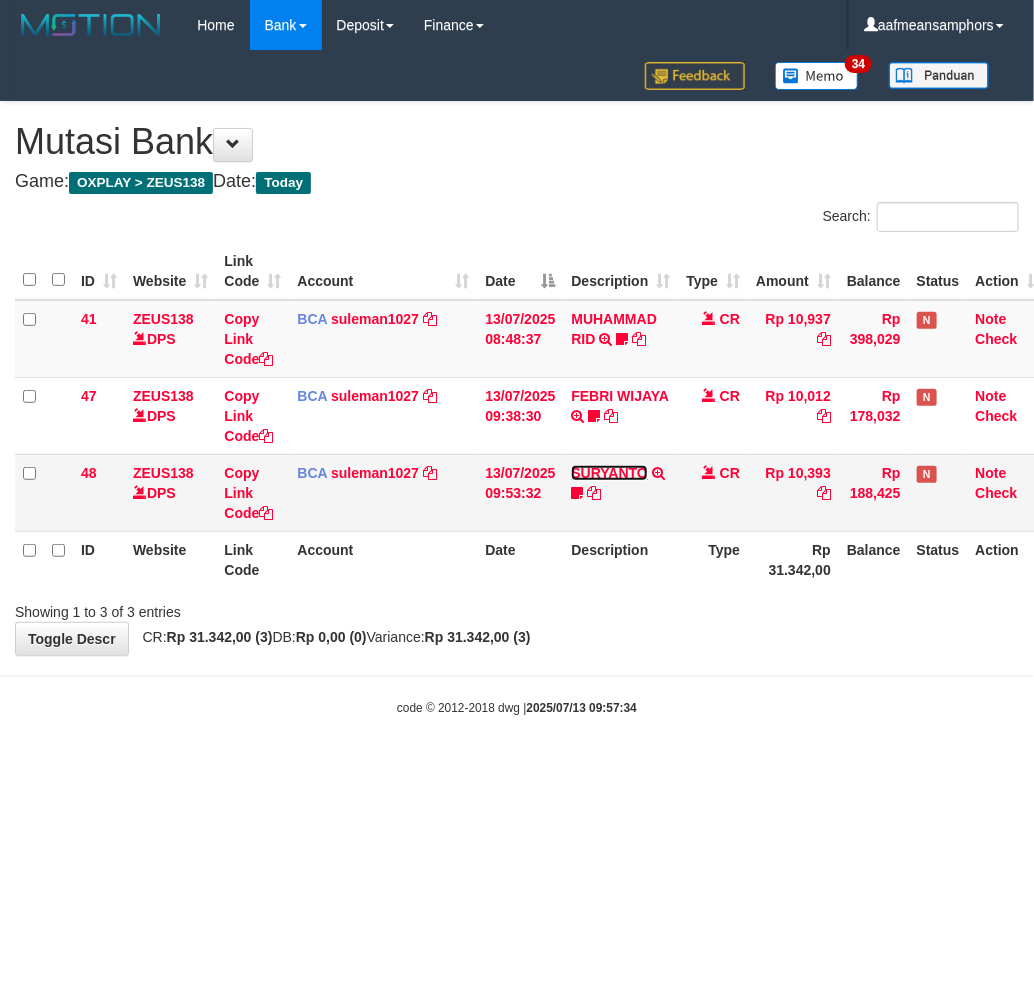 drag, startPoint x: 615, startPoint y: 471, endPoint x: 612, endPoint y: 492, distance: 21.213203 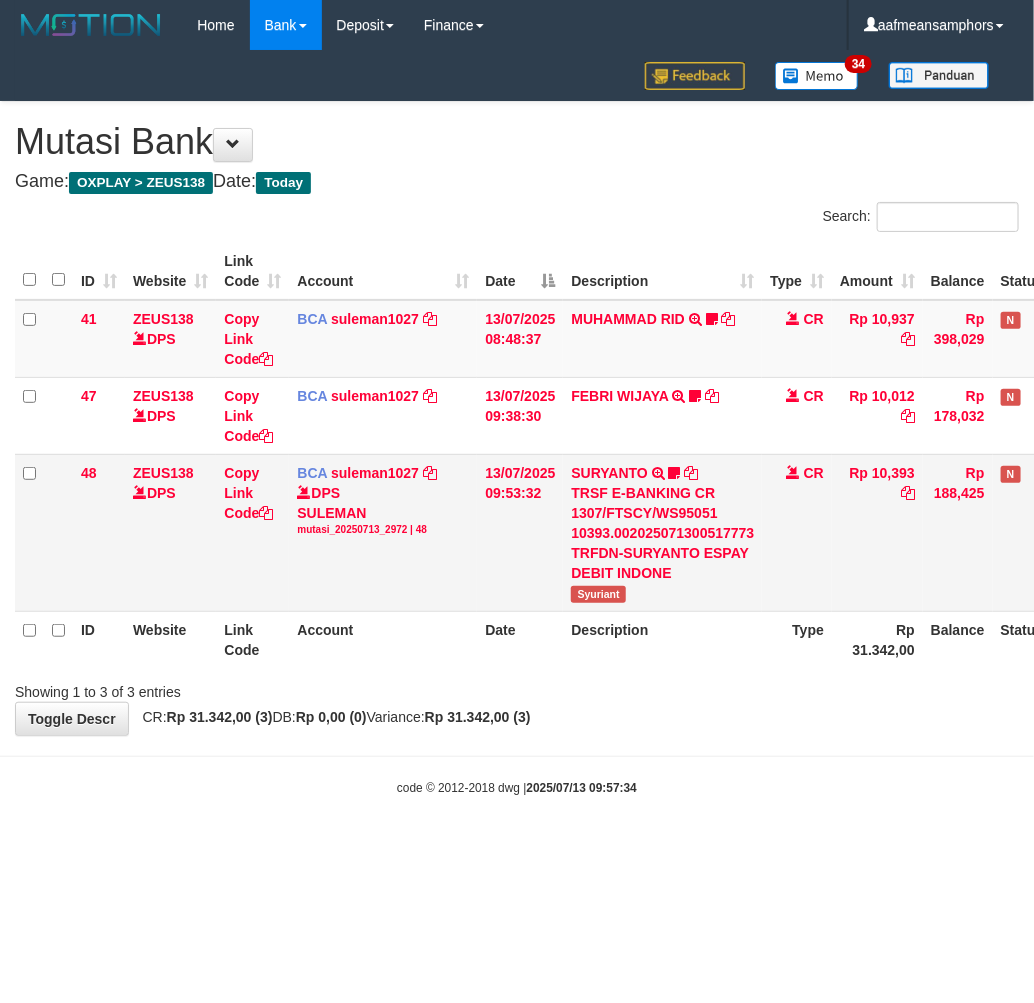 click on "Syuriant" at bounding box center [598, 594] 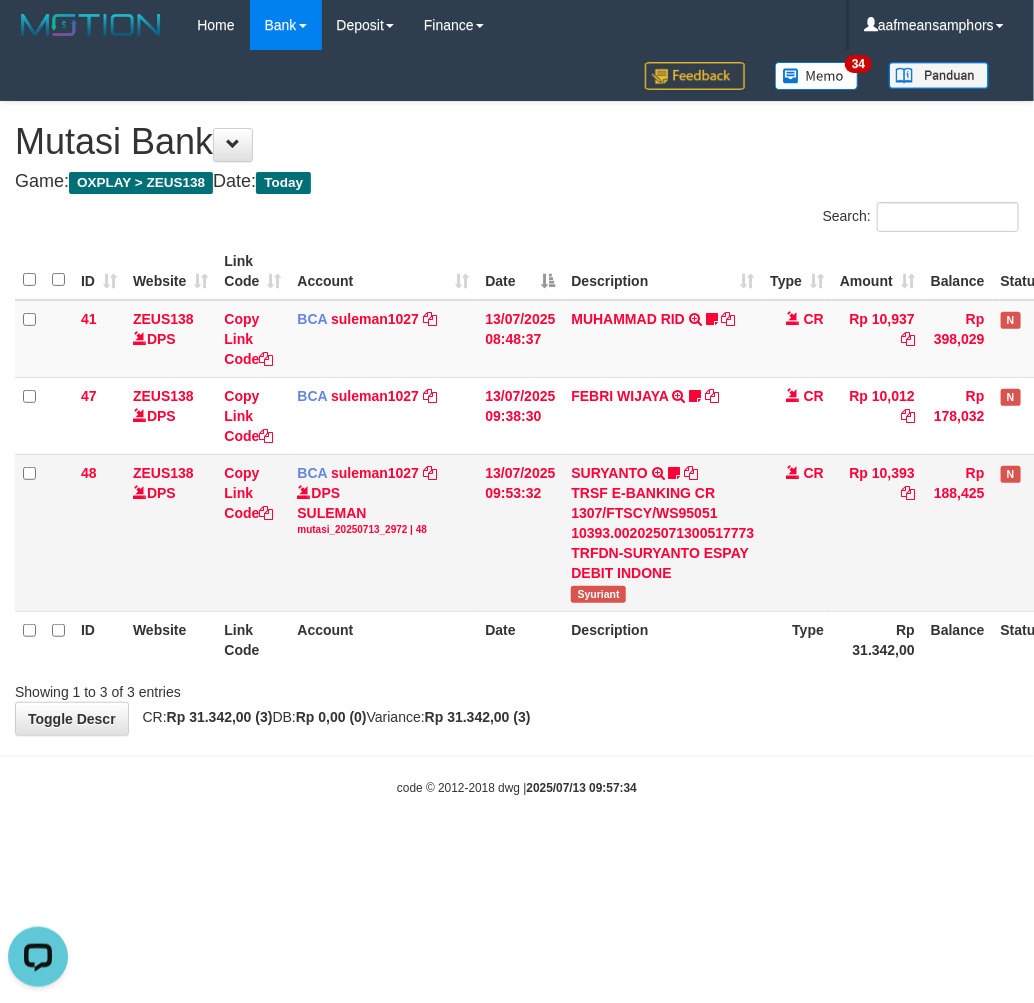 scroll, scrollTop: 0, scrollLeft: 0, axis: both 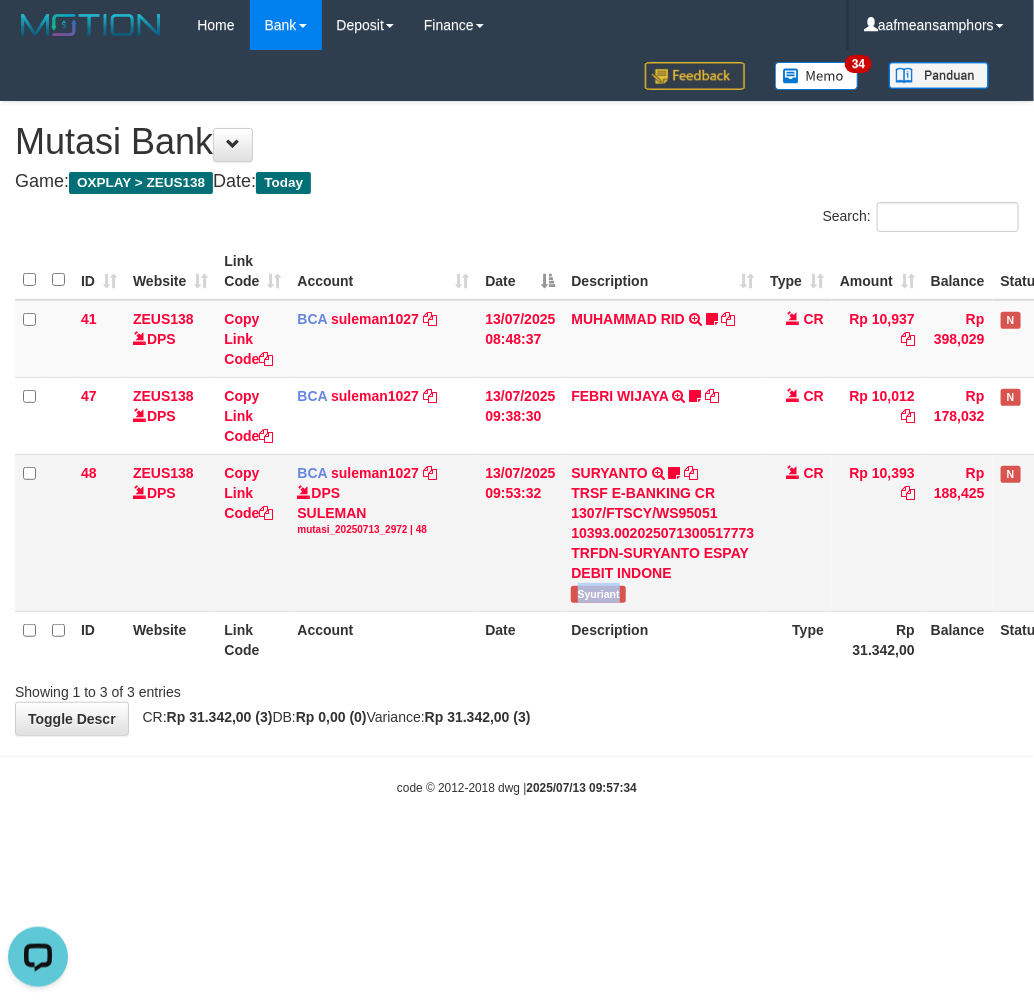 click on "Syuriant" at bounding box center (598, 594) 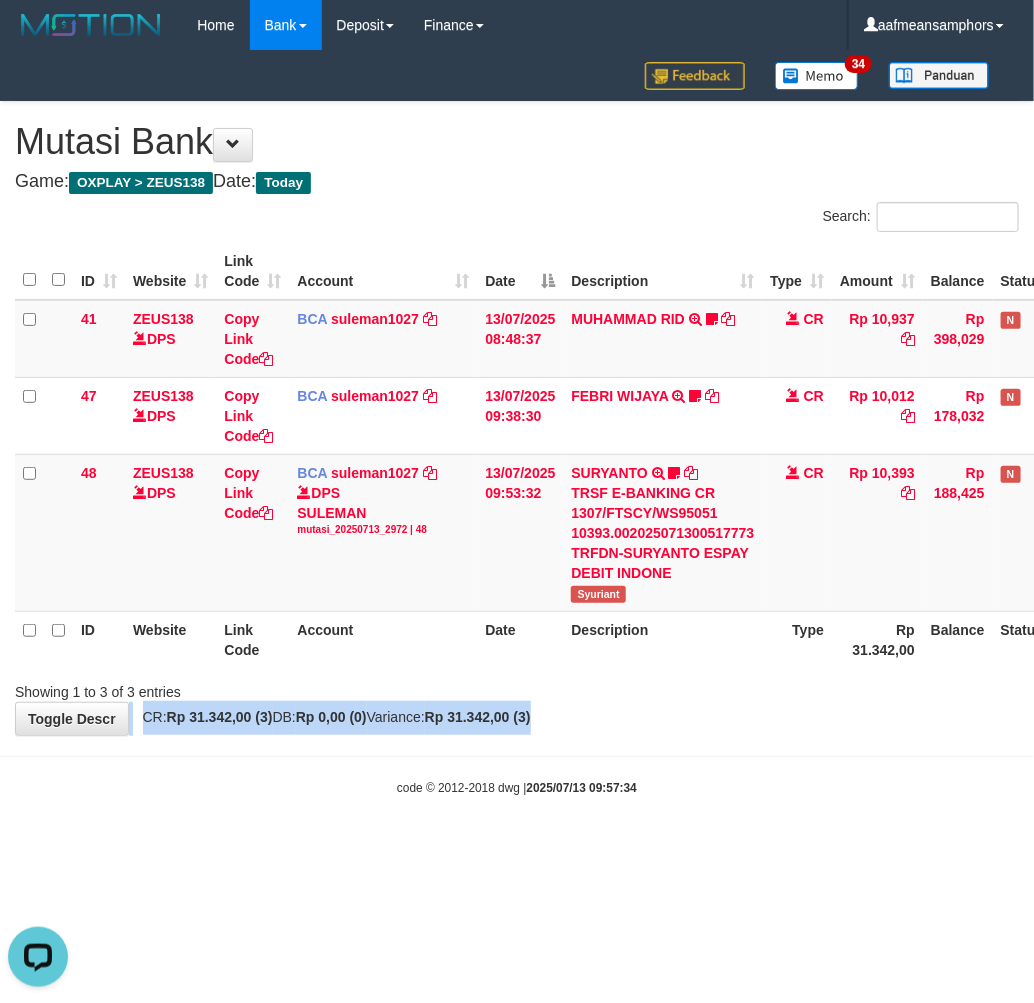 click on "**********" at bounding box center [517, 418] 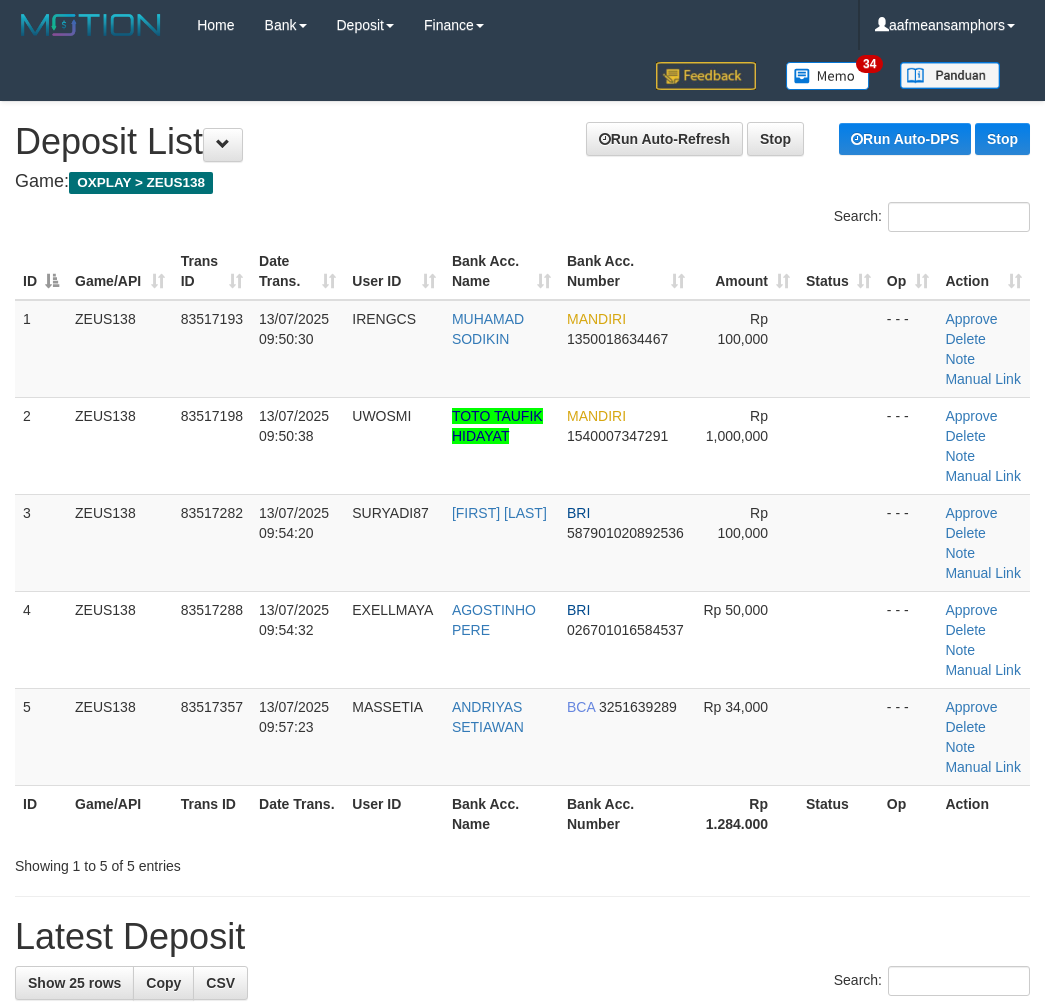 scroll, scrollTop: 111, scrollLeft: 0, axis: vertical 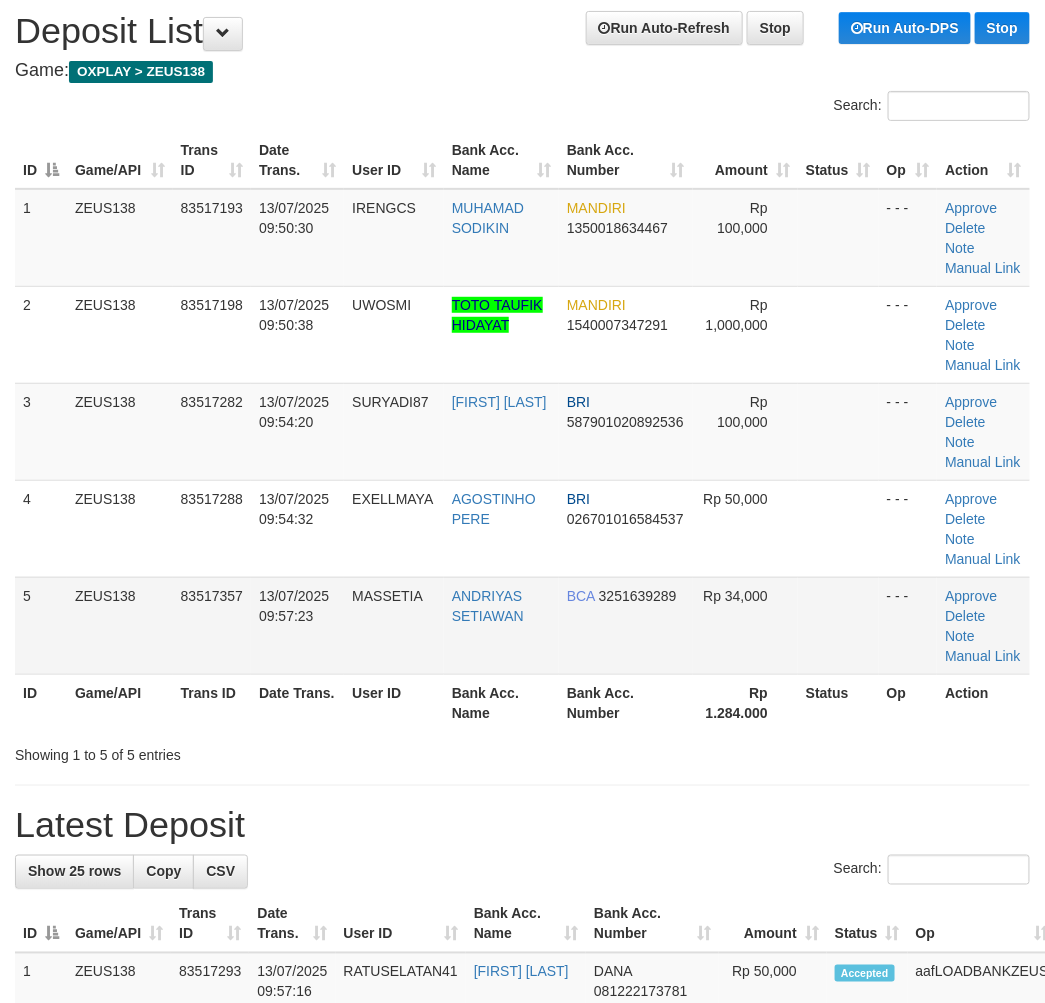 click on "5
ZEUS138
83517357
13/07/2025 09:57:23
MASSETIA
ANDRIYAS SETIAWAN
BCA
3251639289
Rp 34,000
- - -
Approve
Delete
Note
Manual Link" at bounding box center [522, 625] 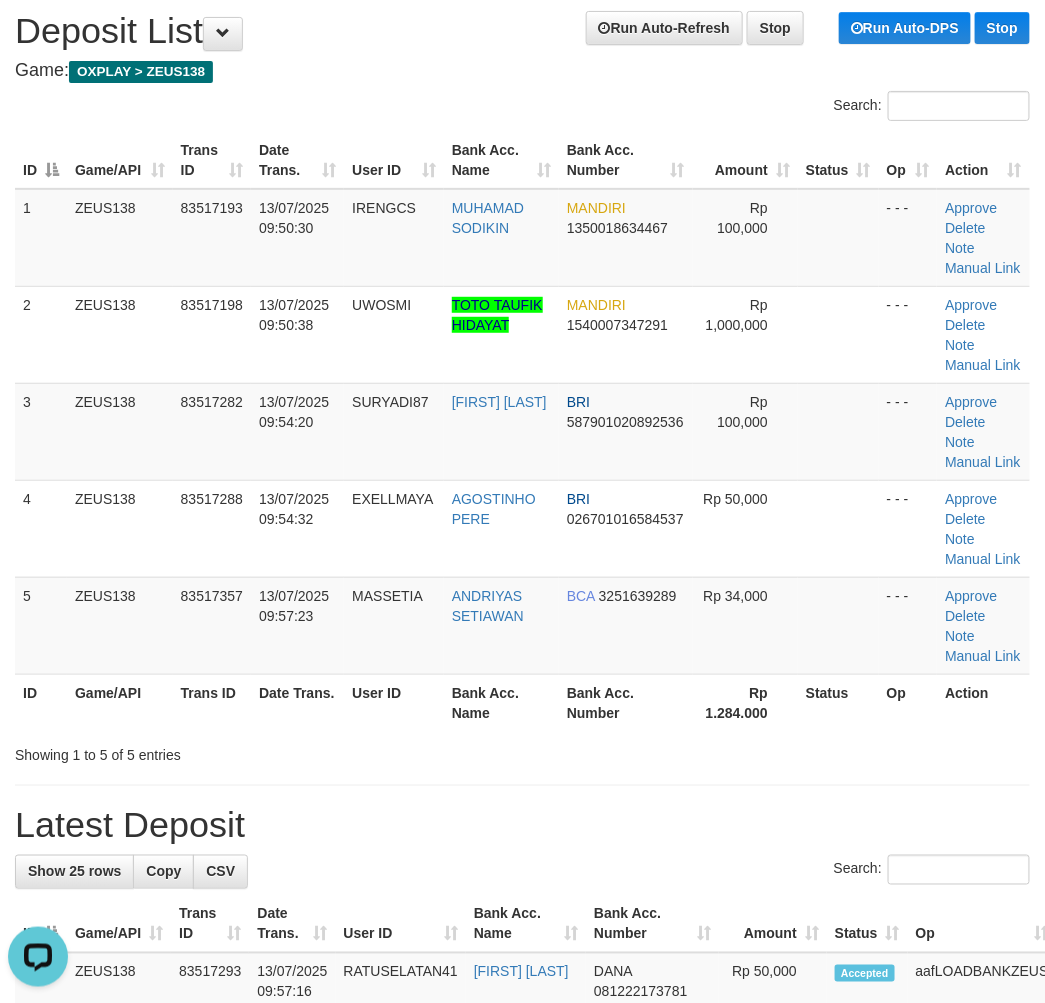 scroll, scrollTop: 0, scrollLeft: 0, axis: both 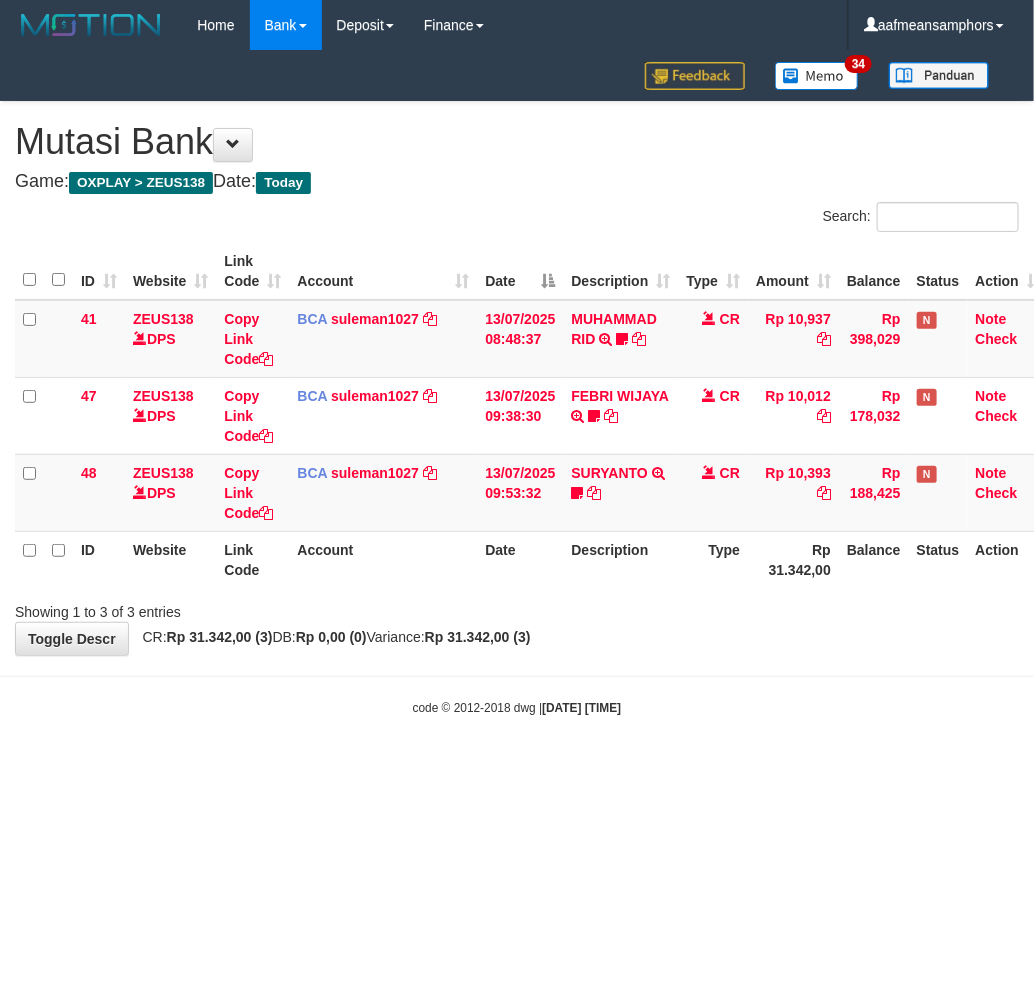 click on "Toggle navigation
Home
Bank
Account List
Load
By Website
Group
[OXPLAY]													ZEUS138
By Load Group (DPS)" at bounding box center [517, 383] 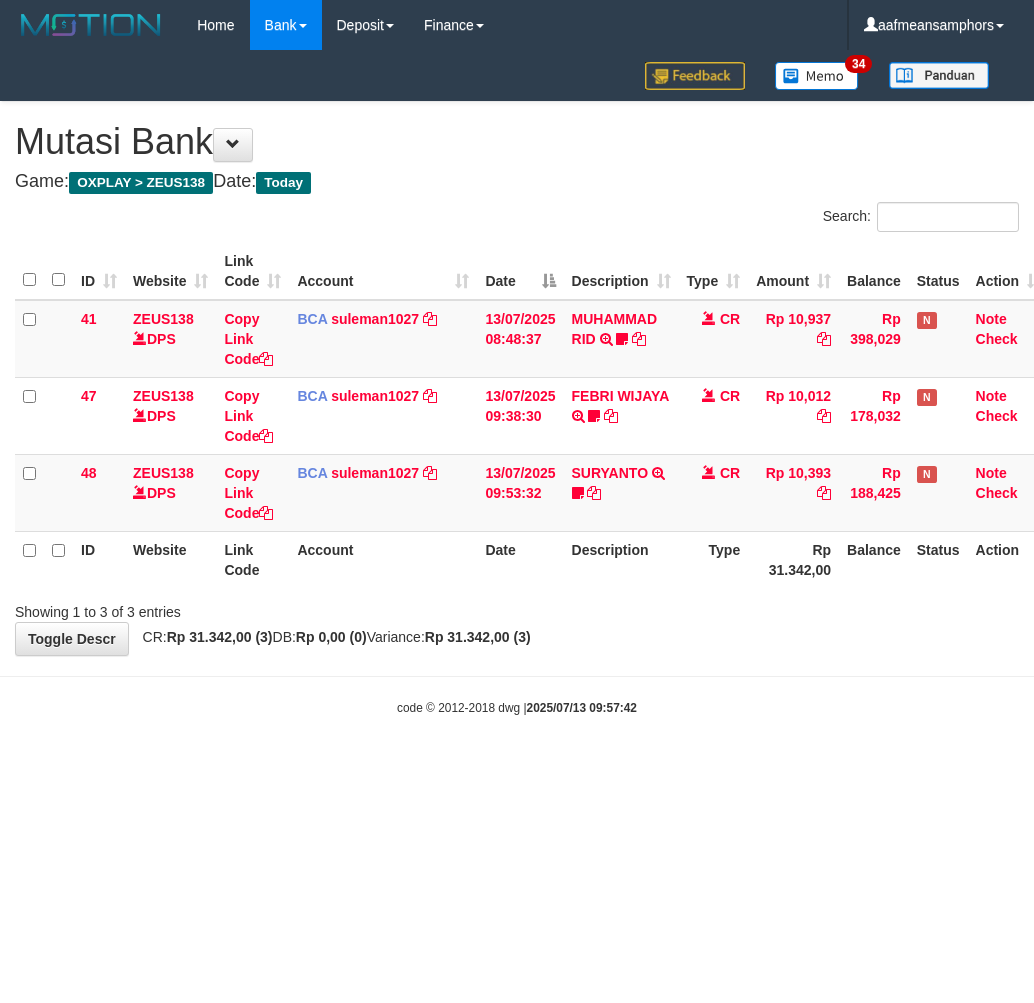 click on "Toggle navigation
Home
Bank
Account List
Load
By Website
Group
[OXPLAY]													ZEUS138
By Load Group (DPS)" at bounding box center (517, 383) 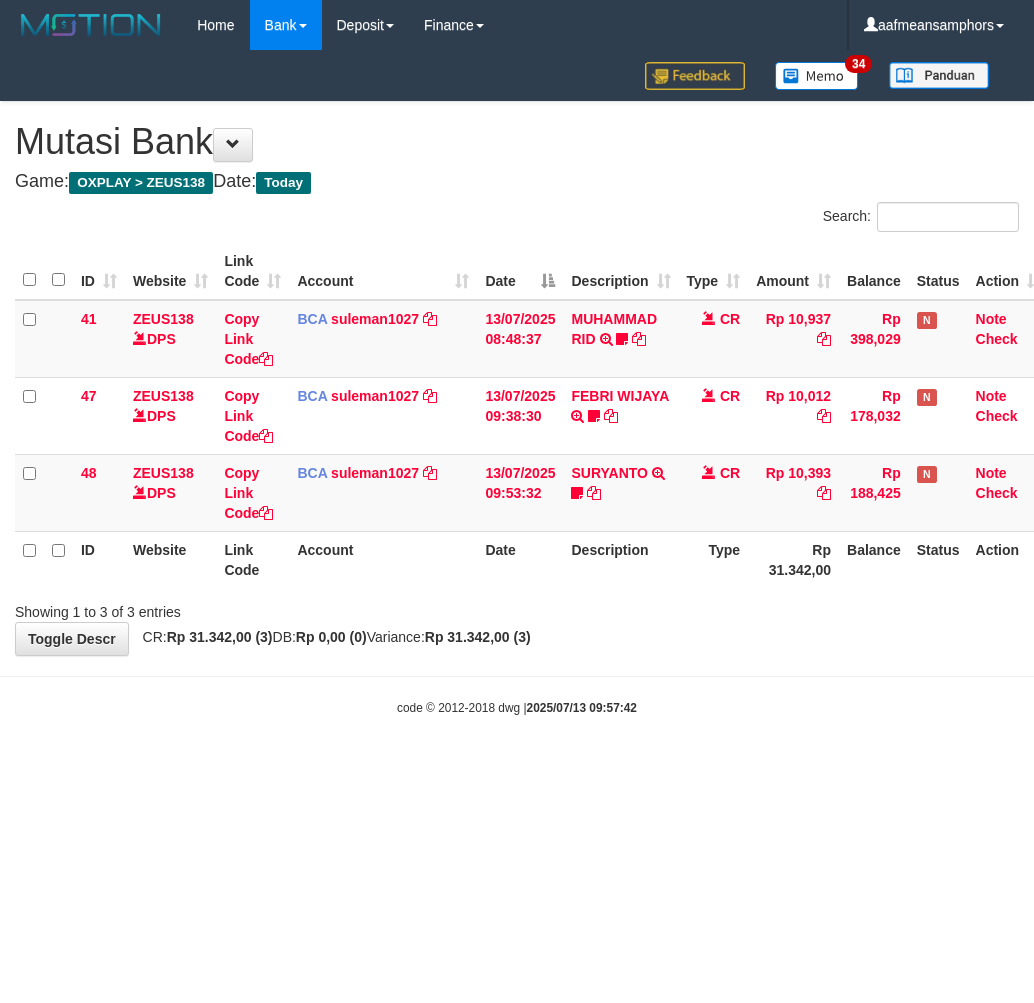 scroll, scrollTop: 0, scrollLeft: 0, axis: both 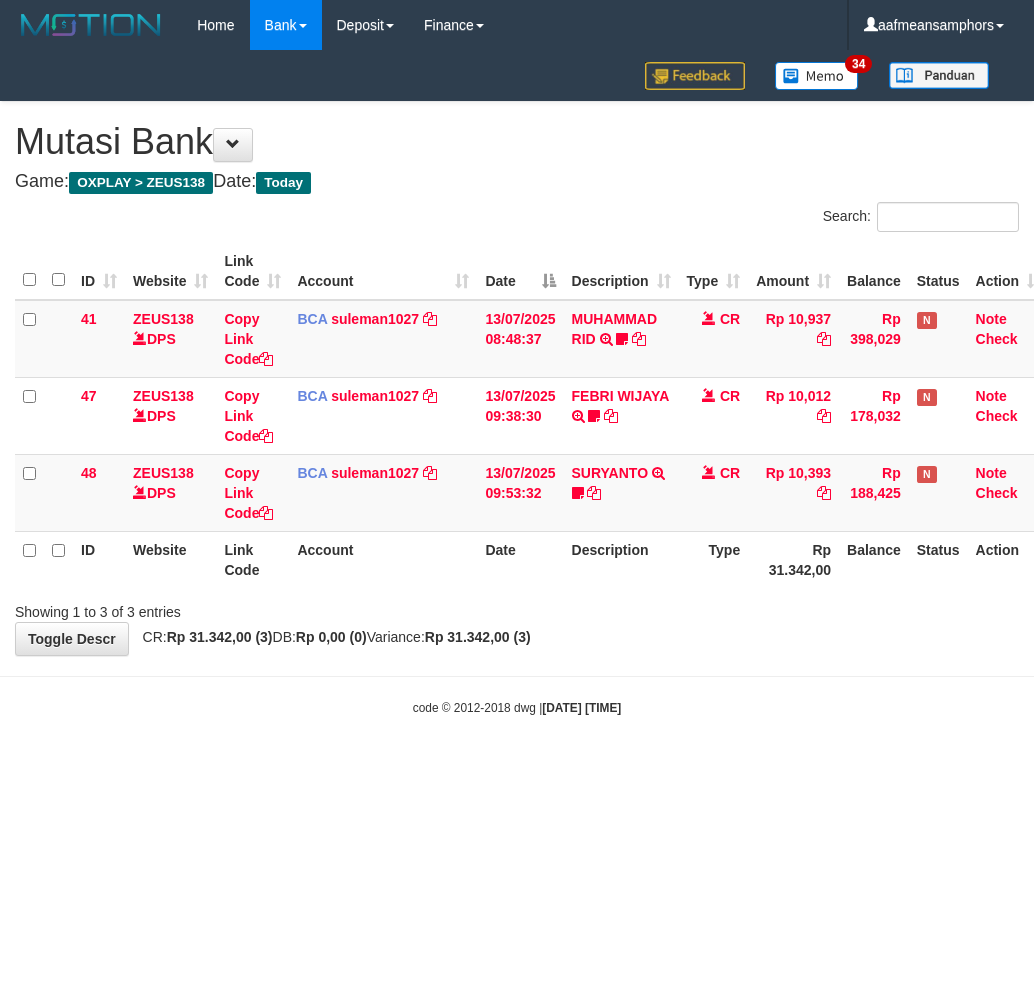 click on "Toggle navigation
Home
Bank
Account List
Load
By Website
Group
[OXPLAY]													ZEUS138
By Load Group (DPS)
Sync" at bounding box center [517, 383] 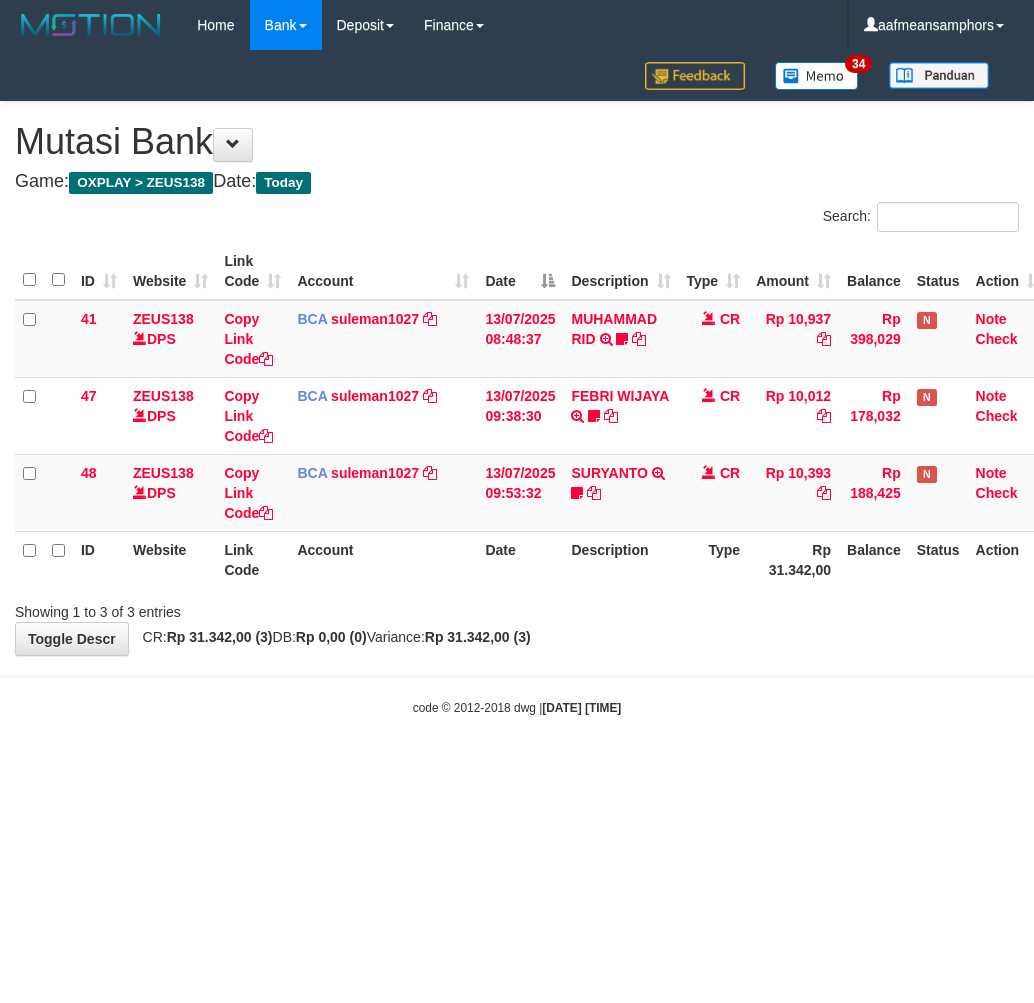 scroll, scrollTop: 0, scrollLeft: 0, axis: both 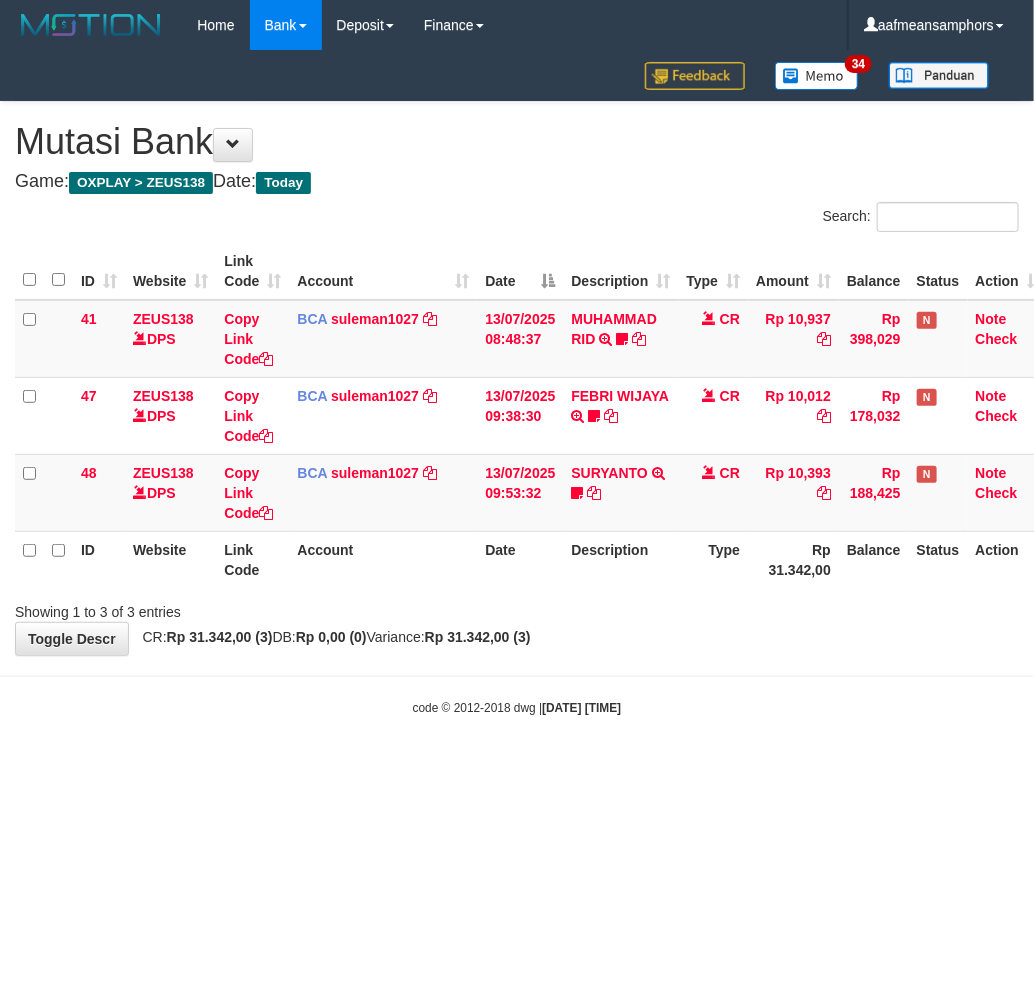 drag, startPoint x: 780, startPoint y: 696, endPoint x: 804, endPoint y: 673, distance: 33.24154 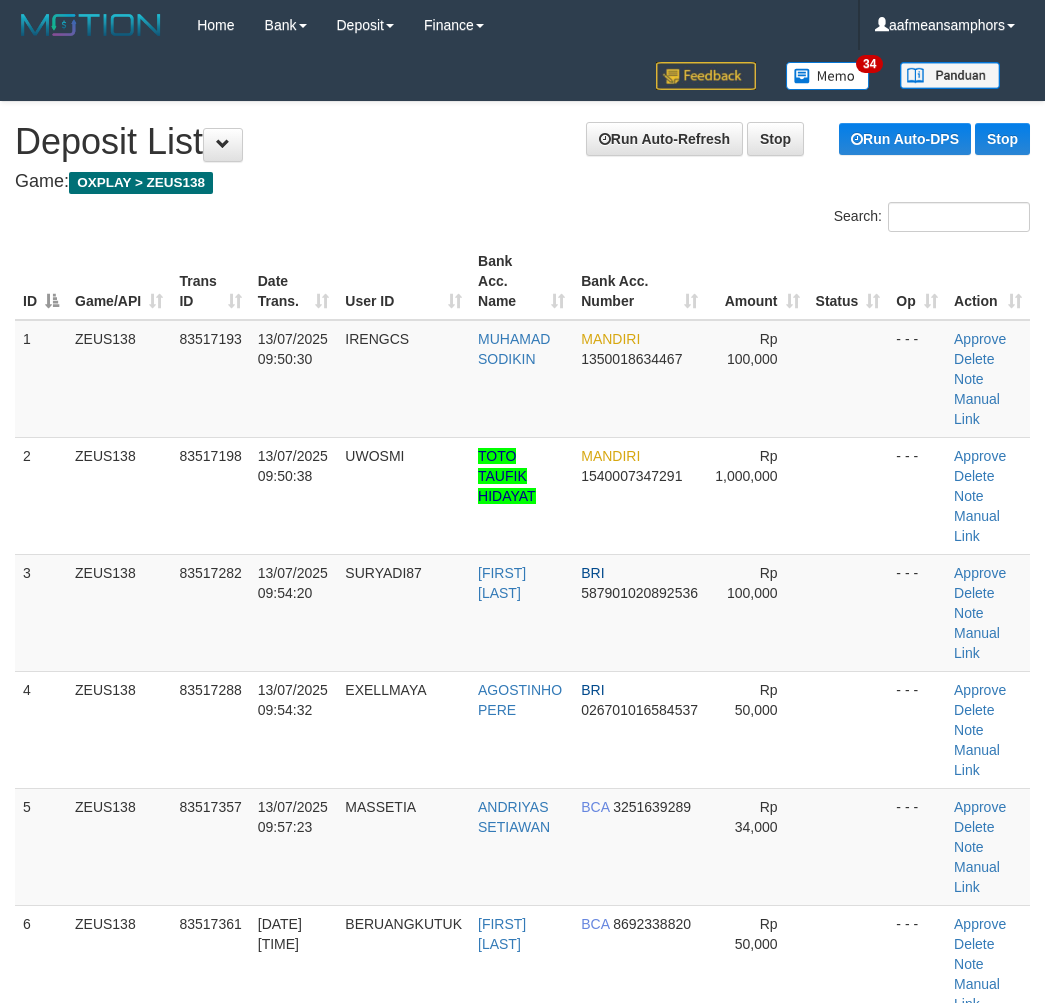 scroll, scrollTop: 111, scrollLeft: 0, axis: vertical 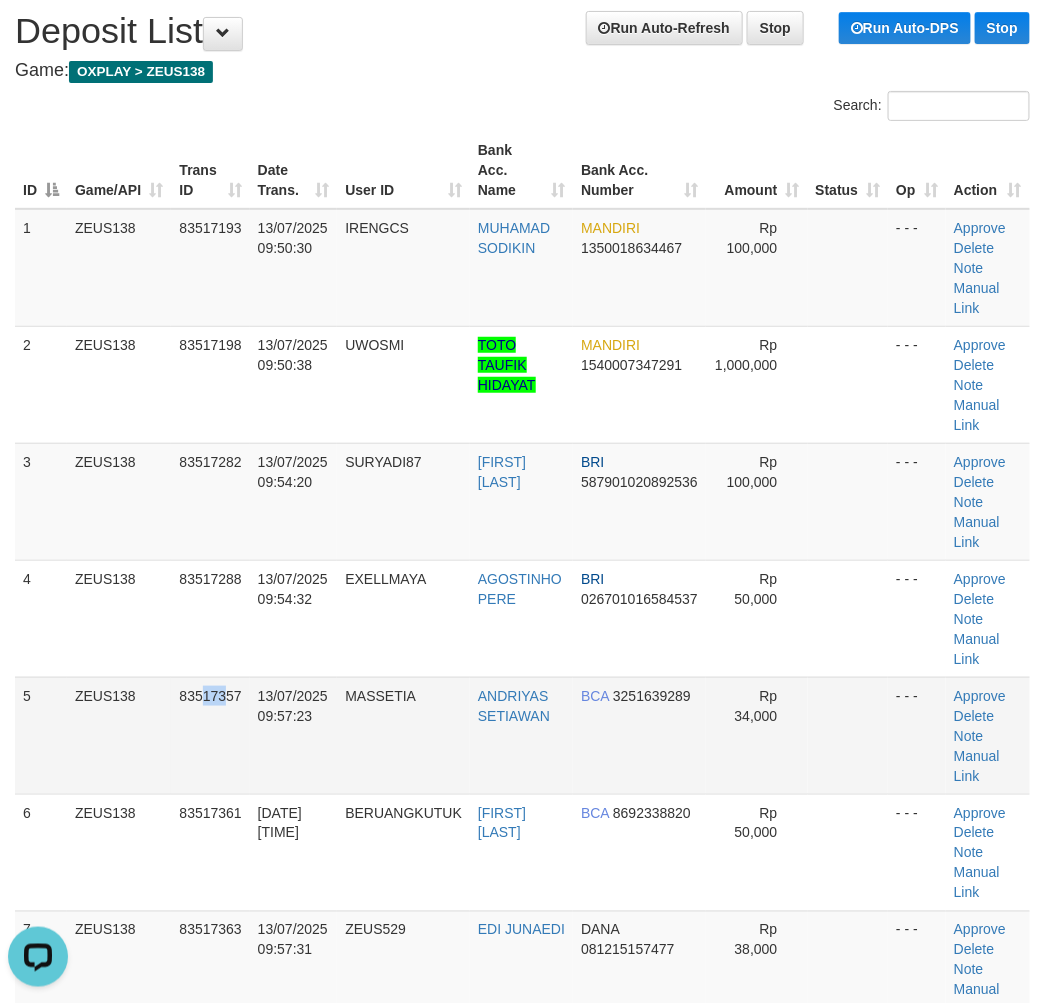 drag, startPoint x: 227, startPoint y: 685, endPoint x: 163, endPoint y: 683, distance: 64.03124 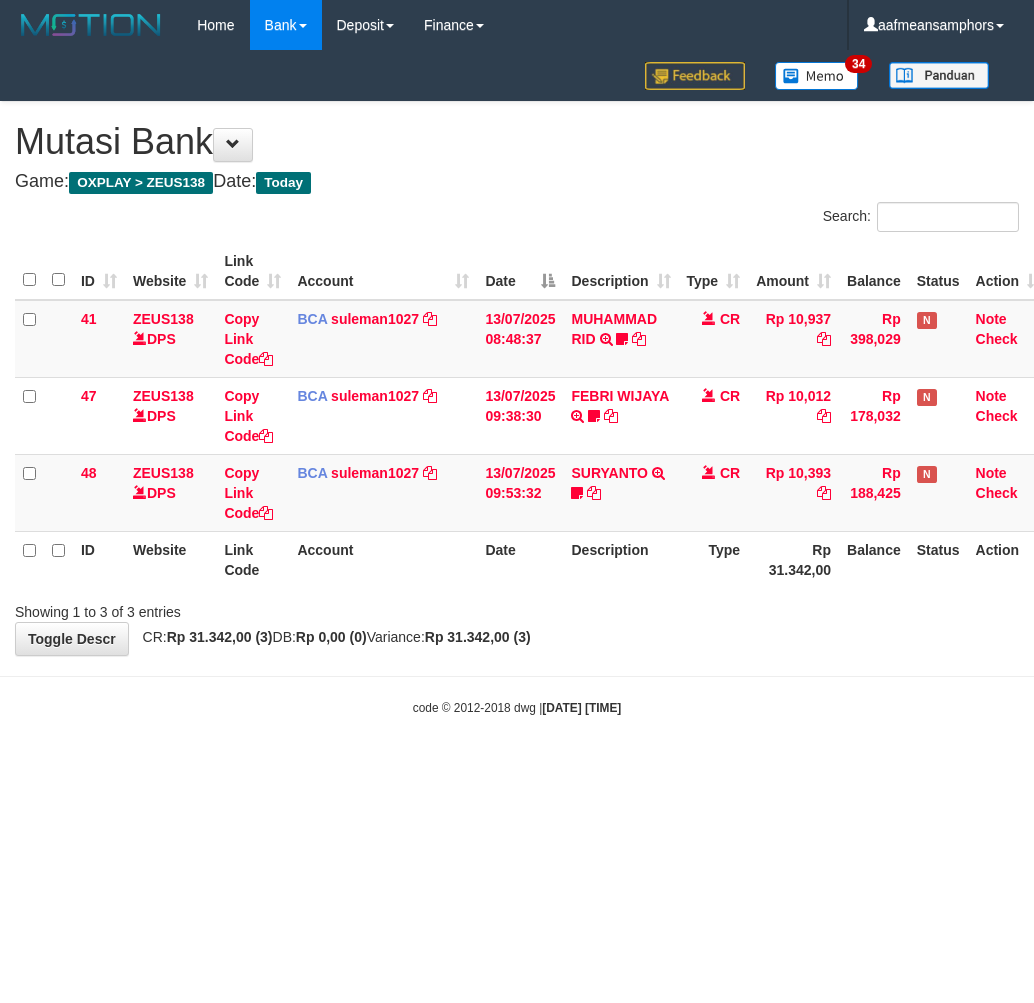 scroll, scrollTop: 0, scrollLeft: 0, axis: both 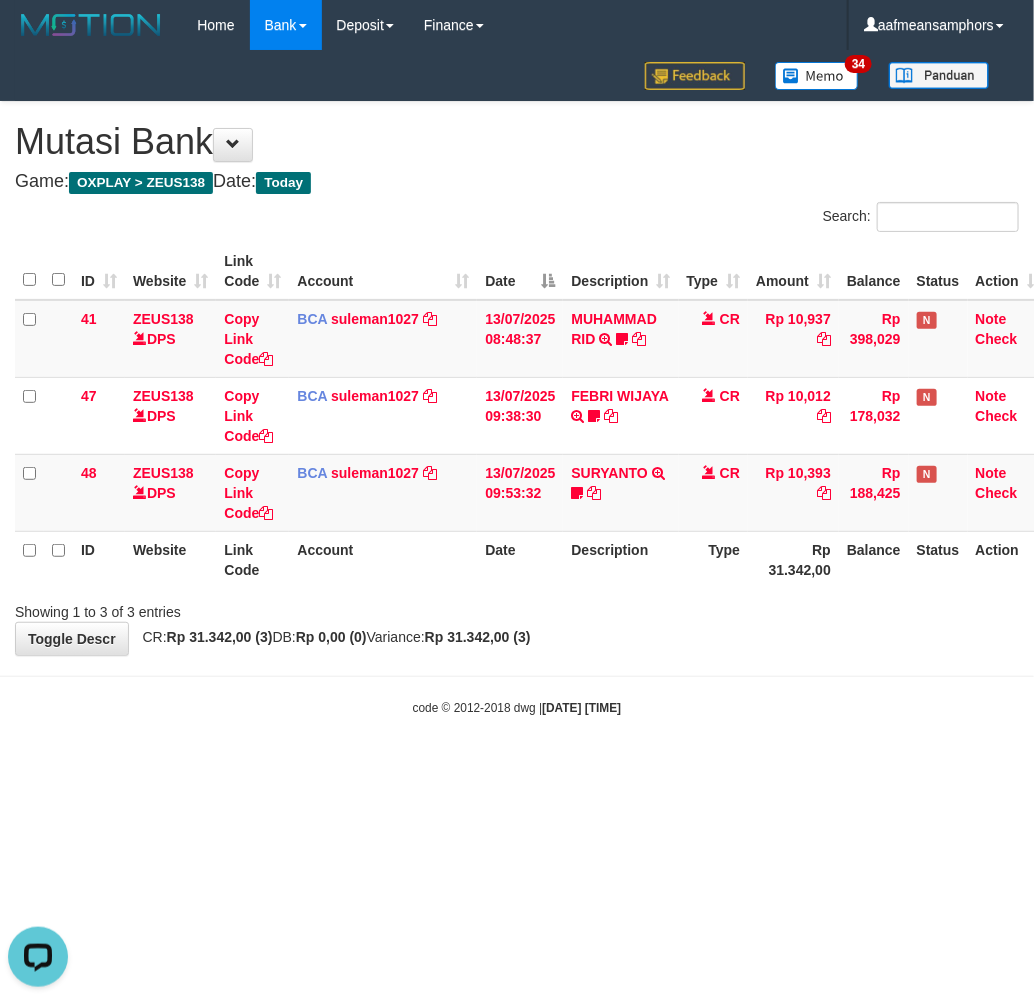 click on "ID Website Link Code Account Date Description Type Amount Balance Status Action
41
ZEUS138    DPS
Copy Link Code
BCA
suleman1027
DPS
SULEMAN
mutasi_20250713_2972 | 41
mutasi_20250713_2972 | 41
13/07/2025 08:48:37
MUHAMMAD RID            TRSF E-BANKING CR 1307/FTSCY/WS95051
10937.002025071303551830 TRFDN-MUHAMMAD RIDESPAY DEBIT INDONE    Jobor311
CR
Rp 10,937
Rp 398,029
N
Note
Check
47
ZEUS138    DPS
Copy Link Code
BCA
suleman1027" at bounding box center (517, 415) 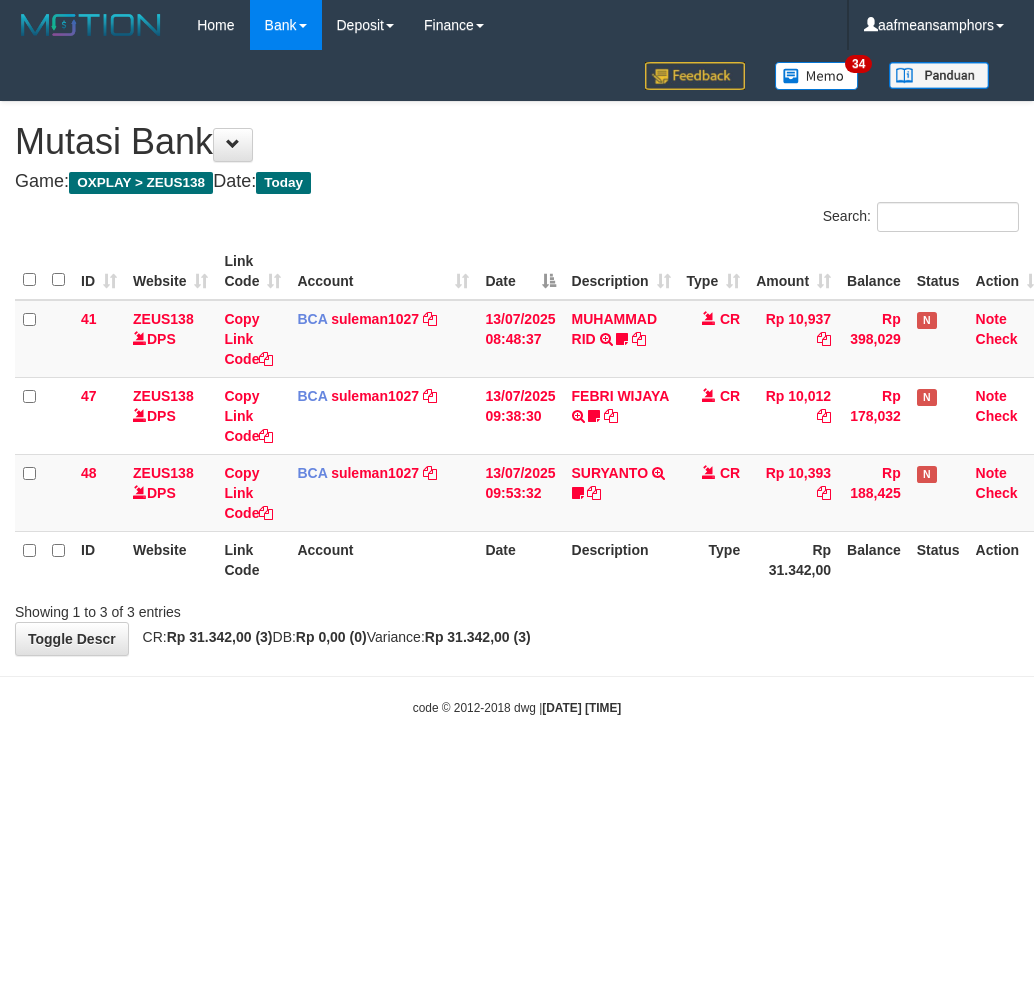 click on "Type" at bounding box center (714, 559) 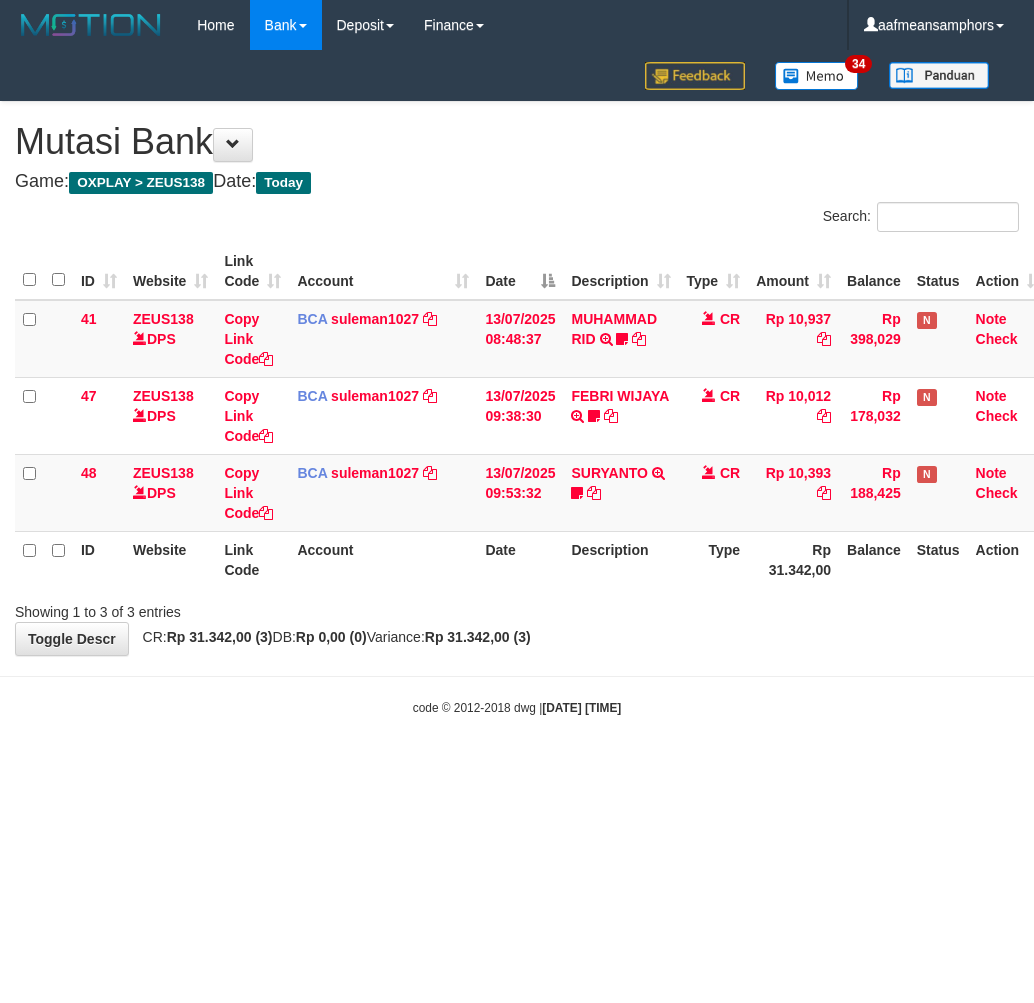 scroll, scrollTop: 0, scrollLeft: 0, axis: both 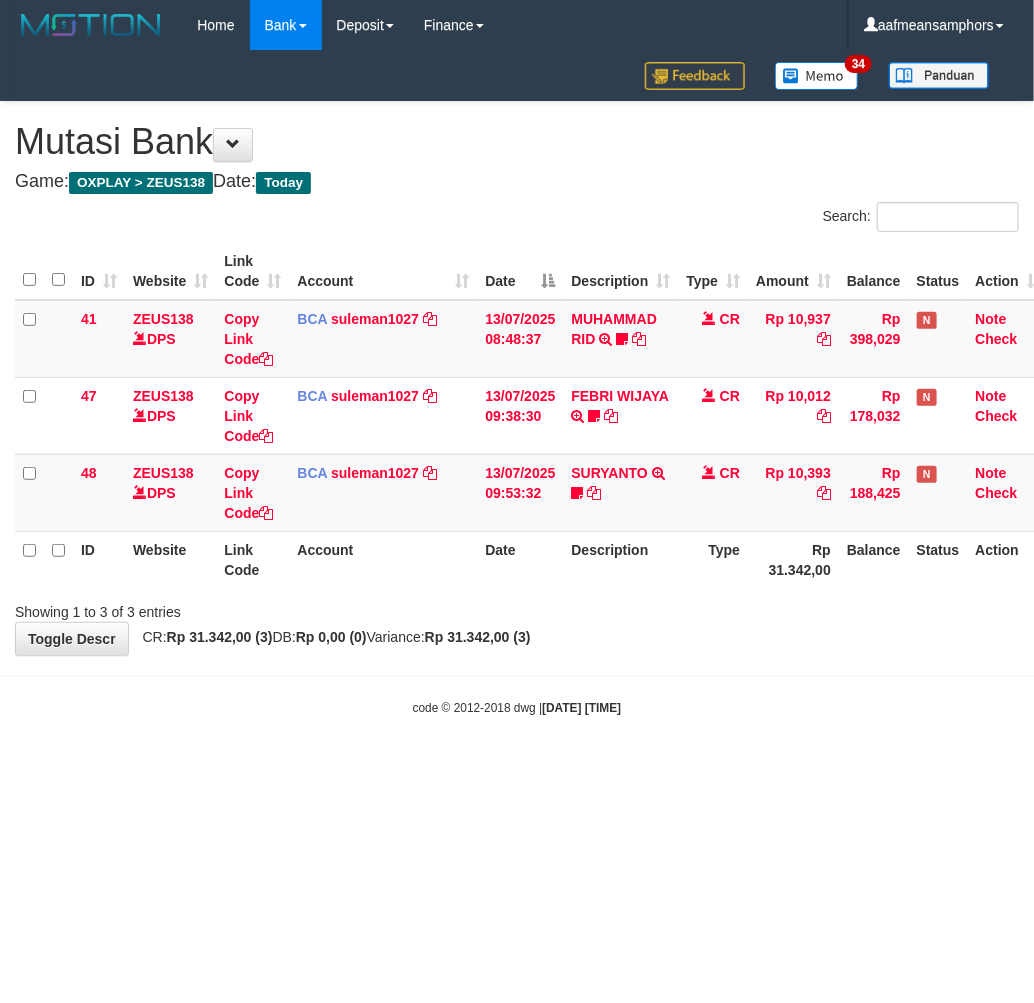 click on "Search:
ID Website Link Code Account Date Description Type Amount Balance Status Action
41
ZEUS138    DPS
Copy Link Code
BCA
suleman1027
DPS
SULEMAN
mutasi_20250713_2972 | 41
mutasi_20250713_2972 | 41
13/07/2025 08:48:37
MUHAMMAD RID            TRSF E-BANKING CR 1307/FTSCY/WS95051
10937.002025071303551830 TRFDN-MUHAMMAD RIDESPAY DEBIT INDONE    Jobor311
CR
Rp 10,937
Rp 398,029
N
Note
Check
47
ZEUS138    DPS
Copy Link Code
BCA
suleman1027" at bounding box center [517, 412] 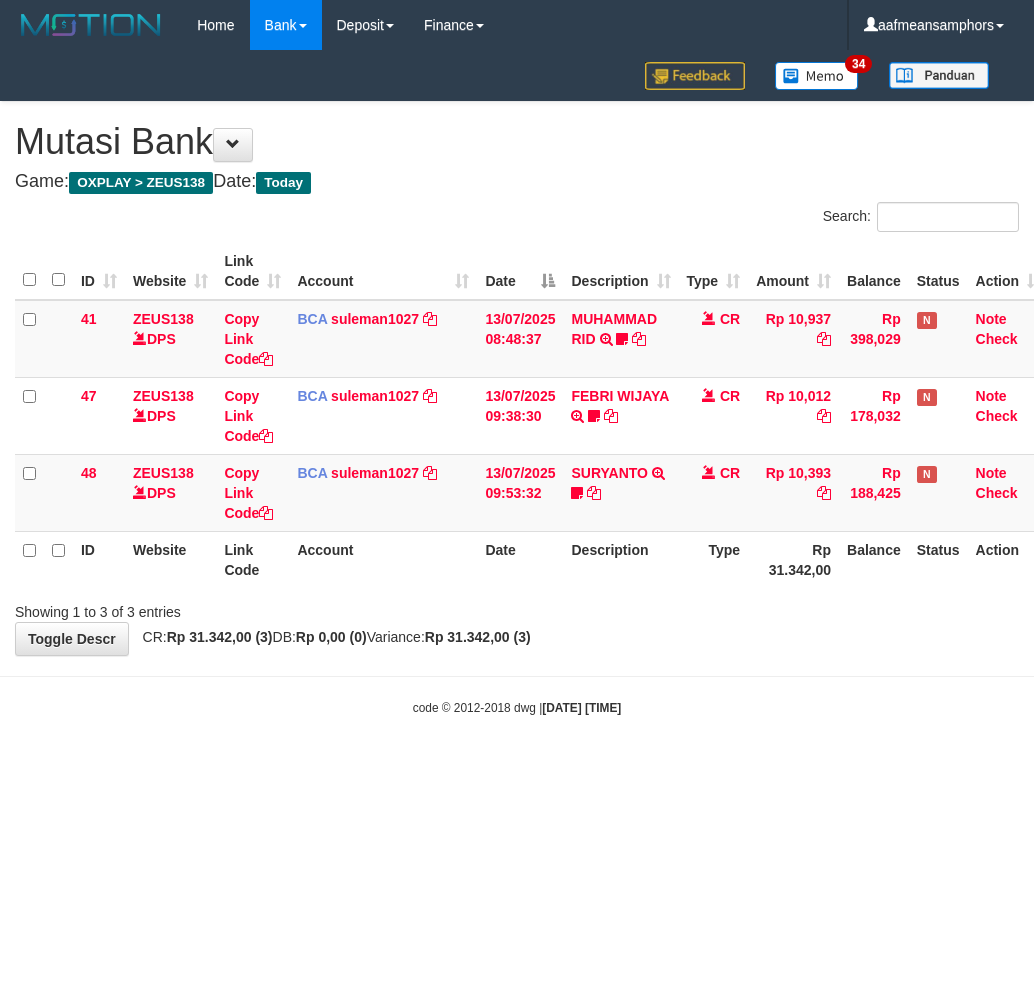 scroll, scrollTop: 0, scrollLeft: 0, axis: both 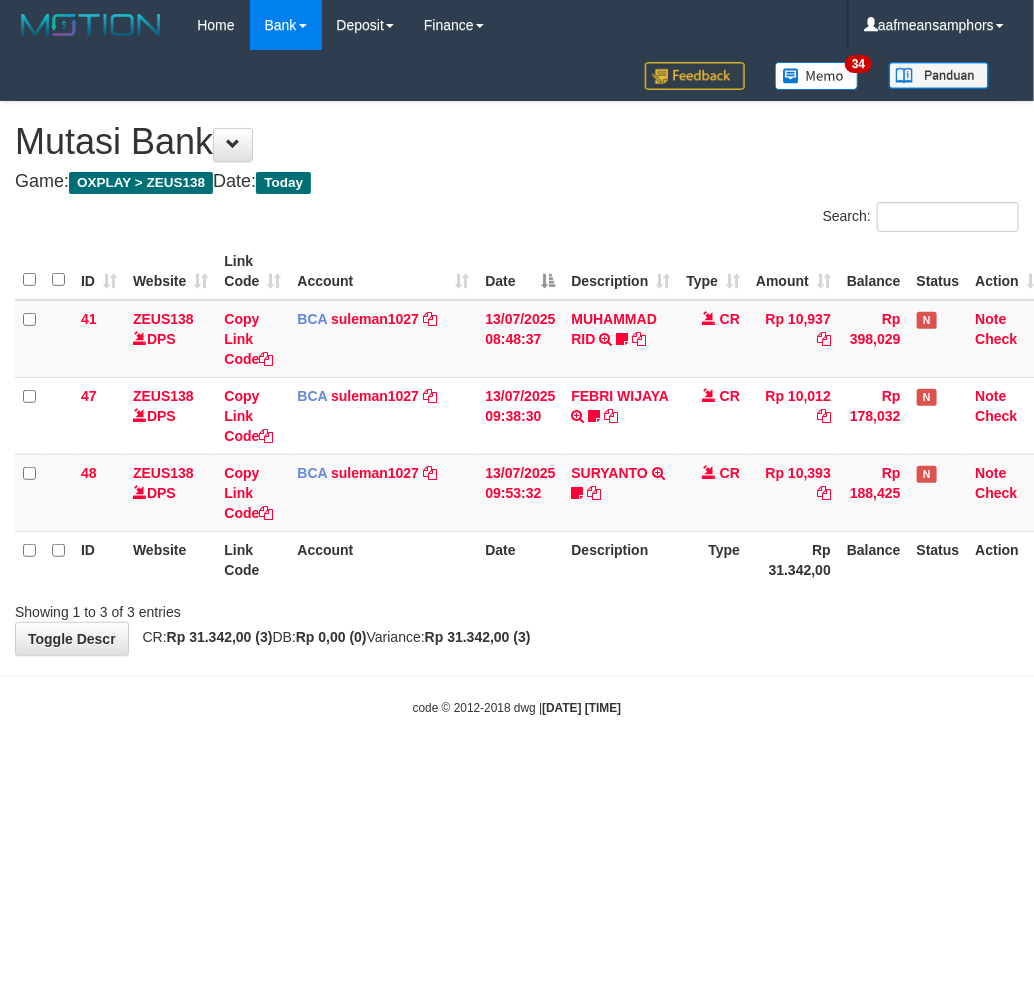 click on "ID Website Link Code Account Date Description Type Amount Balance Status Action
41
ZEUS138    DPS
Copy Link Code
BCA
[USERNAME]
DPS
[LAST_NAME]
mutasi_[DATE]_[NUMBER] | 41
mutasi_[DATE]_[NUMBER] | 41
[DATE] [TIME]
[FIRST_NAME] [LAST_NAME]            TRSF E-BANKING CR 1307/FTSCY/WS95051
10937.002025071303551830 TRFDN-[FIRST_NAME] [LAST_NAME]PAY DEBIT INDONE    Jobor311
CR
Rp 10,937
Rp 398,029
N
Note
Check
47
ZEUS138    DPS
Copy Link Code
BCA
[USERNAME]" at bounding box center [517, 415] 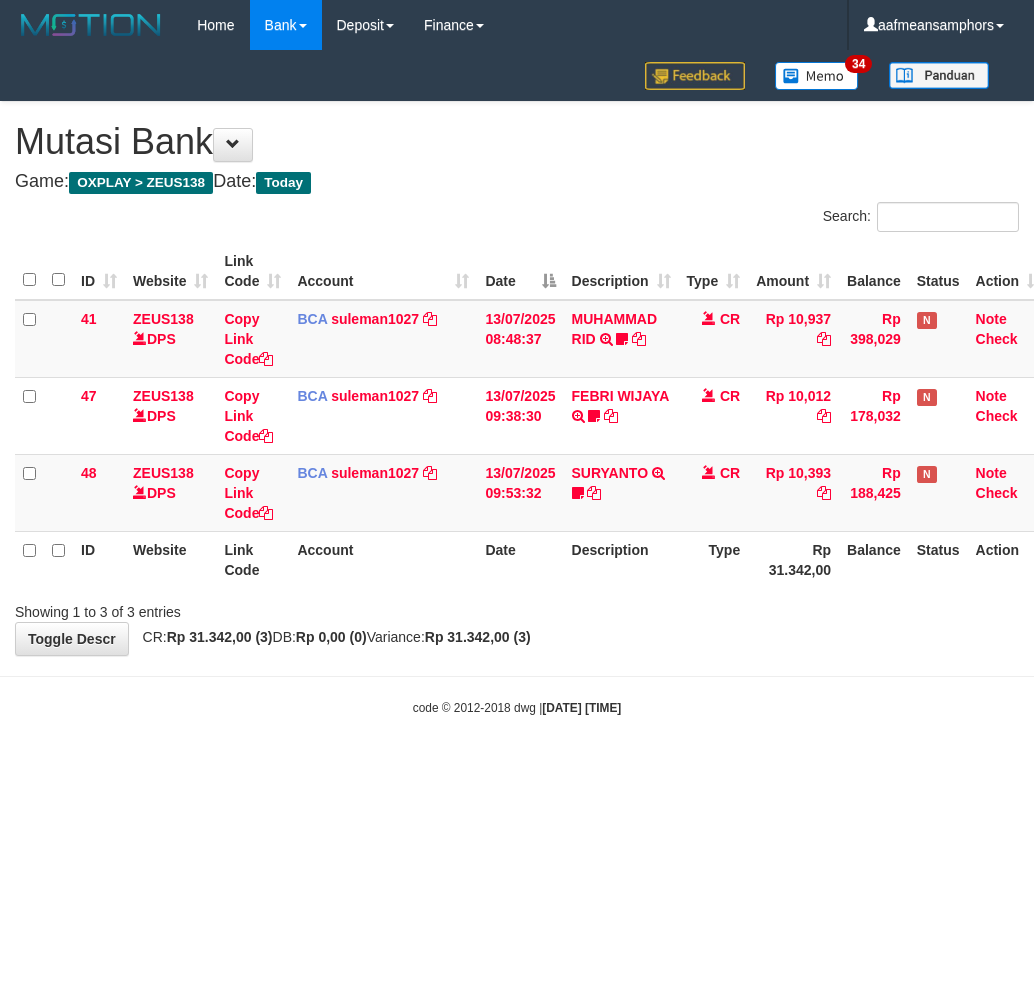scroll, scrollTop: 0, scrollLeft: 0, axis: both 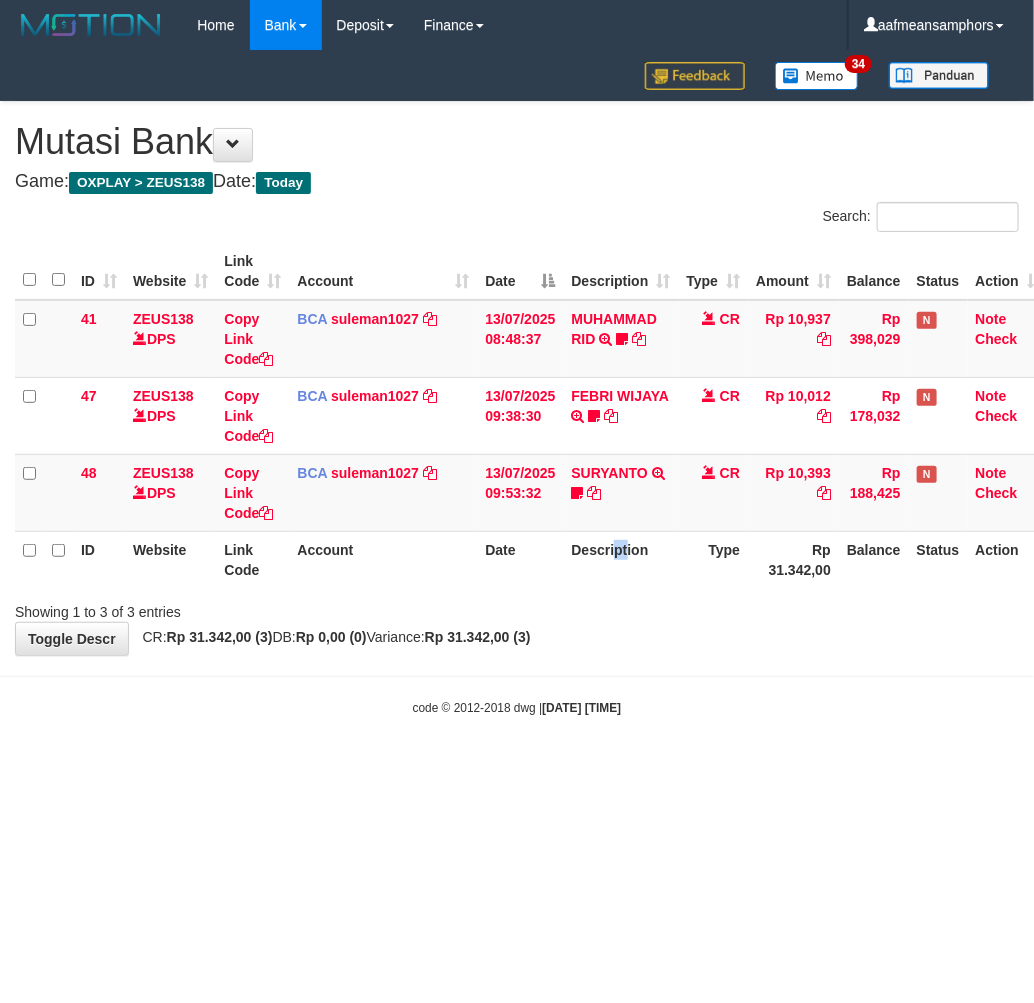 click on "Description" at bounding box center [620, 559] 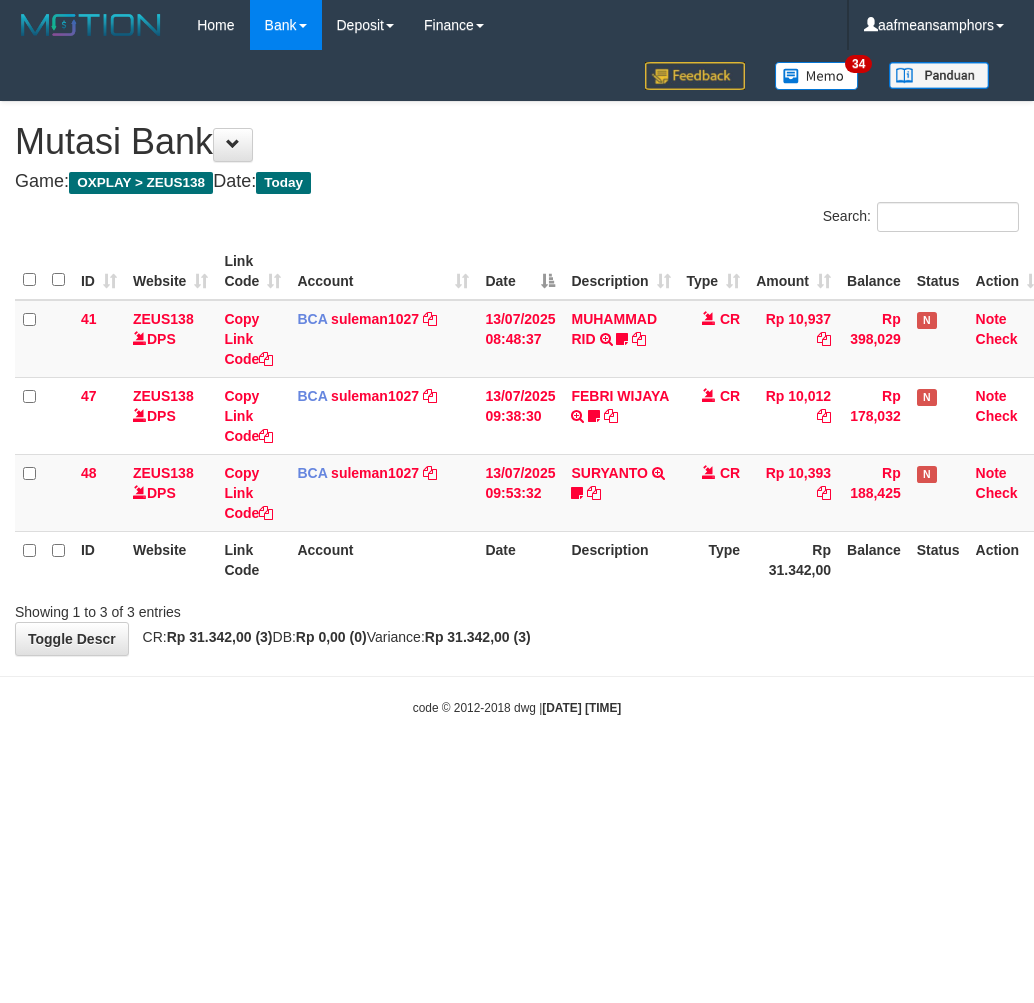 scroll, scrollTop: 0, scrollLeft: 0, axis: both 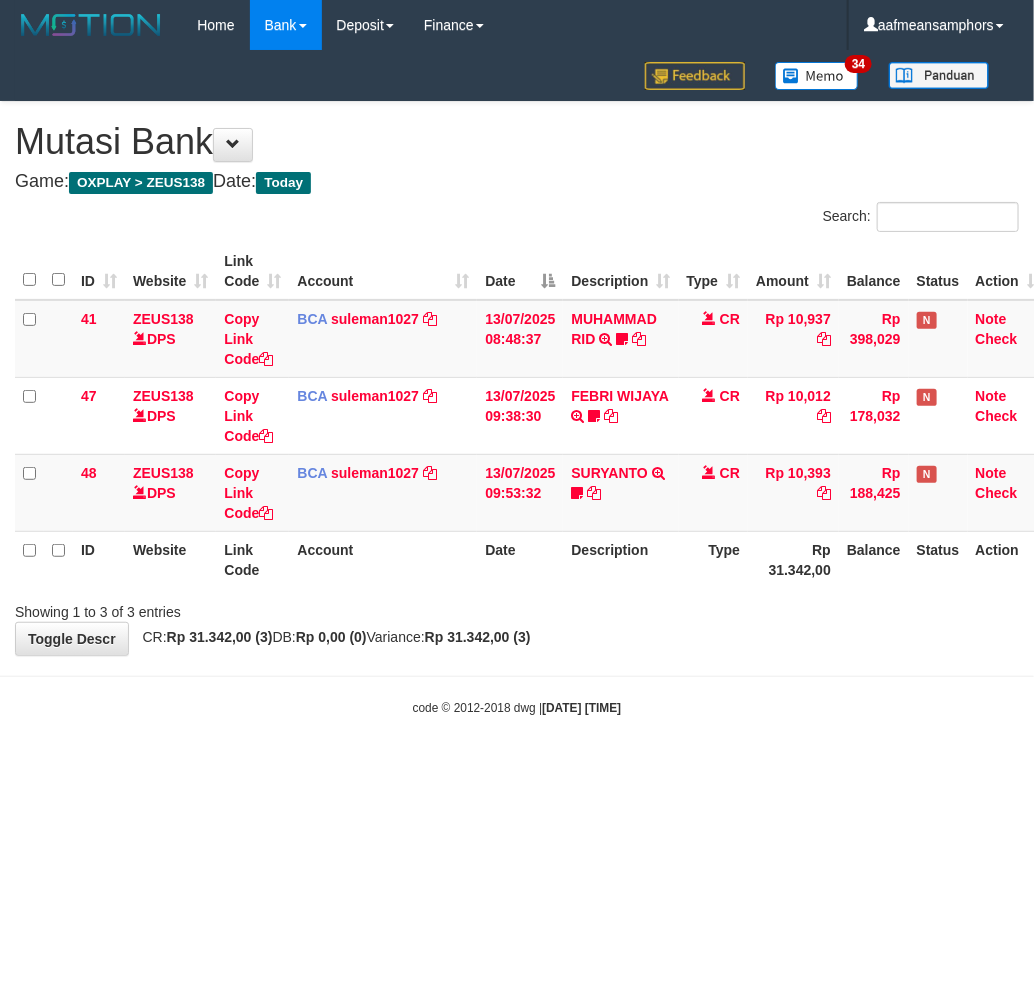 drag, startPoint x: 0, startPoint y: 0, endPoint x: 600, endPoint y: 591, distance: 842.18823 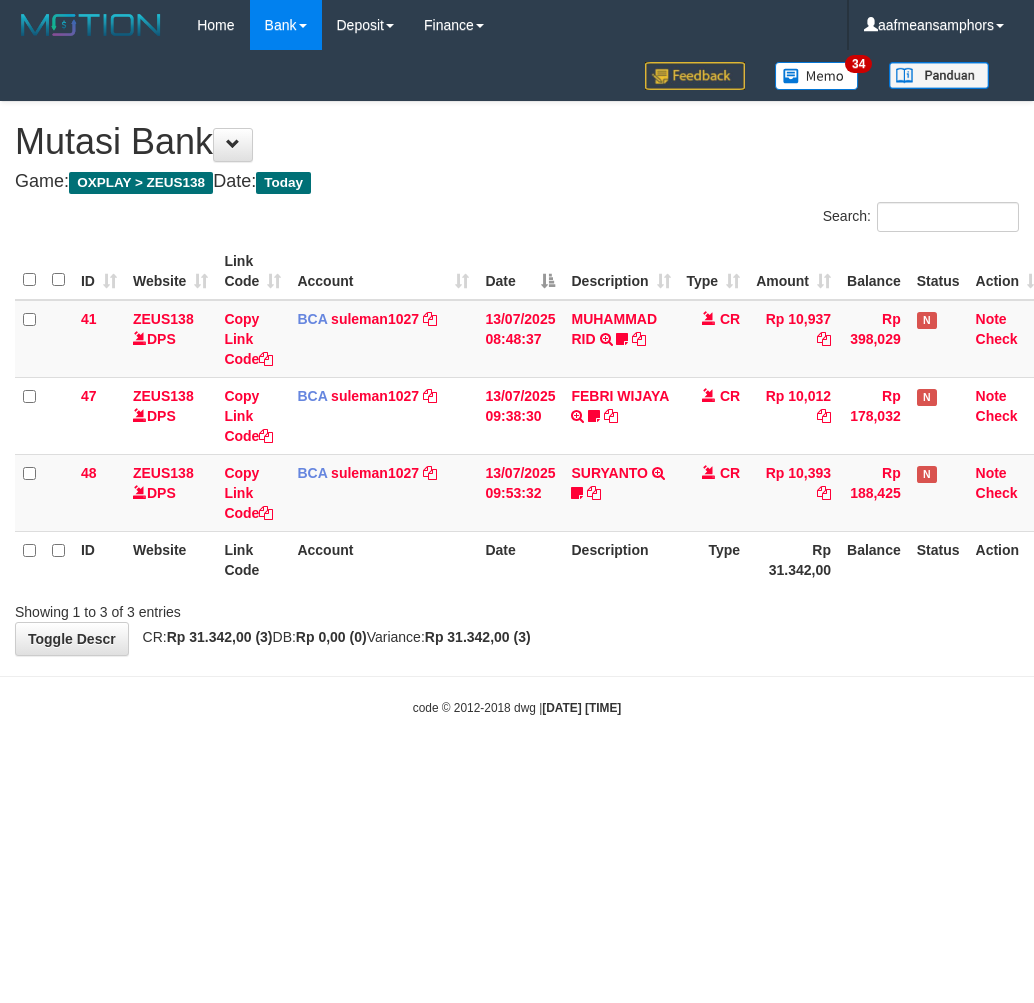scroll, scrollTop: 0, scrollLeft: 0, axis: both 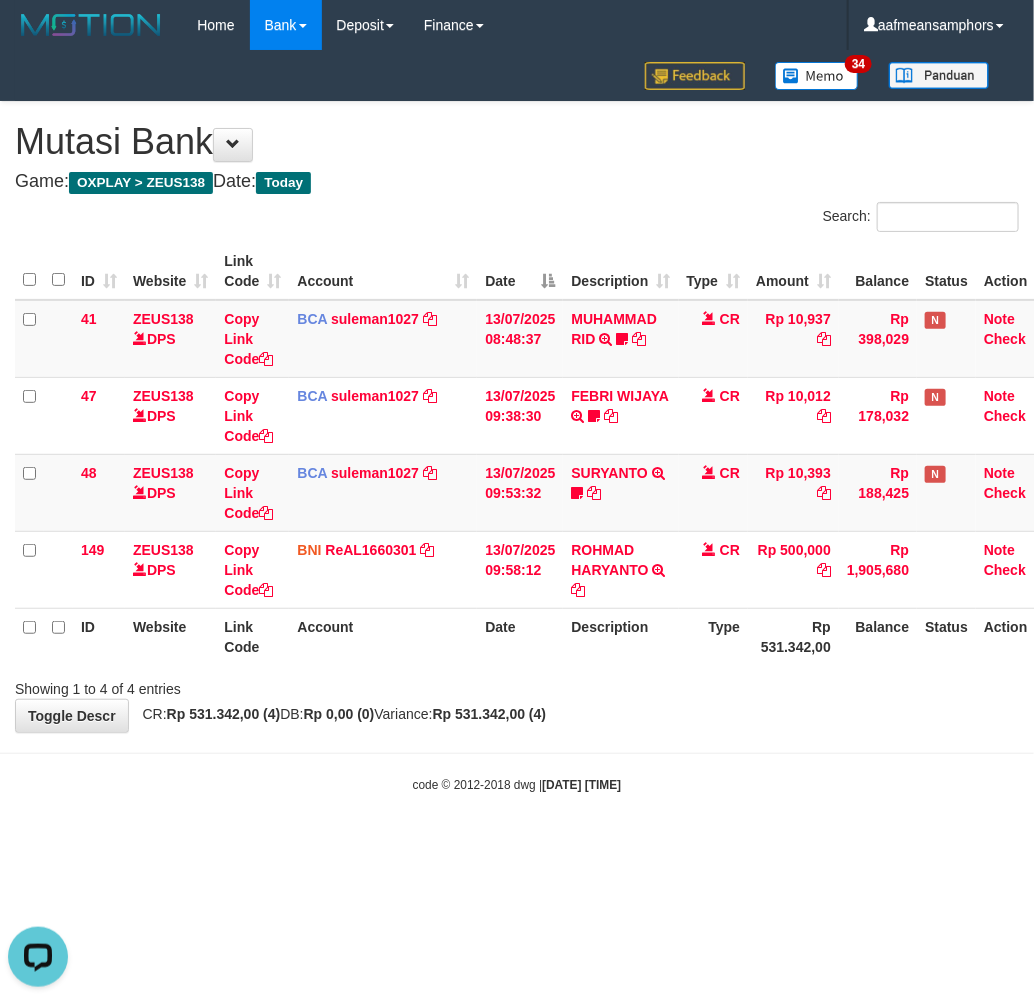 click on "**********" at bounding box center (517, 417) 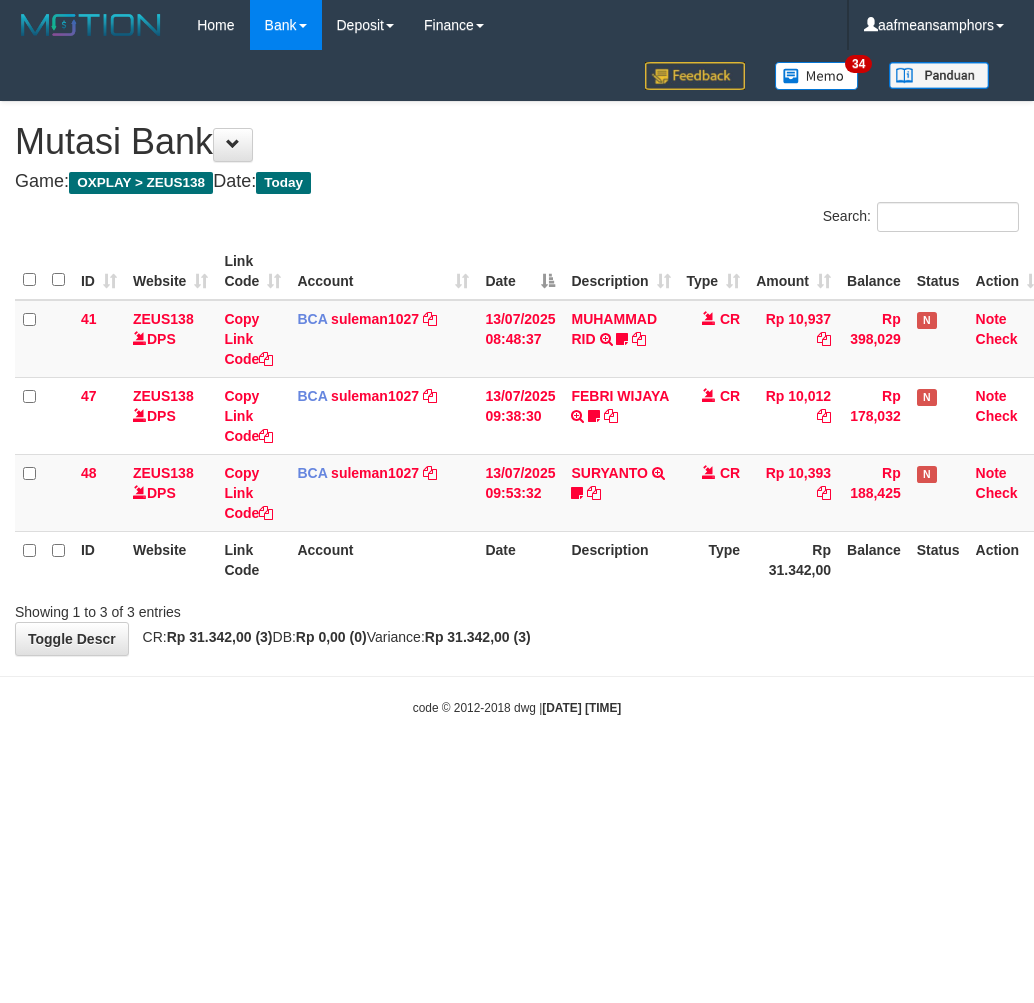 scroll, scrollTop: 0, scrollLeft: 0, axis: both 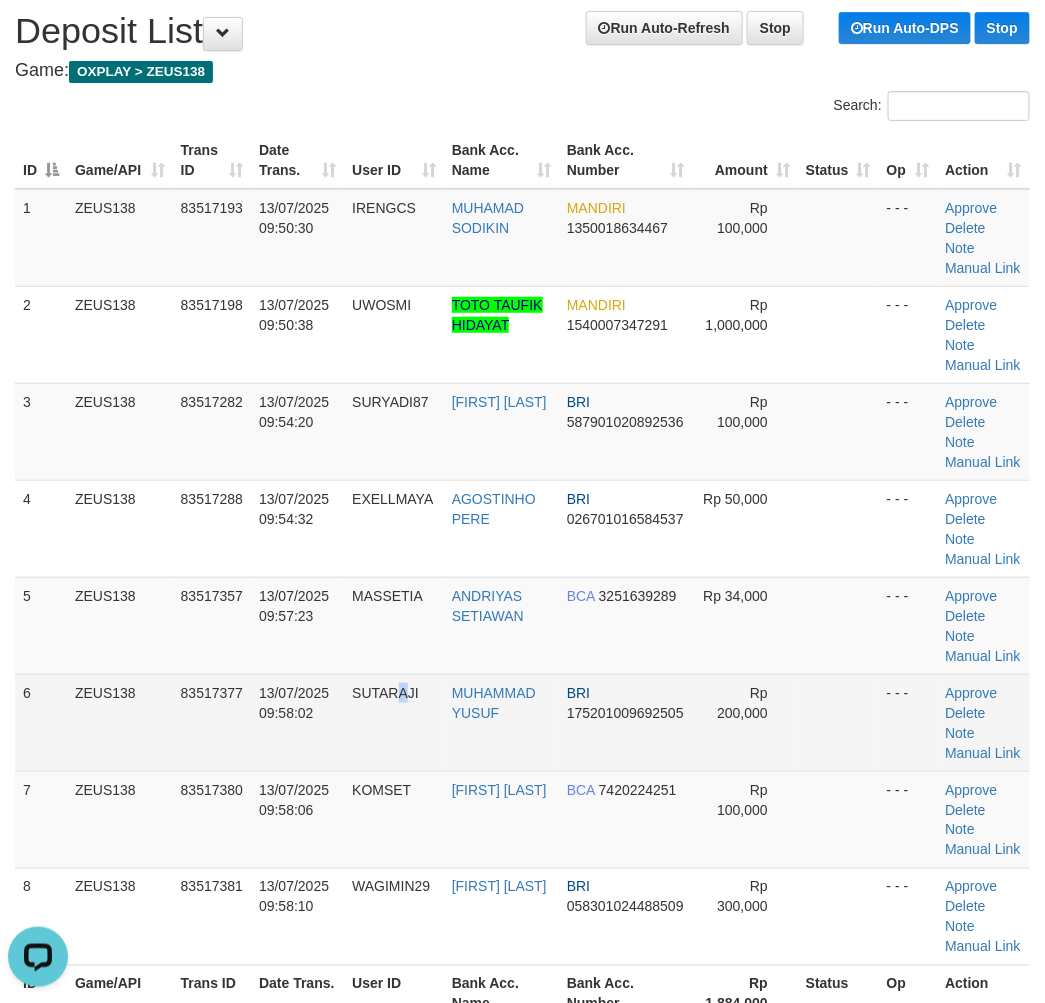 click on "SUTARAJI" at bounding box center (394, 722) 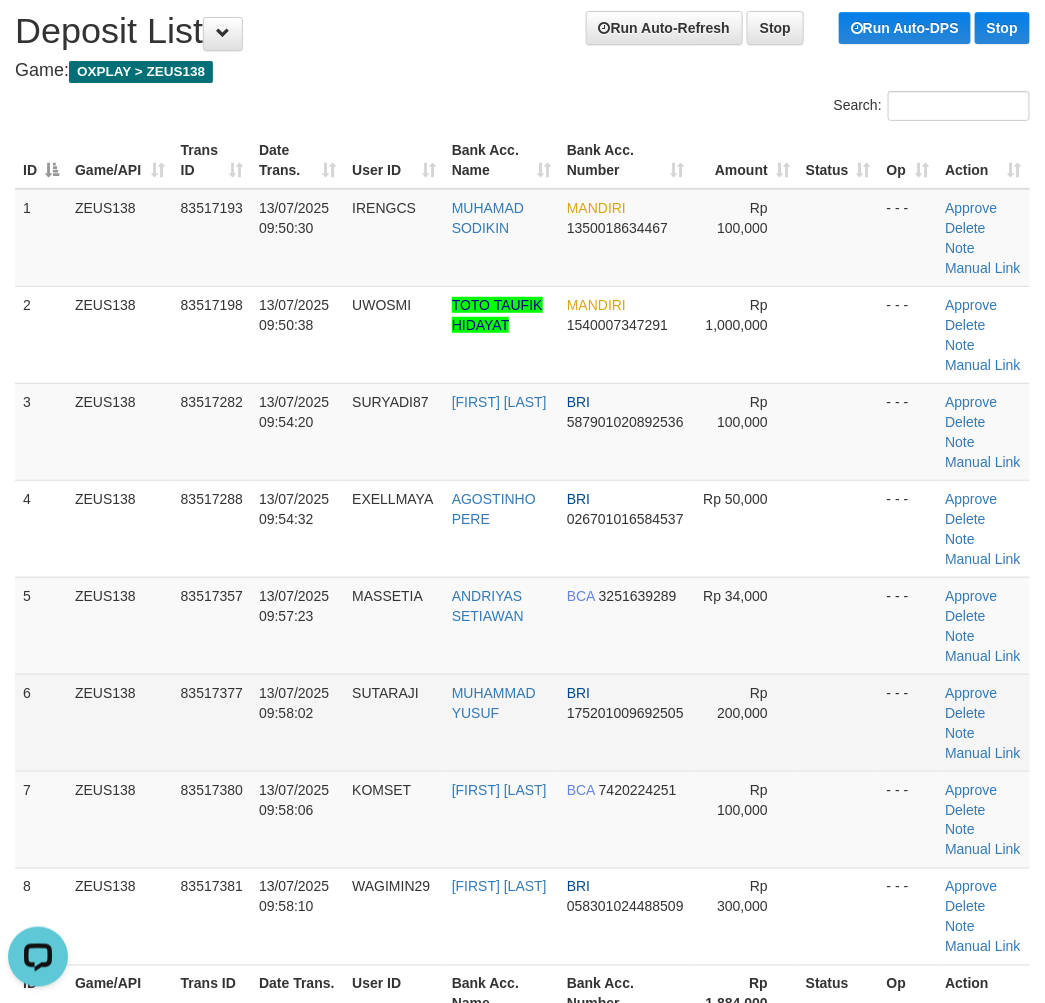 click on "SUTARAJI" at bounding box center [394, 722] 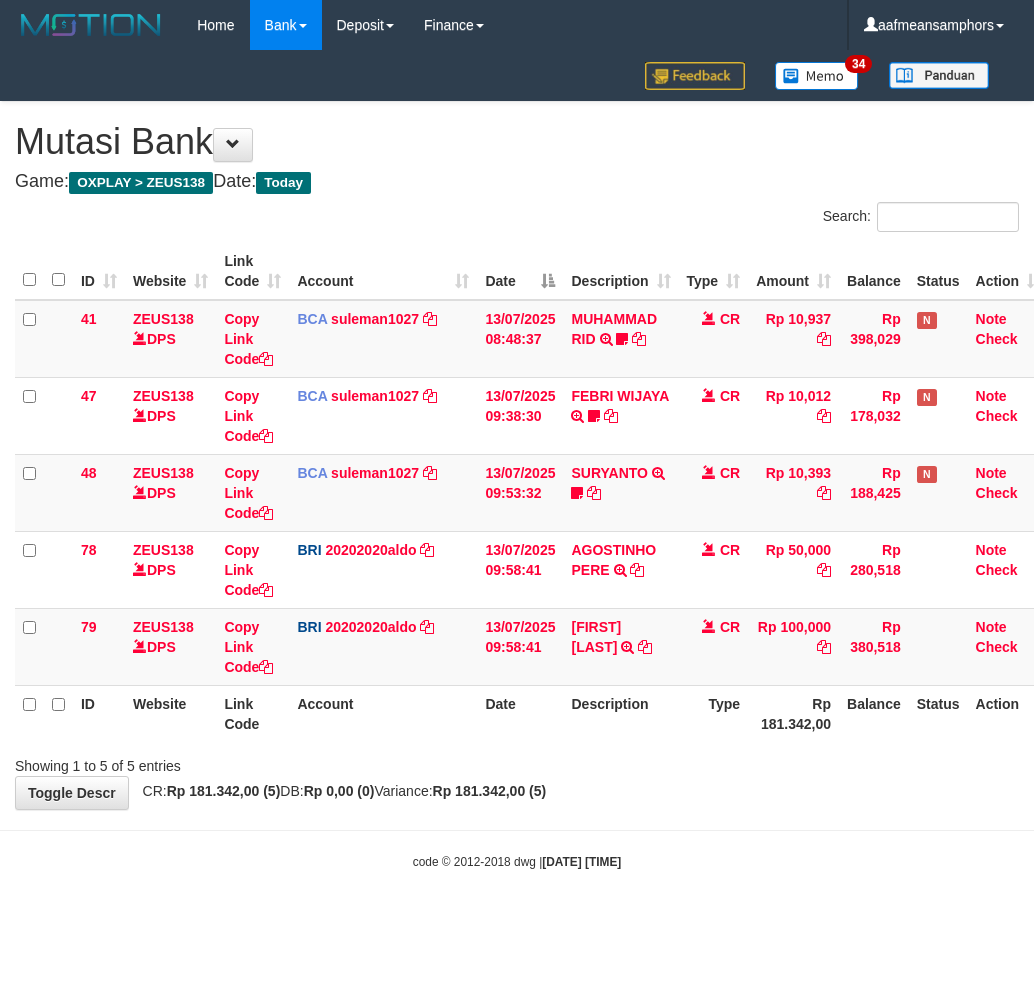 scroll, scrollTop: 0, scrollLeft: 0, axis: both 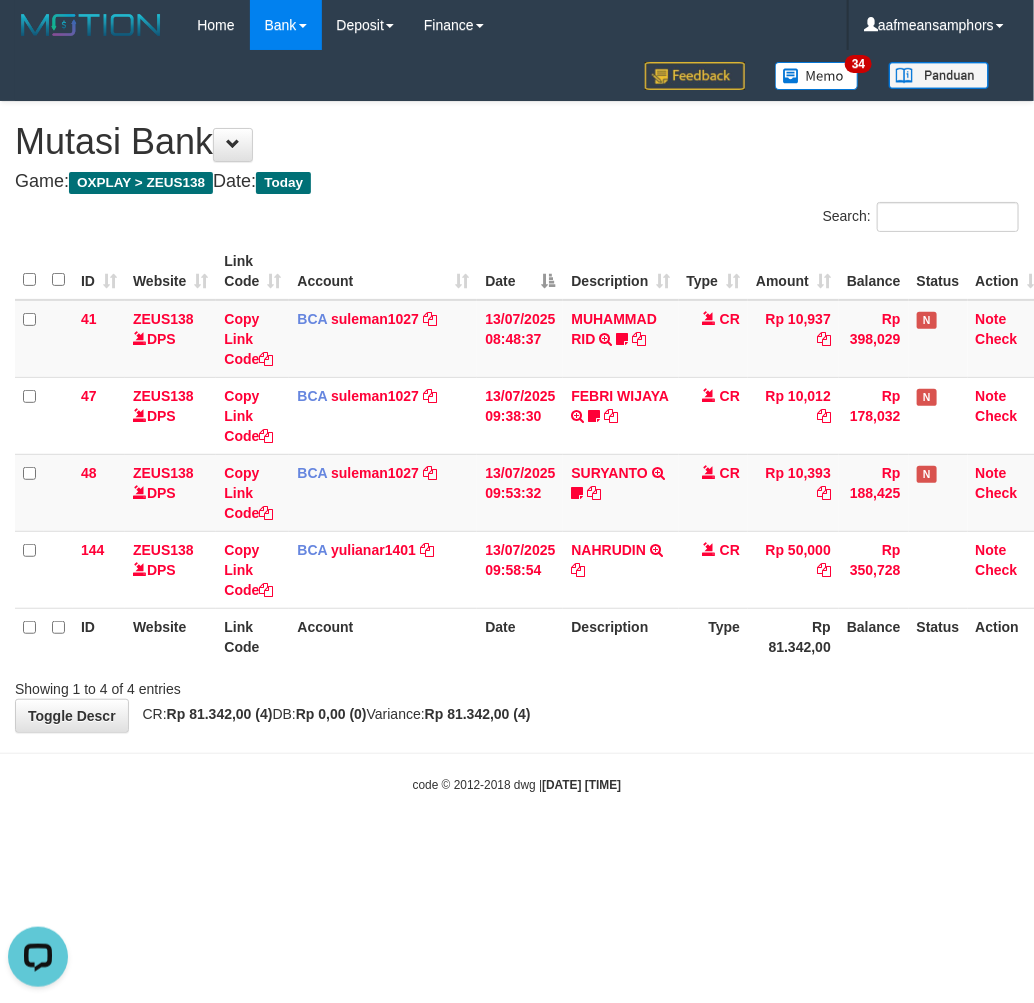 click on "Toggle navigation
Home
Bank
Account List
Load
By Website
Group
[OXPLAY]													ZEUS138
By Load Group (DPS)" at bounding box center [517, 422] 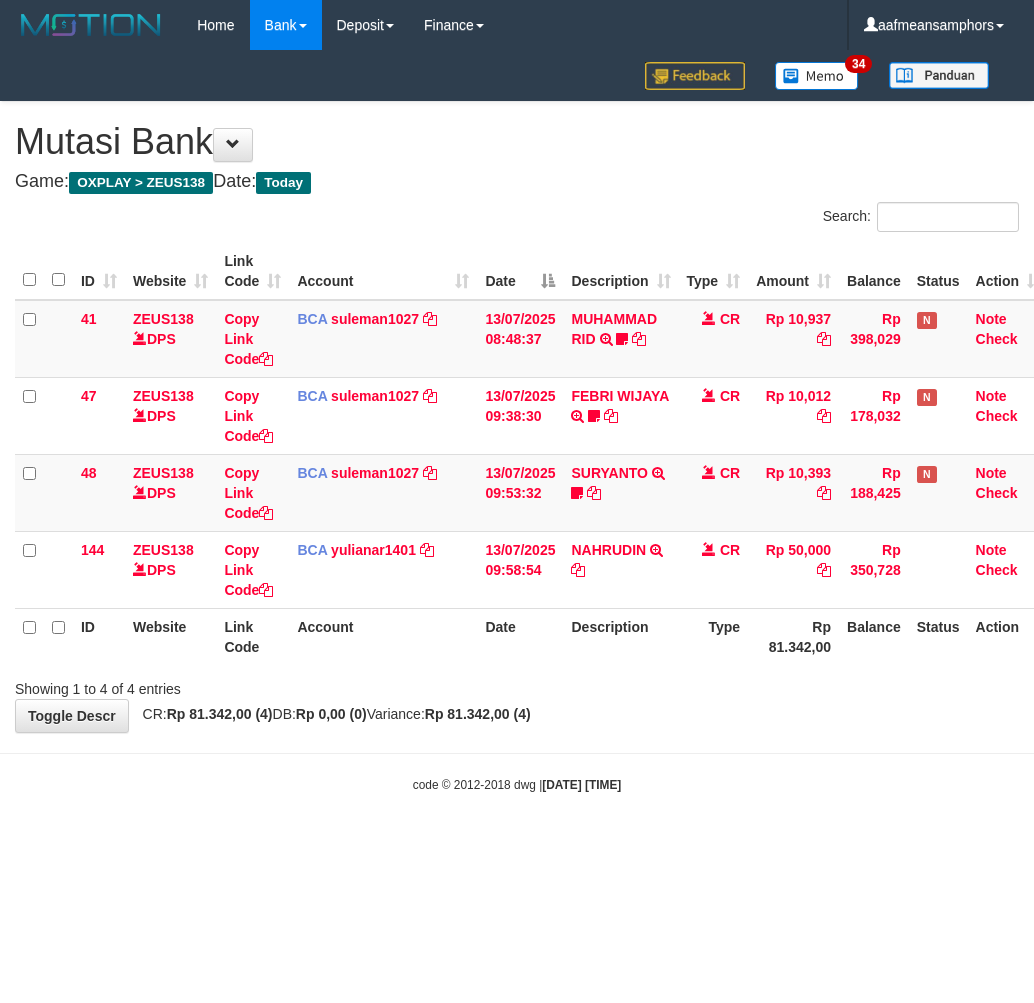 scroll, scrollTop: 0, scrollLeft: 0, axis: both 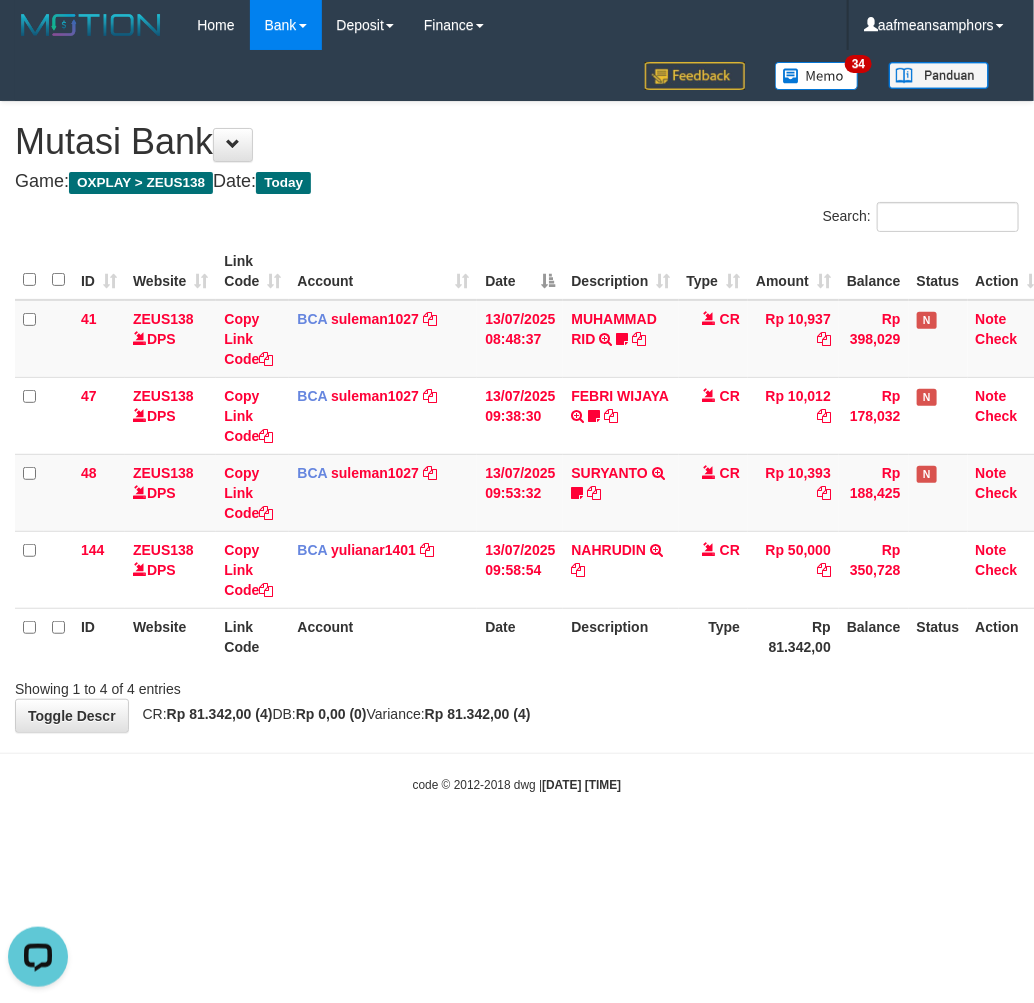 click on "Toggle navigation
Home
Bank
Account List
Load
By Website
Group
[OXPLAY]													ZEUS138
By Load Group (DPS)" at bounding box center [517, 422] 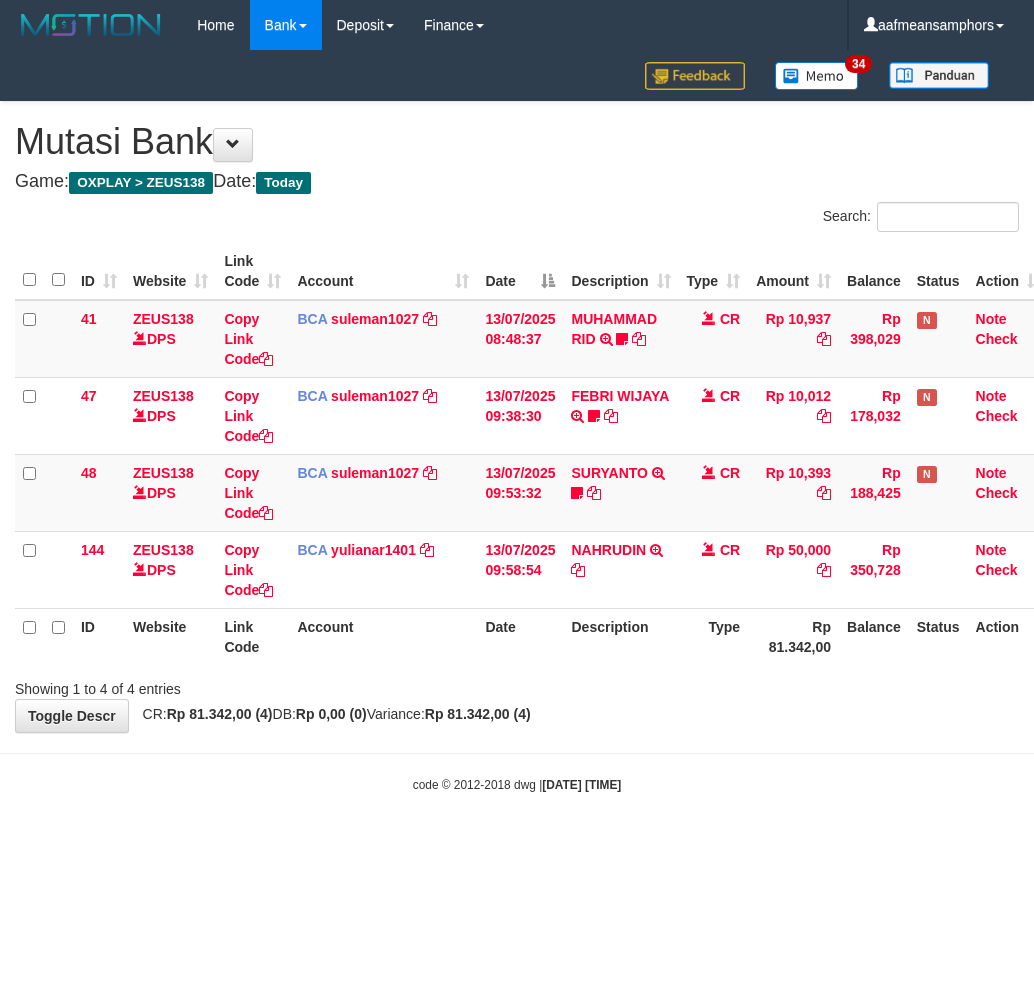 scroll, scrollTop: 0, scrollLeft: 0, axis: both 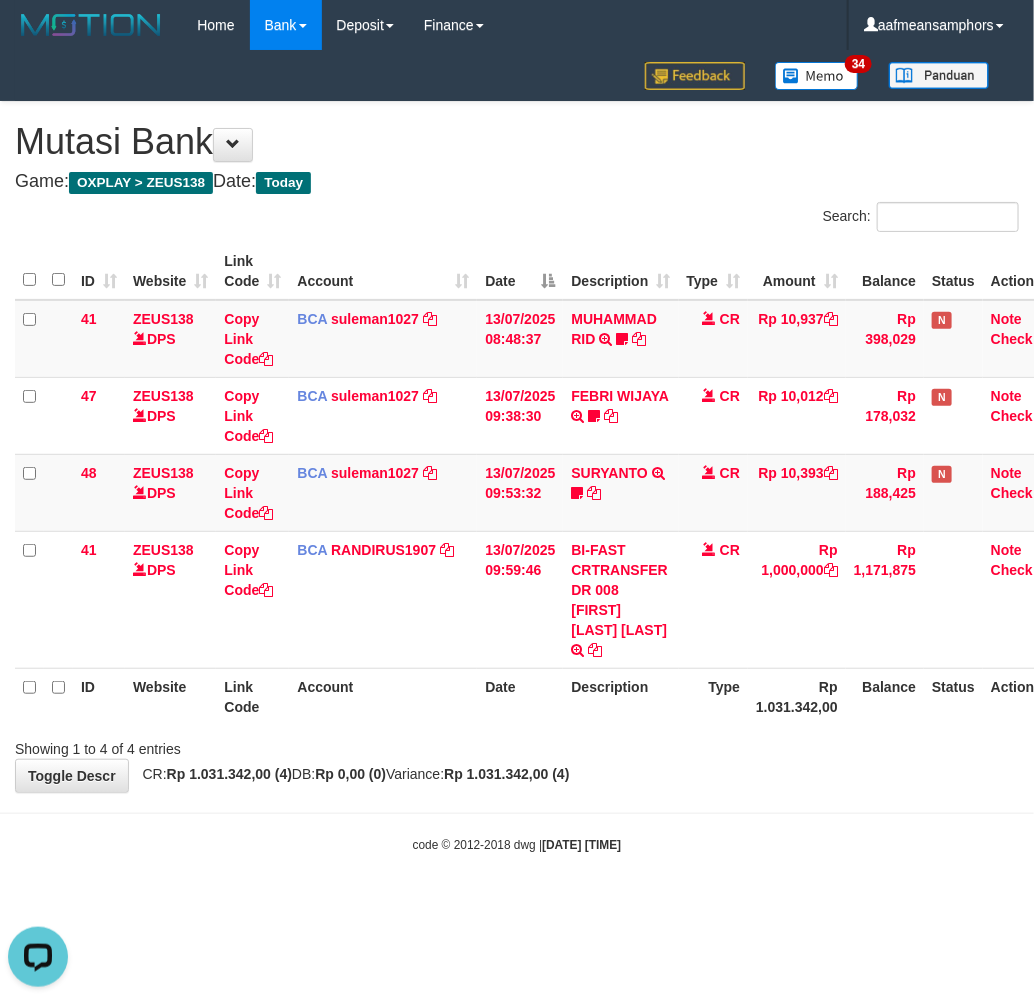click on "Toggle navigation
Home
Bank
Account List
Load
By Website
Group
[OXPLAY]													ZEUS138
By Load Group (DPS)" at bounding box center [517, 452] 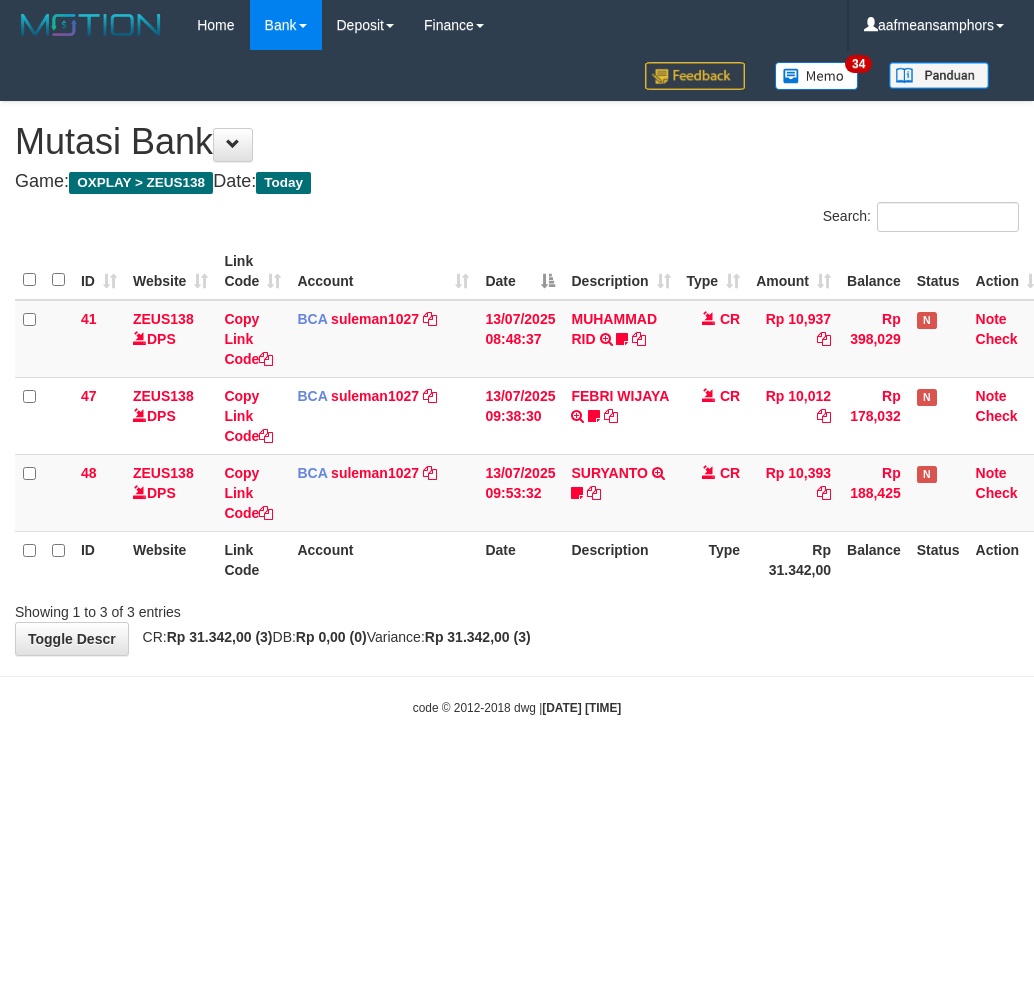 scroll, scrollTop: 0, scrollLeft: 0, axis: both 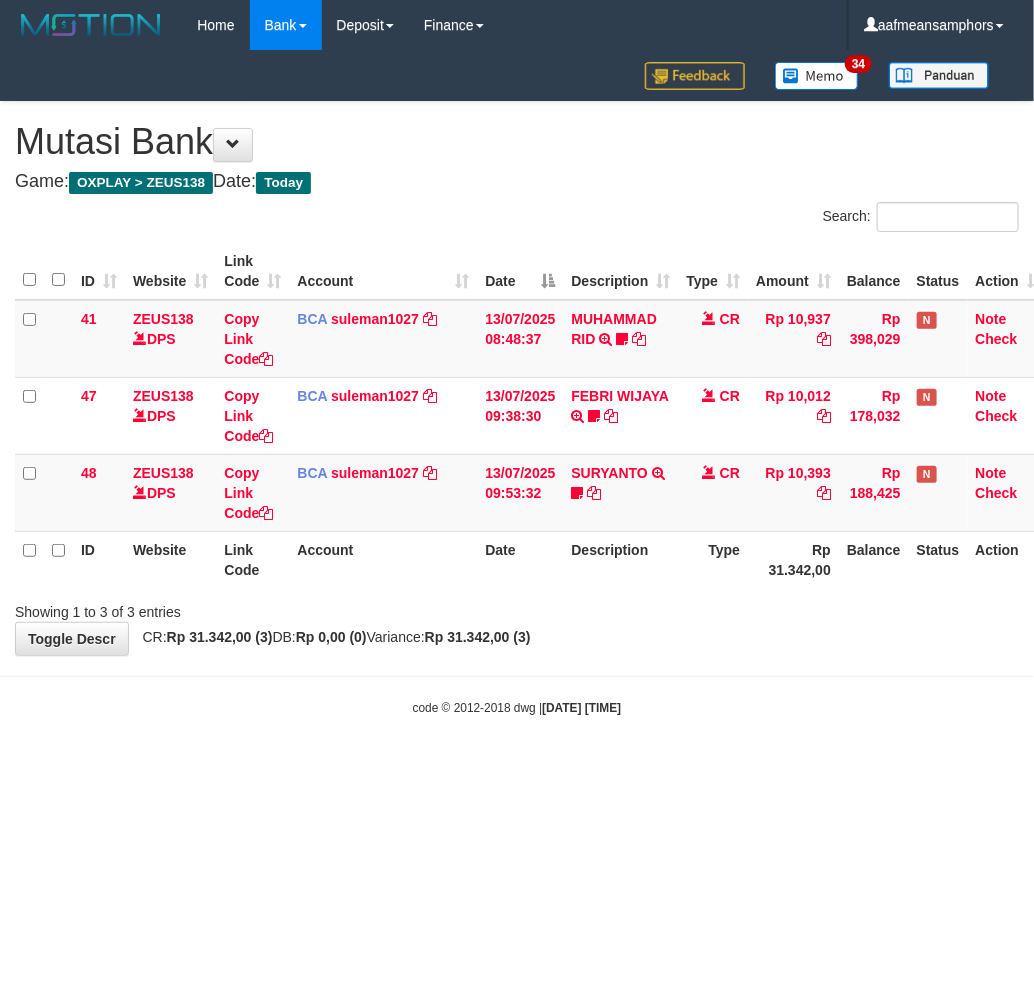 click on "Toggle navigation
Home
Bank
Account List
Load
By Website
Group
[OXPLAY]													ZEUS138
By Load Group (DPS)" at bounding box center [517, 383] 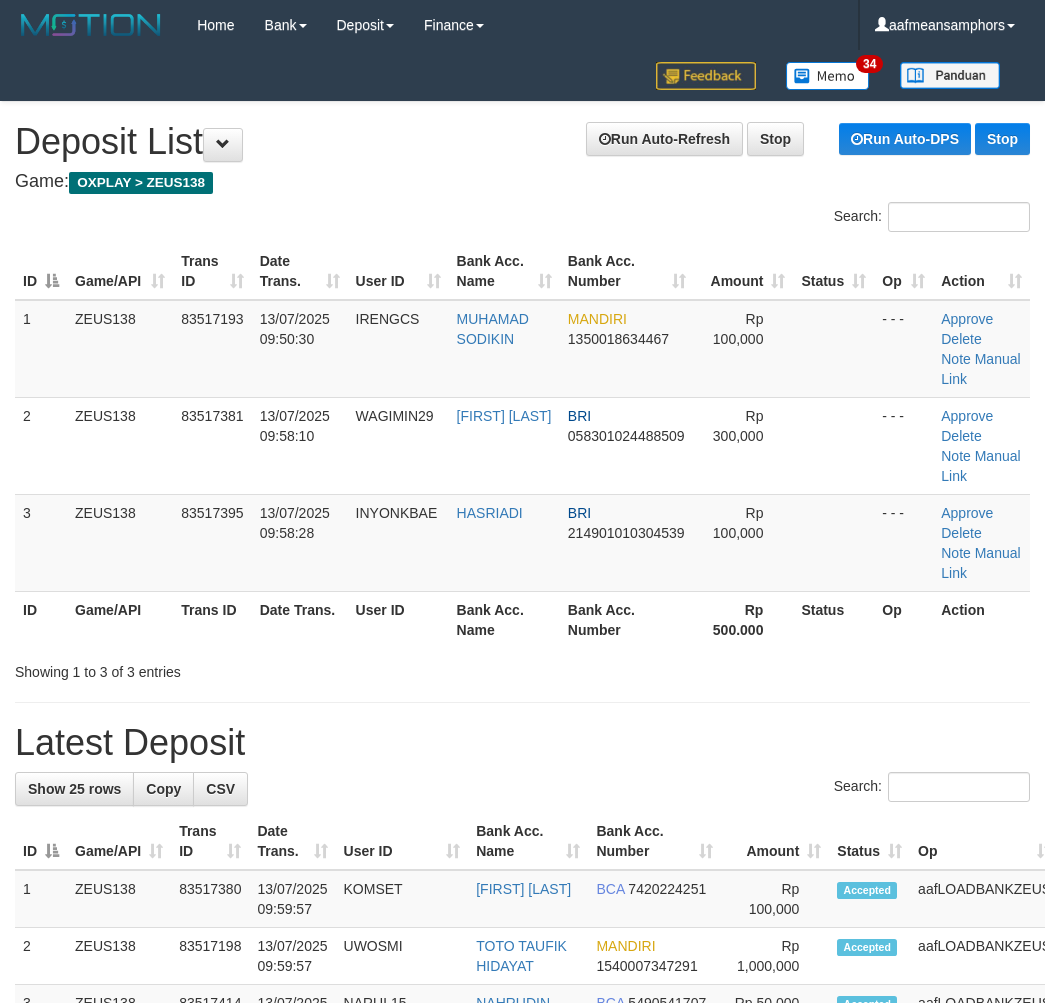 scroll, scrollTop: 111, scrollLeft: 0, axis: vertical 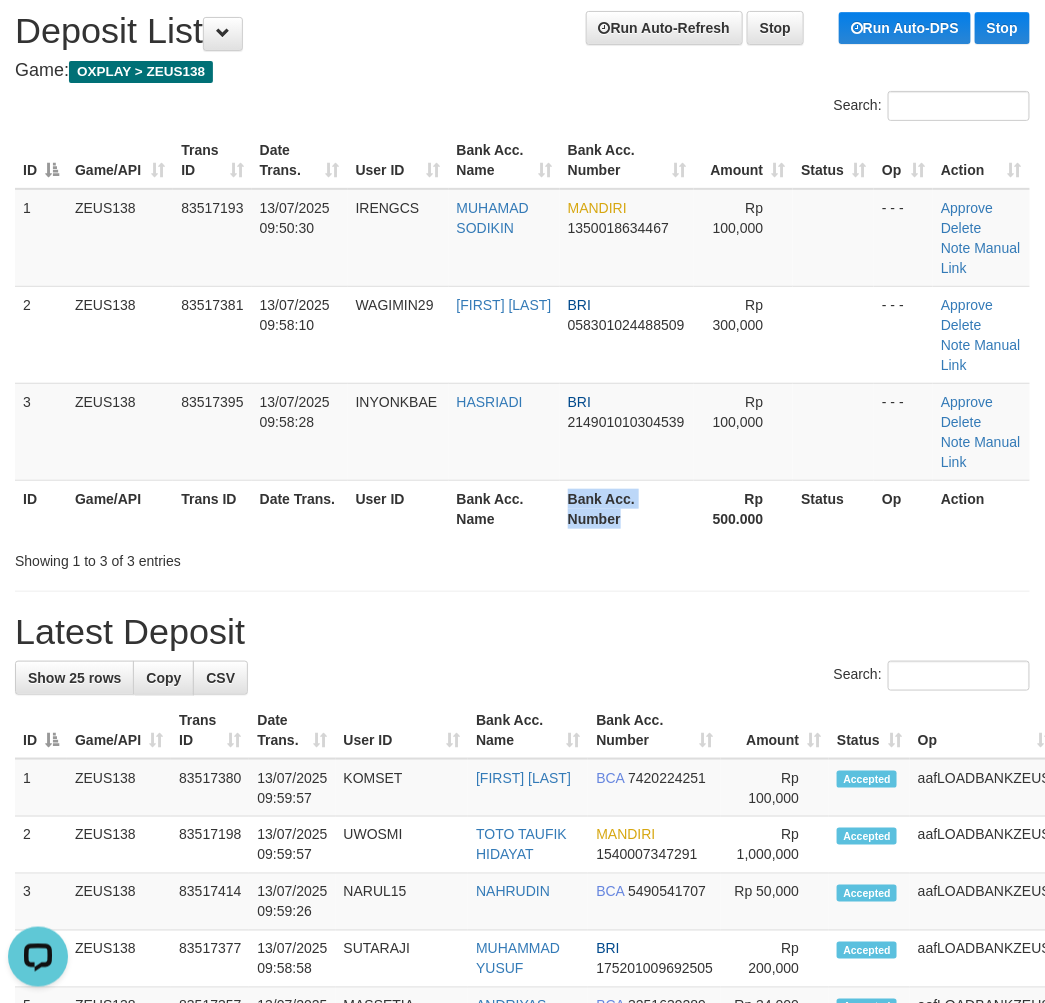 click on "ID Game/API Trans ID Date Trans. User ID Bank Acc. Name Bank Acc. Number Rp 500.000 Status Op Action" at bounding box center [522, 508] 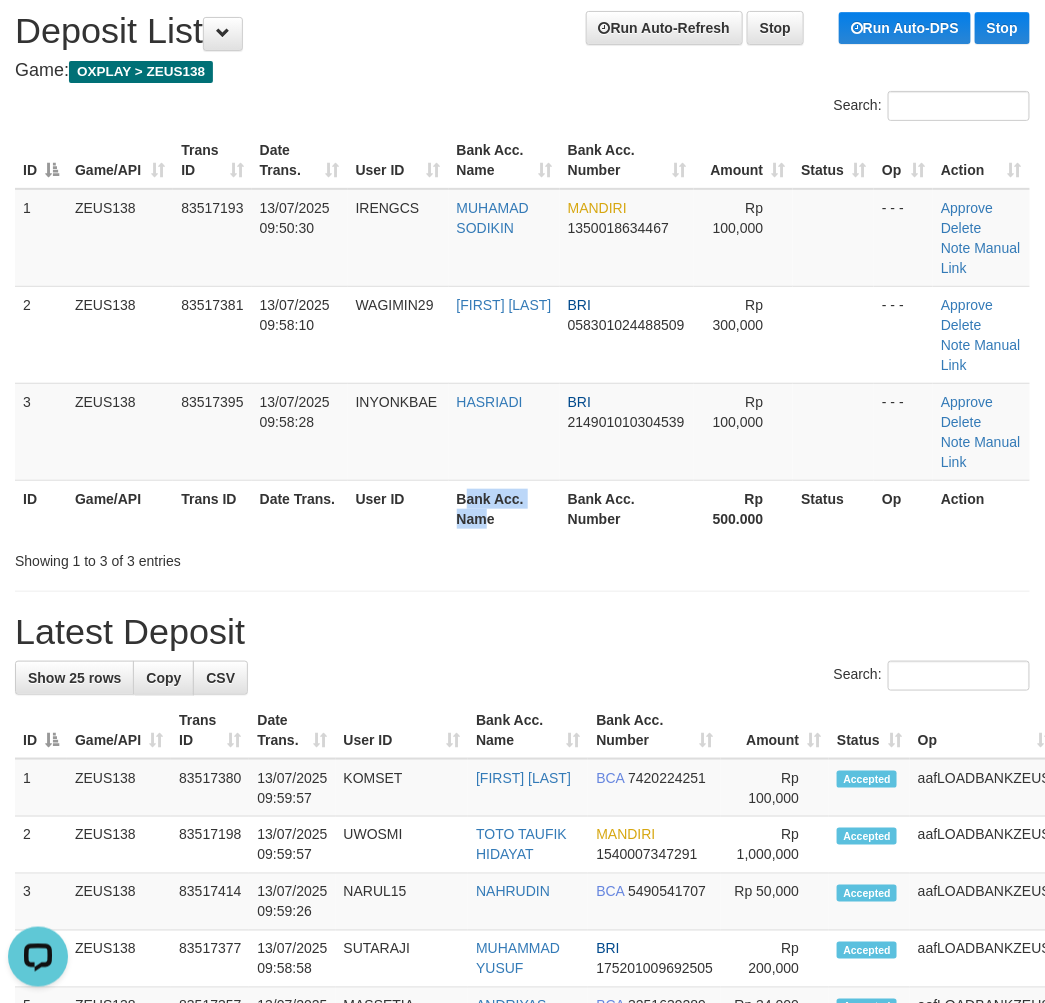 click on "Bank Acc. Name" at bounding box center [504, 508] 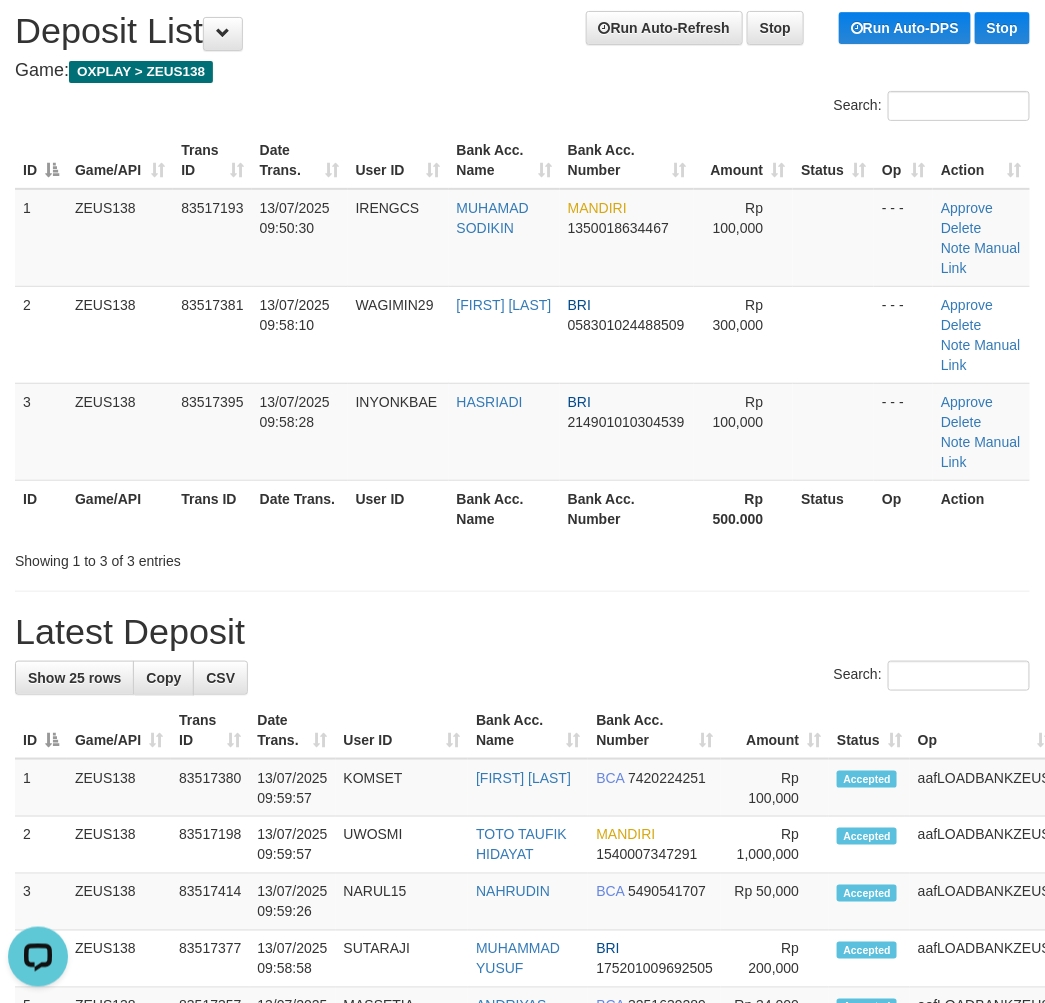 click on "**********" at bounding box center [522, 1154] 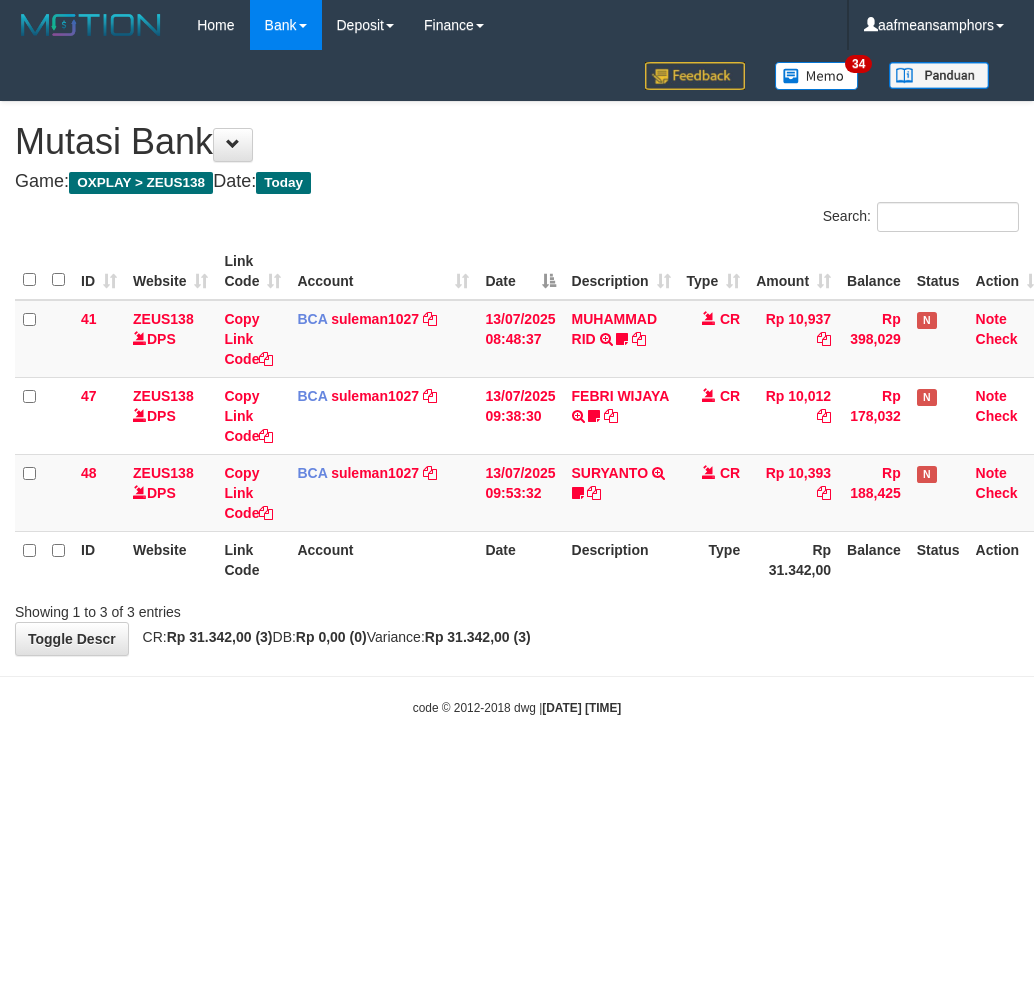 click on "Toggle navigation
Home
Bank
Account List
Load
By Website
Group
[OXPLAY]													ZEUS138
By Load Group (DPS)" at bounding box center (517, 383) 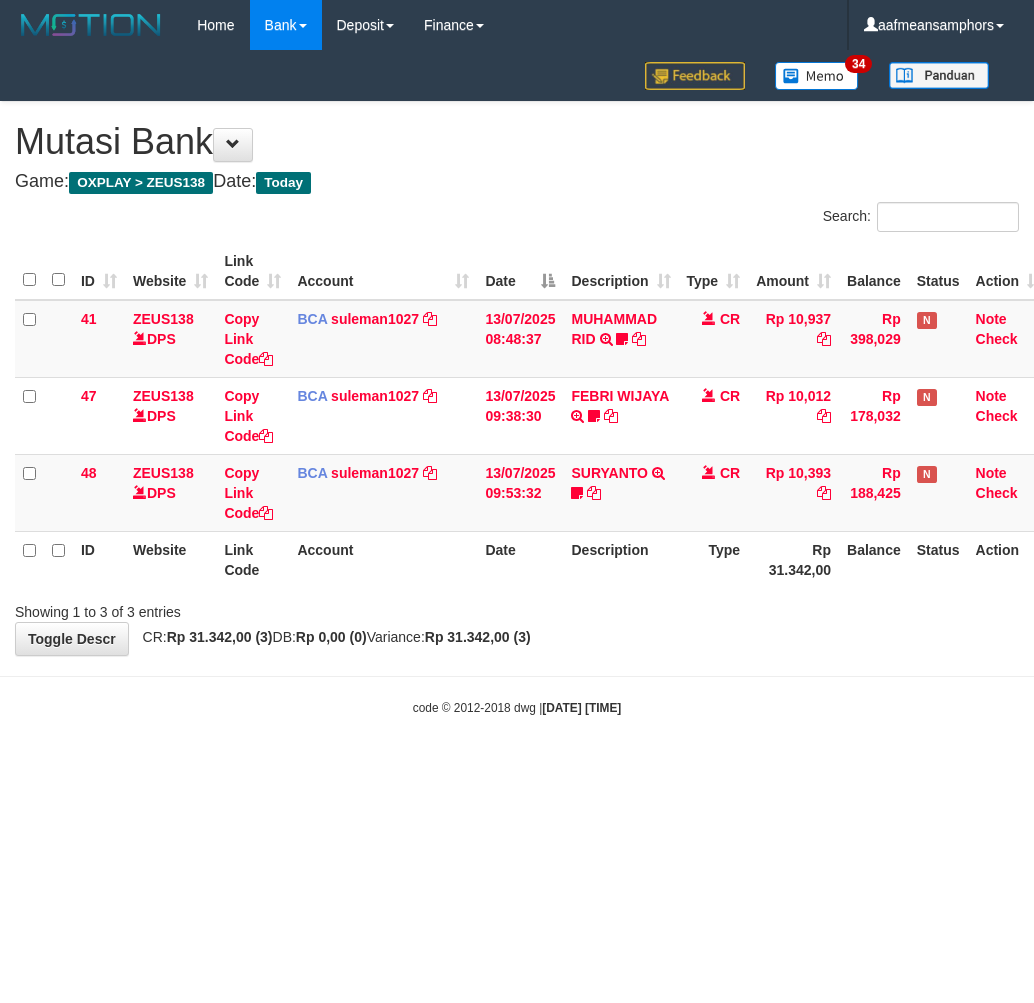 scroll, scrollTop: 0, scrollLeft: 0, axis: both 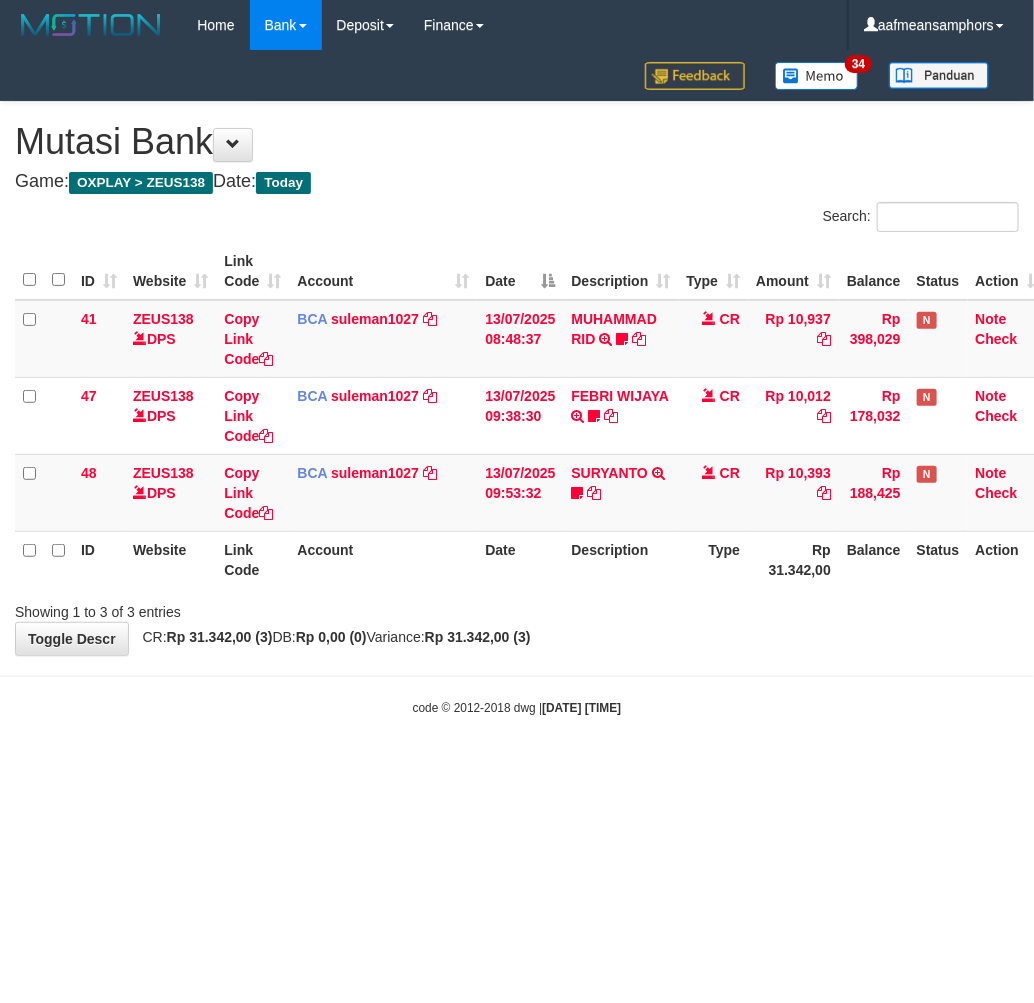 click on "**********" at bounding box center (517, 378) 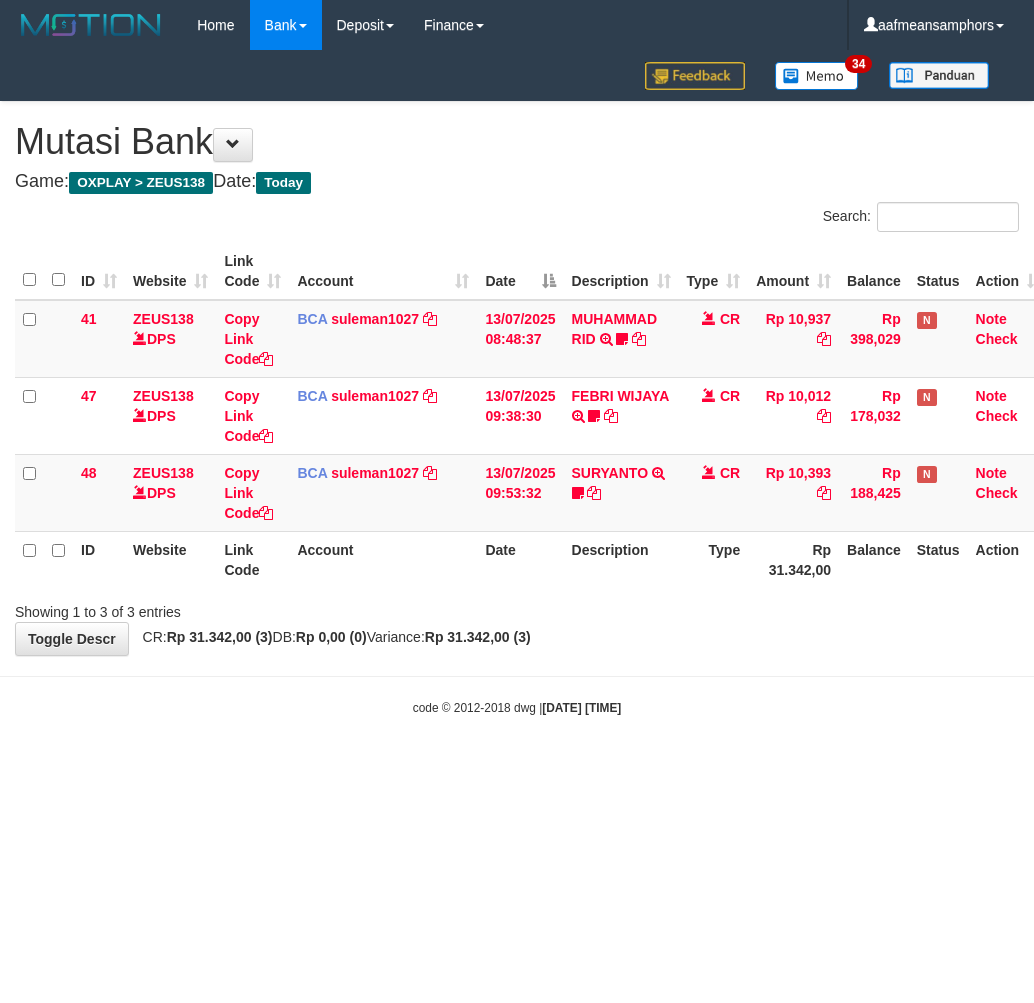 click on "**********" at bounding box center (517, 378) 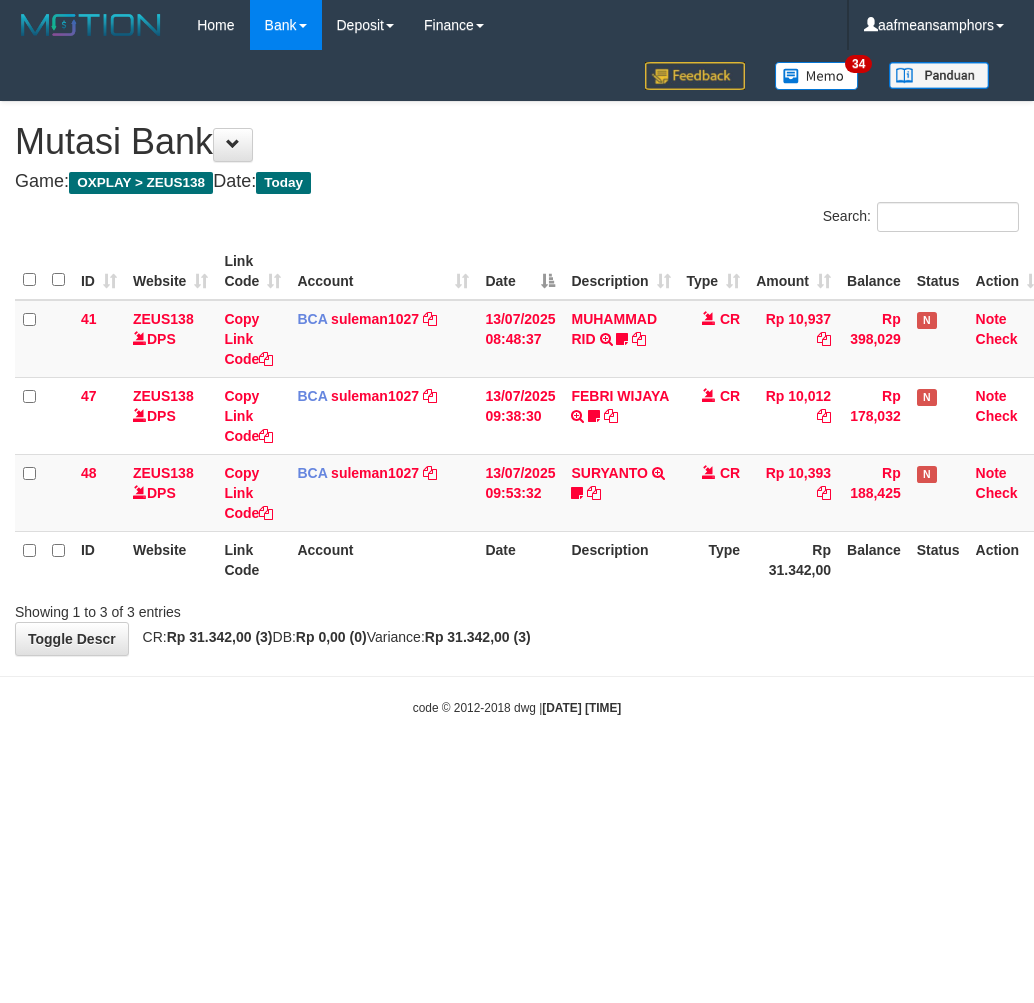 scroll, scrollTop: 0, scrollLeft: 0, axis: both 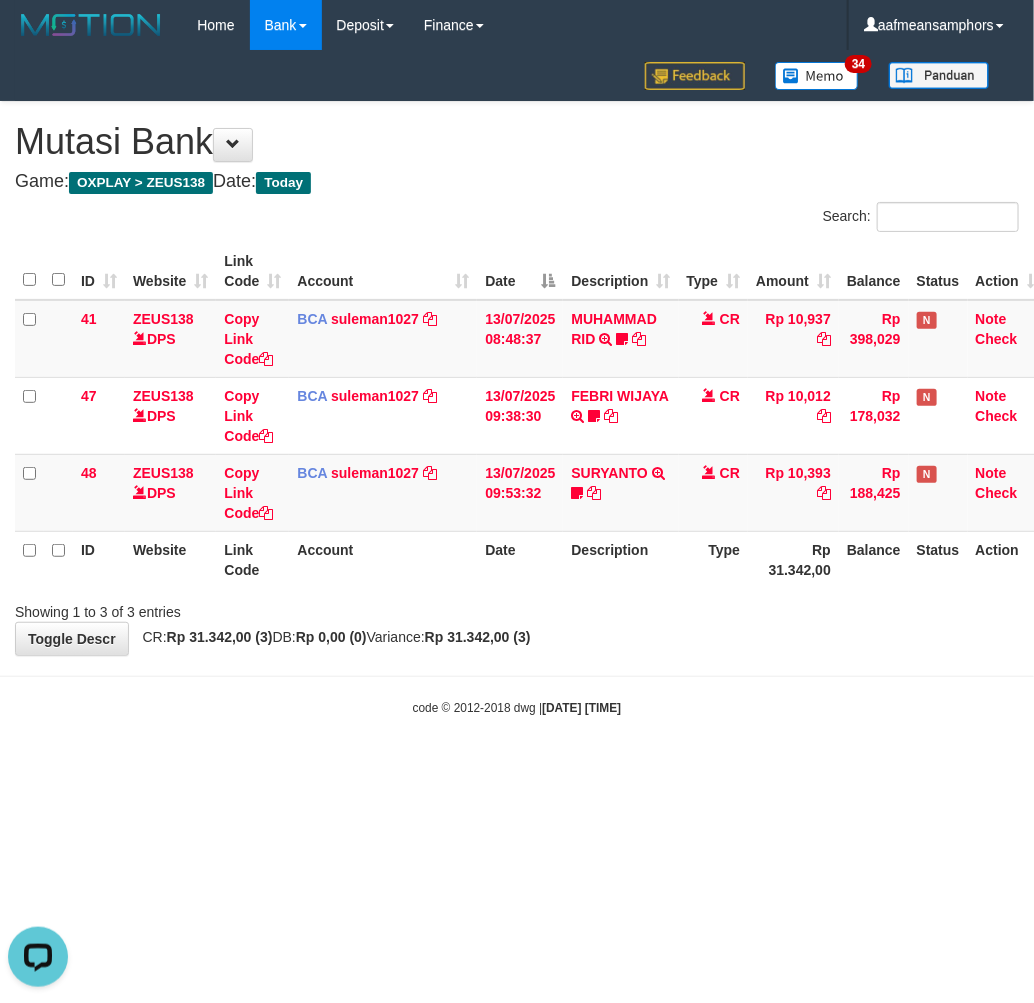click on "code © 2012-2018 dwg |  2025/07/13 10:00:03" at bounding box center [517, 707] 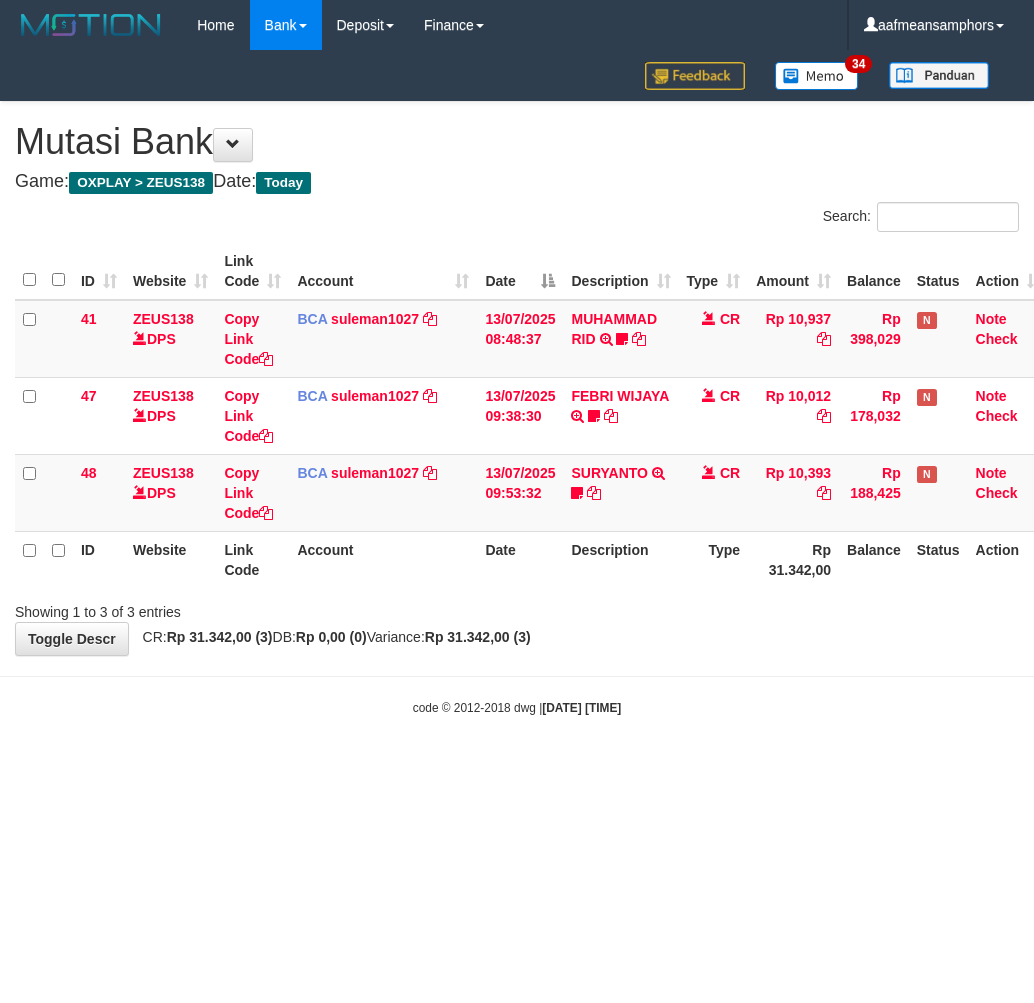 click on "Toggle navigation
Home
Bank
Account List
Load
By Website
Group
[OXPLAY]													ZEUS138
By Load Group (DPS)" at bounding box center (517, 383) 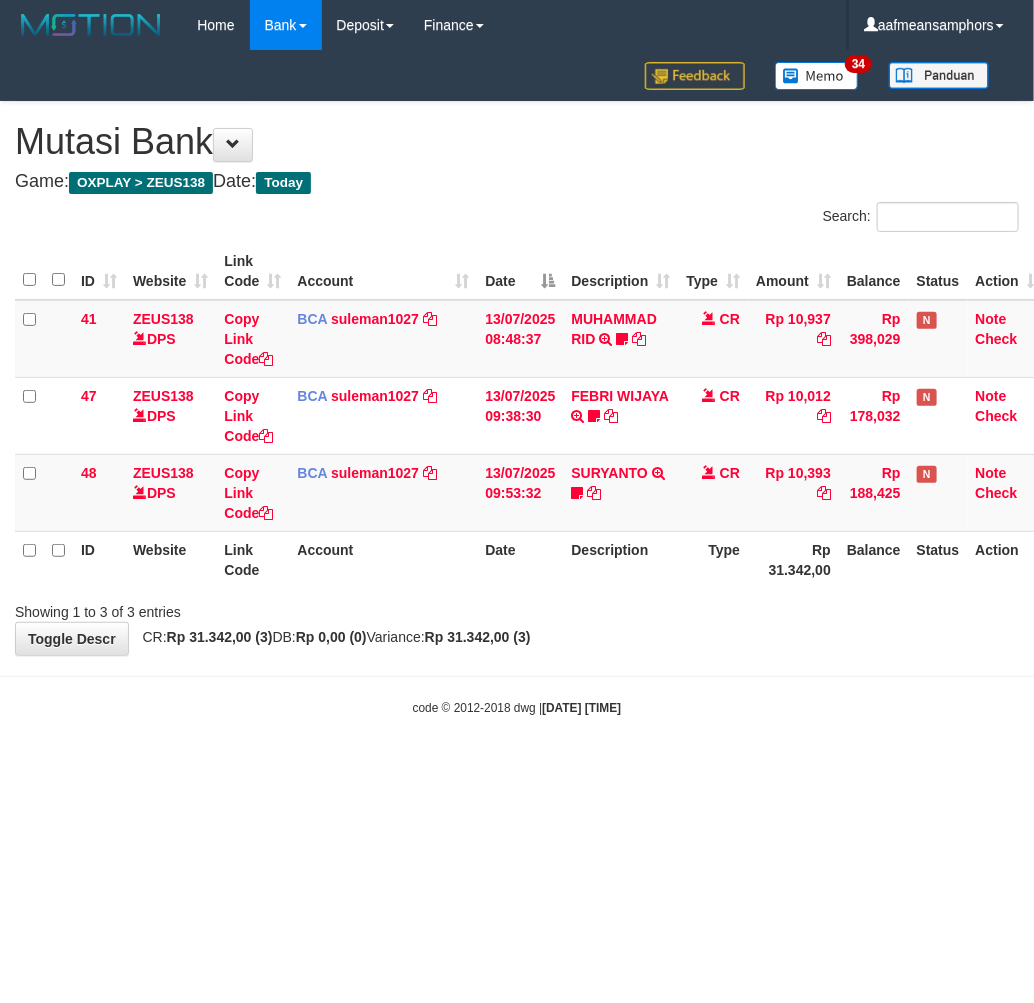 click on "code © 2012-2018 dwg |  2025/07/13 10:00:11" at bounding box center (517, 707) 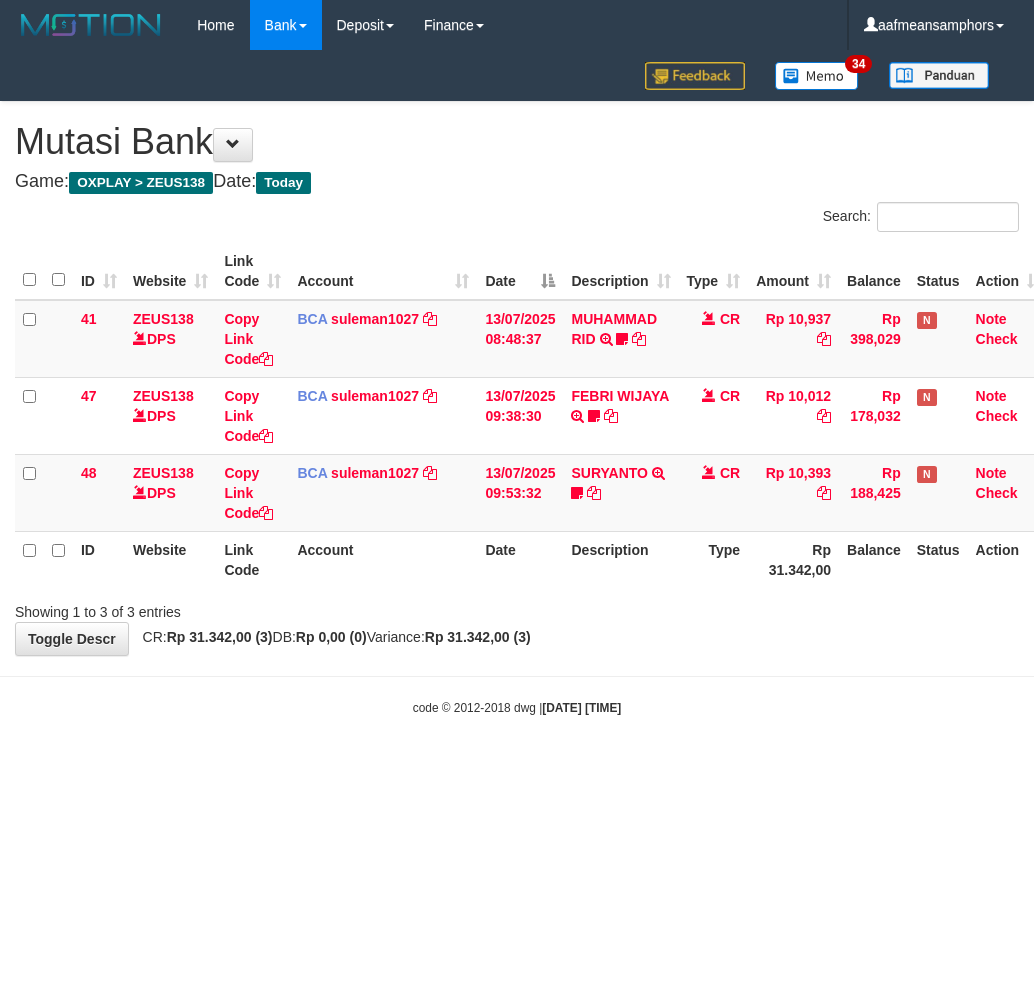 scroll, scrollTop: 0, scrollLeft: 0, axis: both 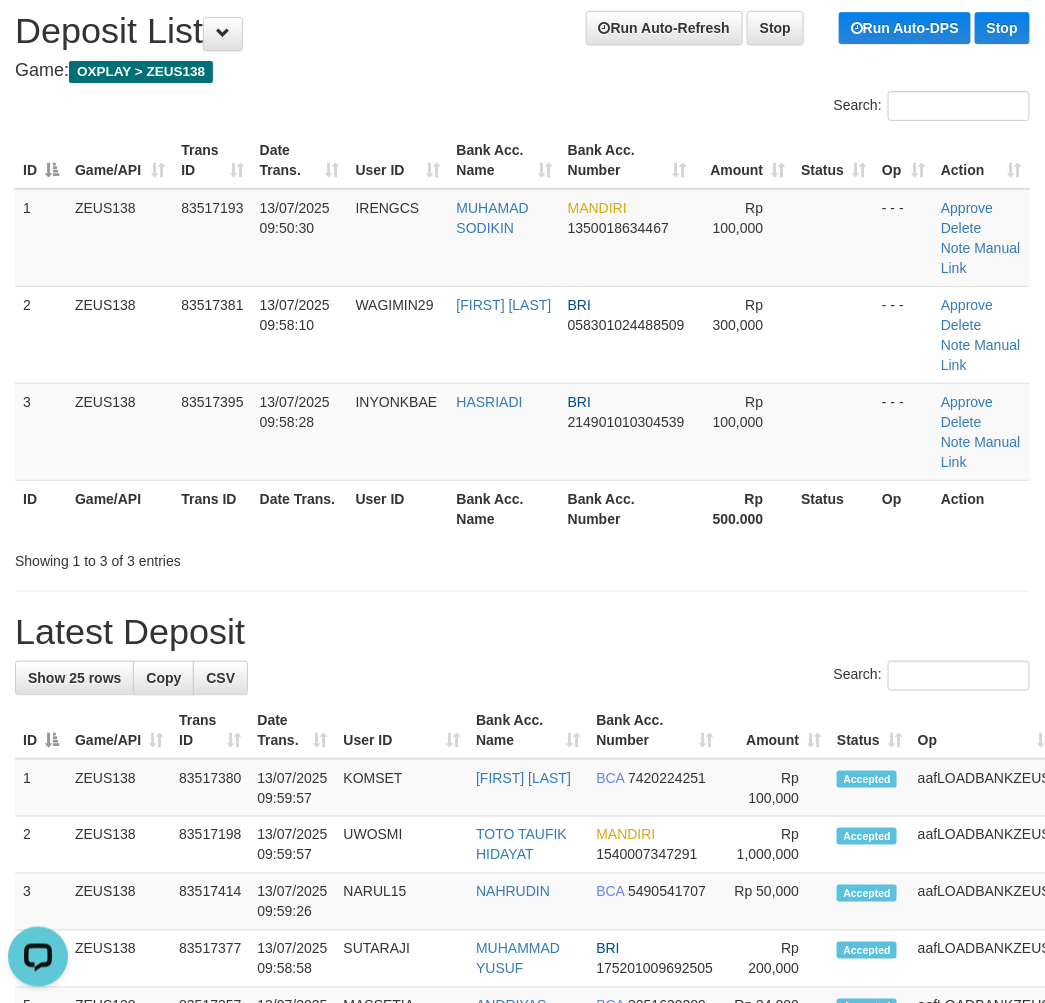 click on "**********" at bounding box center (522, 1154) 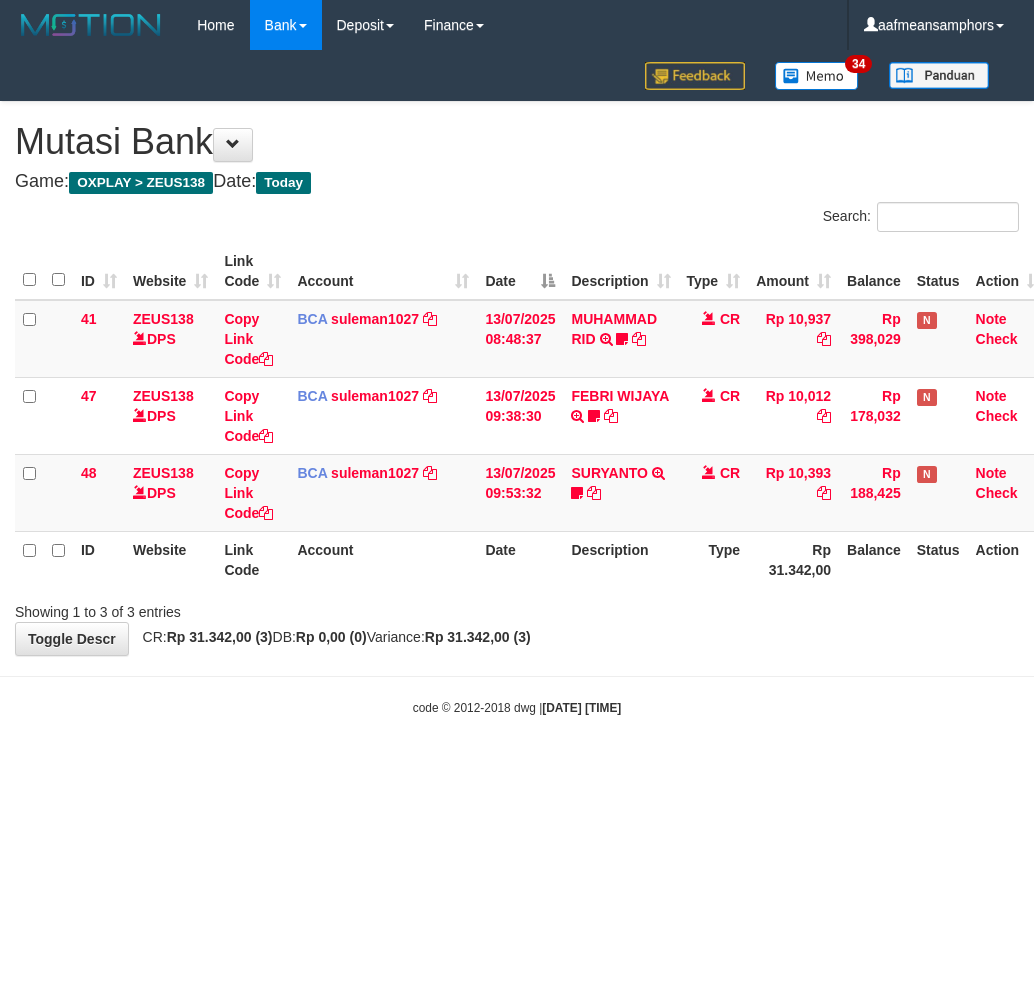 scroll, scrollTop: 0, scrollLeft: 0, axis: both 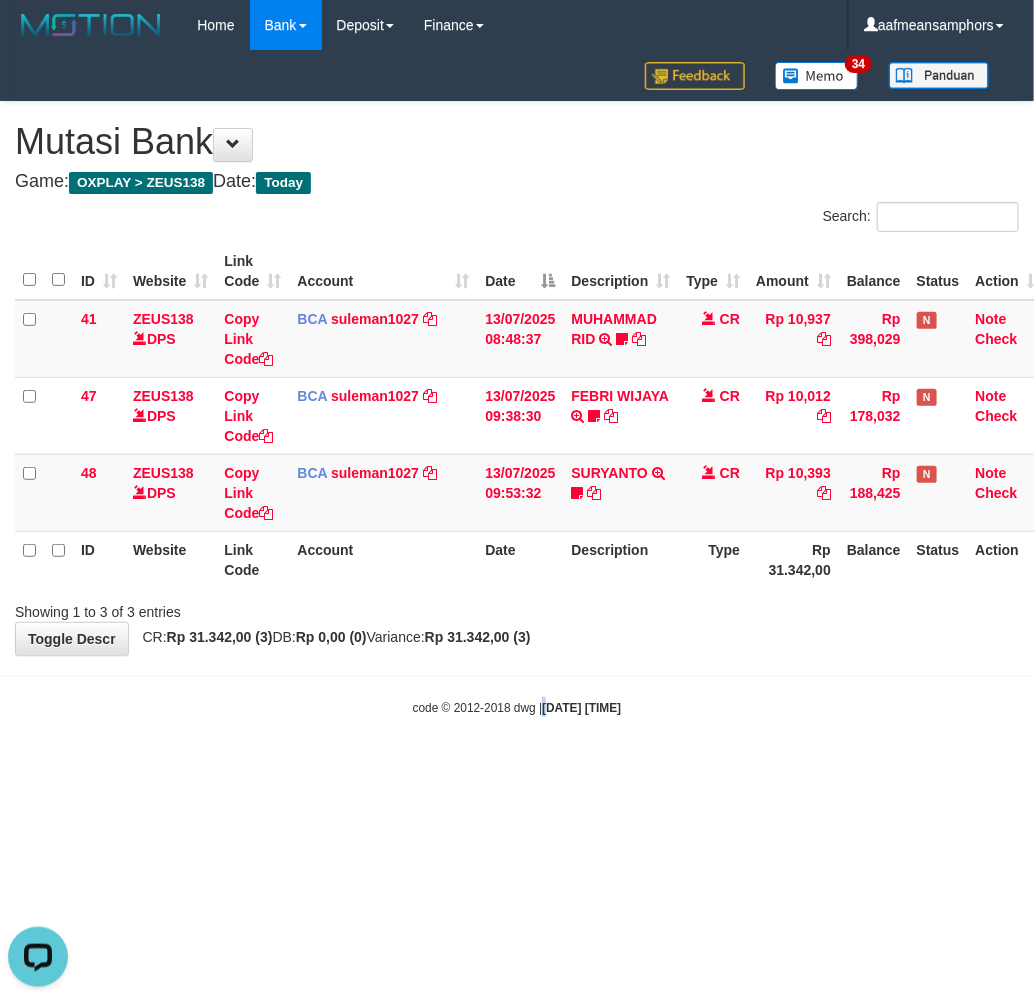 click on "Toggle navigation
Home
Bank
Account List
Load
By Website
Group
[OXPLAY]													ZEUS138
By Load Group (DPS)" at bounding box center (517, 383) 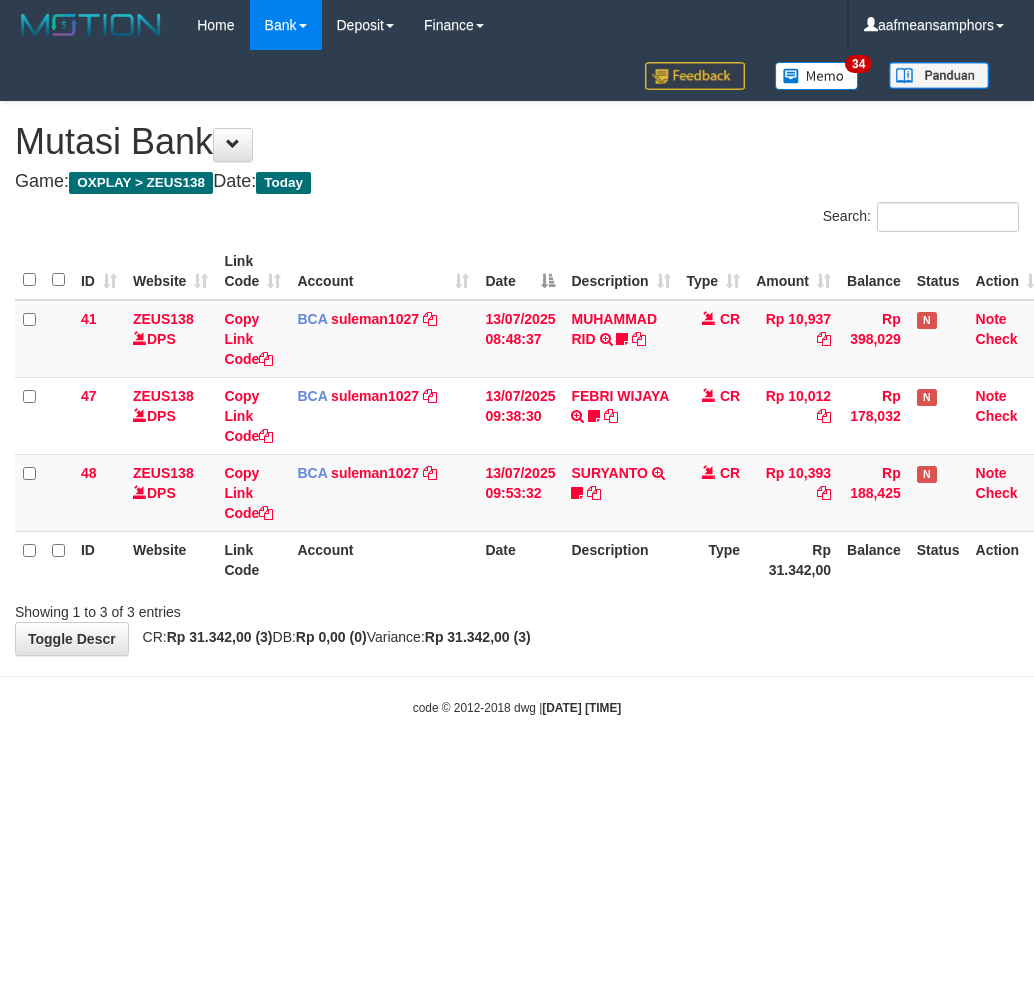 scroll, scrollTop: 0, scrollLeft: 0, axis: both 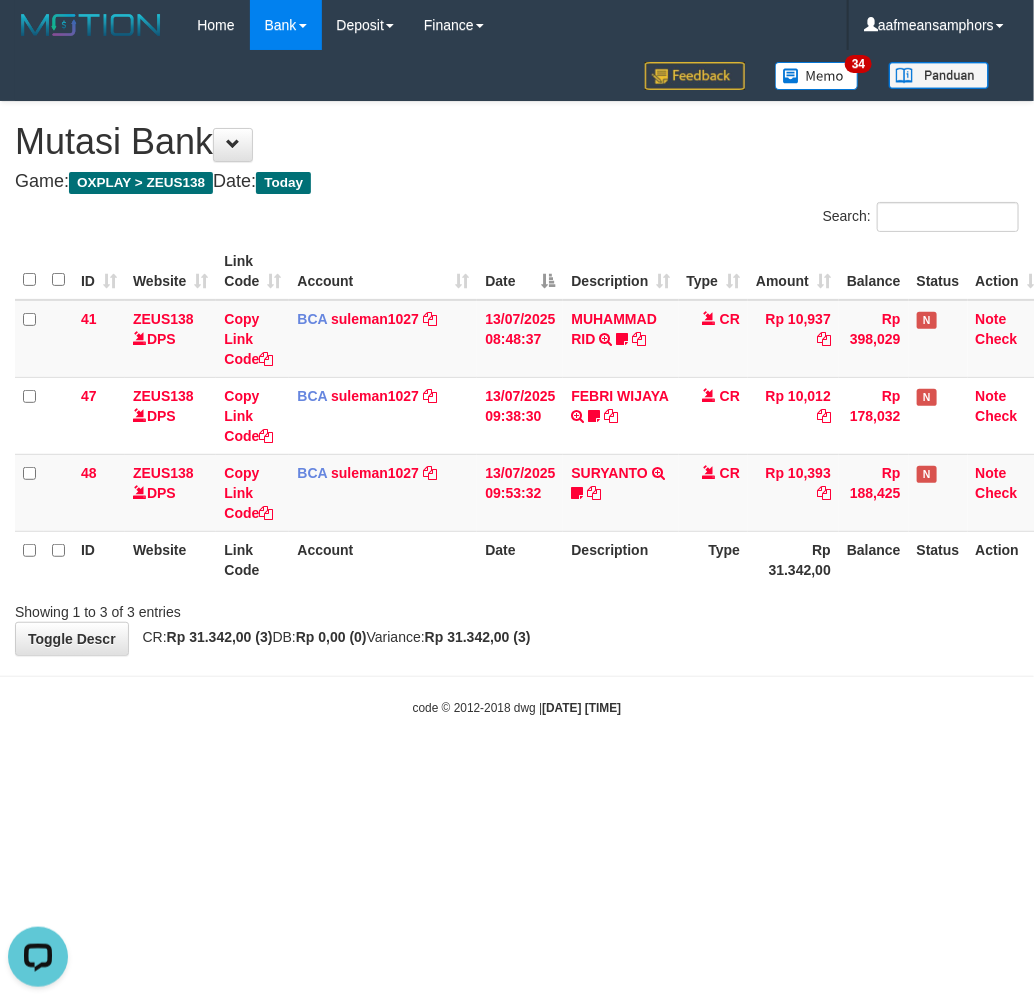click on "code © 2012-2018 dwg |  2025/07/13 10:00:24" at bounding box center [517, 707] 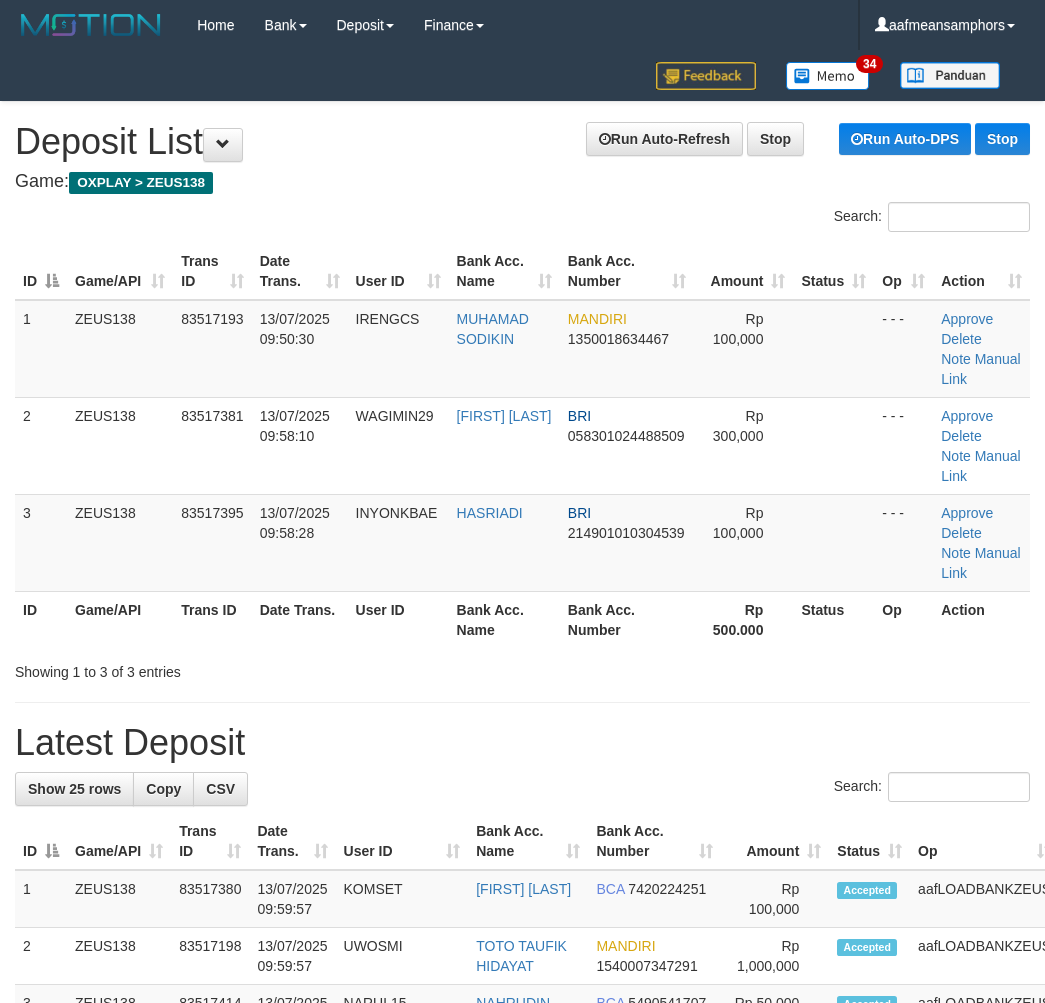 scroll, scrollTop: 111, scrollLeft: 0, axis: vertical 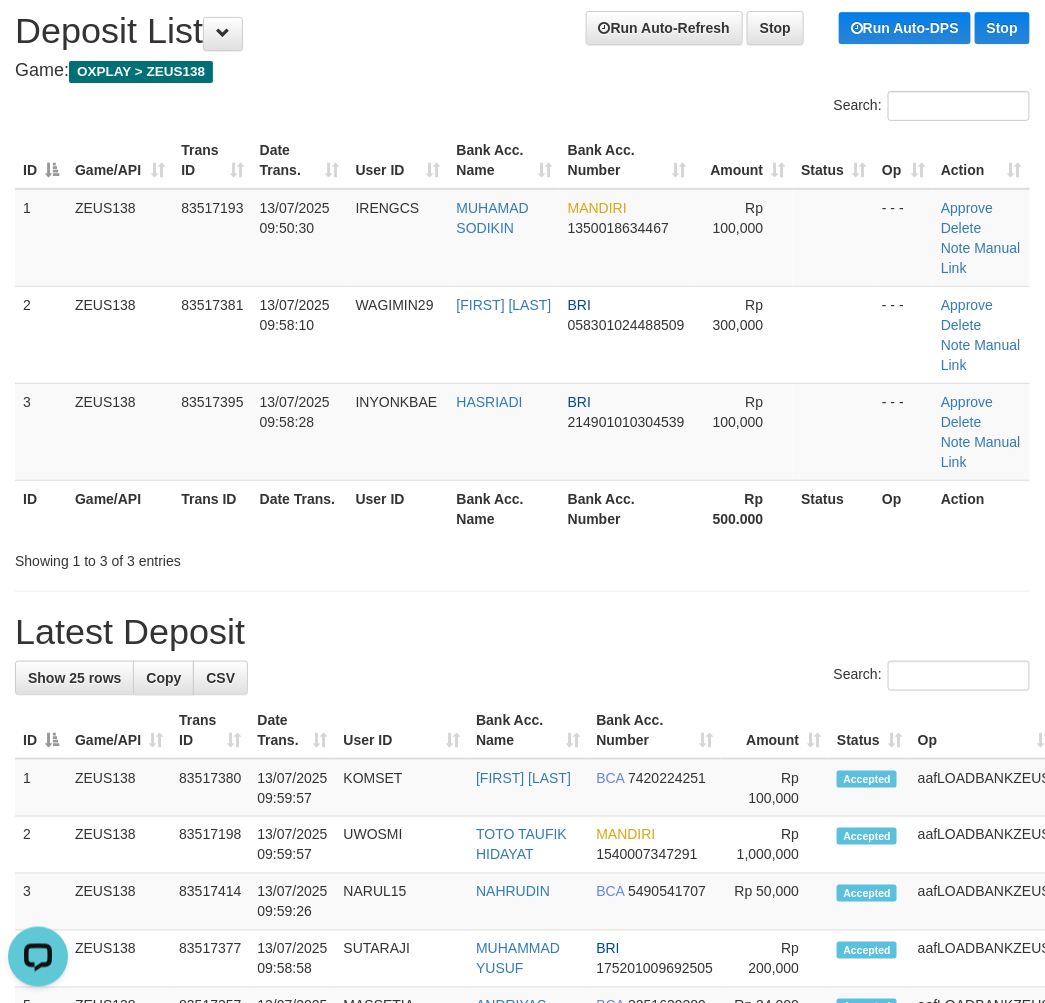 drag, startPoint x: 308, startPoint y: 671, endPoint x: 345, endPoint y: 675, distance: 37.215588 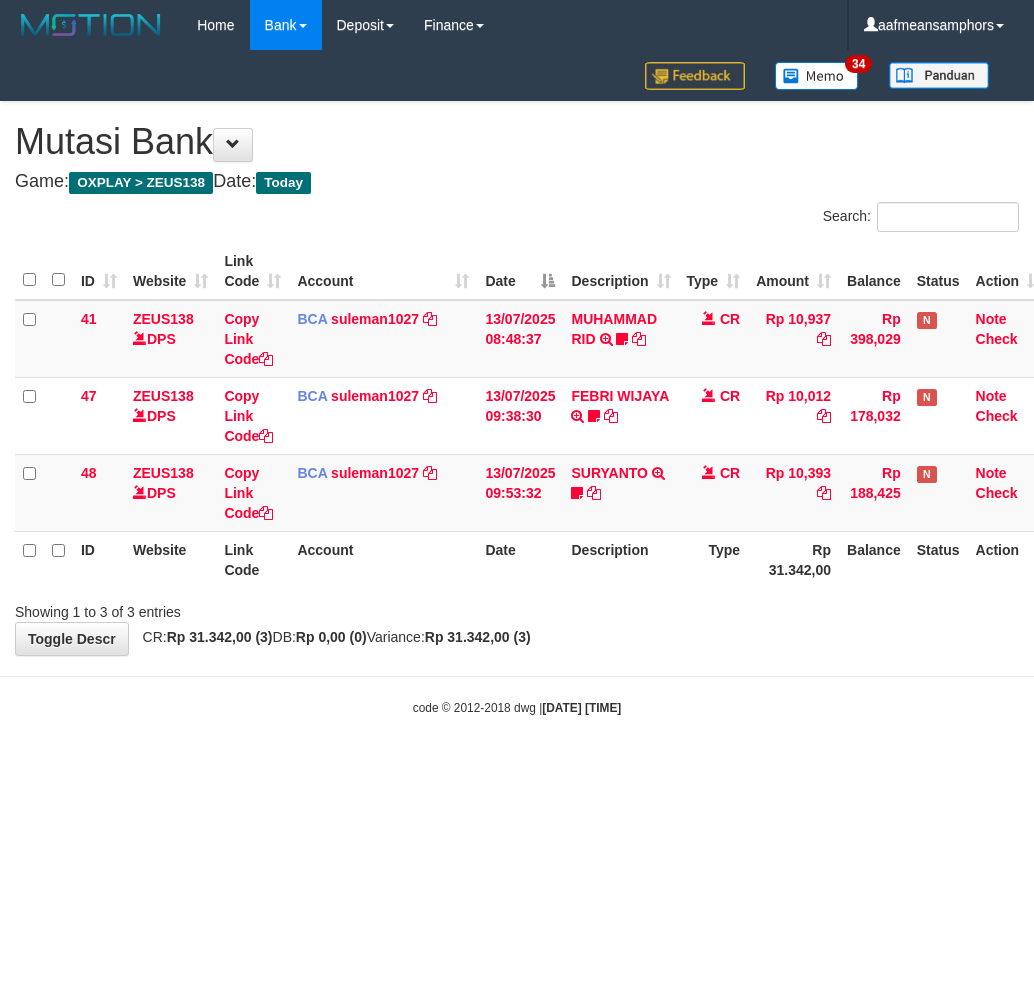 scroll, scrollTop: 0, scrollLeft: 0, axis: both 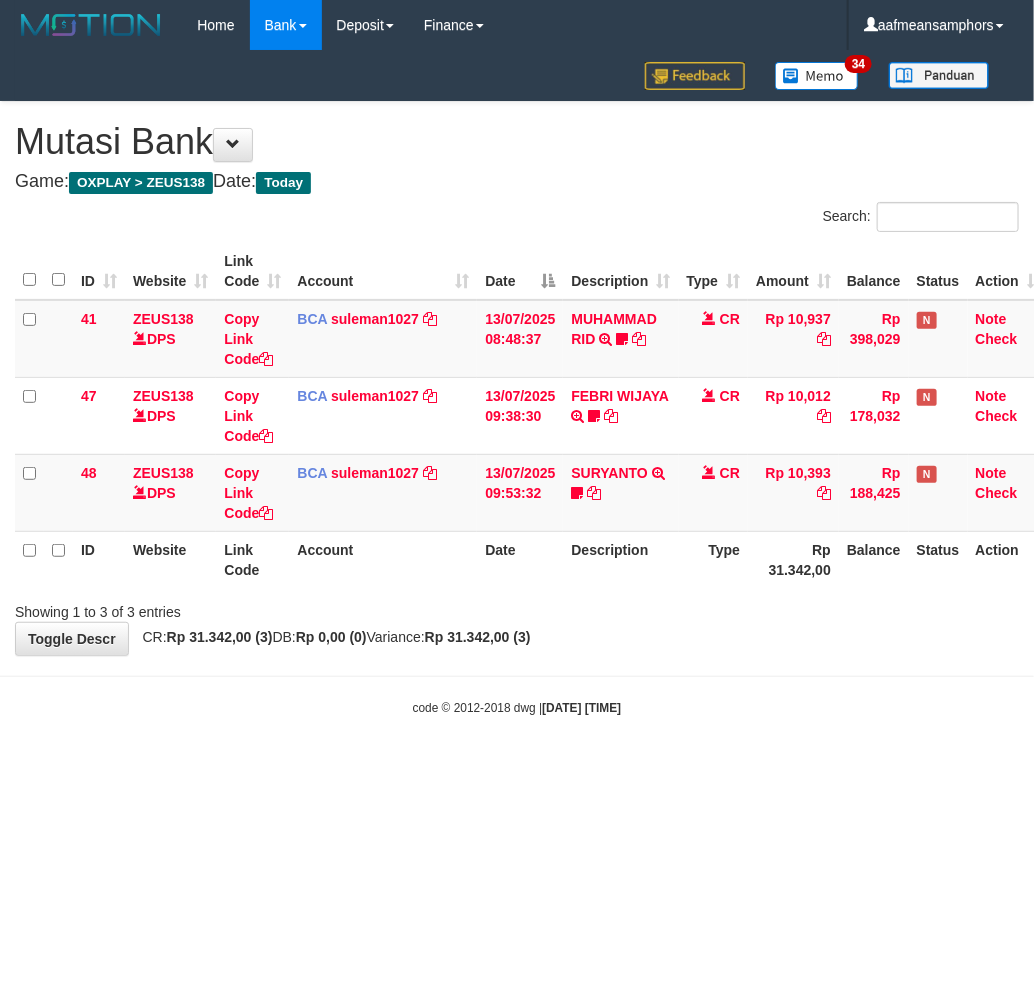 click on "Toggle navigation
Home
Bank
Account List
Load
By Website
Group
[OXPLAY]													ZEUS138
By Load Group (DPS)" at bounding box center [517, 383] 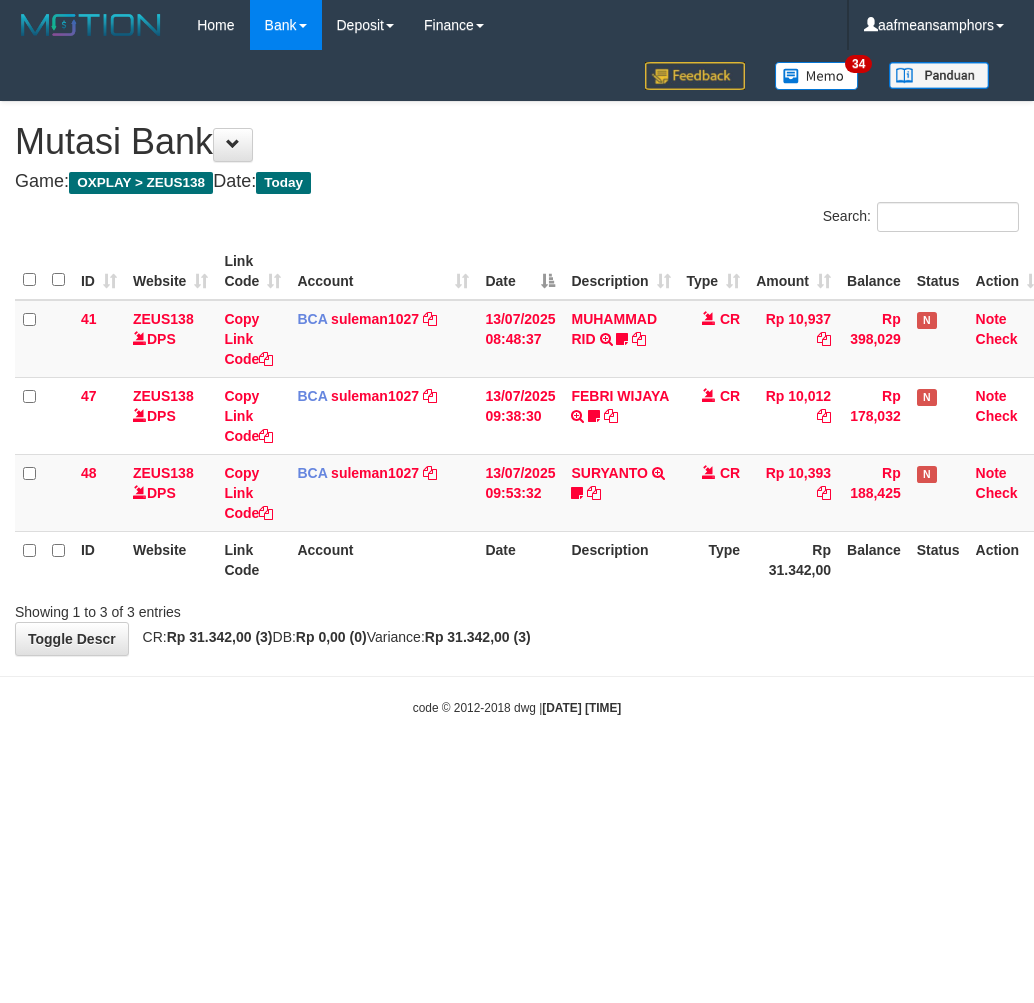 scroll, scrollTop: 0, scrollLeft: 0, axis: both 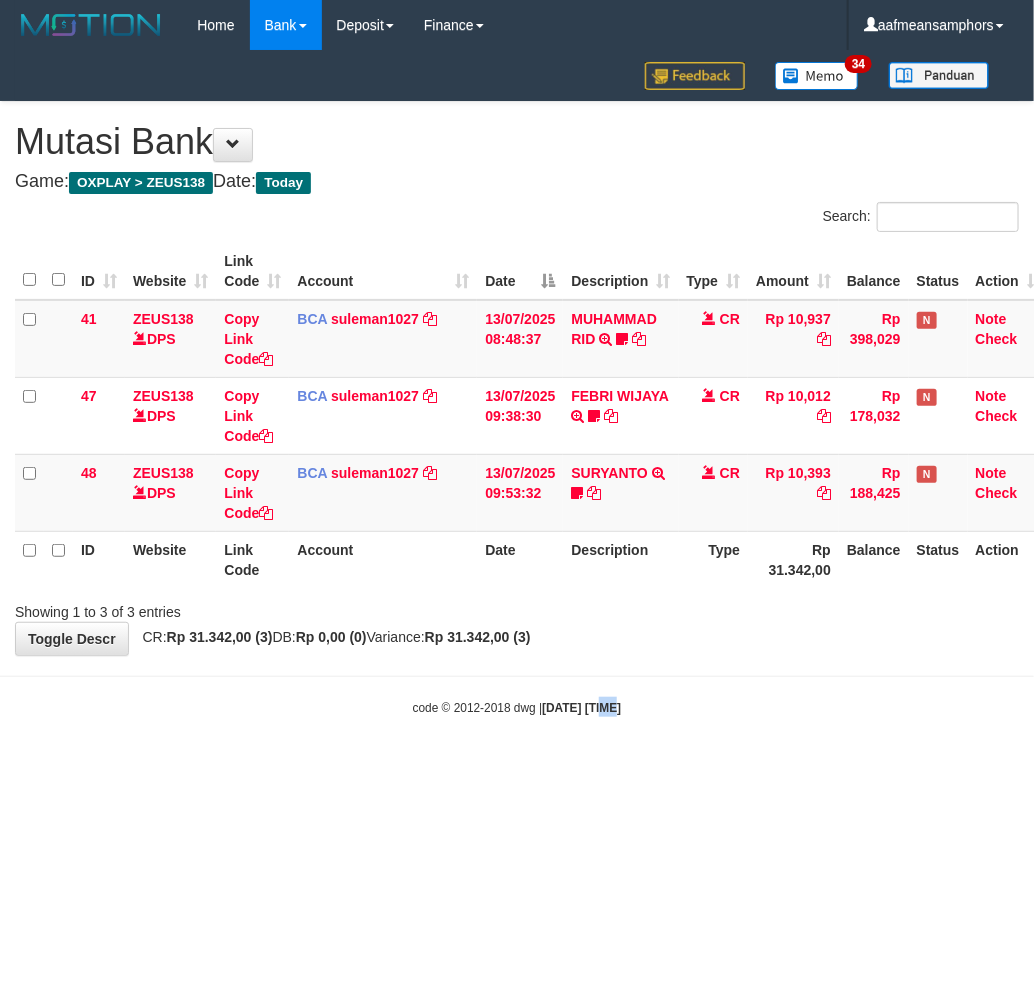 click on "[DATE] [TIME]" at bounding box center (581, 708) 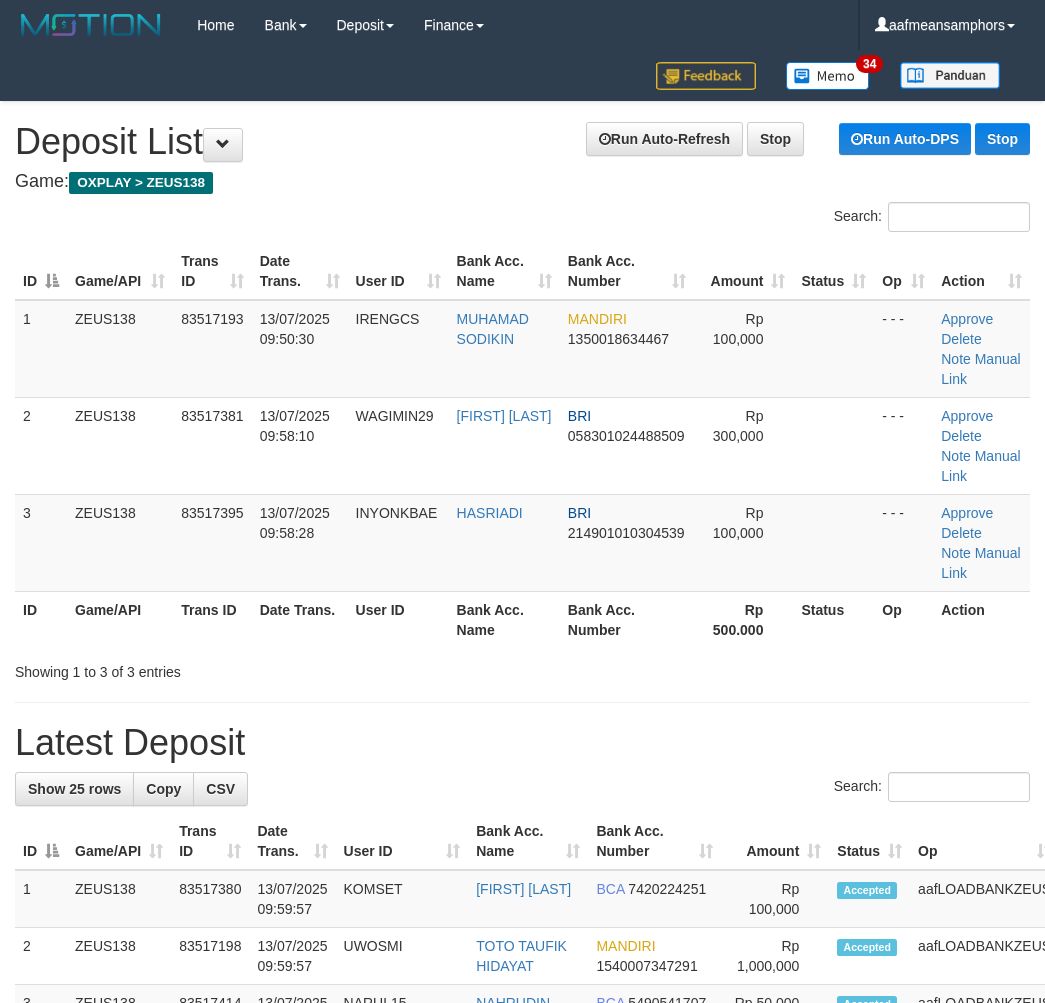 scroll, scrollTop: 111, scrollLeft: 0, axis: vertical 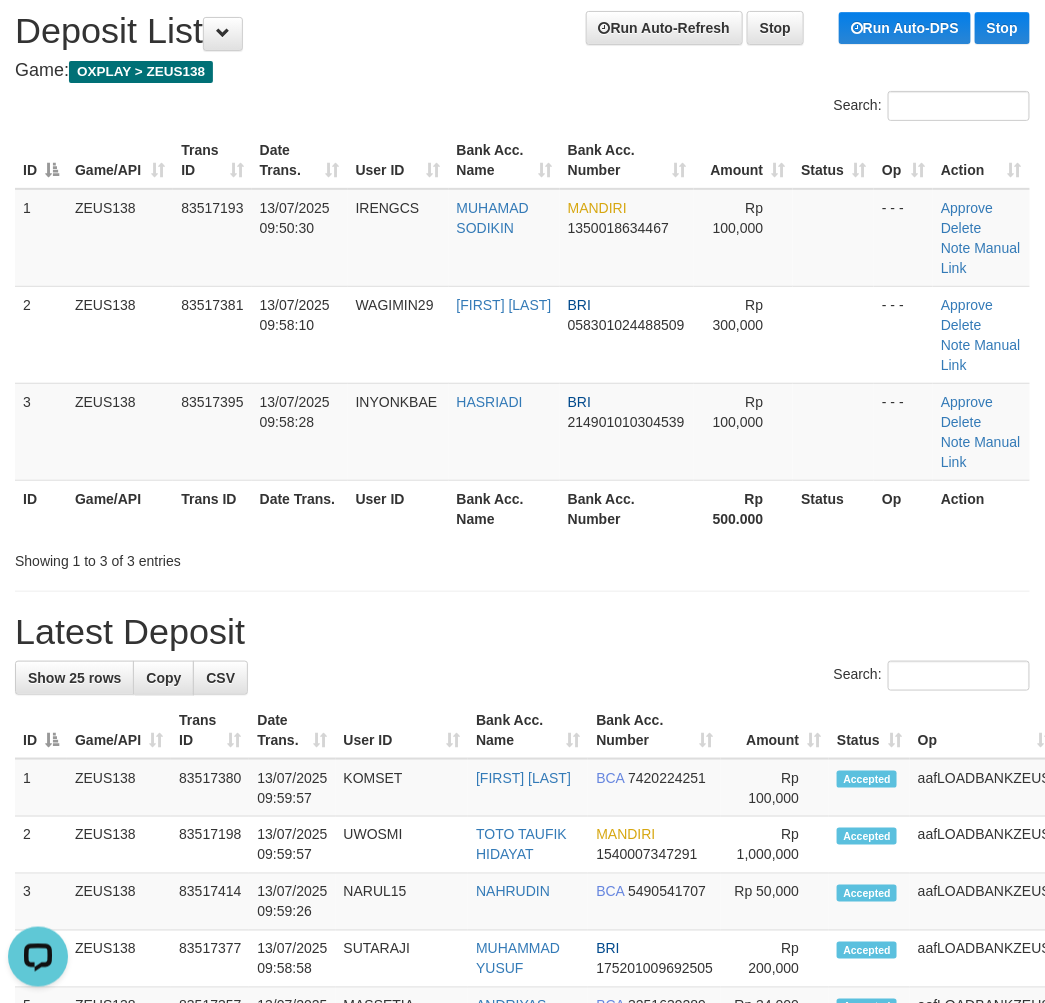 click on "**********" at bounding box center [522, 1154] 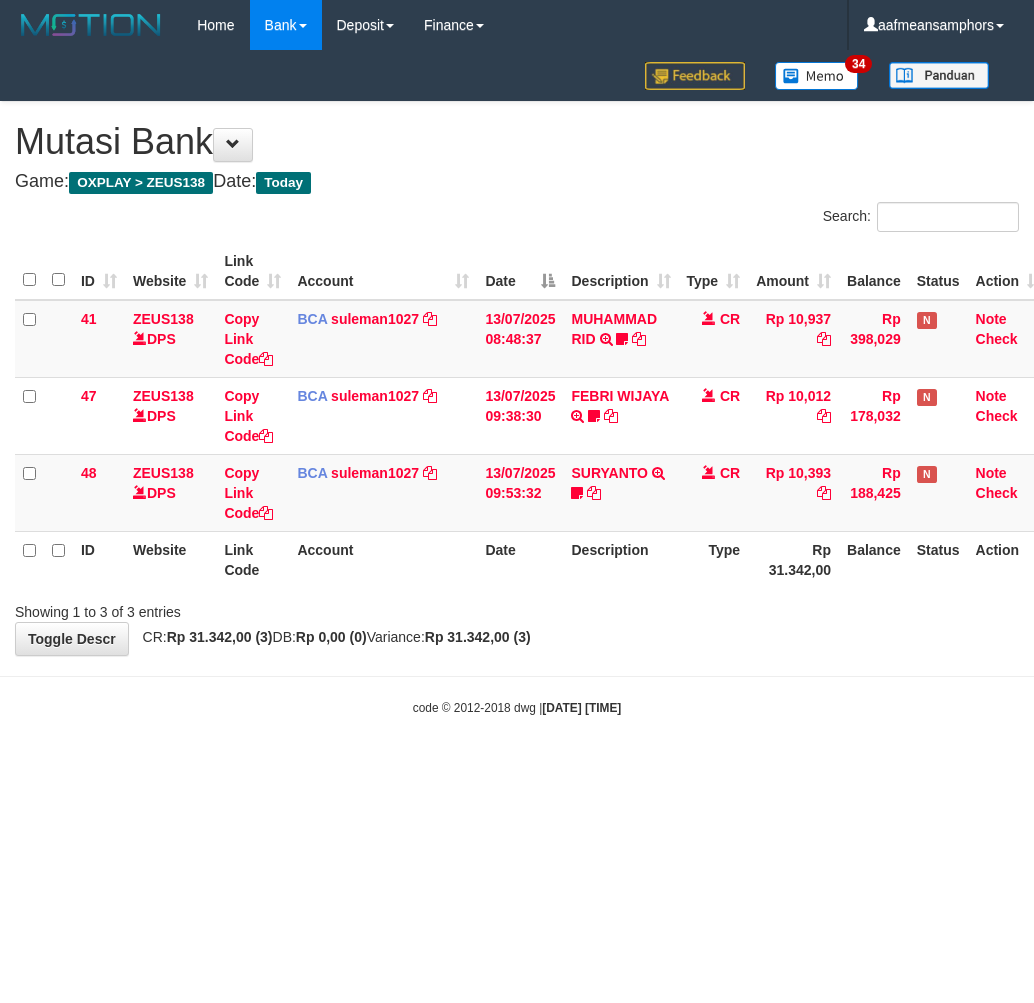 scroll, scrollTop: 0, scrollLeft: 0, axis: both 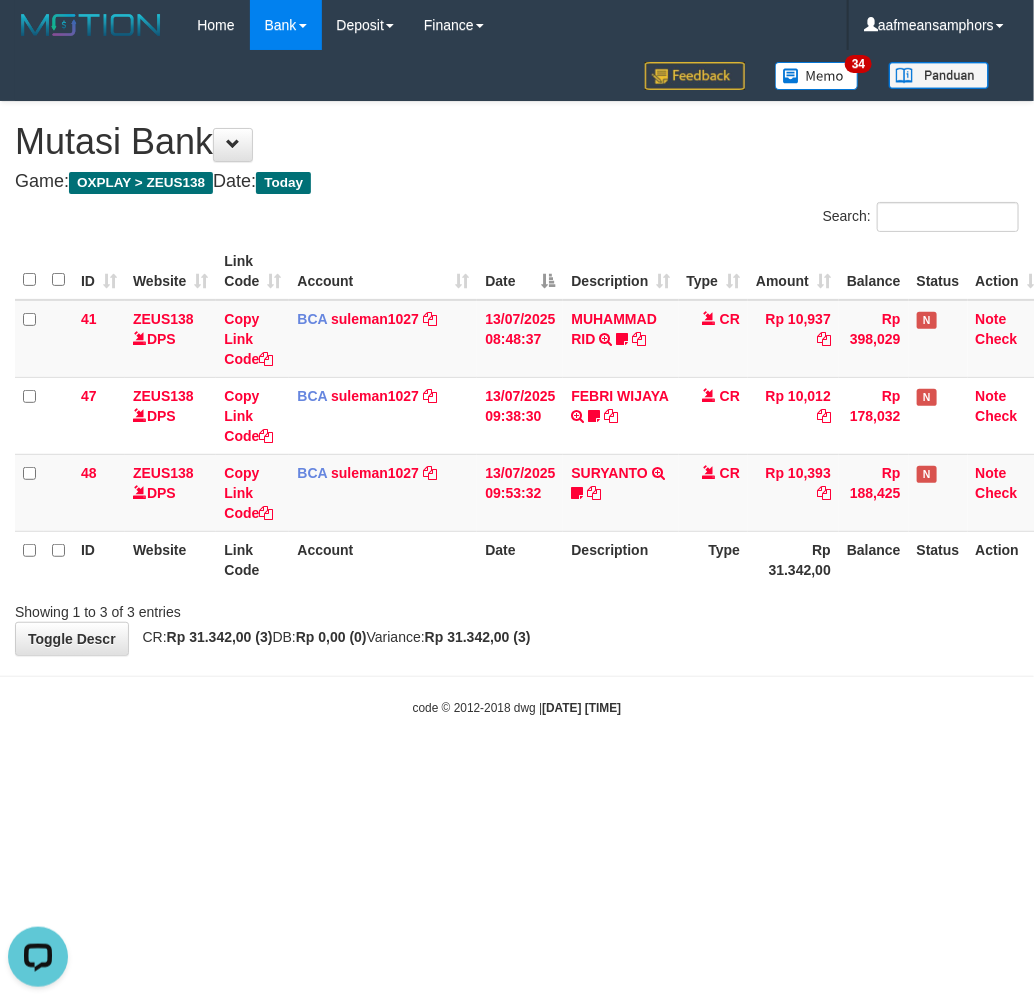 click on "Toggle navigation
Home
Bank
Account List
Load
By Website
Group
[OXPLAY]													ZEUS138
By Load Group (DPS)" at bounding box center (517, 383) 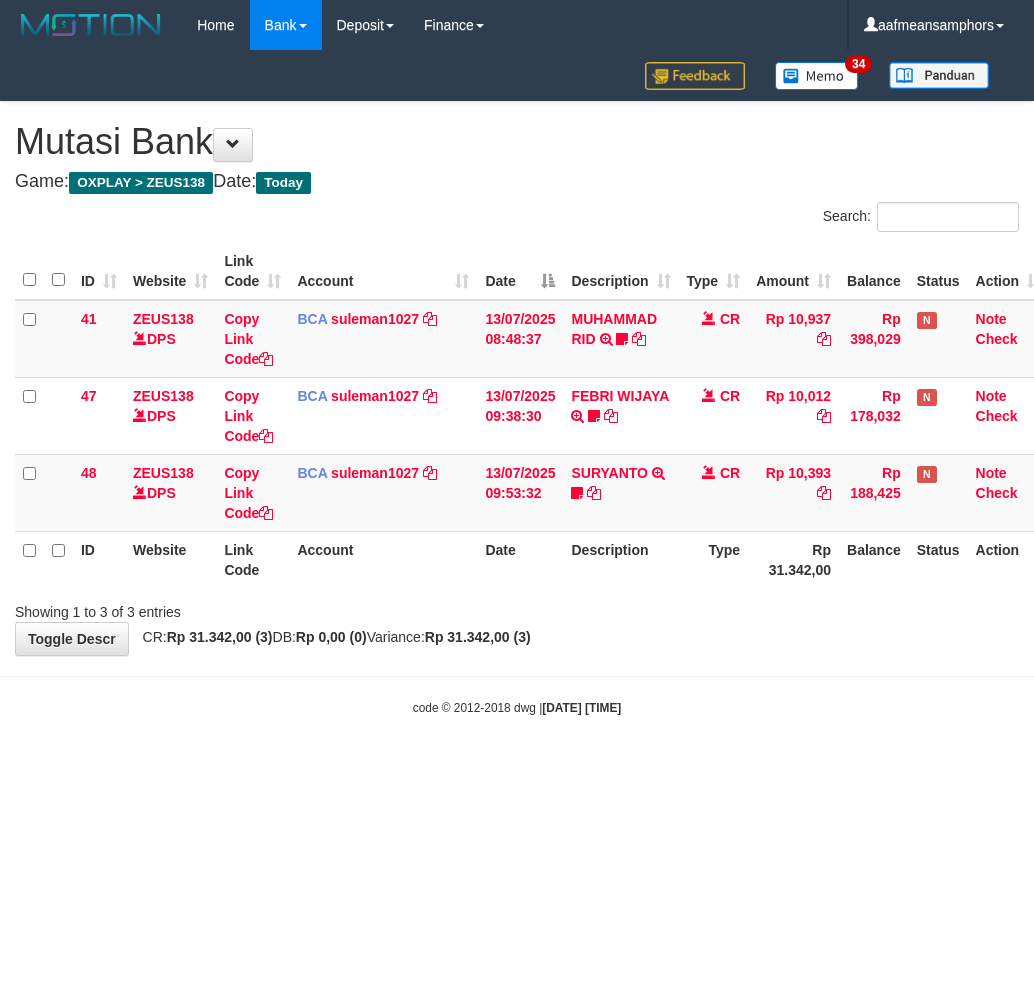 scroll, scrollTop: 0, scrollLeft: 0, axis: both 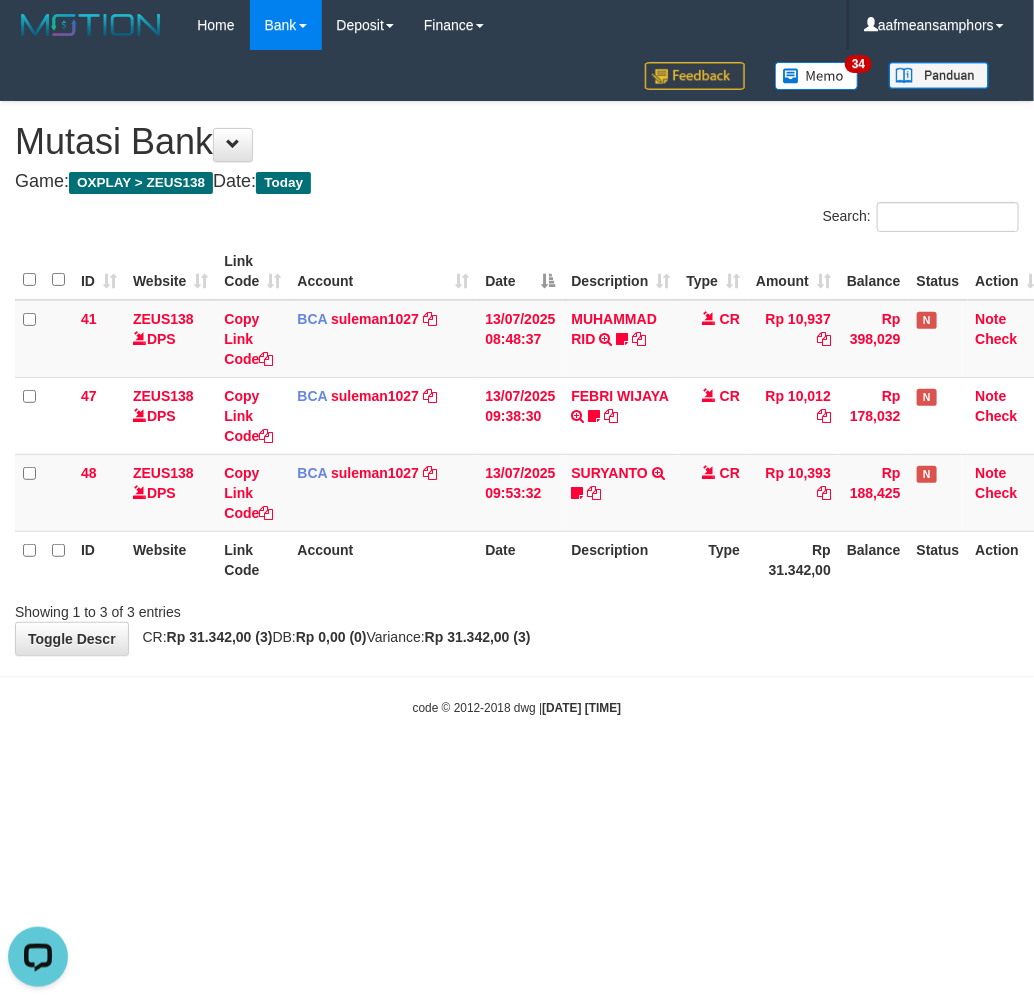 click on "Toggle navigation
Home
Bank
Account List
Load
By Website
Group
[OXPLAY]													ZEUS138
By Load Group (DPS)" at bounding box center (517, 383) 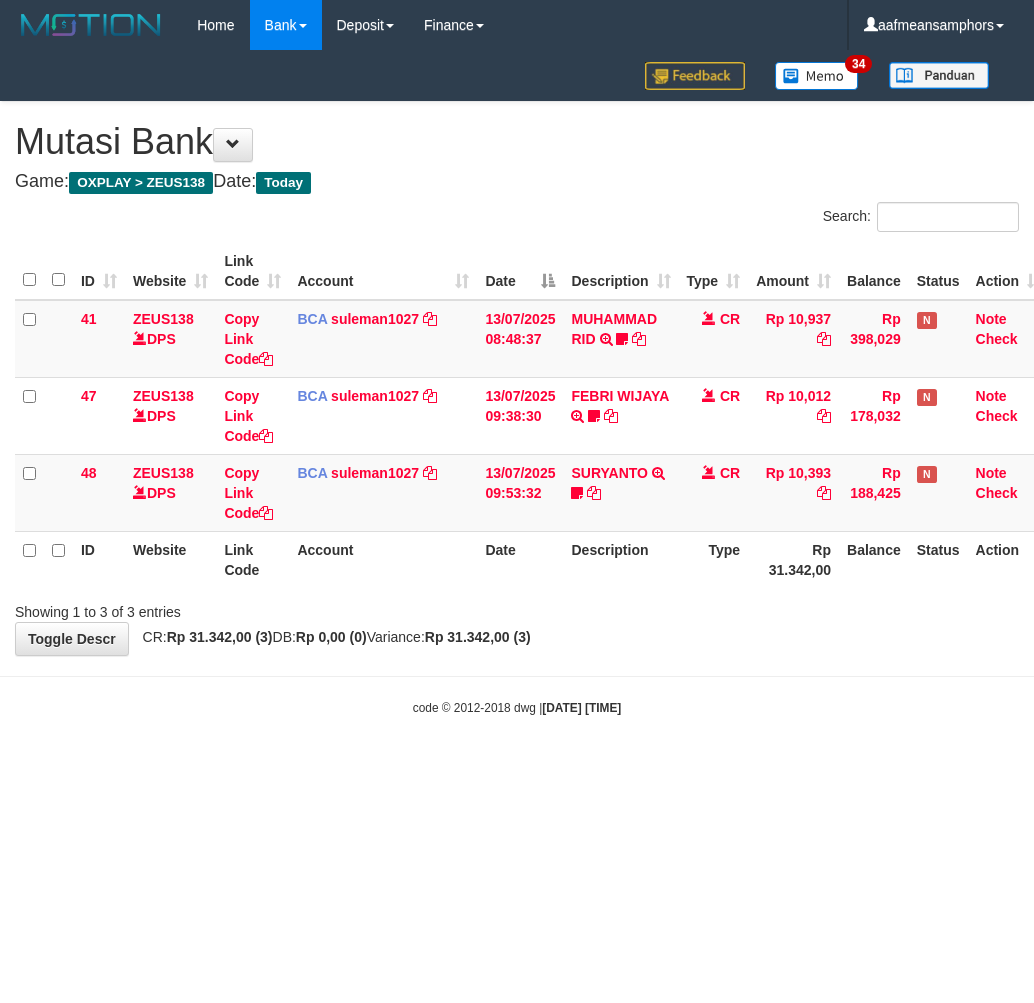 scroll, scrollTop: 0, scrollLeft: 0, axis: both 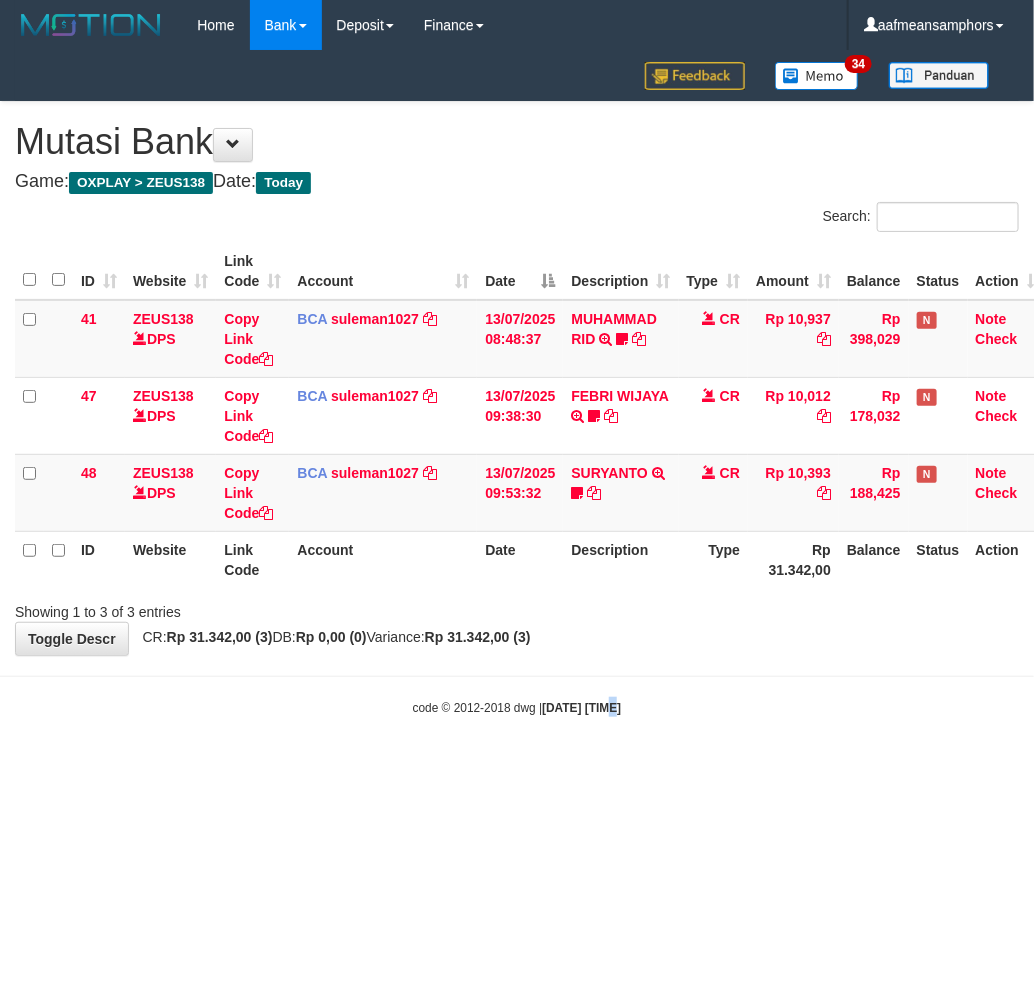 click on "Toggle navigation
Home
Bank
Account List
Load
By Website
Group
[OXPLAY]													ZEUS138
By Load Group (DPS)" at bounding box center [517, 383] 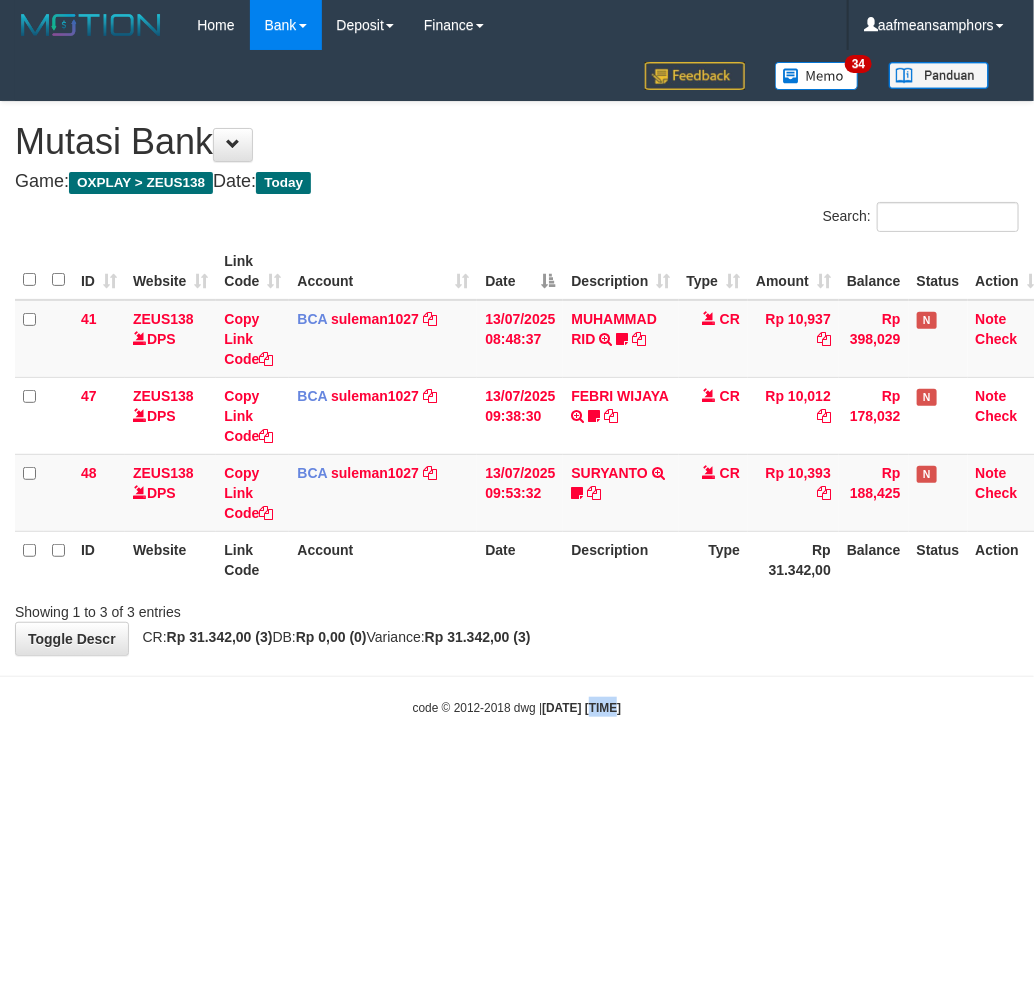 click at bounding box center [517, 676] 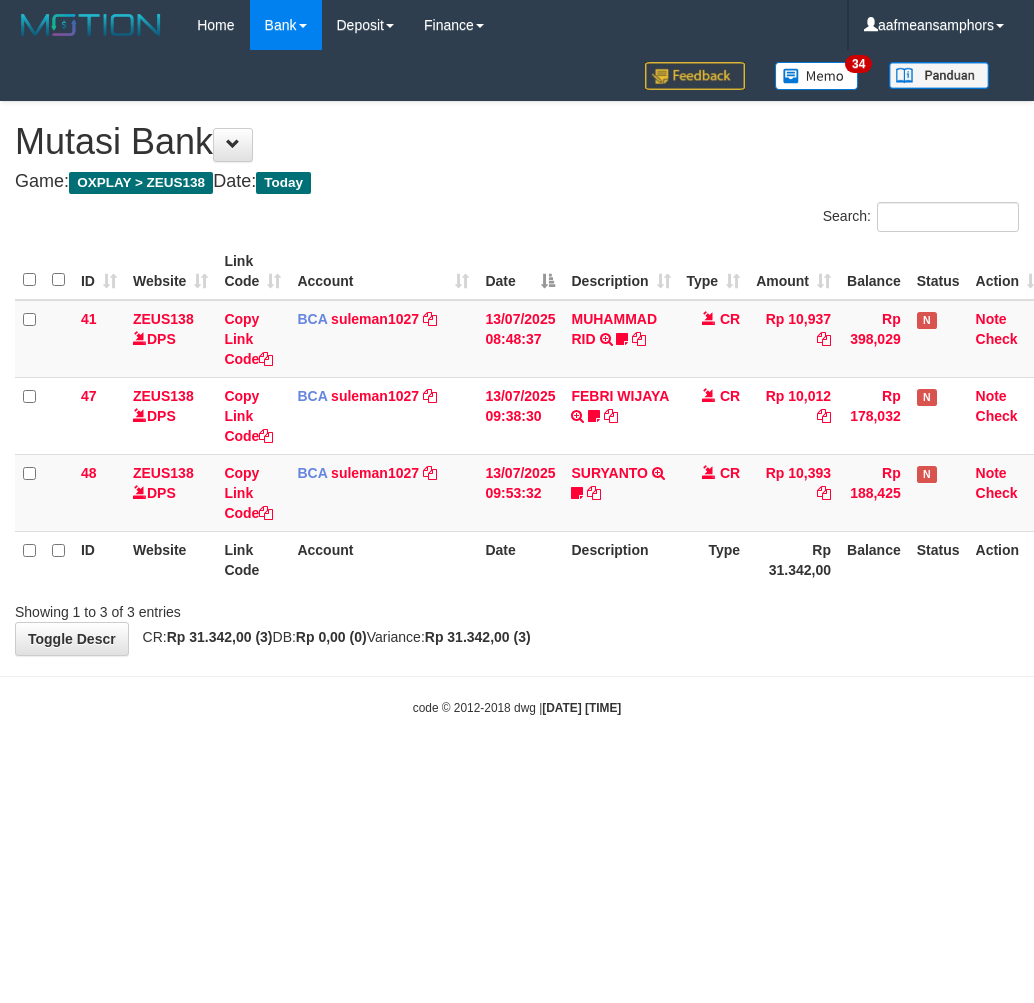 scroll, scrollTop: 0, scrollLeft: 0, axis: both 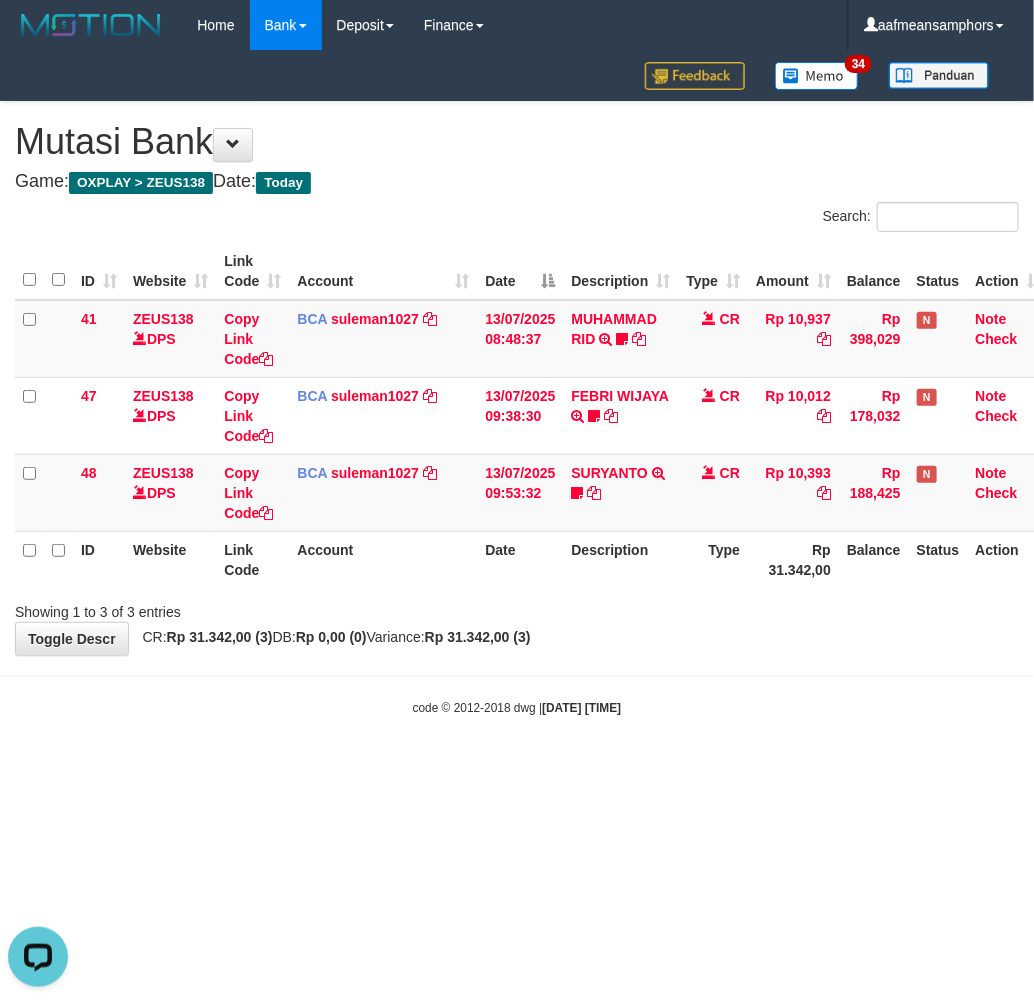 drag, startPoint x: 684, startPoint y: 733, endPoint x: 688, endPoint y: 720, distance: 13.601471 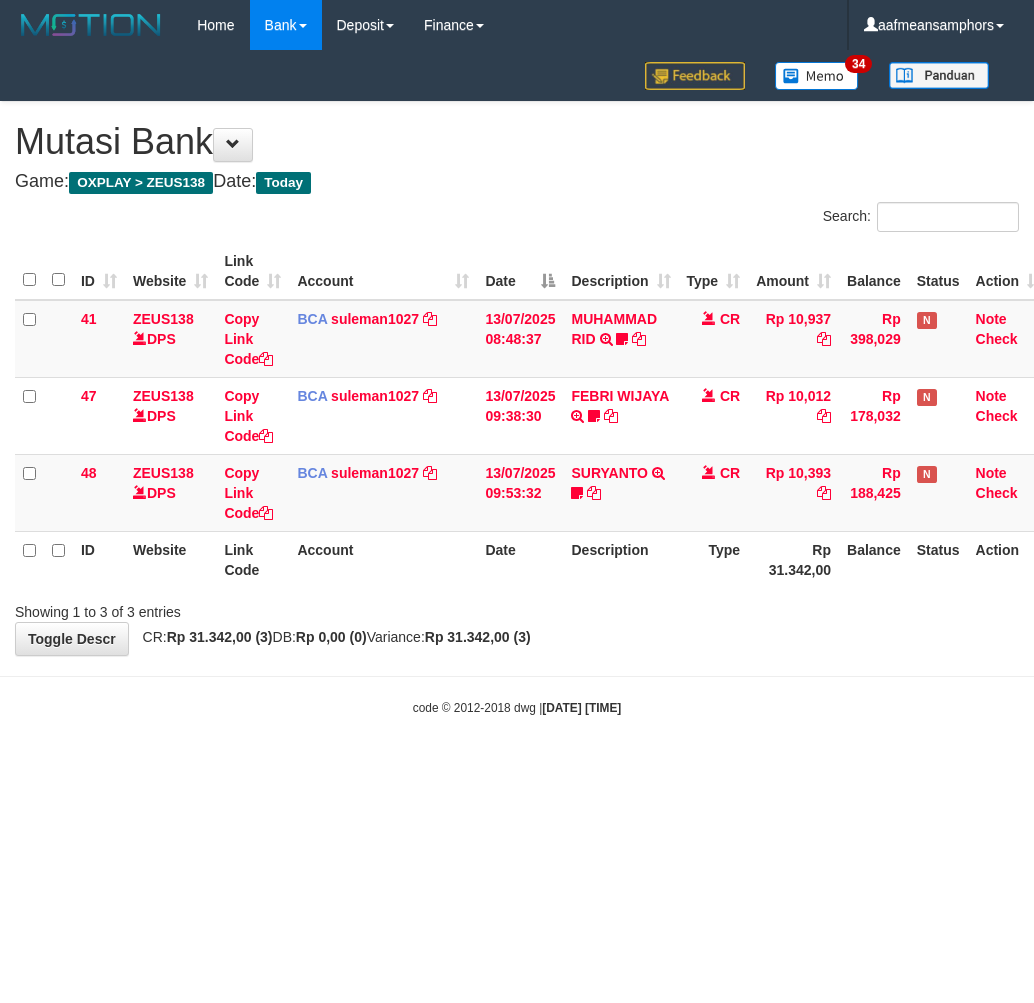 scroll, scrollTop: 0, scrollLeft: 0, axis: both 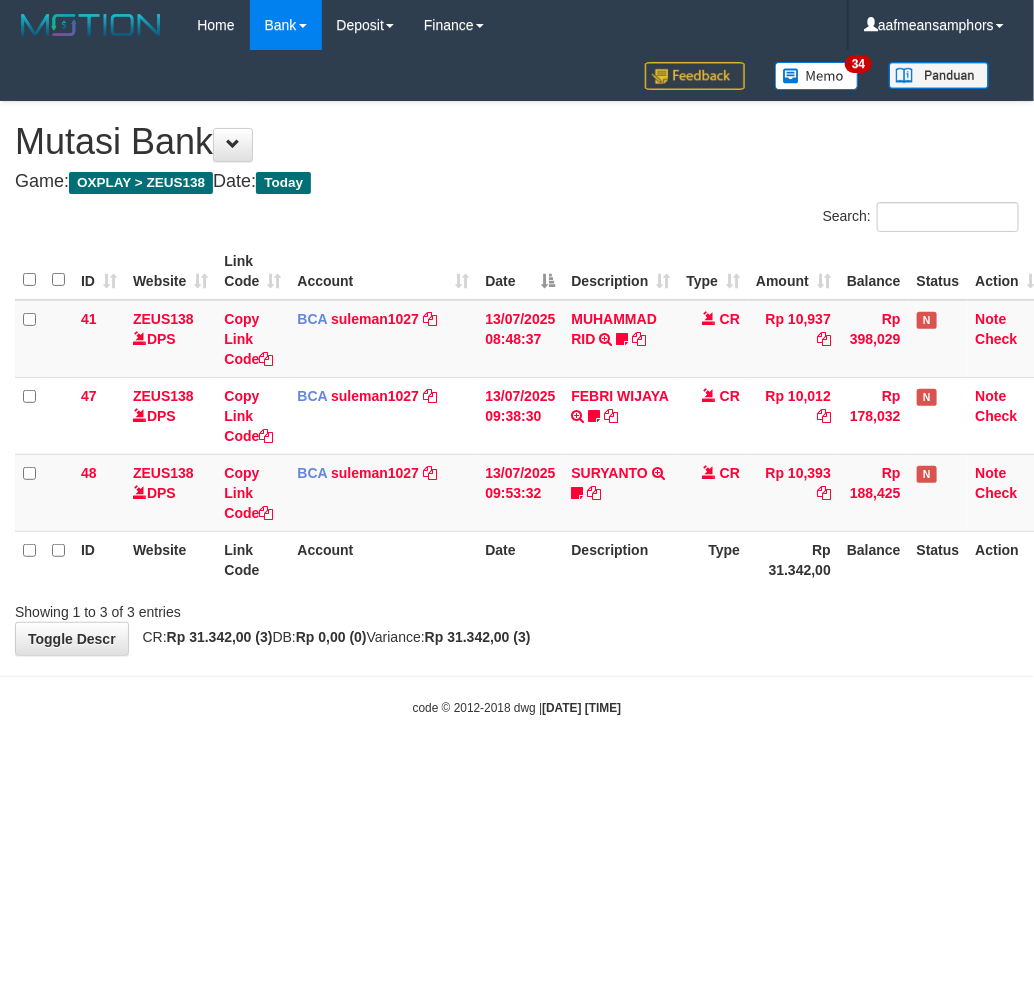 click on "Toggle navigation
Home
Bank
Account List
Load
By Website
Group
[OXPLAY]													ZEUS138
By Load Group (DPS)" at bounding box center (517, 383) 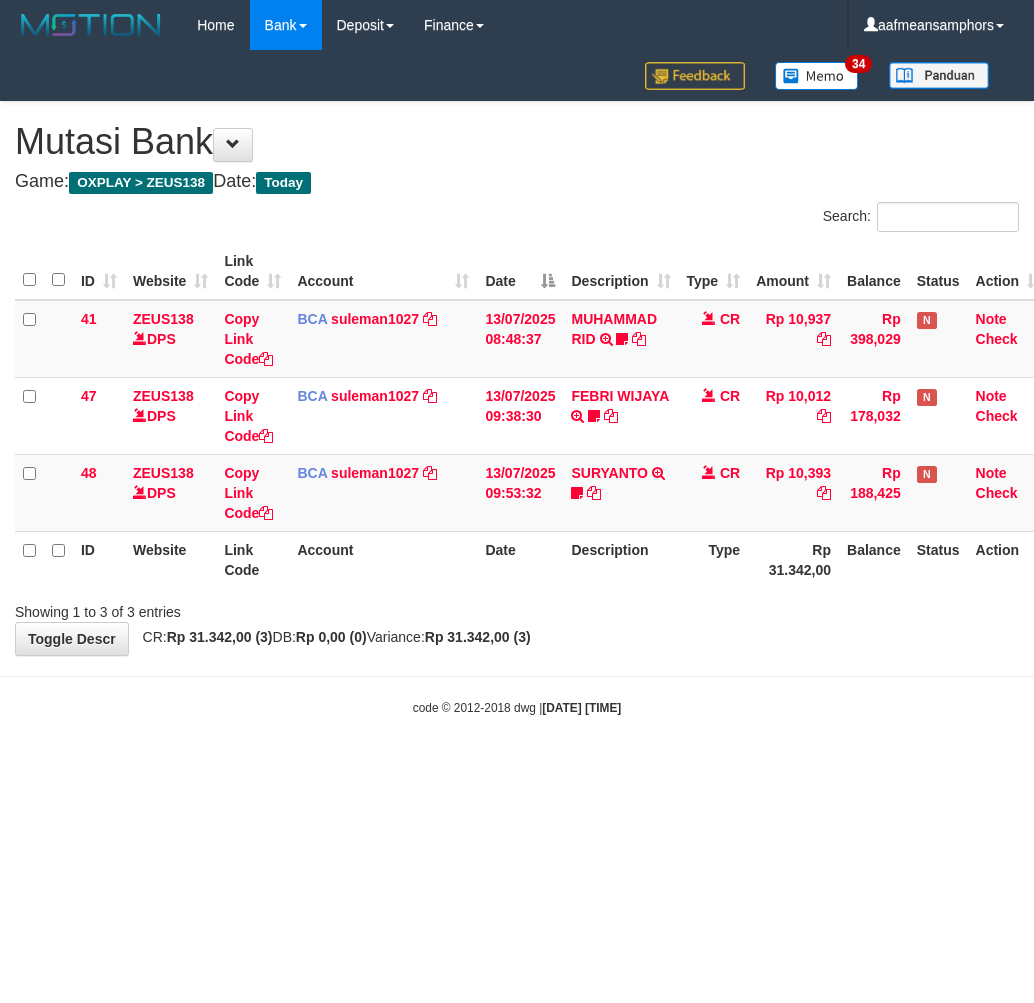 scroll, scrollTop: 0, scrollLeft: 0, axis: both 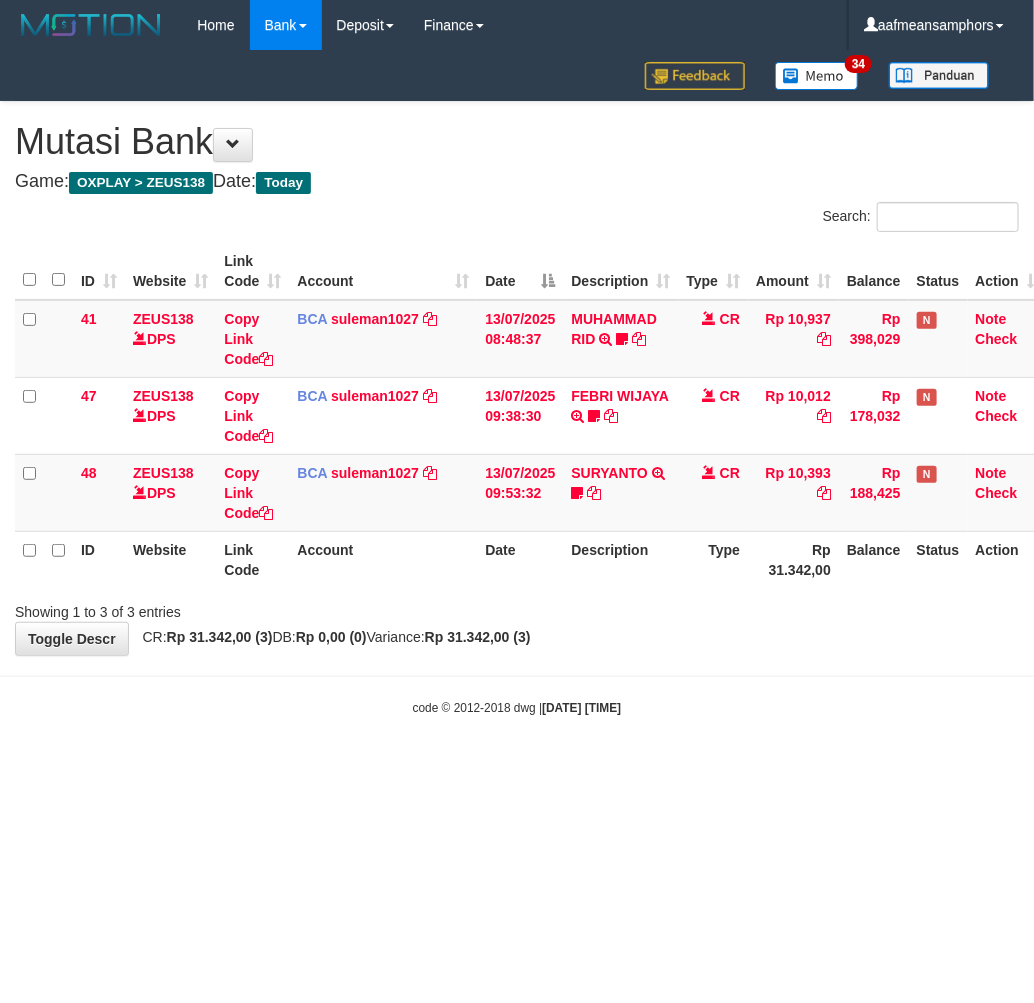 click on "Toggle navigation
Home
Bank
Account List
Load
By Website
Group
[OXPLAY]													ZEUS138
By Load Group (DPS)" at bounding box center [517, 383] 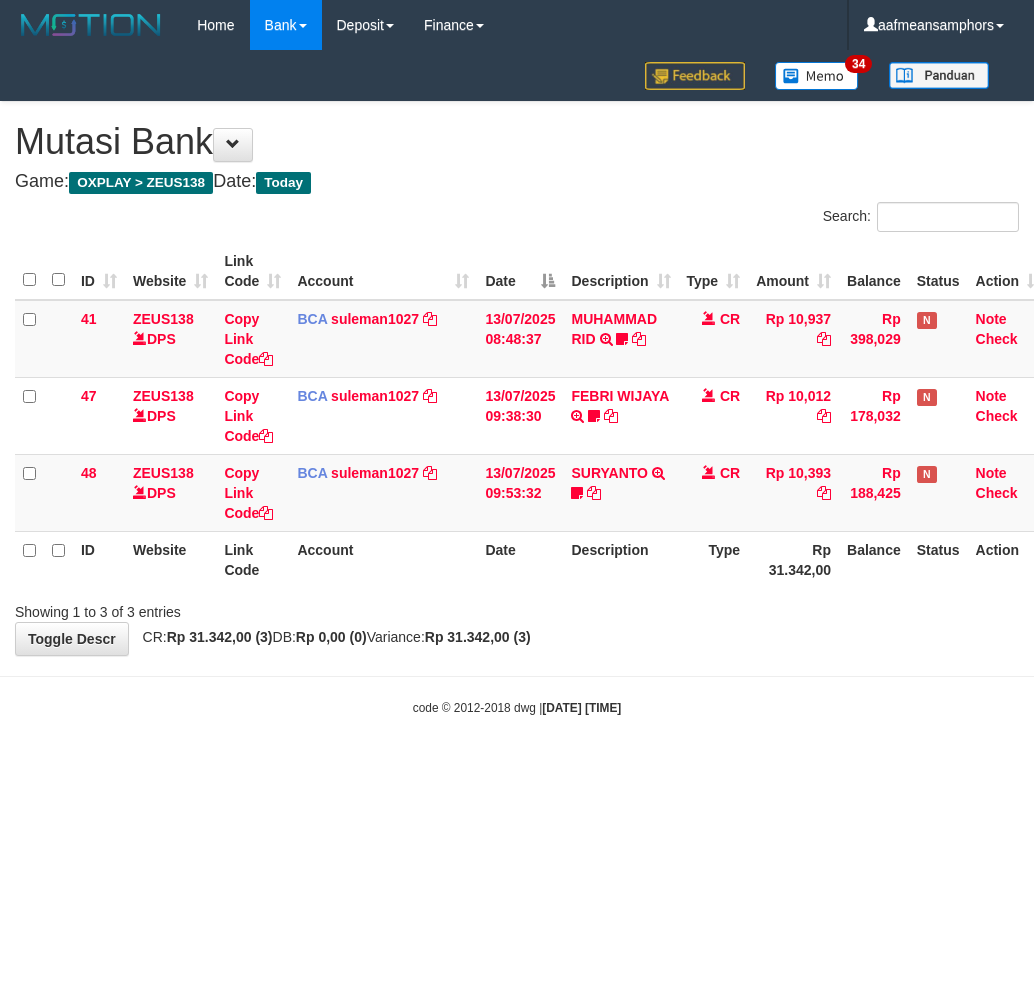 scroll, scrollTop: 0, scrollLeft: 0, axis: both 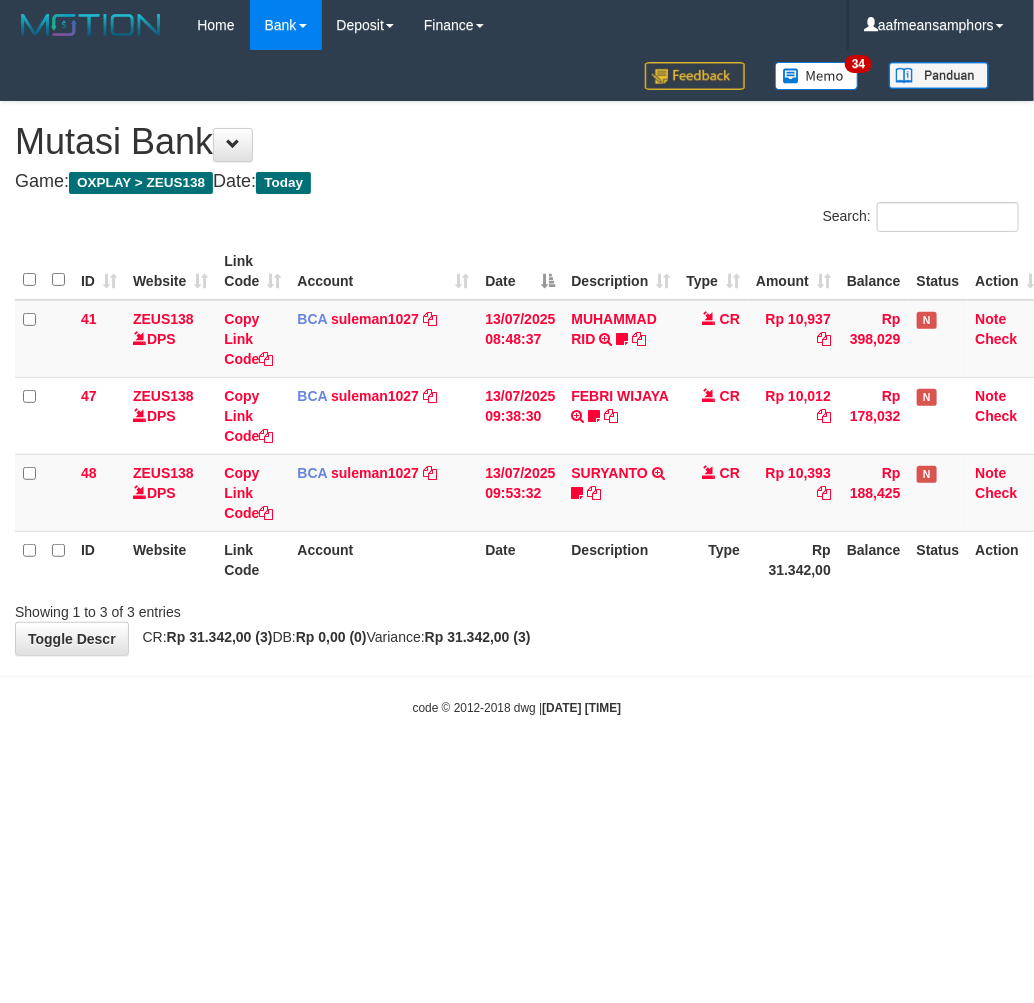 click on "Toggle navigation
Home
Bank
Account List
Load
By Website
Group
[OXPLAY]													ZEUS138
By Load Group (DPS)" at bounding box center (517, 383) 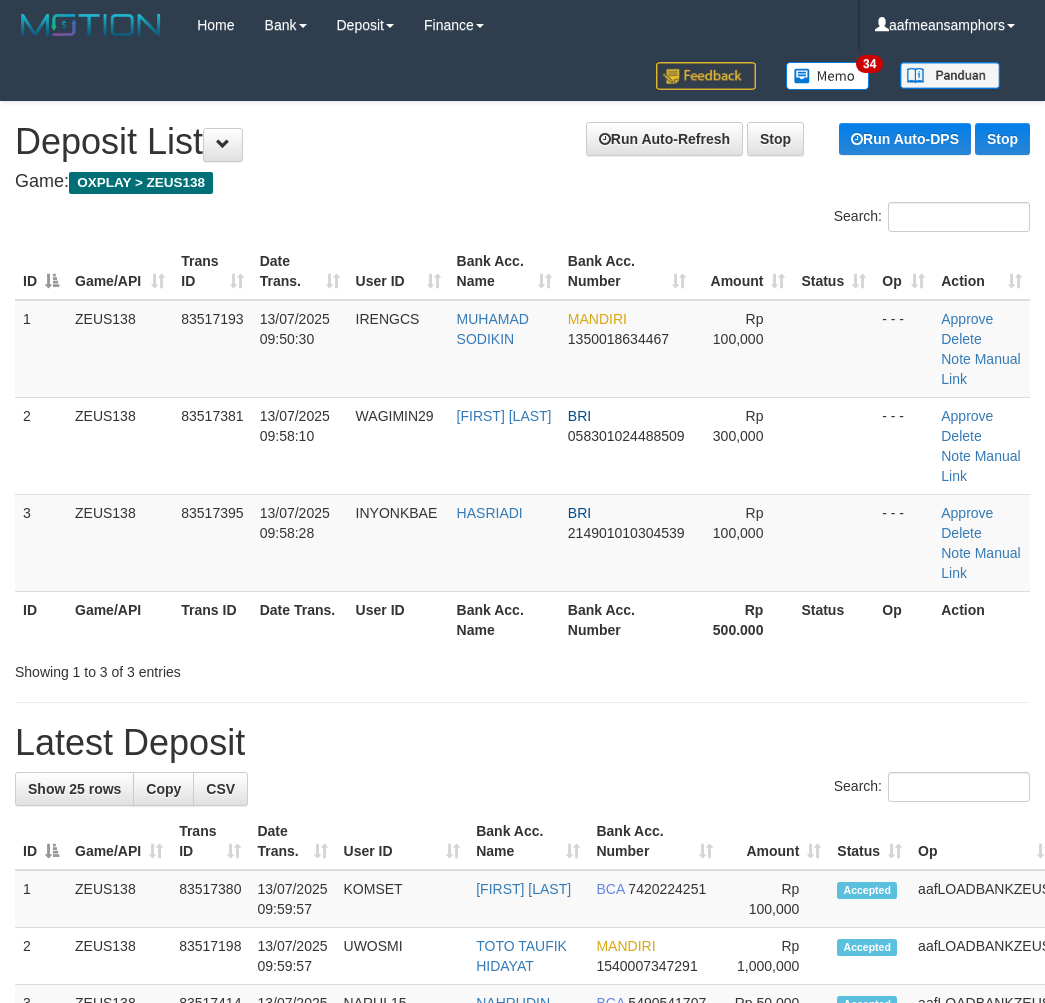 scroll, scrollTop: 111, scrollLeft: 0, axis: vertical 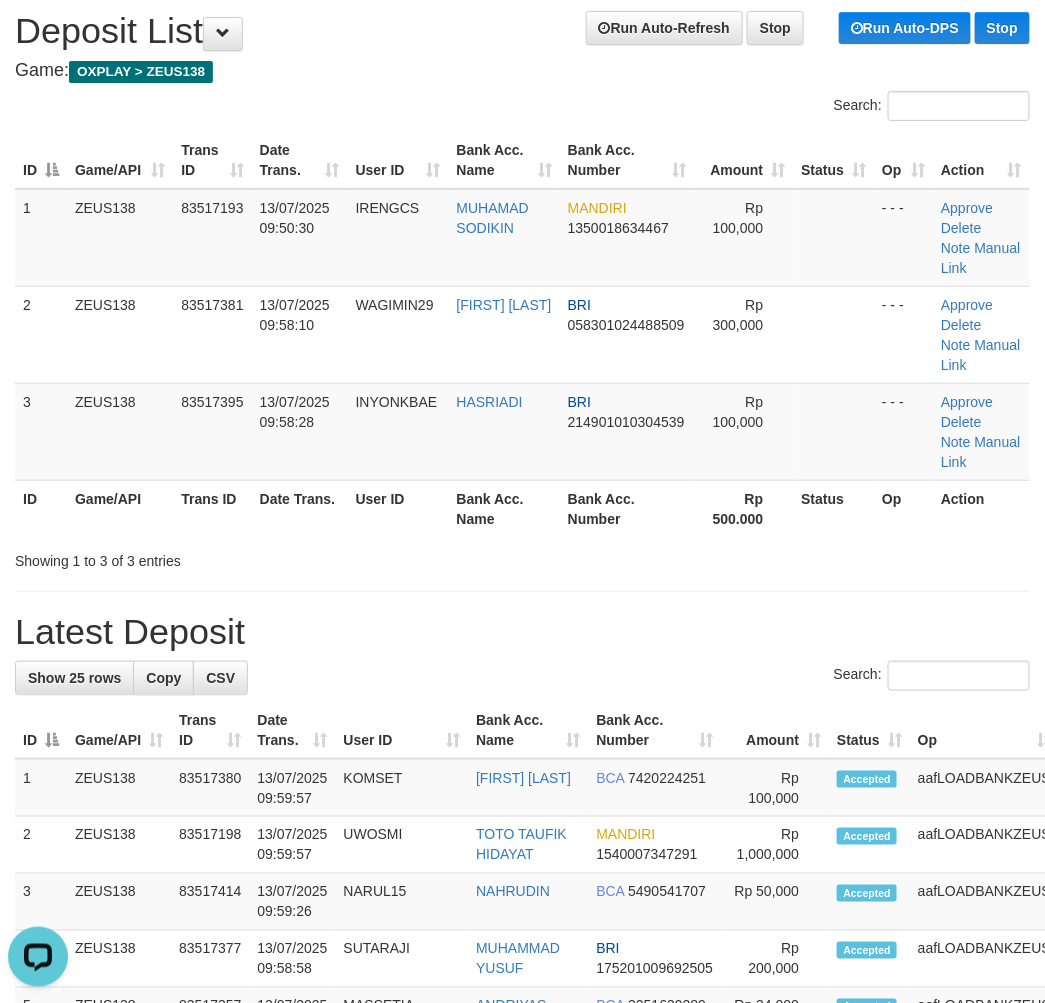 click on "Search:
ID Game/API Trans ID Date Trans. User ID Bank Acc. Name Bank Acc. Number Amount Status Op Action
1
ZEUS138
83517193
13/07/2025 09:50:30
IRENGCS
MUHAMAD SODIKIN
MANDIRI
1350018634467
Rp 100,000
- - -
Approve
Delete
Note
Manual Link
2
ZEUS138
83517381
13/07/2025 09:58:10
WAGIMIN29
ABDURROHMAN BU
BRI
058301024488509
Rp 300,000
Approve" at bounding box center [522, 331] 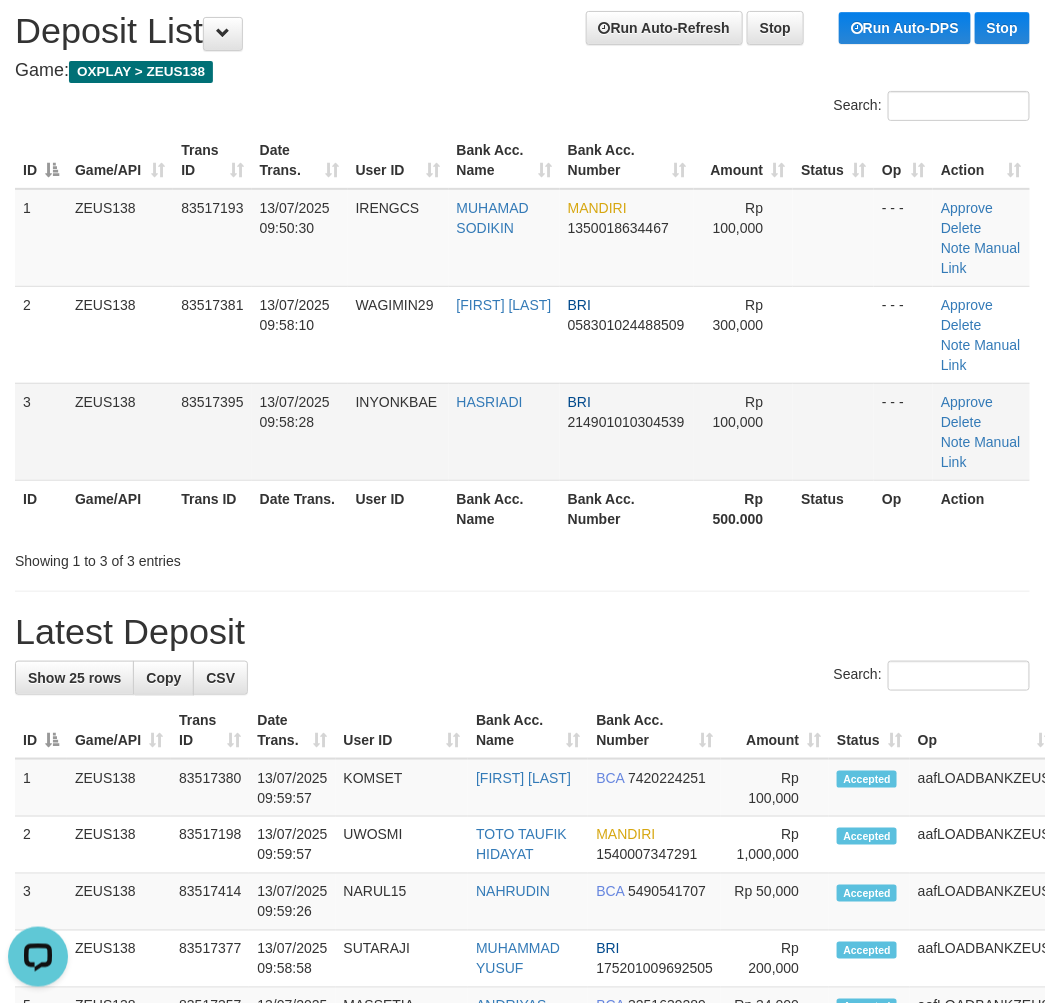 click on "ID Game/API Trans ID Date Trans. User ID Bank Acc. Name Bank Acc. Number Amount Status Op Action
1
ZEUS138
83517193
13/07/2025 09:50:30
IRENGCS
MUHAMAD SODIKIN
MANDIRI
1350018634467
Rp 100,000
- - -
Approve
Delete
Note
Manual Link
2
ZEUS138
83517381
13/07/2025 09:58:10
WAGIMIN29
ABDURROHMAN BU
BRI
058301024488509
Rp 300,000
- - -
Note" at bounding box center (522, 334) 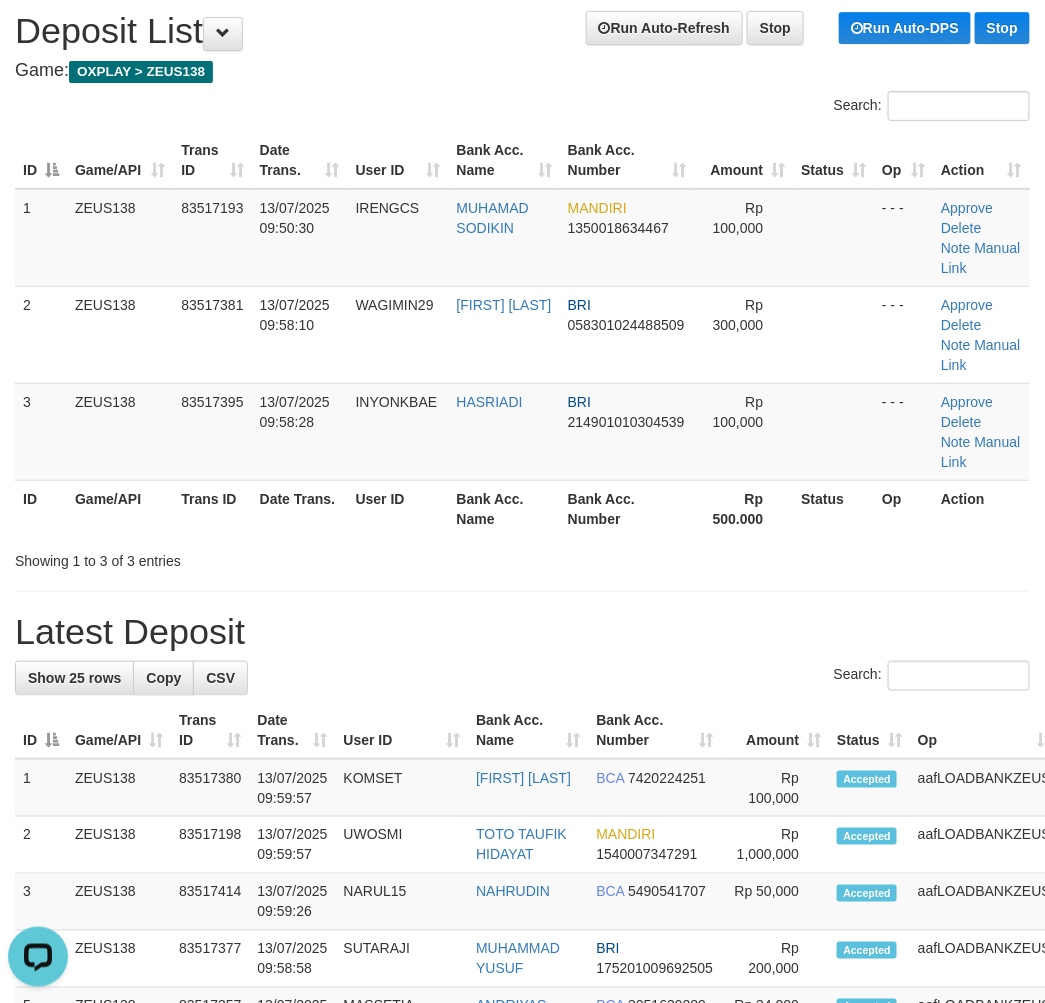 click on "Showing 1 to 3 of 3 entries" at bounding box center [217, 557] 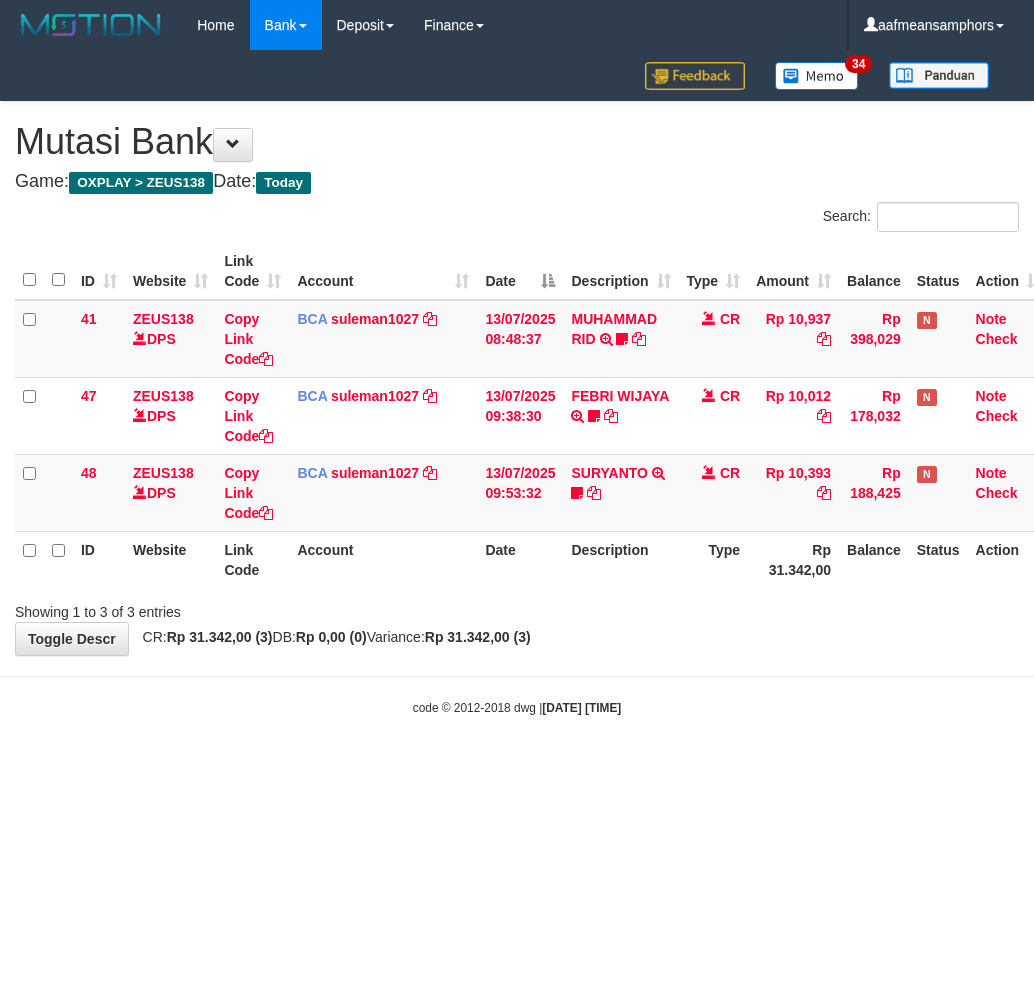 scroll, scrollTop: 0, scrollLeft: 0, axis: both 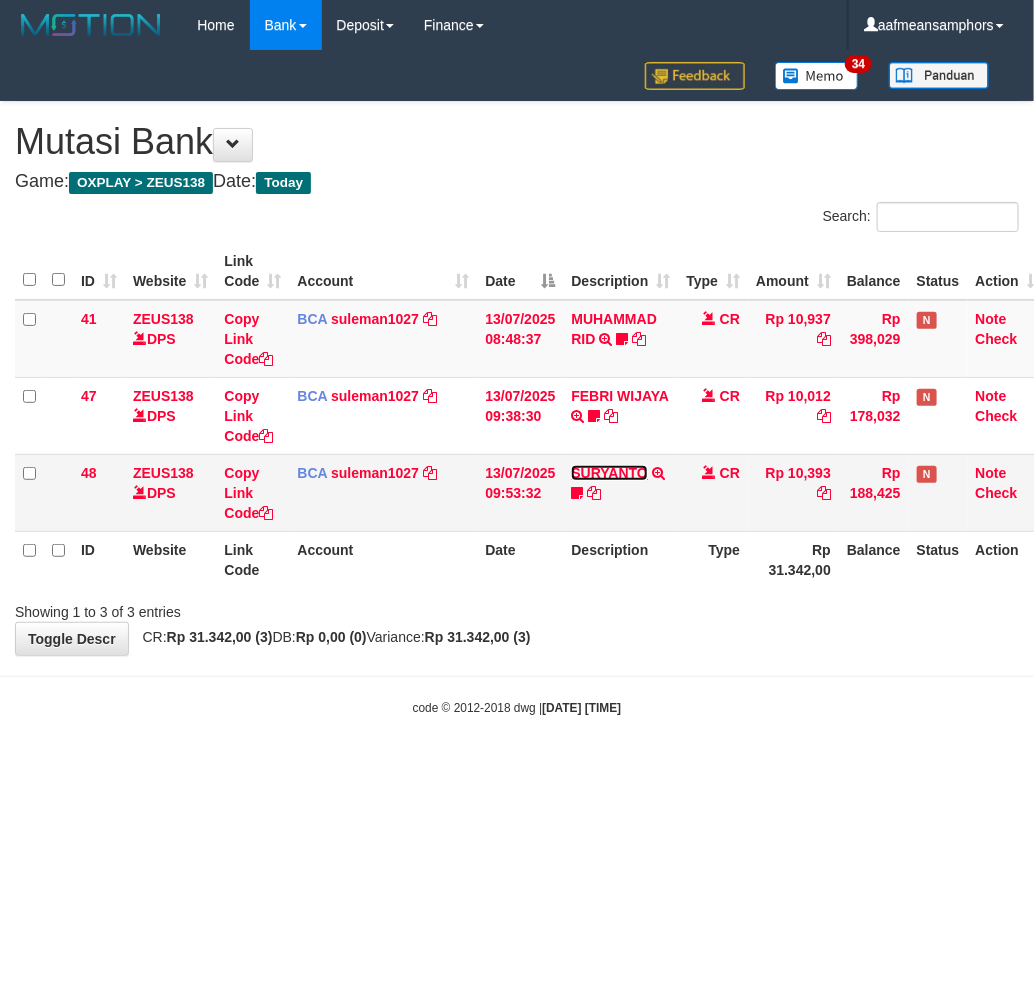 click on "SURYANTO" at bounding box center [609, 473] 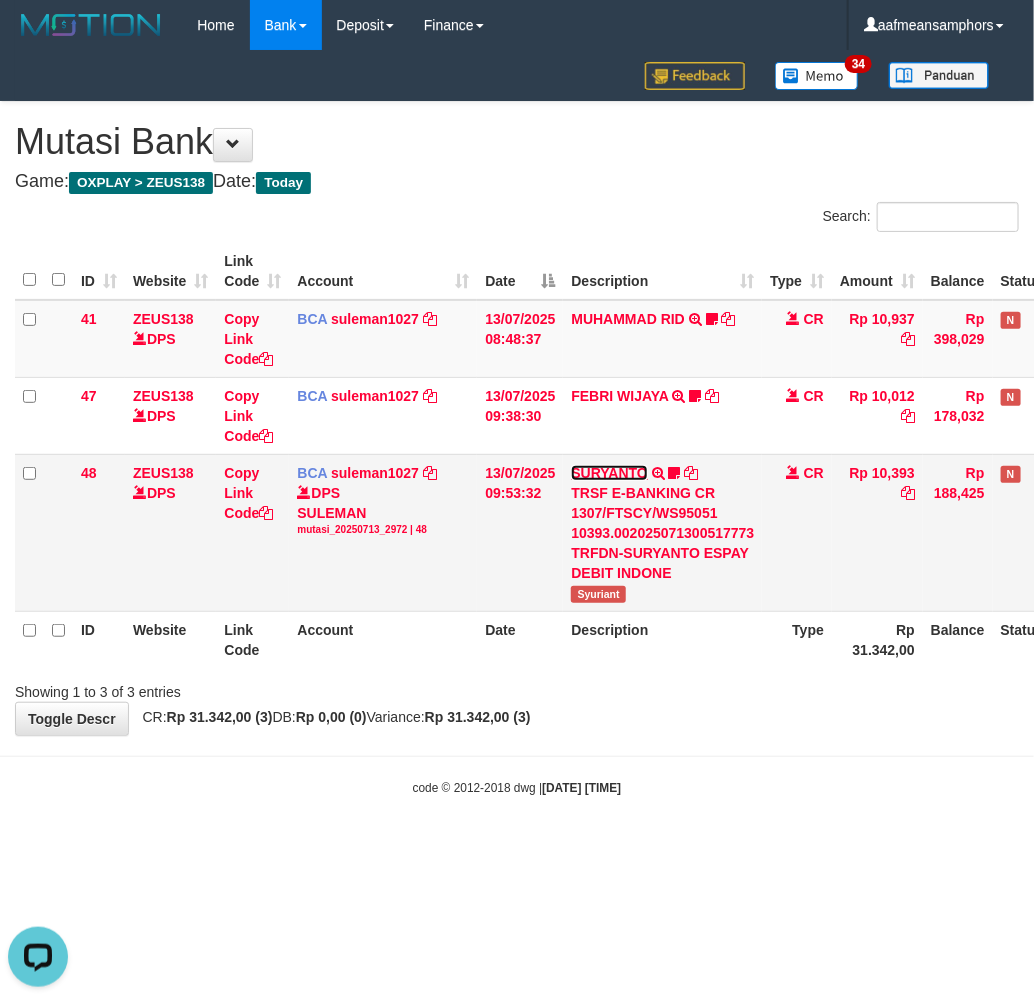 scroll, scrollTop: 0, scrollLeft: 0, axis: both 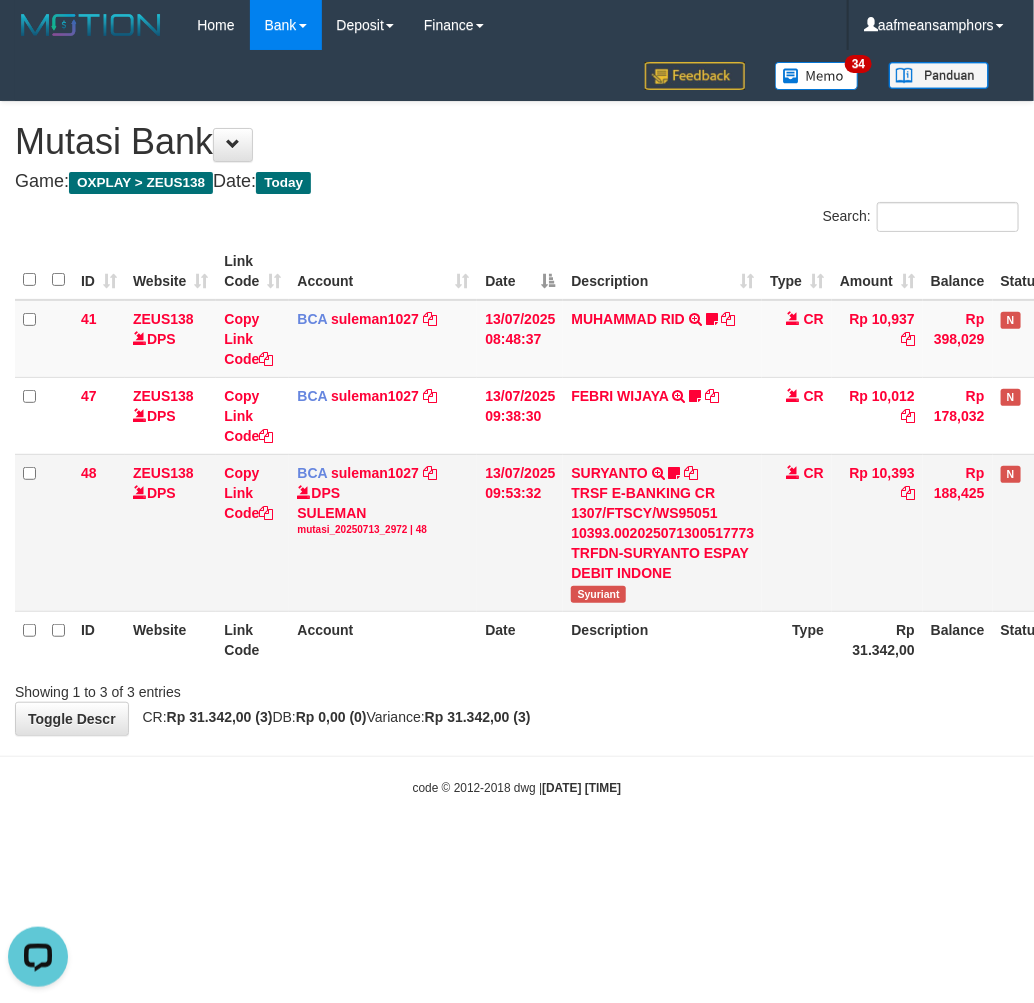 click on "Syuriant" at bounding box center (598, 594) 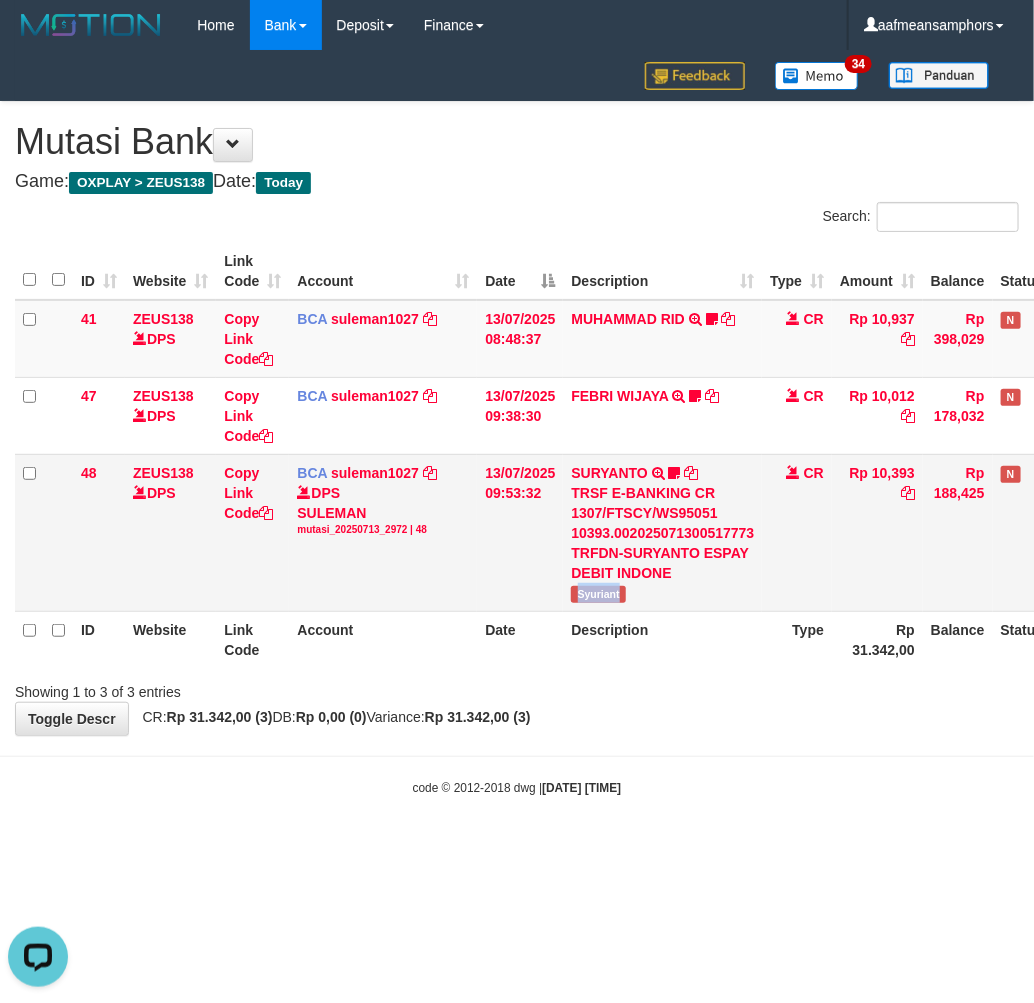 click on "Syuriant" at bounding box center [598, 594] 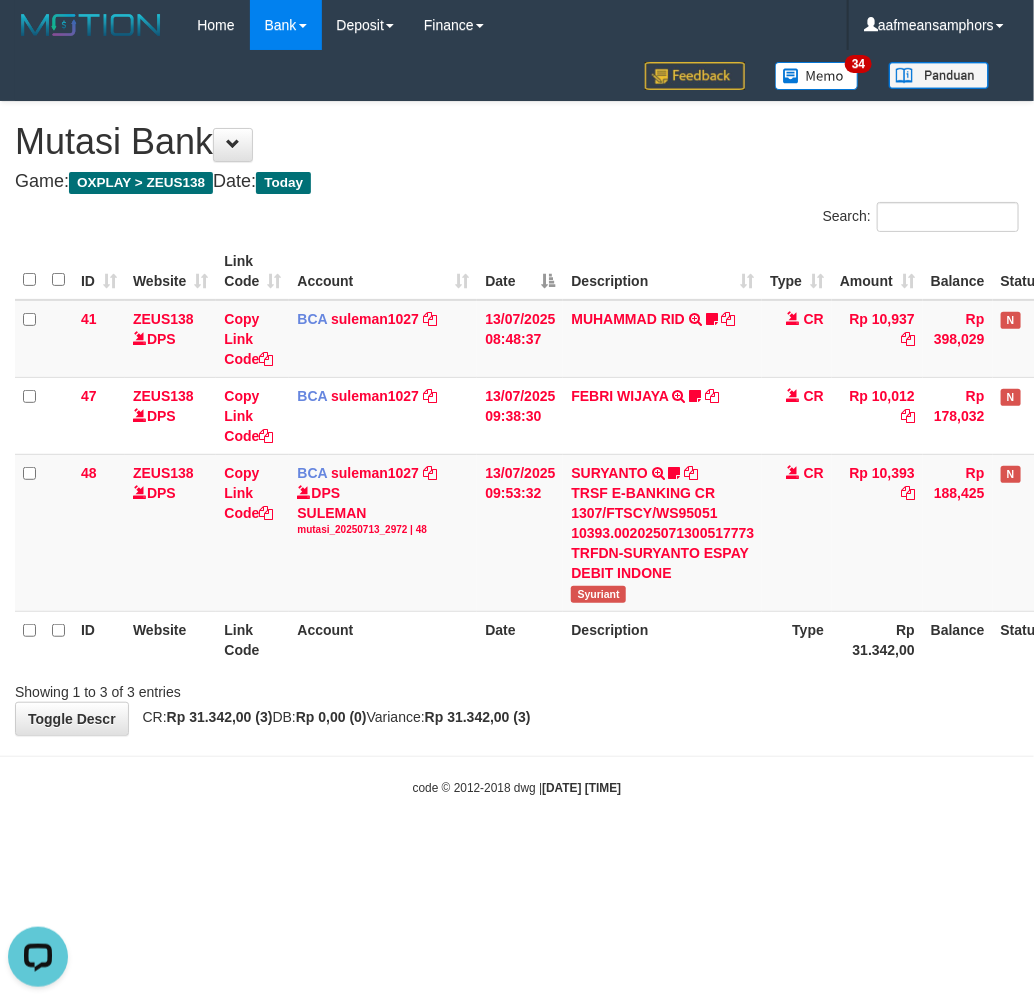 drag, startPoint x: 544, startPoint y: 754, endPoint x: 776, endPoint y: 641, distance: 258.05618 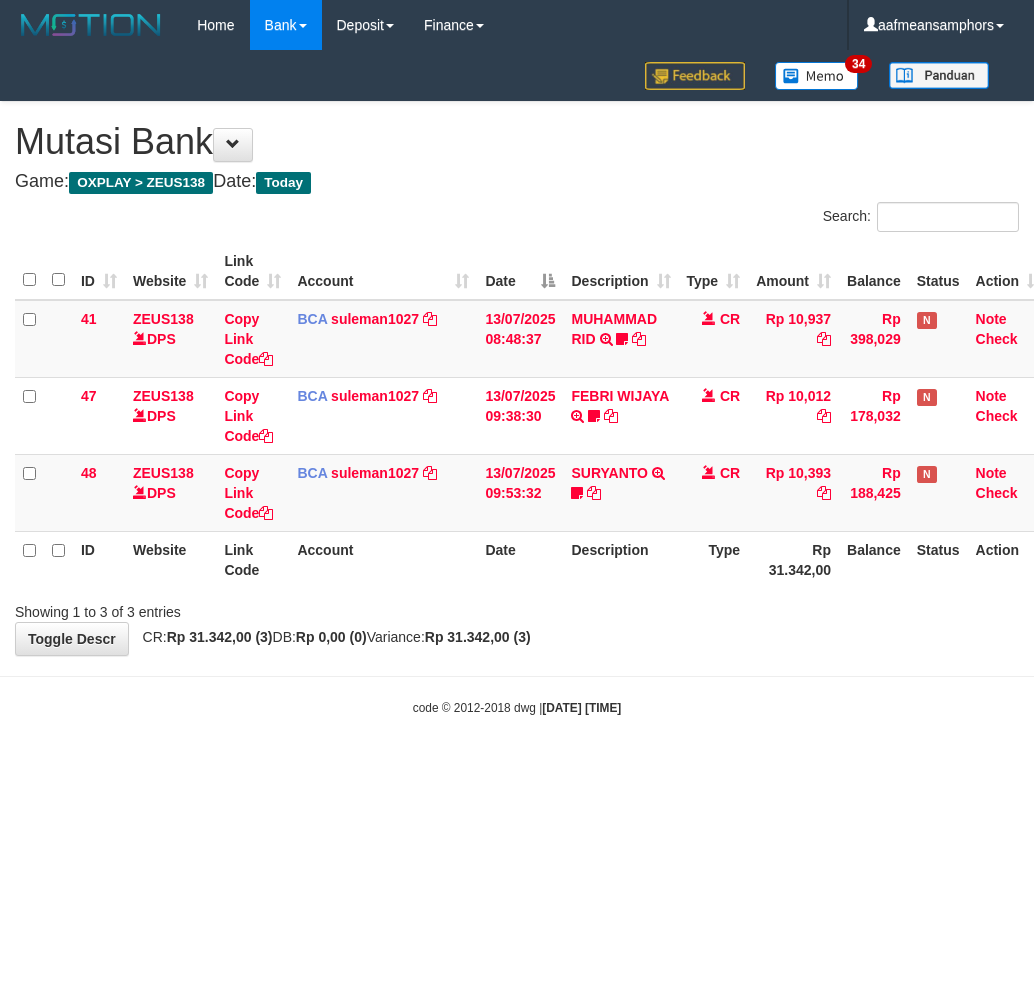 scroll, scrollTop: 0, scrollLeft: 0, axis: both 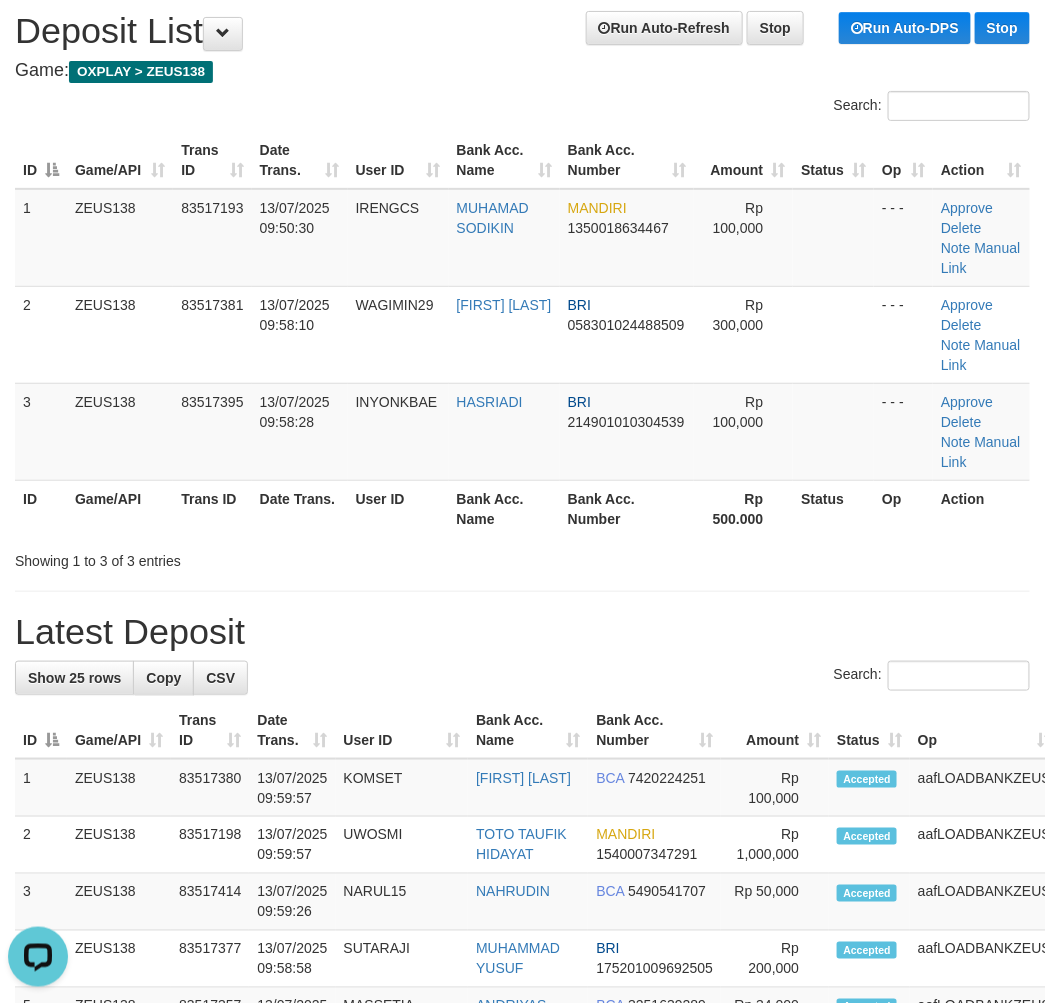 drag, startPoint x: 414, startPoint y: 618, endPoint x: 370, endPoint y: 607, distance: 45.35416 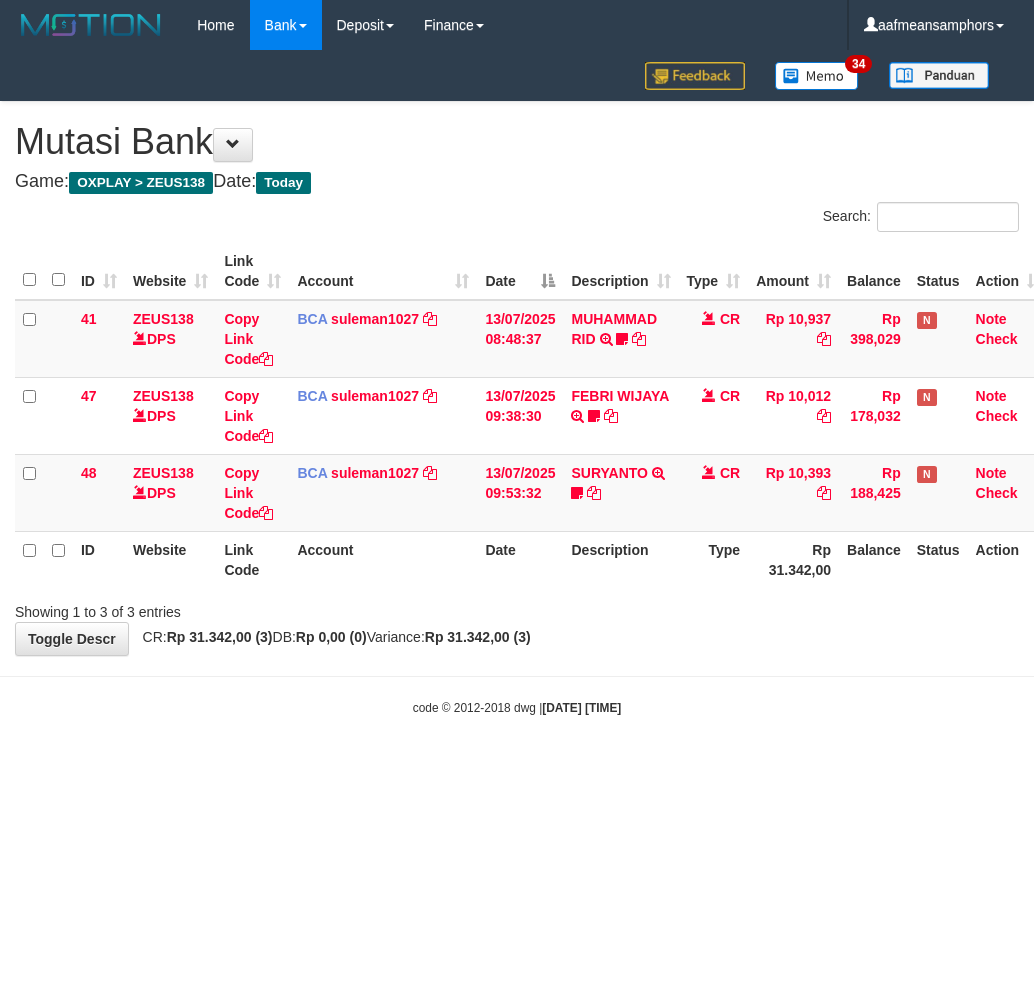 scroll, scrollTop: 0, scrollLeft: 0, axis: both 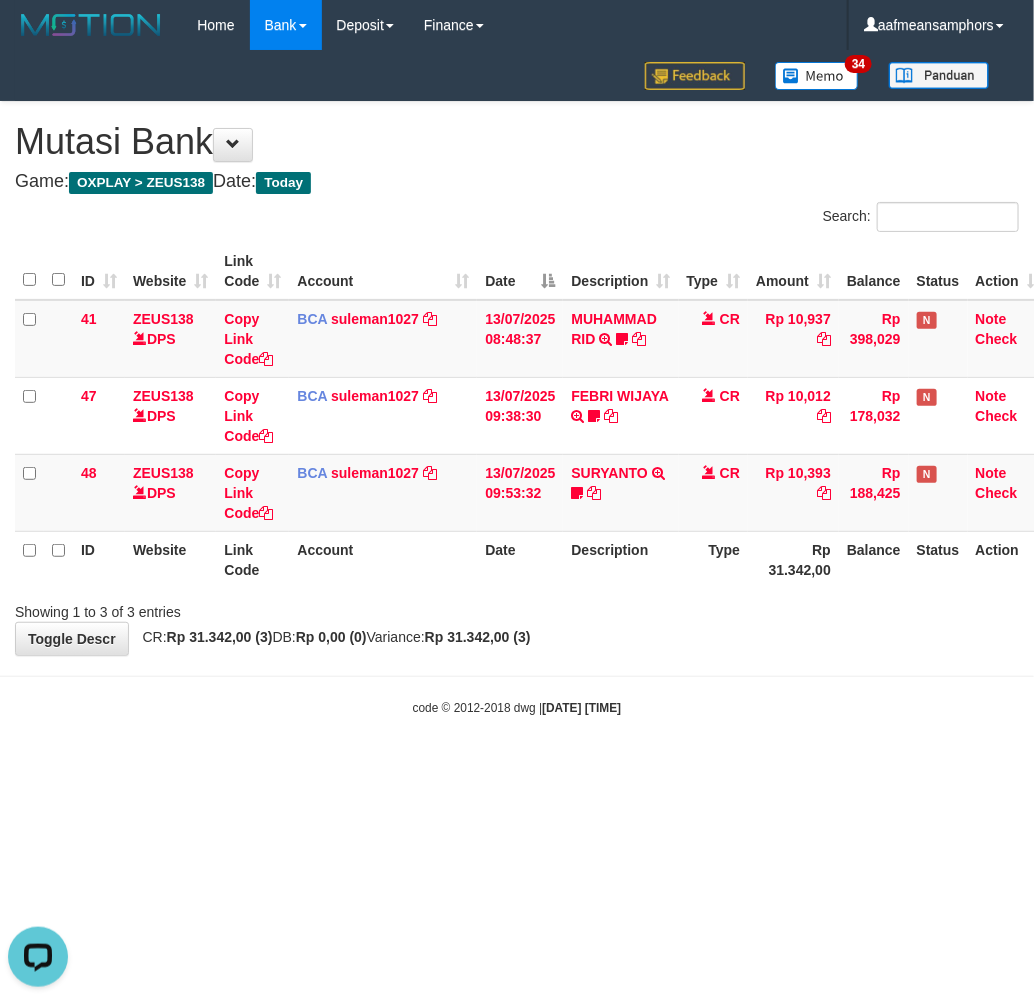 click on "**********" at bounding box center (517, 378) 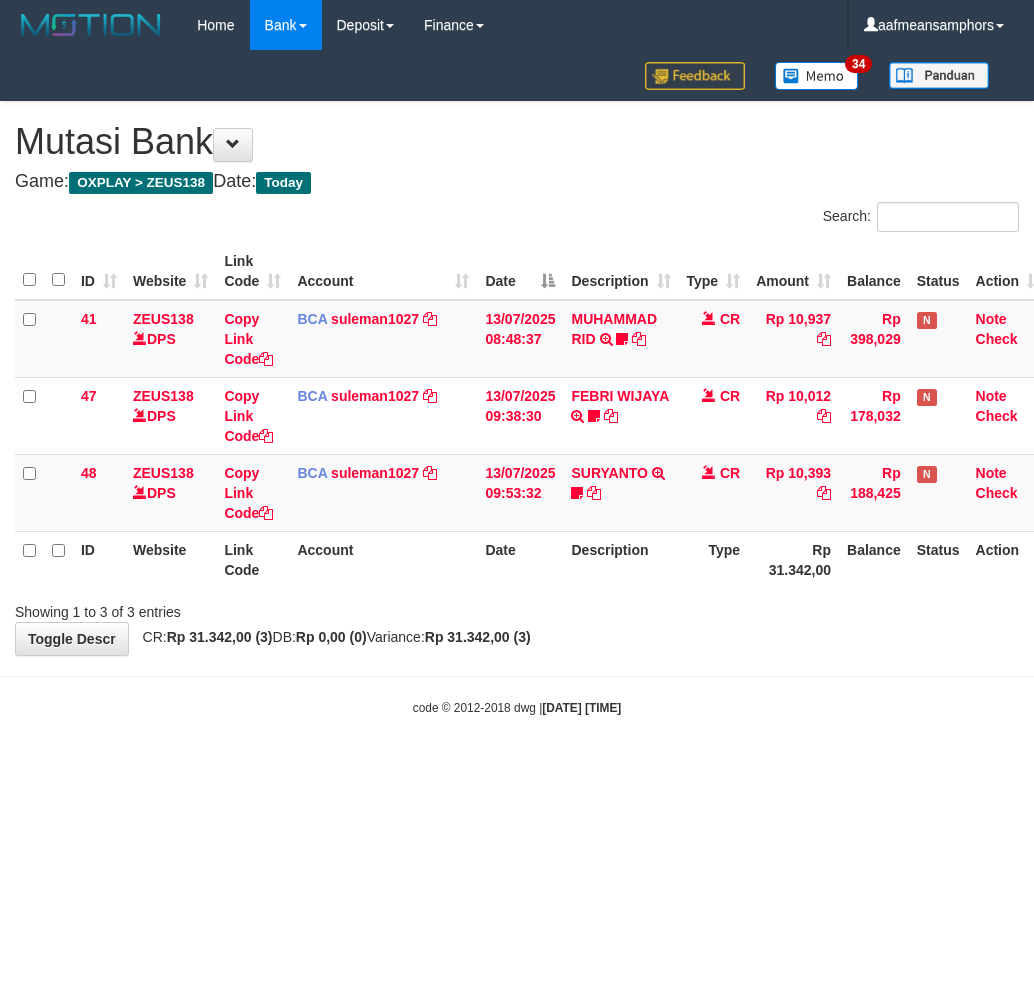 scroll, scrollTop: 0, scrollLeft: 0, axis: both 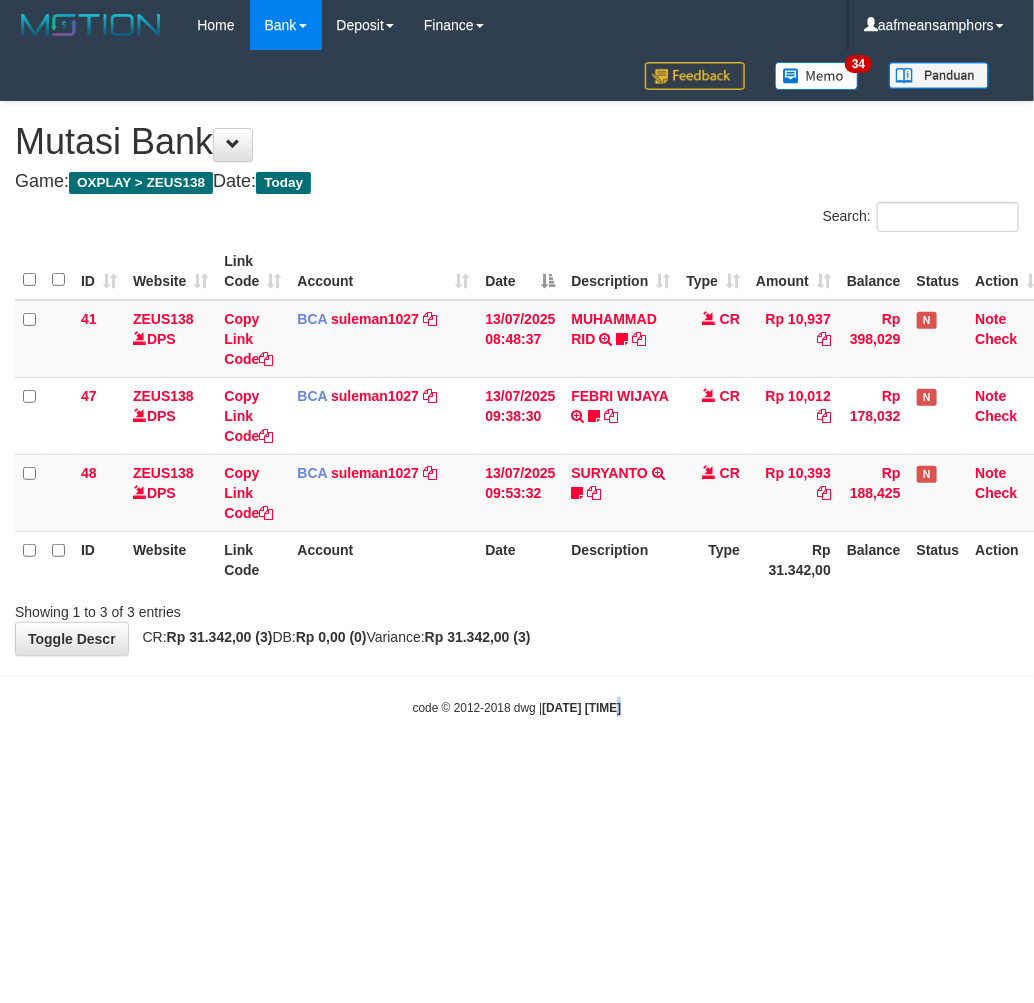 click on "Toggle navigation
Home
Bank
Account List
Load
By Website
Group
[OXPLAY]													ZEUS138
By Load Group (DPS)" at bounding box center (517, 383) 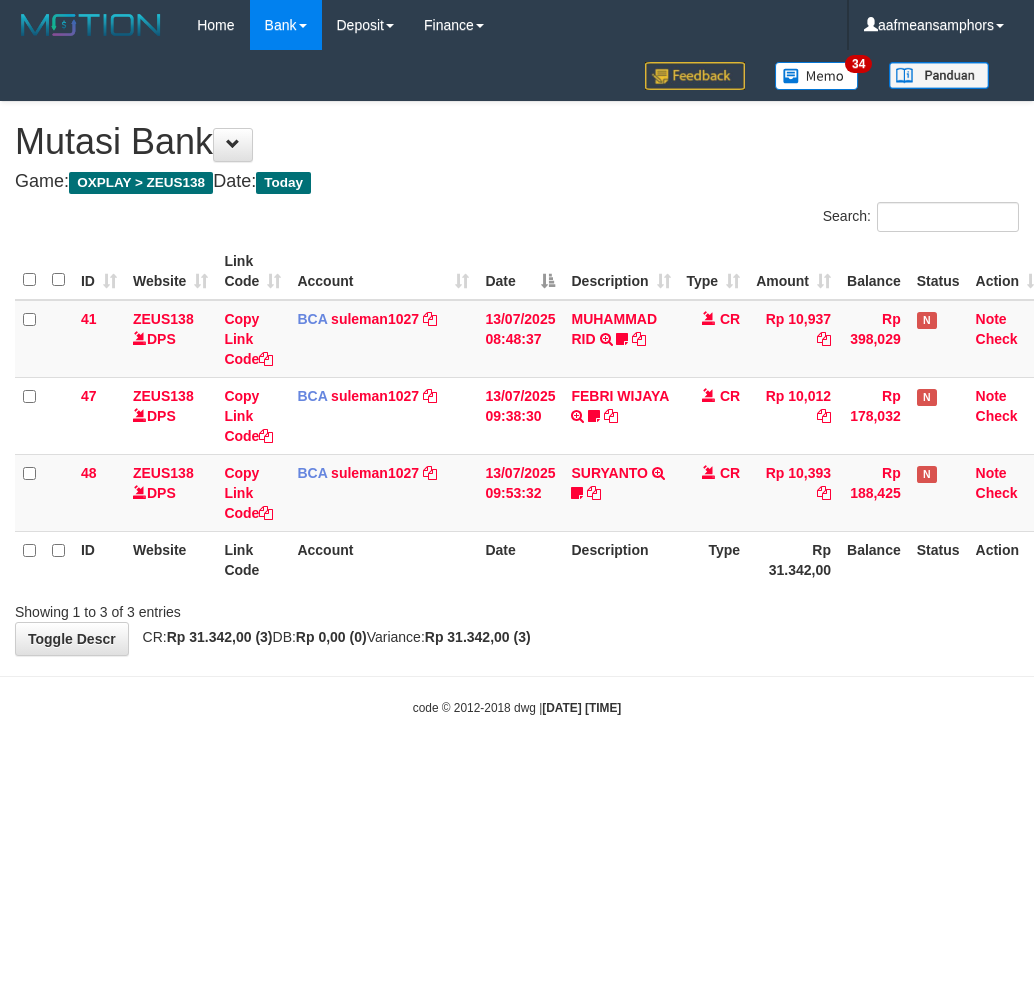 scroll, scrollTop: 0, scrollLeft: 0, axis: both 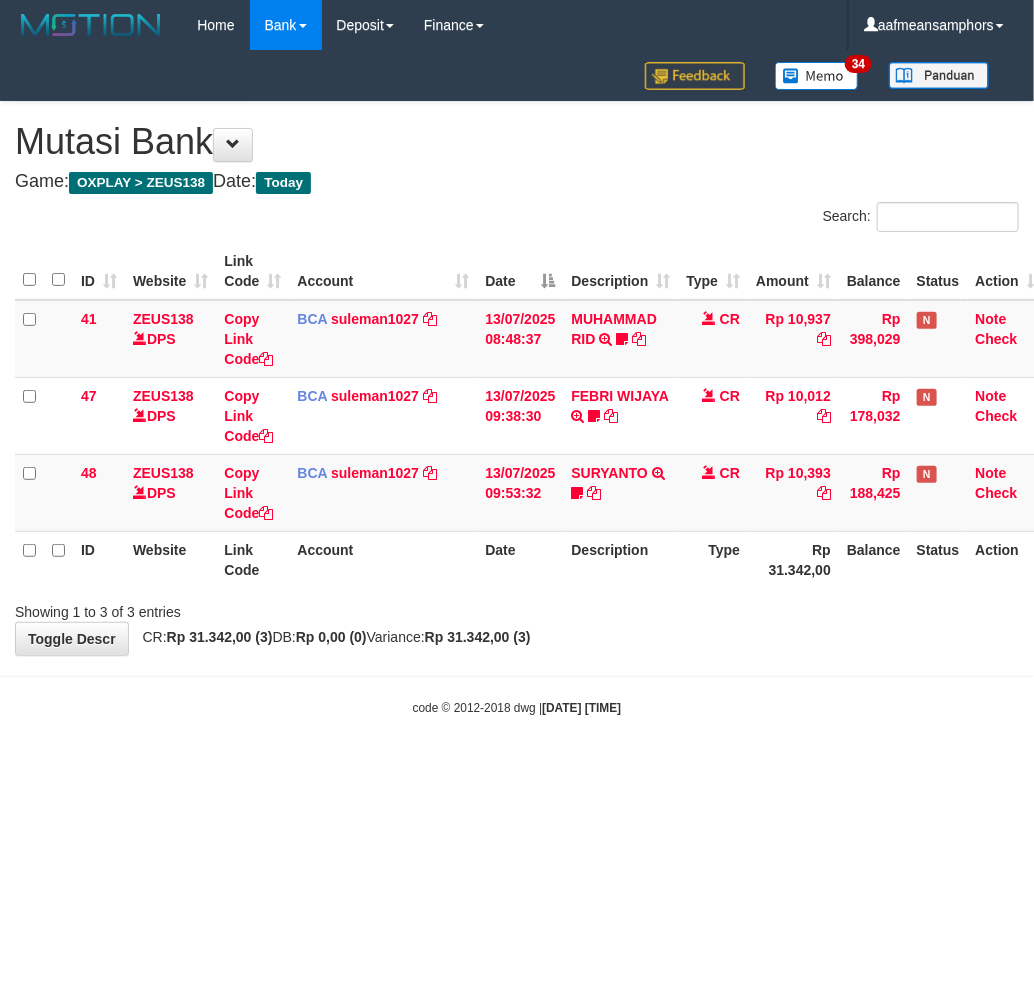 click on "[DATE] [TIME]" at bounding box center [581, 708] 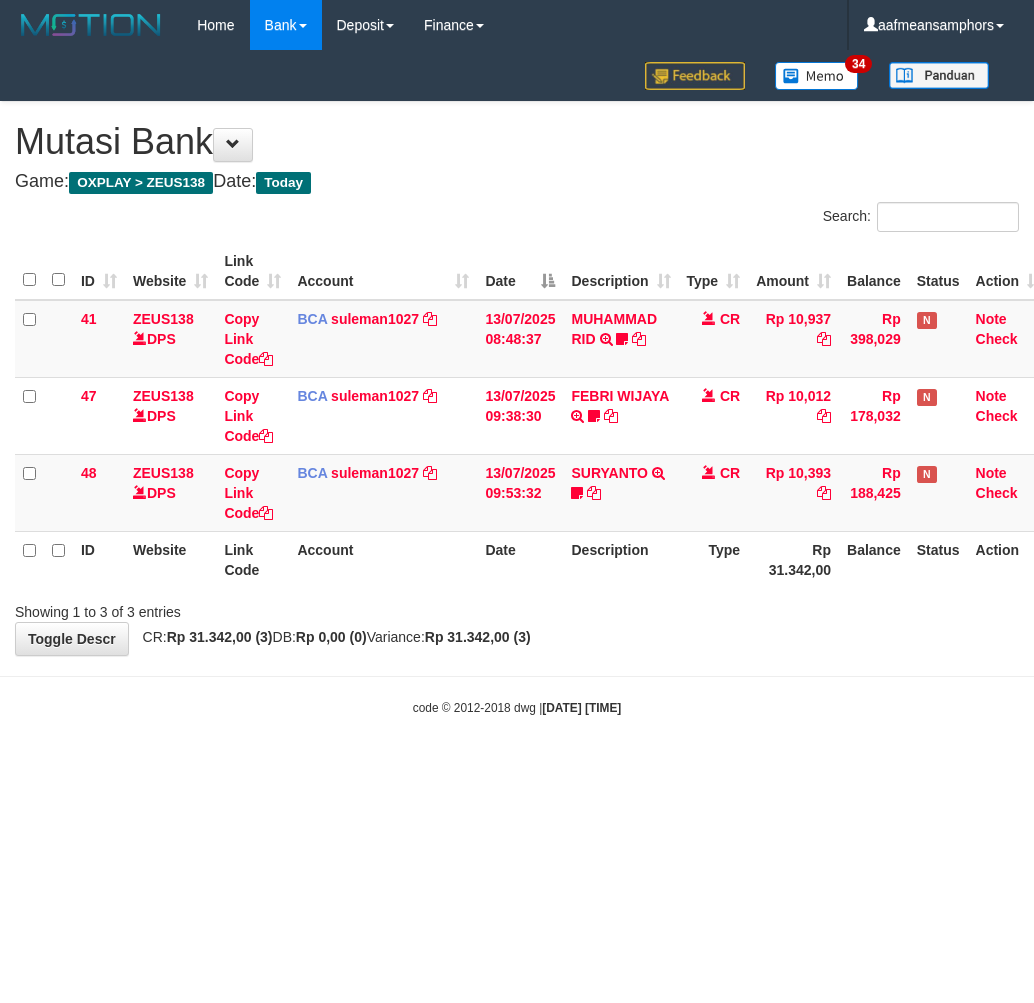 scroll, scrollTop: 0, scrollLeft: 0, axis: both 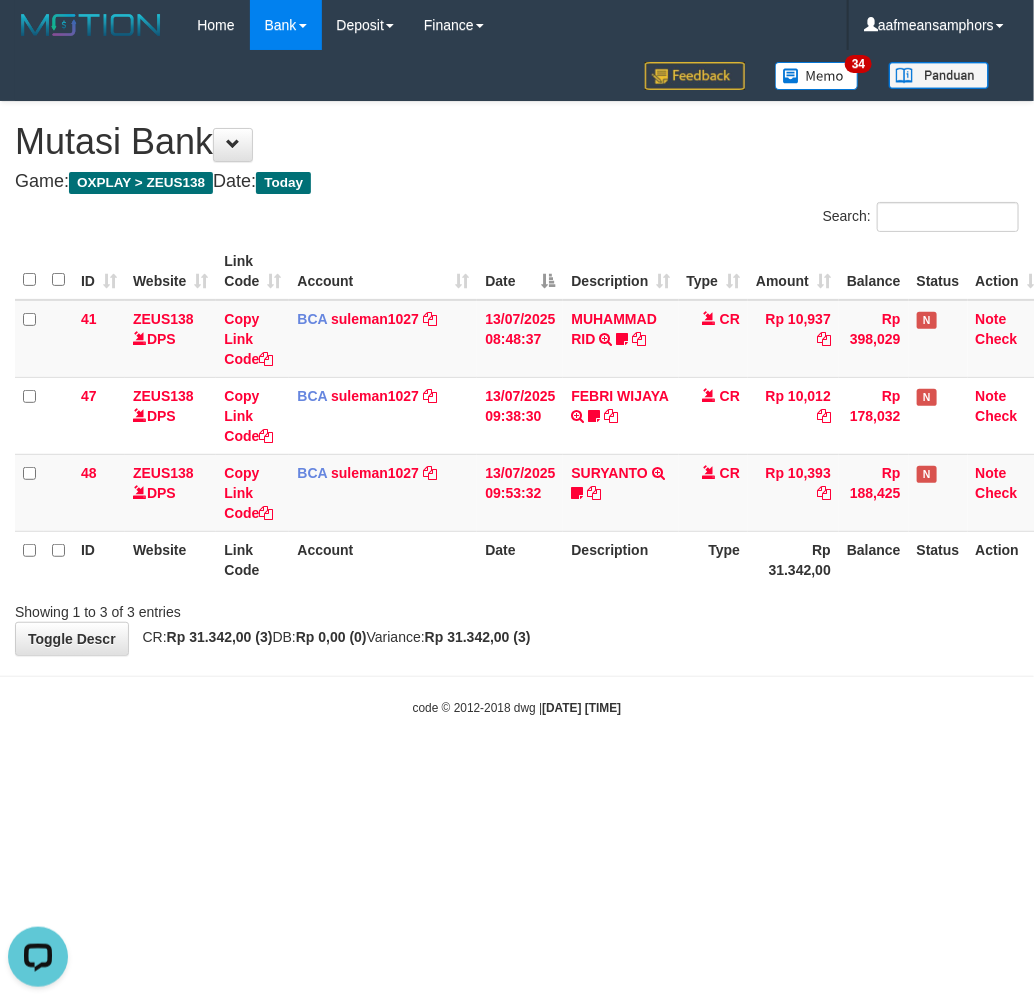 click on "Toggle navigation
Home
Bank
Account List
Load
By Website
Group
[OXPLAY]													ZEUS138
By Load Group (DPS)" at bounding box center [517, 383] 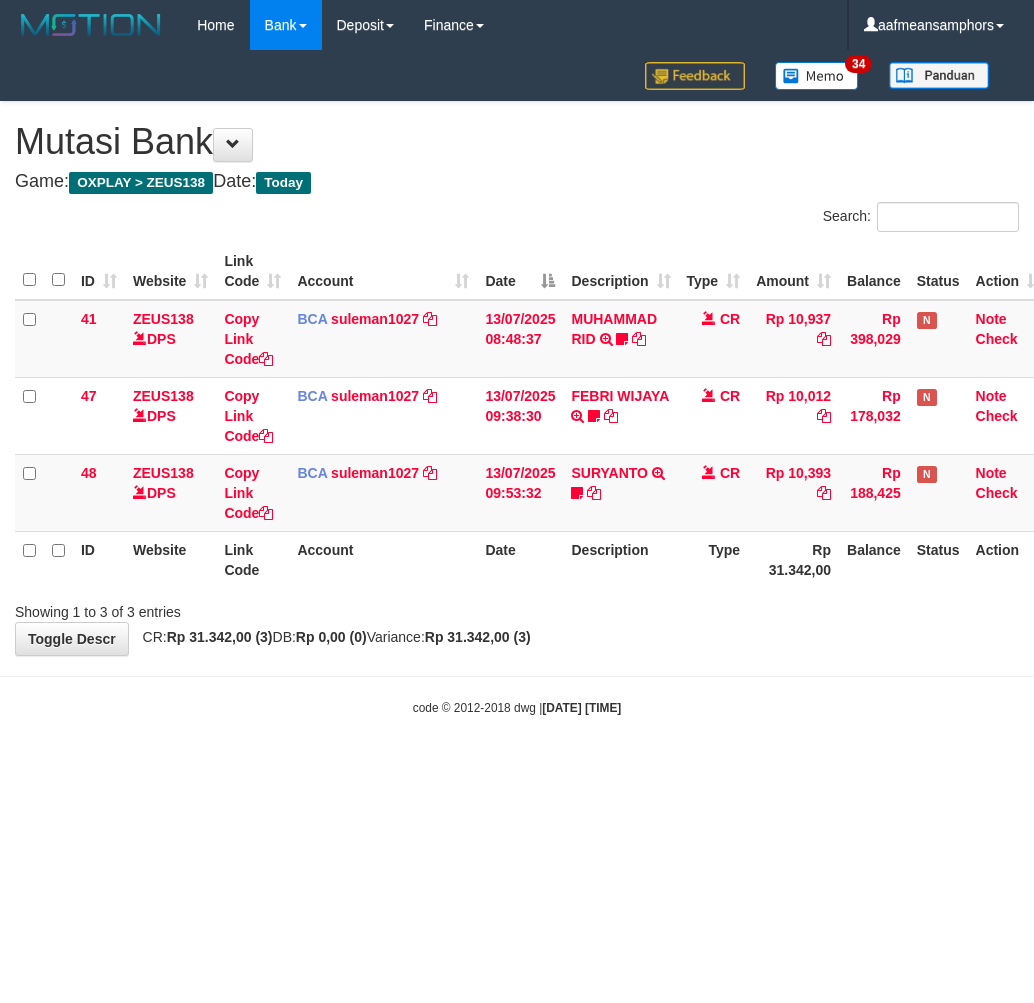scroll, scrollTop: 0, scrollLeft: 0, axis: both 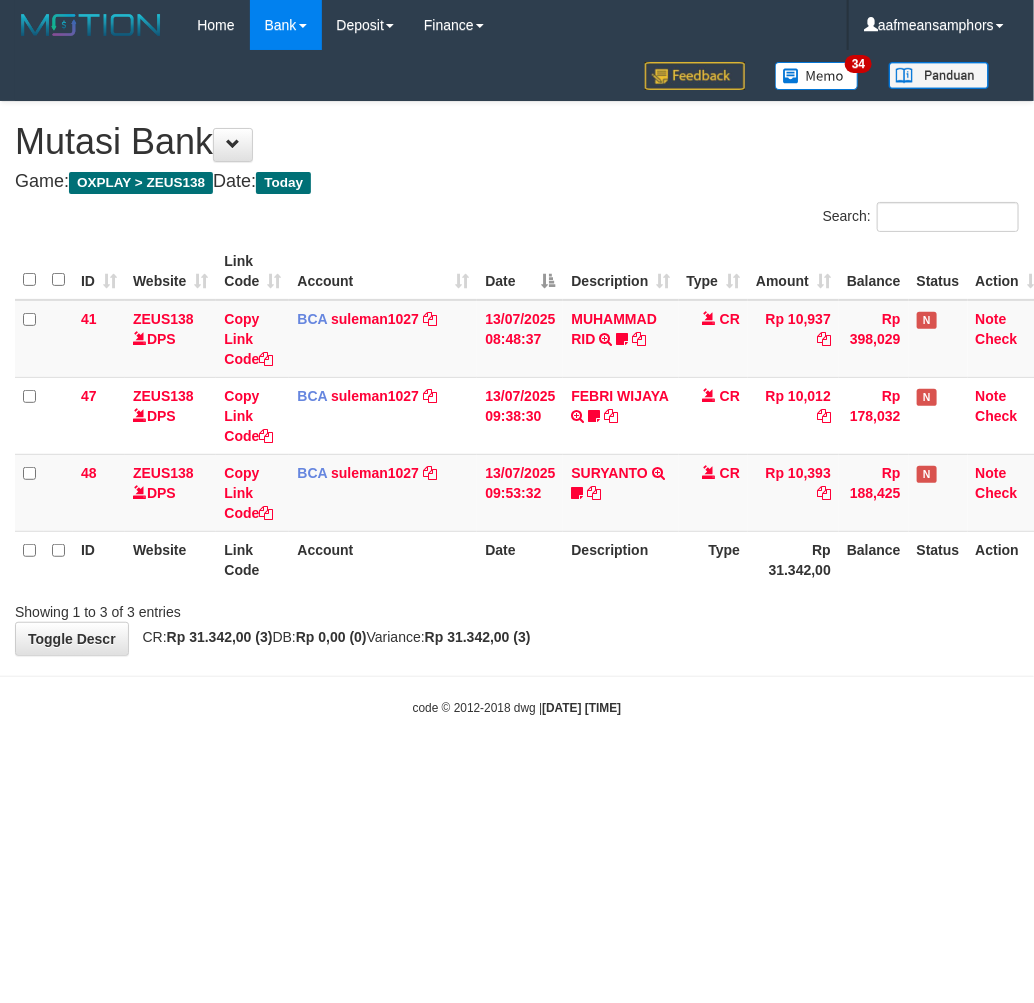 click on "Showing 1 to 3 of 3 entries" at bounding box center [517, 608] 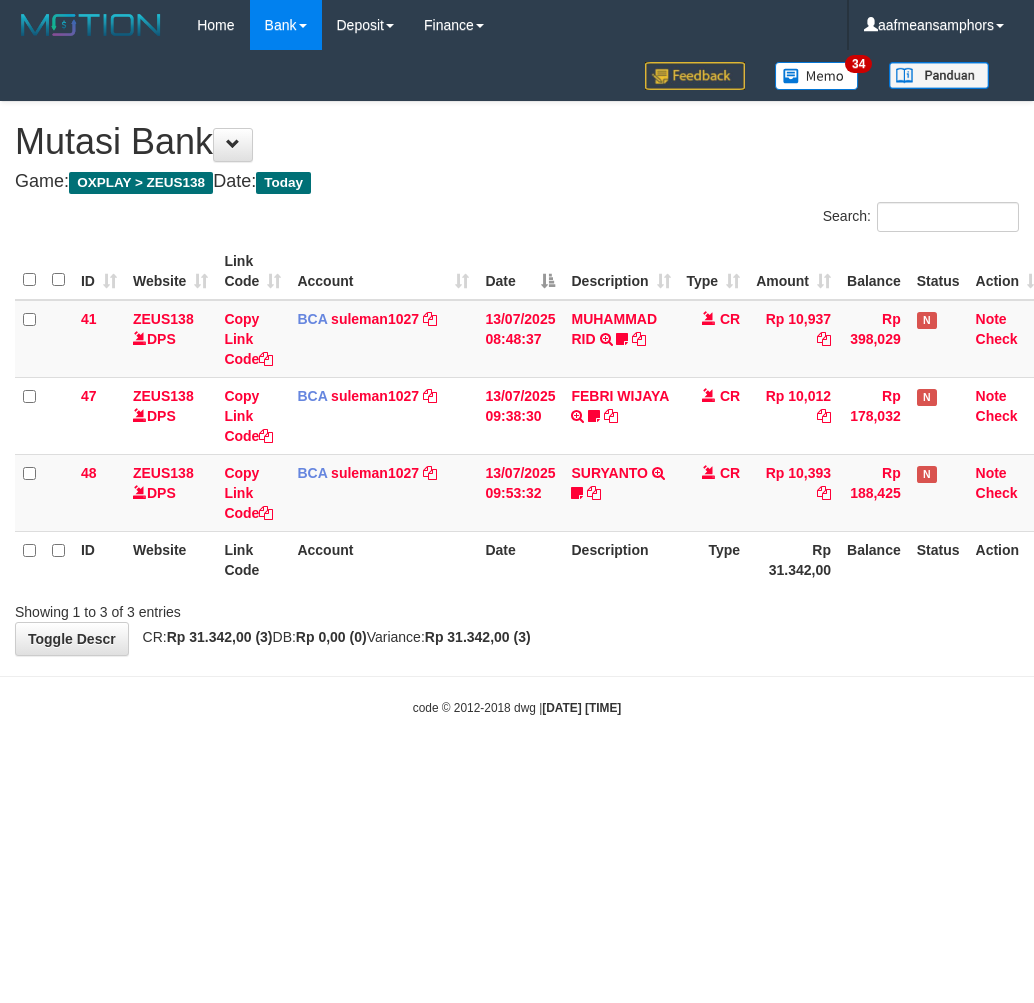 scroll, scrollTop: 0, scrollLeft: 0, axis: both 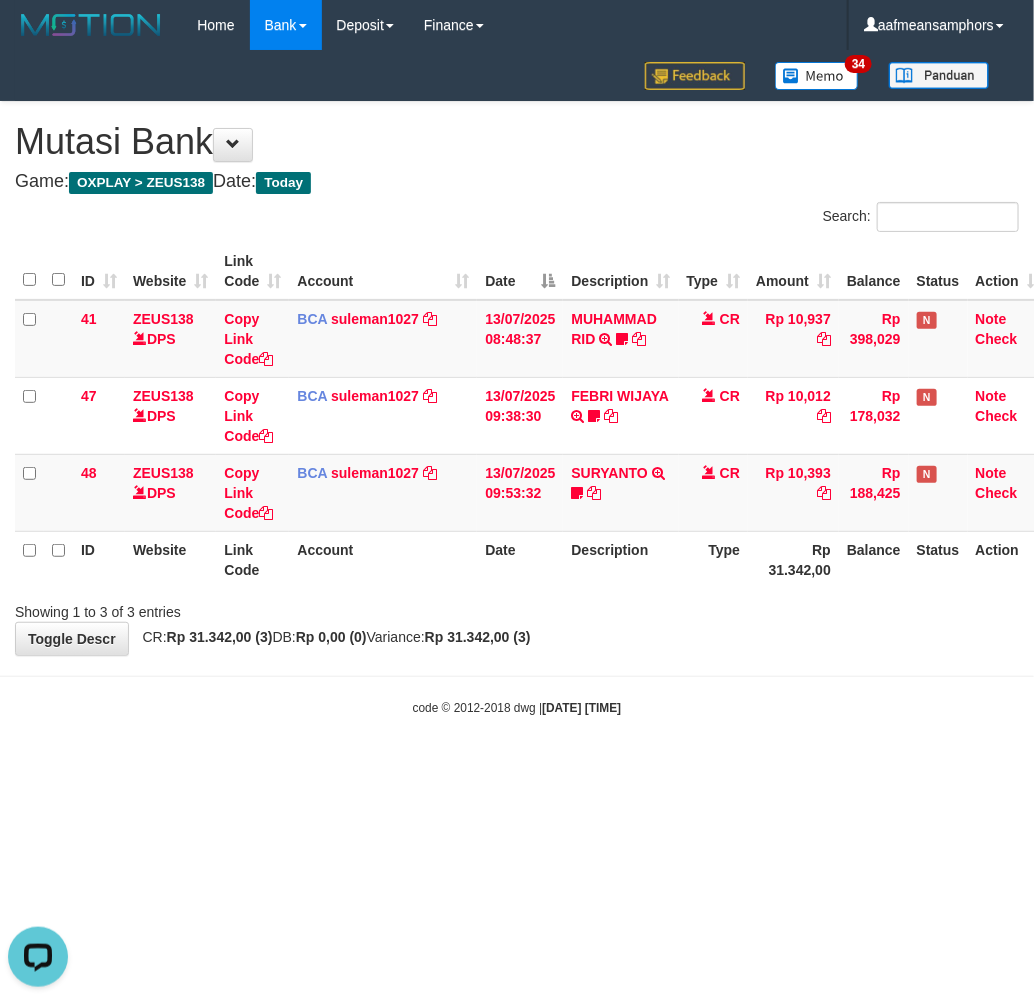 click on "Toggle navigation
Home
Bank
Account List
Load
By Website
Group
[OXPLAY]													ZEUS138
By Load Group (DPS)" at bounding box center [517, 383] 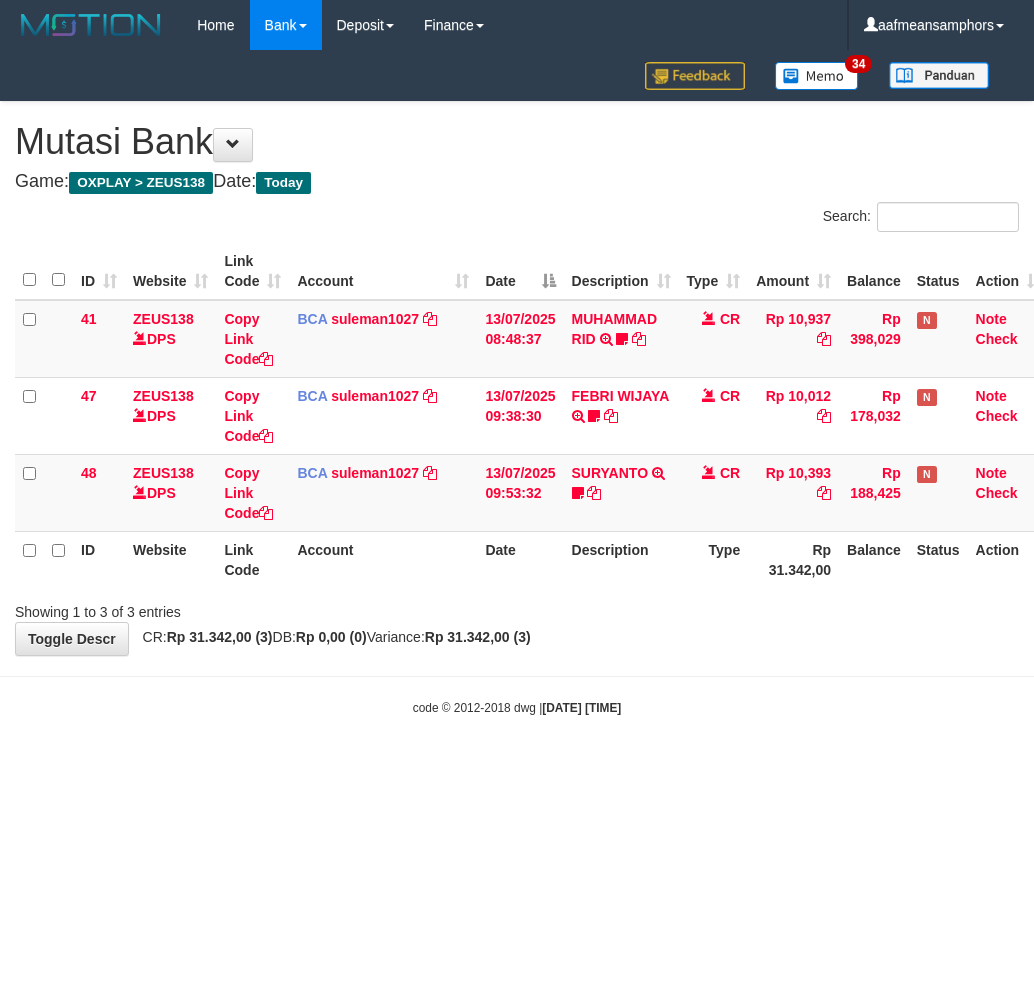 click on "**********" at bounding box center (517, 378) 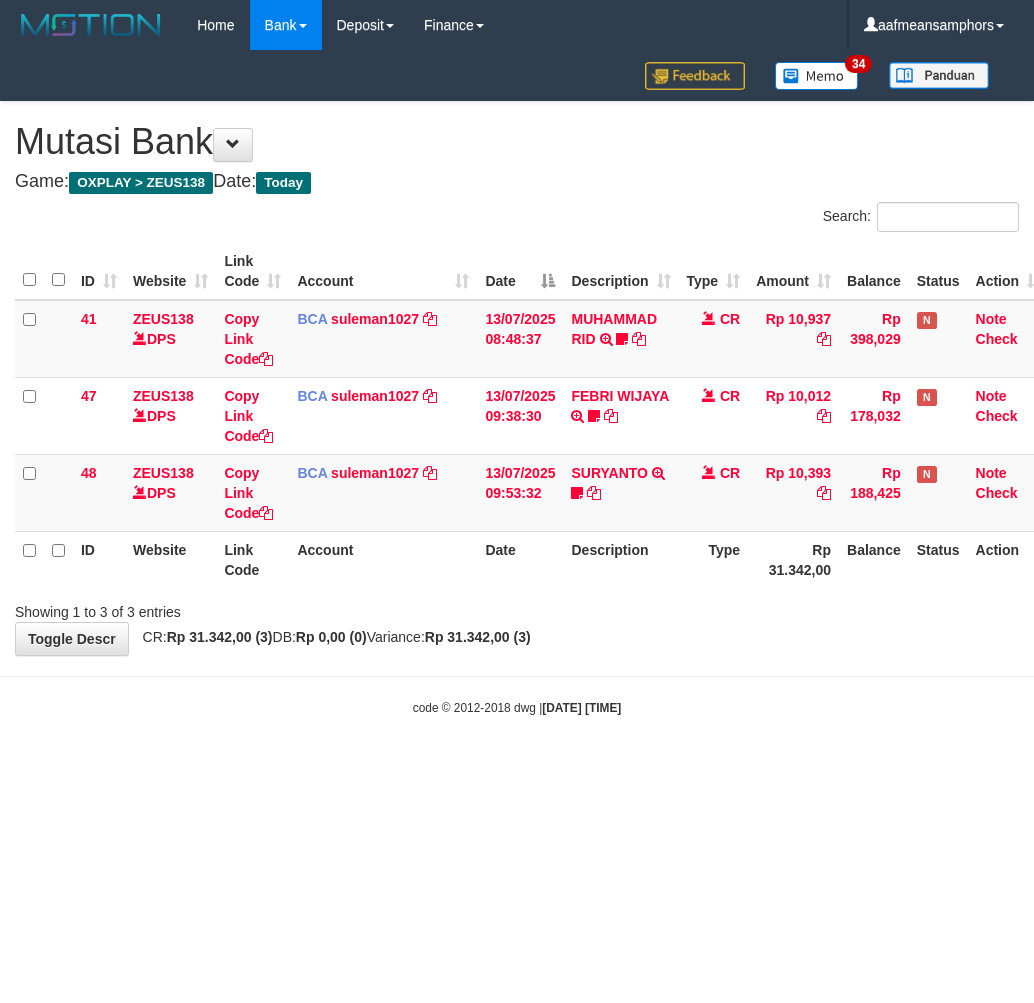 scroll, scrollTop: 0, scrollLeft: 0, axis: both 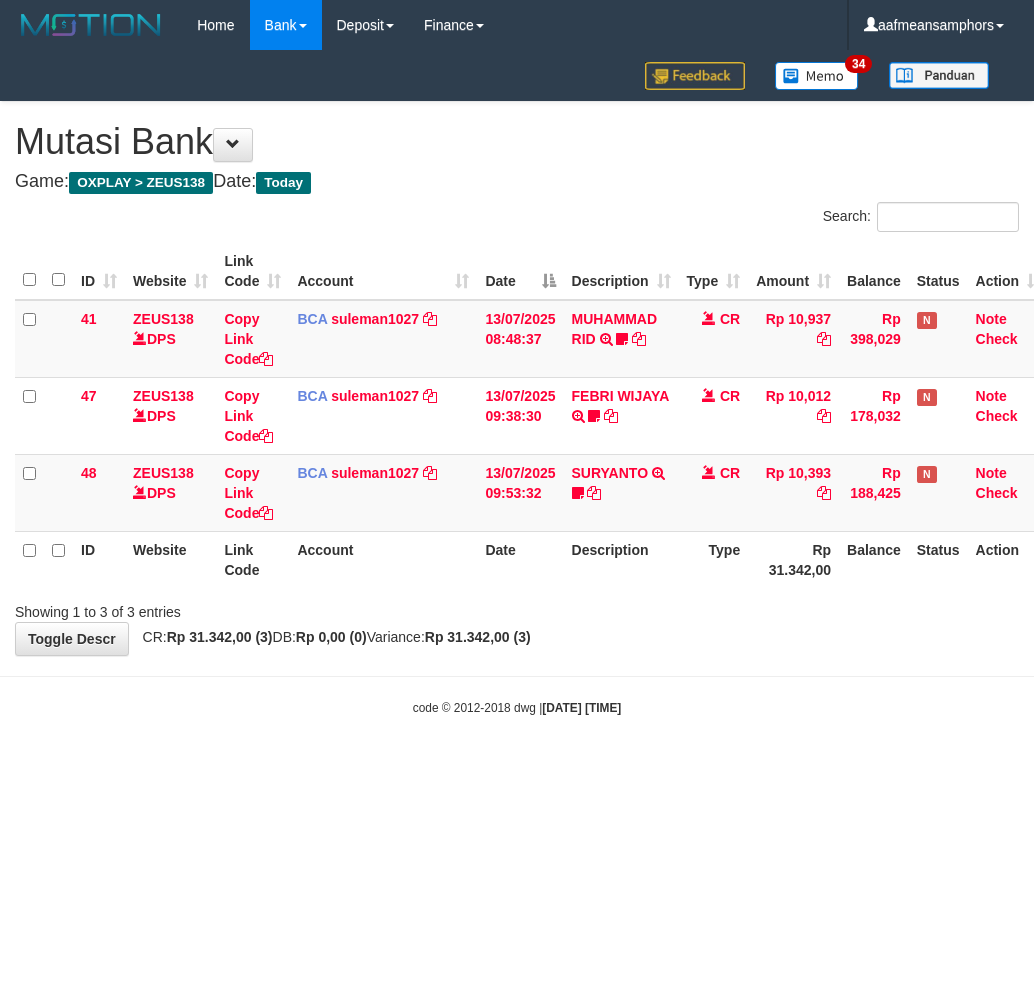click on "Toggle navigation
Home
Bank
Account List
Load
By Website
Group
[OXPLAY]													ZEUS138
By Load Group (DPS)" at bounding box center (517, 383) 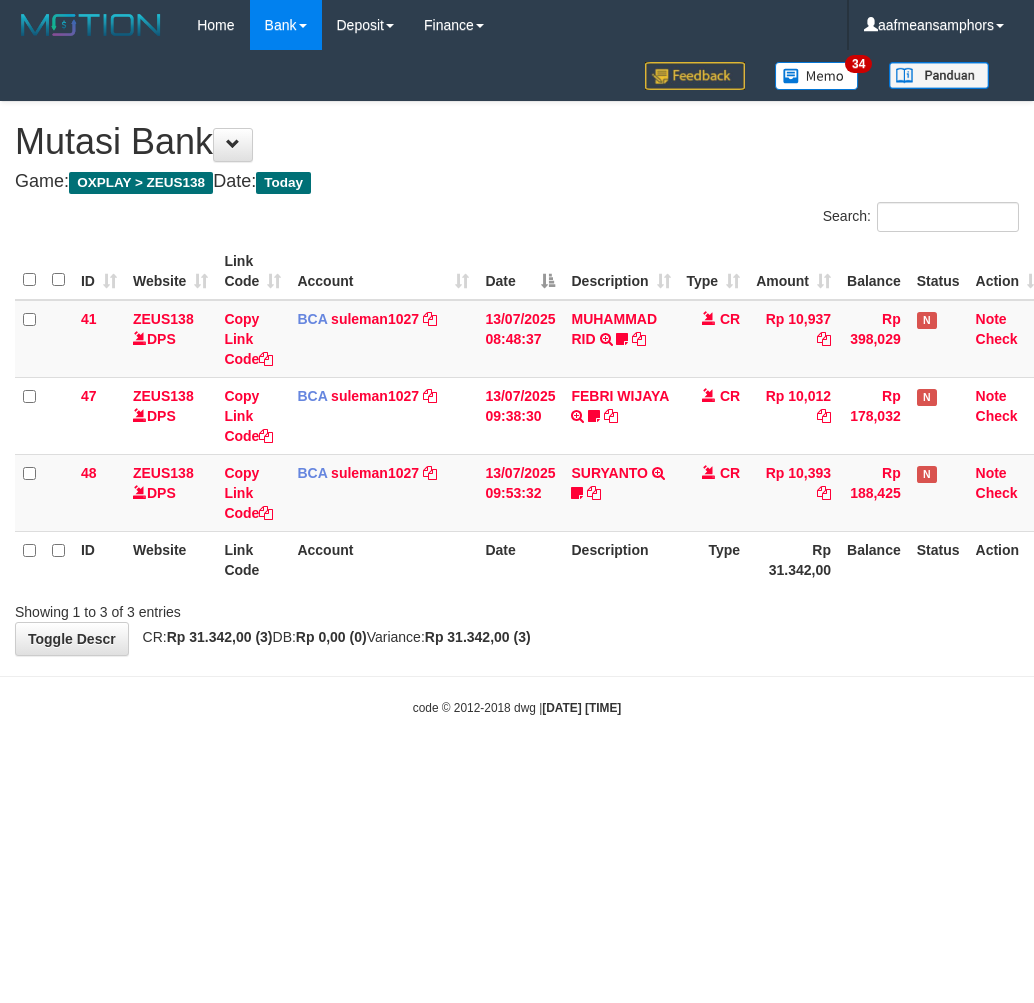 scroll, scrollTop: 0, scrollLeft: 0, axis: both 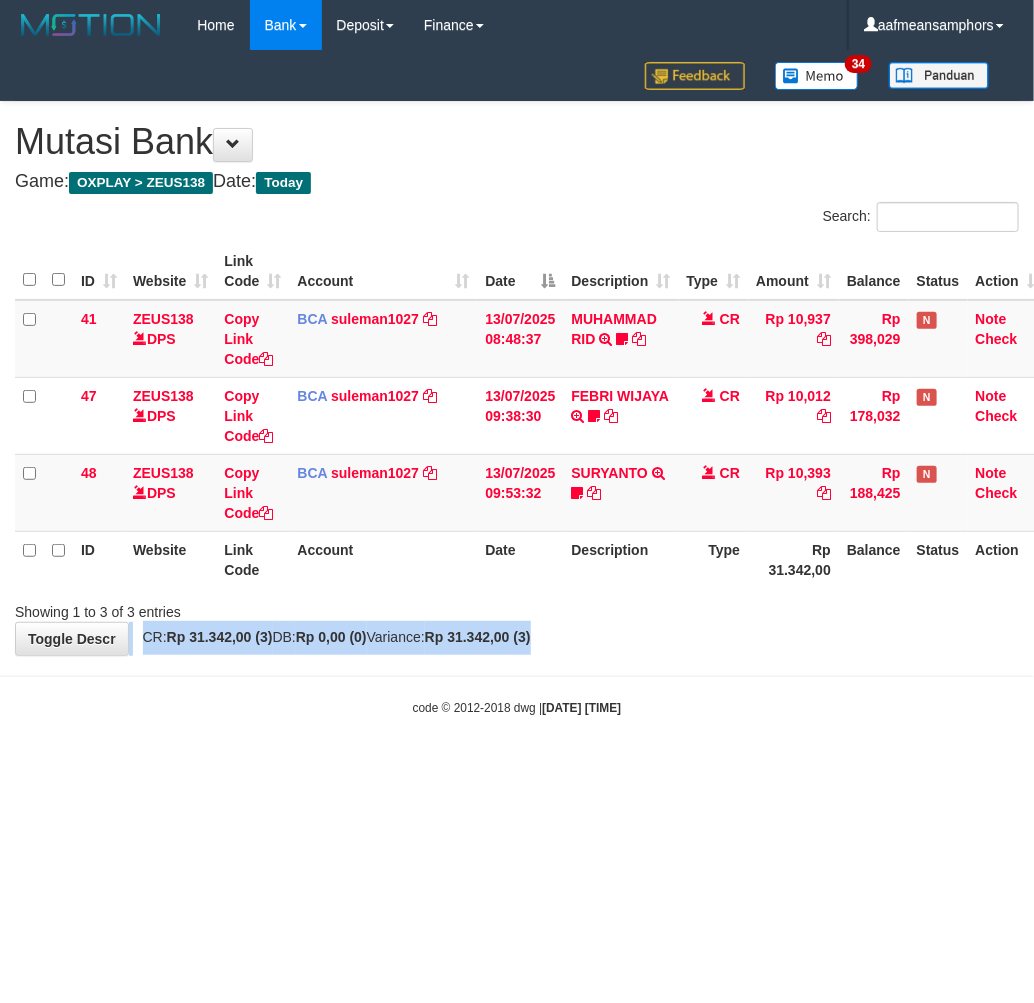 click on "**********" at bounding box center (517, 378) 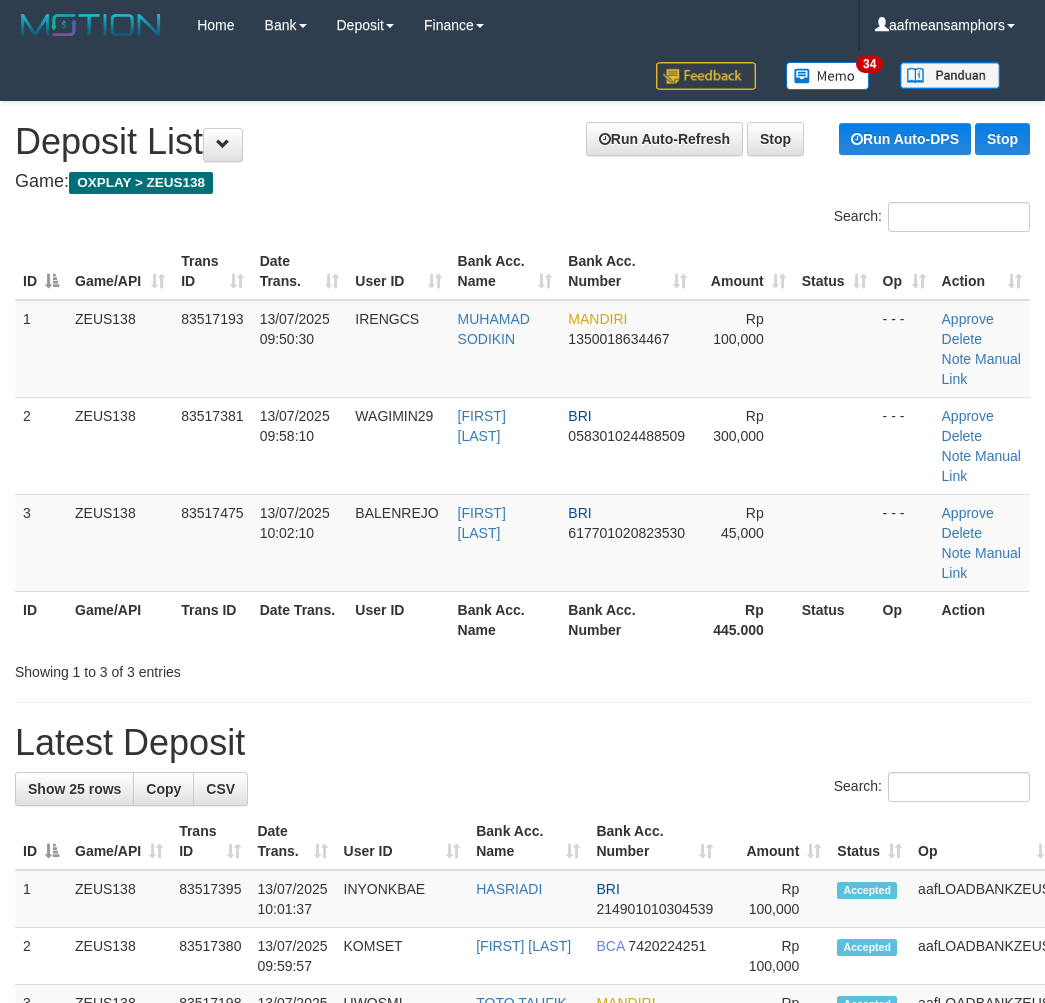 scroll, scrollTop: 111, scrollLeft: 0, axis: vertical 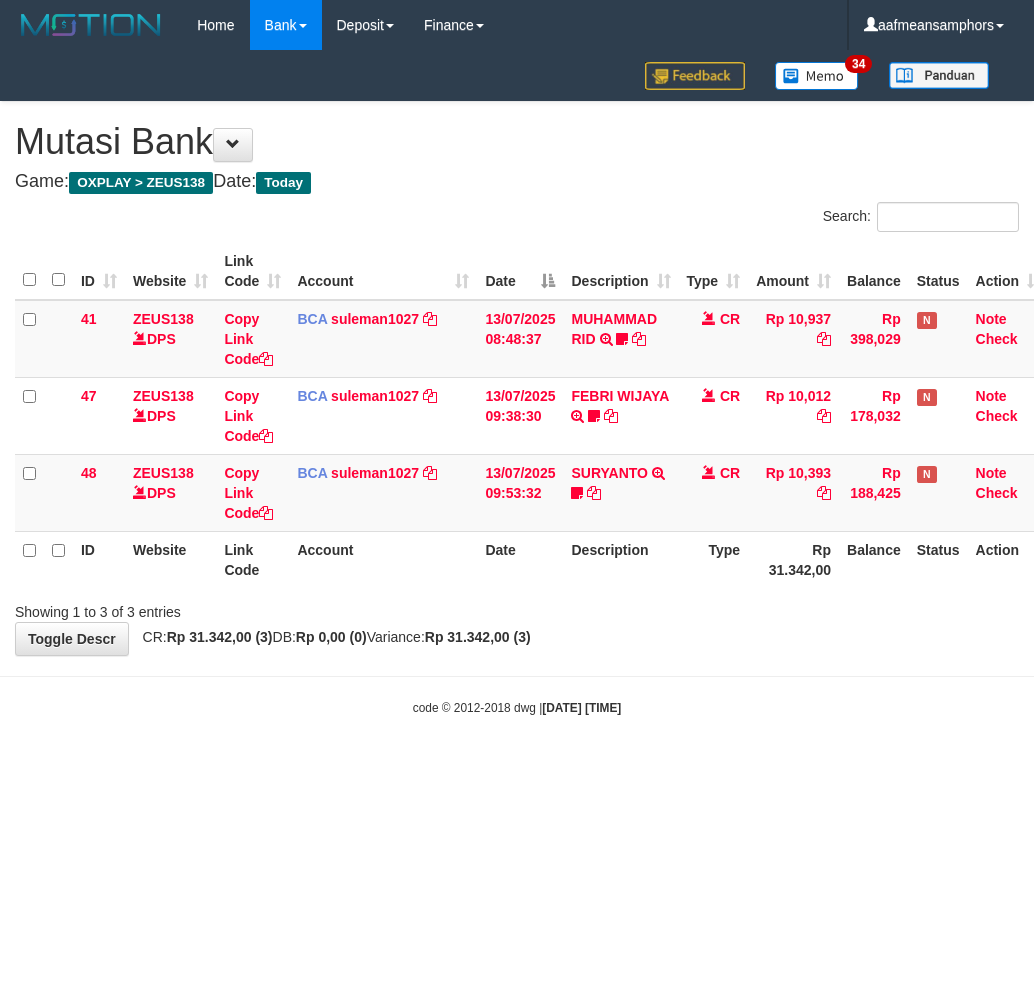 click on "Toggle navigation
Home
Bank
Account List
Load
By Website
Group
[OXPLAY]													ZEUS138
By Load Group (DPS)" at bounding box center (517, 383) 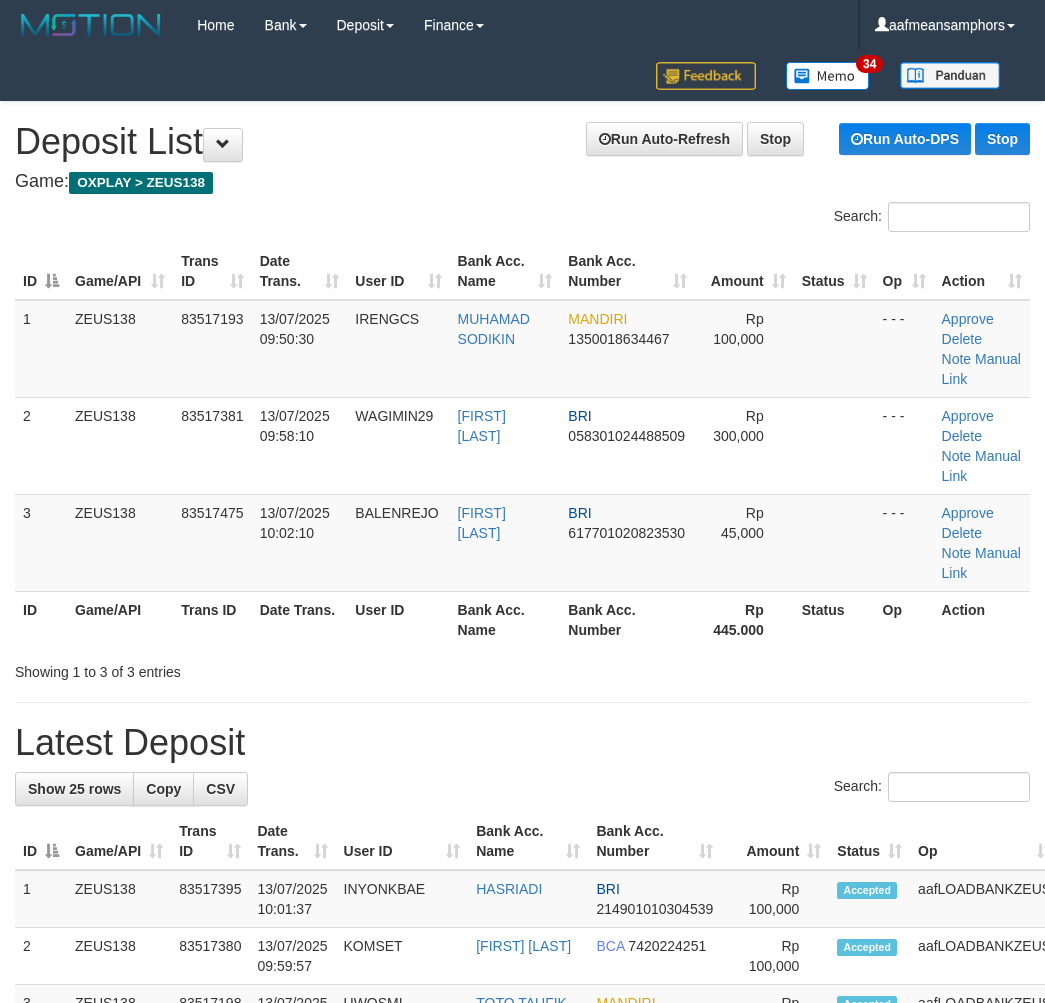scroll, scrollTop: 111, scrollLeft: 0, axis: vertical 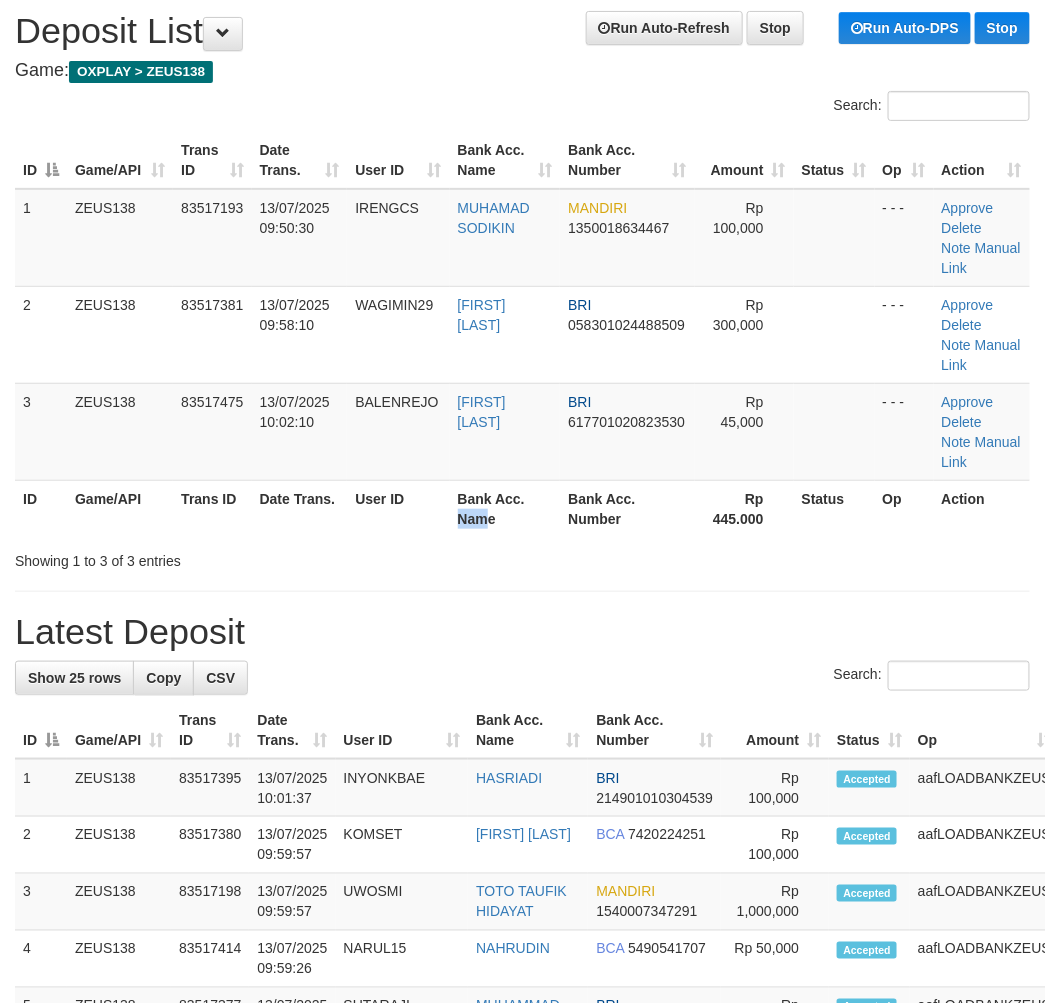 drag, startPoint x: 528, startPoint y: 582, endPoint x: 553, endPoint y: 582, distance: 25 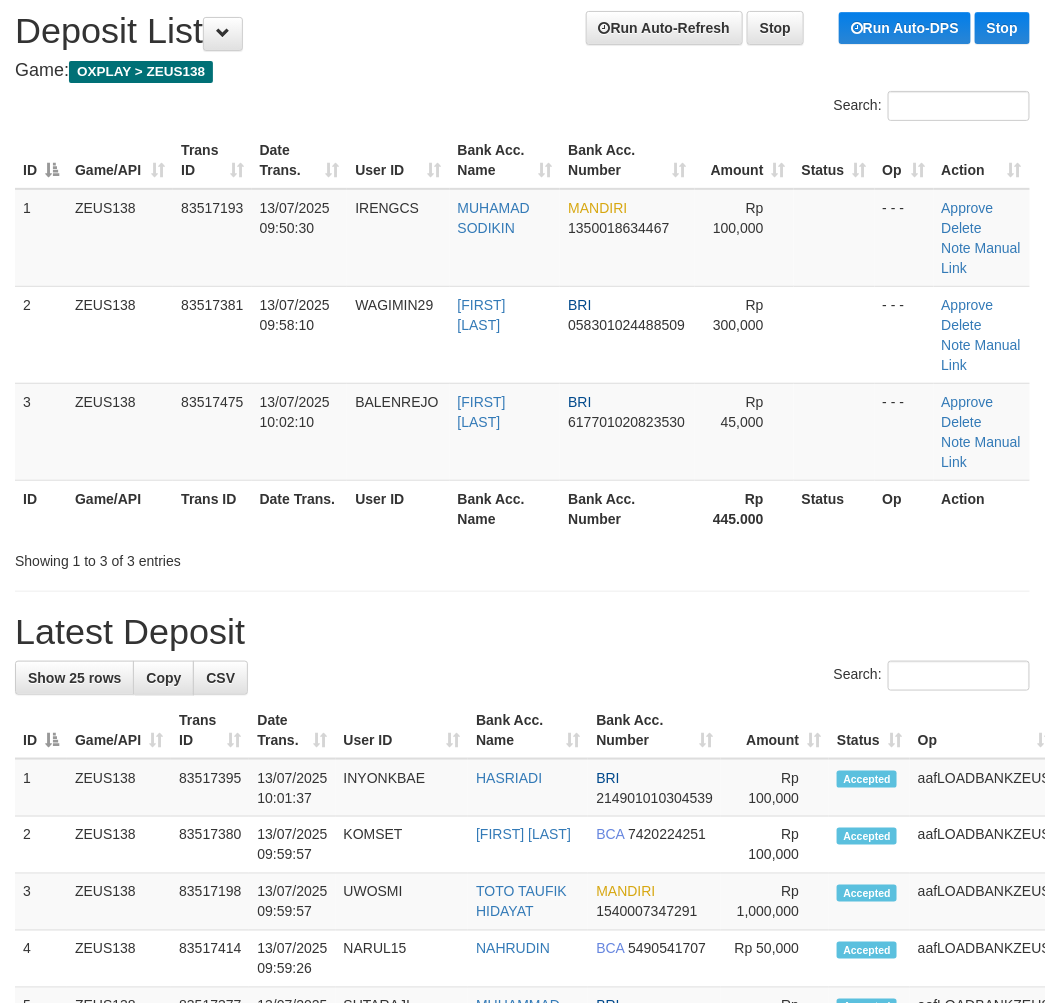 click on "**********" at bounding box center [522, 1154] 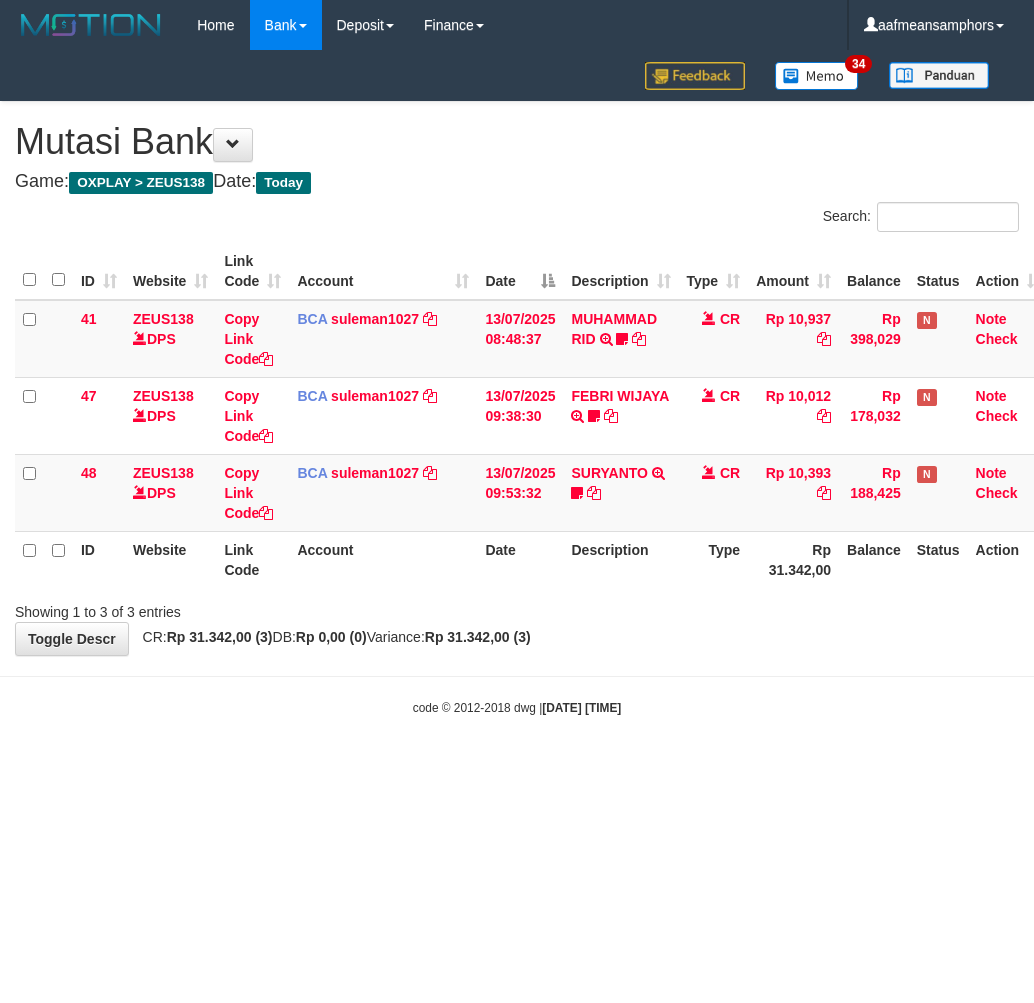 scroll, scrollTop: 0, scrollLeft: 0, axis: both 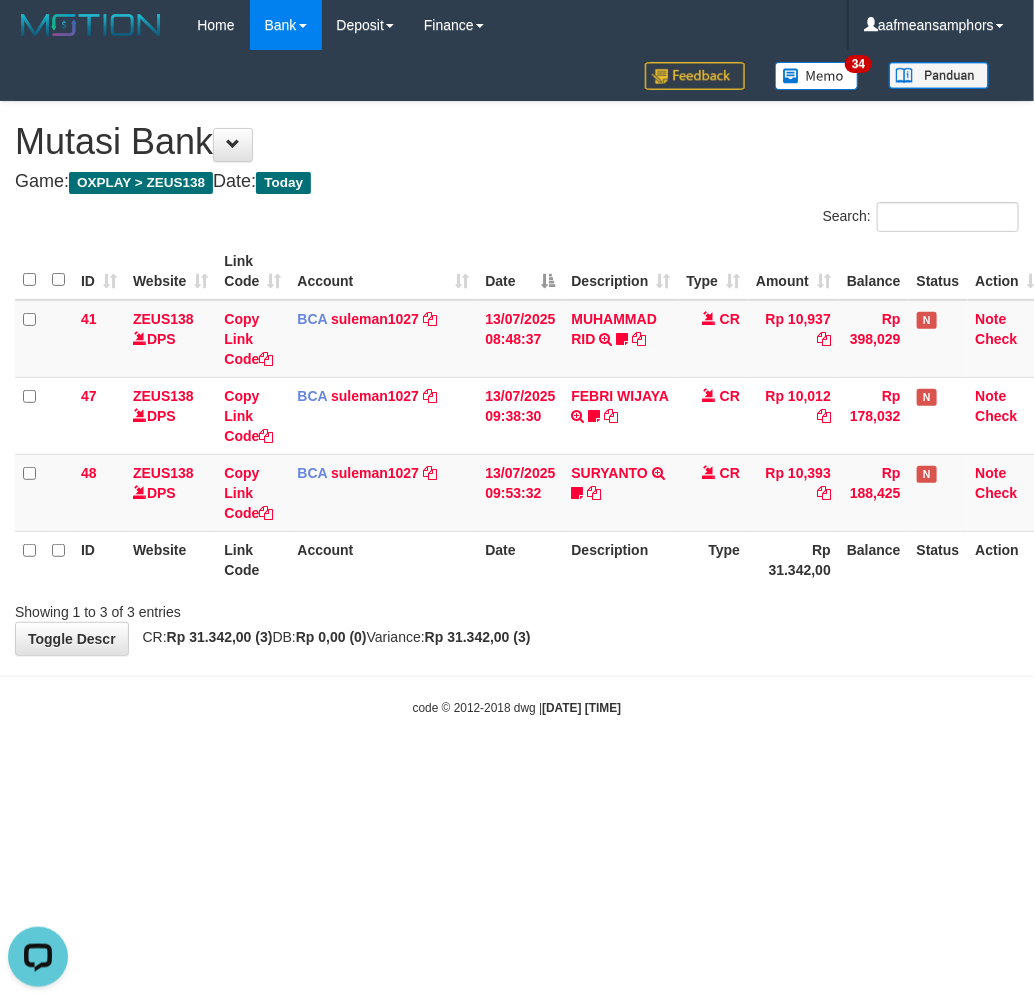 click on "2025/07/13 10:02:31" at bounding box center [581, 708] 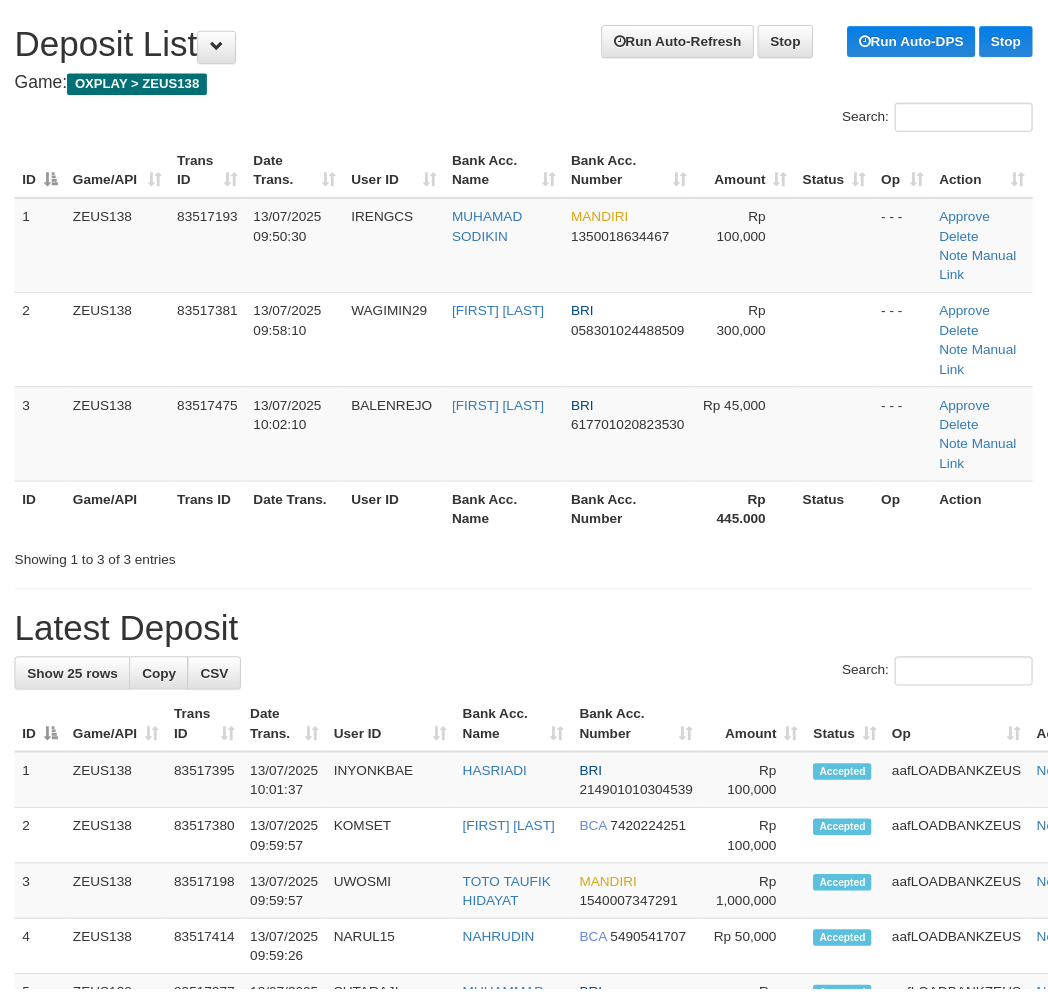 scroll, scrollTop: 111, scrollLeft: 0, axis: vertical 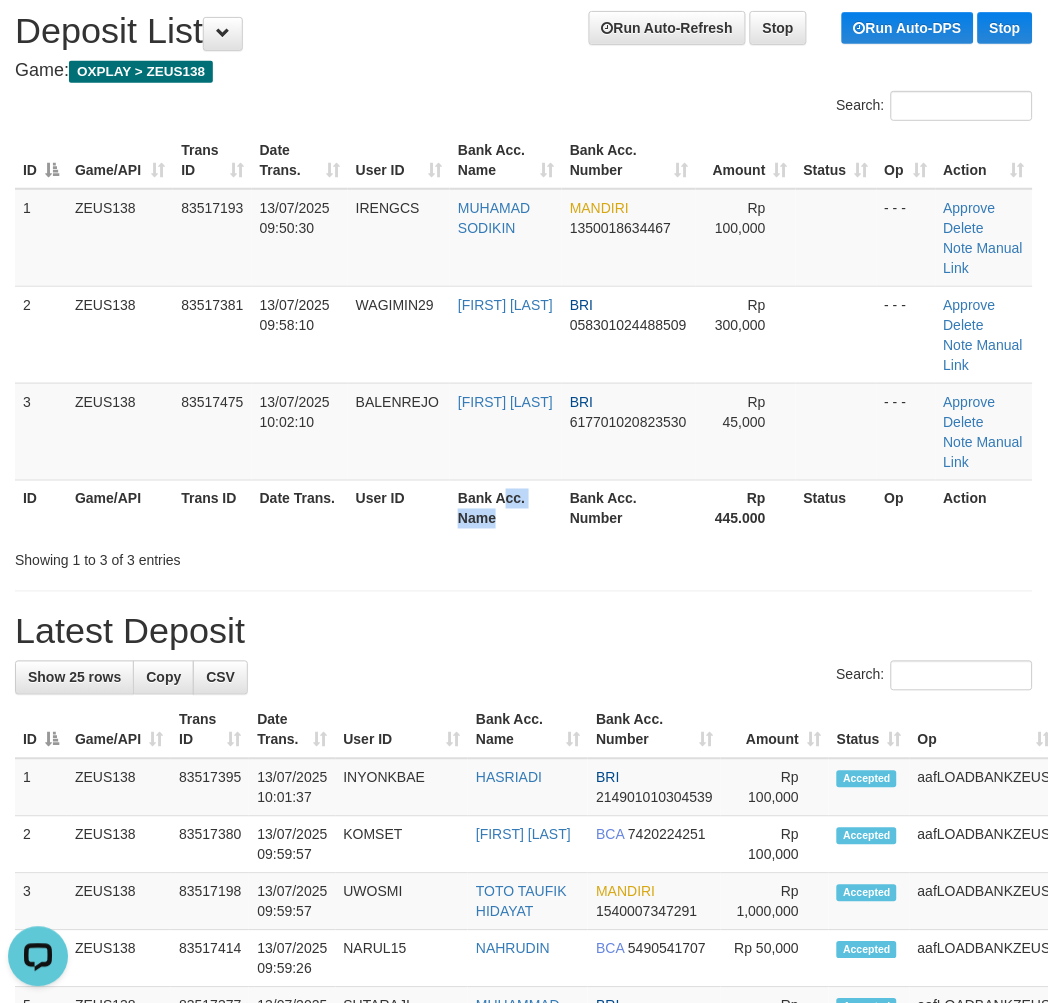 click on "Bank Acc. Name" at bounding box center [506, 508] 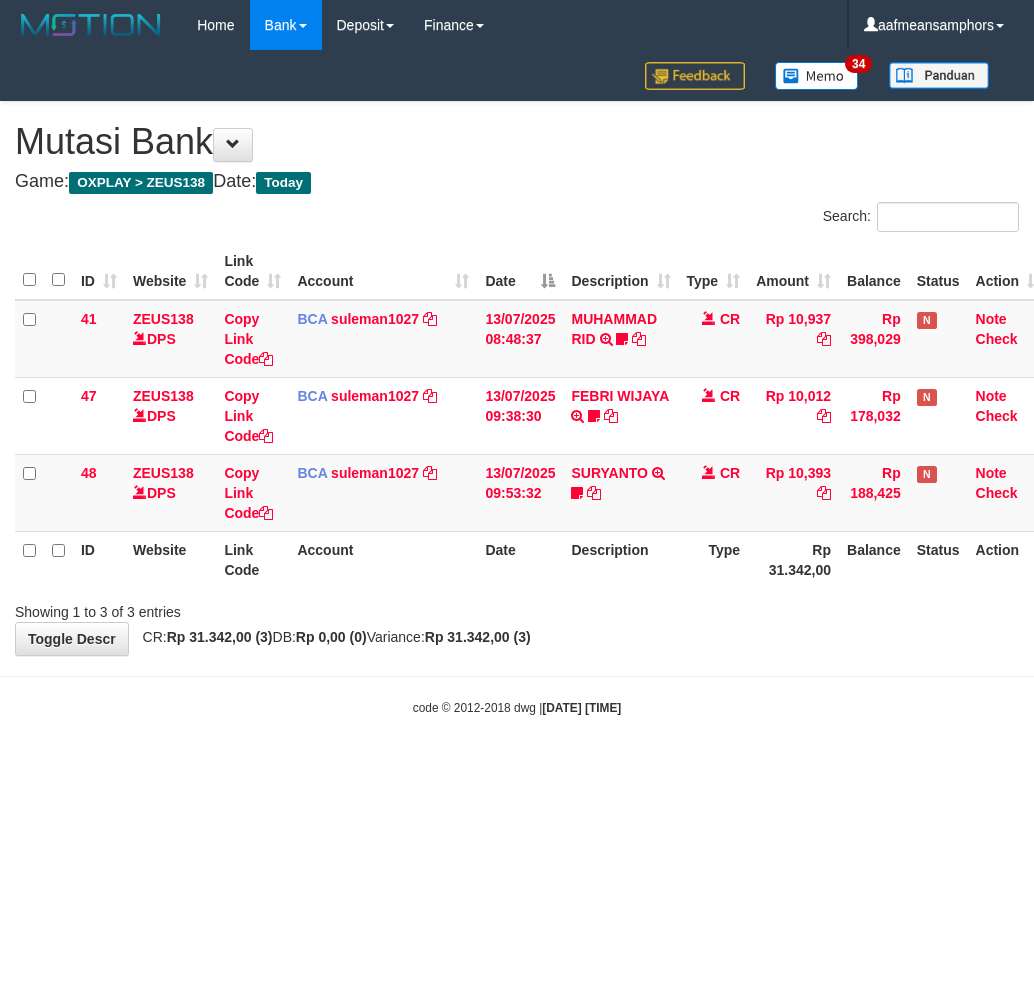 scroll, scrollTop: 0, scrollLeft: 0, axis: both 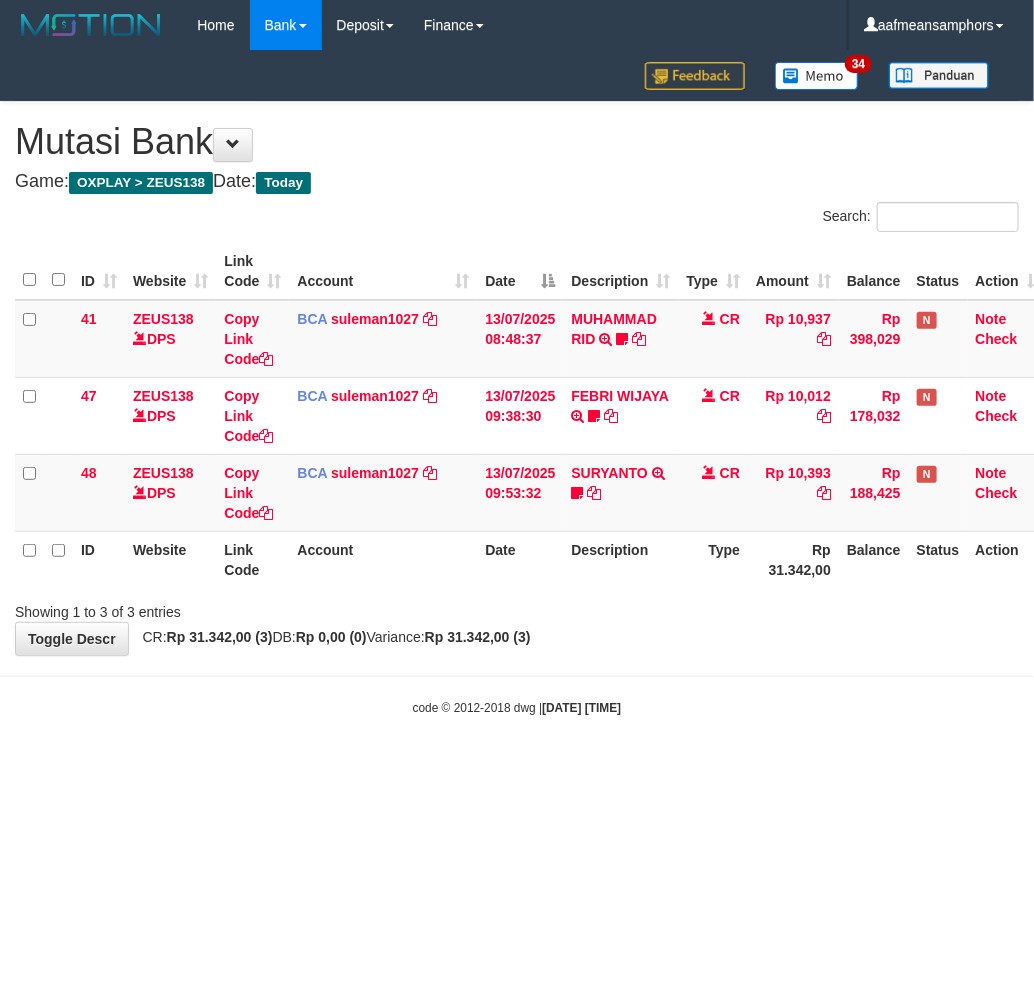 click on "Toggle navigation
Home
Bank
Account List
Load
By Website
Group
[OXPLAY]													ZEUS138
By Load Group (DPS)" at bounding box center (517, 383) 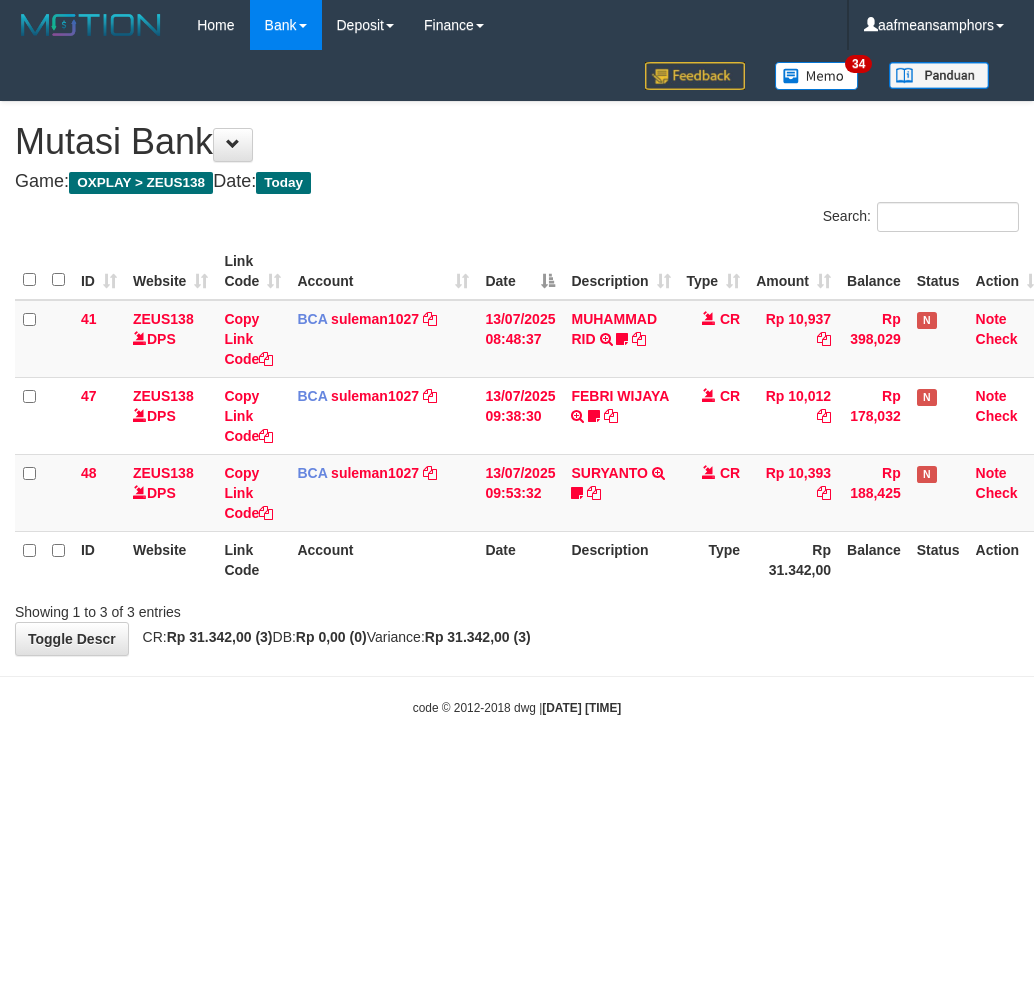 scroll, scrollTop: 0, scrollLeft: 0, axis: both 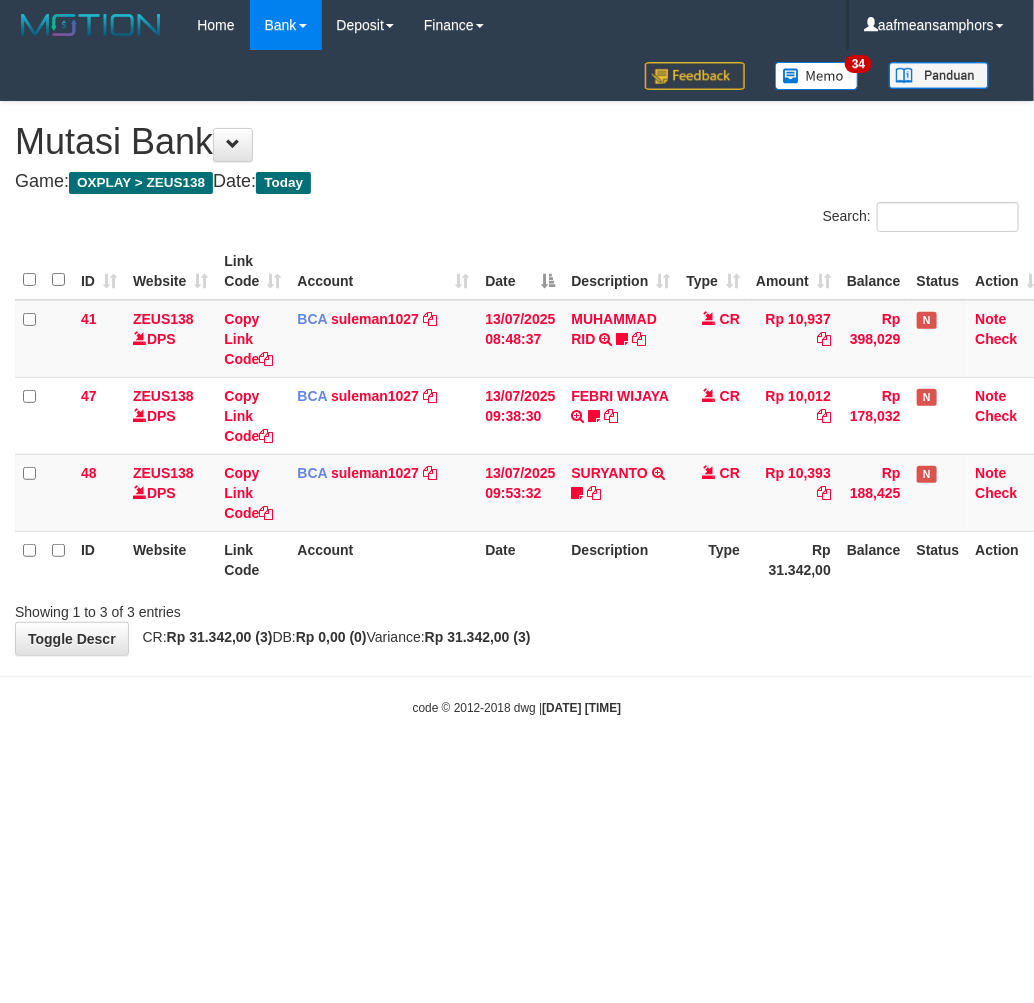 click on "Toggle navigation
Home
Bank
Account List
Load
By Website
Group
[OXPLAY]													ZEUS138
By Load Group (DPS)" at bounding box center [517, 383] 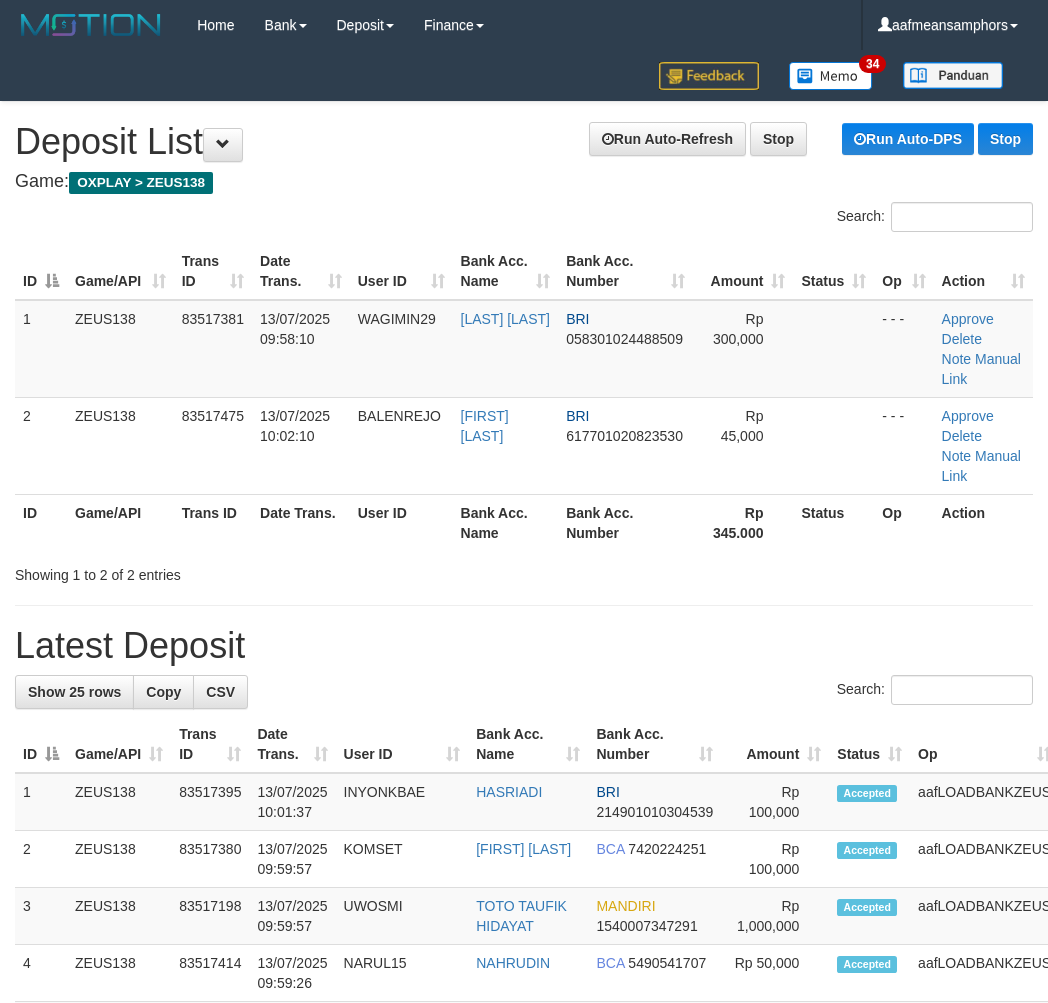 scroll, scrollTop: 111, scrollLeft: 0, axis: vertical 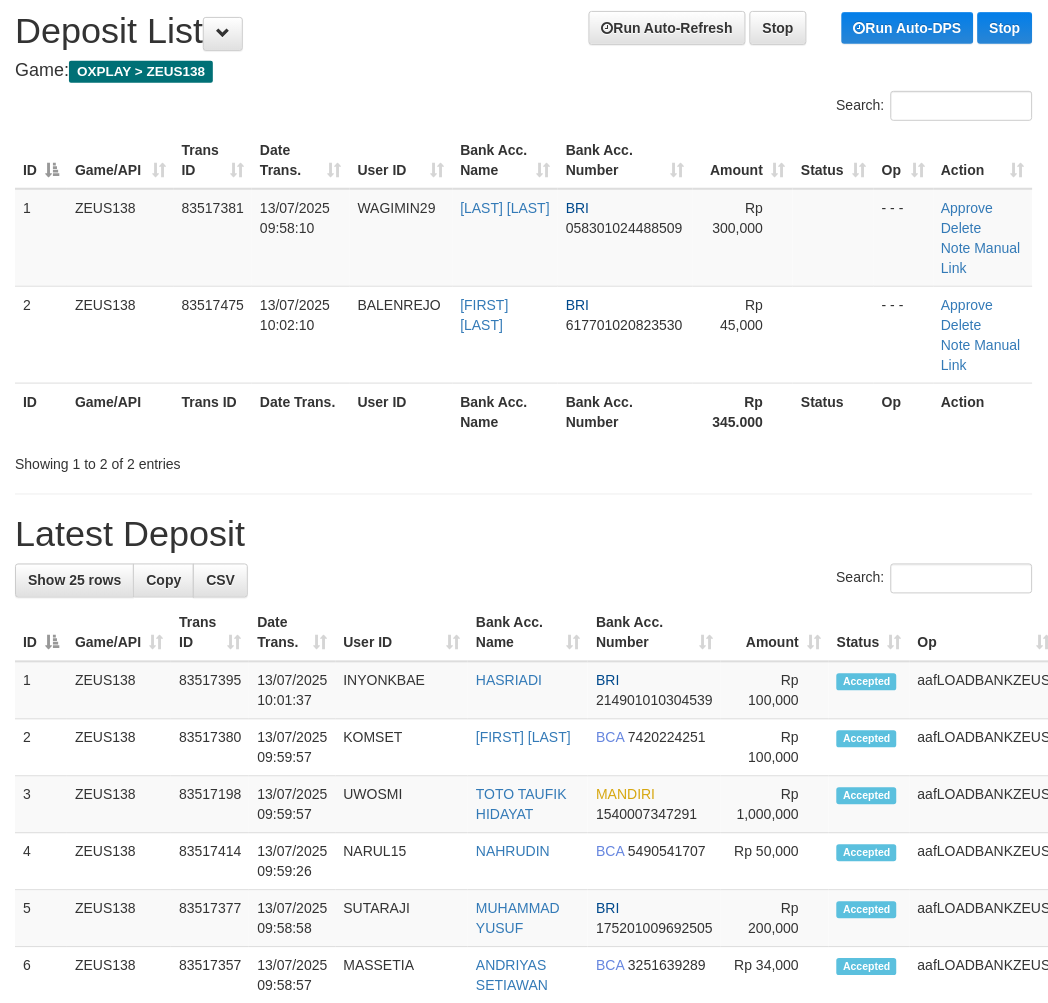 drag, startPoint x: 510, startPoint y: 606, endPoint x: 326, endPoint y: 625, distance: 184.97838 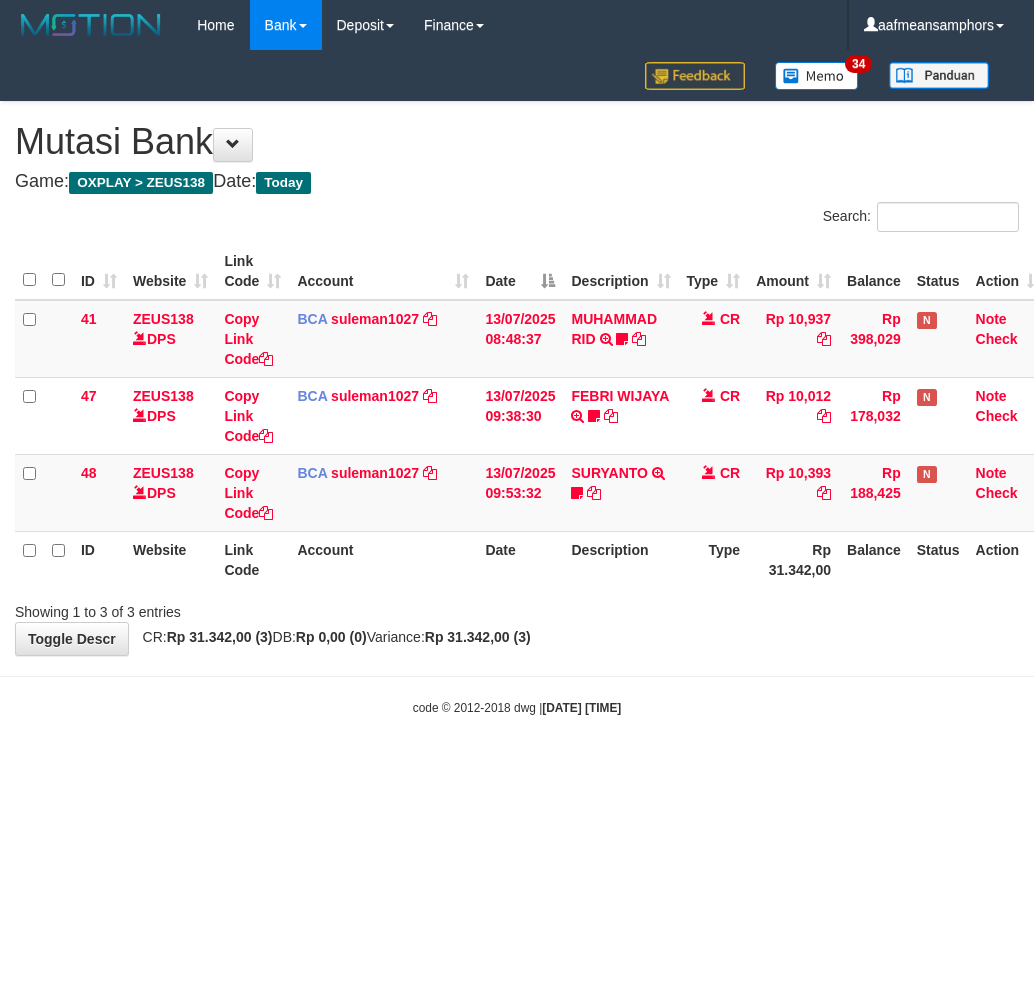 scroll, scrollTop: 0, scrollLeft: 0, axis: both 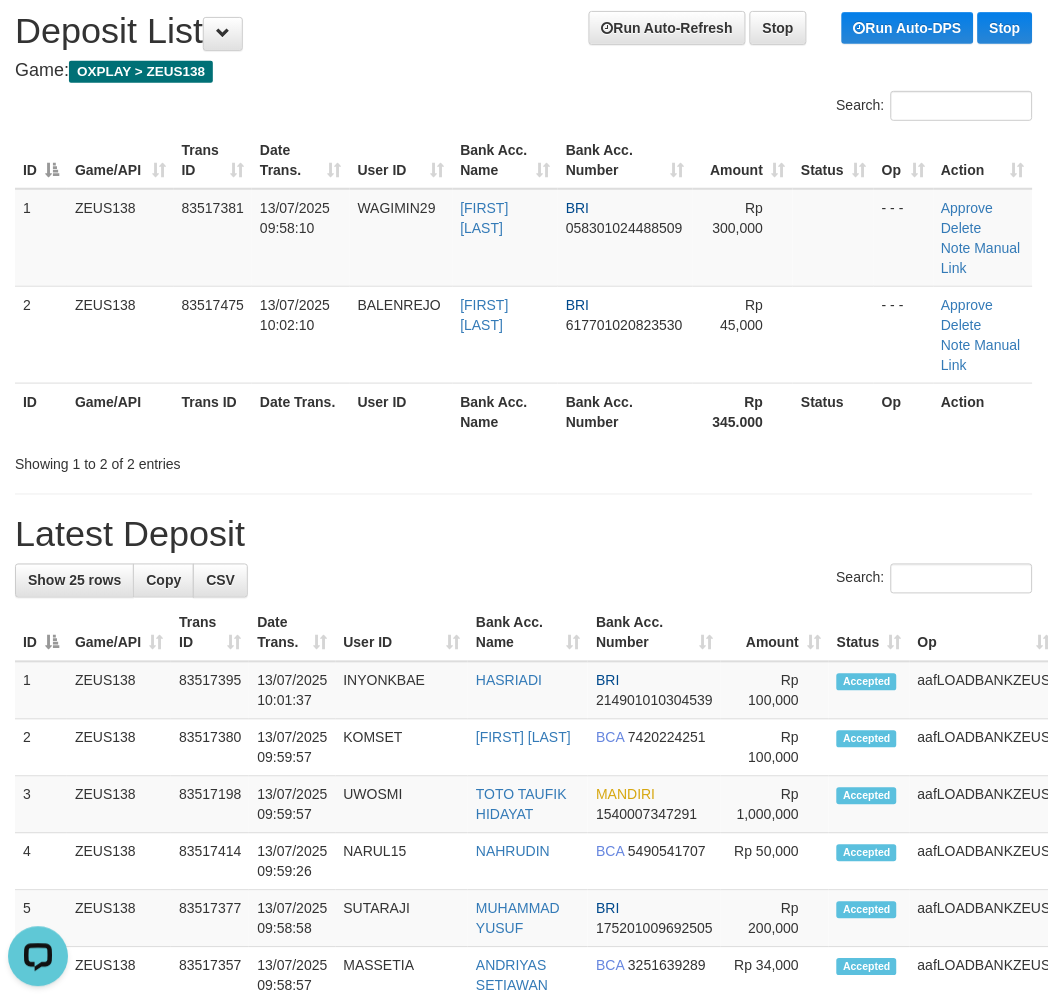 click on "Latest Deposit" at bounding box center [524, 535] 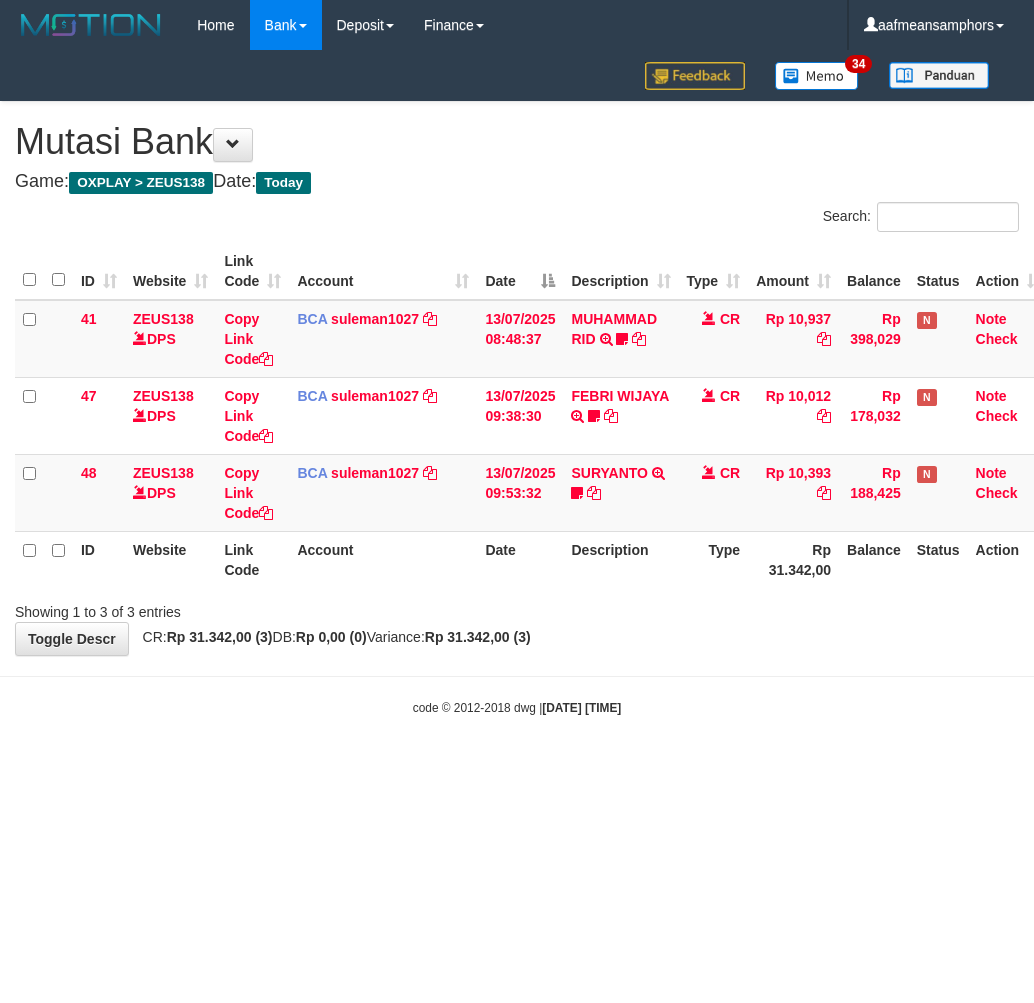 scroll, scrollTop: 0, scrollLeft: 0, axis: both 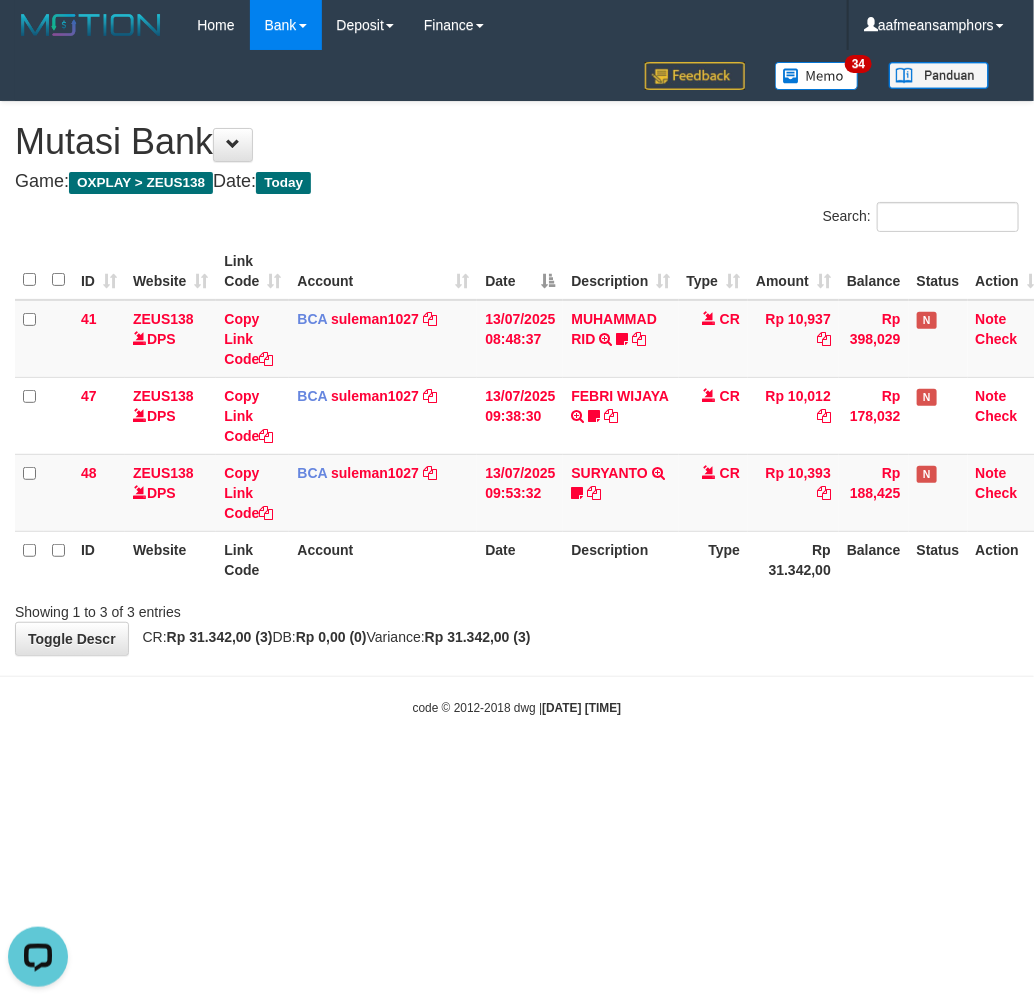click on "Toggle navigation
Home
Bank
Account List
Load
By Website
Group
[OXPLAY]													ZEUS138
By Load Group (DPS)" at bounding box center [517, 383] 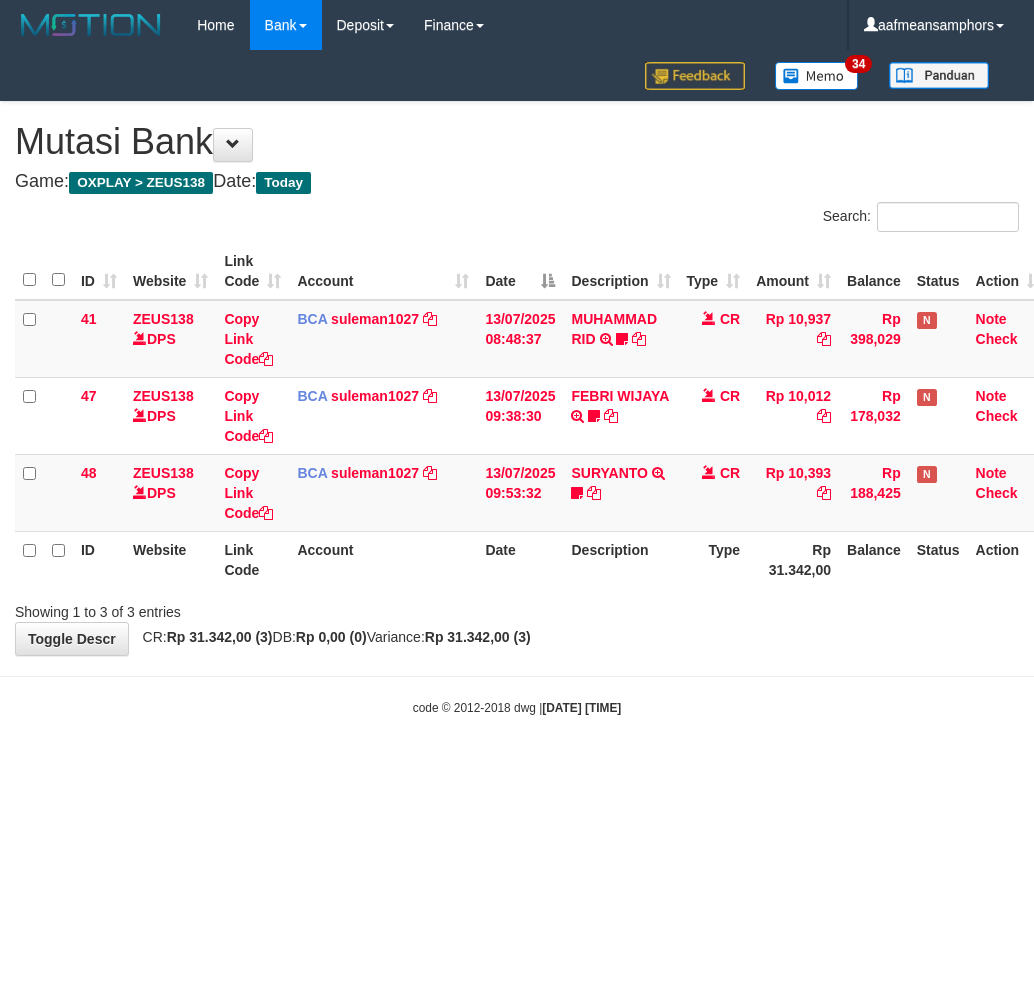 scroll, scrollTop: 0, scrollLeft: 0, axis: both 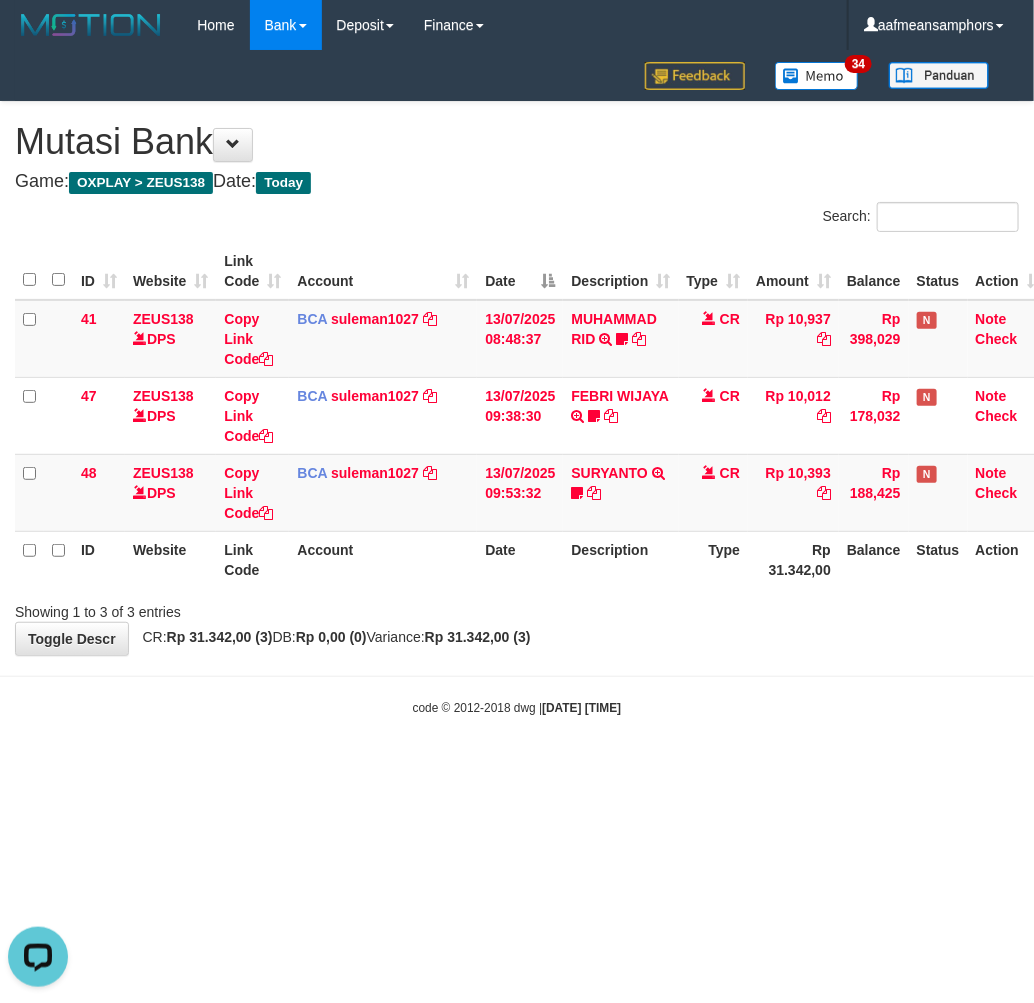 click on "Toggle navigation
Home
Bank
Account List
Load
By Website
Group
[OXPLAY]													ZEUS138
By Load Group (DPS)" at bounding box center (517, 383) 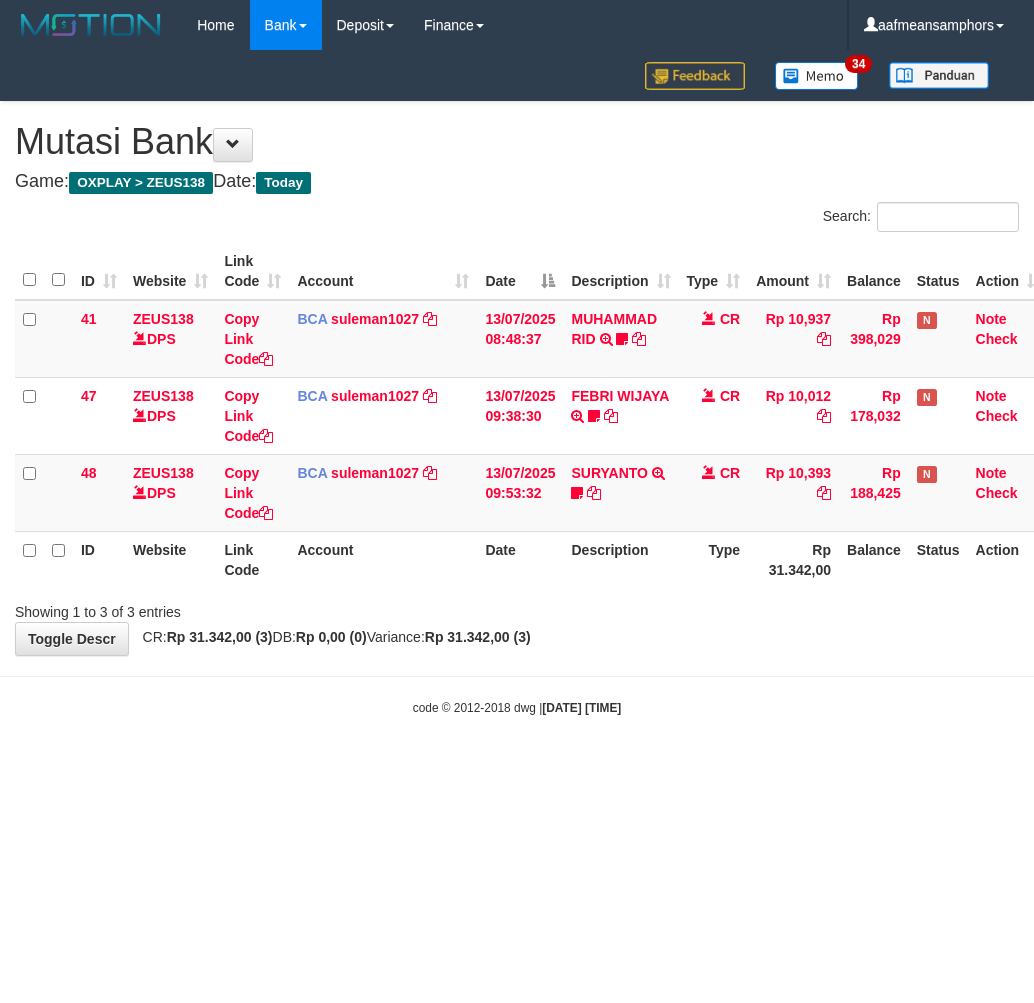 scroll, scrollTop: 0, scrollLeft: 0, axis: both 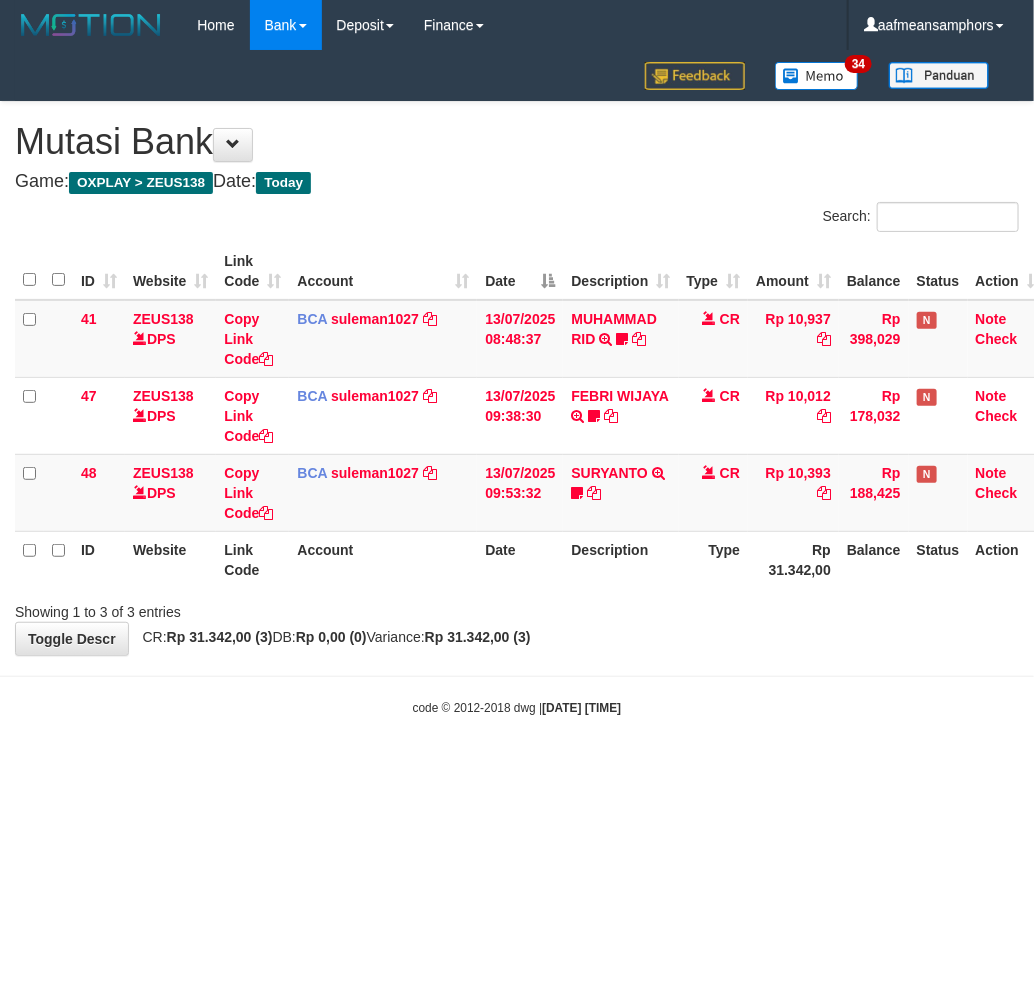 click on "**********" at bounding box center (517, 378) 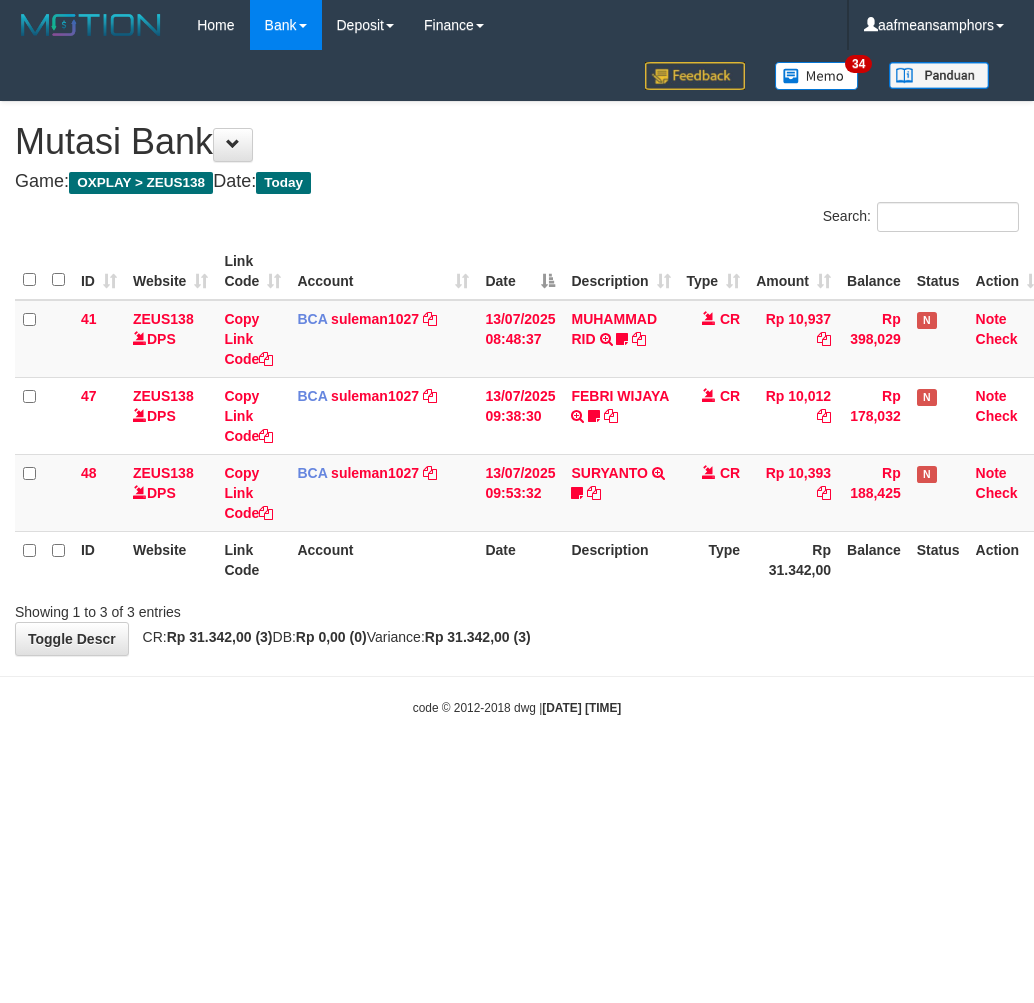 scroll, scrollTop: 0, scrollLeft: 0, axis: both 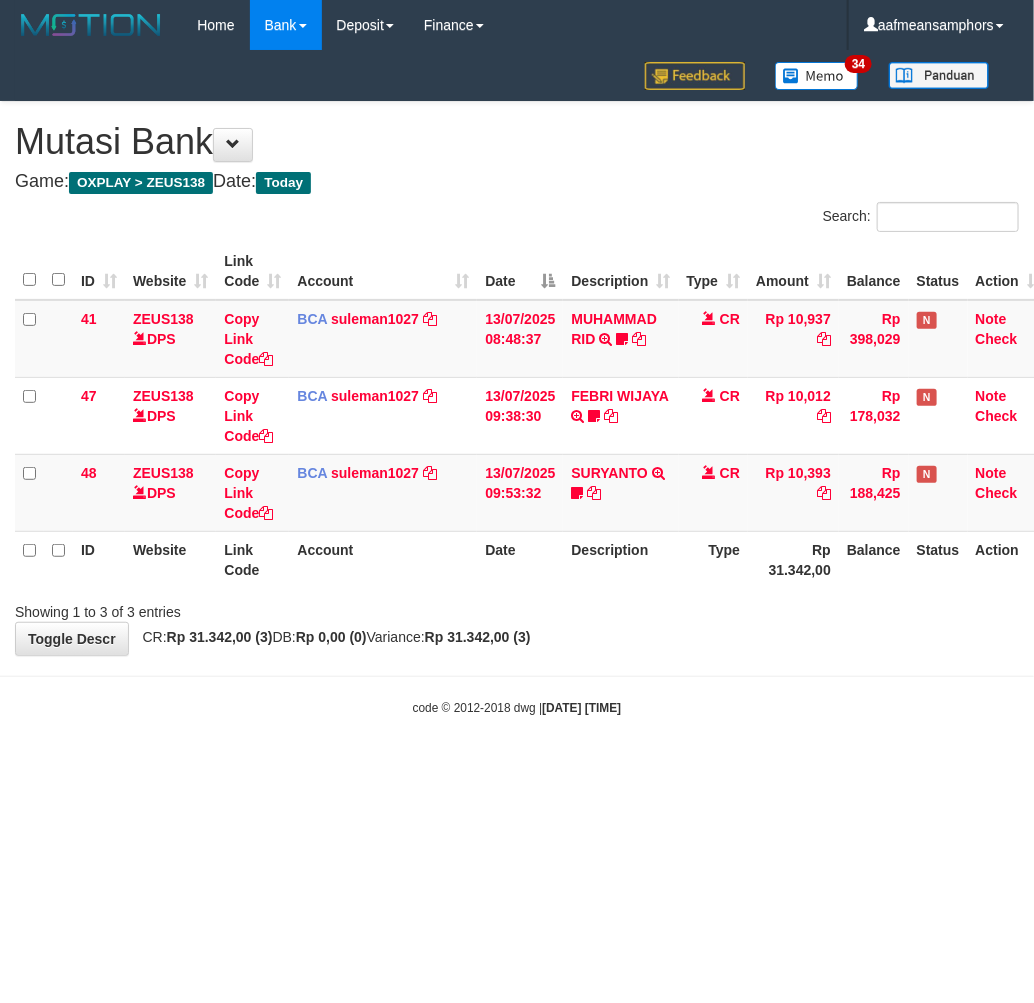 drag, startPoint x: 685, startPoint y: 706, endPoint x: 710, endPoint y: 701, distance: 25.495098 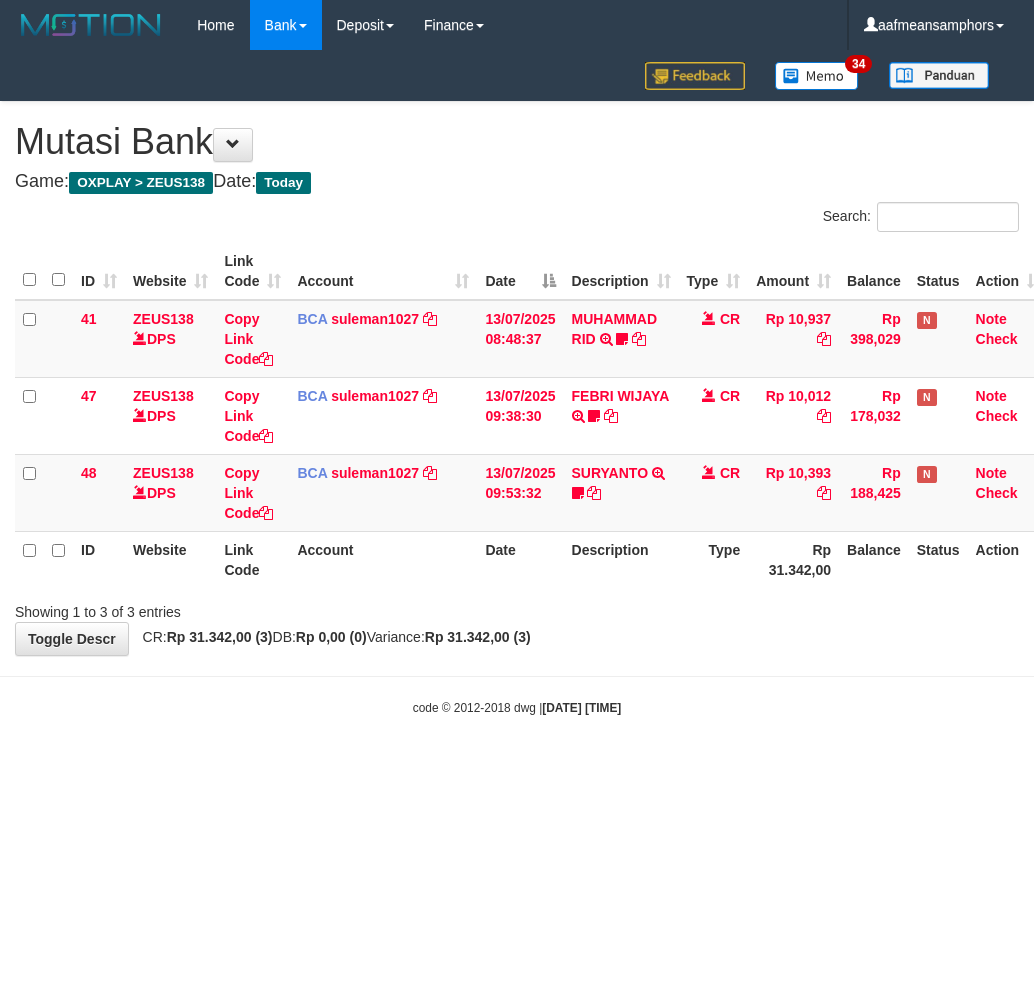 scroll, scrollTop: 0, scrollLeft: 0, axis: both 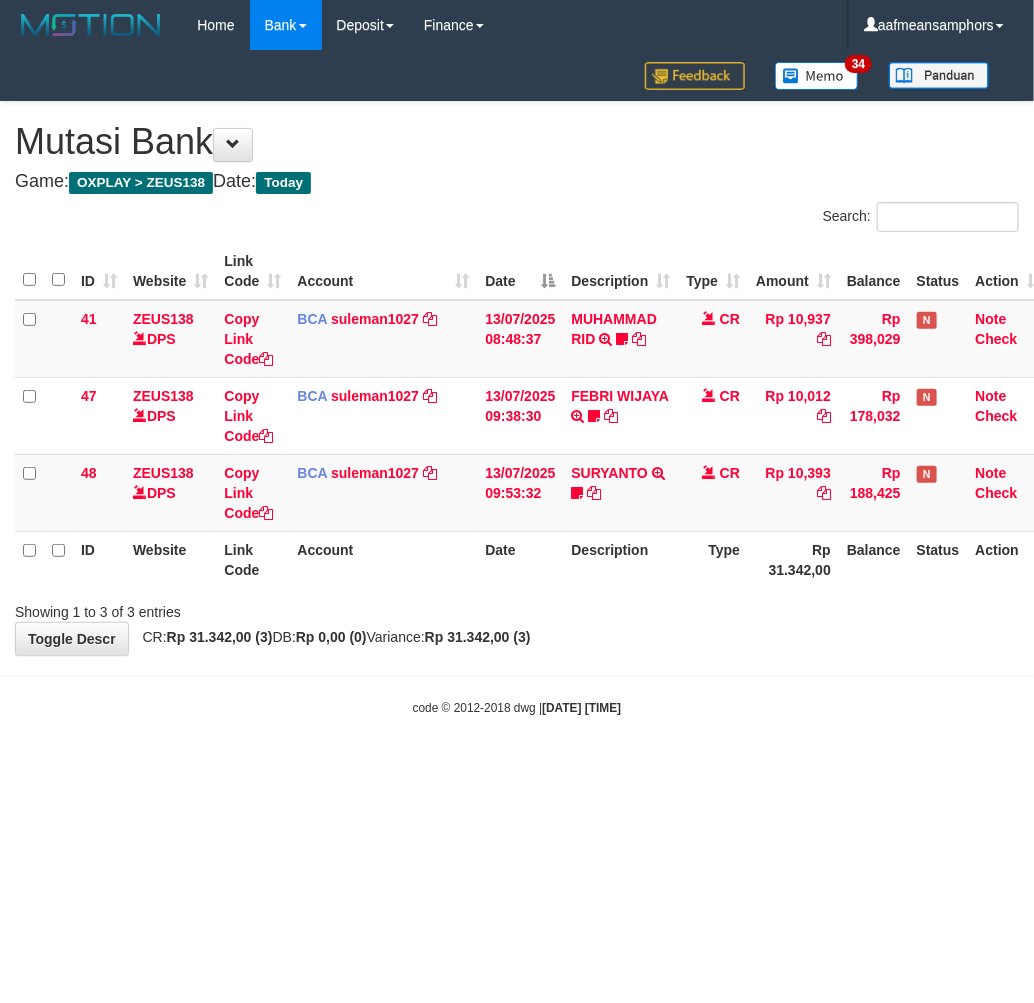 drag, startPoint x: 647, startPoint y: 721, endPoint x: 663, endPoint y: 716, distance: 16.763054 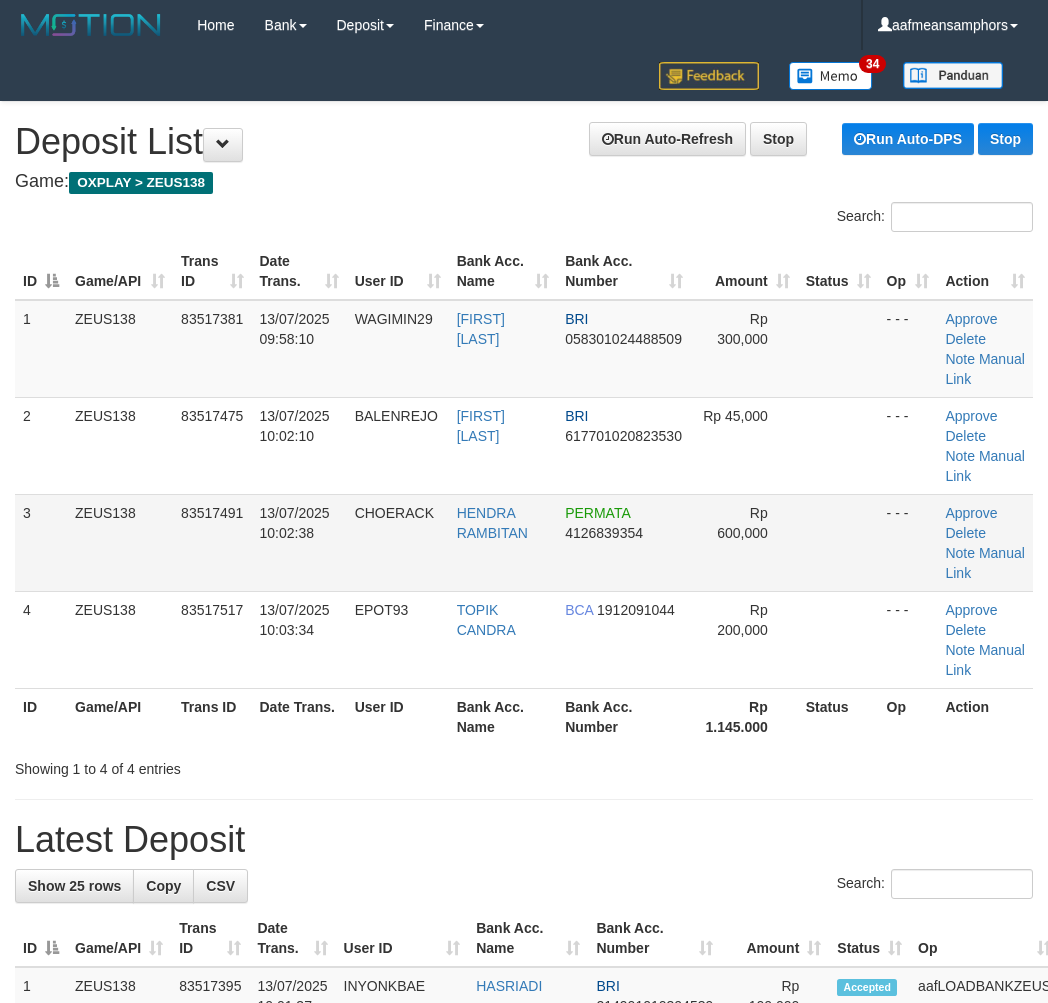 scroll, scrollTop: 111, scrollLeft: 0, axis: vertical 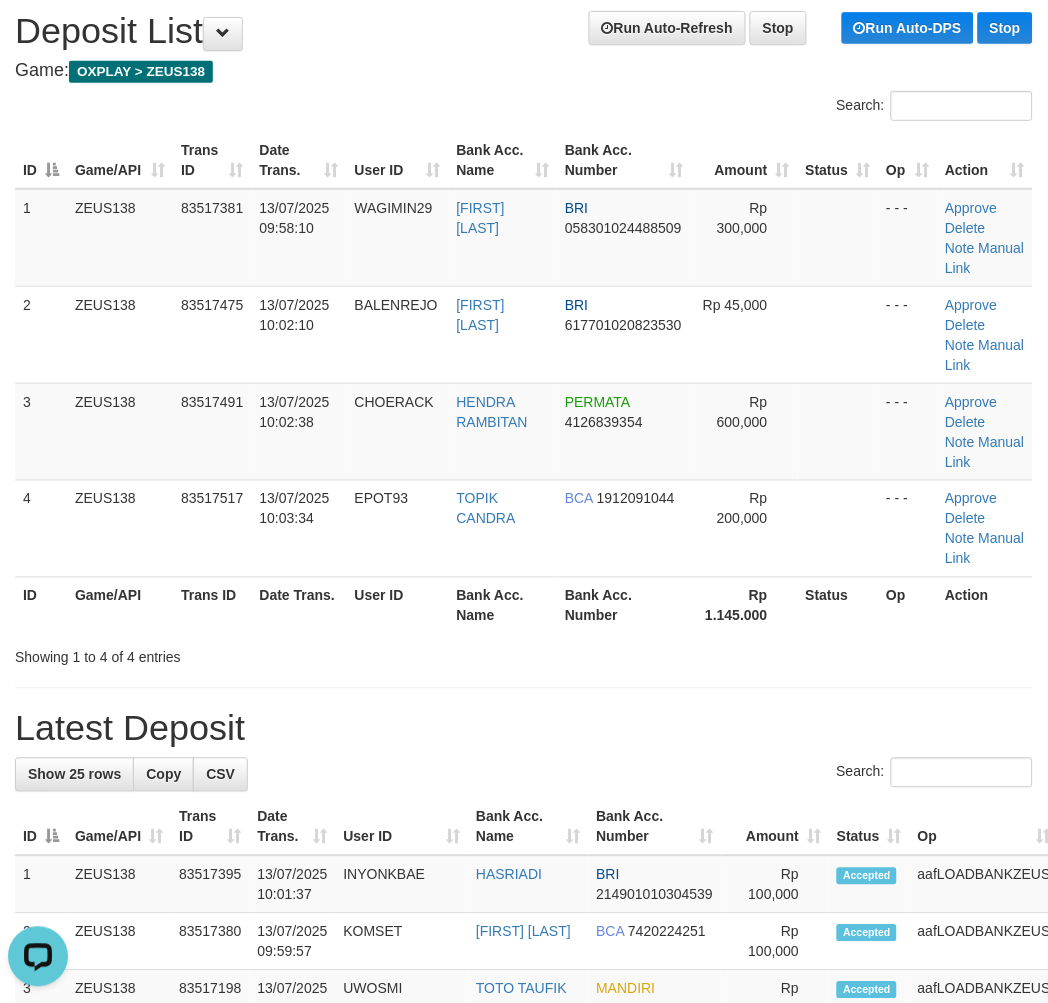 click on "Game/API" at bounding box center (120, 605) 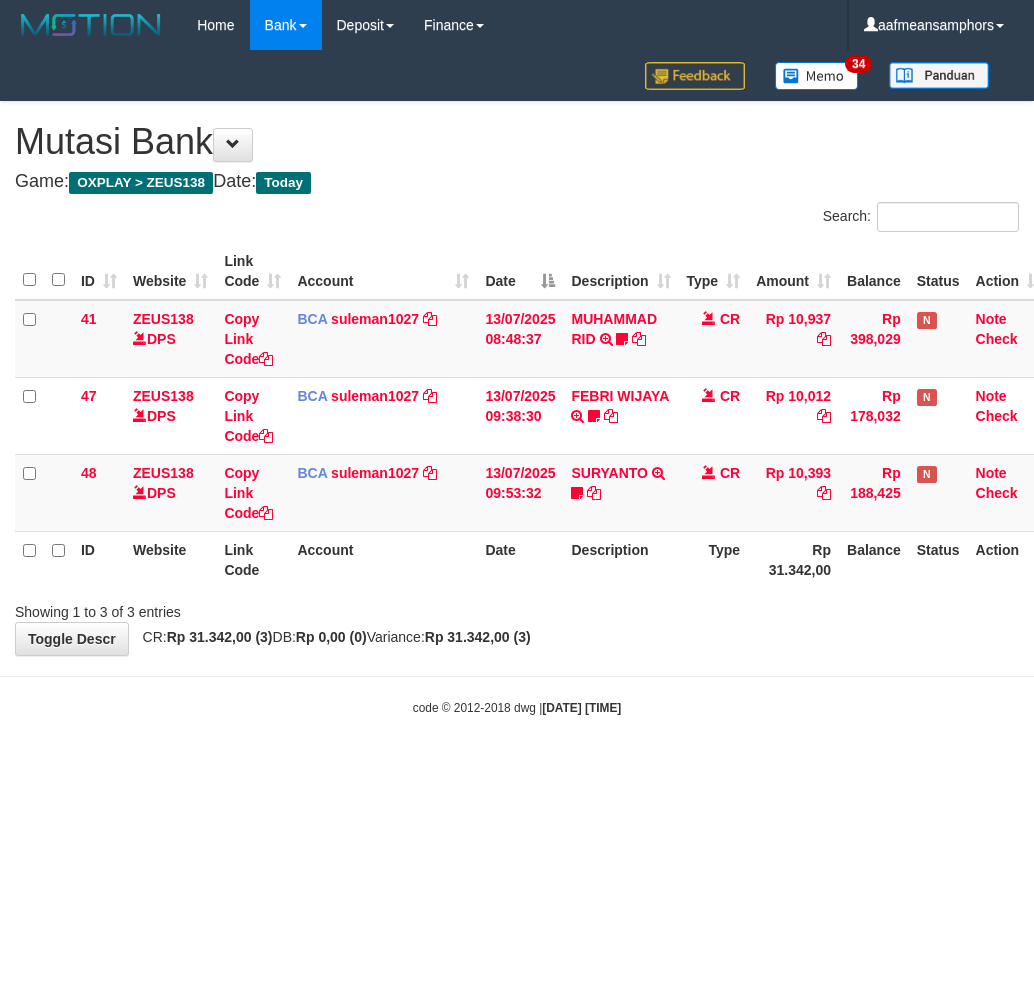 scroll, scrollTop: 0, scrollLeft: 0, axis: both 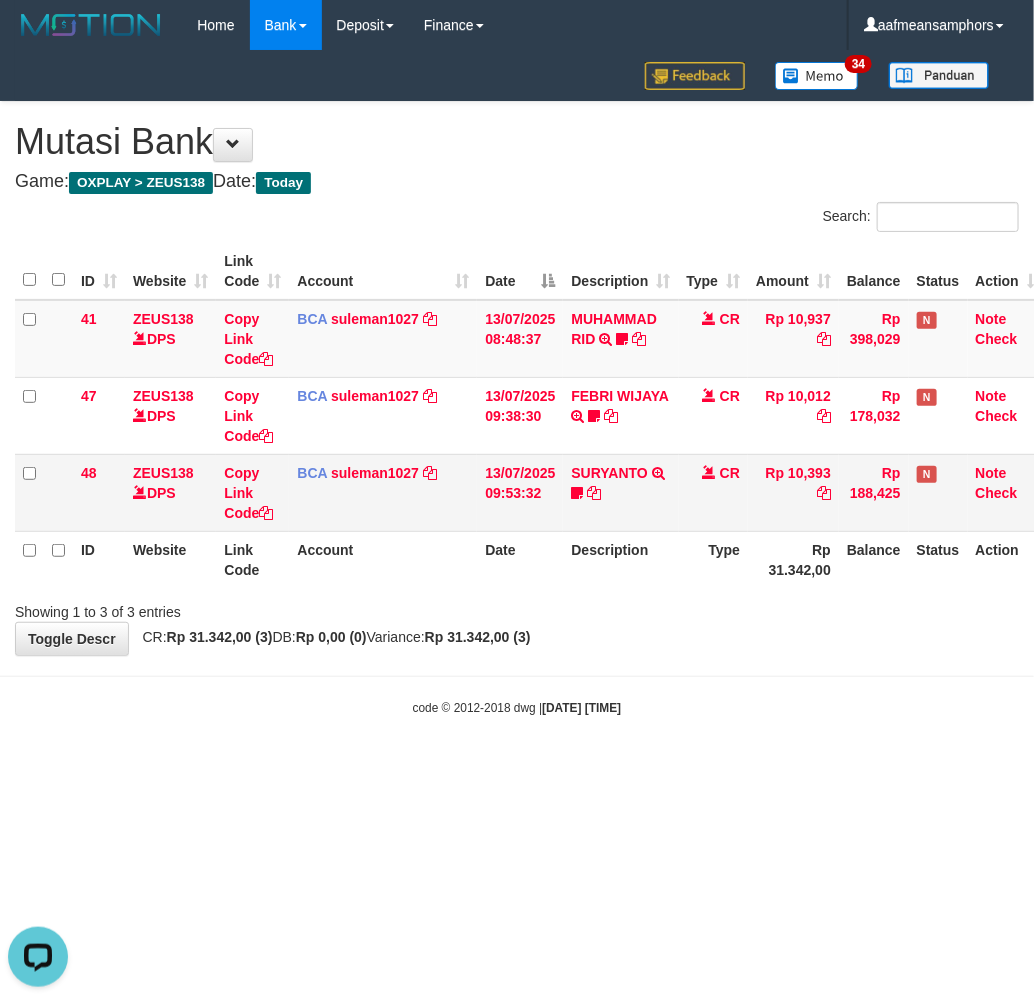 click on "Rp 188,425" at bounding box center (874, 492) 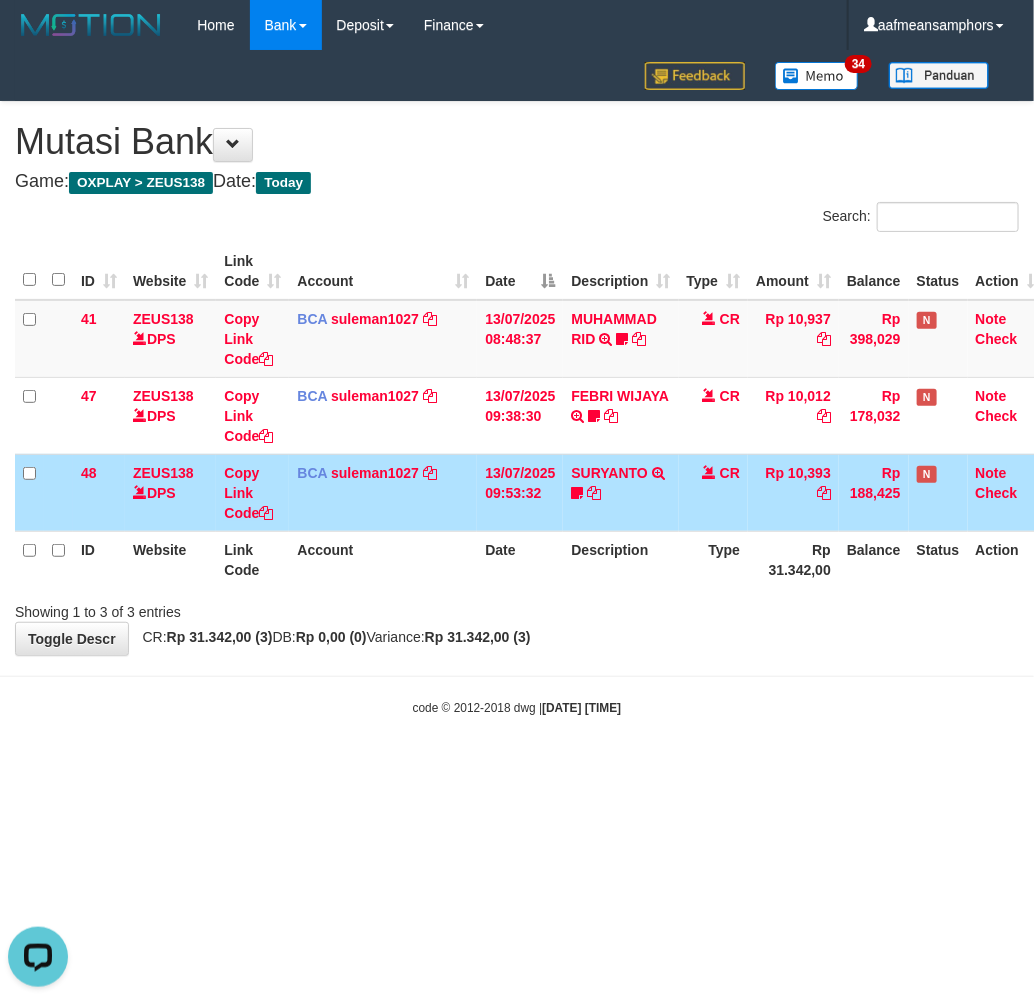drag, startPoint x: 748, startPoint y: 646, endPoint x: 766, endPoint y: 638, distance: 19.697716 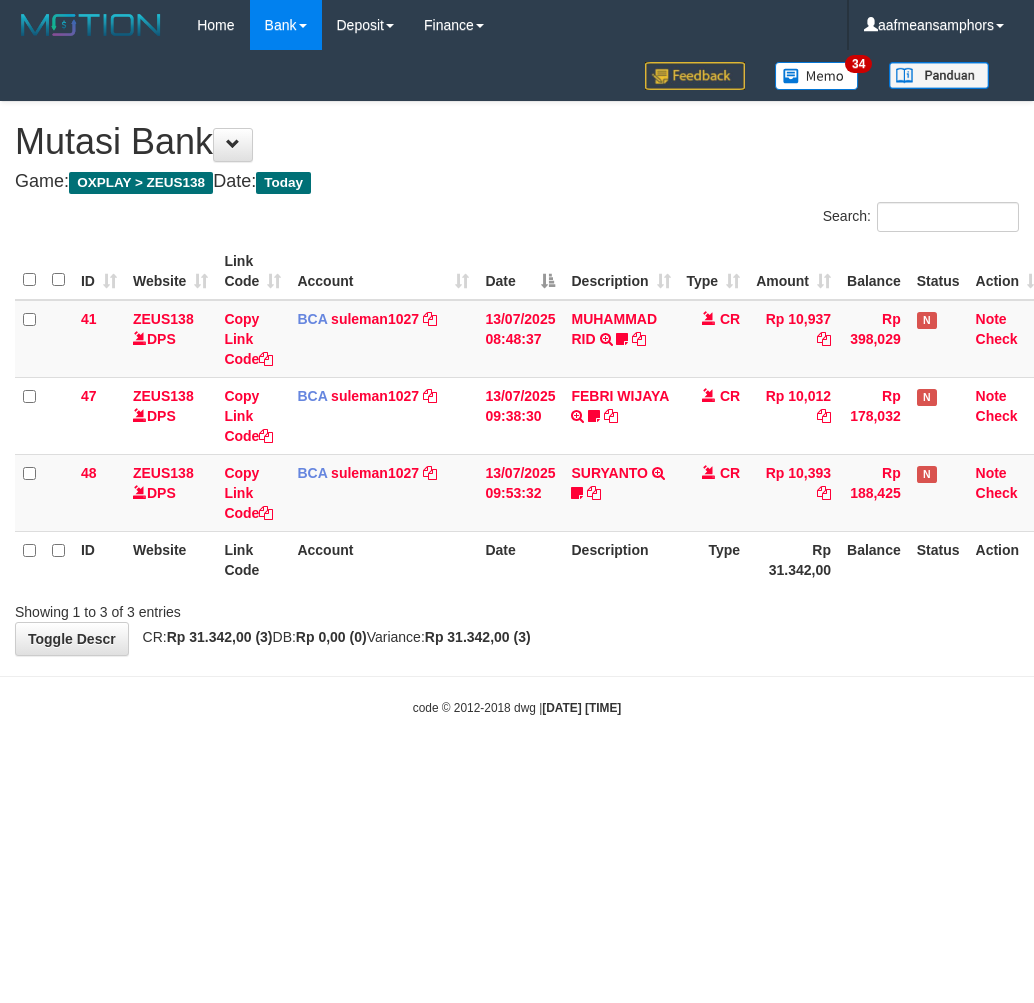 scroll, scrollTop: 0, scrollLeft: 0, axis: both 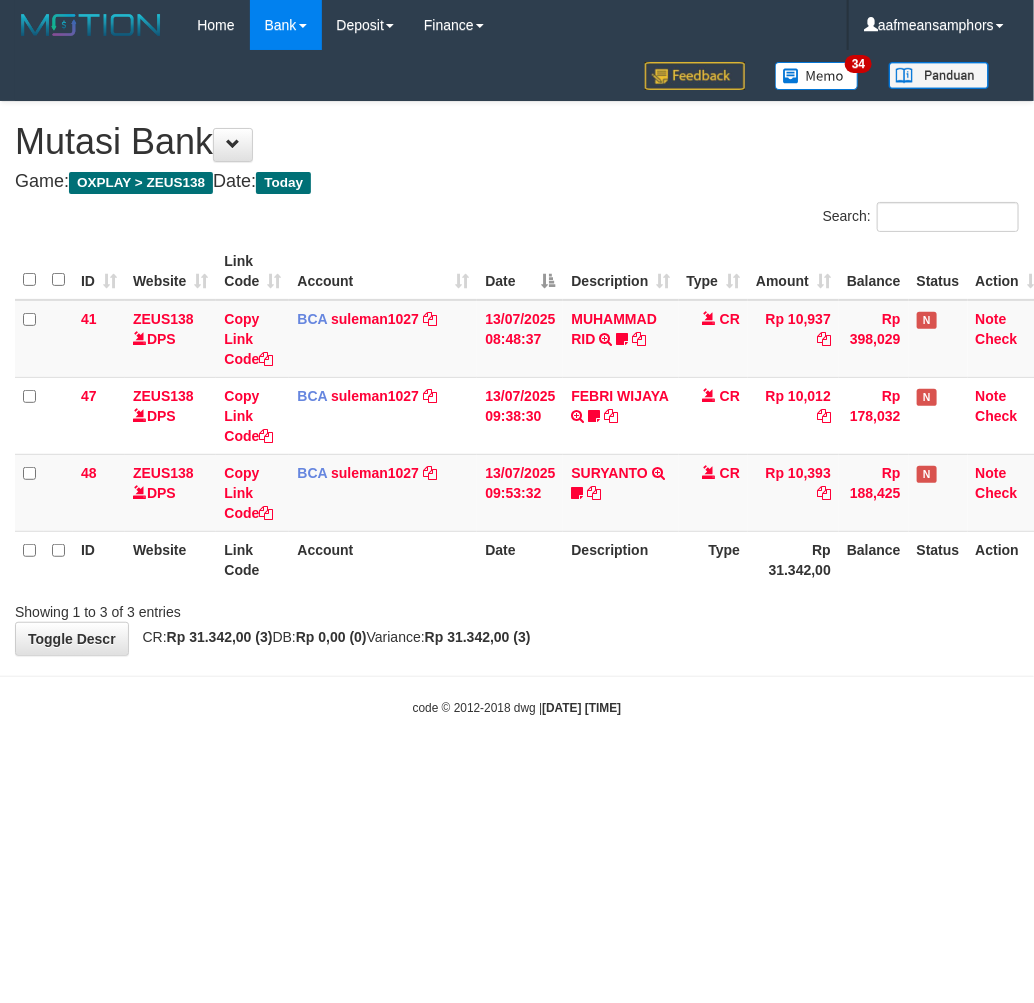 click on "Type" at bounding box center (714, 559) 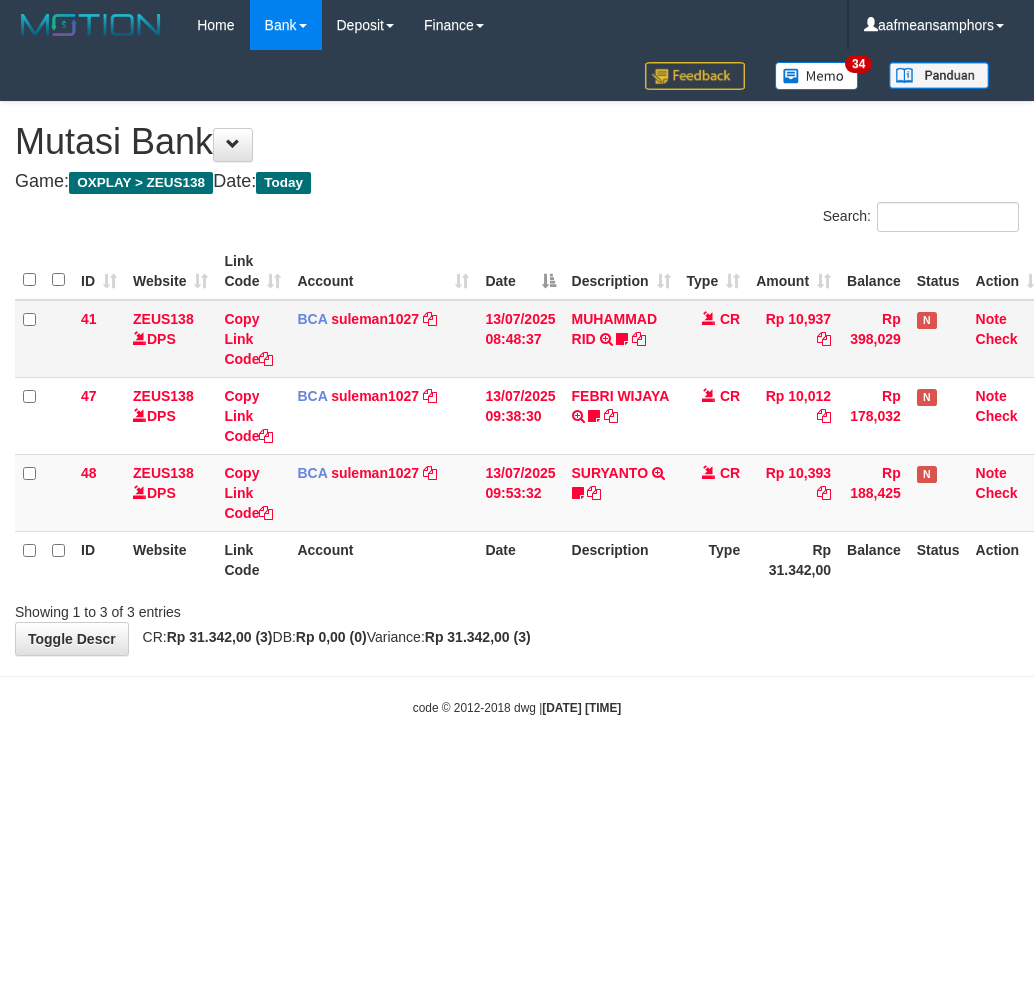 click on "Type" at bounding box center (714, 559) 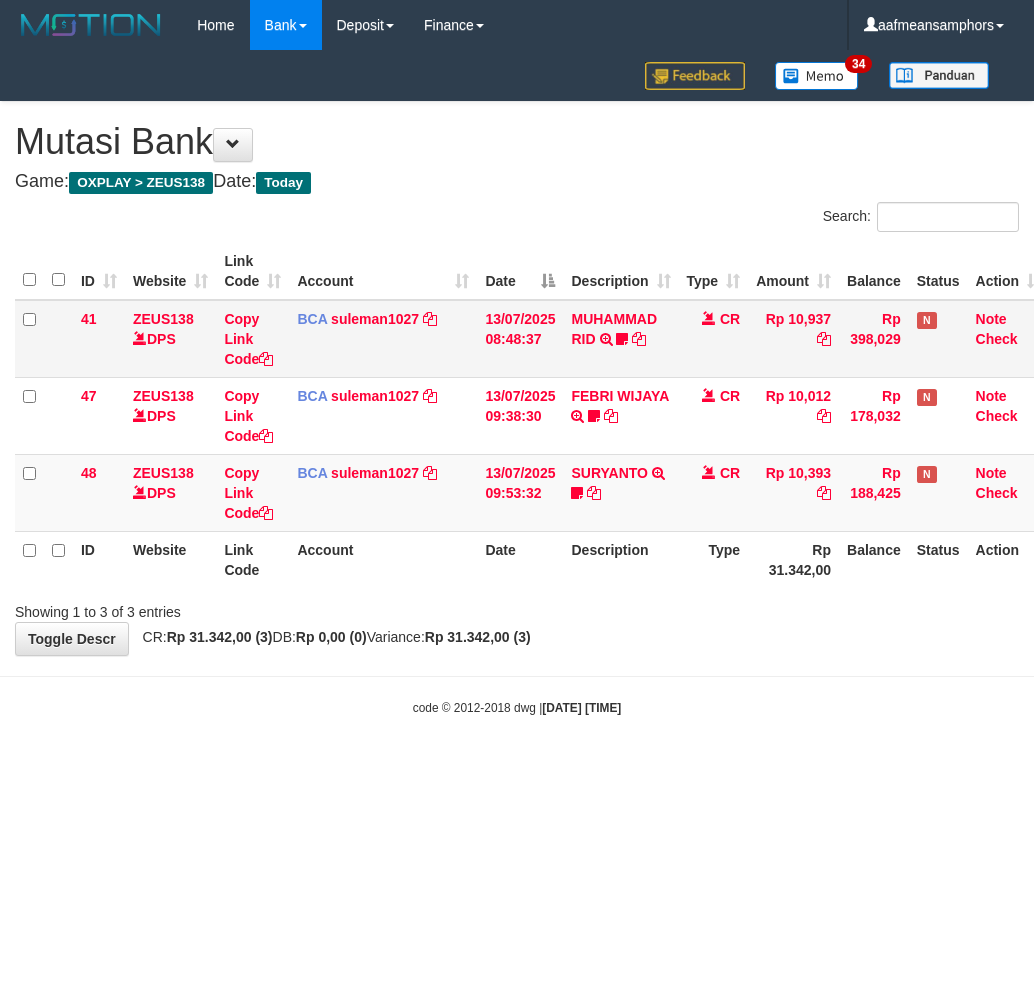 scroll, scrollTop: 0, scrollLeft: 0, axis: both 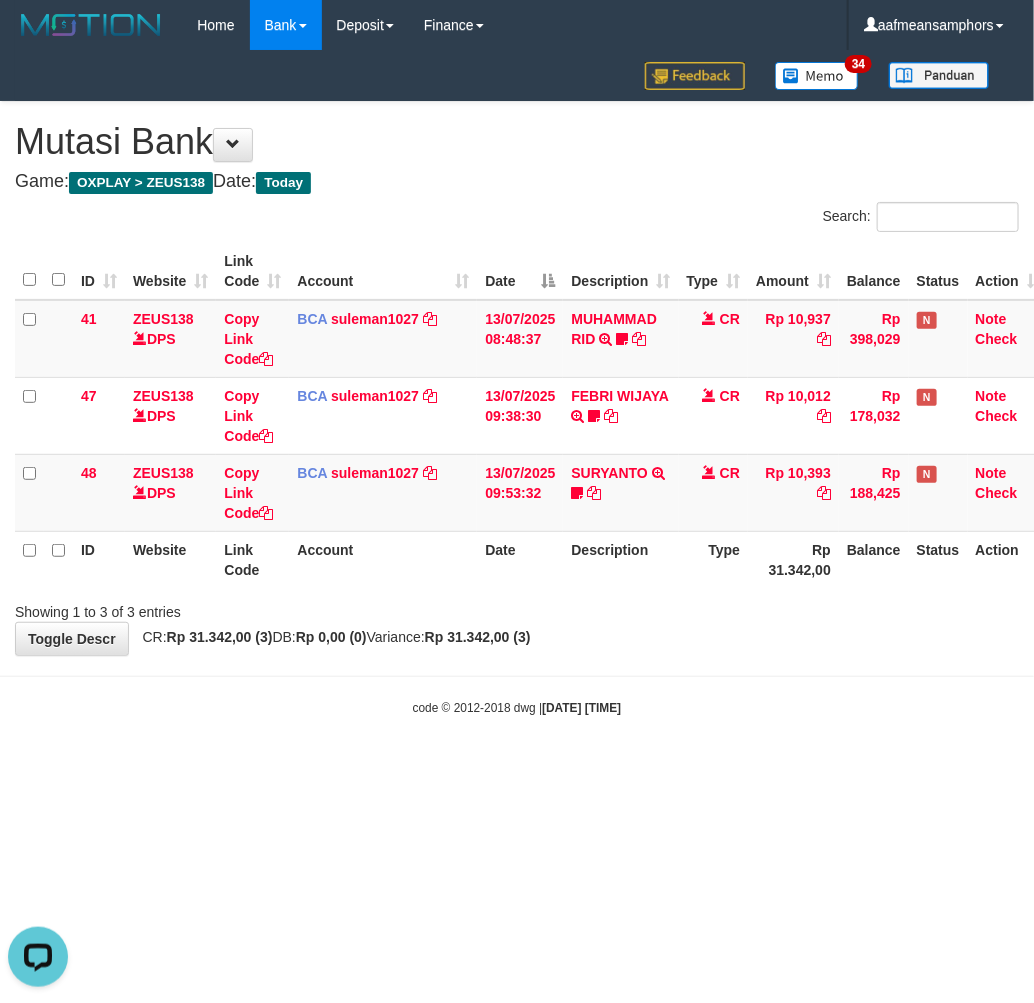 drag, startPoint x: 594, startPoint y: 694, endPoint x: 694, endPoint y: 655, distance: 107.33592 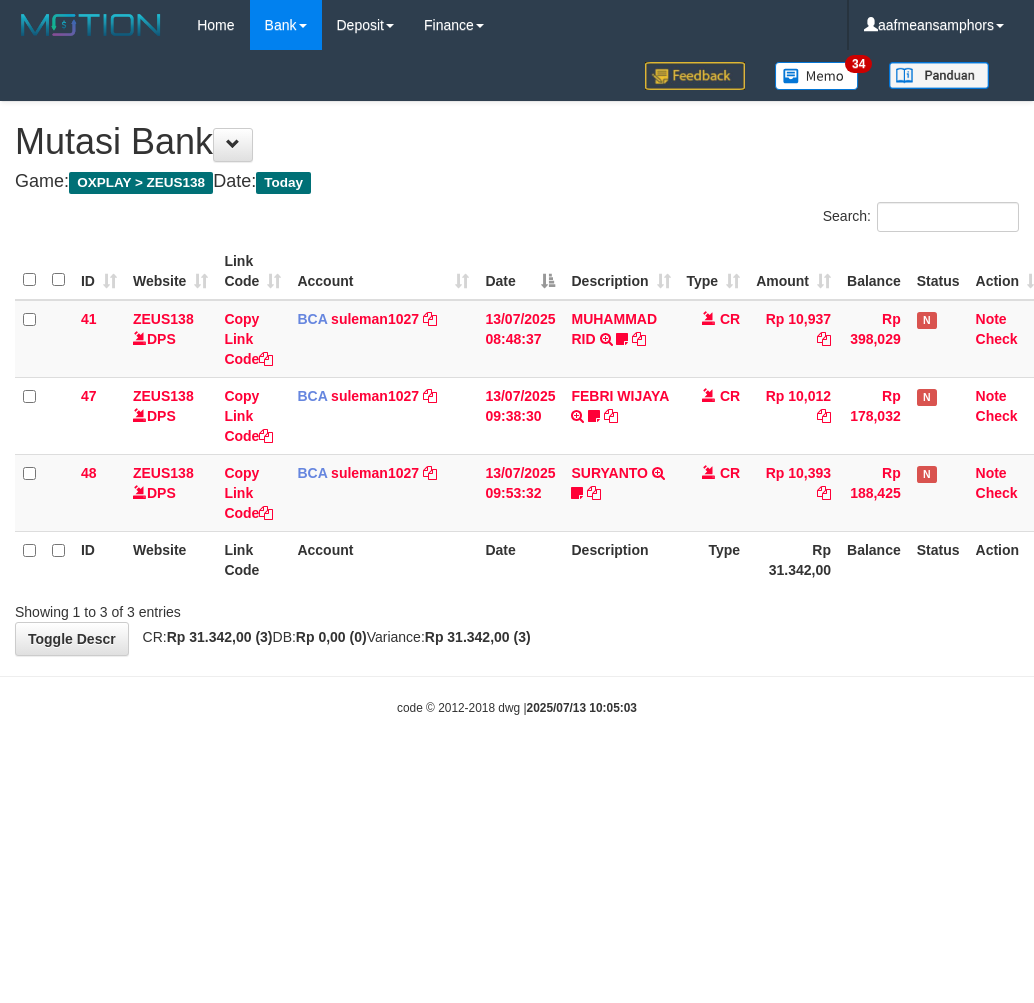 scroll, scrollTop: 0, scrollLeft: 0, axis: both 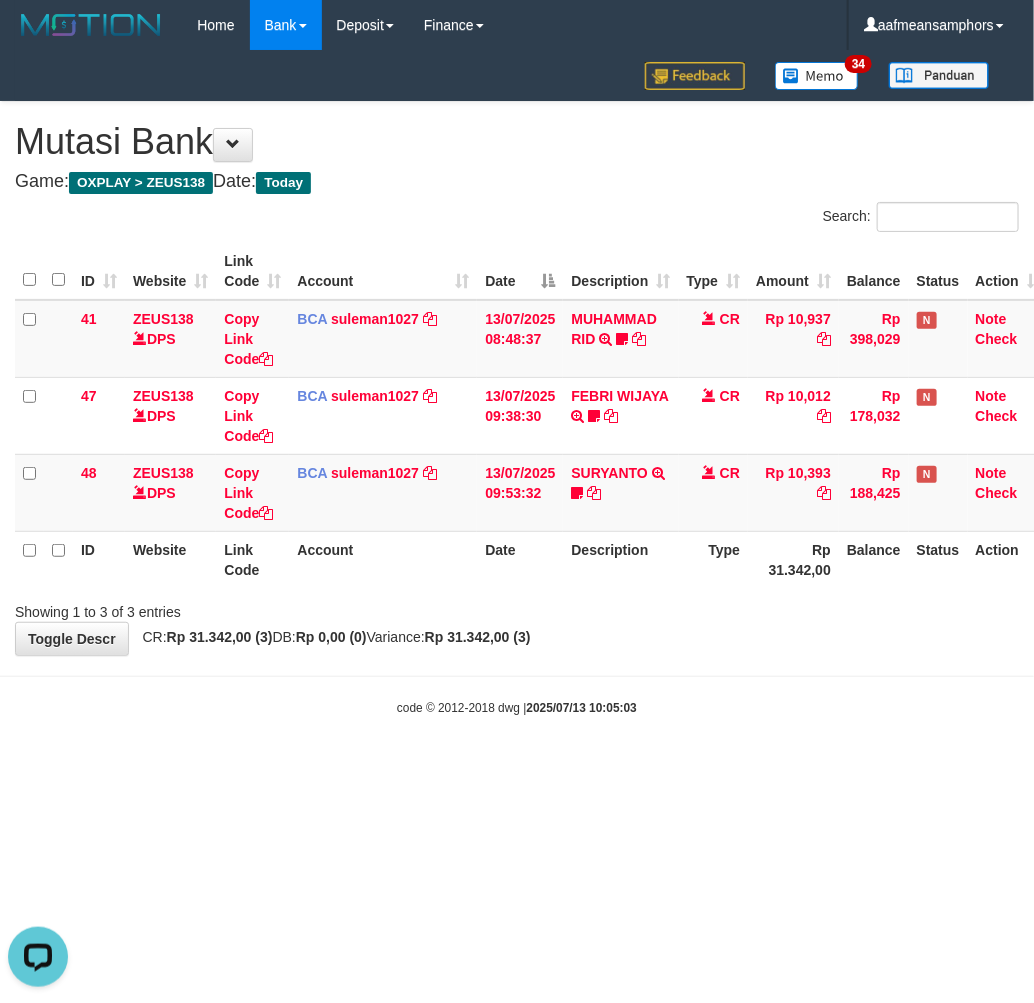 drag, startPoint x: 0, startPoint y: 0, endPoint x: 698, endPoint y: 605, distance: 923.704 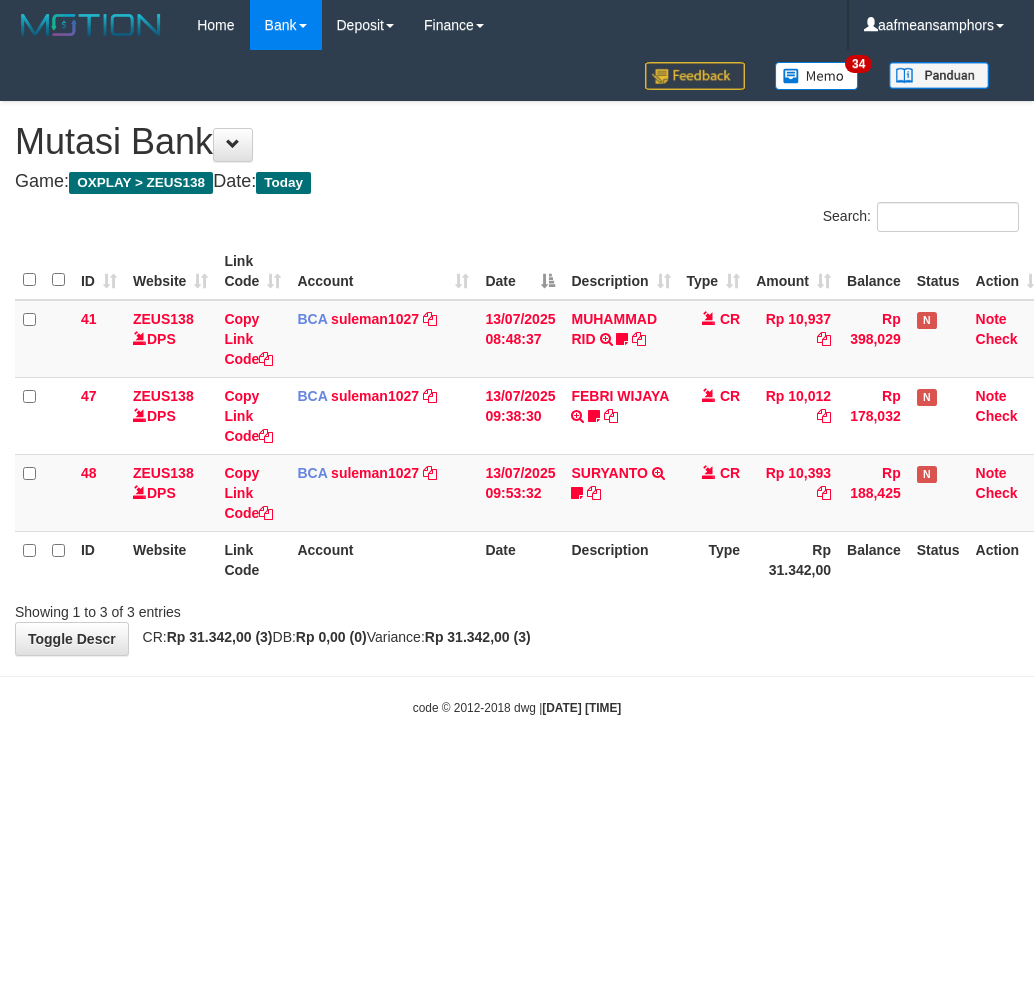 scroll, scrollTop: 0, scrollLeft: 0, axis: both 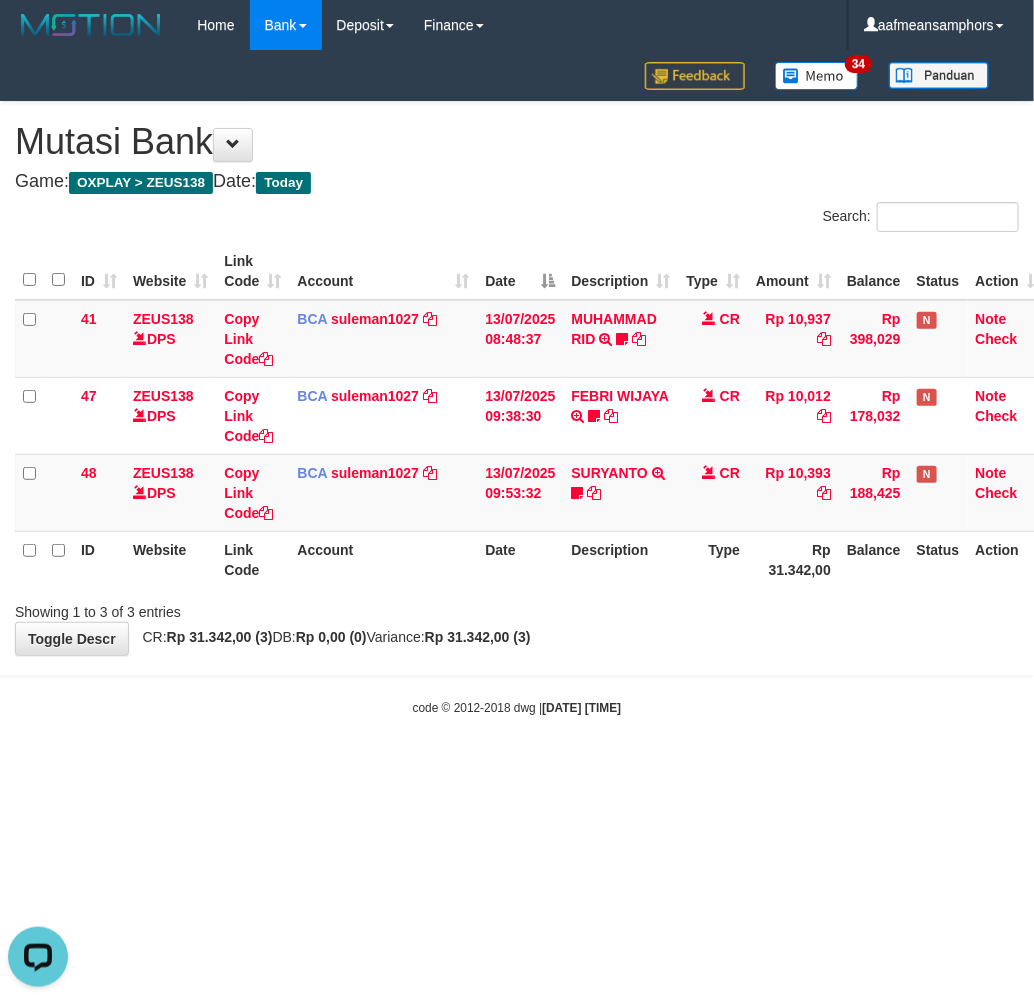 drag, startPoint x: 688, startPoint y: 612, endPoint x: 706, endPoint y: 611, distance: 18.027756 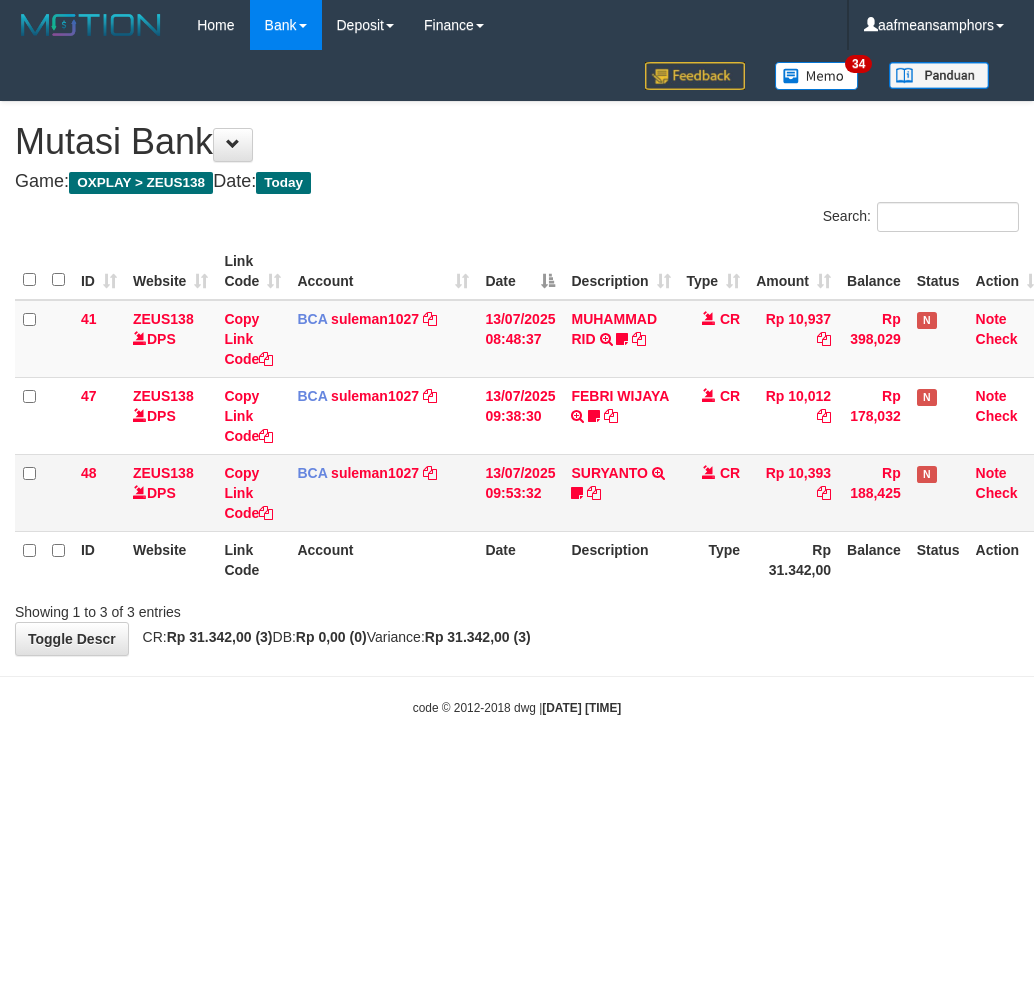 scroll, scrollTop: 0, scrollLeft: 0, axis: both 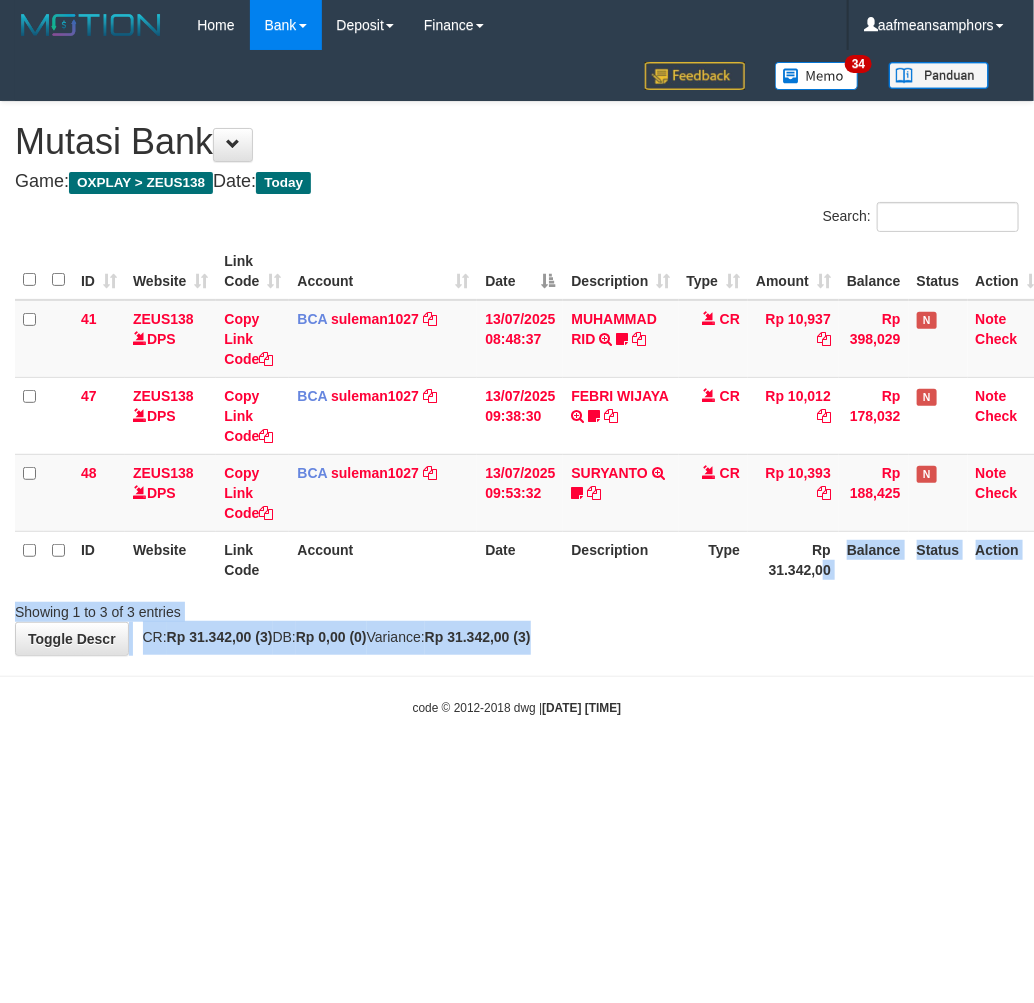 drag, startPoint x: 772, startPoint y: 623, endPoint x: 776, endPoint y: 611, distance: 12.649111 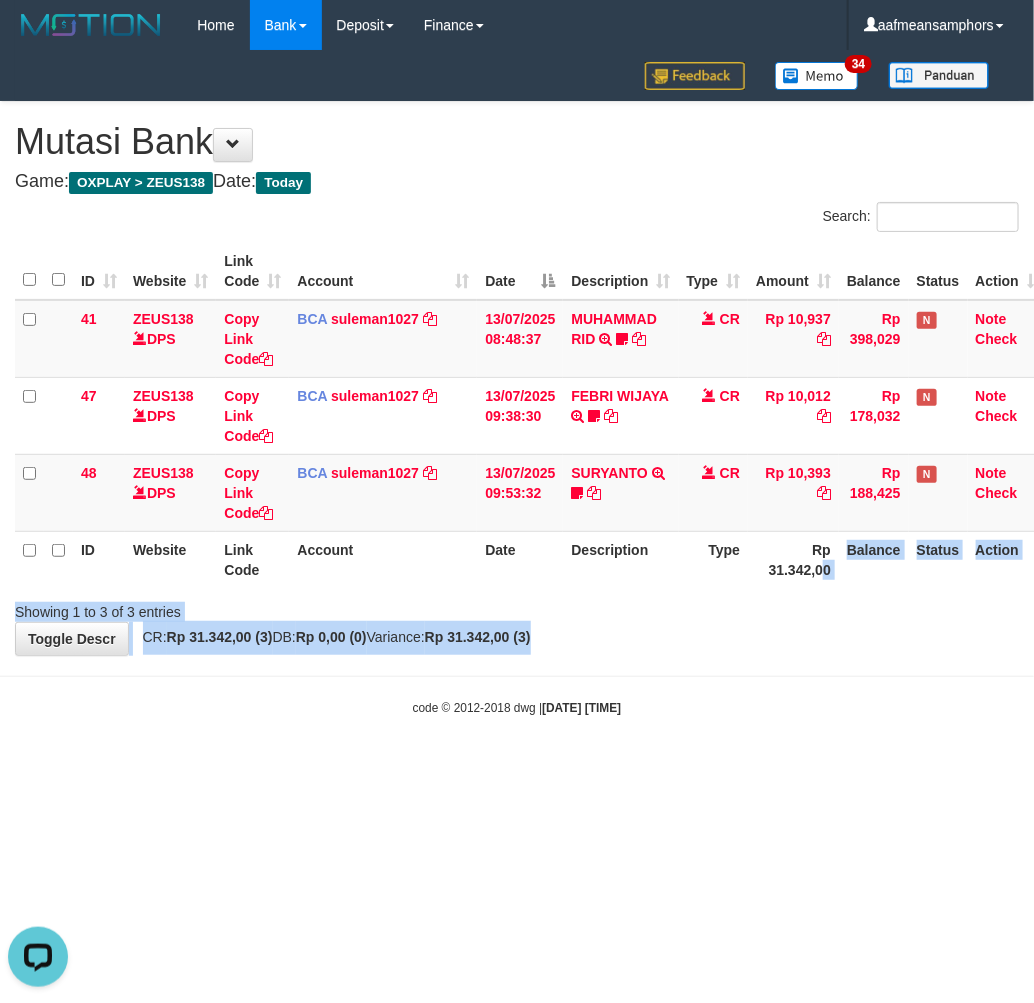 scroll, scrollTop: 0, scrollLeft: 0, axis: both 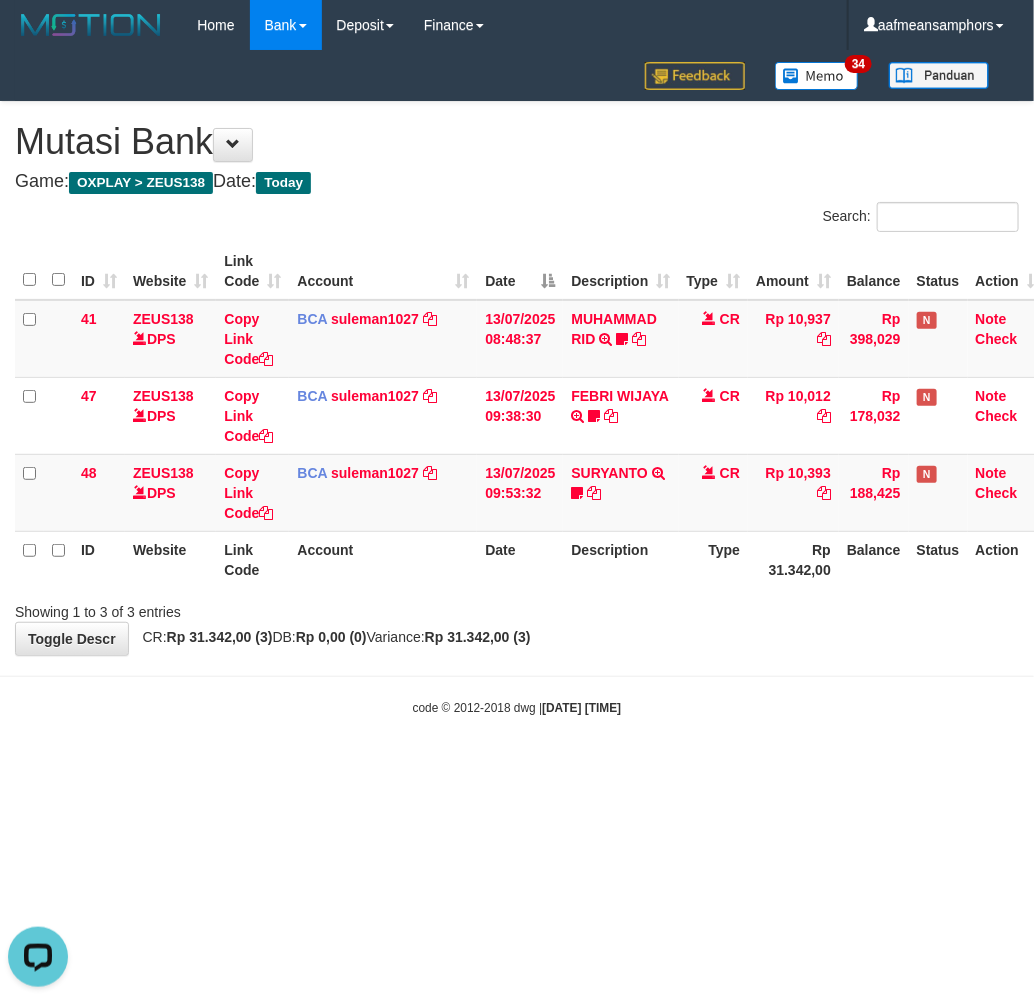 click on "**********" at bounding box center (517, 378) 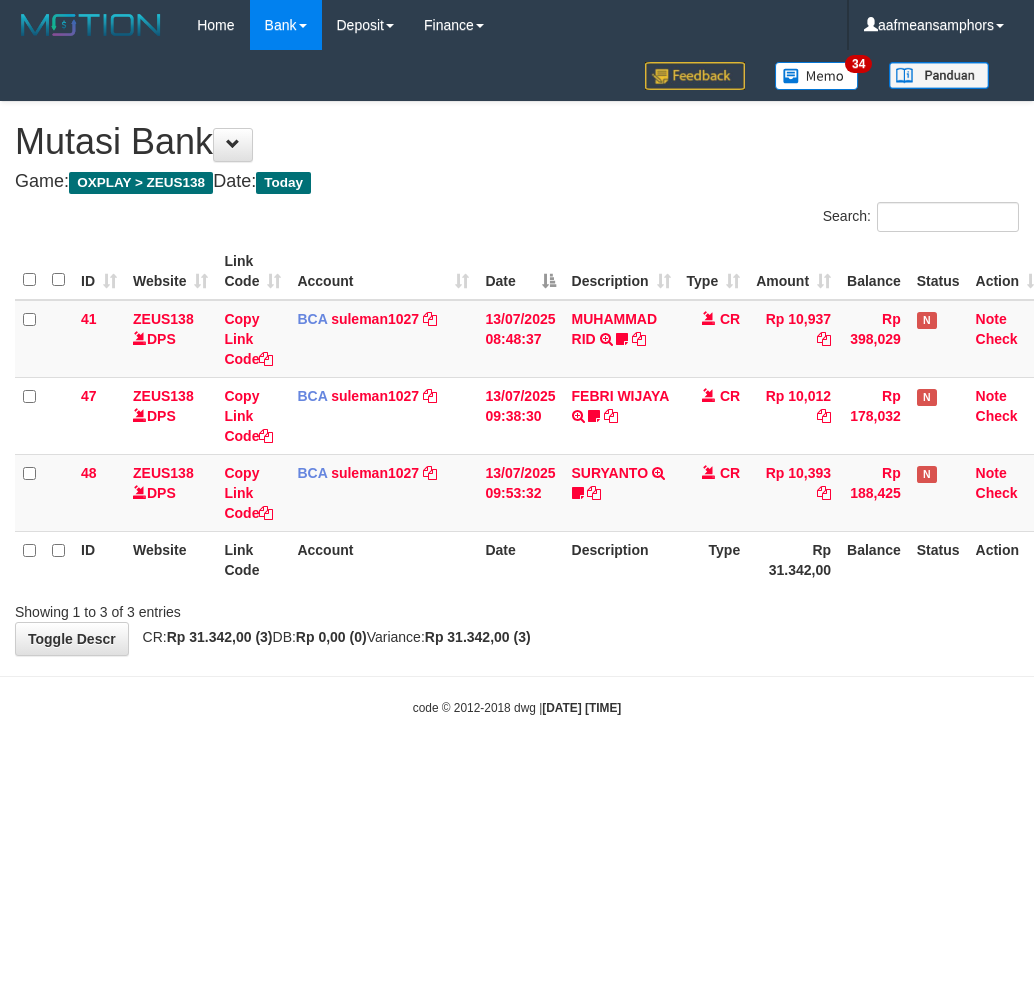 click on "Showing 1 to 3 of 3 entries" at bounding box center [517, 608] 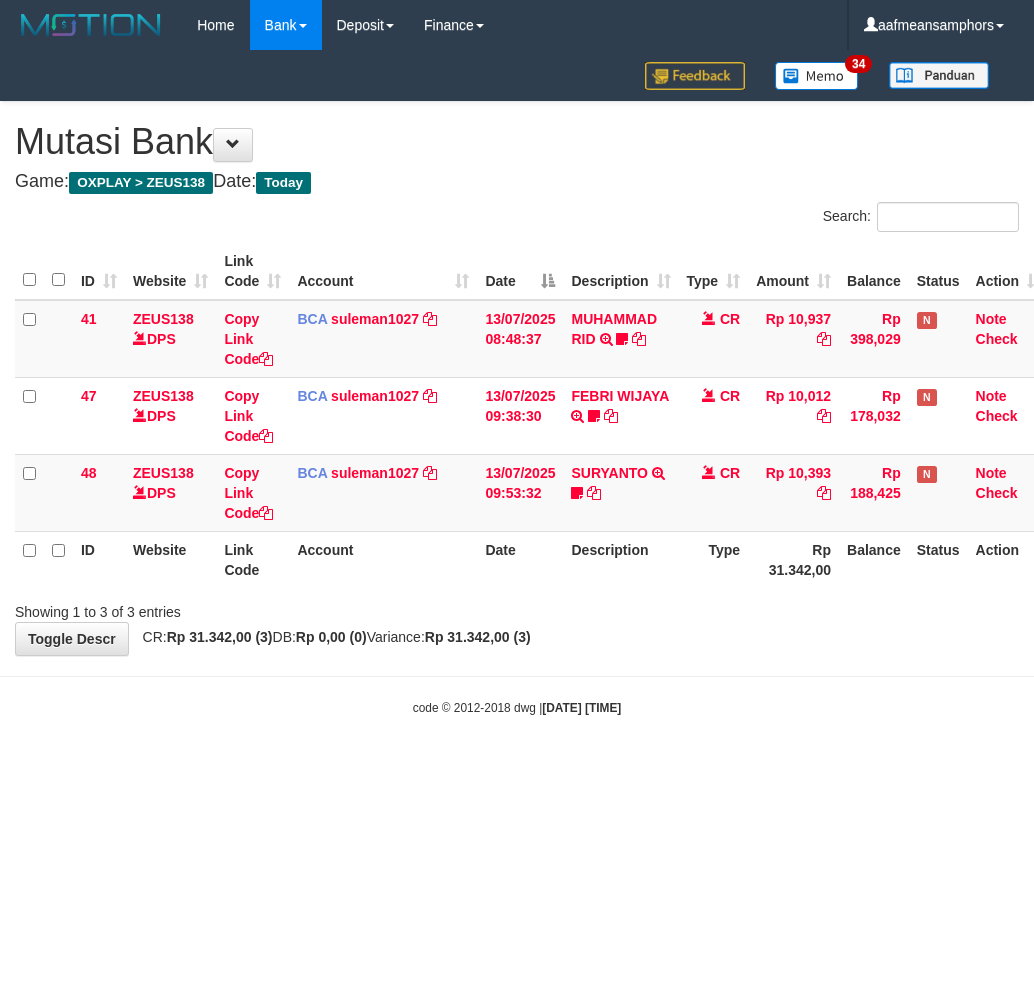 scroll, scrollTop: 0, scrollLeft: 0, axis: both 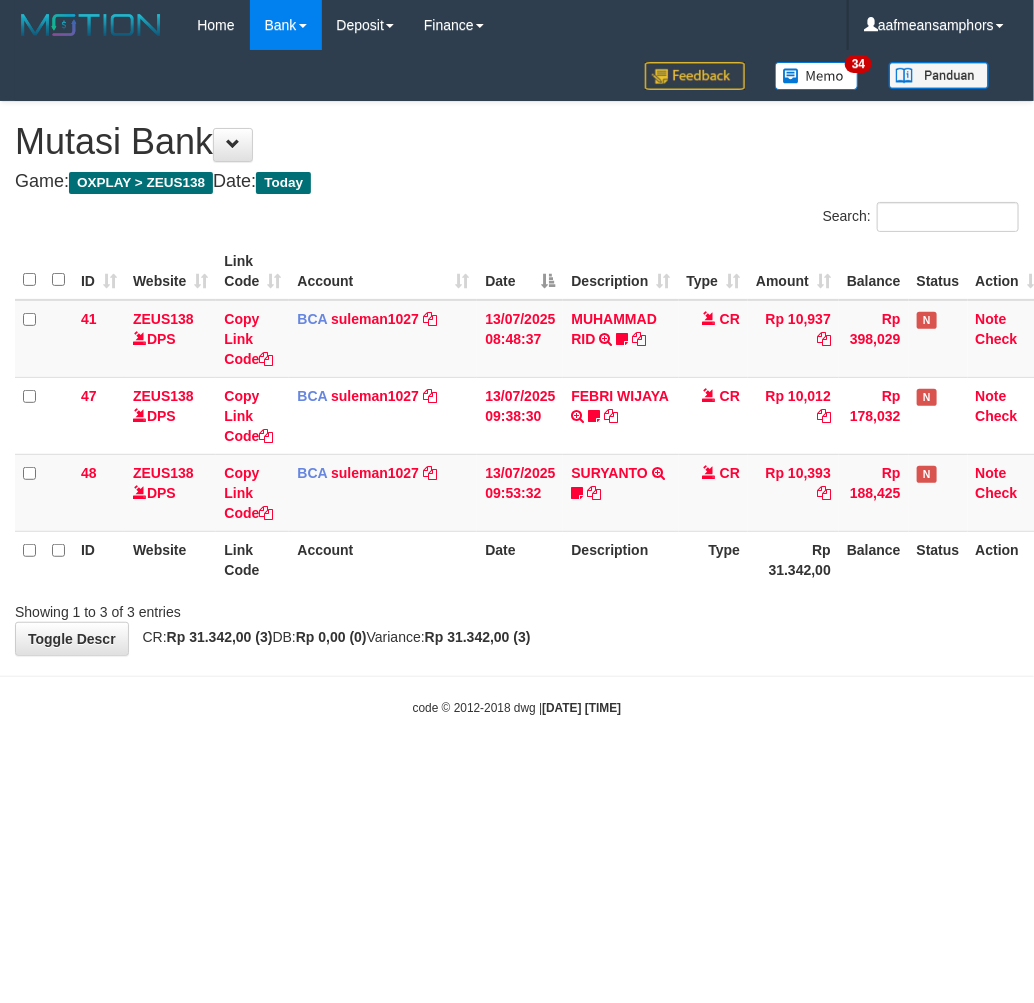 click on "Showing 1 to 3 of 3 entries" at bounding box center [517, 608] 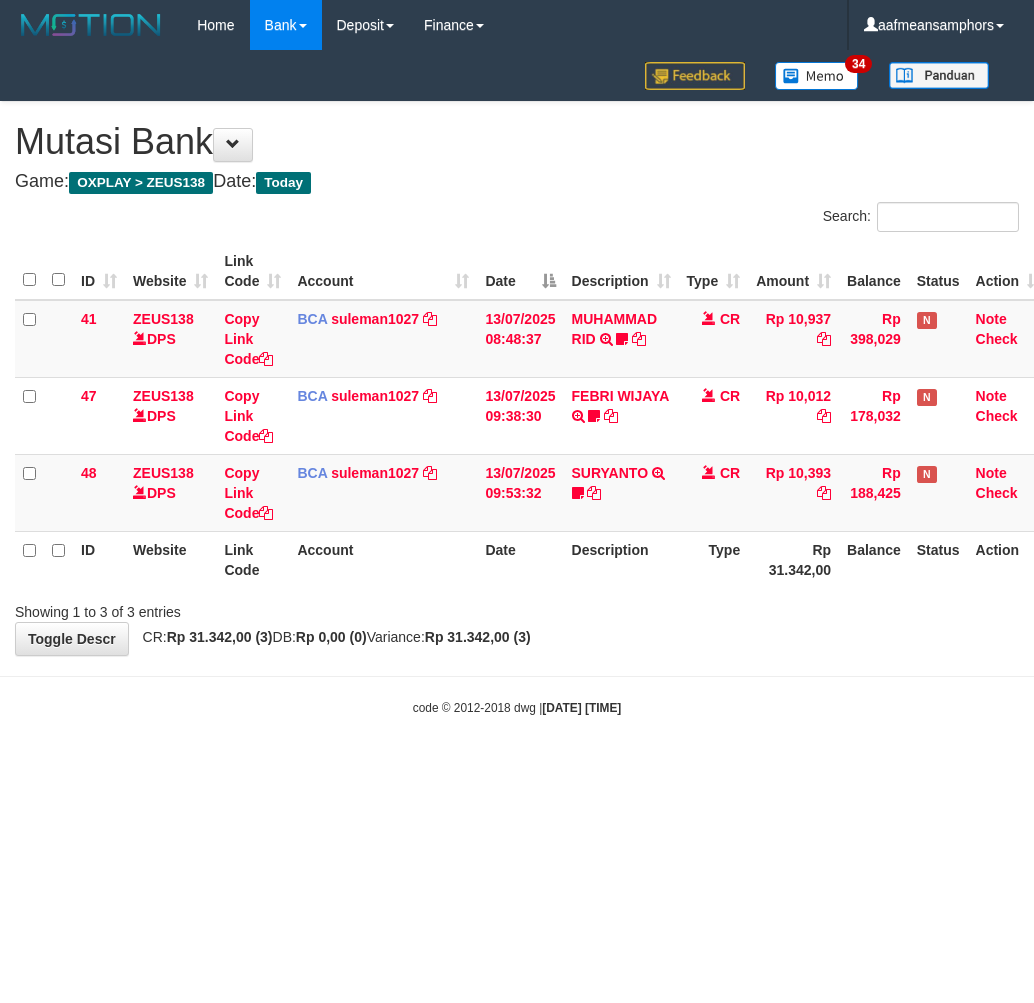 scroll, scrollTop: 0, scrollLeft: 0, axis: both 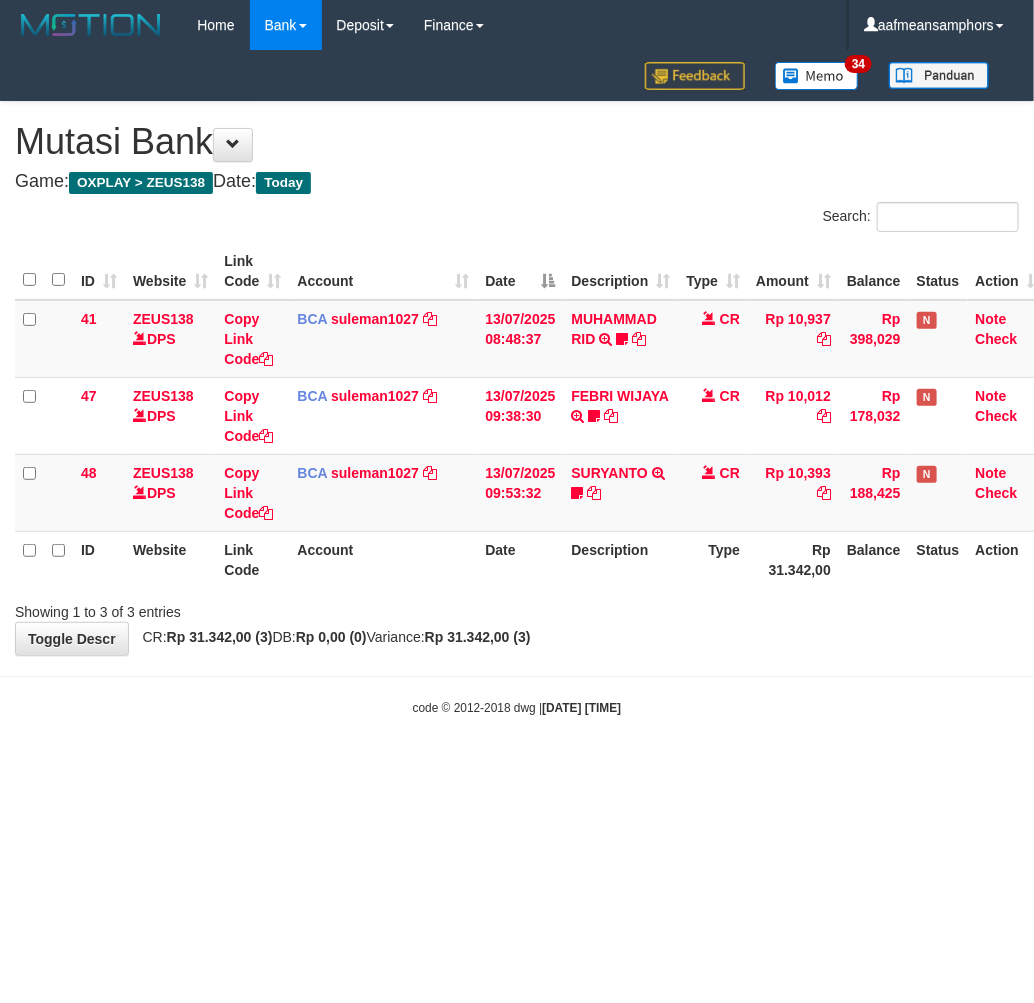 click at bounding box center (517, 676) 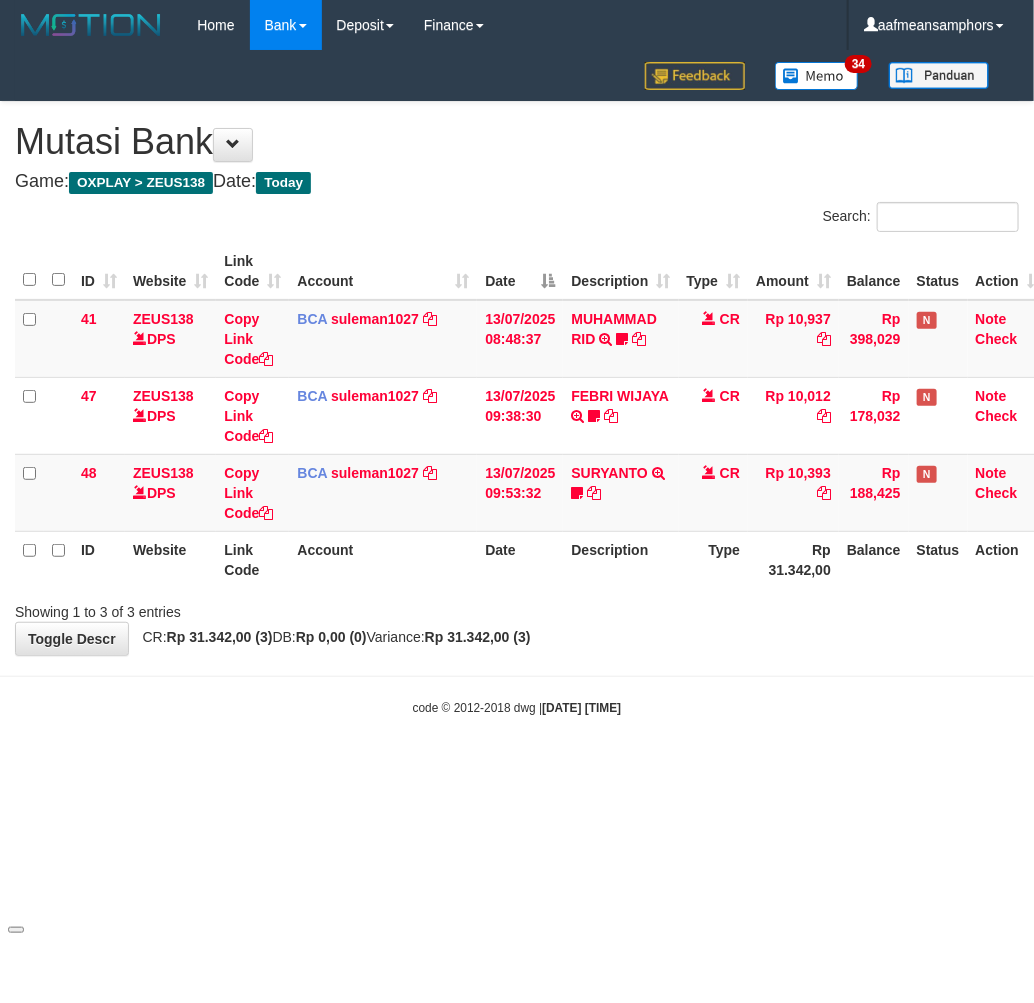 click on "**********" at bounding box center (517, 378) 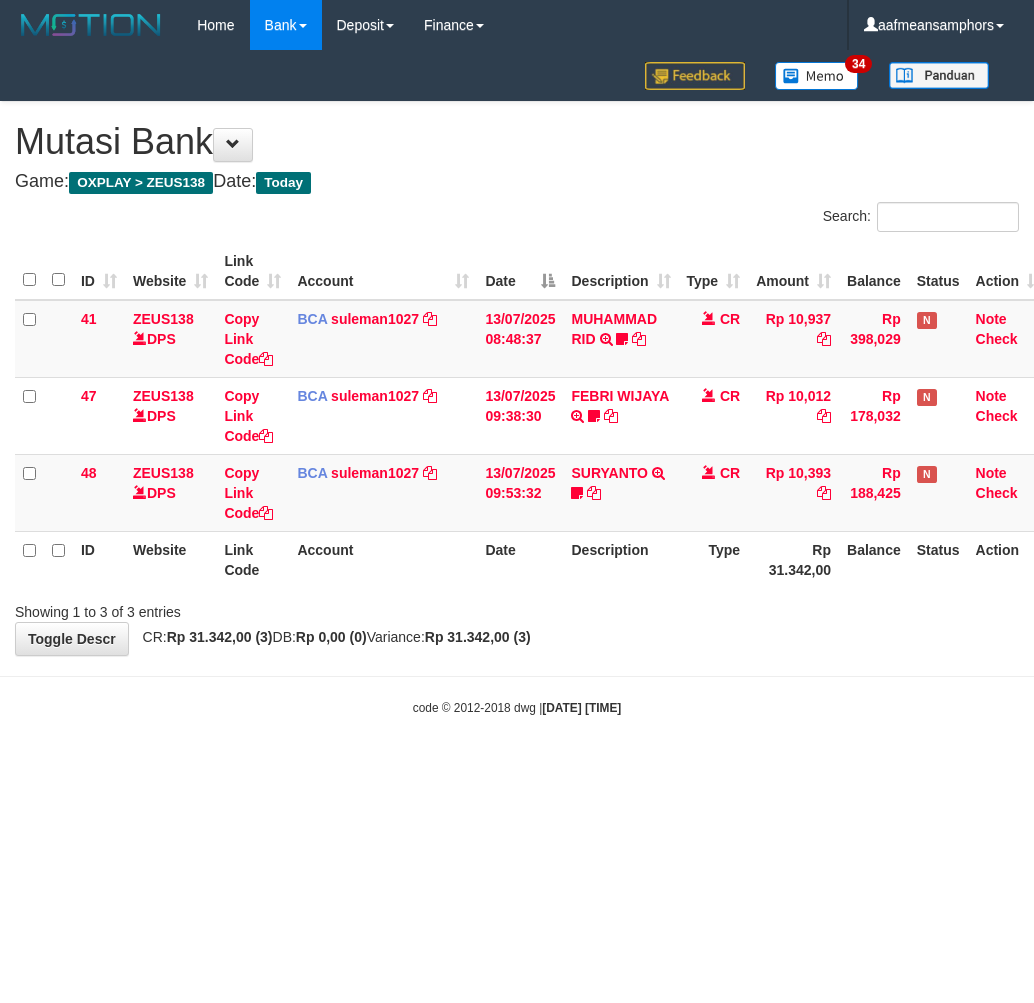 click on "Toggle navigation
Home
Bank
Account List
Load
By Website
Group
[OXPLAY]													ZEUS138
By Load Group (DPS)" at bounding box center [517, 383] 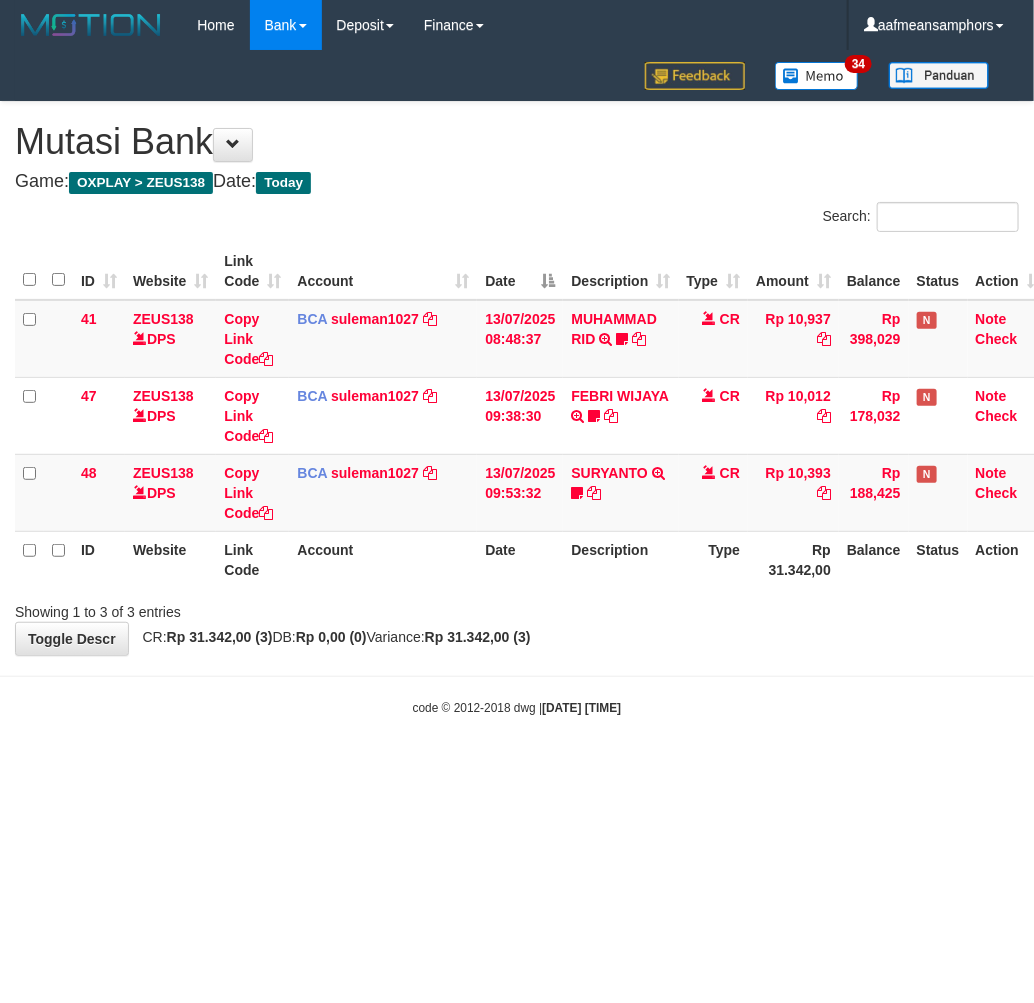 click on "Toggle navigation
Home
Bank
Account List
Load
By Website
Group
[OXPLAY]													ZEUS138
By Load Group (DPS)" at bounding box center [517, 383] 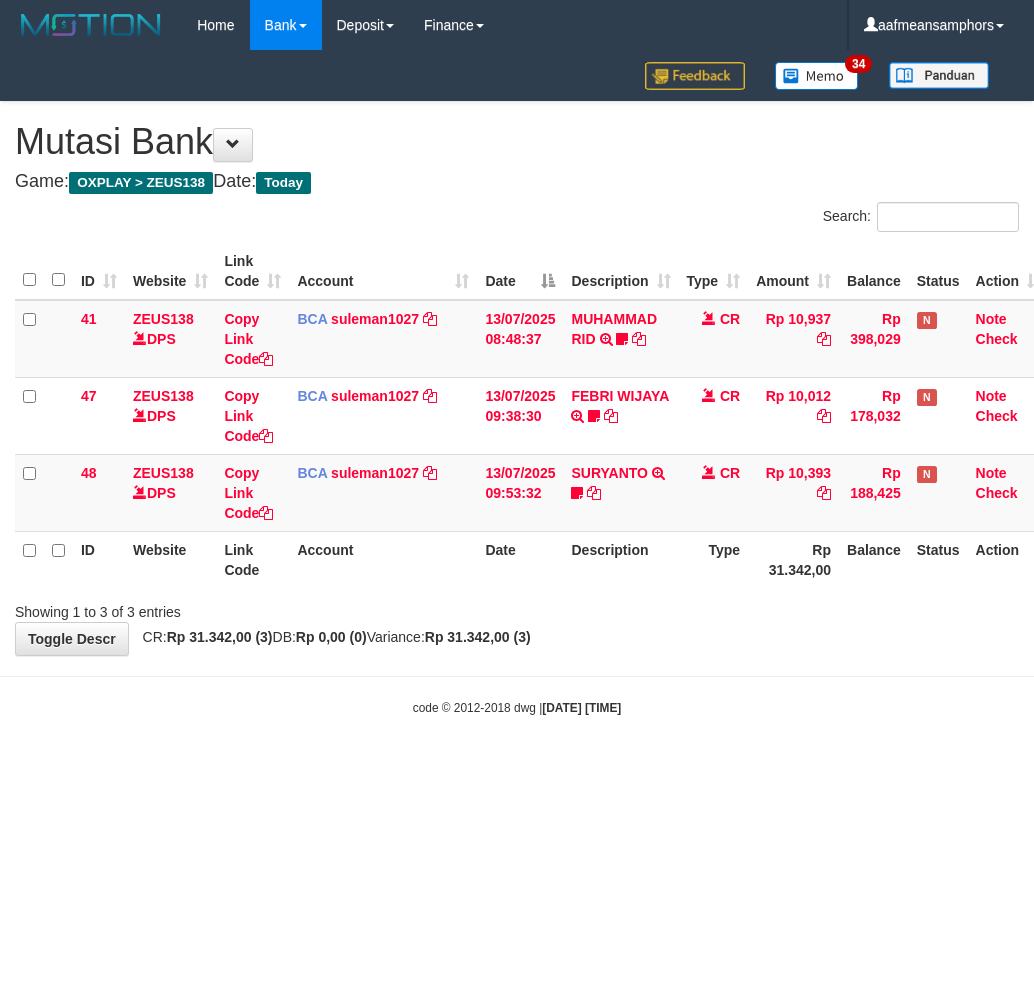 scroll, scrollTop: 0, scrollLeft: 0, axis: both 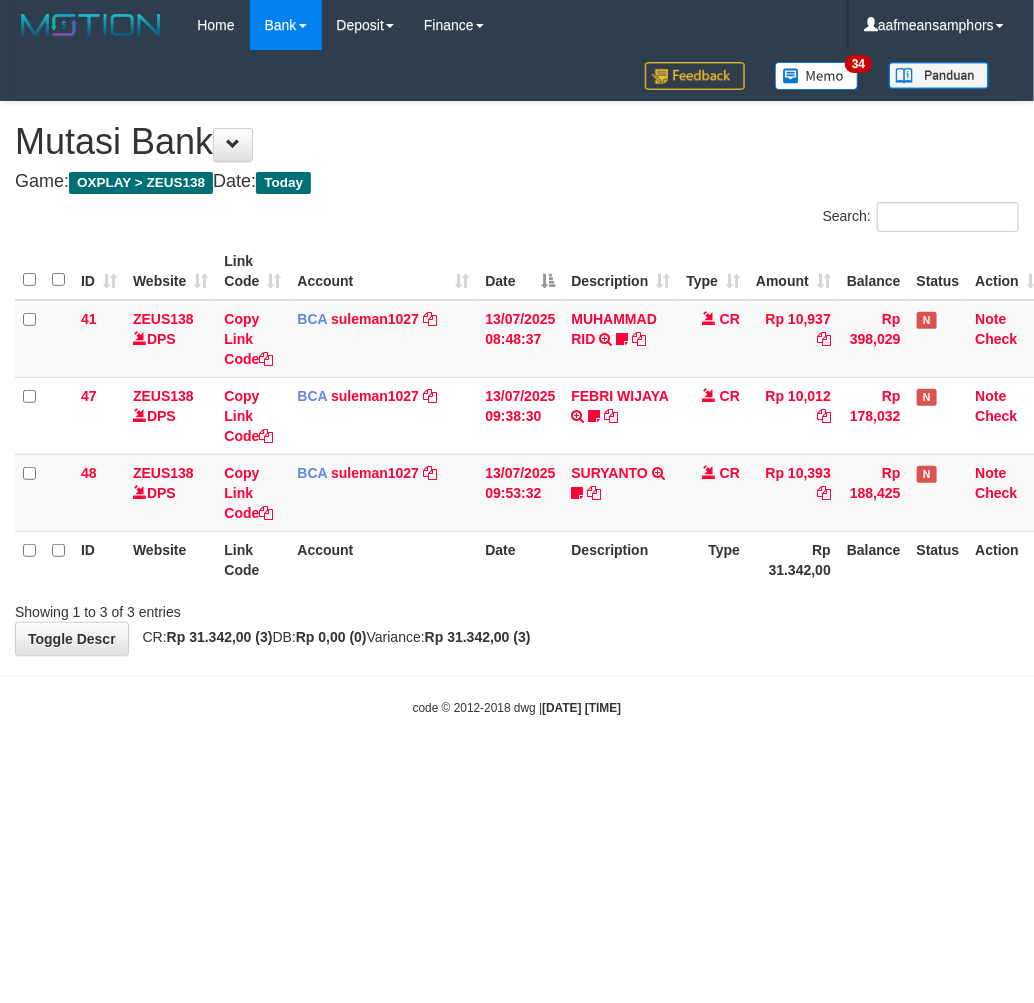 drag, startPoint x: 750, startPoint y: 680, endPoint x: 740, endPoint y: 682, distance: 10.198039 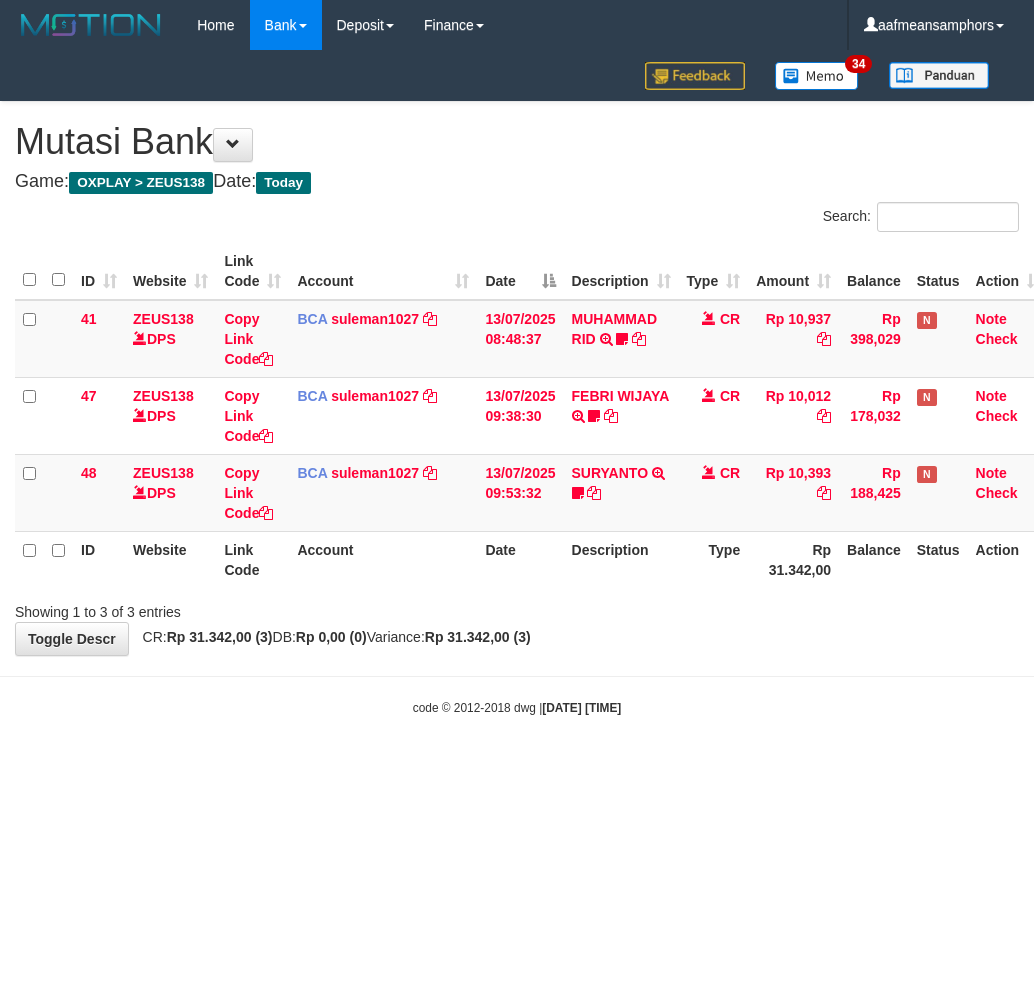 click on "**********" at bounding box center [517, 378] 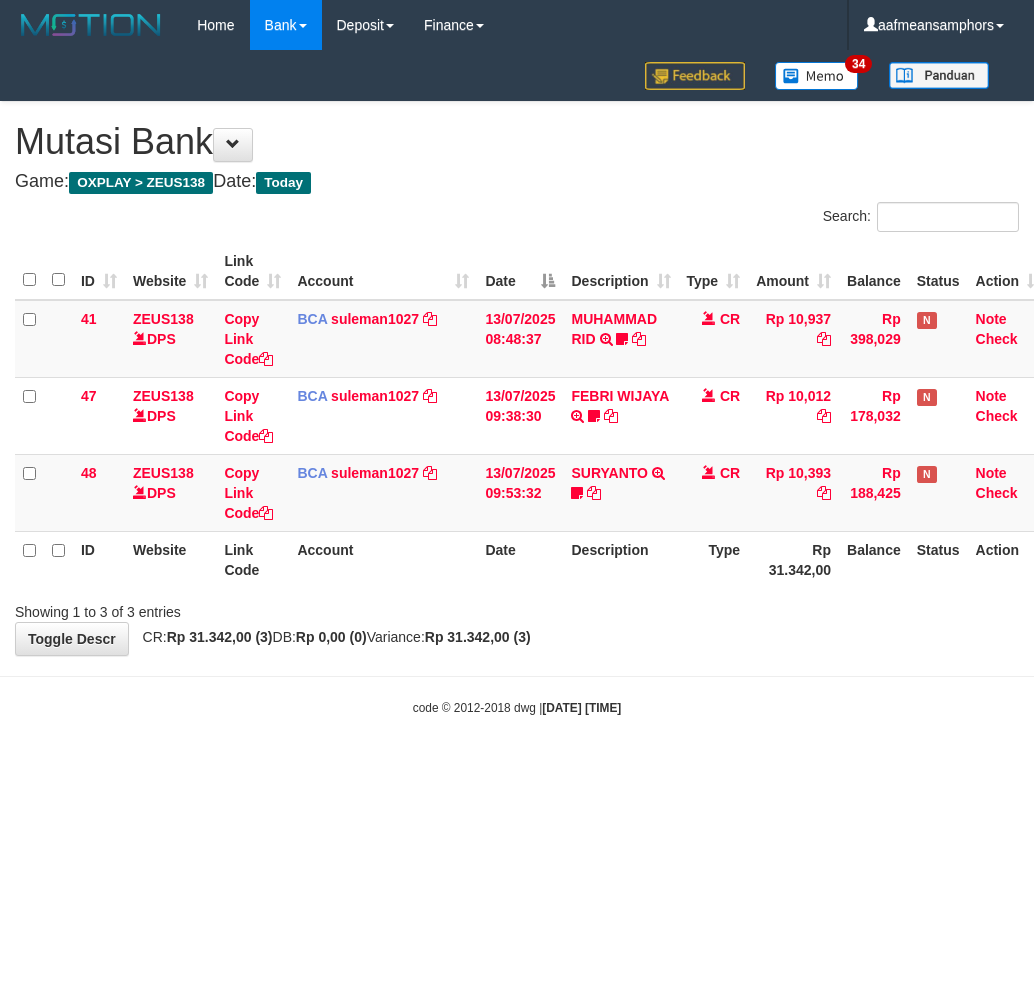 scroll, scrollTop: 0, scrollLeft: 0, axis: both 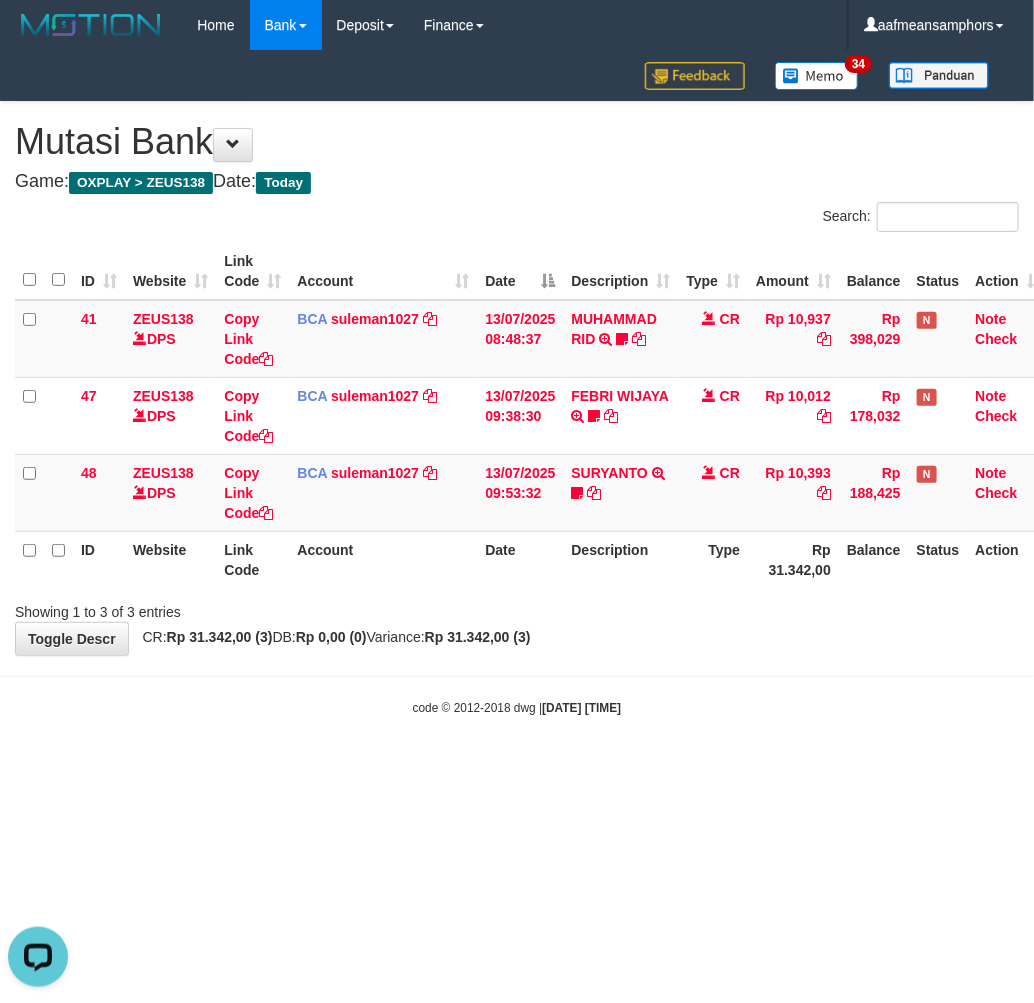 drag, startPoint x: 702, startPoint y: 638, endPoint x: 700, endPoint y: 648, distance: 10.198039 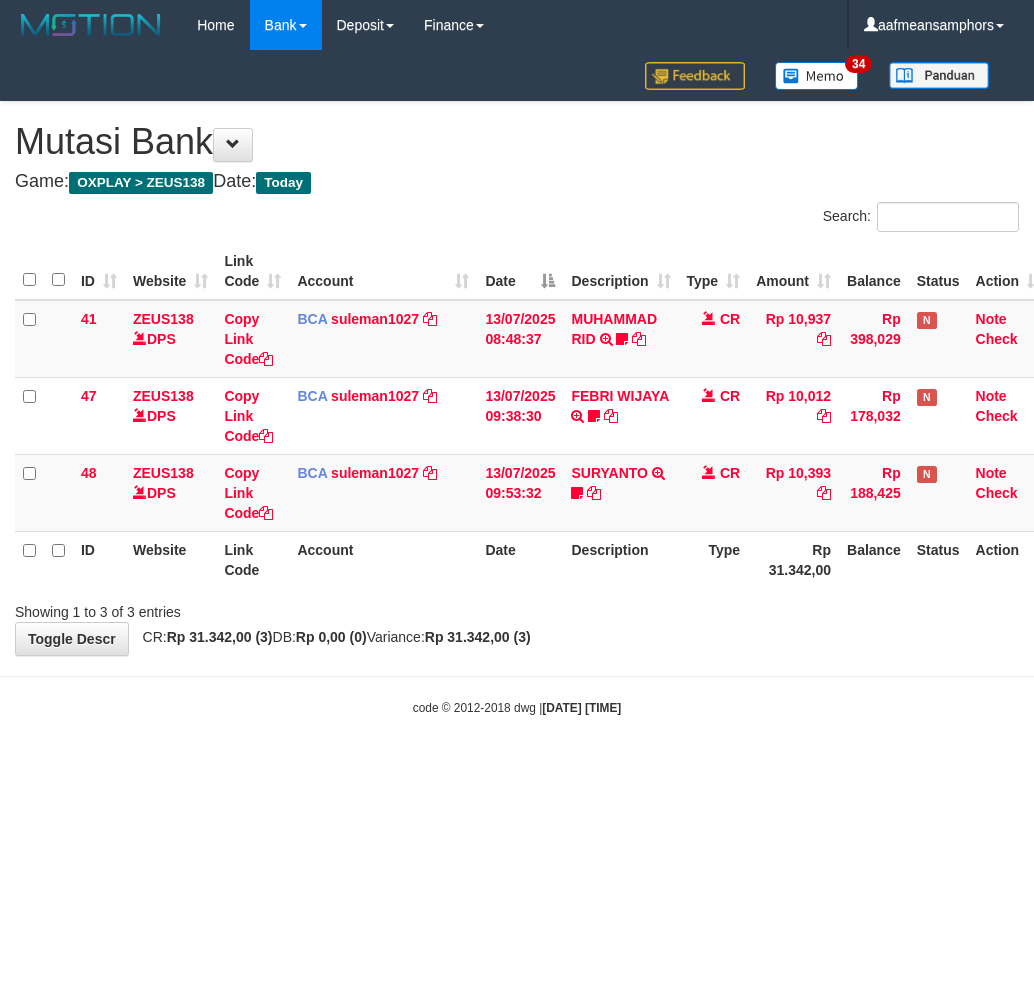 scroll, scrollTop: 0, scrollLeft: 0, axis: both 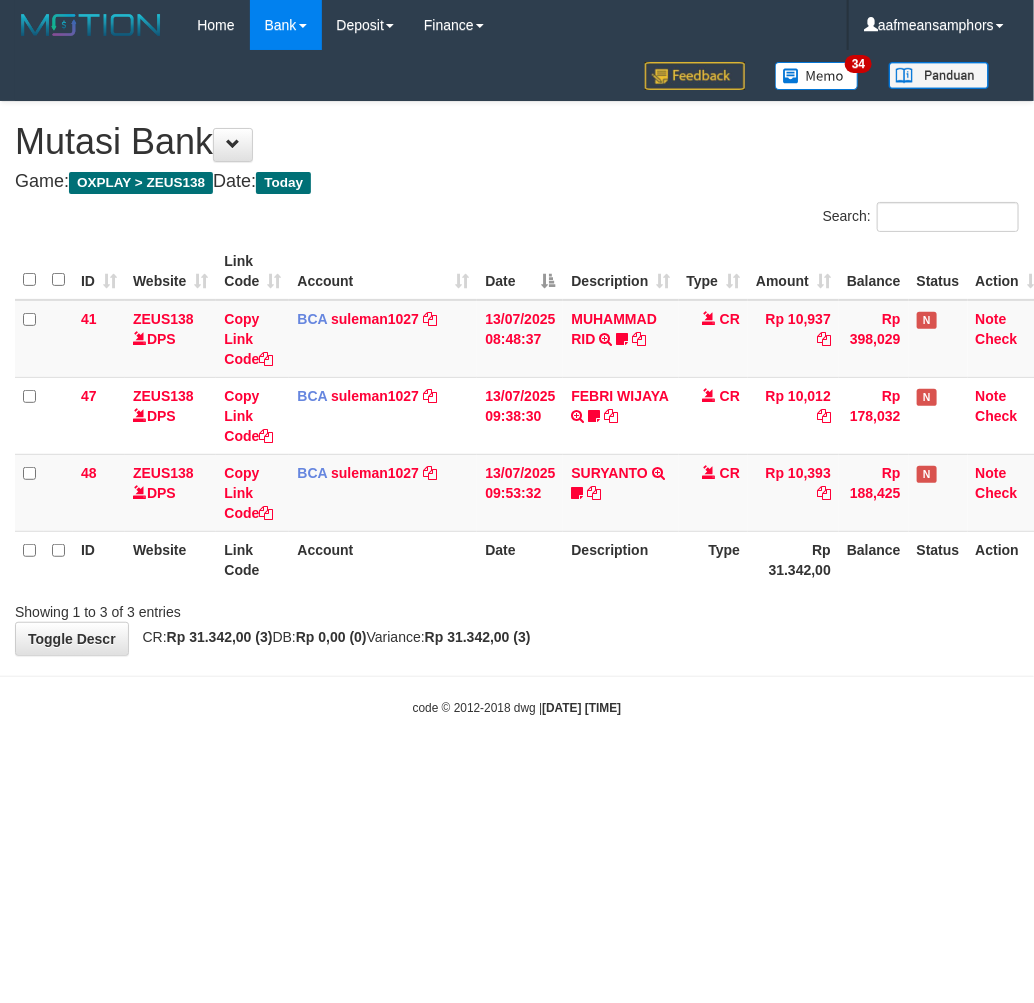 click on "**********" at bounding box center [517, 378] 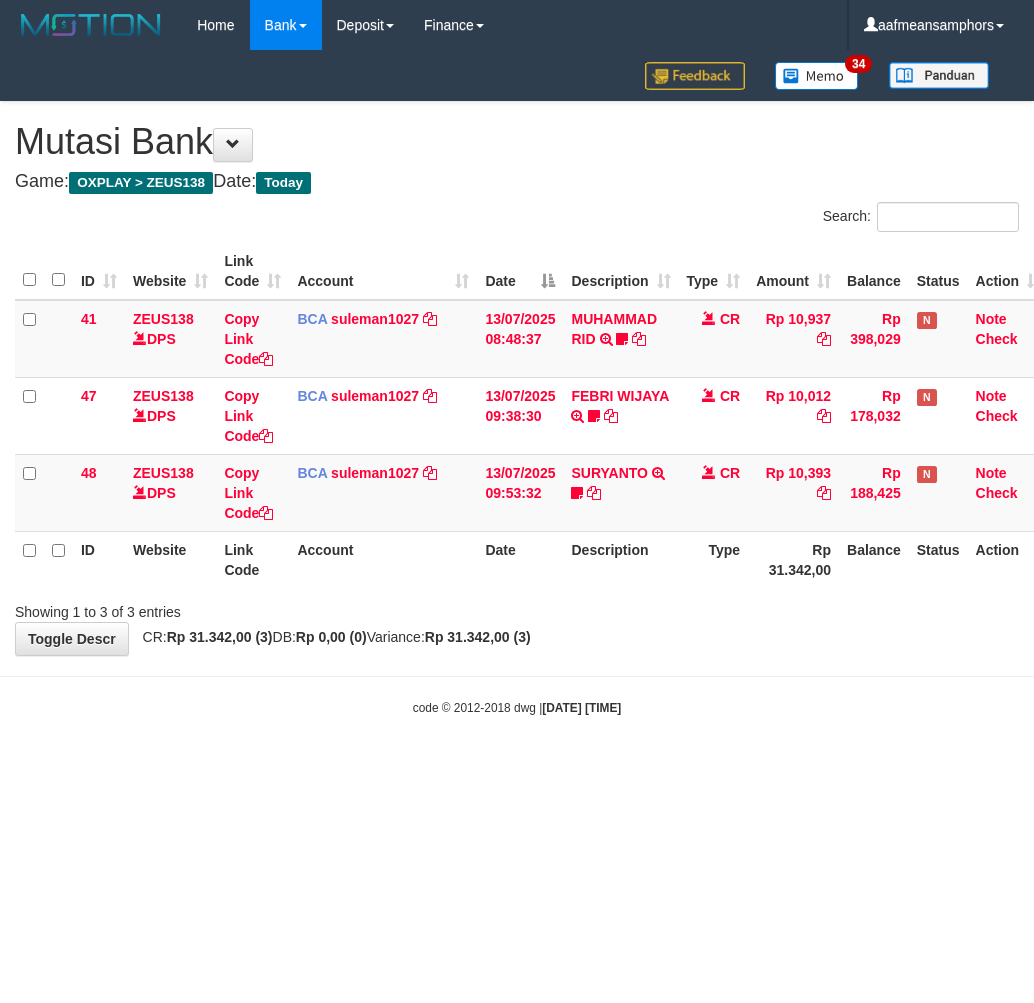 scroll, scrollTop: 0, scrollLeft: 0, axis: both 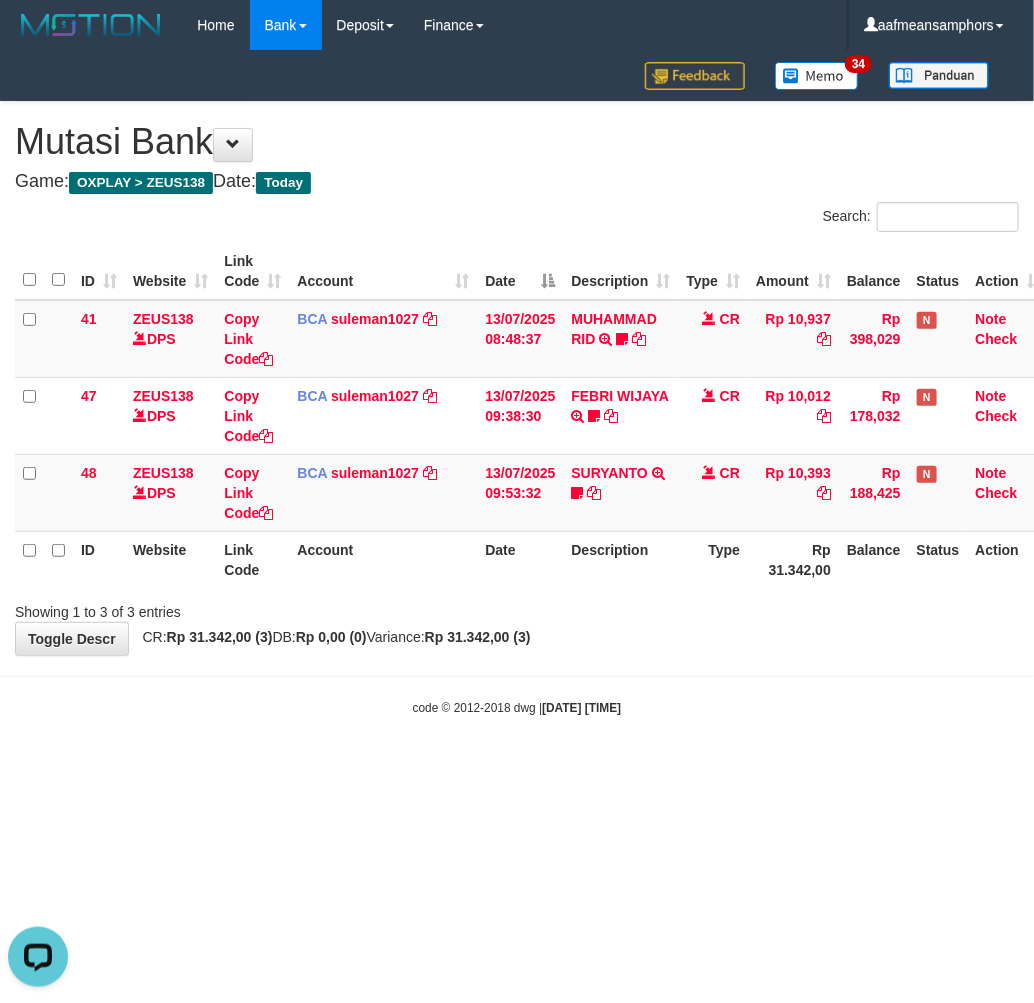 drag, startPoint x: 683, startPoint y: 782, endPoint x: 675, endPoint y: 743, distance: 39.812057 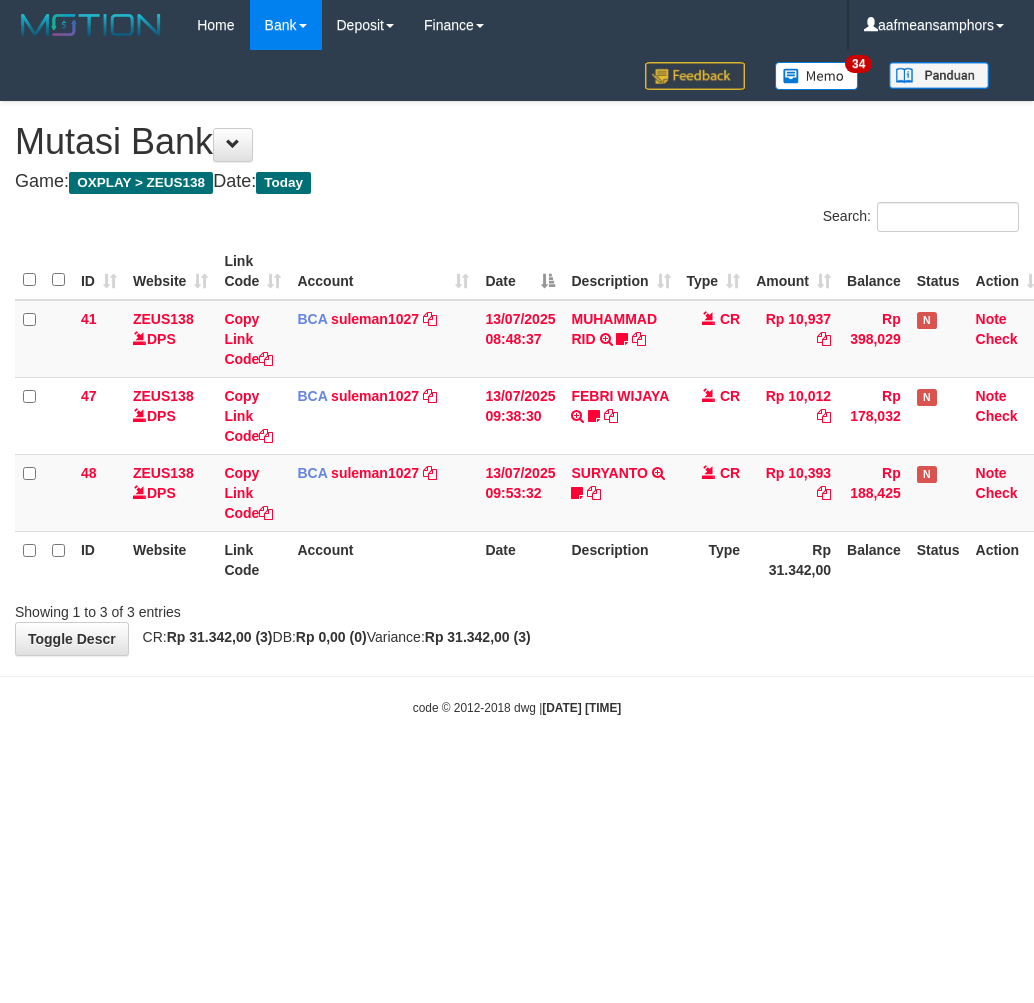 scroll, scrollTop: 0, scrollLeft: 0, axis: both 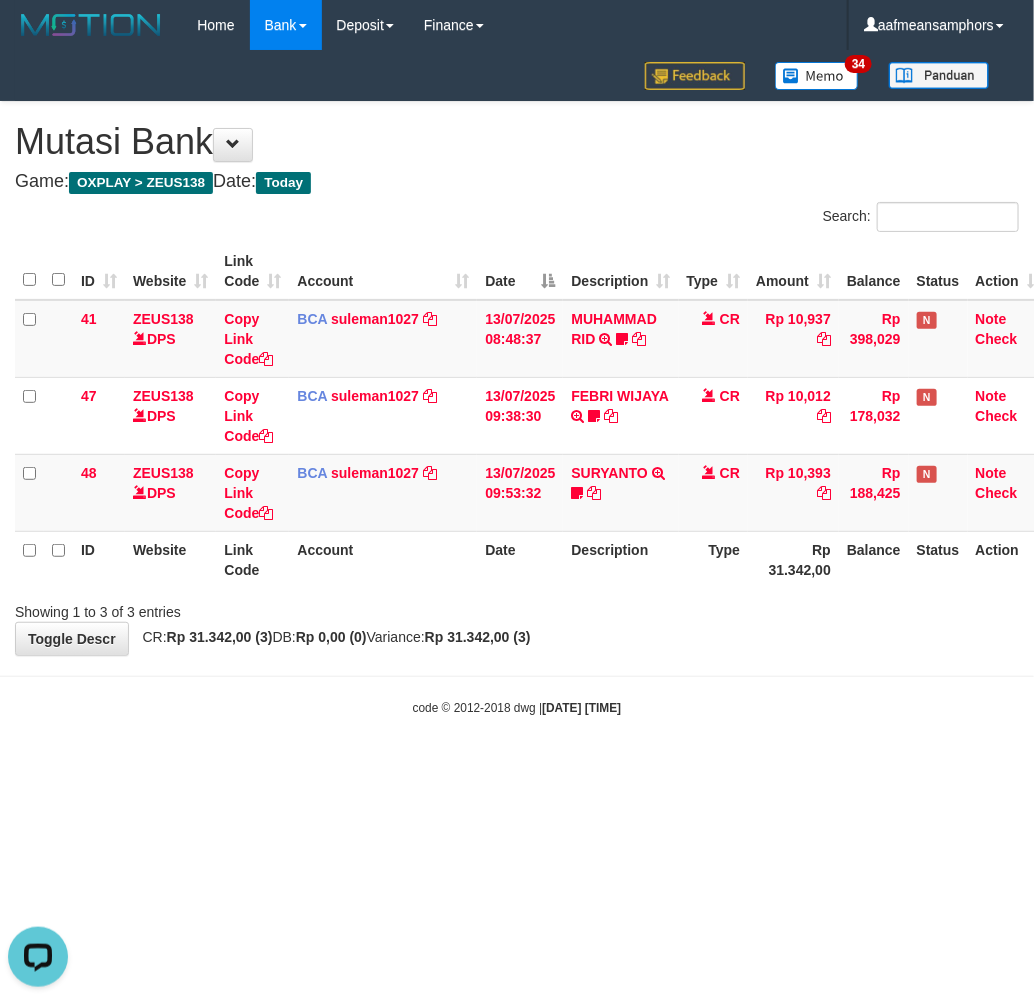 click on "**********" at bounding box center (517, 378) 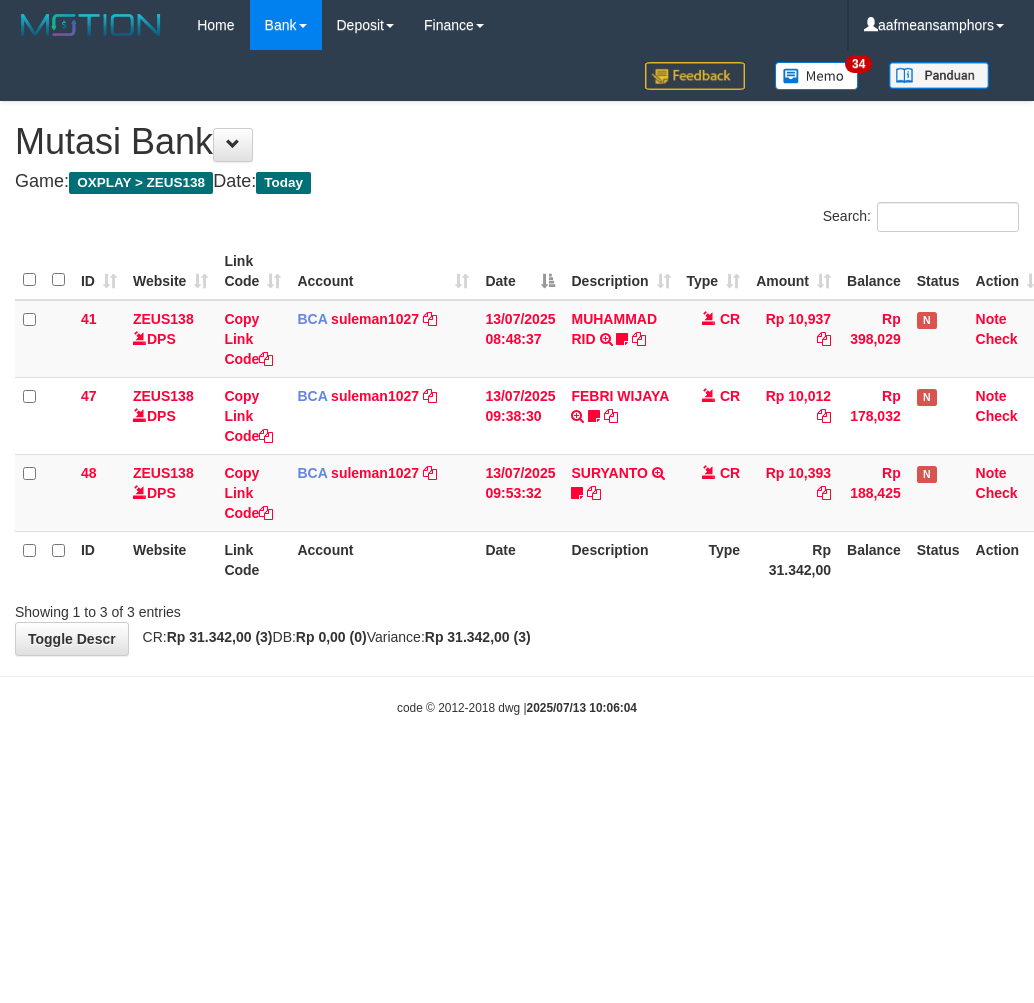 scroll, scrollTop: 0, scrollLeft: 0, axis: both 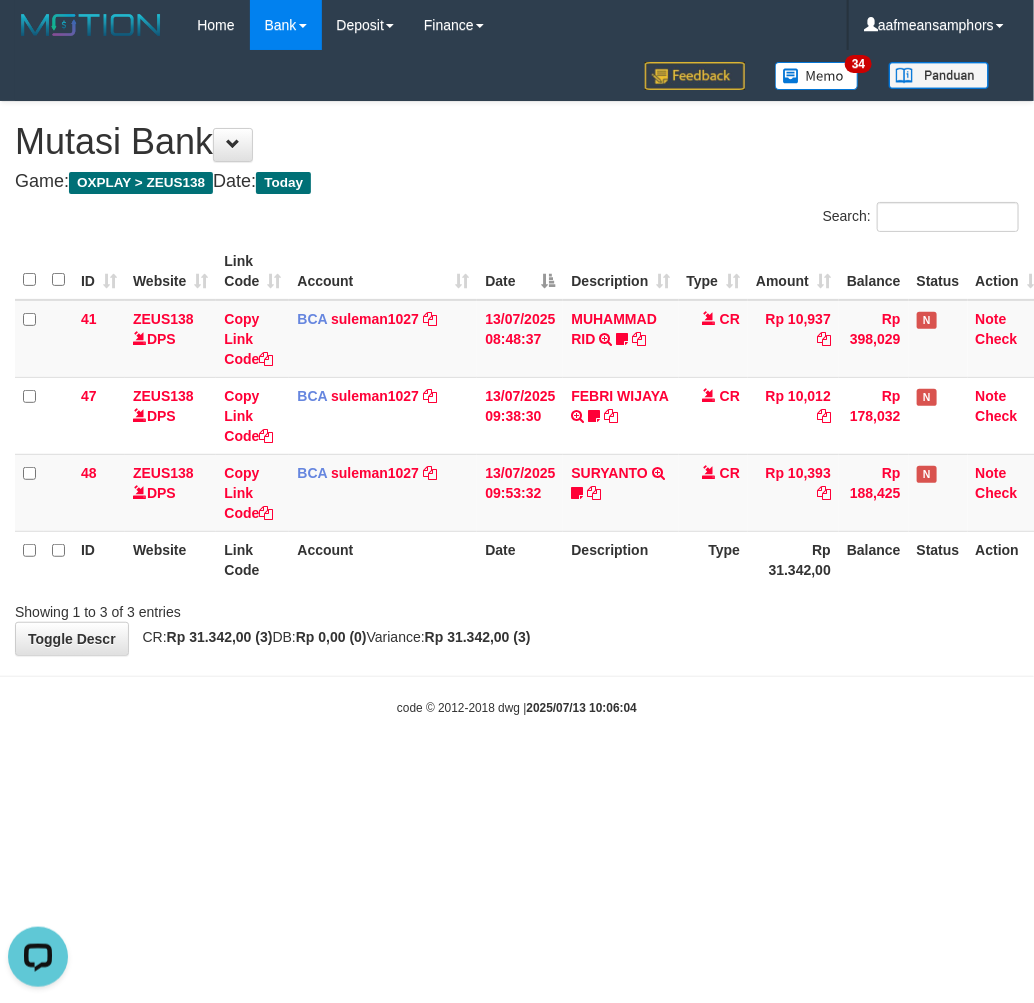 click on "Toggle navigation
Home
Bank
Account List
Load
By Website
Group
[OXPLAY]													ZEUS138
By Load Group (DPS)" at bounding box center [517, 383] 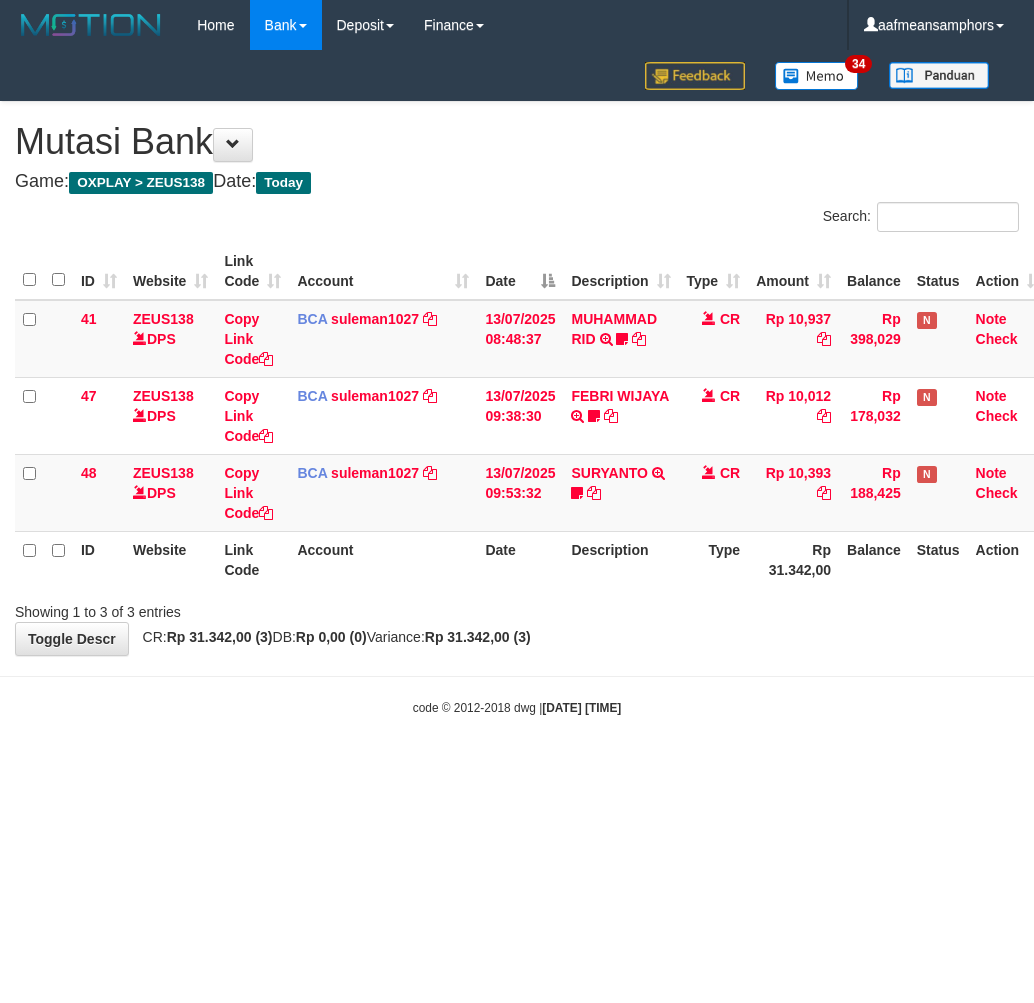 scroll, scrollTop: 0, scrollLeft: 0, axis: both 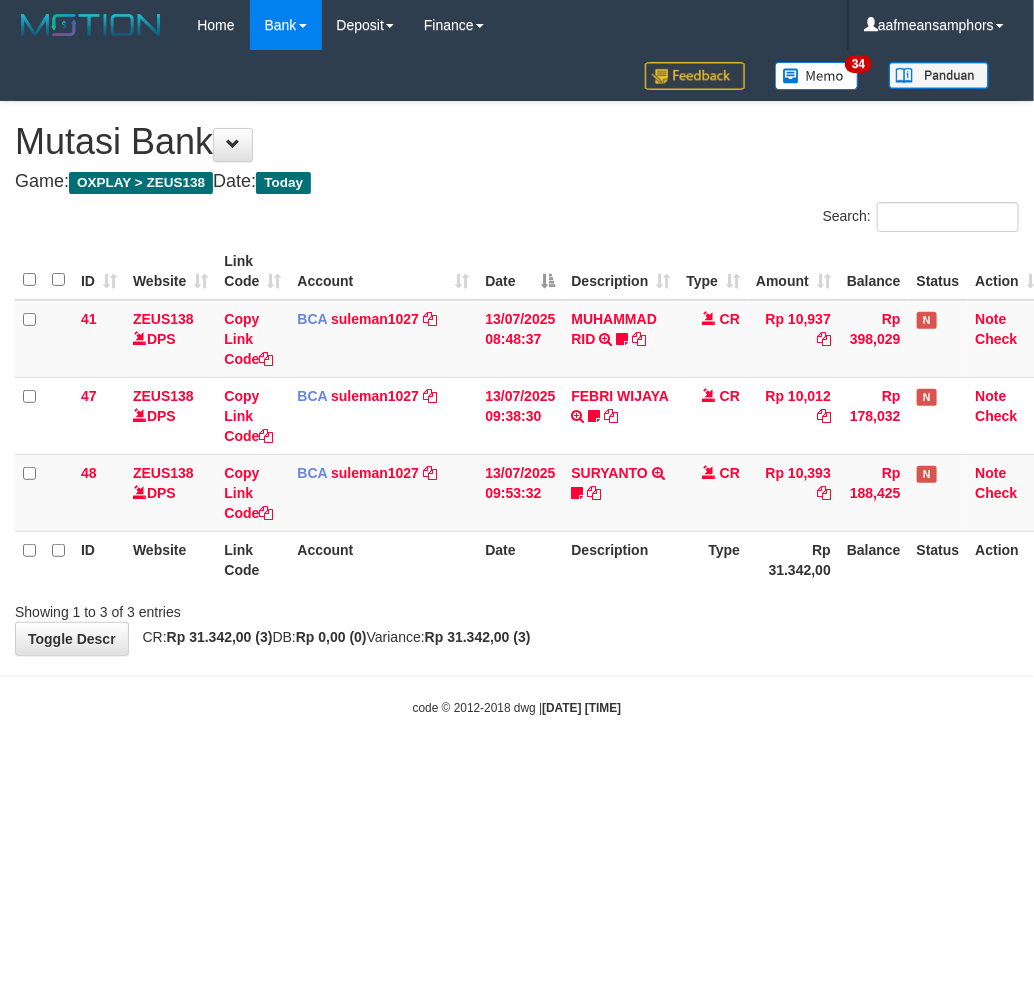 drag, startPoint x: 0, startPoint y: 0, endPoint x: 801, endPoint y: 644, distance: 1027.7826 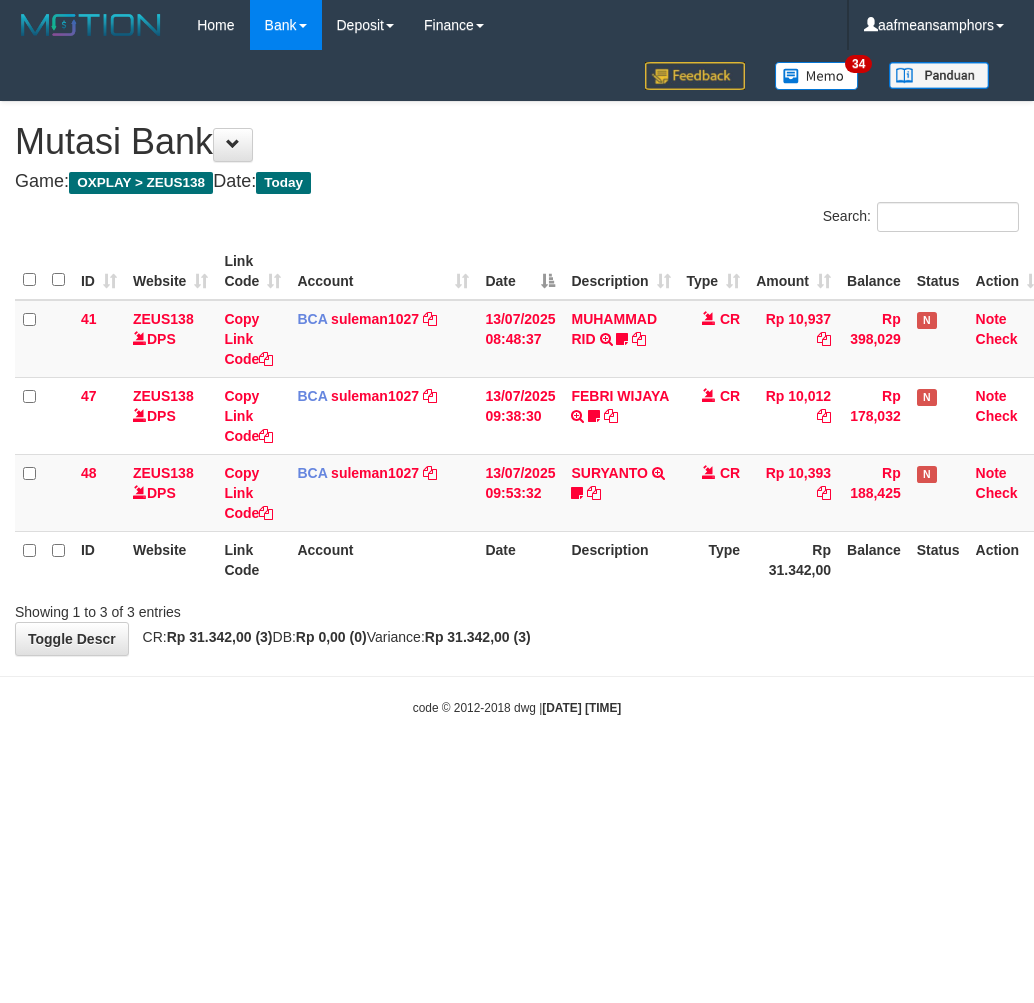 scroll, scrollTop: 0, scrollLeft: 0, axis: both 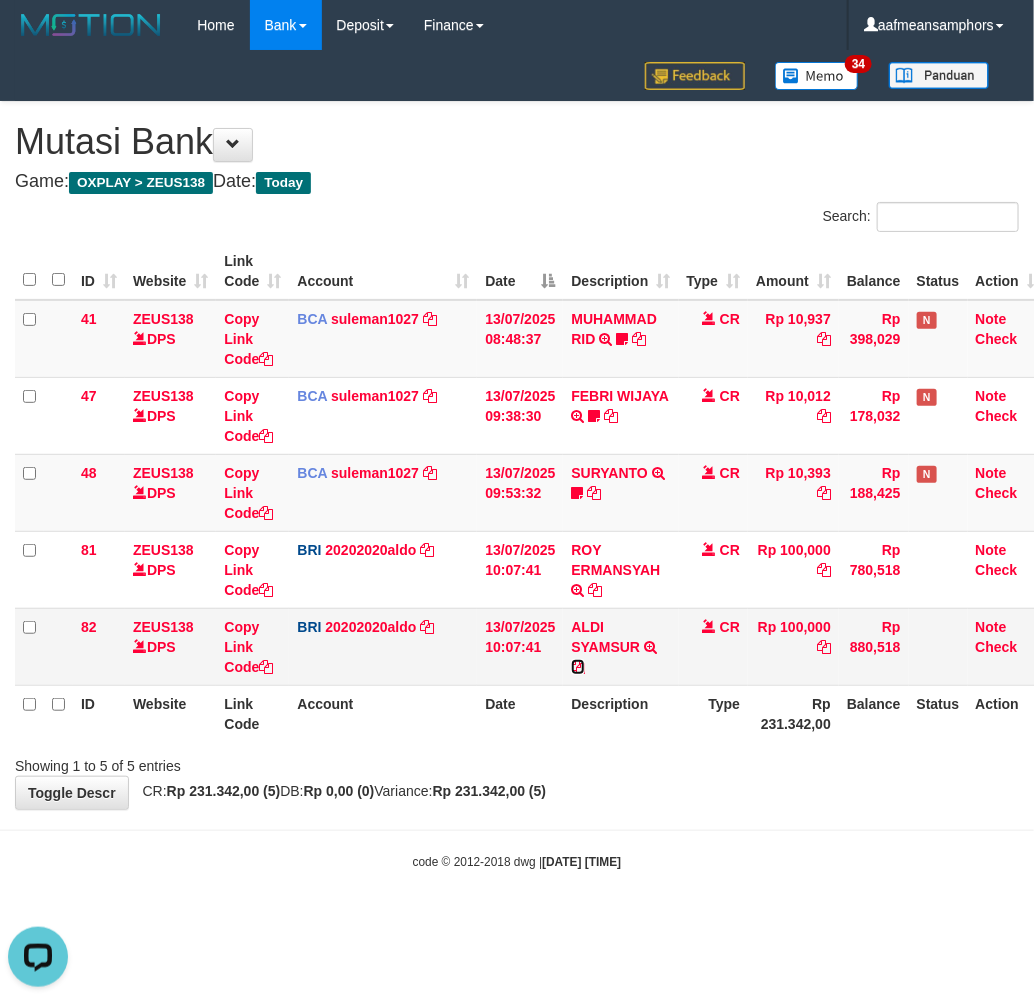 drag, startPoint x: 580, startPoint y: 667, endPoint x: 713, endPoint y: 667, distance: 133 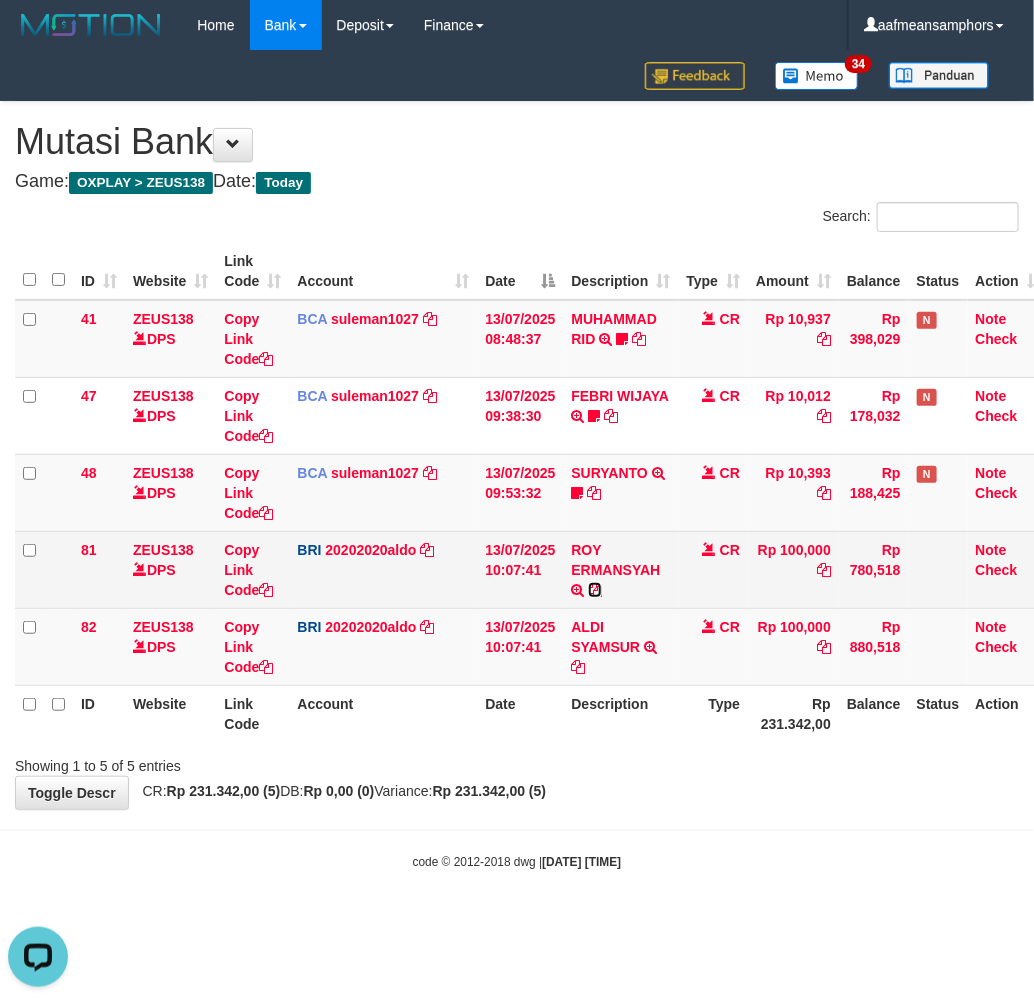 click at bounding box center [595, 590] 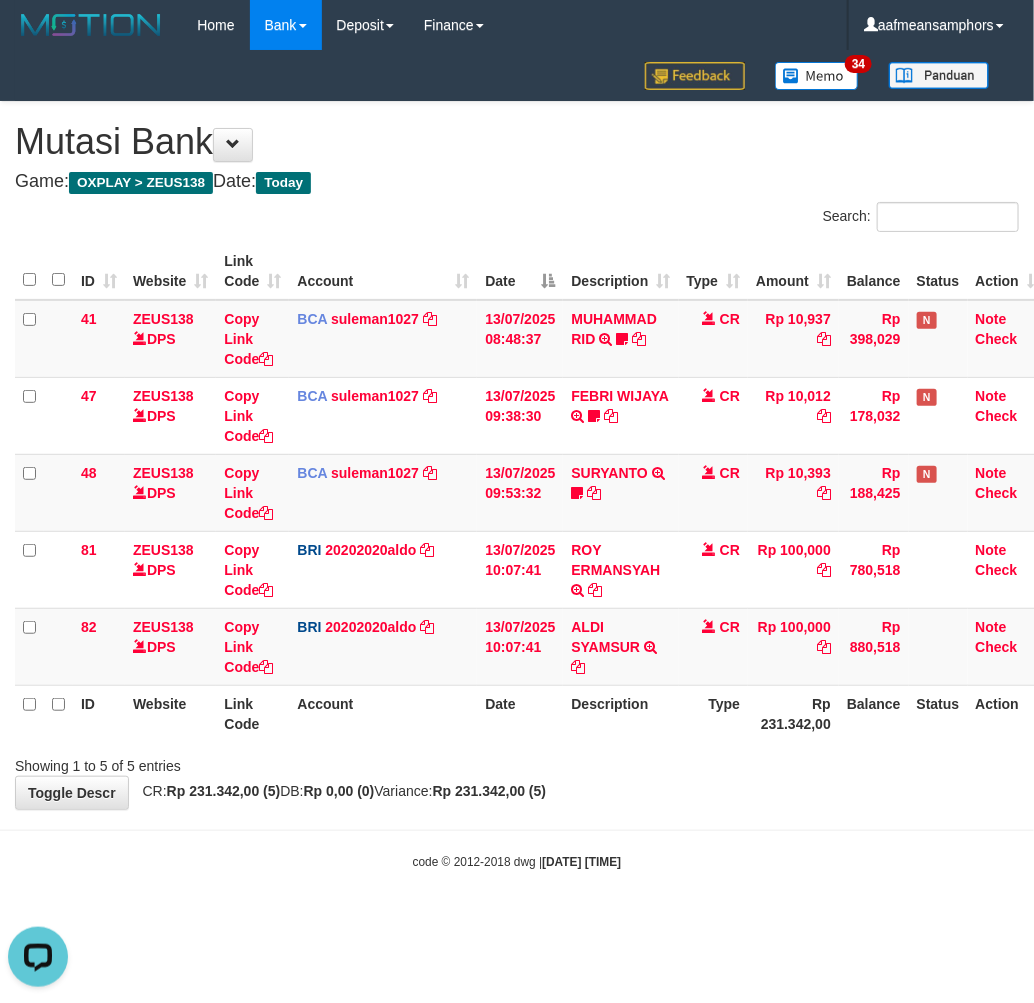 drag, startPoint x: 627, startPoint y: 752, endPoint x: 647, endPoint y: 753, distance: 20.024984 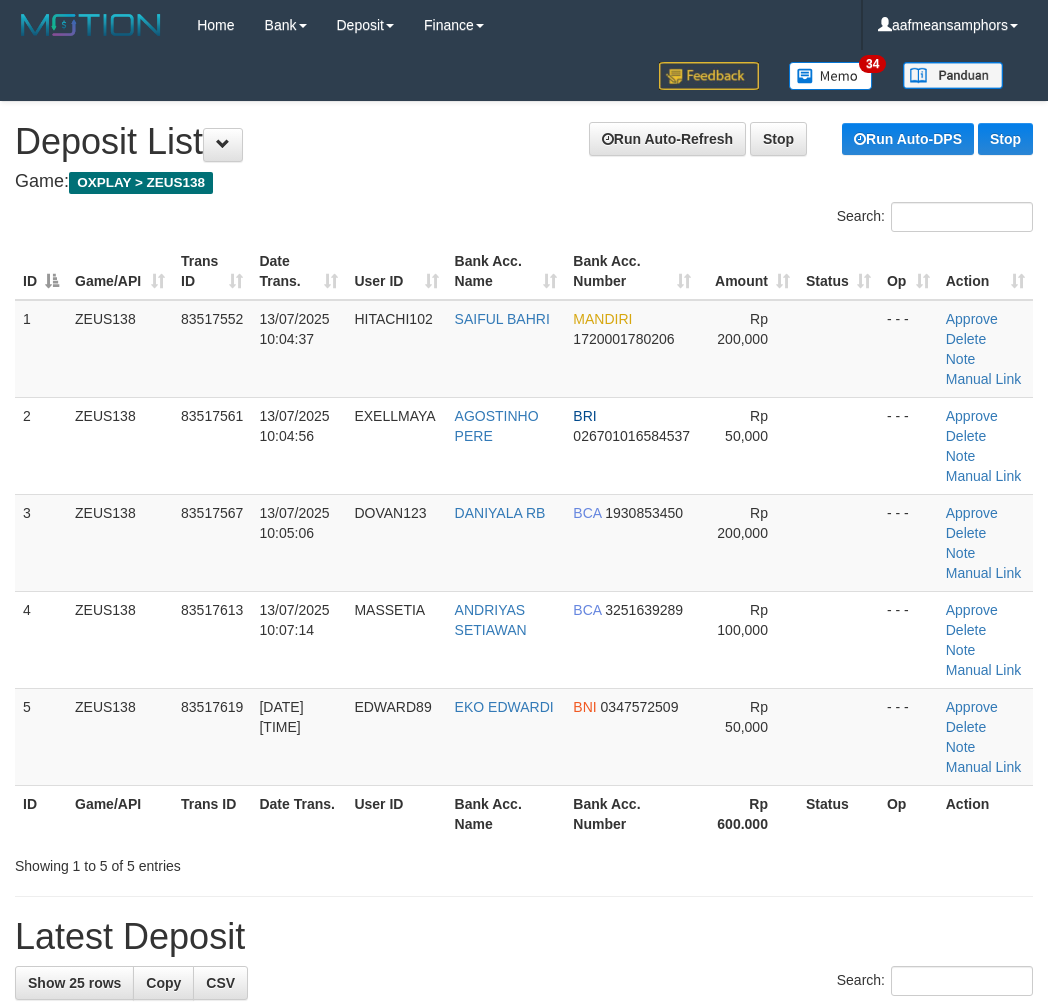 scroll, scrollTop: 111, scrollLeft: 0, axis: vertical 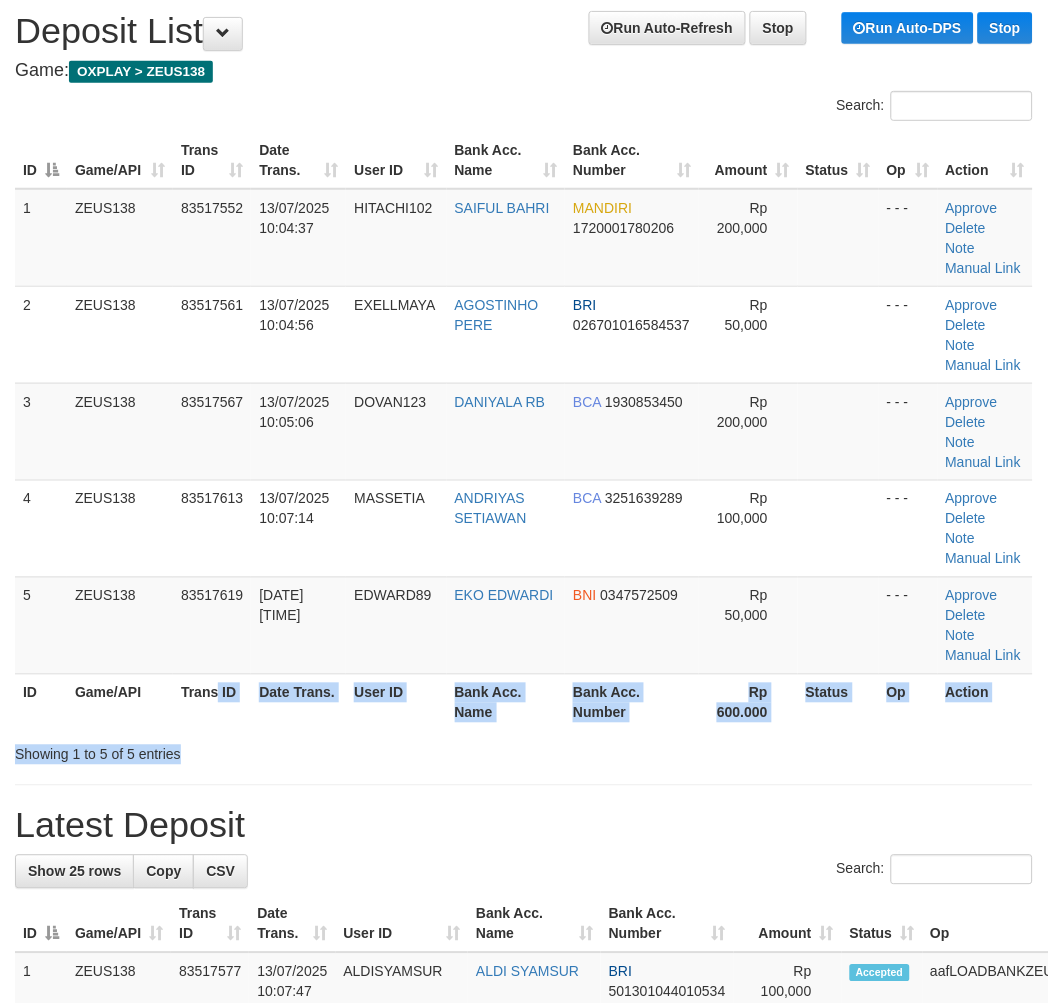 drag, startPoint x: 531, startPoint y: 740, endPoint x: 242, endPoint y: 685, distance: 294.187 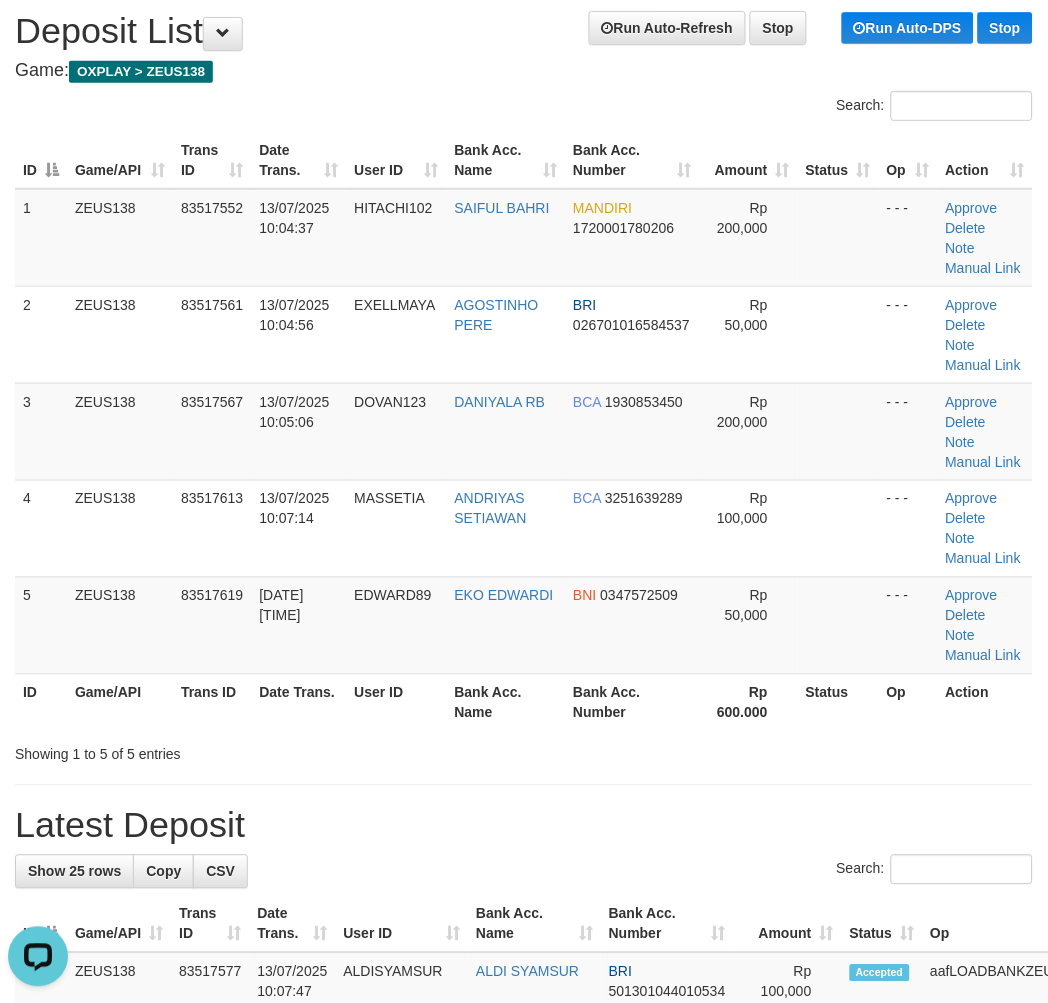 scroll, scrollTop: 0, scrollLeft: 0, axis: both 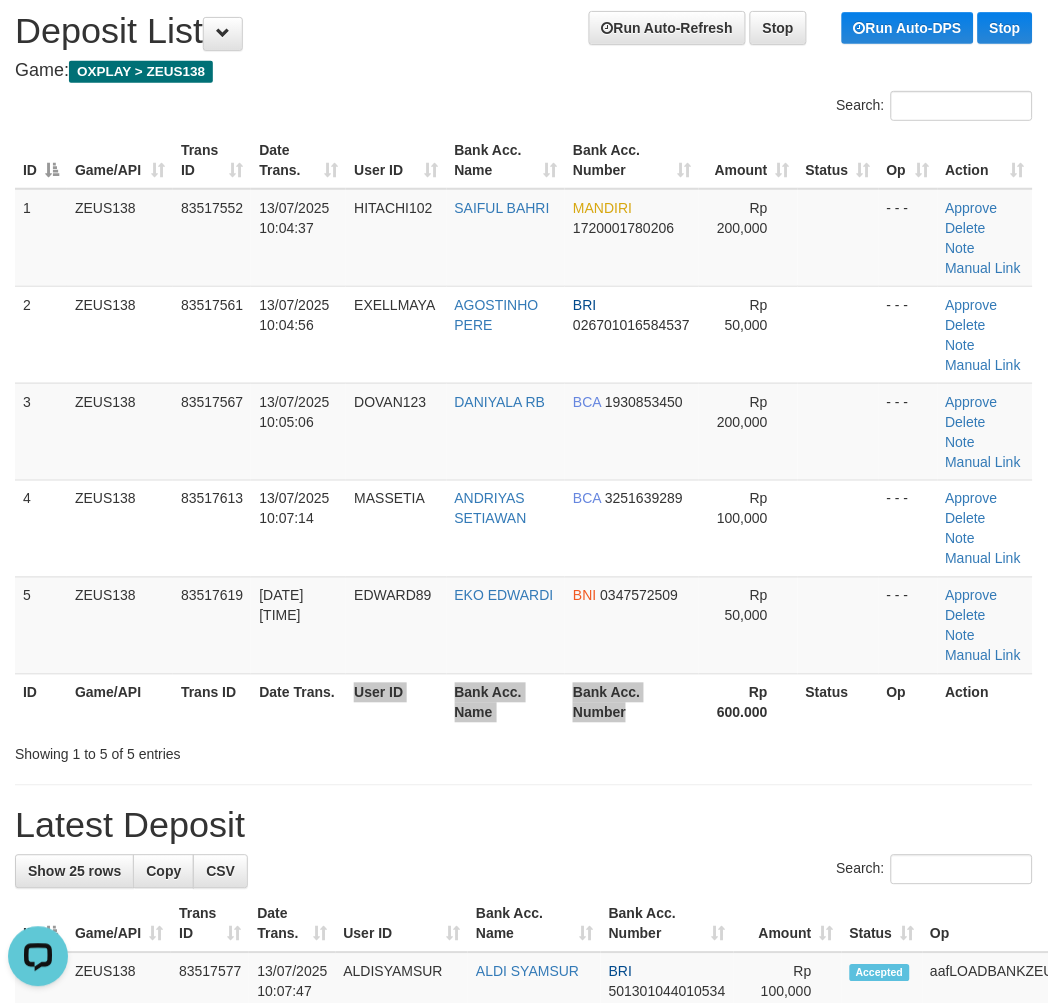 click on "ID Game/API Trans ID Date Trans. User ID Bank Acc. Name Bank Acc. Number Rp 600.000 Status Op Action" at bounding box center [524, 702] 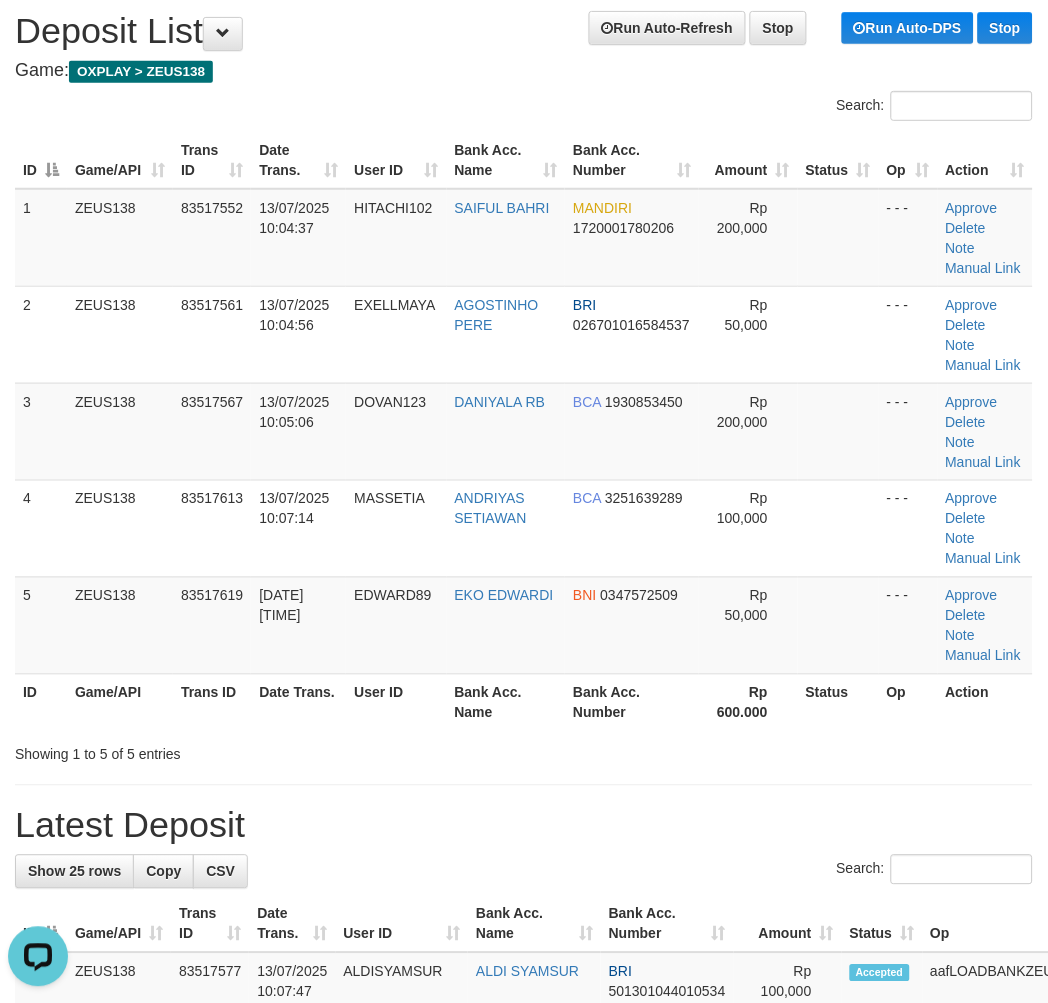 scroll, scrollTop: 645, scrollLeft: 0, axis: vertical 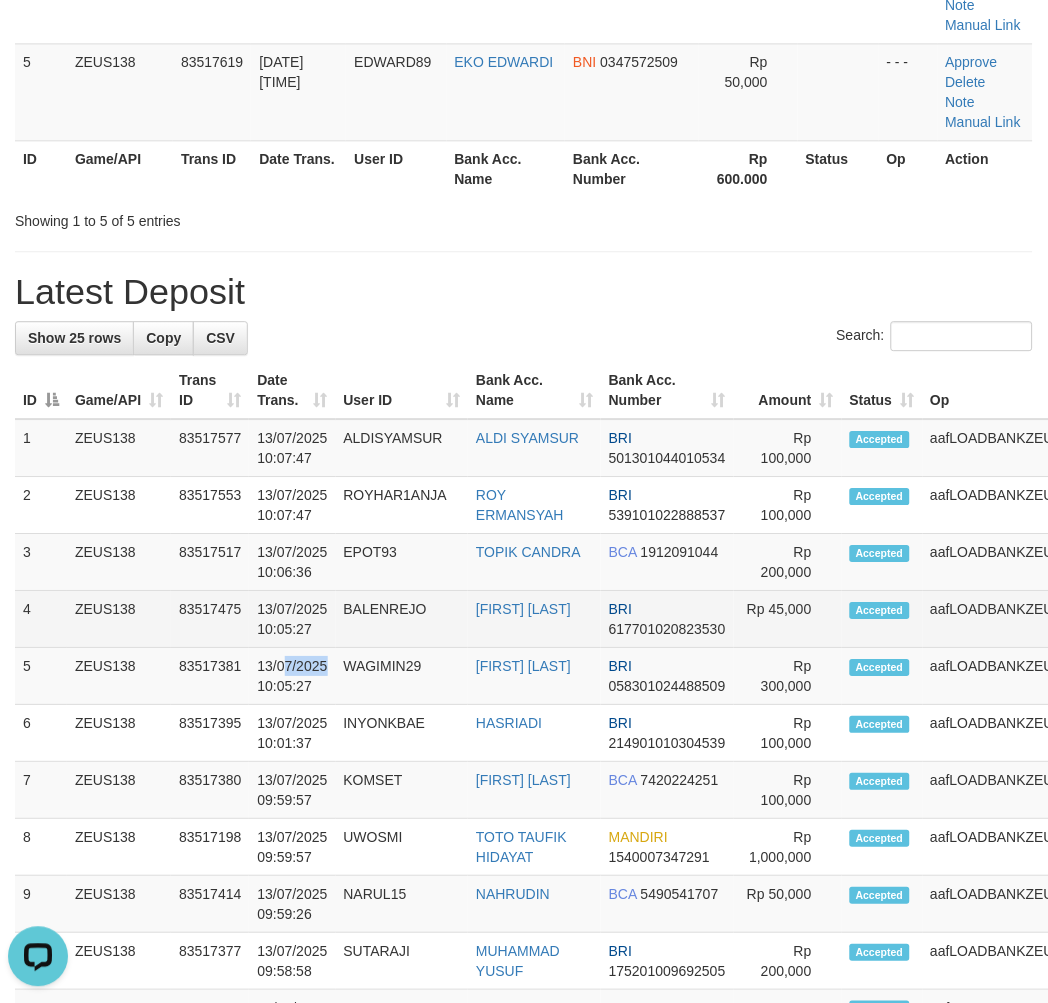 drag, startPoint x: 326, startPoint y: 661, endPoint x: 103, endPoint y: 615, distance: 227.69498 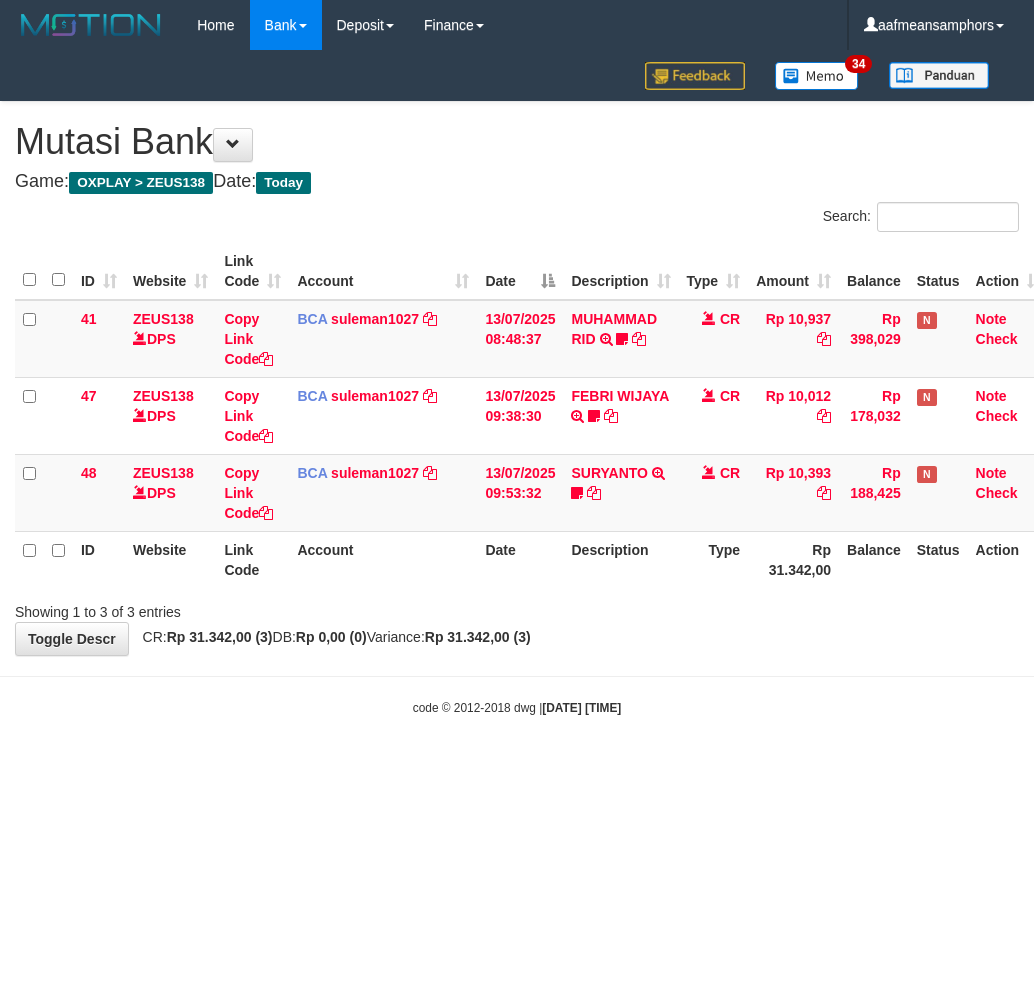 scroll, scrollTop: 0, scrollLeft: 0, axis: both 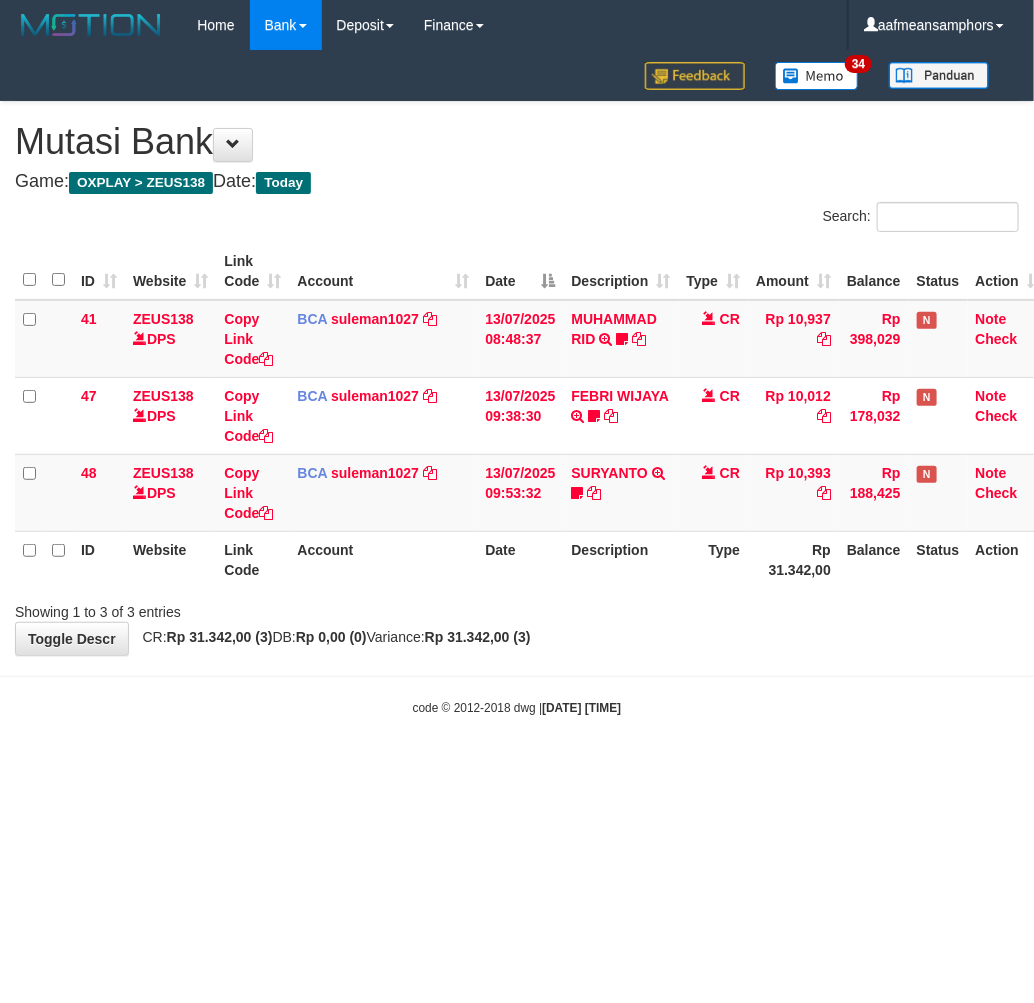 click on "Toggle navigation
Home
Bank
Account List
Load
By Website
Group
[OXPLAY]													ZEUS138
By Load Group (DPS)" at bounding box center (517, 383) 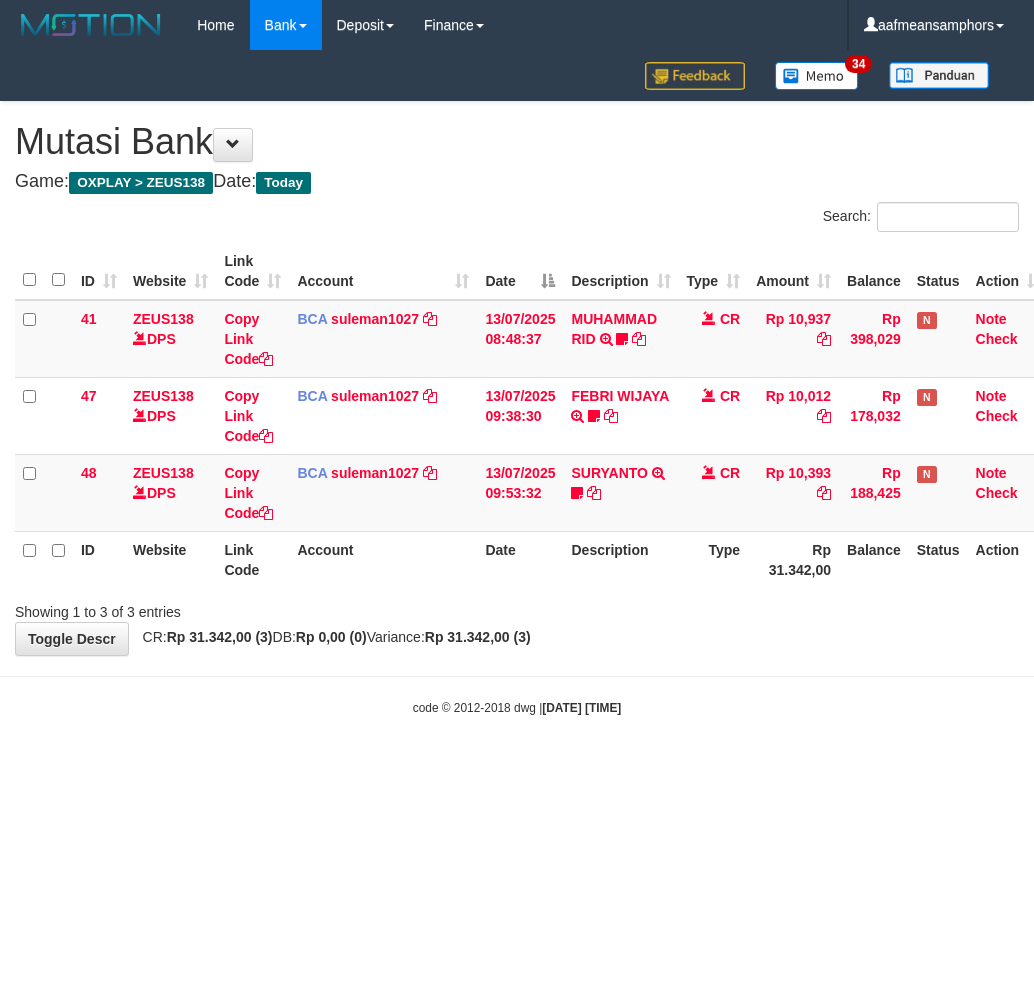 scroll, scrollTop: 0, scrollLeft: 0, axis: both 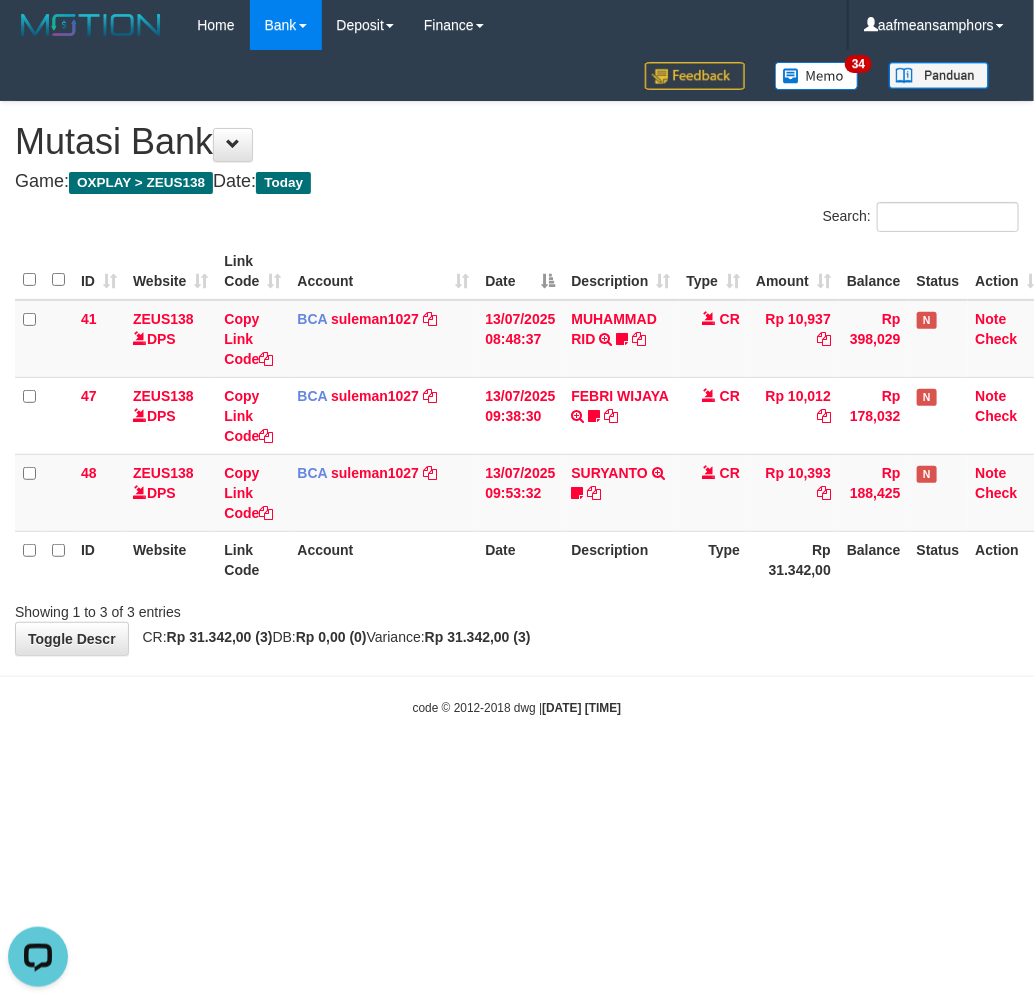 drag, startPoint x: 723, startPoint y: 736, endPoint x: 731, endPoint y: 652, distance: 84.38009 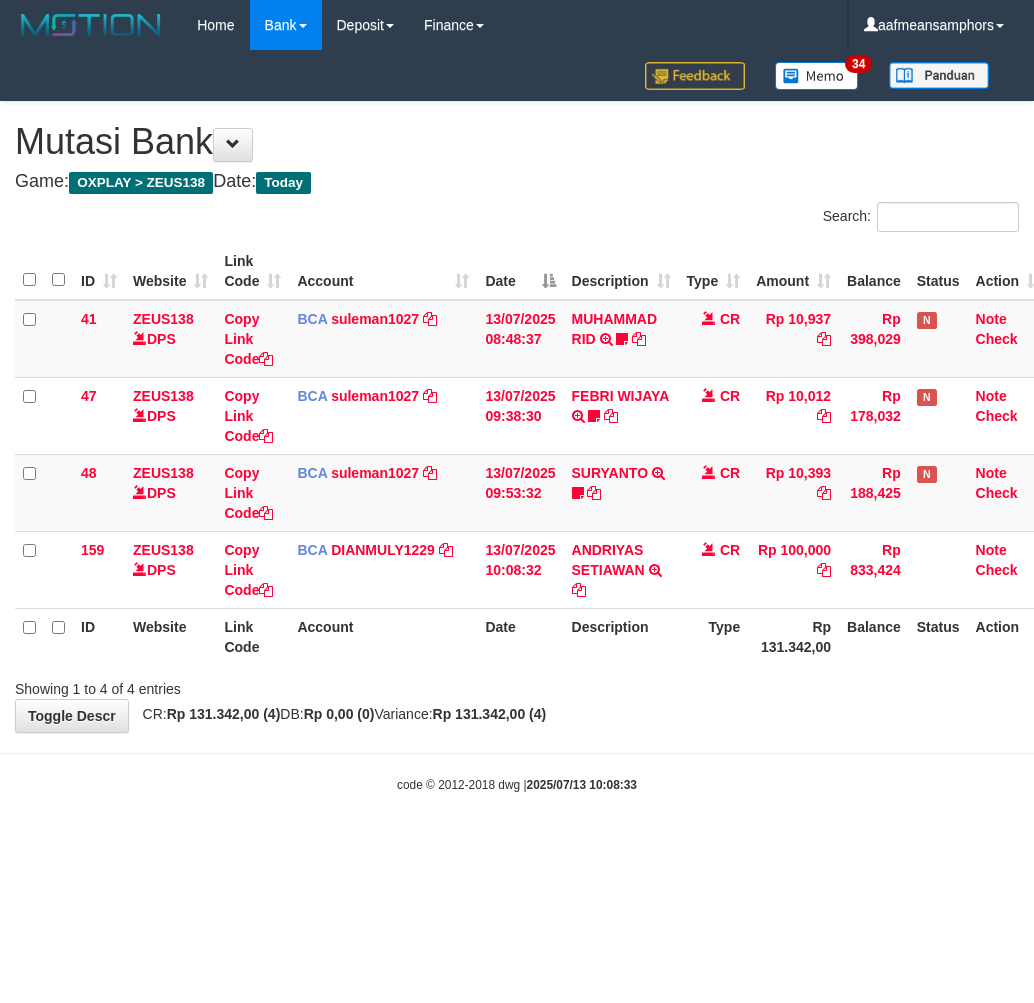 click on "Showing 1 to 4 of 4 entries" at bounding box center [517, 685] 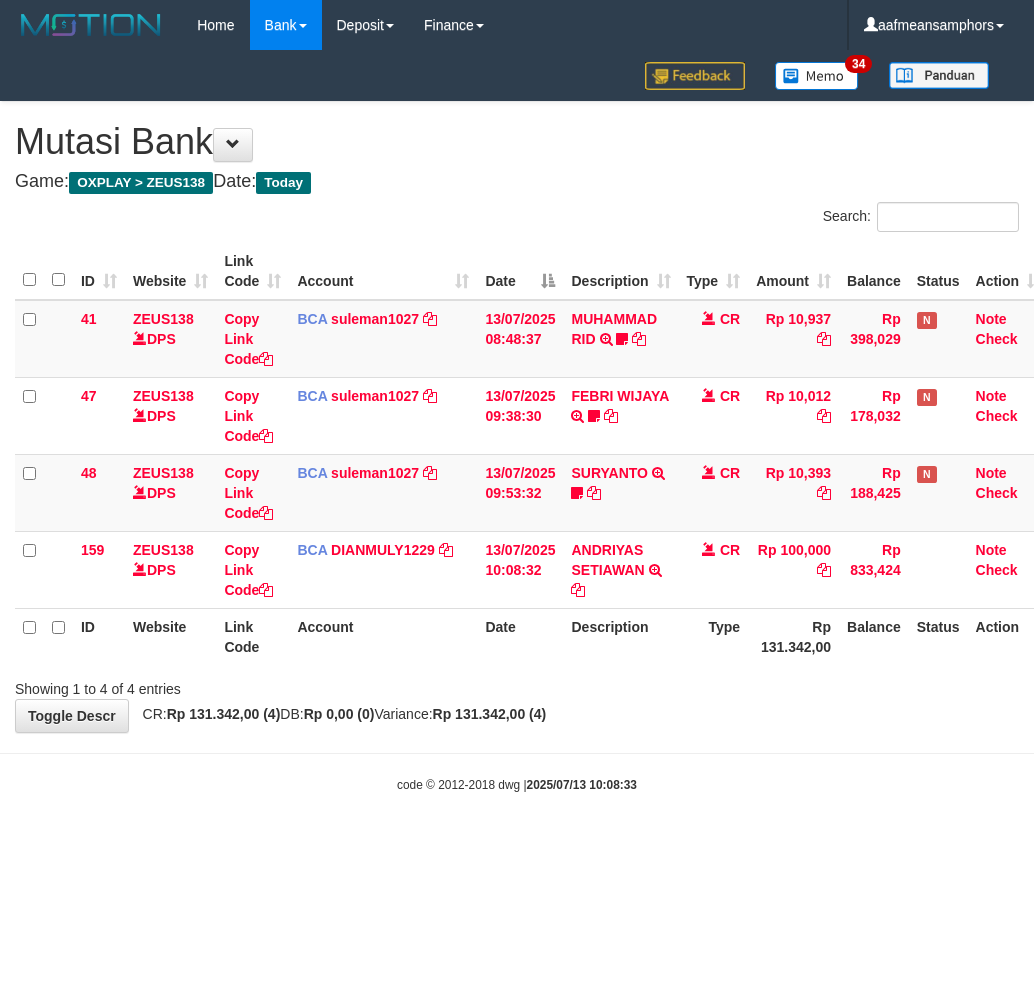 scroll, scrollTop: 0, scrollLeft: 0, axis: both 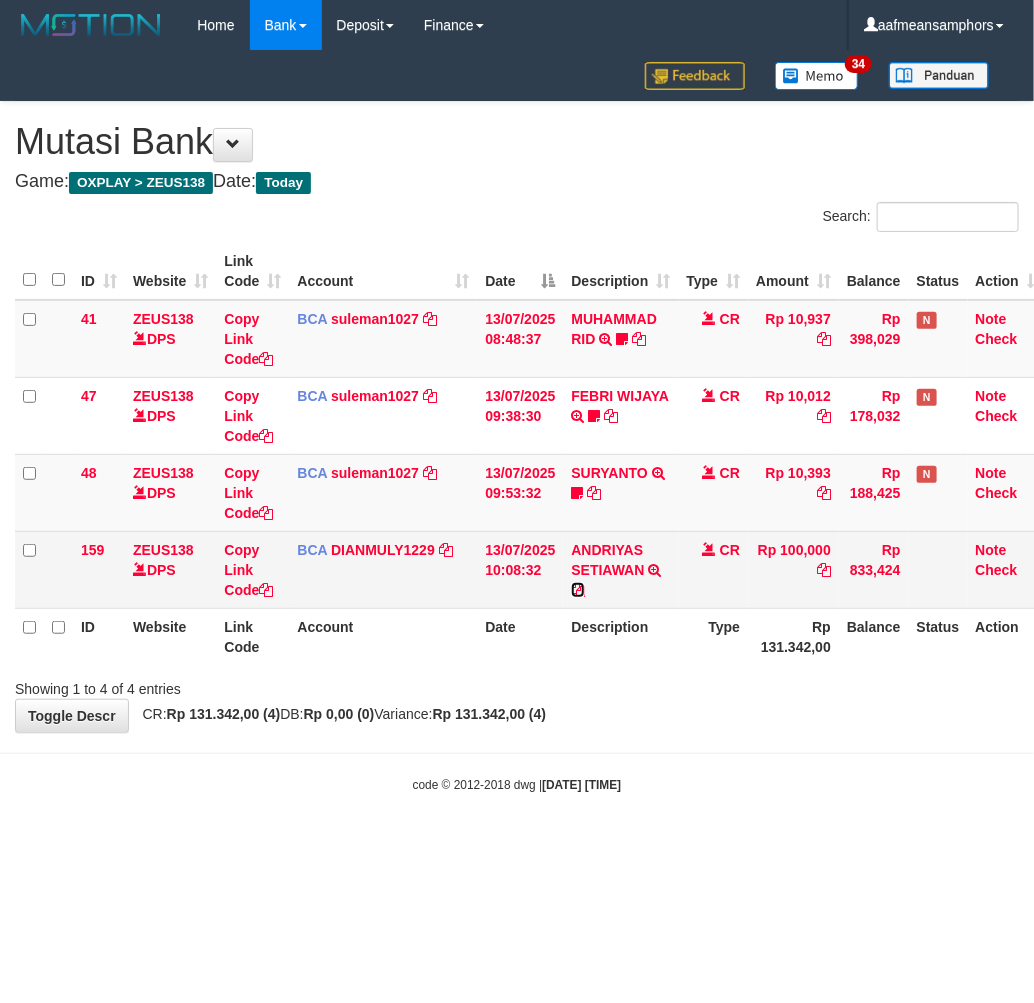 click at bounding box center [578, 590] 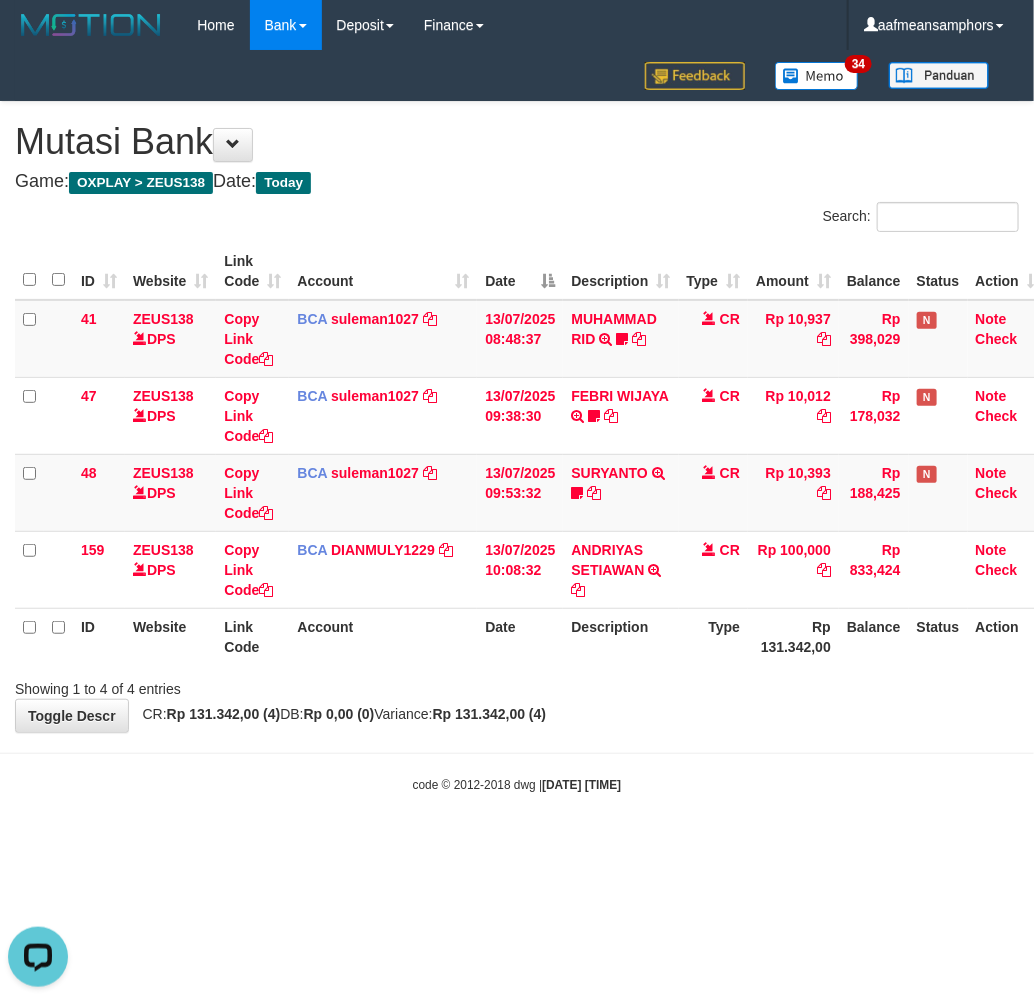 scroll, scrollTop: 0, scrollLeft: 0, axis: both 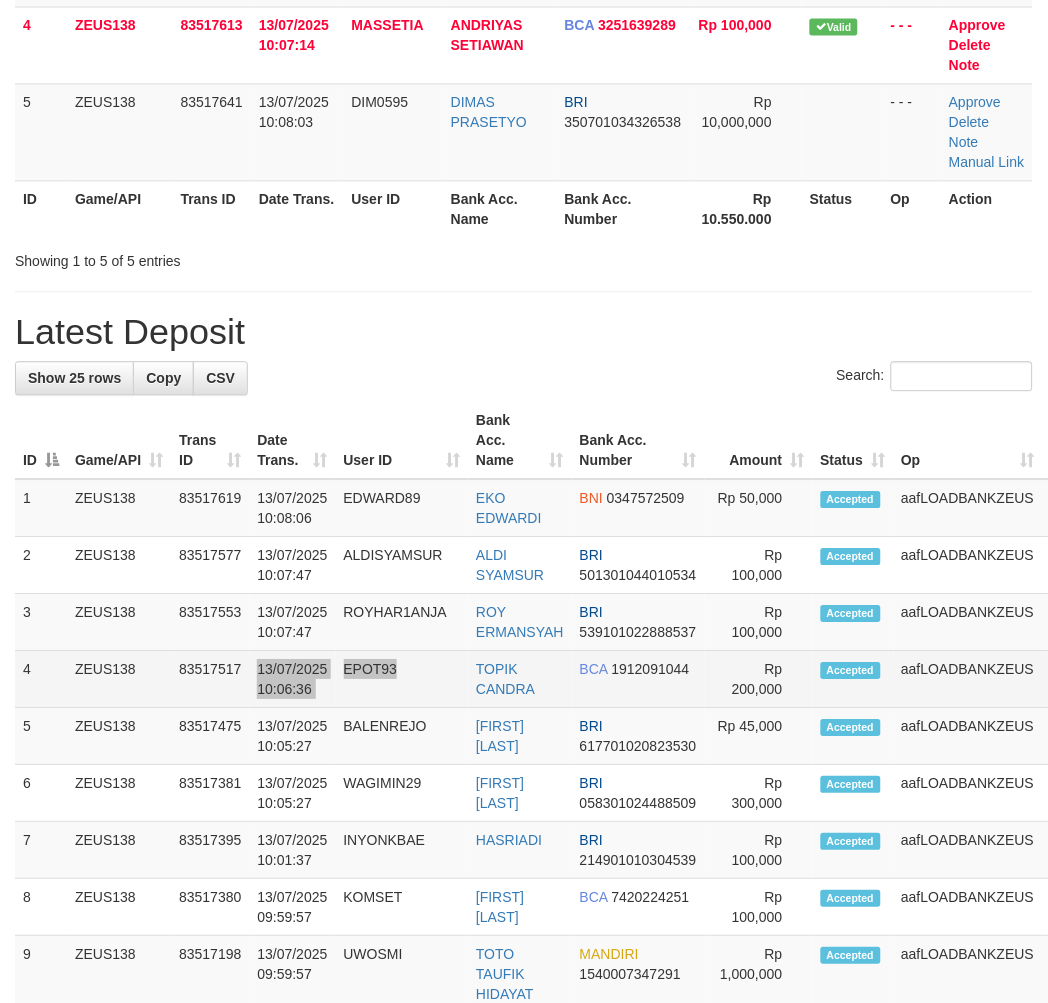click on "4
ZEUS138
55517517
[DATE] [TIME]
EPOT93
TOPIK CANDRA
BCA
1912091044
Rp 200,000
Accepted
aafLOADBANKZEUS
Note" at bounding box center (569, 680) 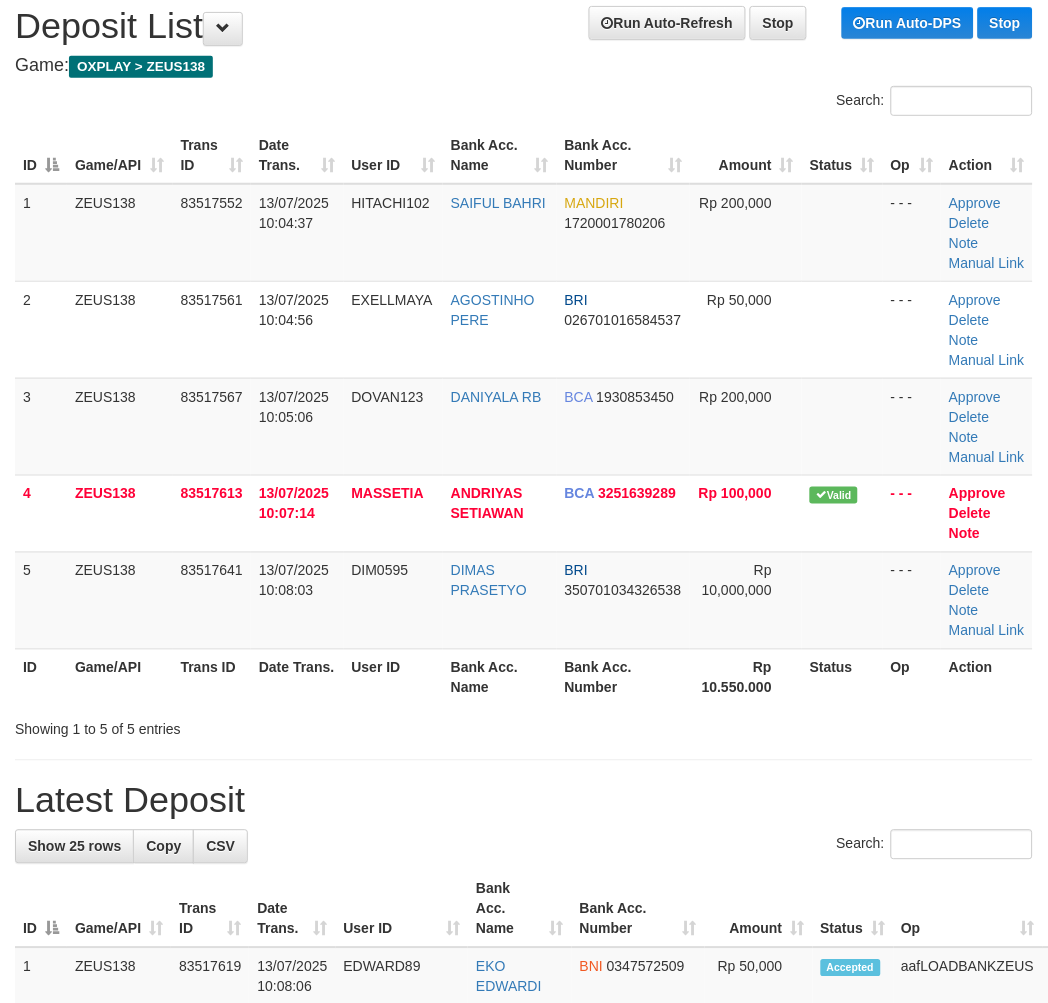 scroll, scrollTop: 1196, scrollLeft: 0, axis: vertical 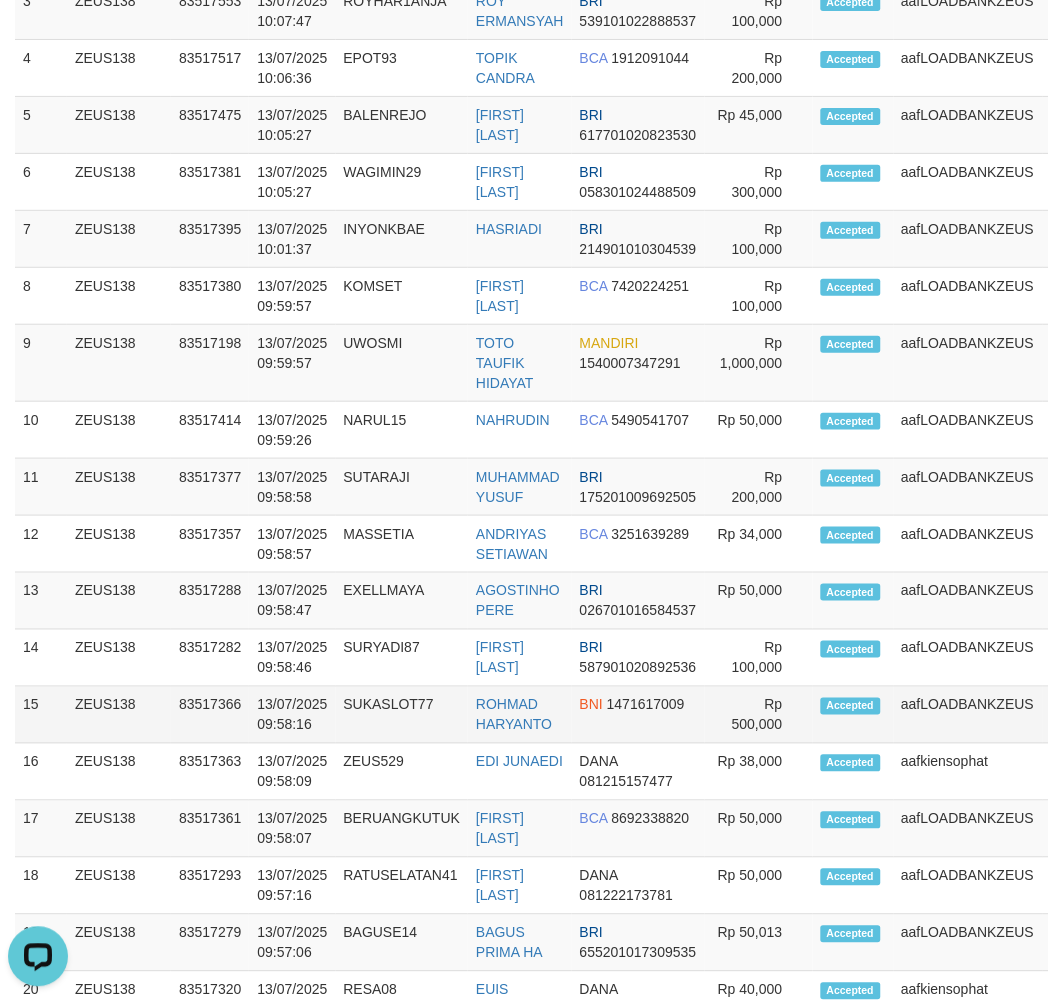 drag, startPoint x: 552, startPoint y: 654, endPoint x: 540, endPoint y: 650, distance: 12.649111 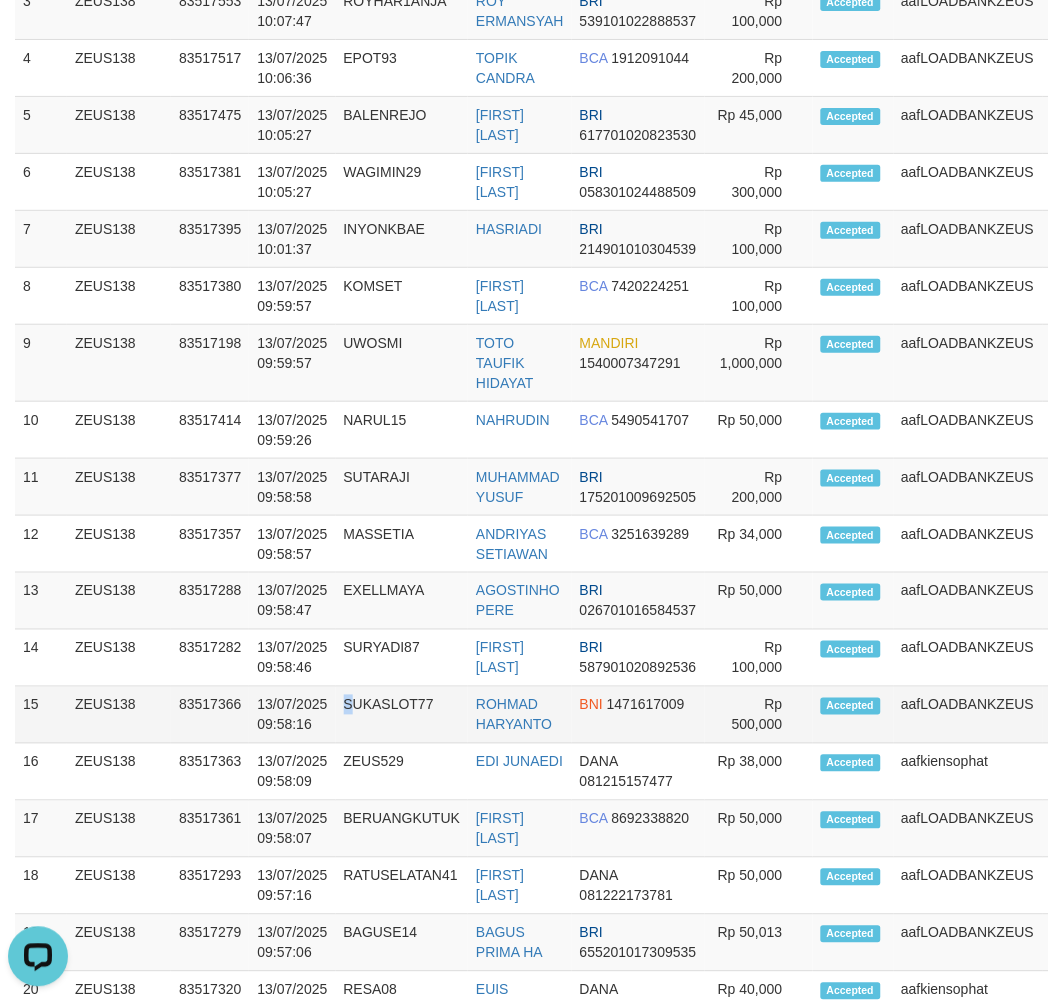 click on "13/07/2025 09:58:16" at bounding box center [292, 715] 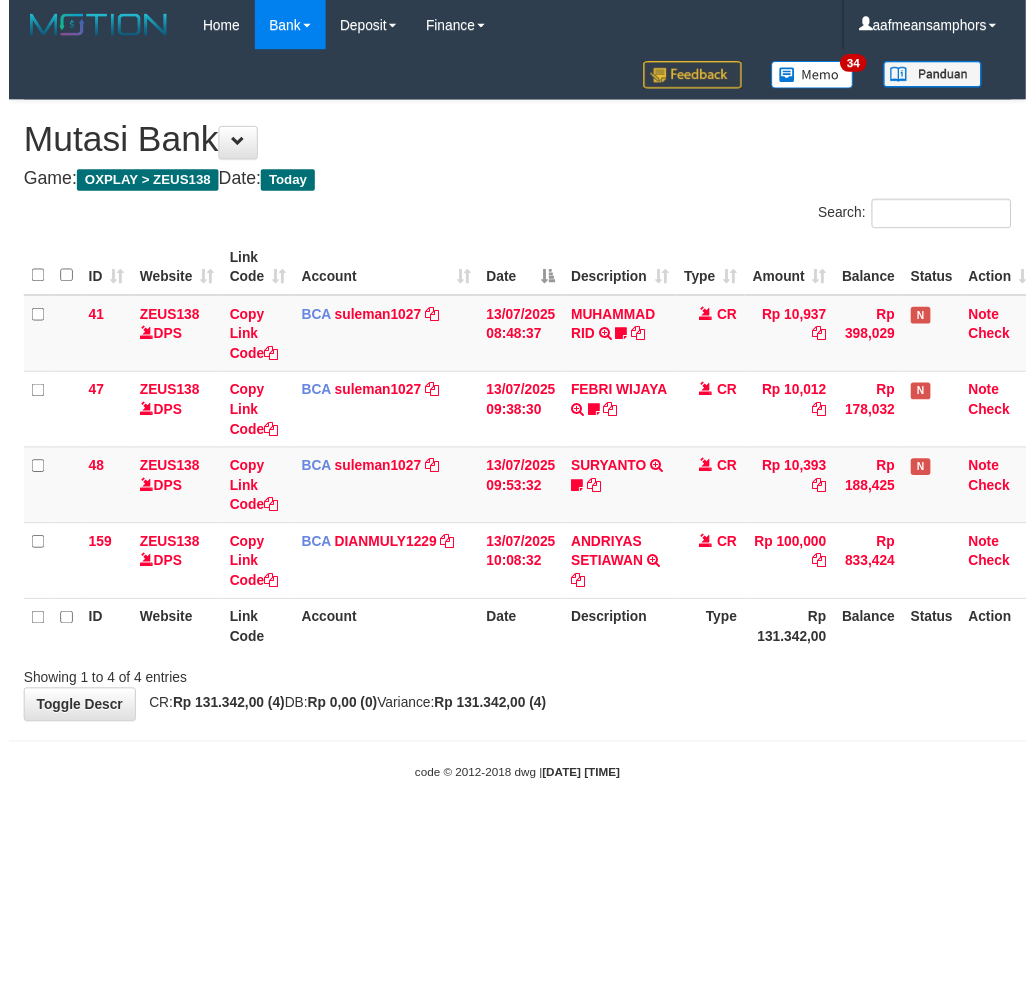scroll, scrollTop: 0, scrollLeft: 0, axis: both 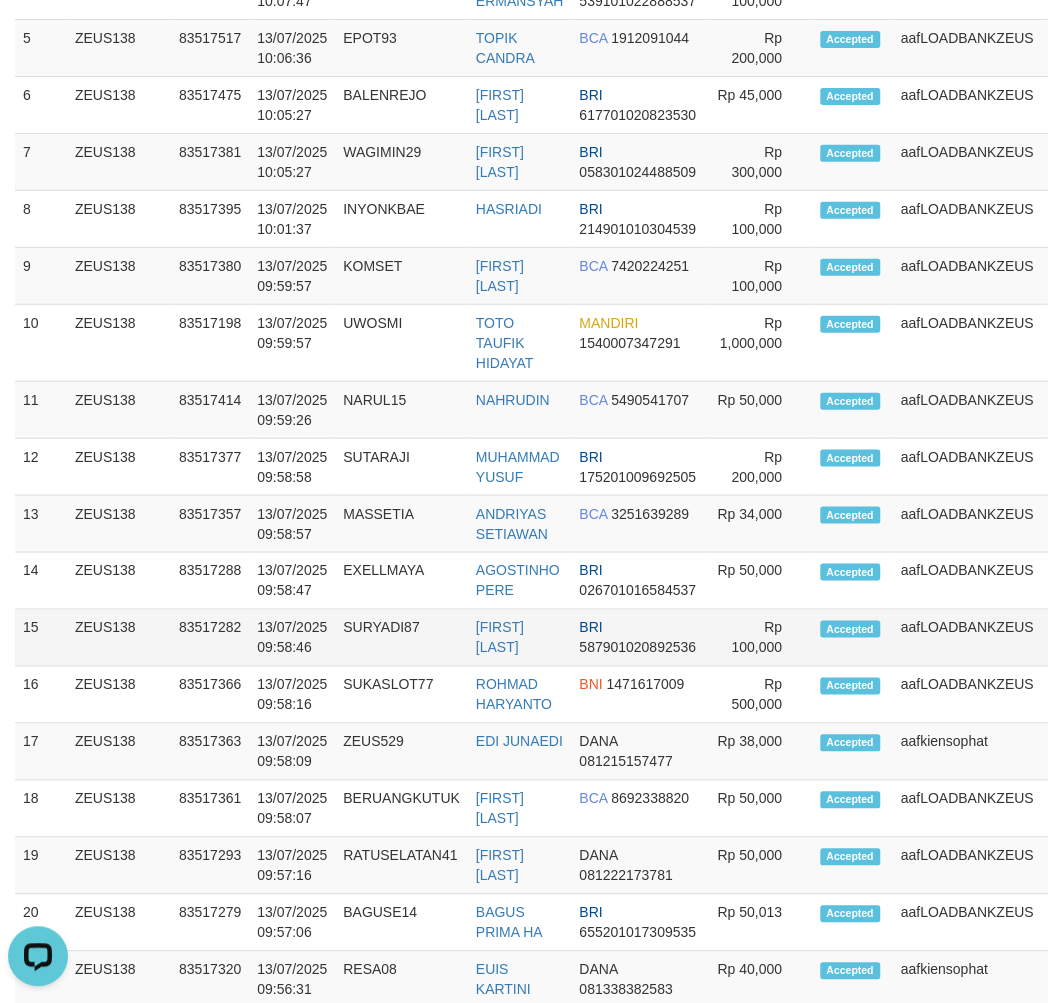 click on "83517282" at bounding box center (210, 638) 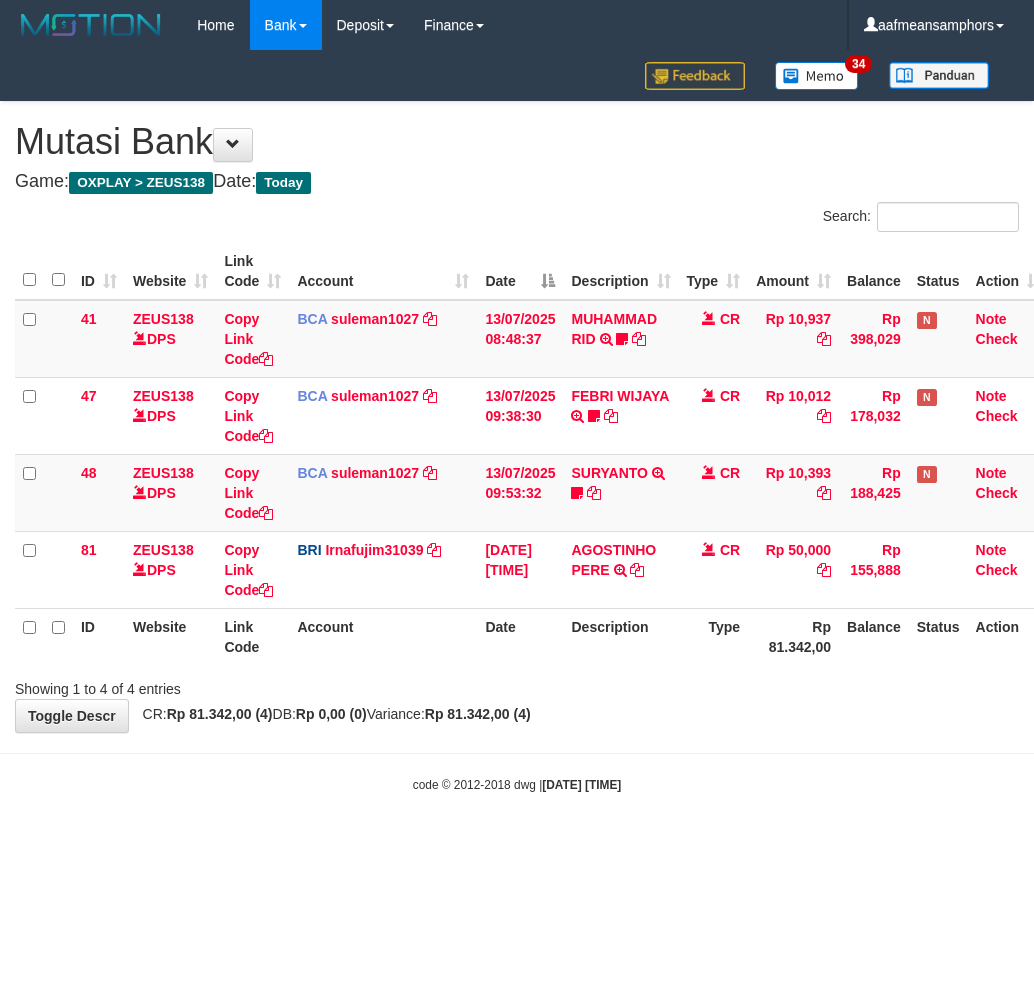 scroll, scrollTop: 0, scrollLeft: 0, axis: both 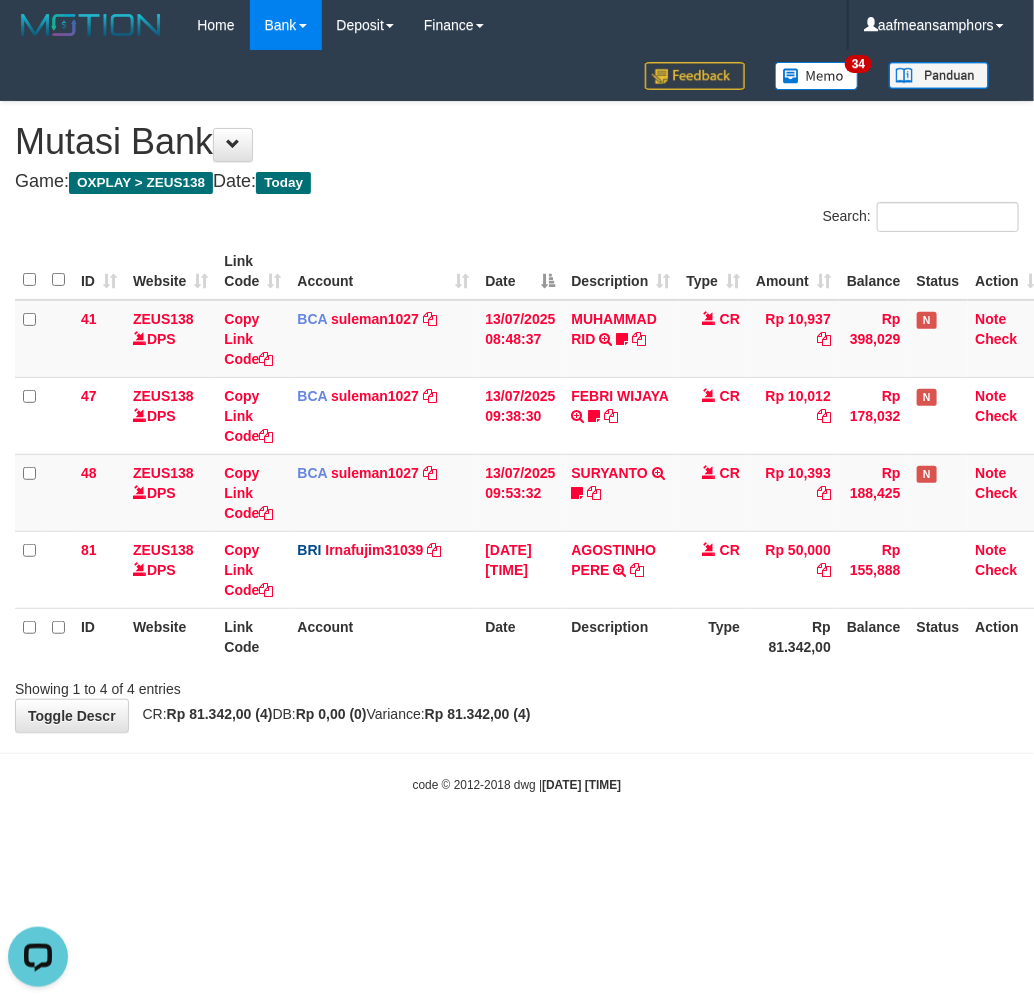click on "Type" at bounding box center (714, 636) 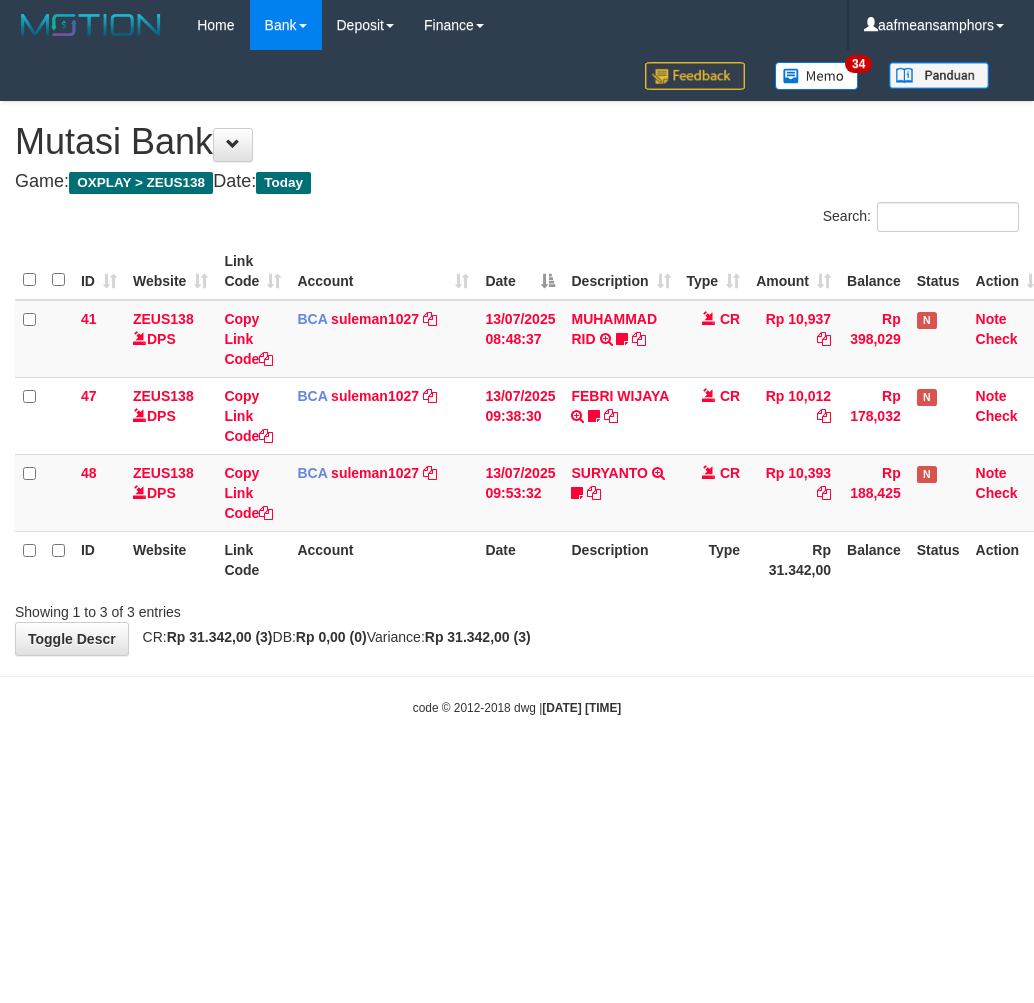 scroll, scrollTop: 0, scrollLeft: 0, axis: both 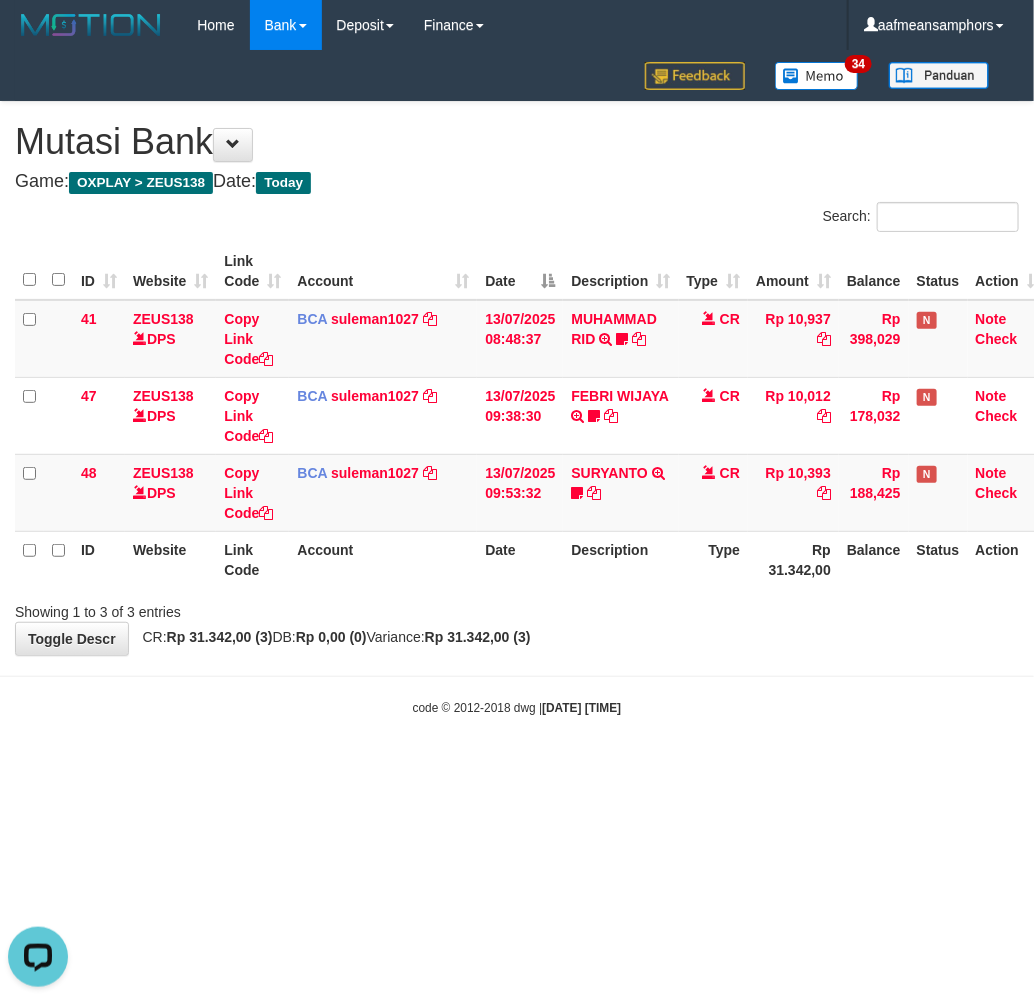 drag, startPoint x: 662, startPoint y: 621, endPoint x: 685, endPoint y: 611, distance: 25.079872 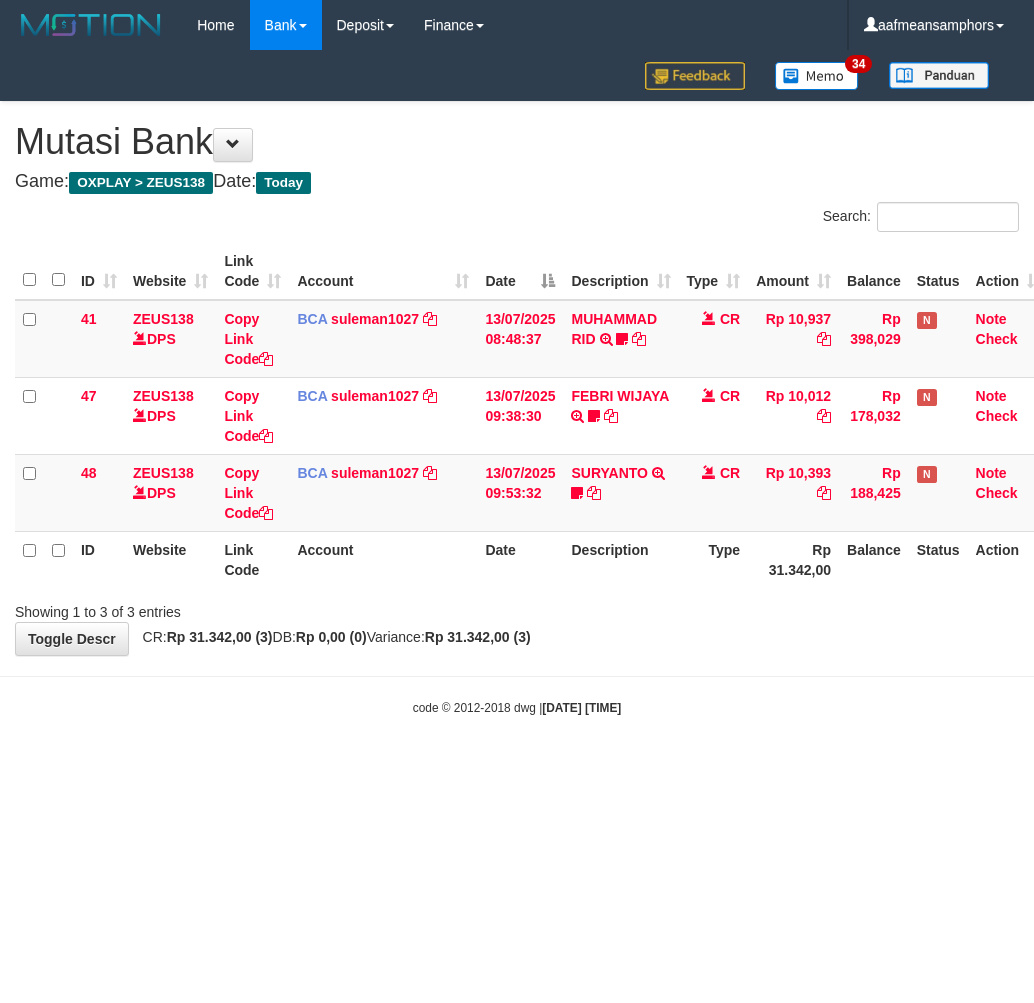scroll, scrollTop: 0, scrollLeft: 0, axis: both 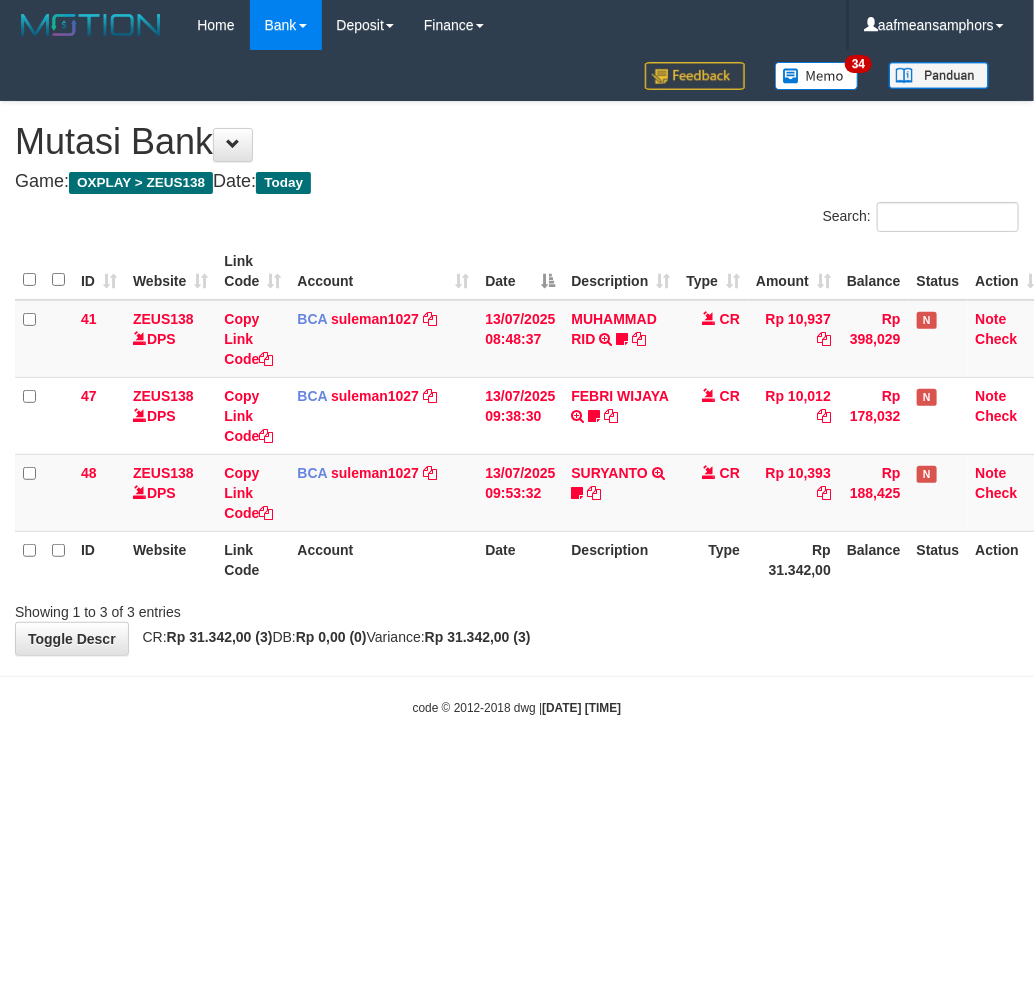 drag, startPoint x: 0, startPoint y: 0, endPoint x: 665, endPoint y: 612, distance: 903.75275 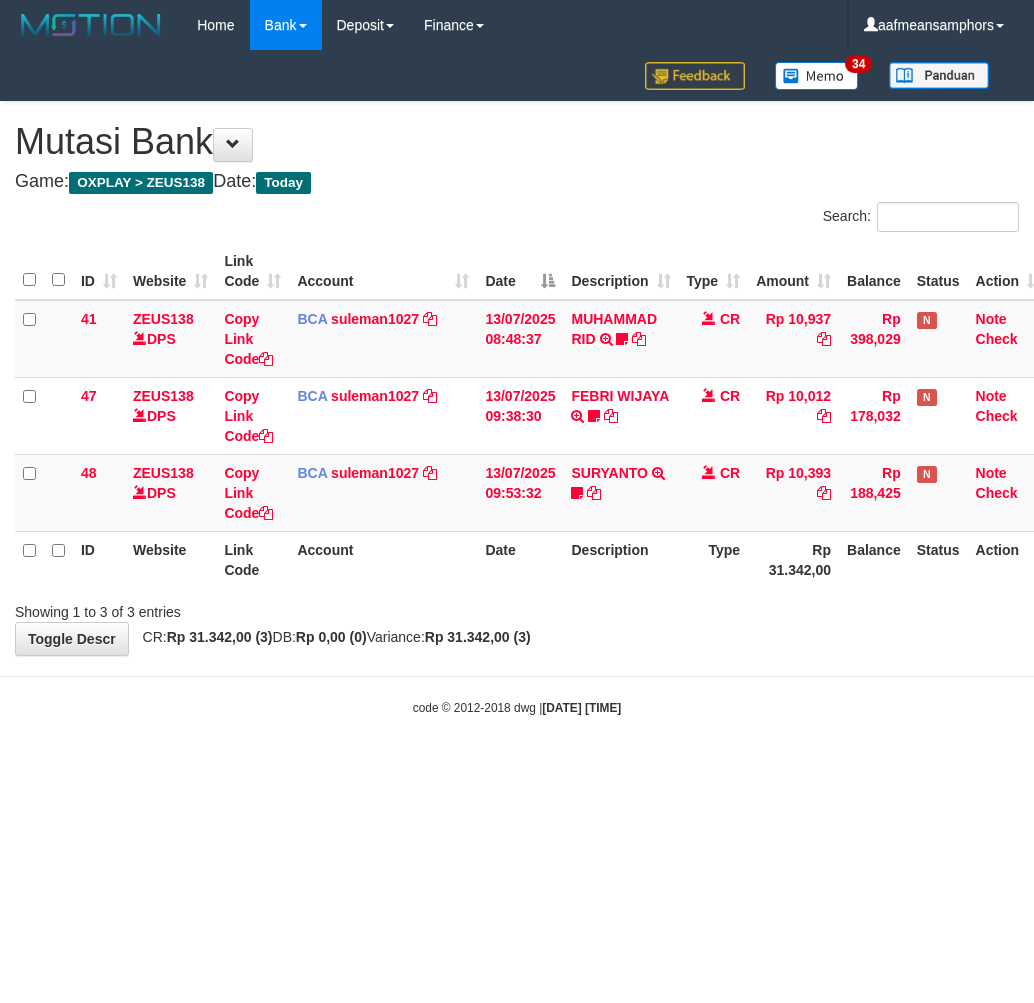 scroll, scrollTop: 0, scrollLeft: 0, axis: both 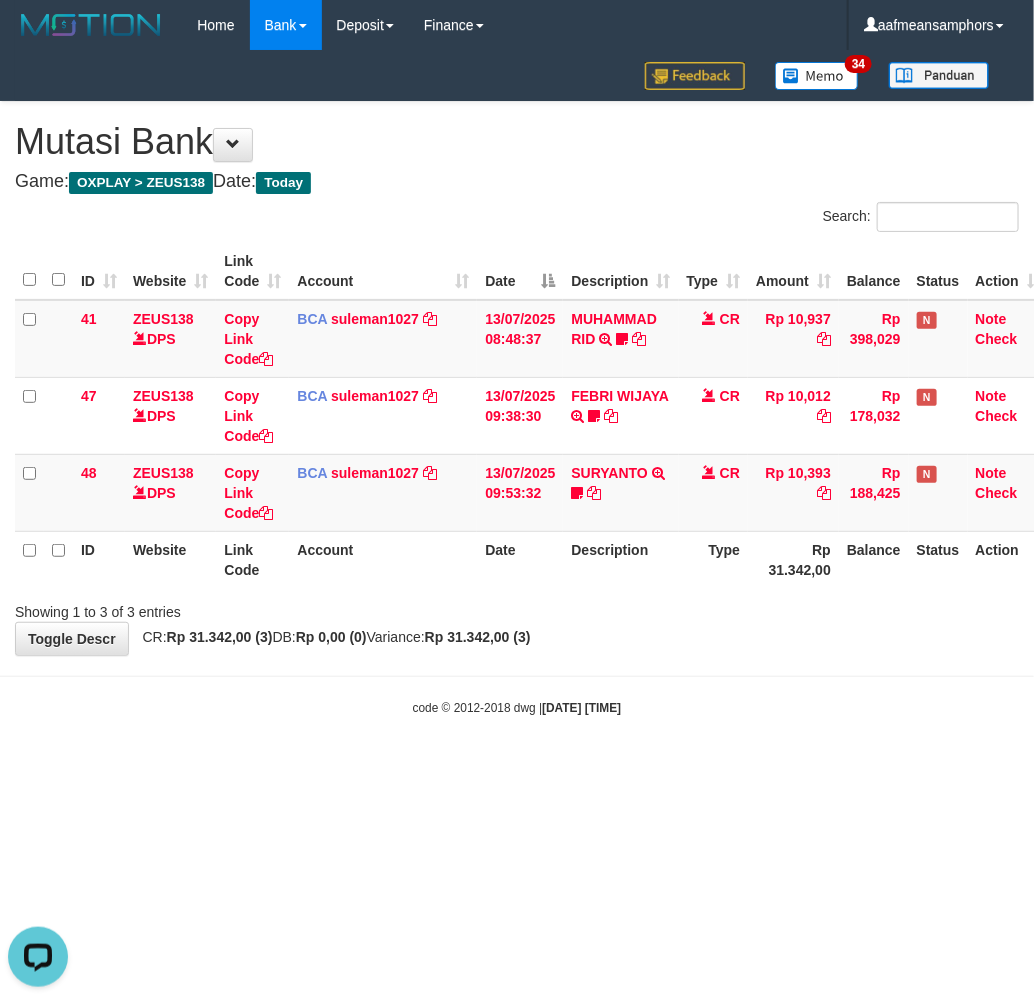 click on "**********" at bounding box center (517, 378) 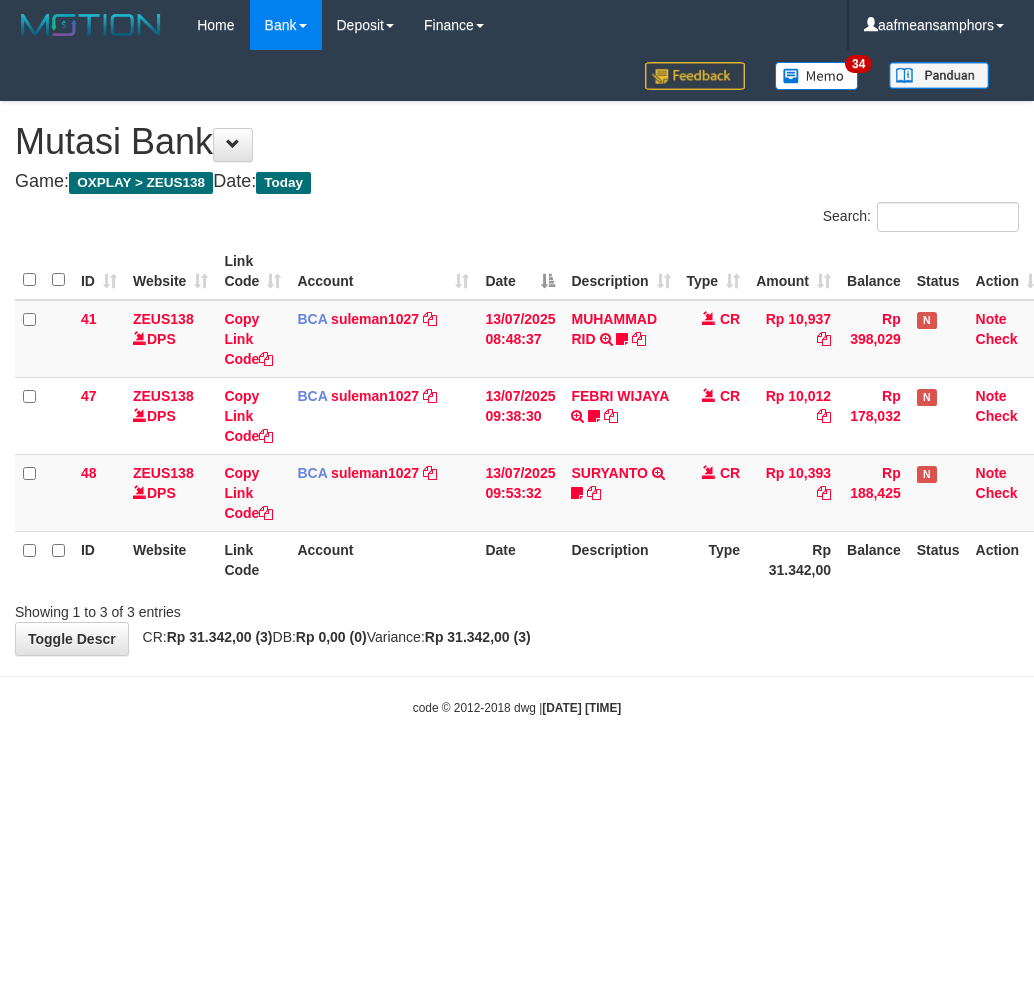 scroll, scrollTop: 0, scrollLeft: 0, axis: both 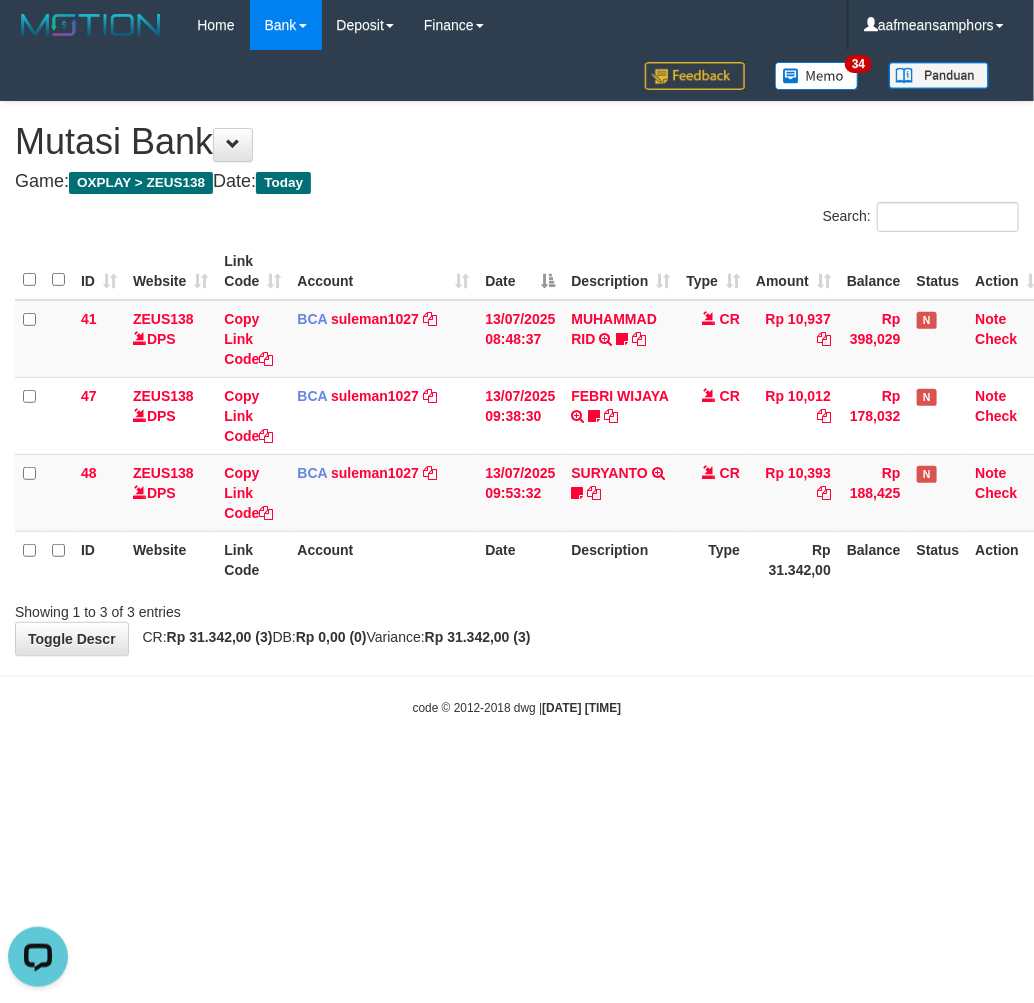 click on "**********" at bounding box center [517, 378] 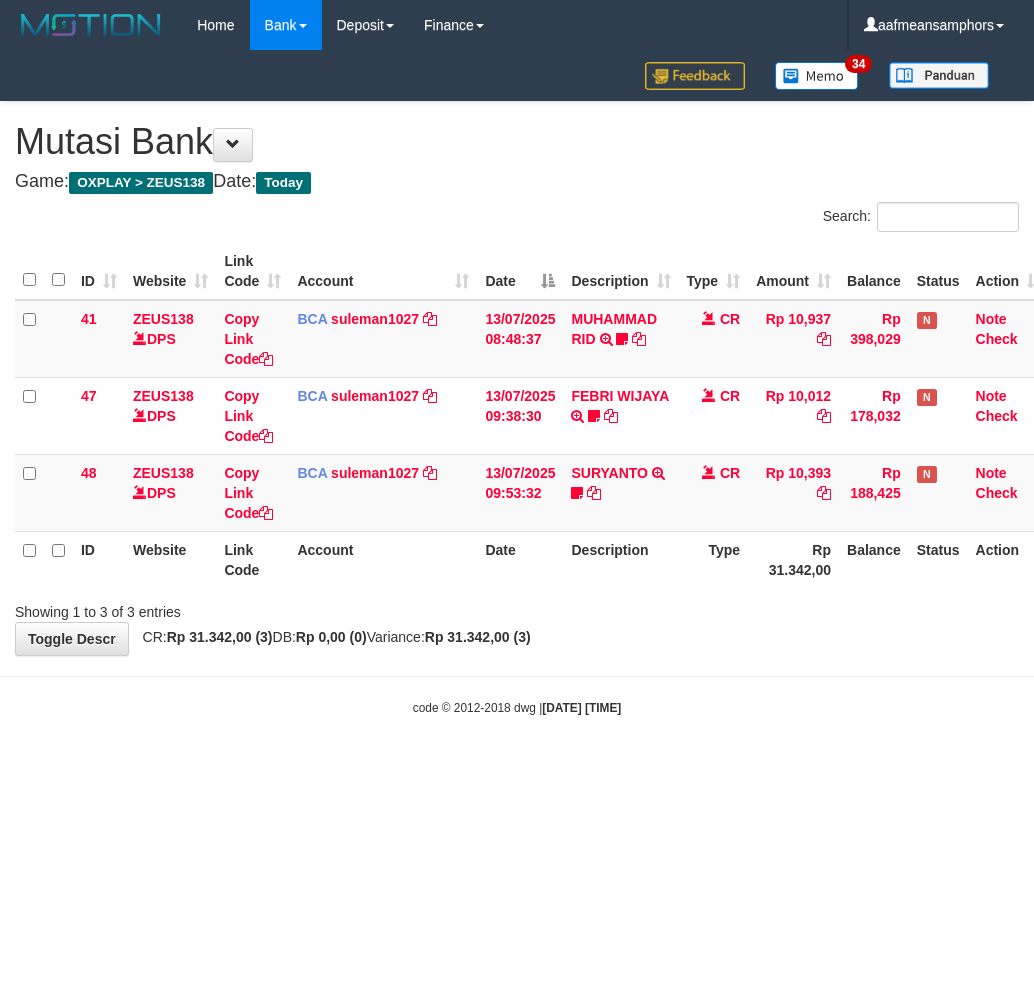 scroll, scrollTop: 0, scrollLeft: 0, axis: both 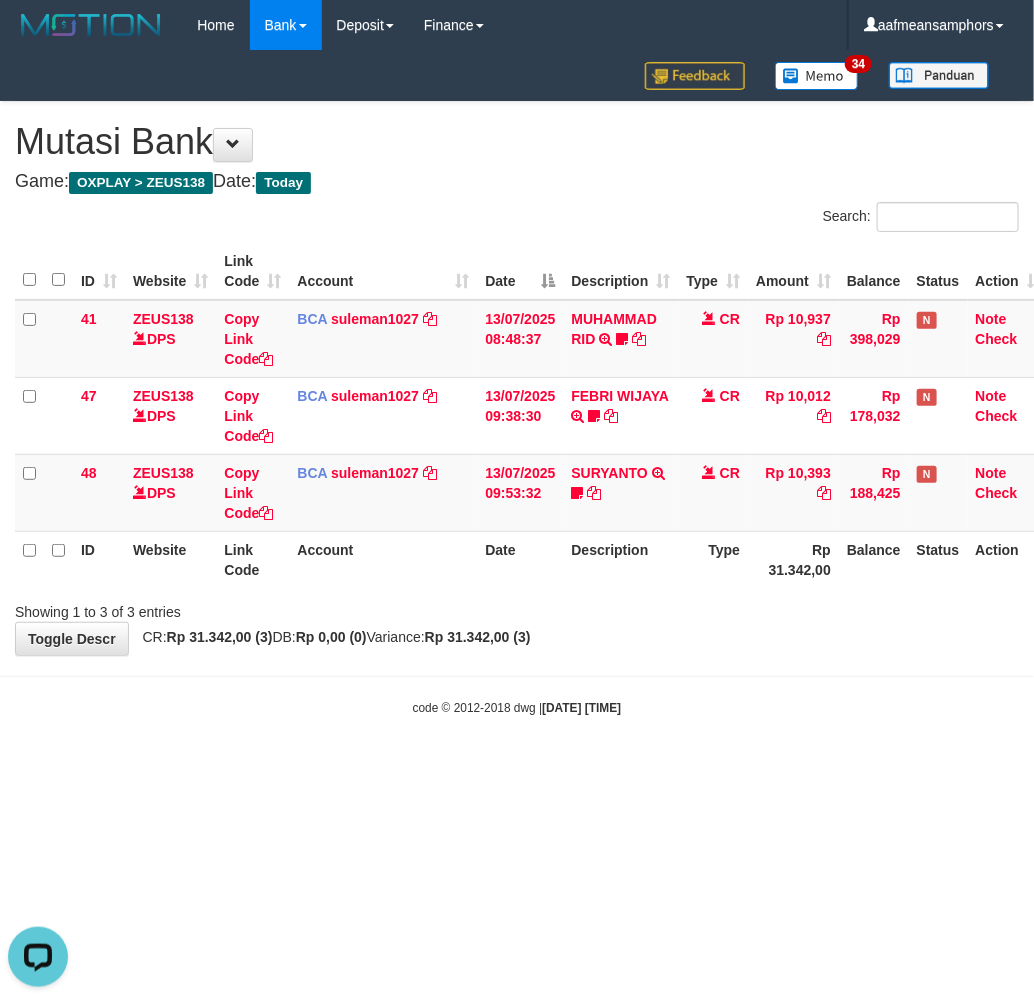 click on "code © 2012-2018 dwg |  [DATE] [TIME]" at bounding box center (517, 707) 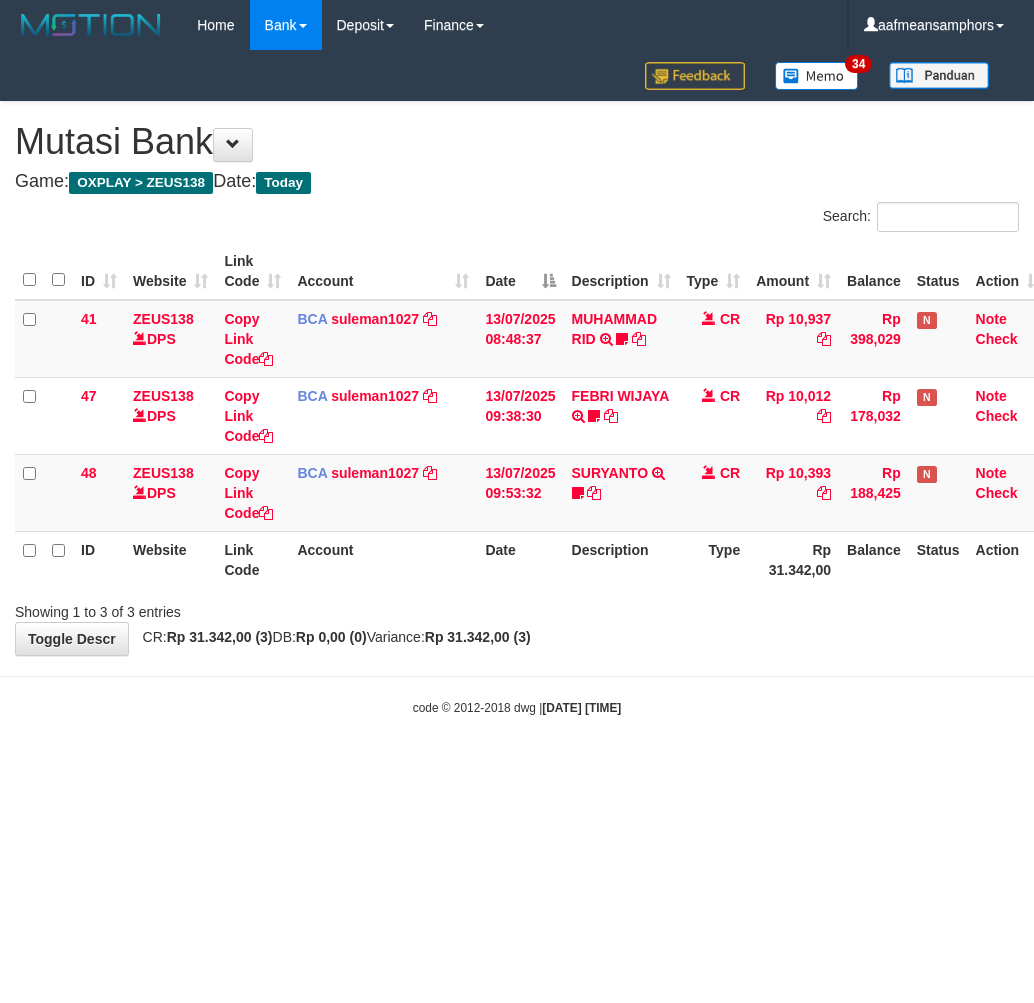 click on "Toggle navigation
Home
Bank
Account List
Load
By Website
Group
[OXPLAY]													ZEUS138
By Load Group (DPS)" at bounding box center (517, 383) 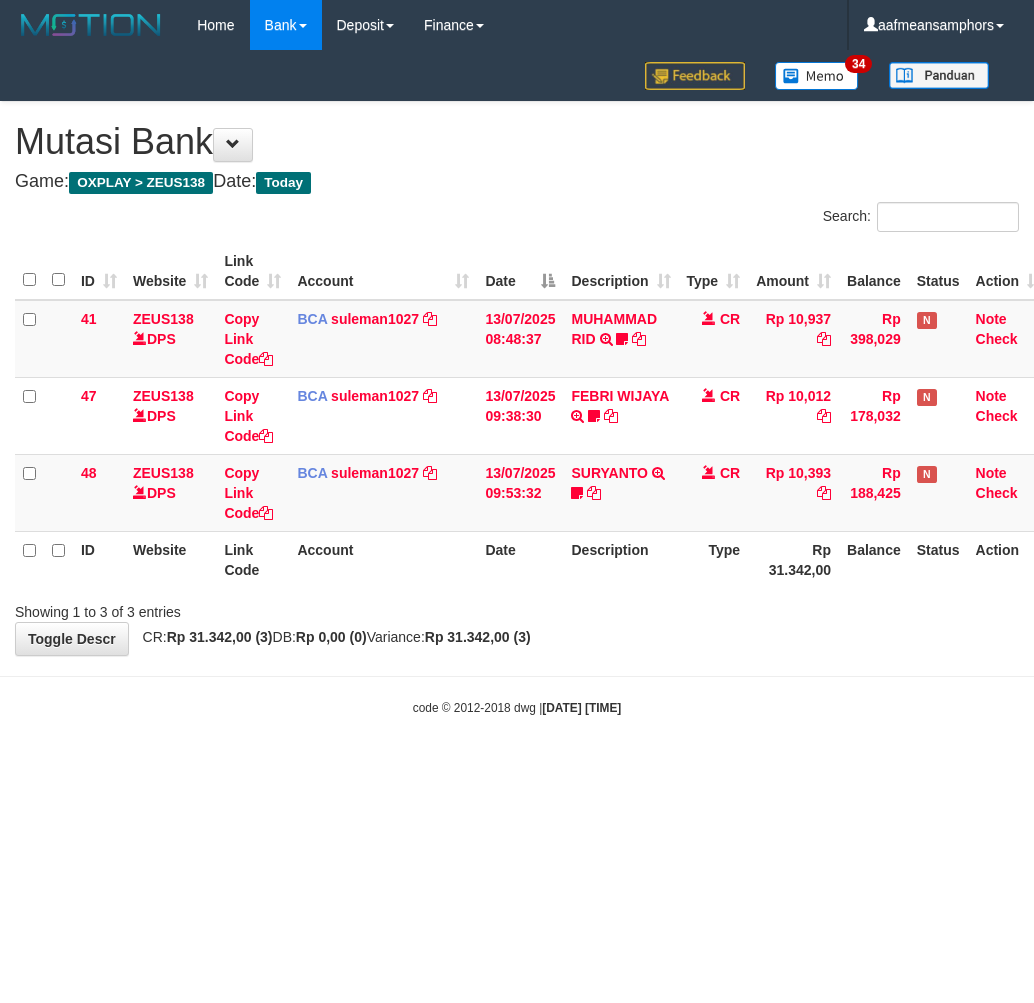 scroll, scrollTop: 0, scrollLeft: 0, axis: both 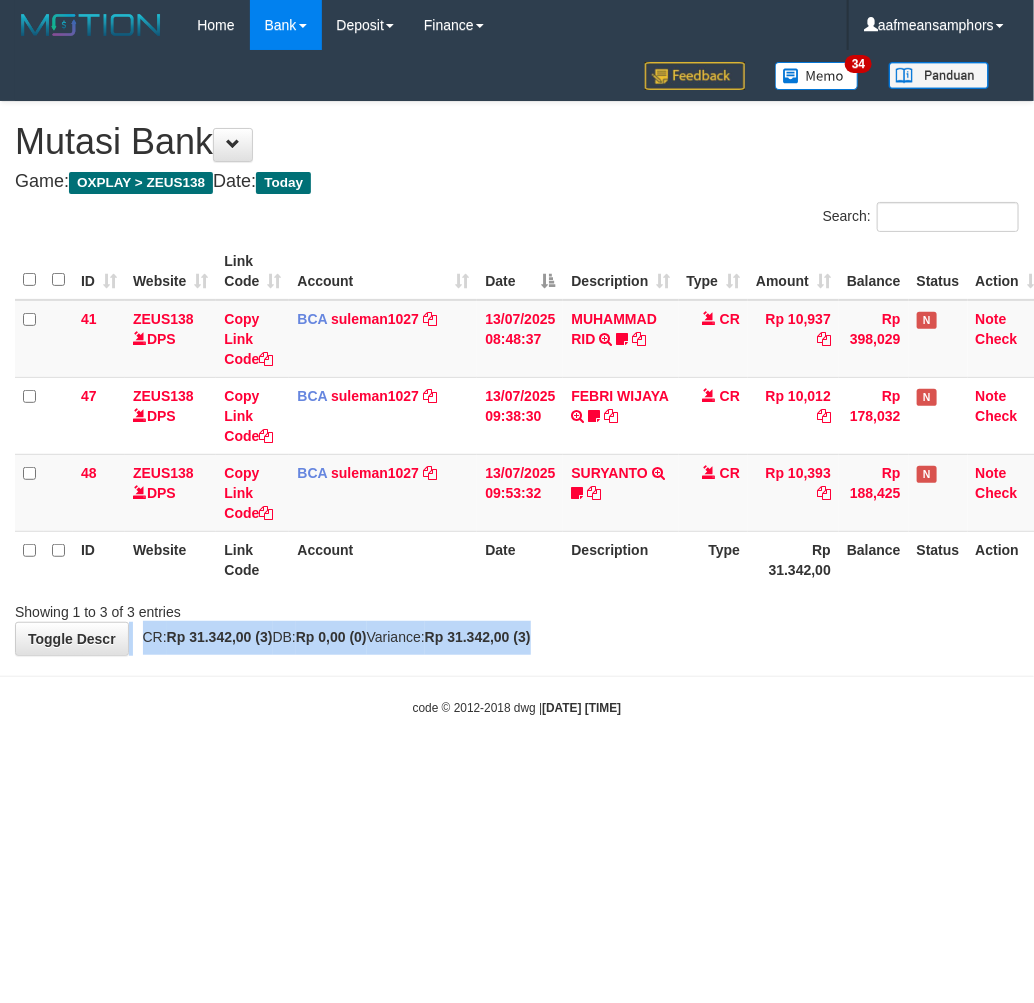 click on "**********" at bounding box center [517, 378] 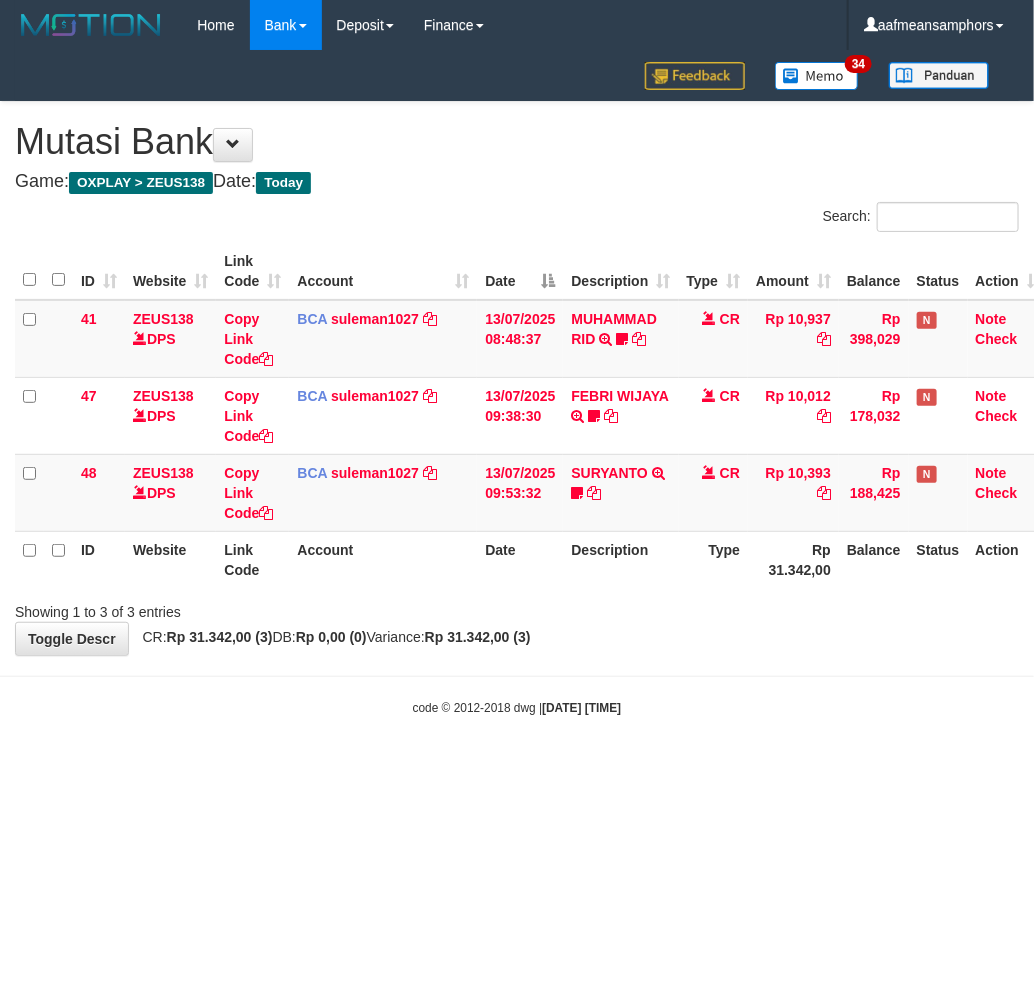 click on "Toggle navigation
Home
Bank
Account List
Load
By Website
Group
[OXPLAY]													ZEUS138
By Load Group (DPS)" at bounding box center (517, 383) 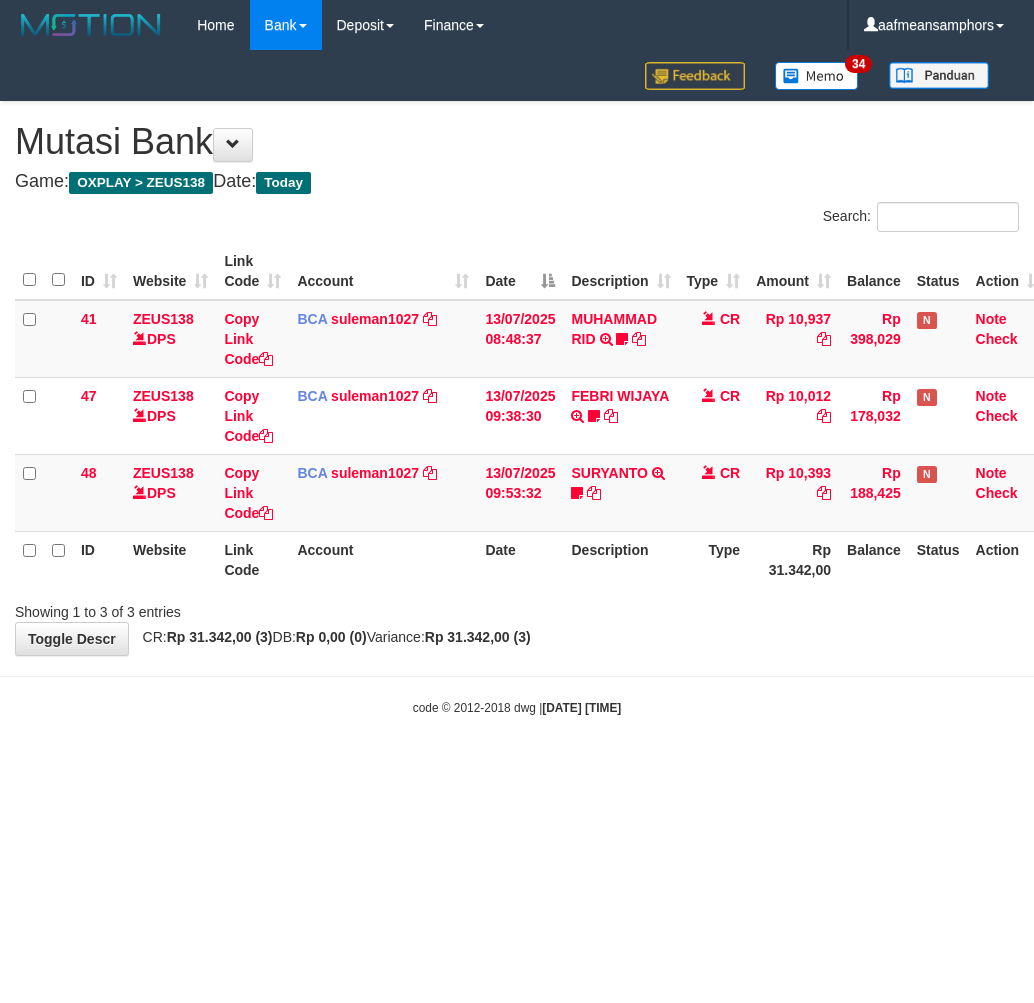 scroll, scrollTop: 0, scrollLeft: 0, axis: both 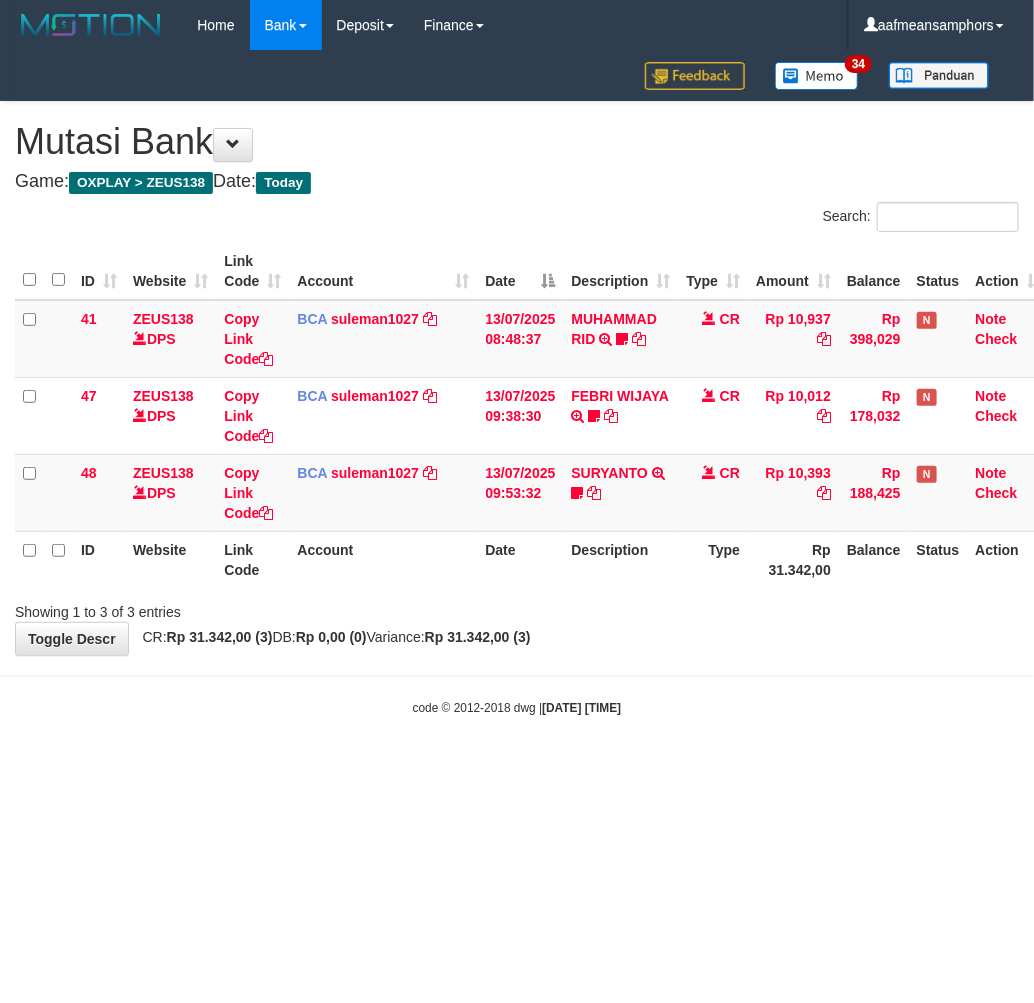 click on "code © 2012-2018 dwg |  2025/07/13 10:10:24" at bounding box center [517, 707] 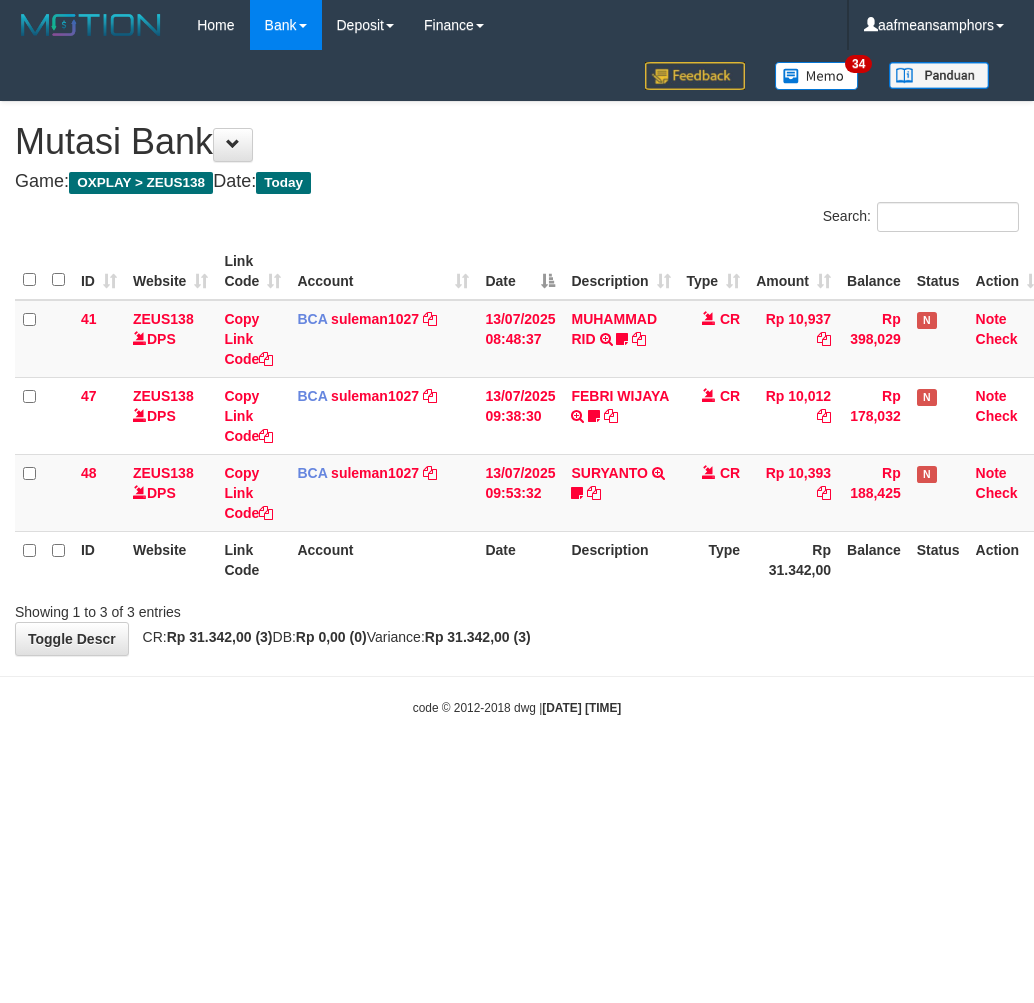scroll, scrollTop: 0, scrollLeft: 0, axis: both 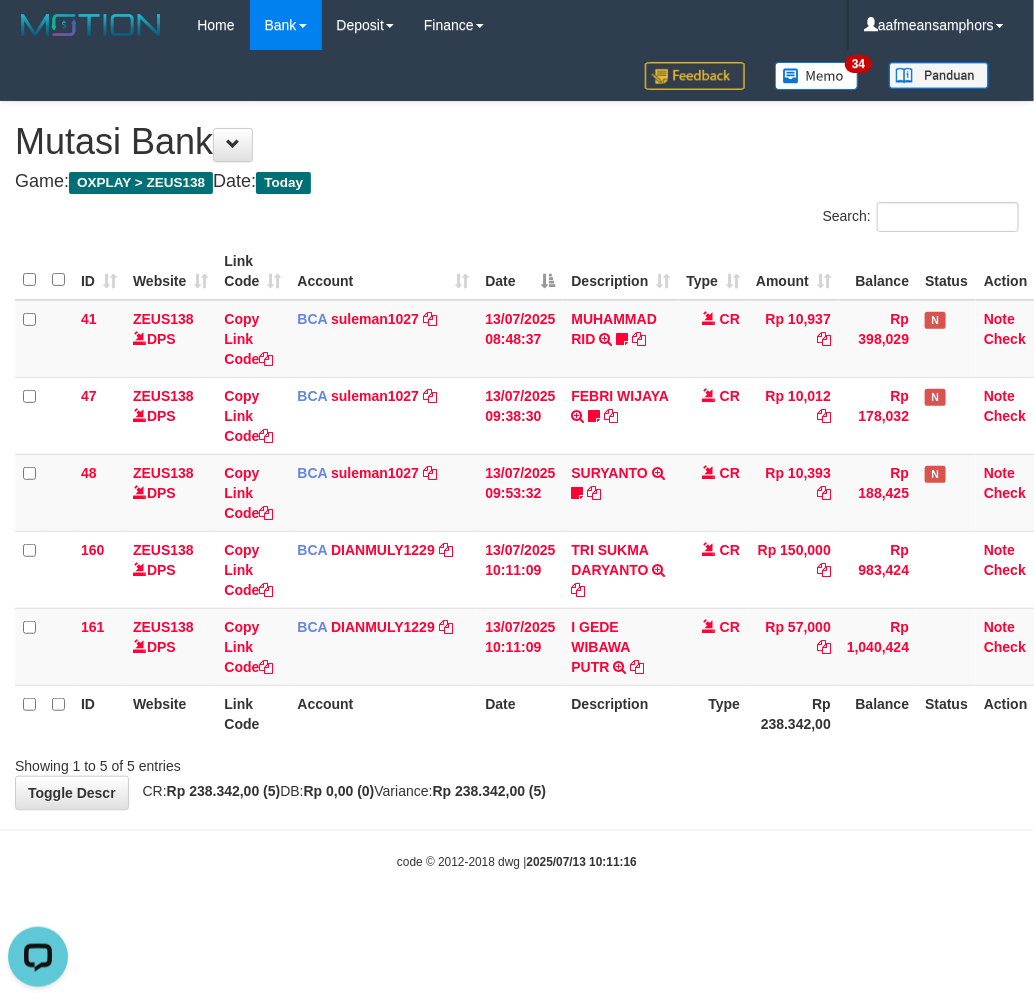 click on "Showing 1 to 5 of 5 entries" at bounding box center (517, 762) 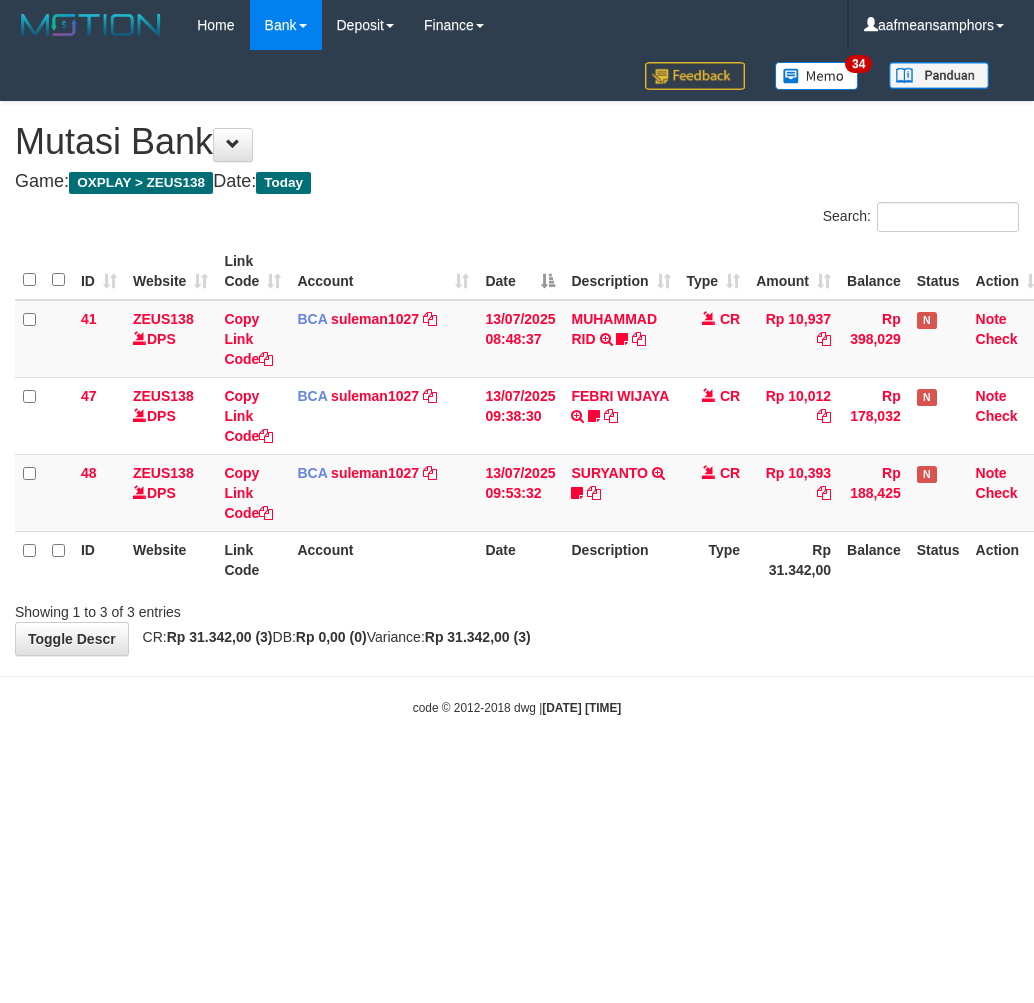 scroll, scrollTop: 0, scrollLeft: 0, axis: both 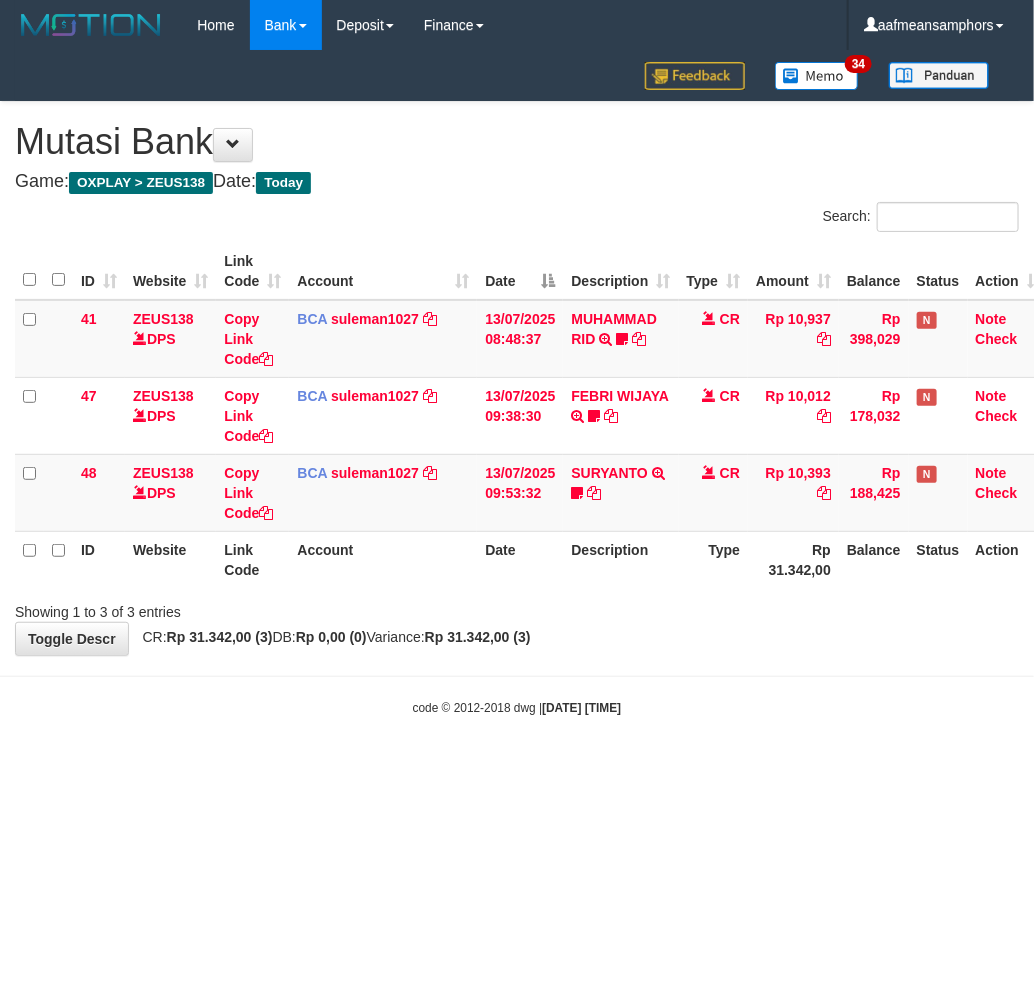 click on "Toggle navigation
Home
Bank
Account List
Load
By Website
Group
[OXPLAY]													ZEUS138
By Load Group (DPS)
Sync" at bounding box center [517, 383] 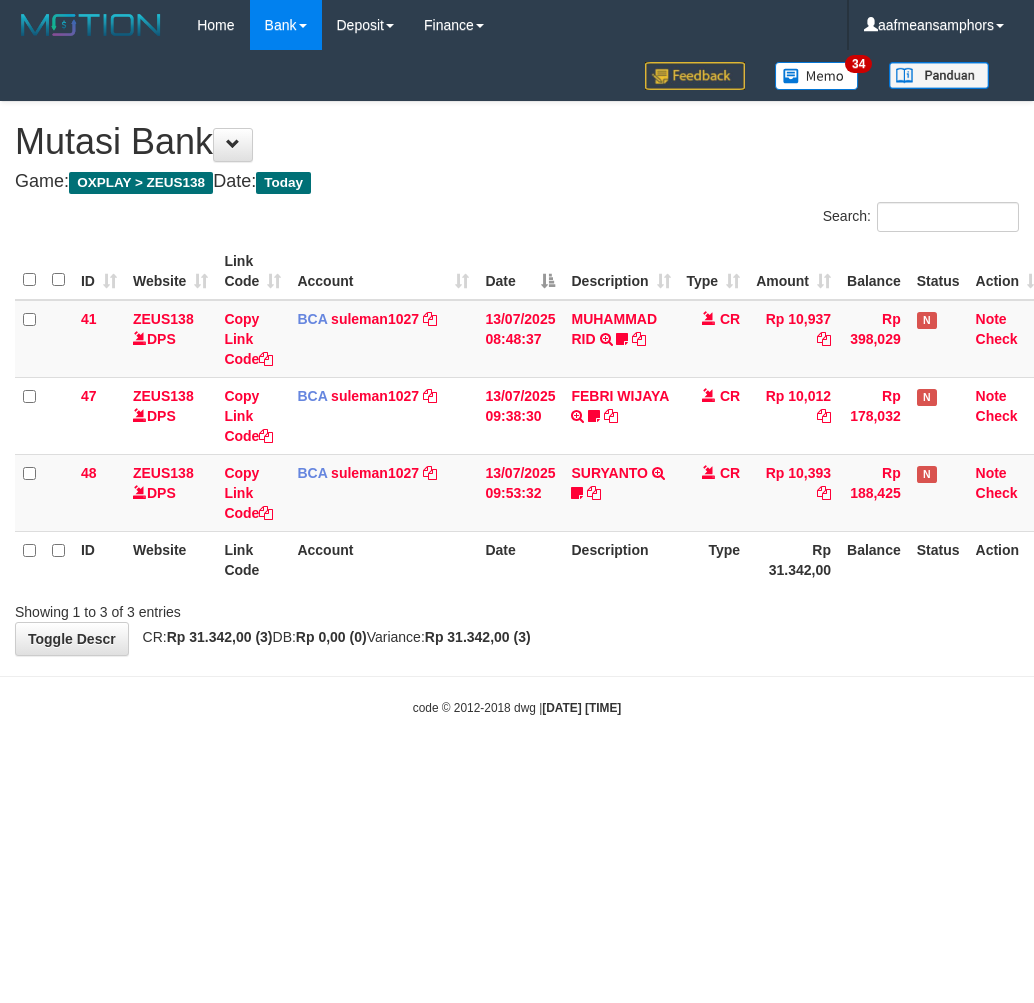 scroll, scrollTop: 0, scrollLeft: 0, axis: both 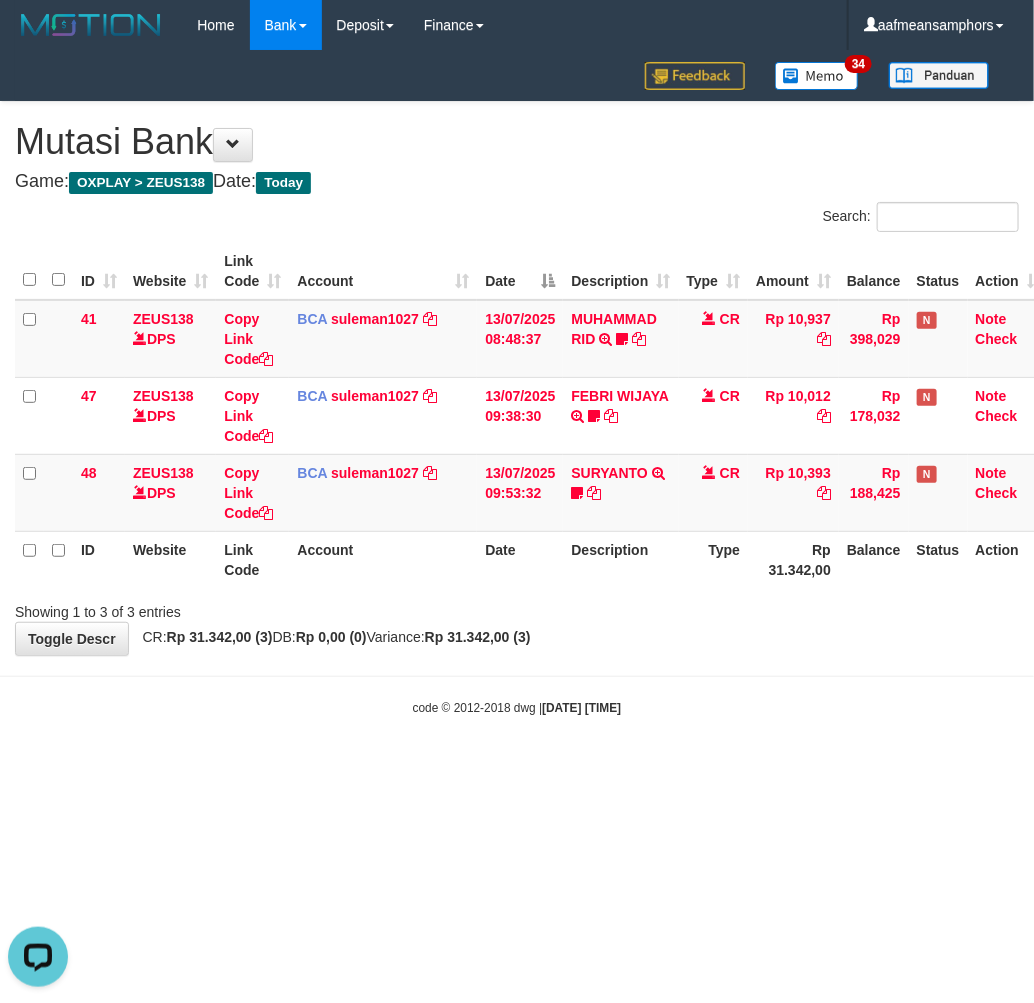 click on "Toggle navigation
Home
Bank
Account List
Load
By Website
Group
[OXPLAY]													ZEUS138
By Load Group (DPS)" at bounding box center [517, 383] 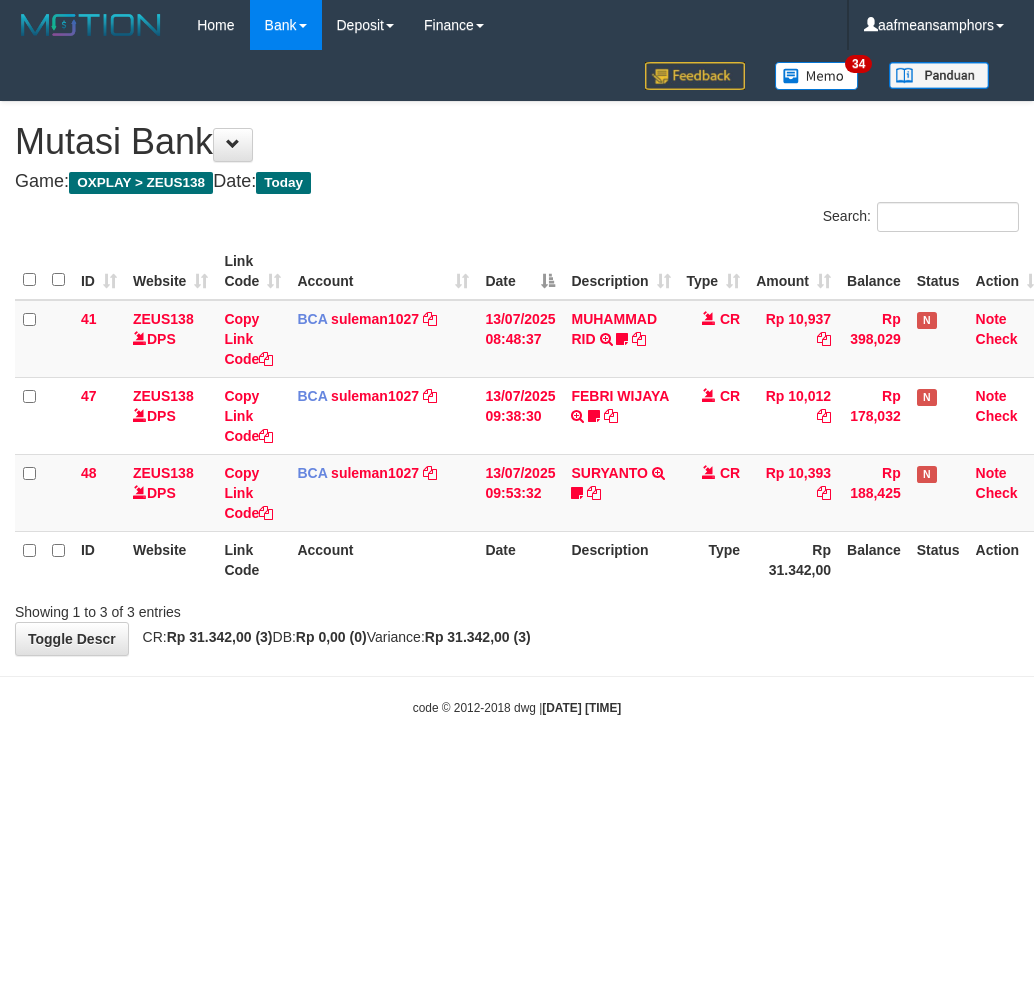 scroll, scrollTop: 0, scrollLeft: 0, axis: both 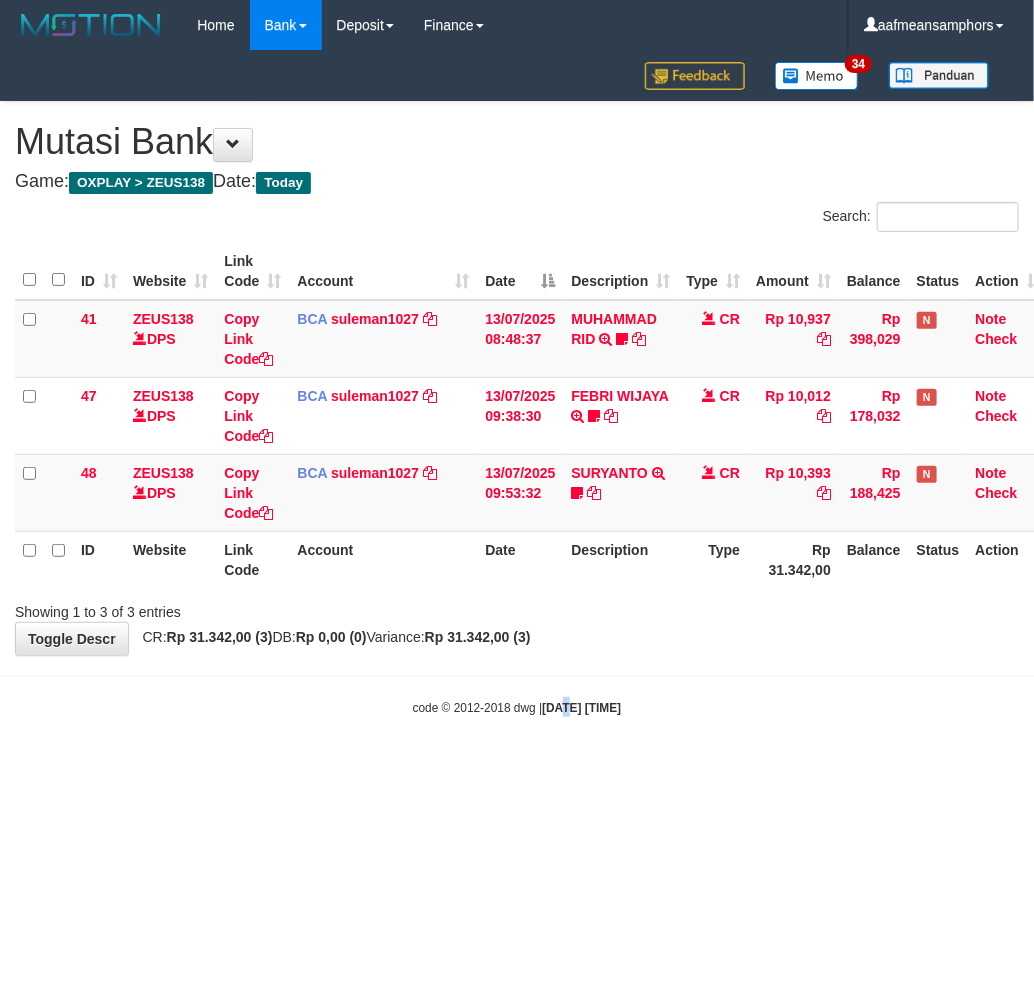 click on "code © 2012-2018 dwg |  2025/07/13 10:11:52" at bounding box center [517, 707] 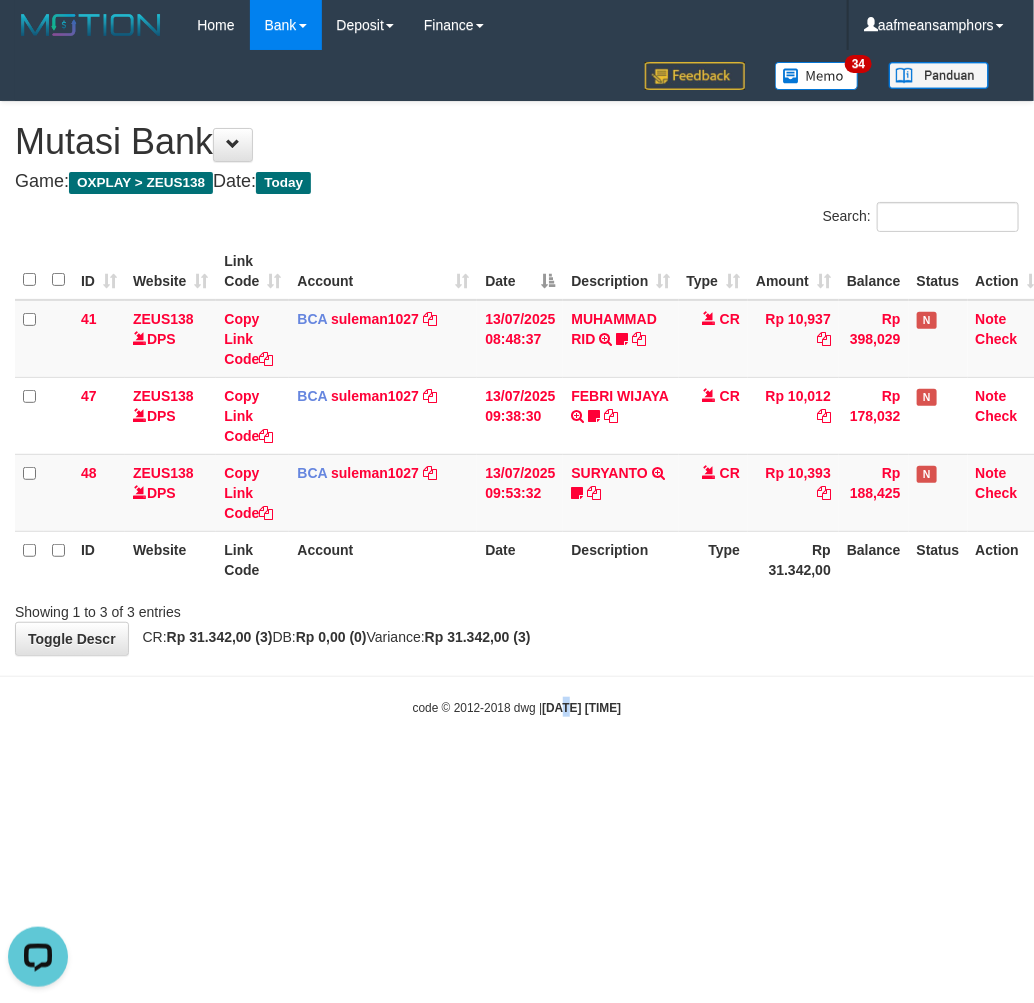 scroll, scrollTop: 0, scrollLeft: 0, axis: both 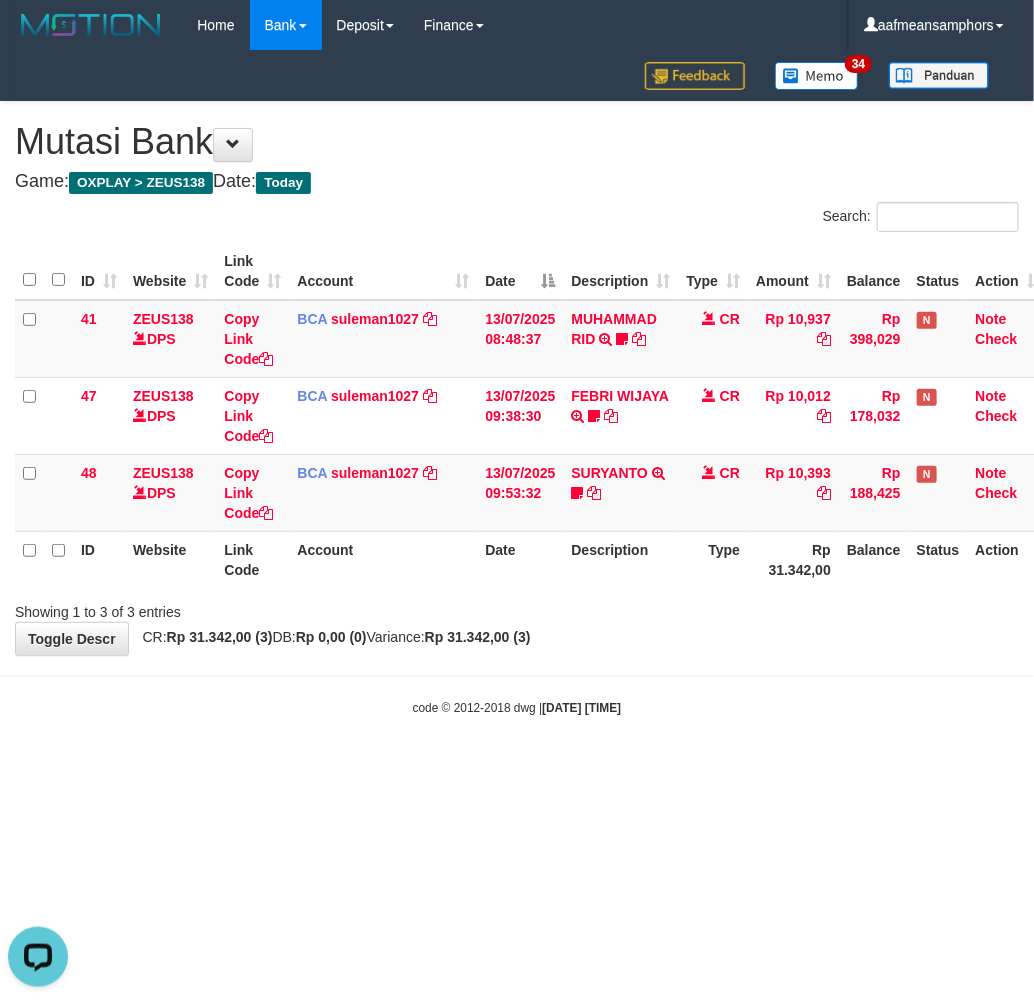 drag, startPoint x: 560, startPoint y: 691, endPoint x: 593, endPoint y: 684, distance: 33.734257 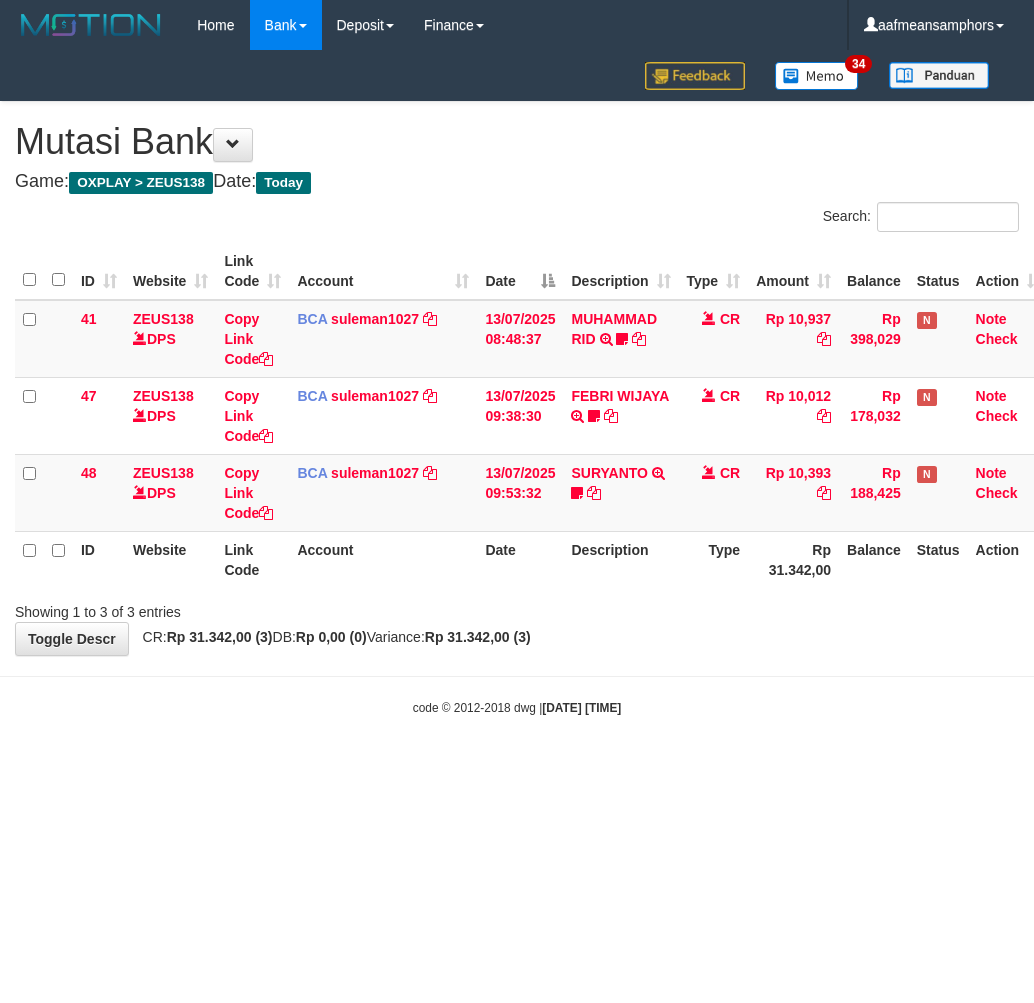 scroll, scrollTop: 0, scrollLeft: 0, axis: both 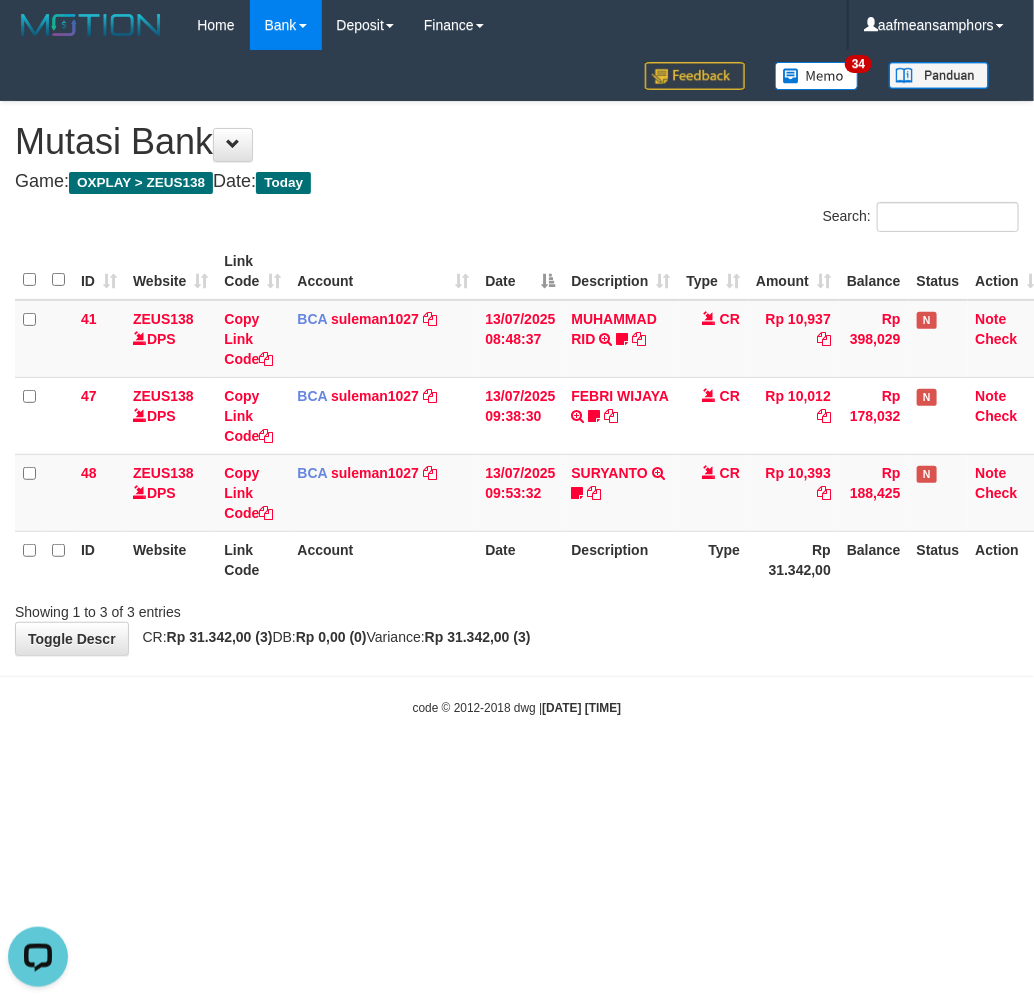click on "Toggle navigation
Home
Bank
Account List
Load
By Website
Group
[OXPLAY]													ZEUS138
By Load Group (DPS)" at bounding box center [517, 383] 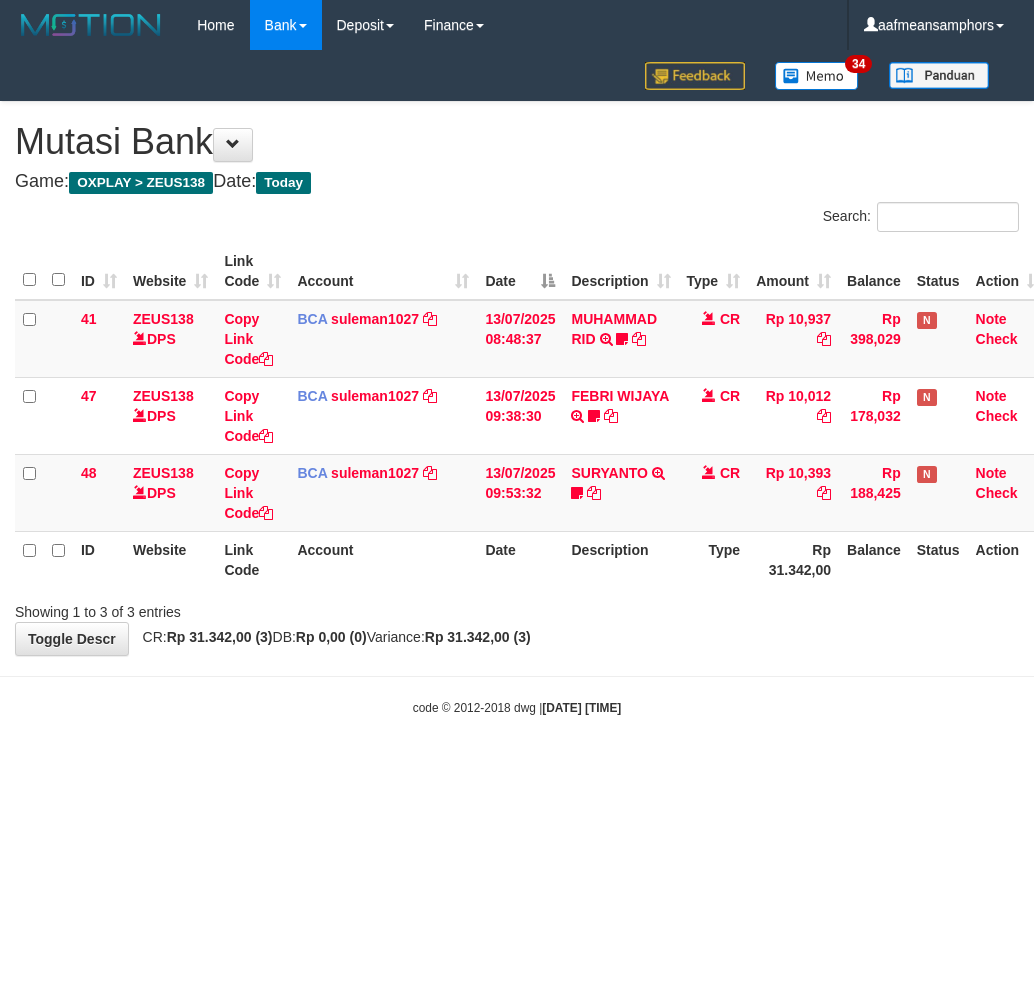 scroll, scrollTop: 0, scrollLeft: 0, axis: both 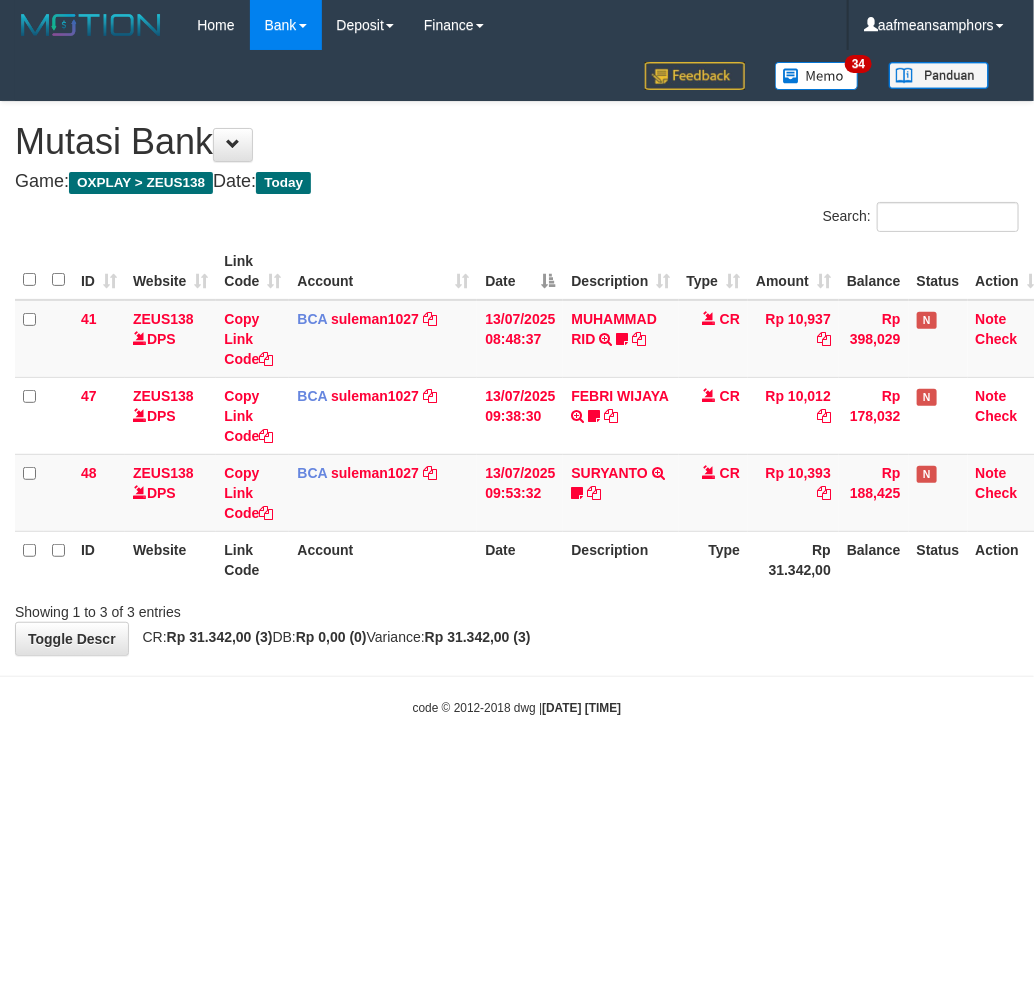 click on "Toggle navigation
Home
Bank
Account List
Load
By Website
Group
[OXPLAY]													ZEUS138
By Load Group (DPS)" at bounding box center [517, 383] 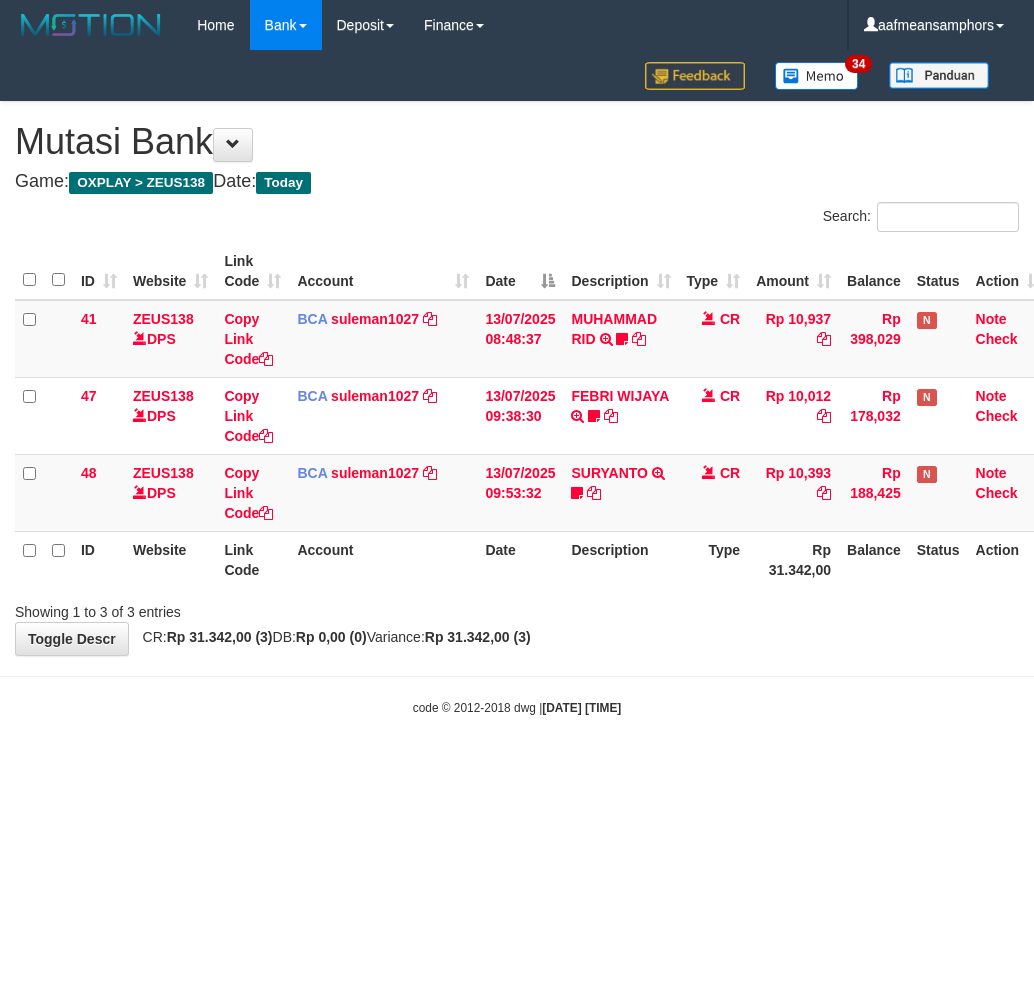 scroll, scrollTop: 0, scrollLeft: 0, axis: both 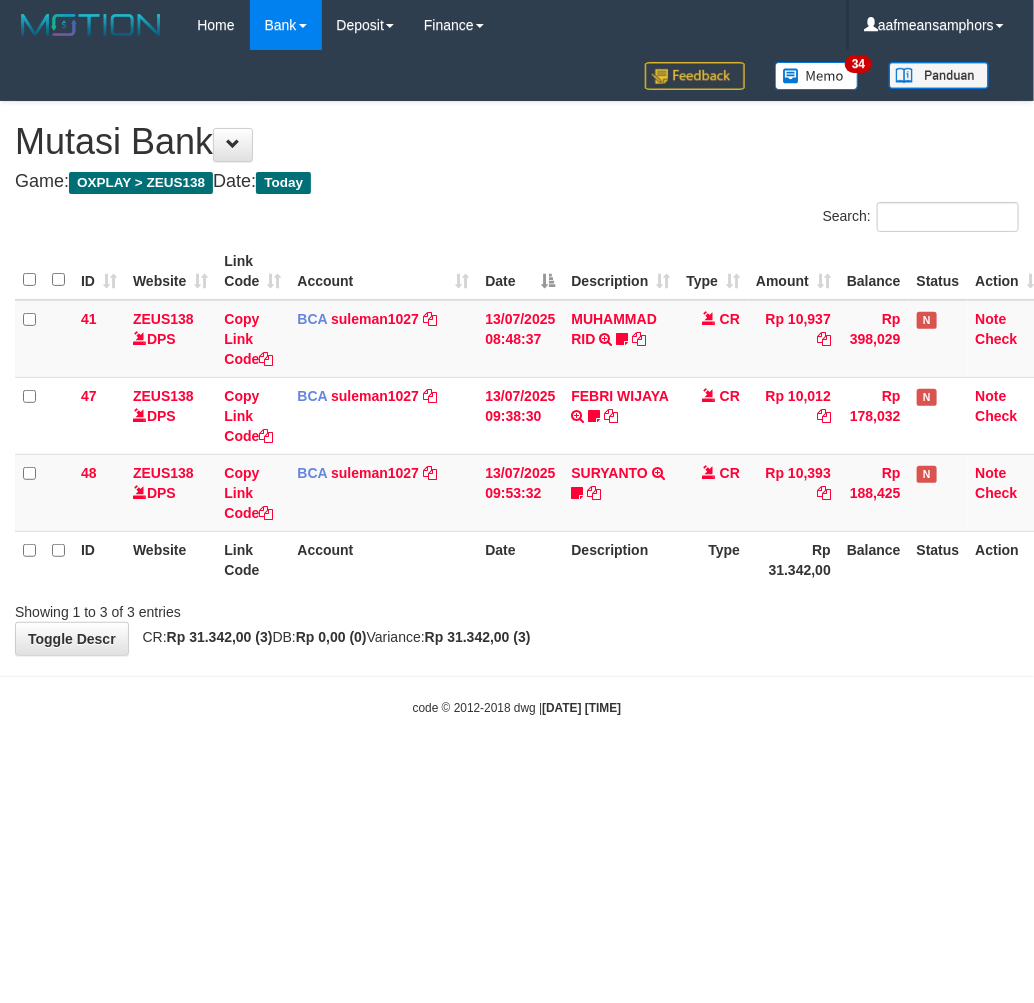 click on "Toggle navigation
Home
Bank
Account List
Load
By Website
Group
[OXPLAY]													ZEUS138
By Load Group (DPS)" at bounding box center (517, 383) 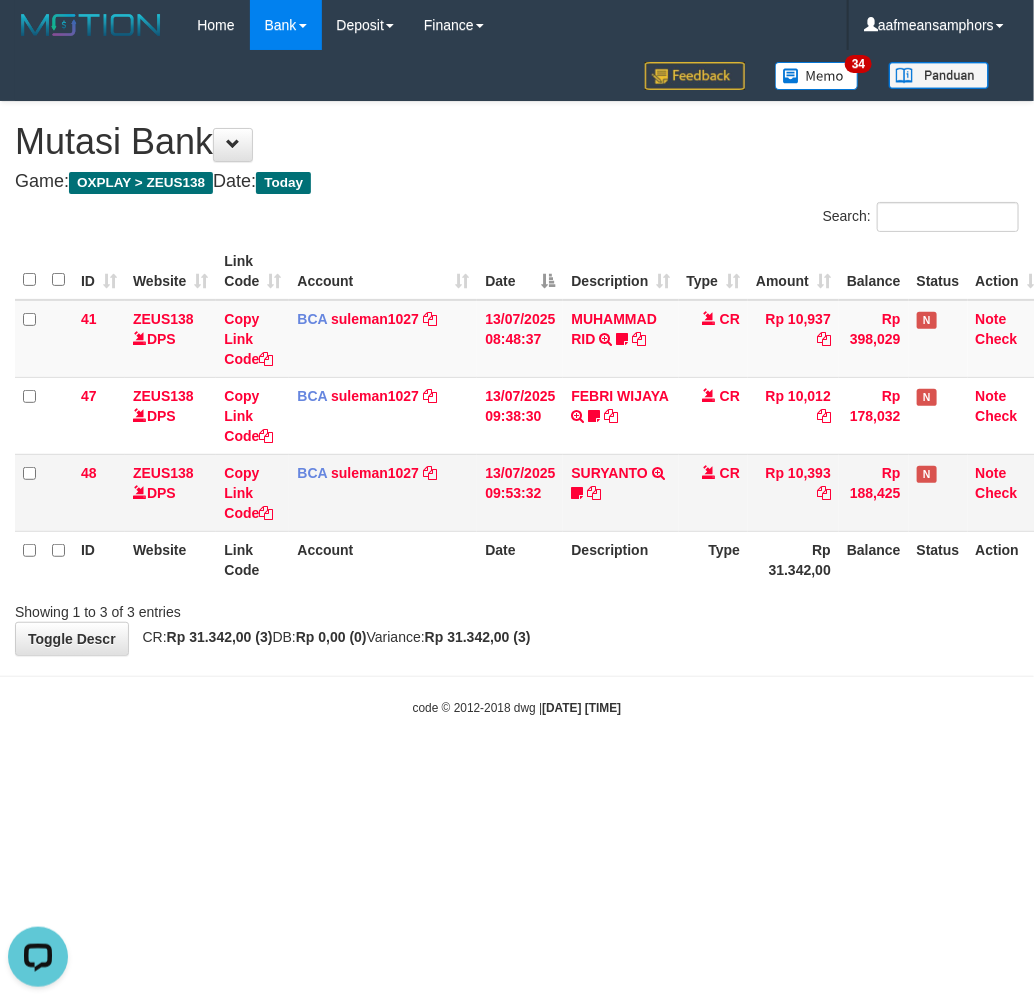 scroll, scrollTop: 0, scrollLeft: 0, axis: both 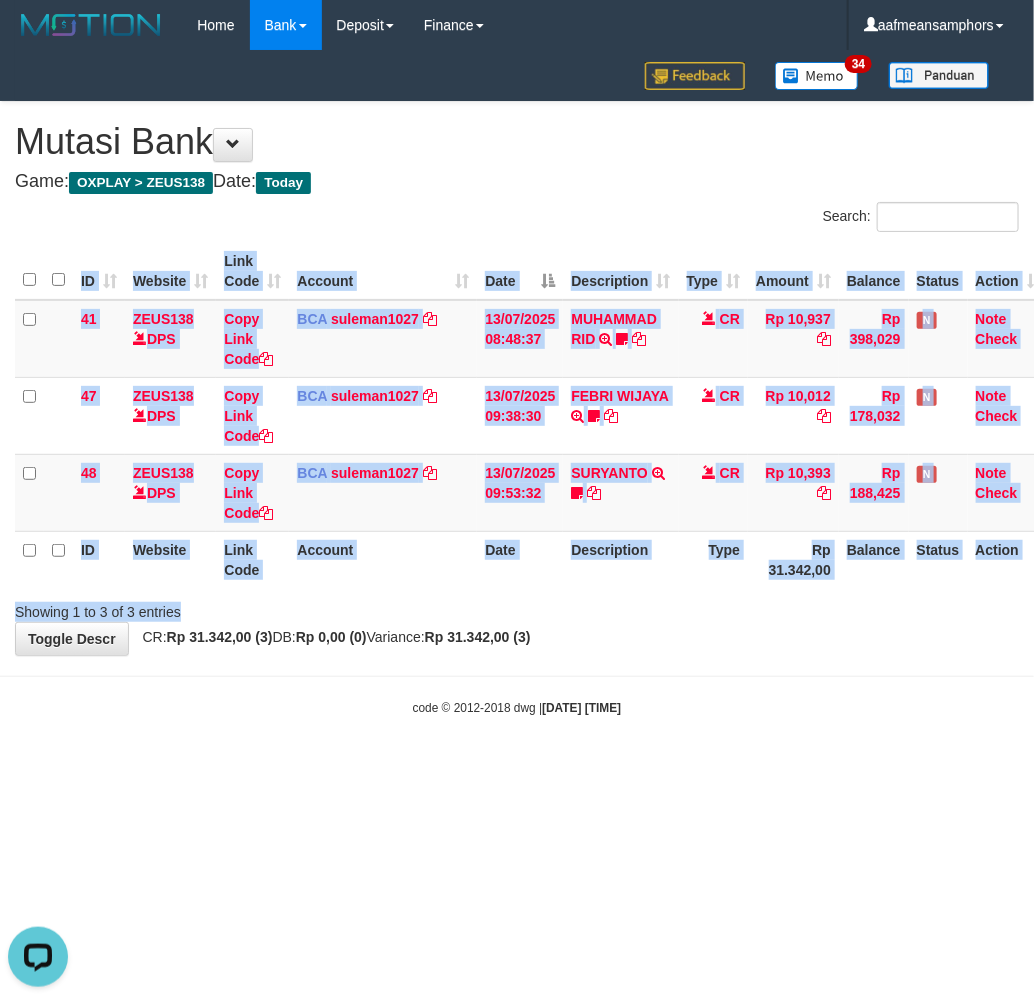 click on "Search:
ID Website Link Code Account Date Description Type Amount Balance Status Action
41
ZEUS138    DPS
Copy Link Code
BCA
suleman1027
DPS
SULEMAN
mutasi_20250713_2972 | 41
mutasi_20250713_2972 | 41
13/07/2025 08:48:37
MUHAMMAD RID            TRSF E-BANKING CR 1307/FTSCY/WS95051
10937.002025071303551830 TRFDN-MUHAMMAD RIDESPAY DEBIT INDONE    Jobor311
CR
Rp 10,937
Rp 398,029
N
Note
Check
47
ZEUS138    DPS
Copy Link Code
BCA
suleman1027" at bounding box center [517, 412] 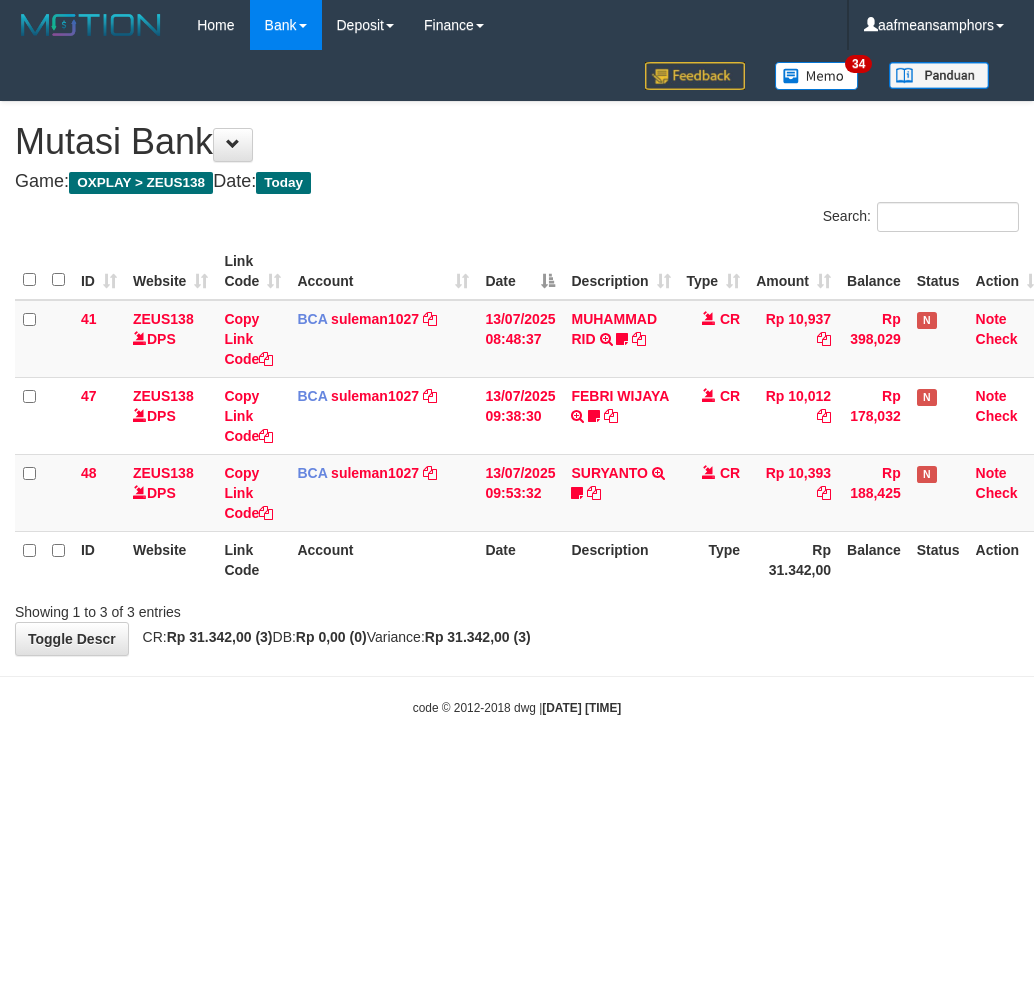 scroll, scrollTop: 0, scrollLeft: 0, axis: both 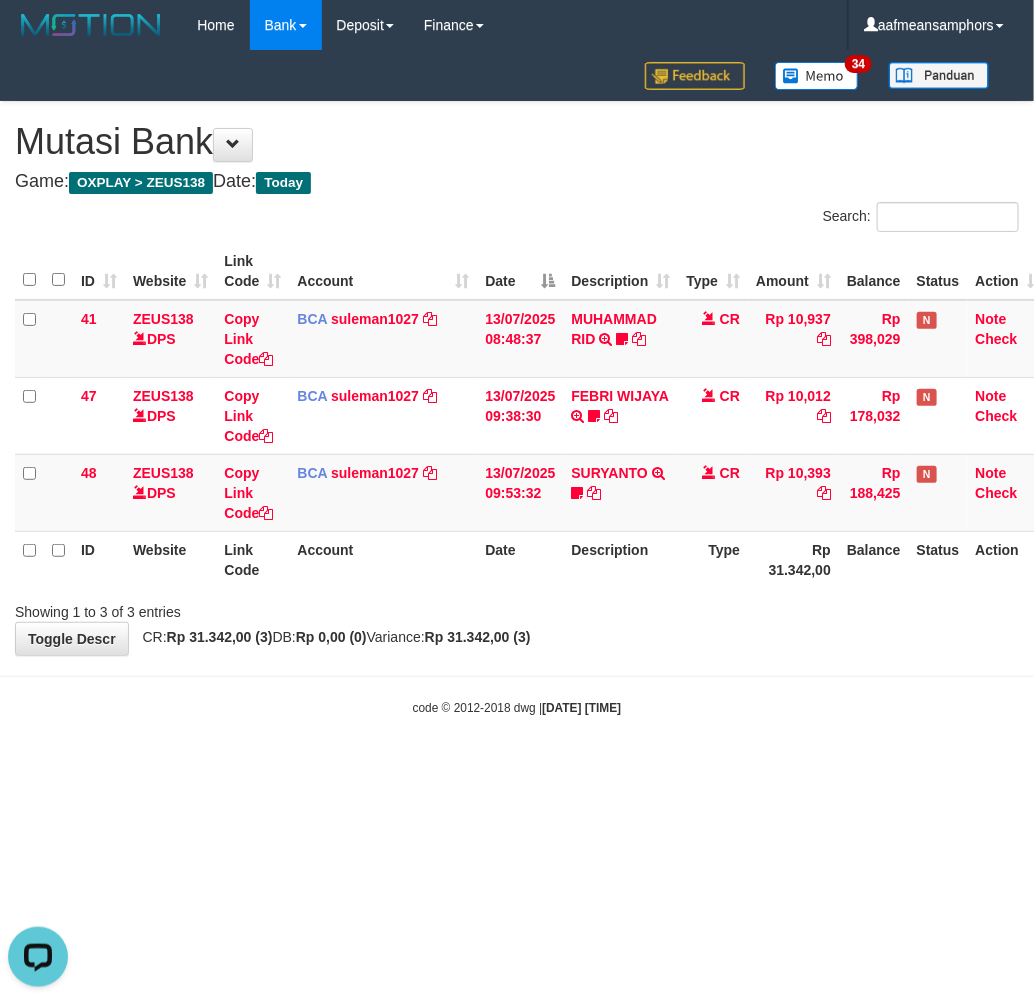 click on "Toggle navigation
Home
Bank
Account List
Load
By Website
Group
[OXPLAY]													ZEUS138
By Load Group (DPS)" at bounding box center (517, 383) 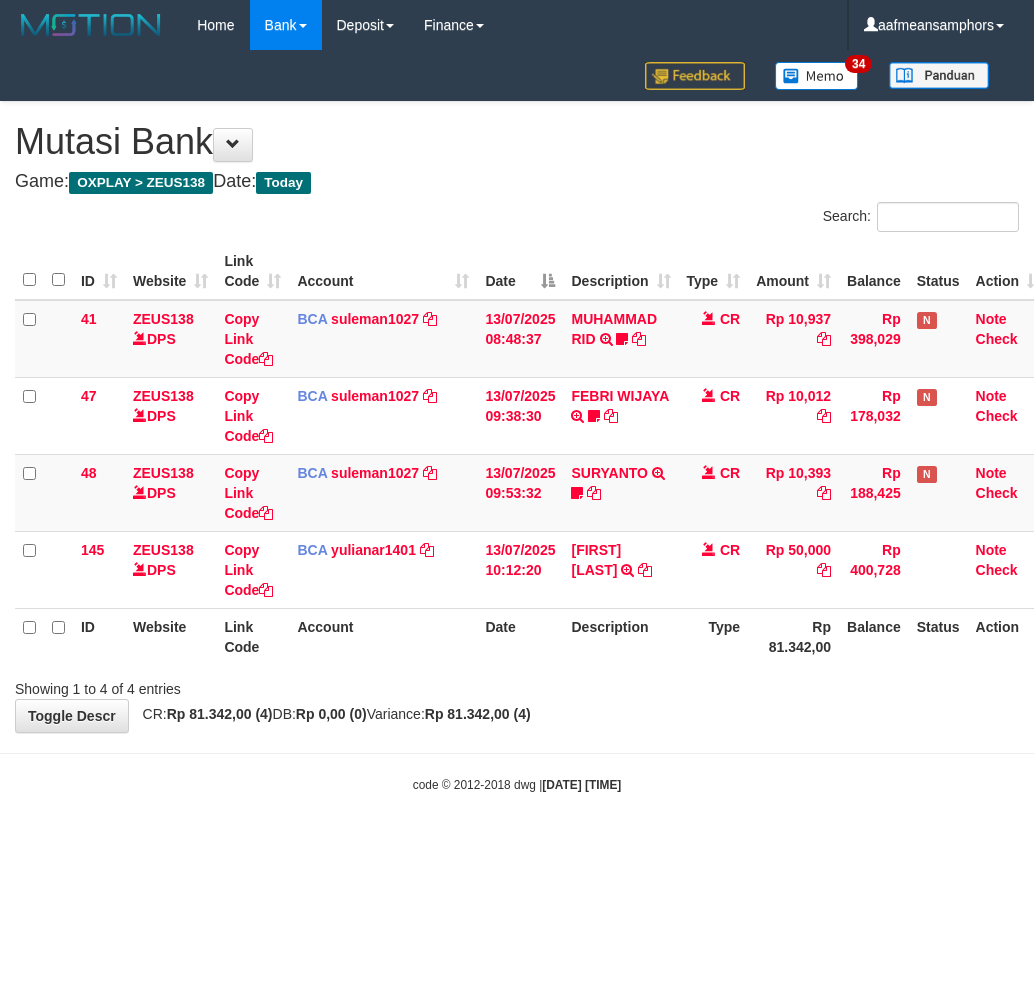 scroll, scrollTop: 0, scrollLeft: 0, axis: both 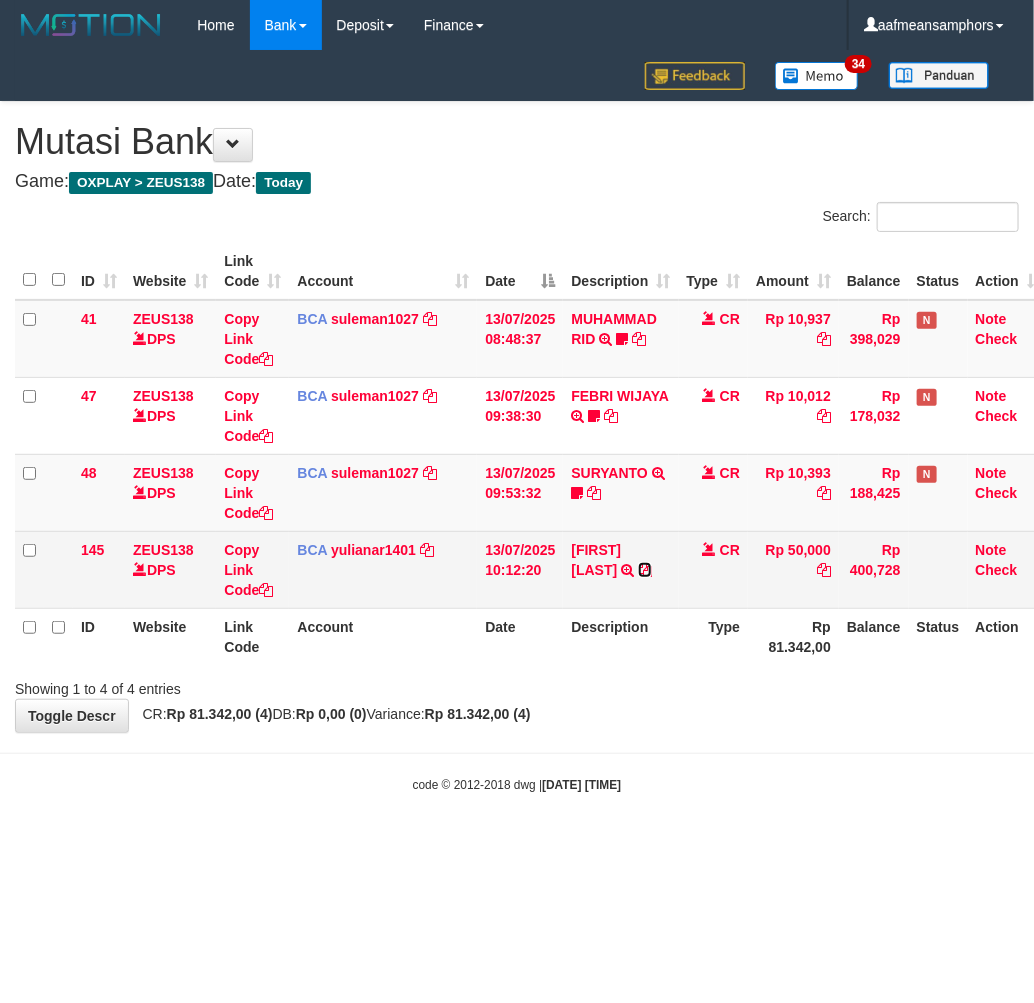 click at bounding box center [645, 570] 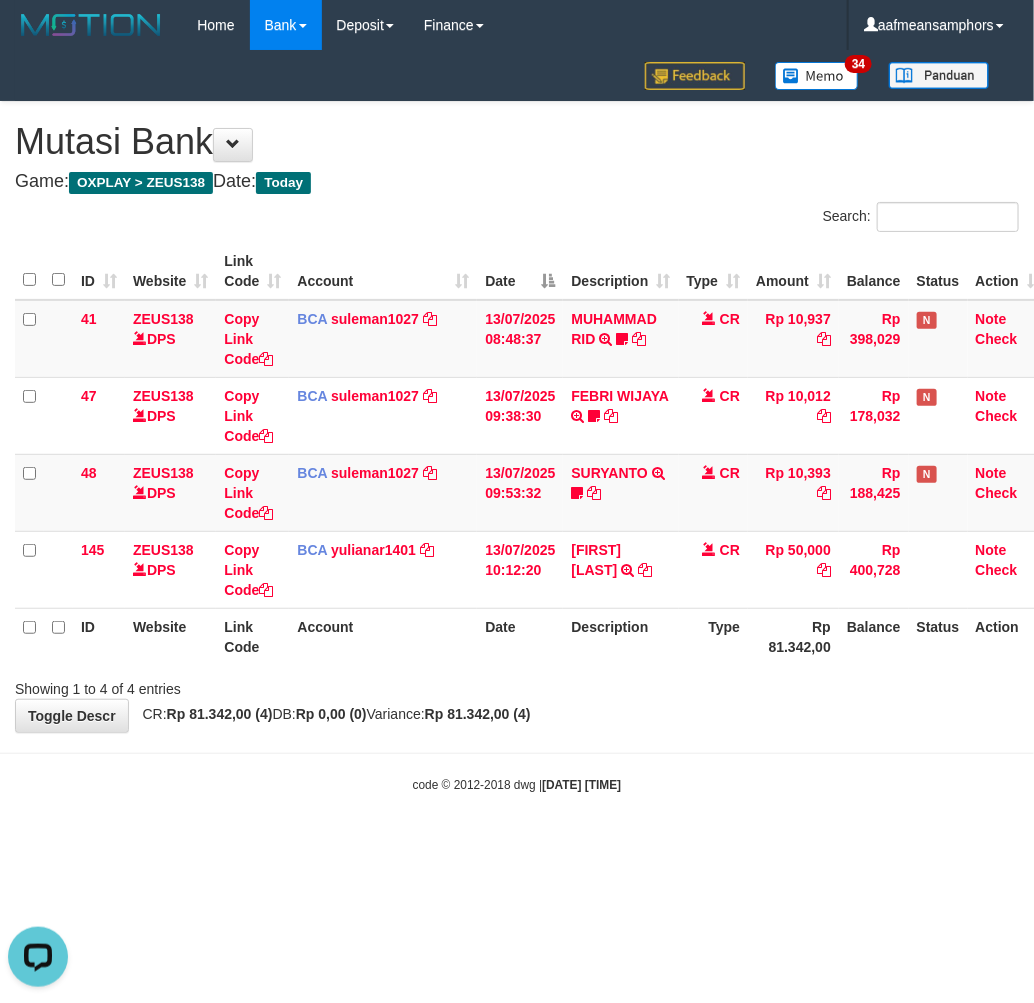 scroll, scrollTop: 0, scrollLeft: 0, axis: both 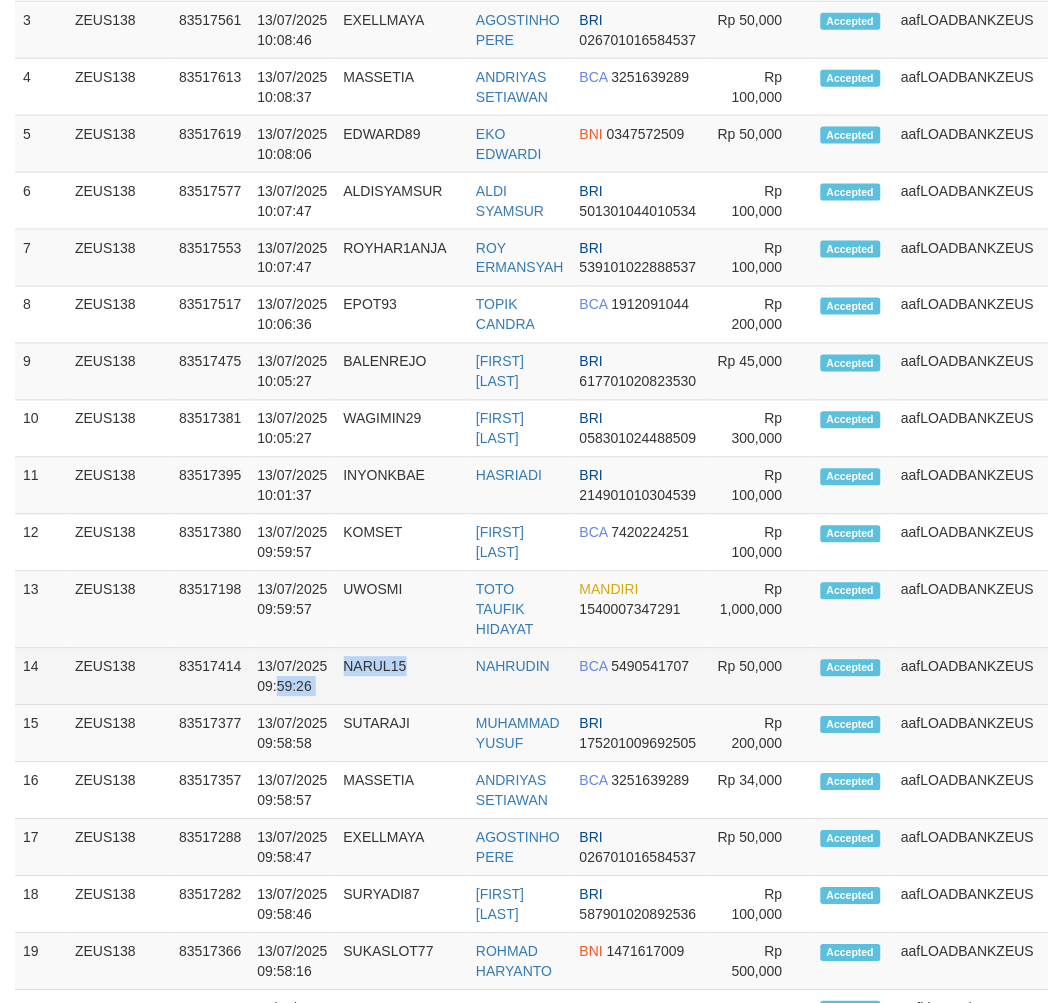 click on "14
ZEUS138
83517414
13/07/2025 09:59:26
NARUL15
NAHRUDIN
BCA
5490541707
Rp 50,000
Accepted
aafLOADBANKZEUS
Note" at bounding box center [569, 677] 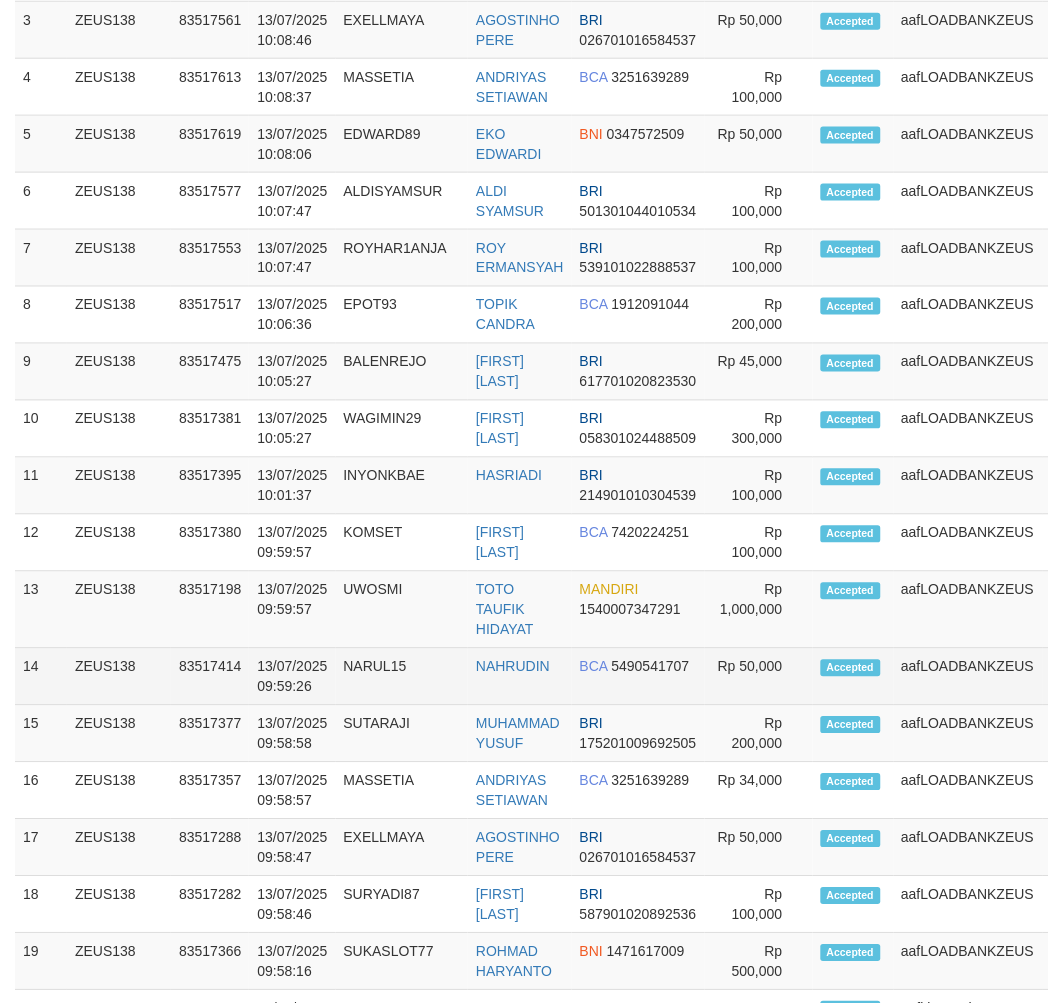scroll, scrollTop: 235, scrollLeft: 0, axis: vertical 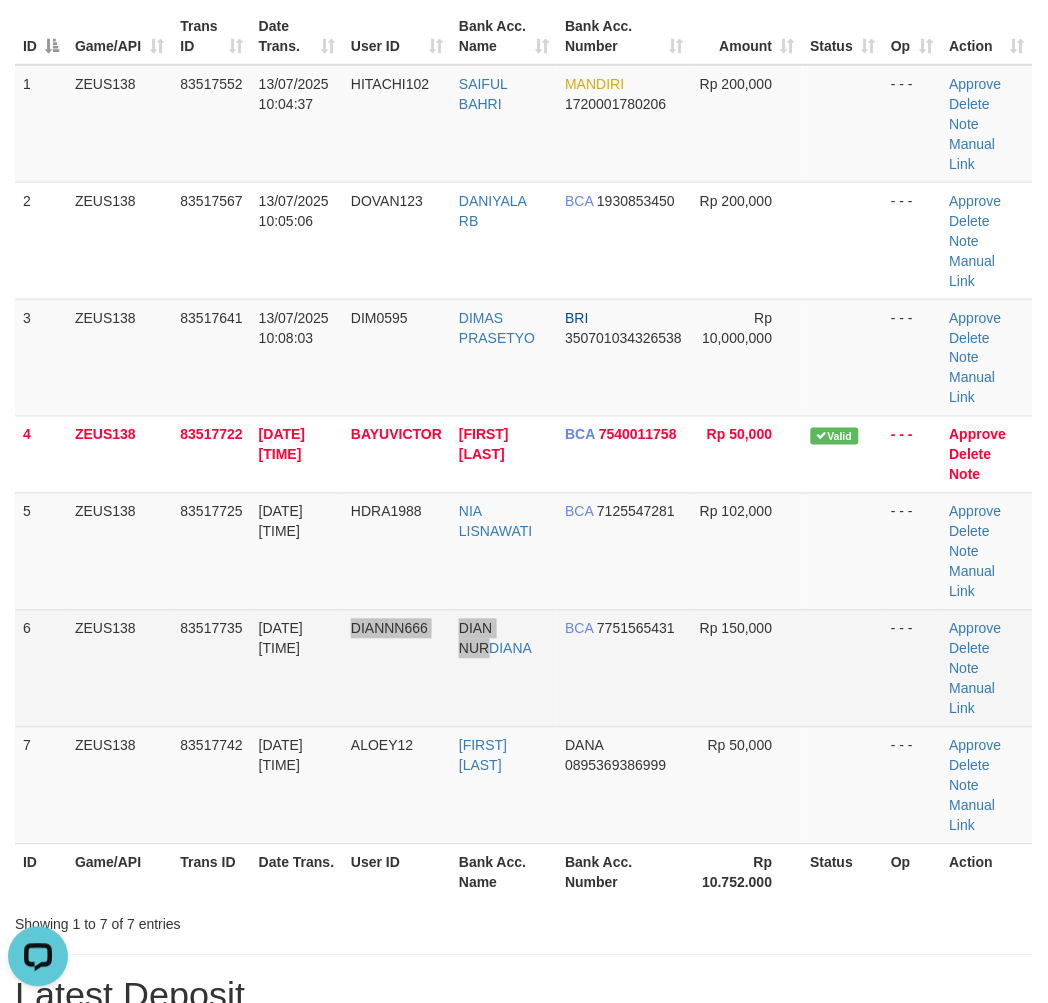click on "6
ZEUS138
83517735
13/07/2025 10:11:45
DIANNN666
DIAN NURDIANA
BCA
7751565431
Rp 150,000
- - -
Approve
Delete
Note
Manual Link" at bounding box center [524, 668] 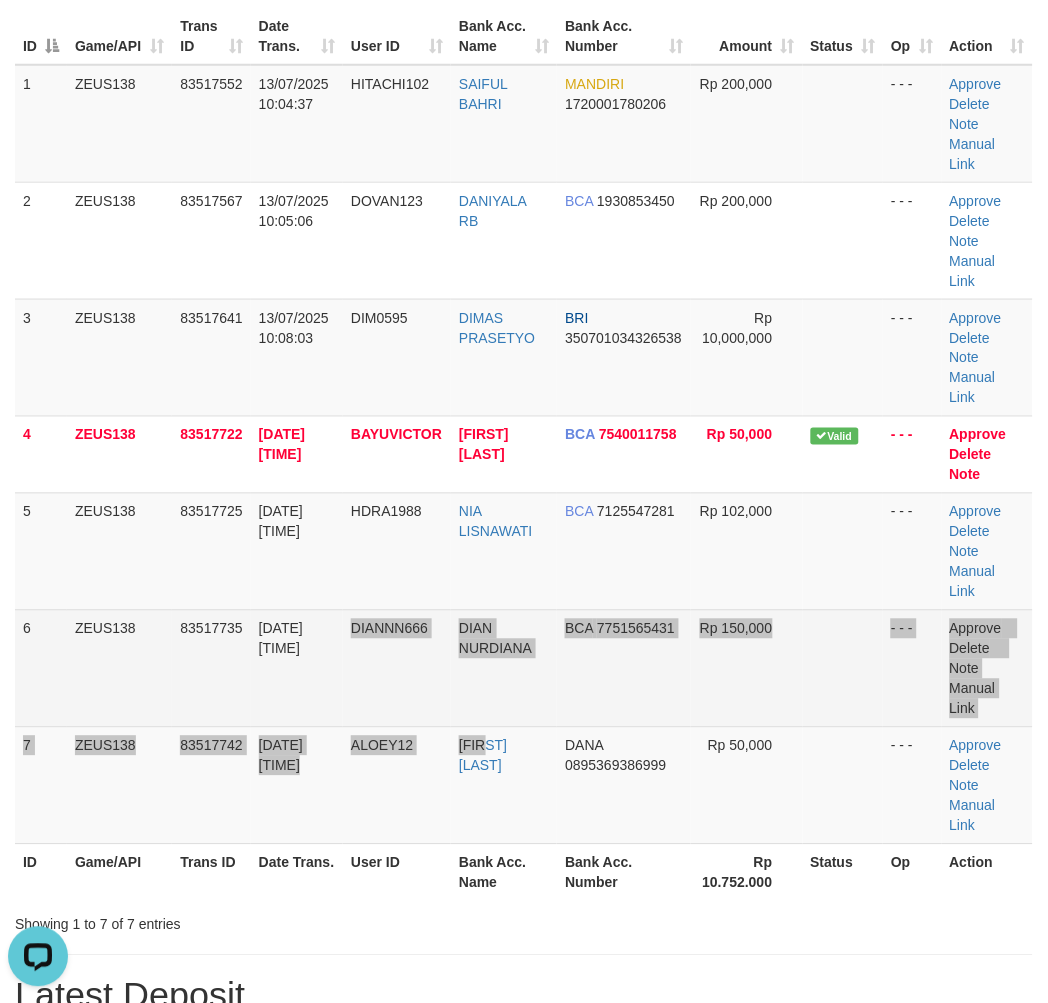 drag, startPoint x: 514, startPoint y: 753, endPoint x: 564, endPoint y: 703, distance: 70.71068 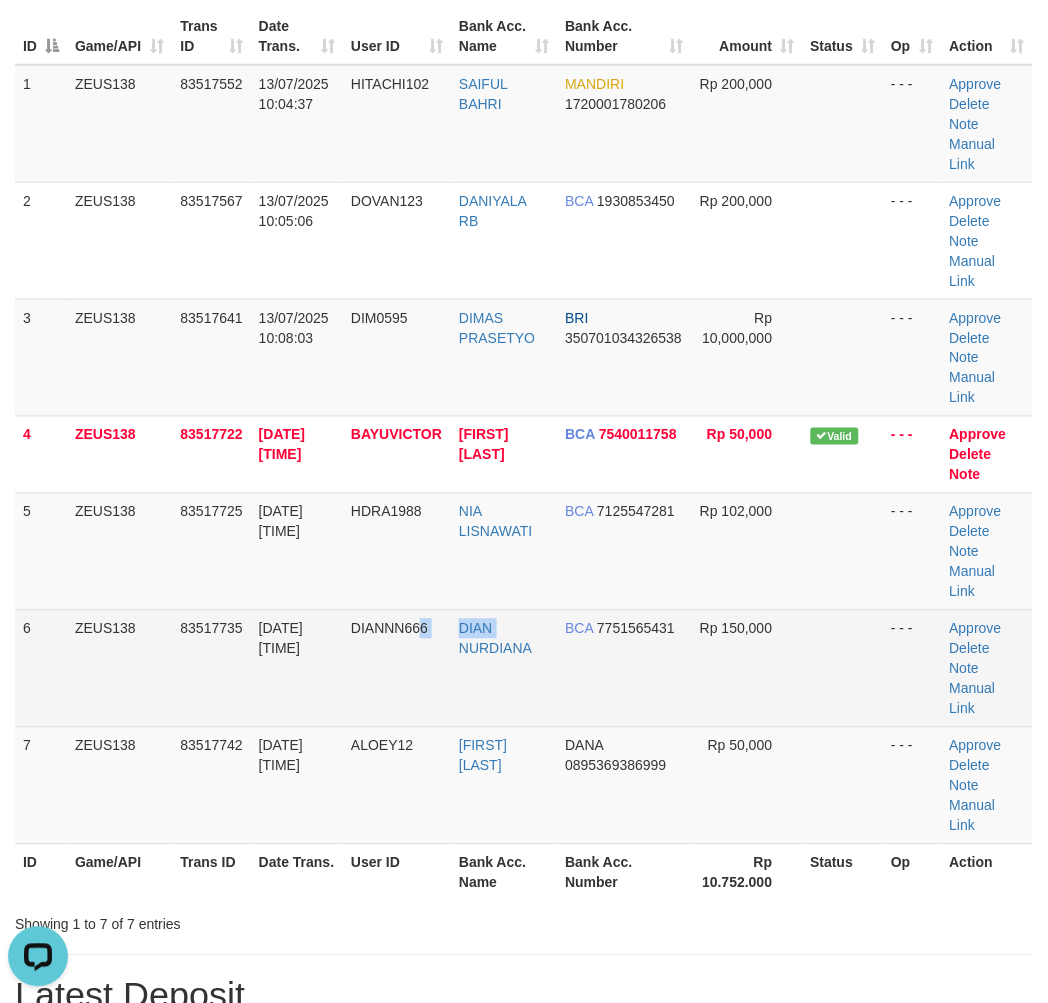drag, startPoint x: 416, startPoint y: 704, endPoint x: 454, endPoint y: 712, distance: 38.832977 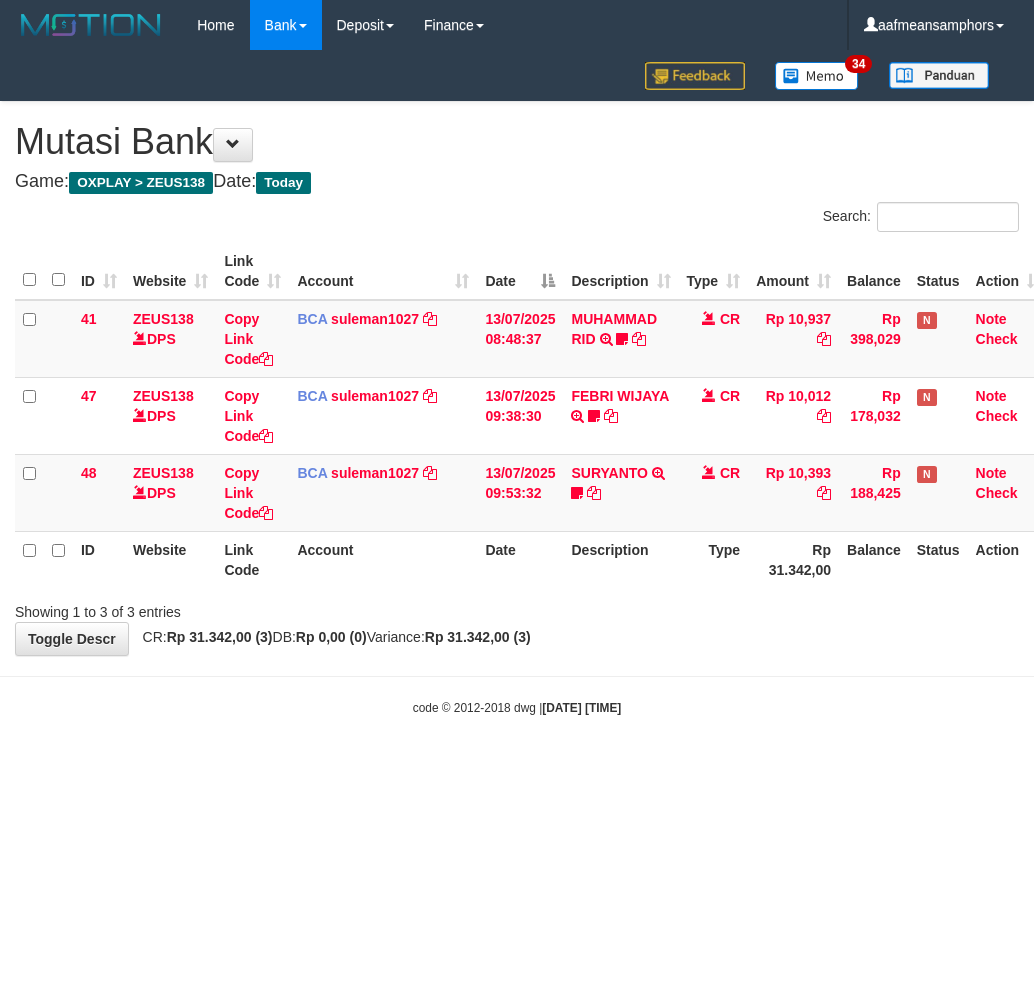 scroll, scrollTop: 0, scrollLeft: 0, axis: both 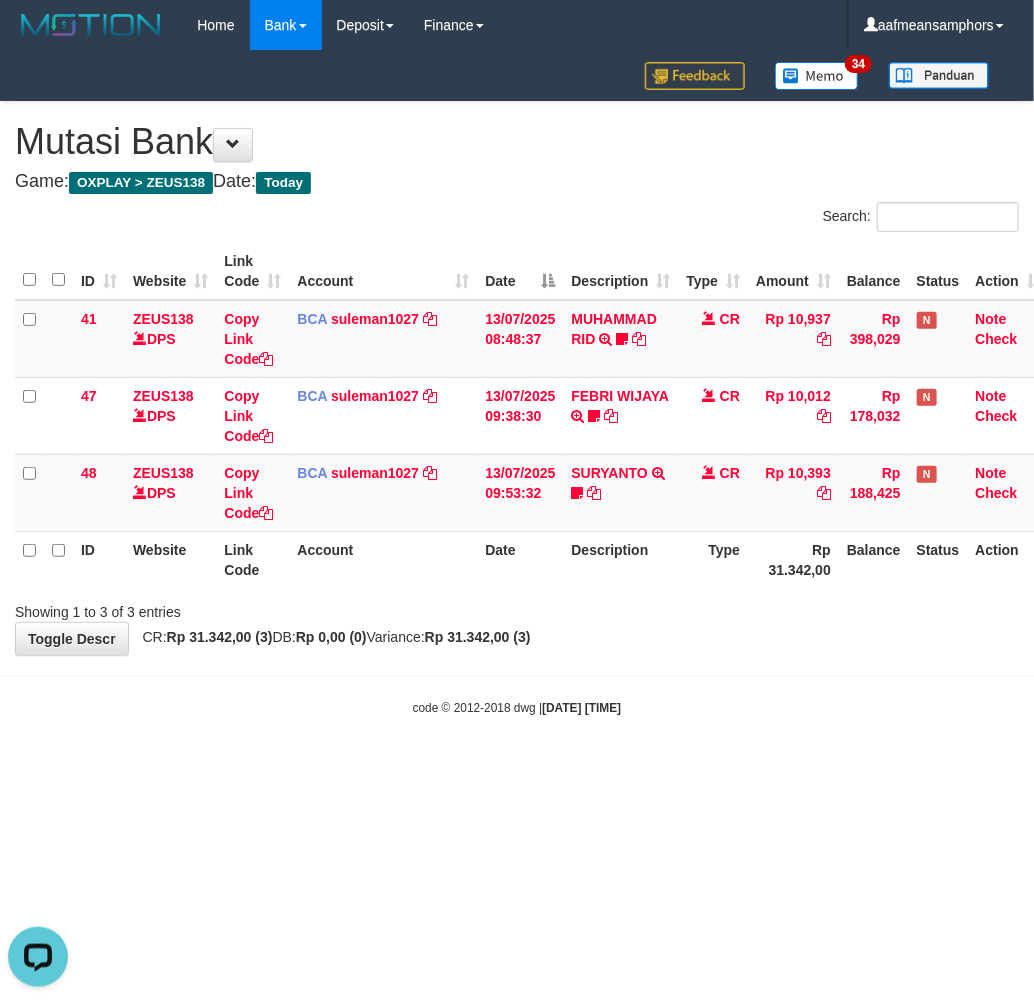 click on "**********" at bounding box center (517, 378) 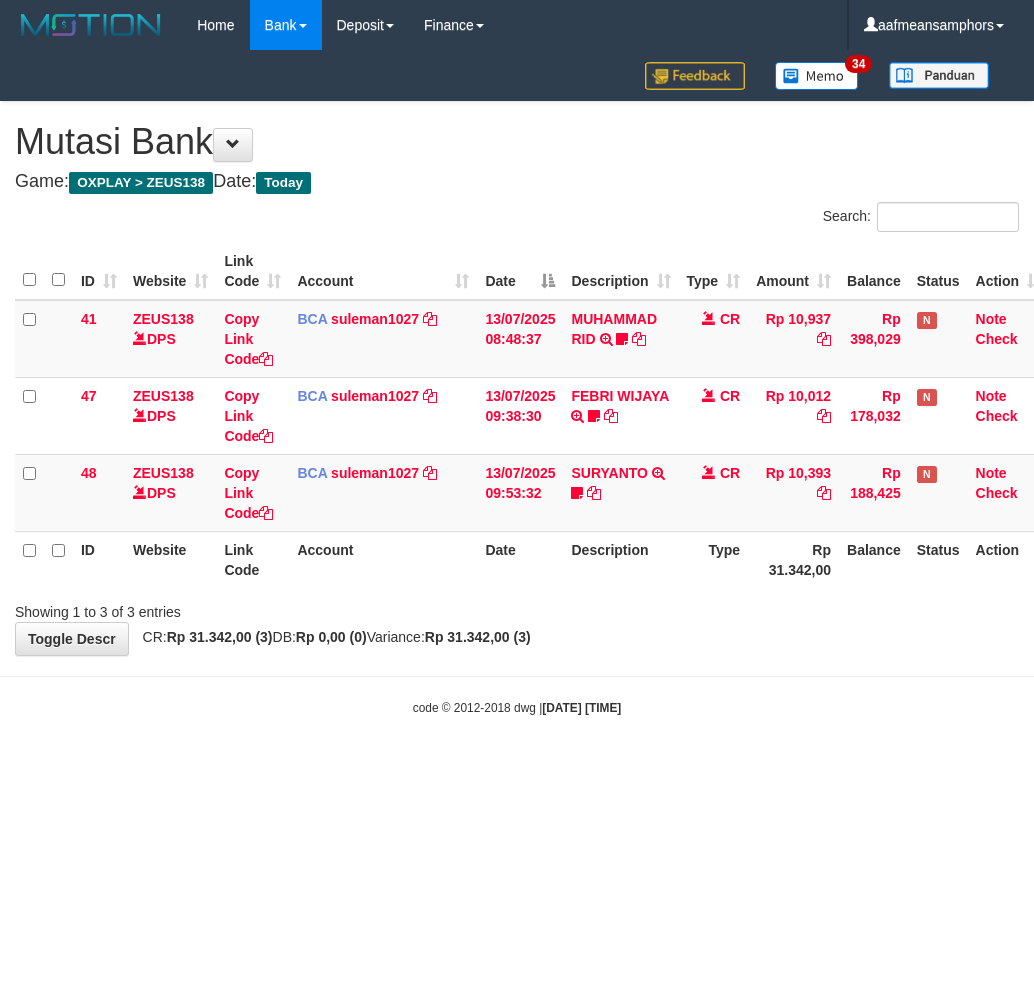 scroll, scrollTop: 0, scrollLeft: 0, axis: both 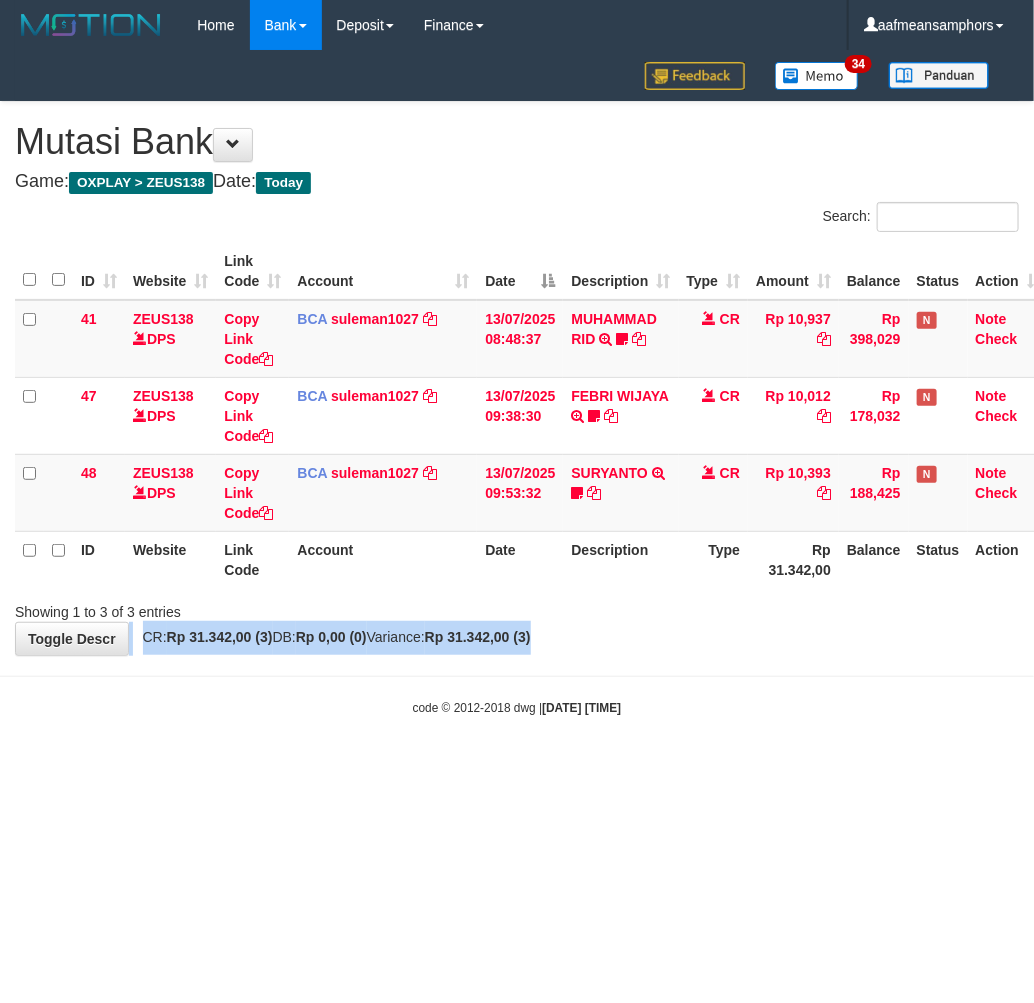 click on "**********" at bounding box center [517, 378] 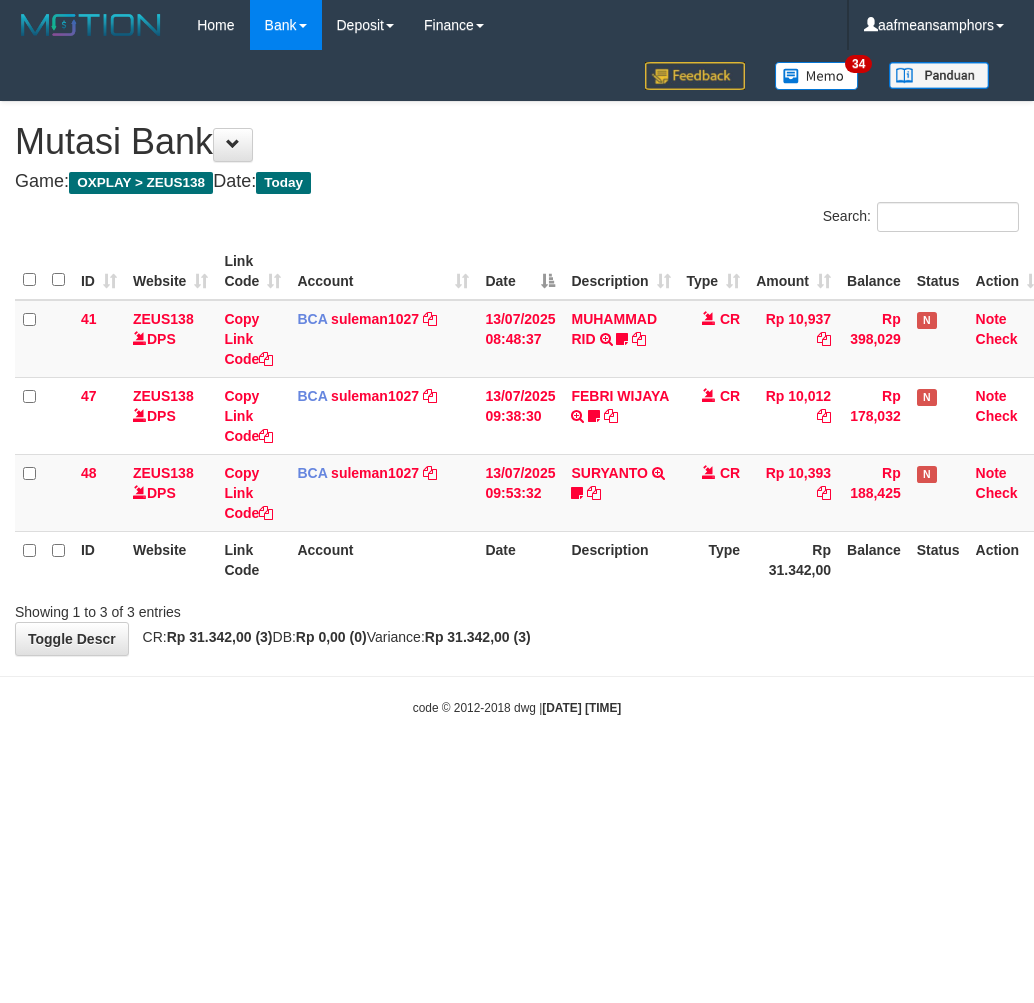 scroll, scrollTop: 0, scrollLeft: 0, axis: both 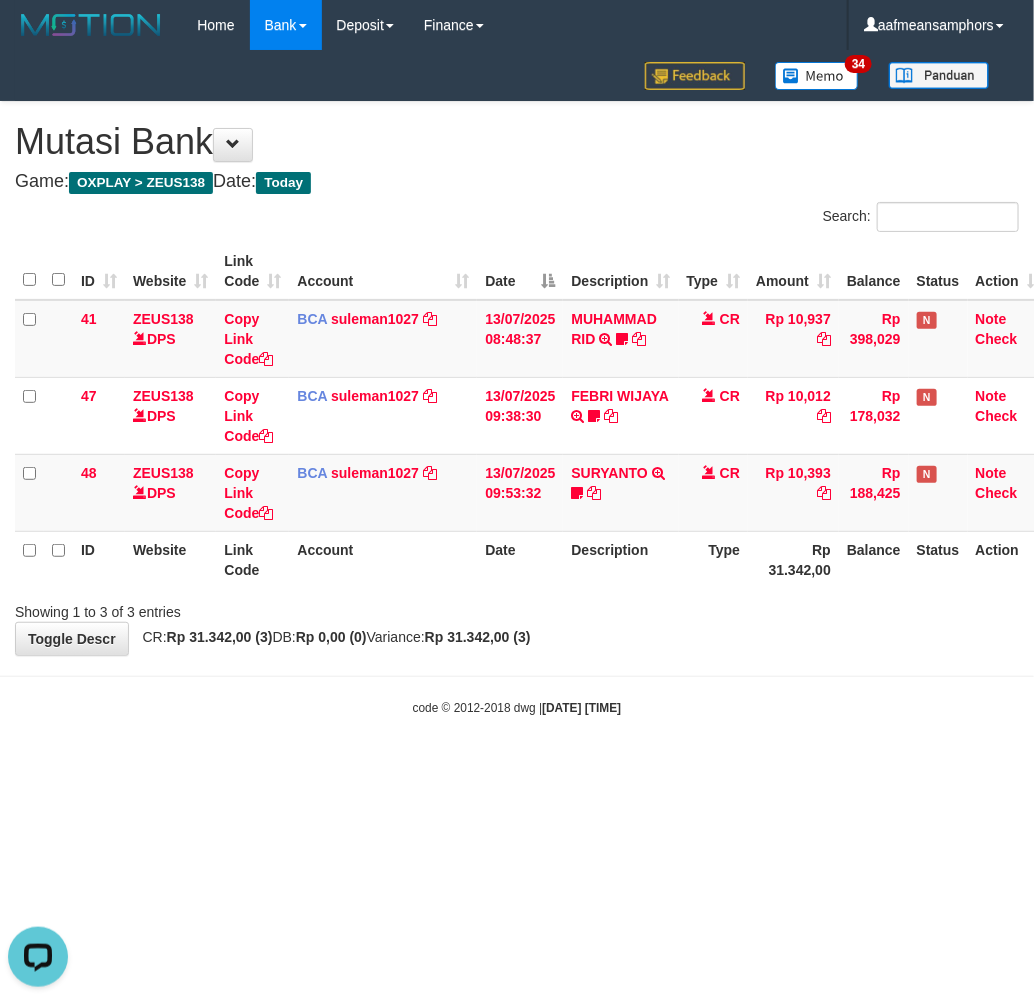 click on "Toggle navigation
Home
Bank
Account List
Load
By Website
Group
[OXPLAY]													ZEUS138
By Load Group (DPS)" at bounding box center (517, 383) 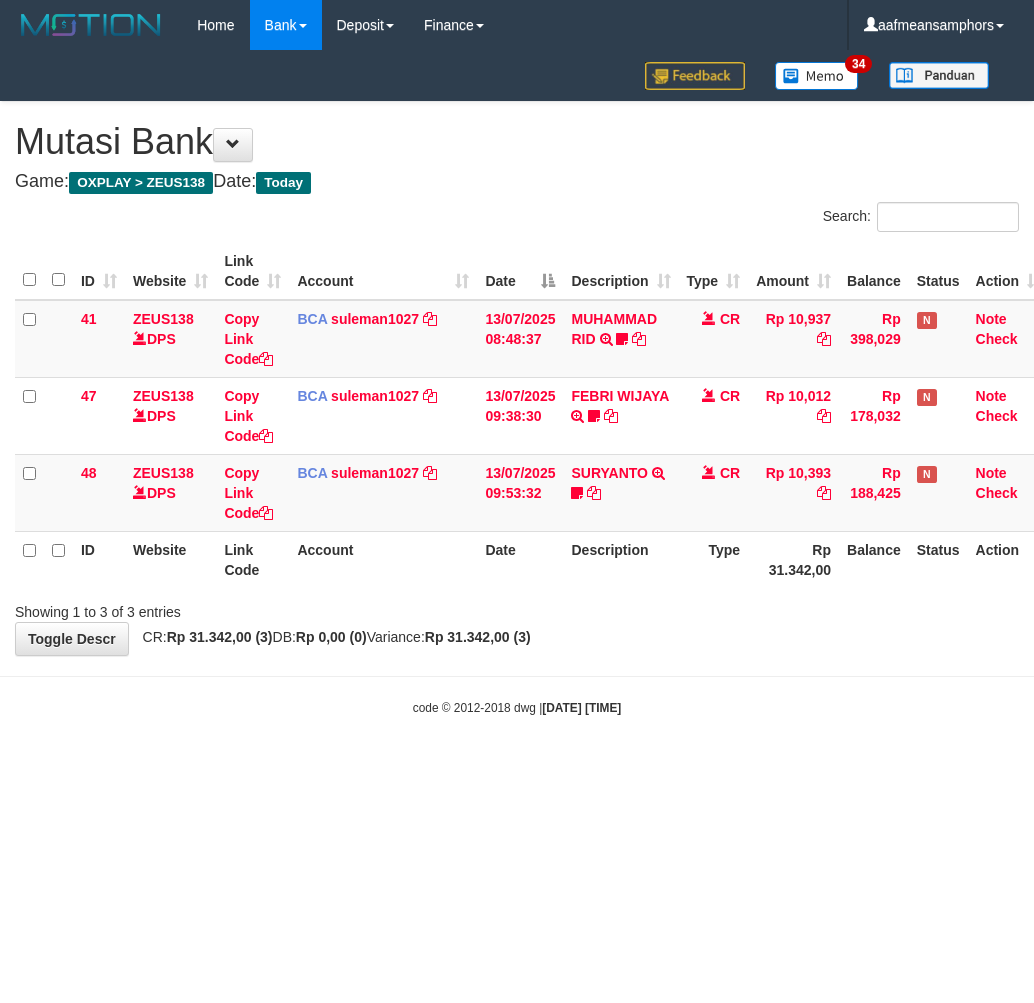 scroll, scrollTop: 0, scrollLeft: 0, axis: both 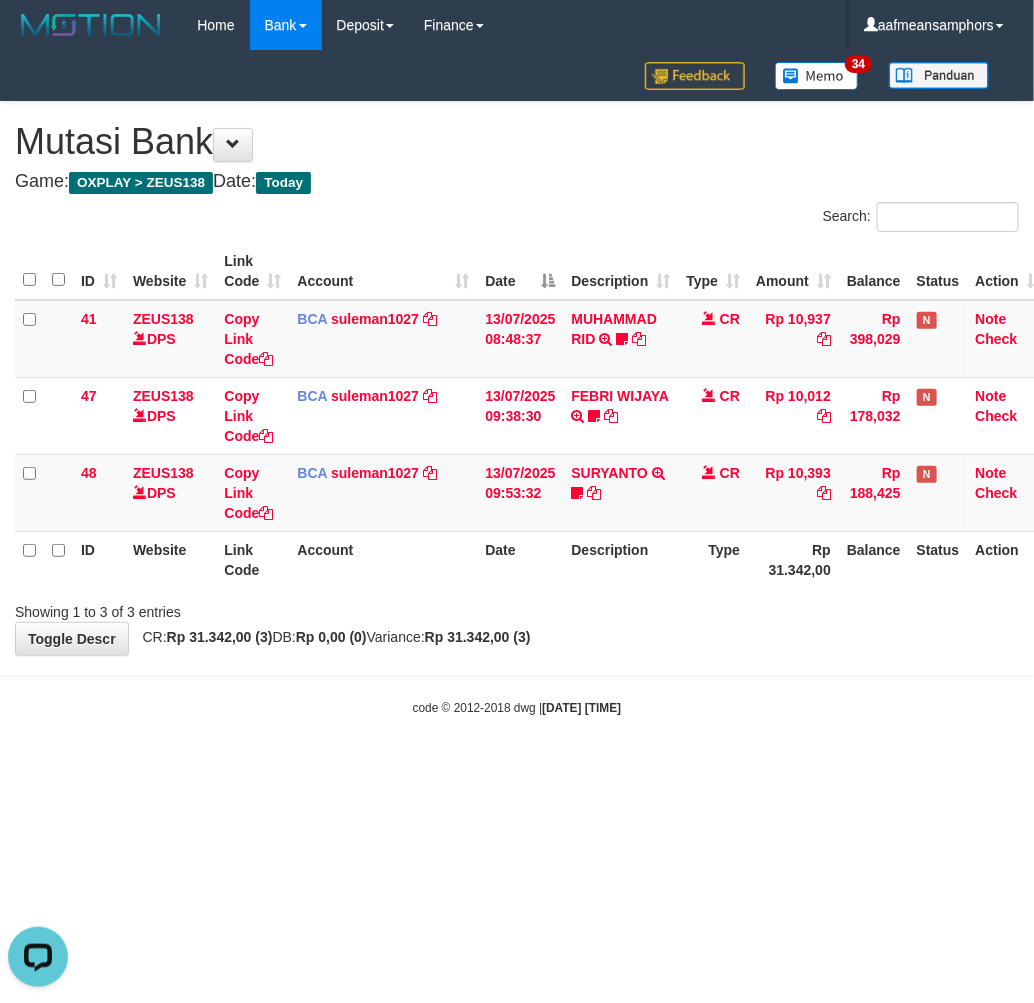 click on "Toggle navigation
Home
Bank
Account List
Load
By Website
Group
[OXPLAY]													ZEUS138
By Load Group (DPS)" at bounding box center [517, 383] 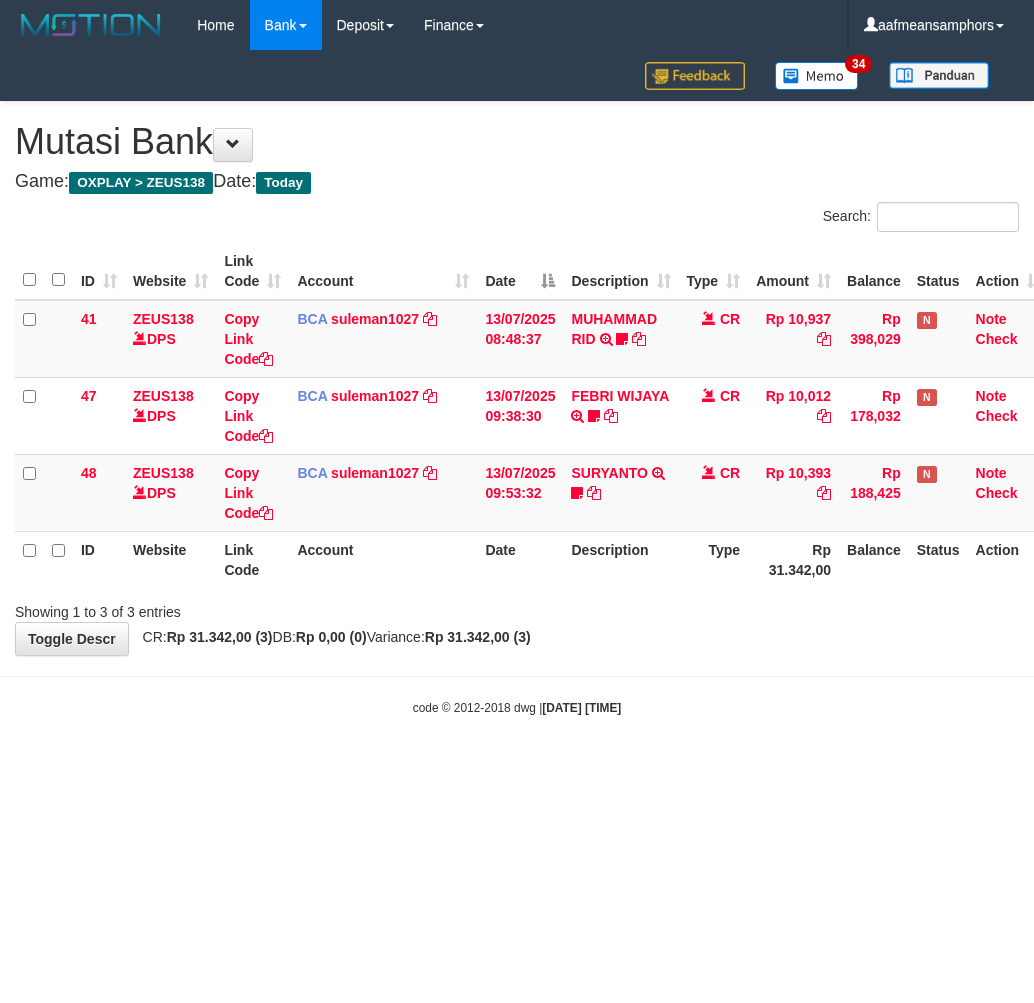 scroll, scrollTop: 0, scrollLeft: 0, axis: both 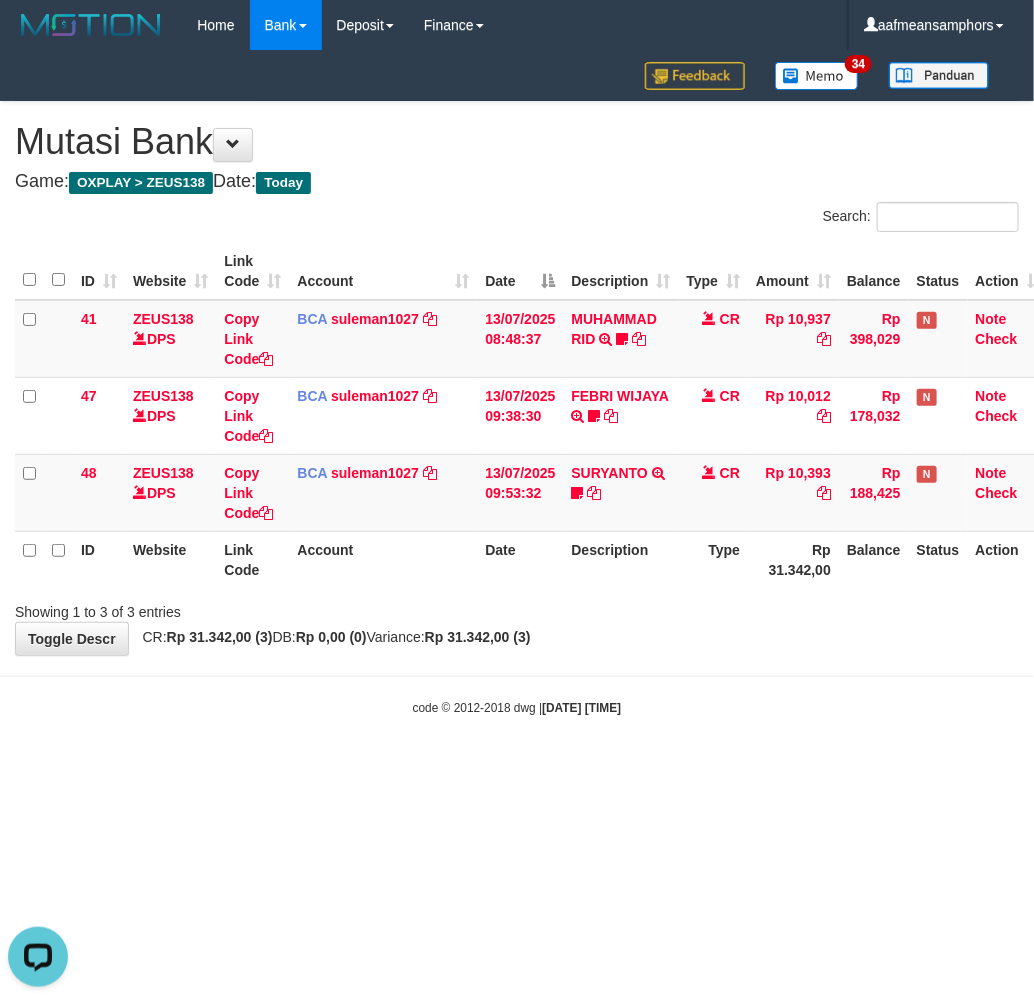 click on "Toggle navigation
Home
Bank
Account List
Load
By Website
Group
[OXPLAY]													ZEUS138
By Load Group (DPS)" at bounding box center (517, 383) 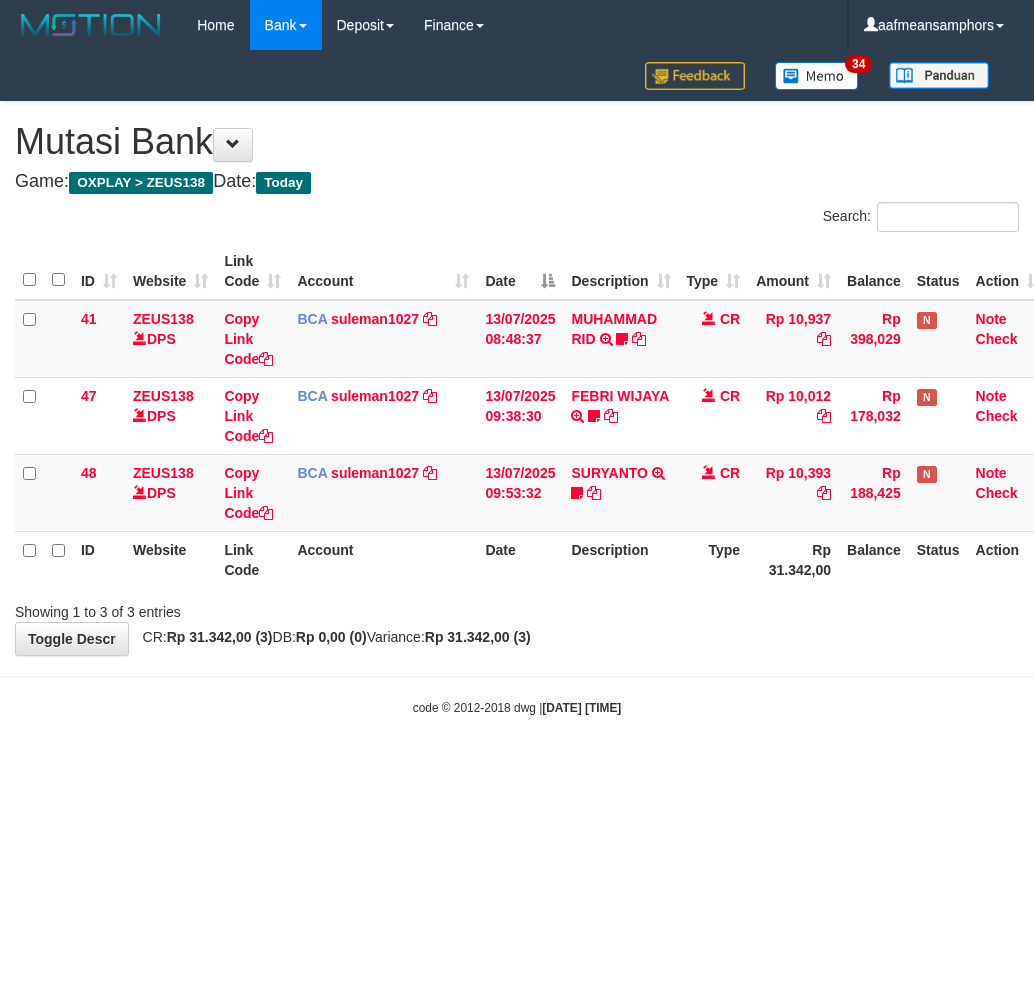 scroll, scrollTop: 0, scrollLeft: 0, axis: both 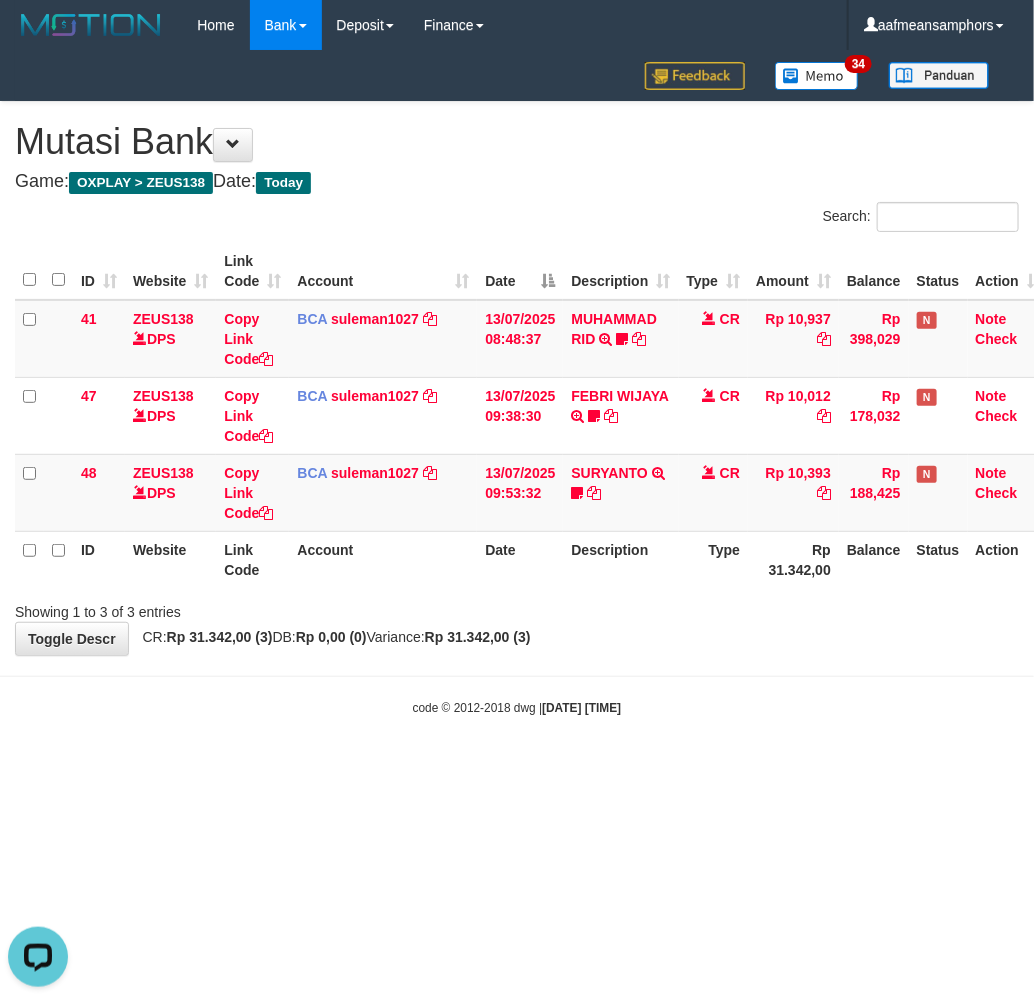 drag, startPoint x: 710, startPoint y: 631, endPoint x: 740, endPoint y: 613, distance: 34.98571 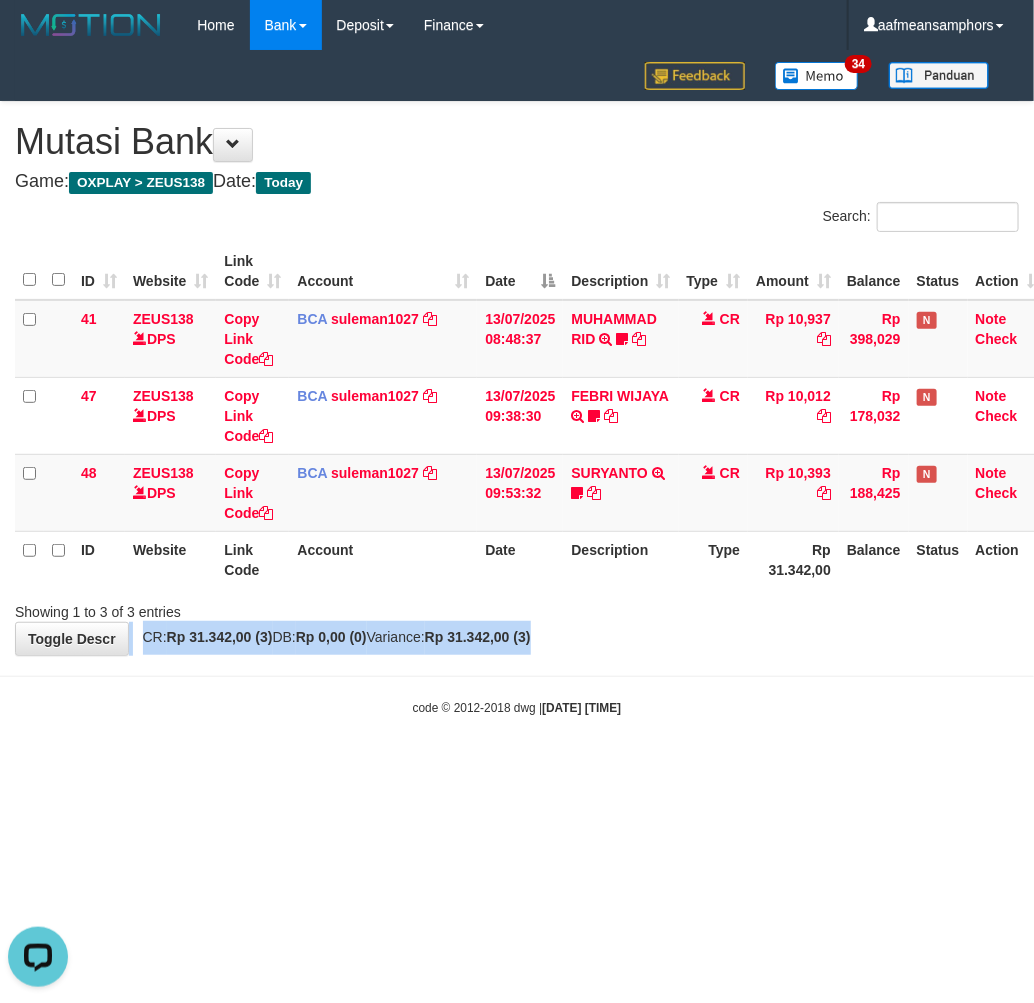 click on "**********" at bounding box center (517, 378) 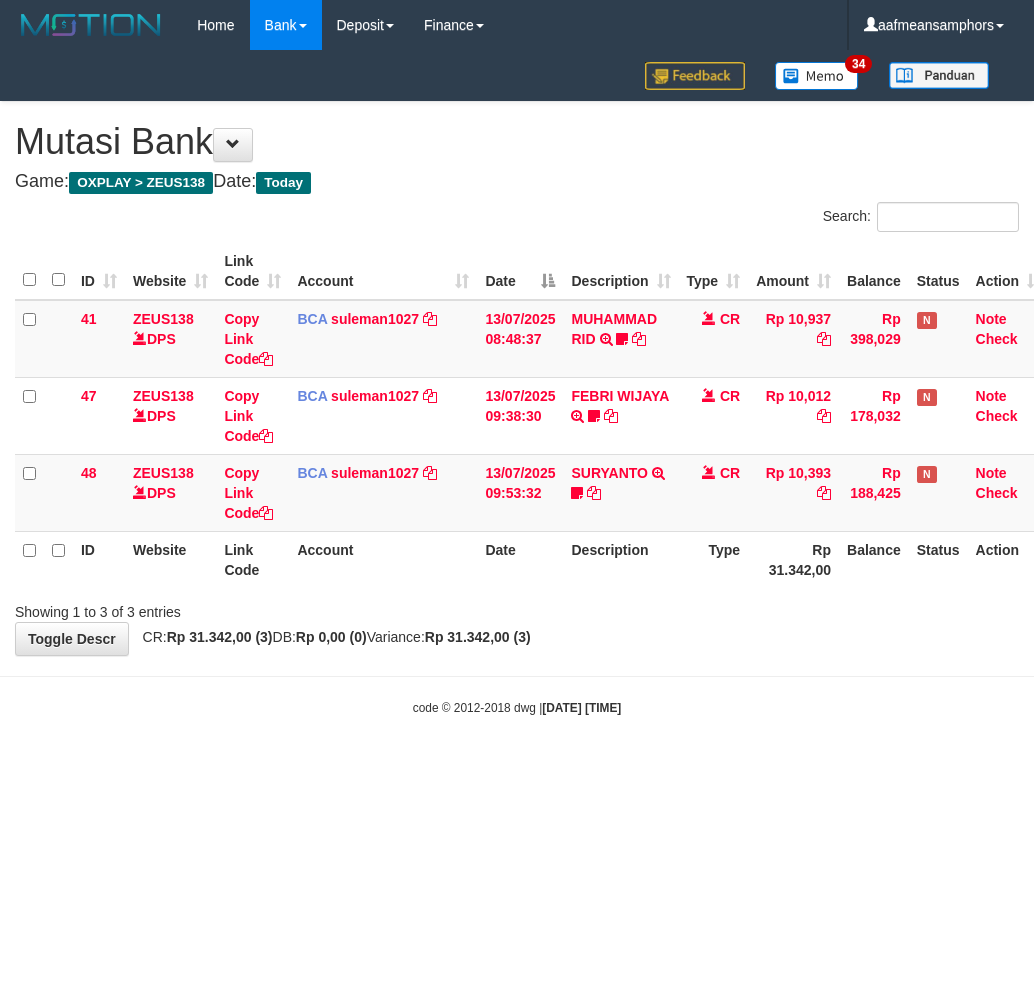 scroll, scrollTop: 0, scrollLeft: 0, axis: both 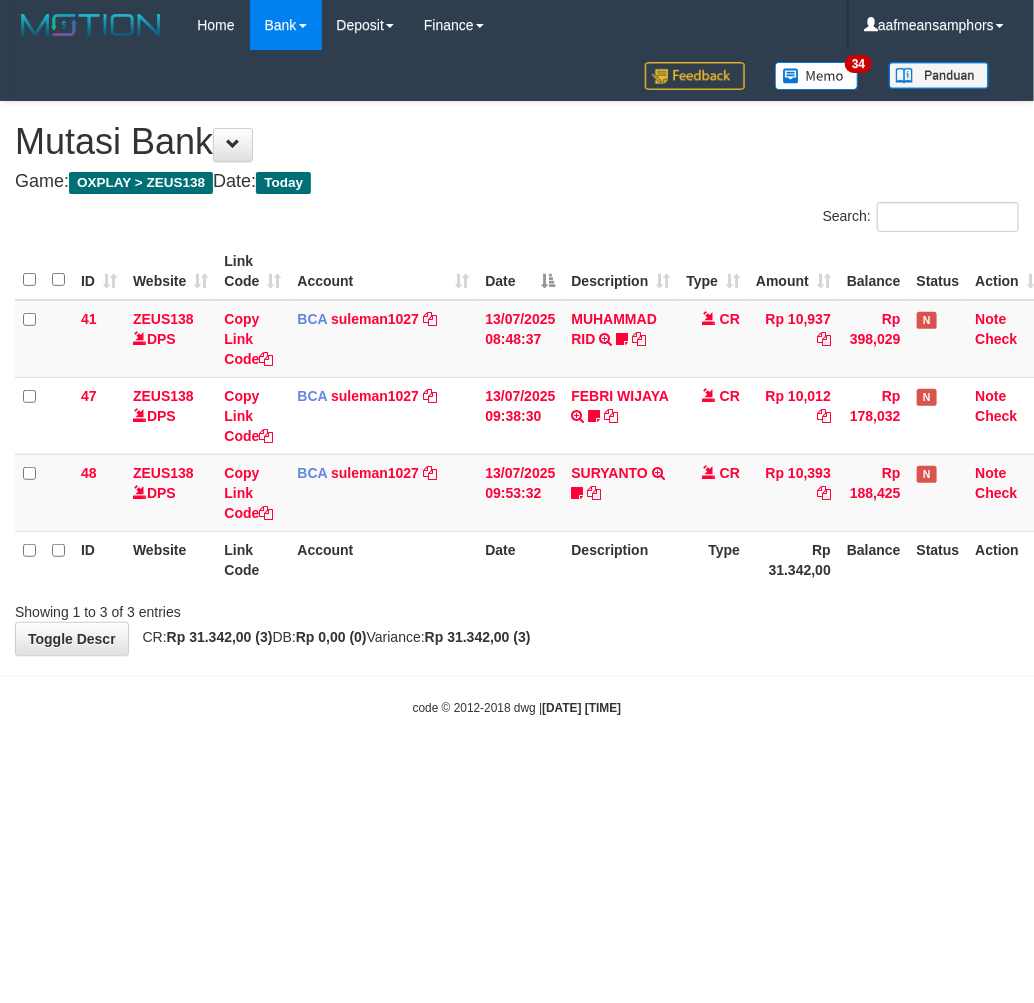 click on "Showing 1 to 3 of 3 entries" at bounding box center [517, 608] 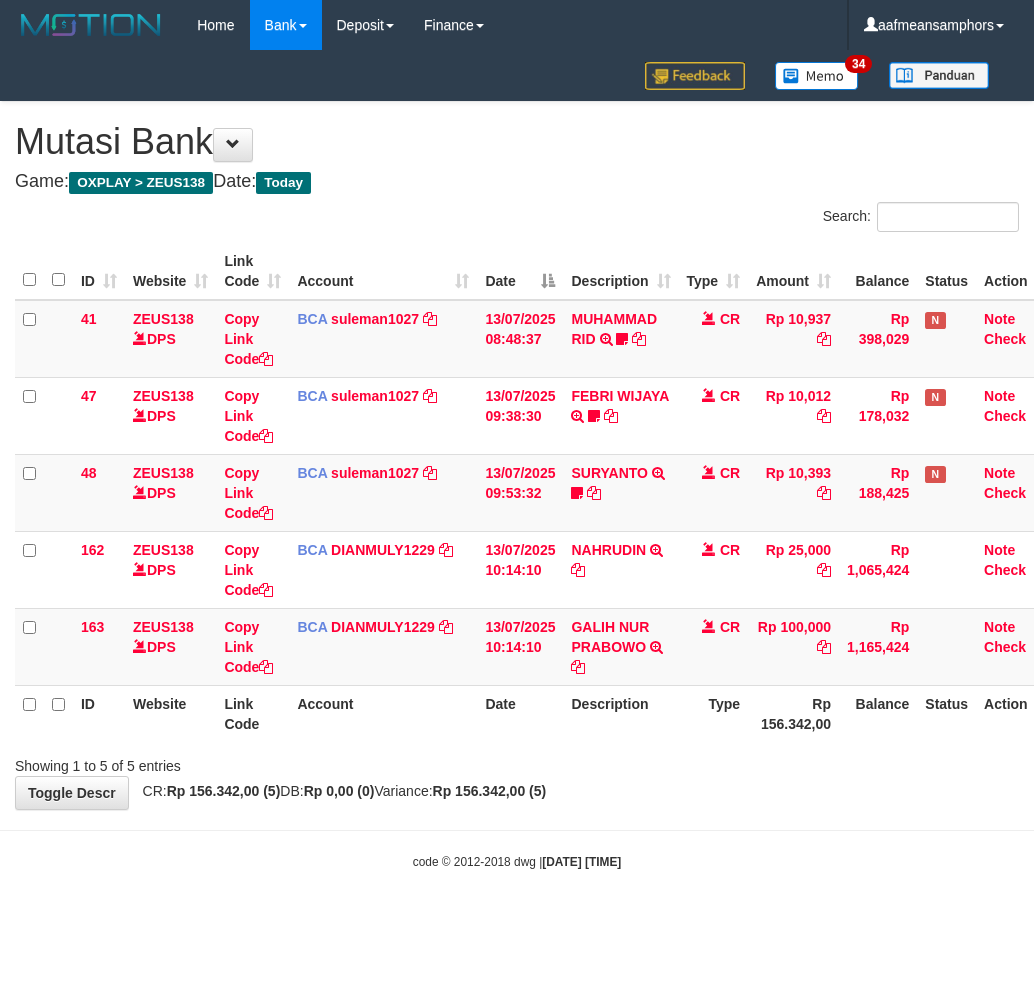 scroll, scrollTop: 0, scrollLeft: 0, axis: both 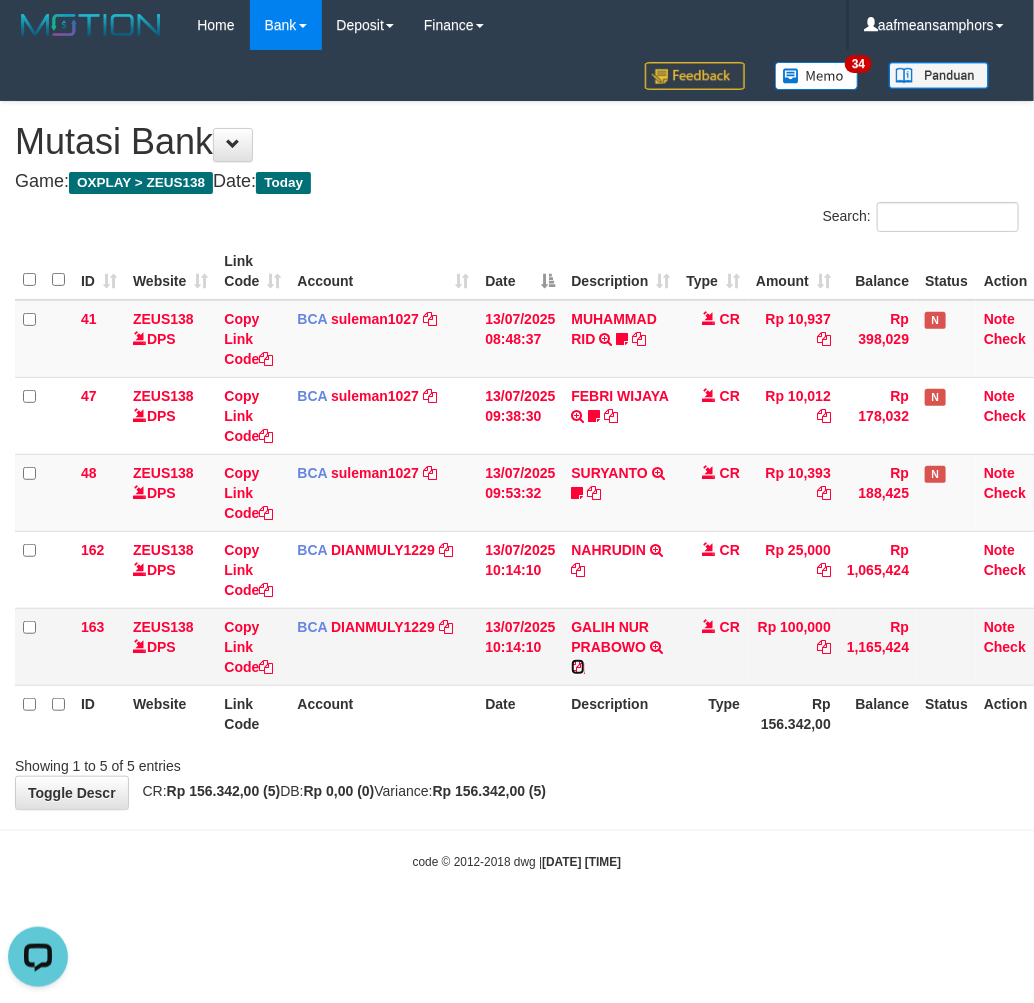 click at bounding box center (578, 667) 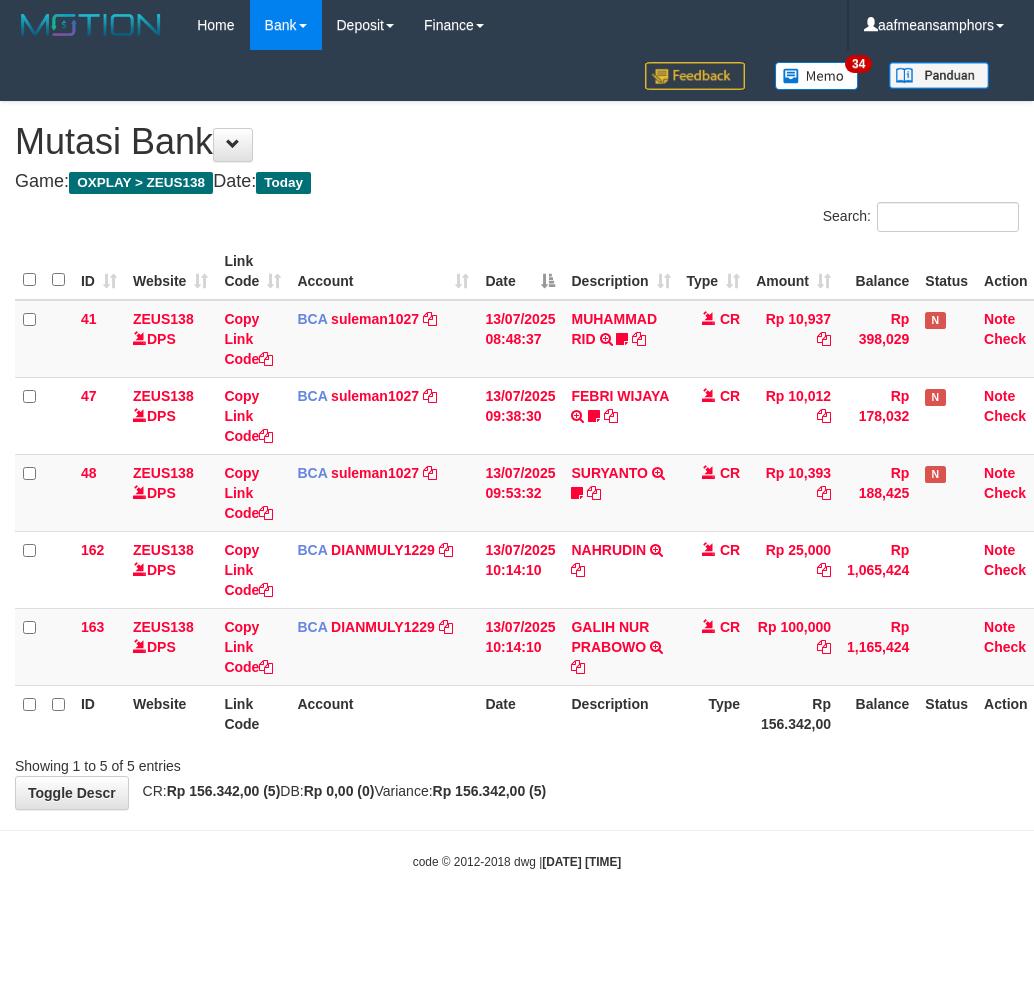 scroll, scrollTop: 0, scrollLeft: 0, axis: both 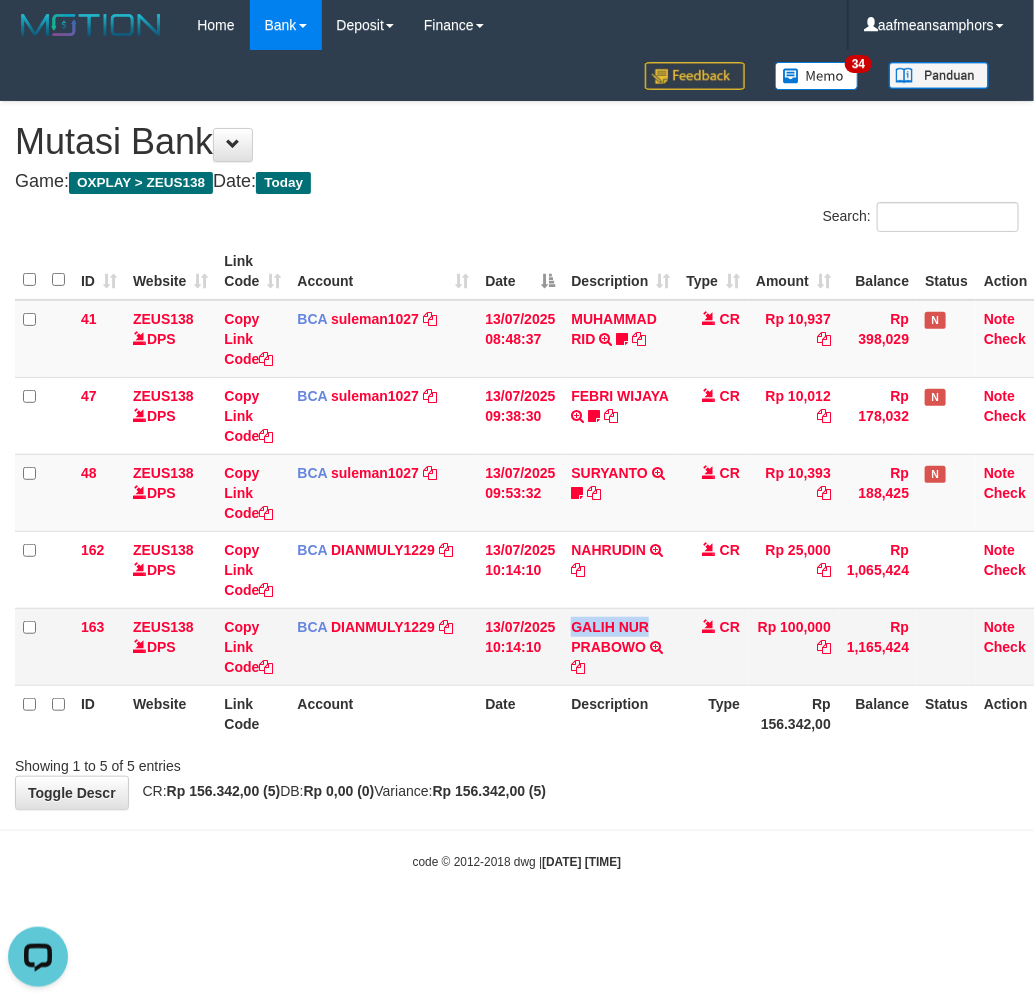drag, startPoint x: 571, startPoint y: 611, endPoint x: 673, endPoint y: 617, distance: 102.176315 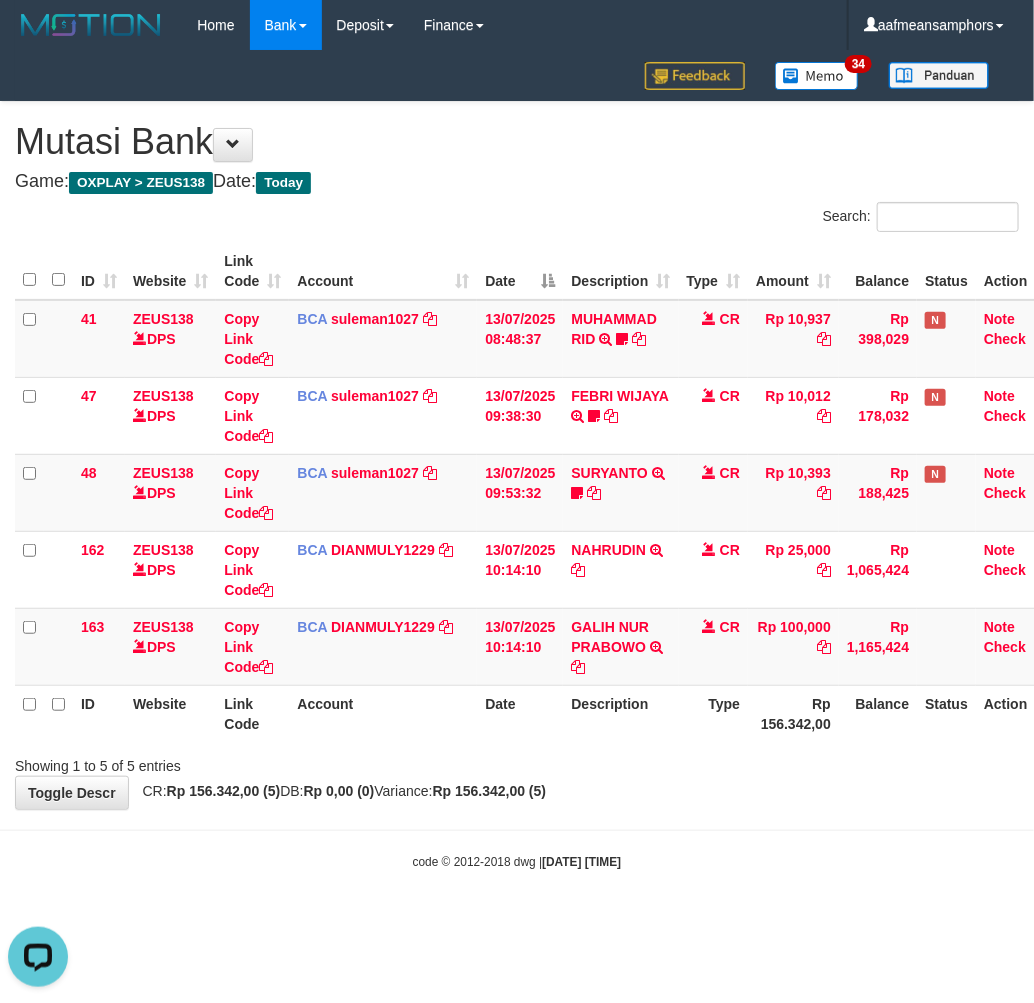 click on "**********" at bounding box center (517, 455) 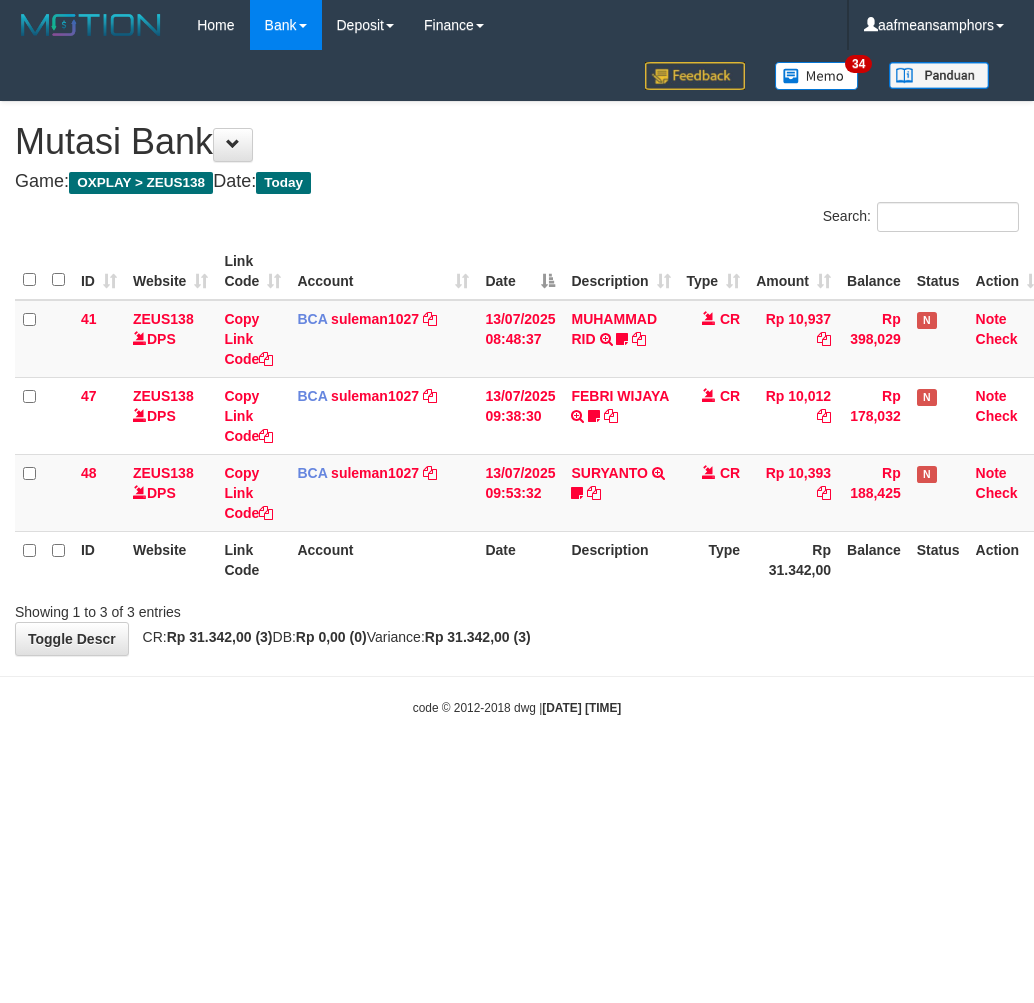 scroll, scrollTop: 0, scrollLeft: 0, axis: both 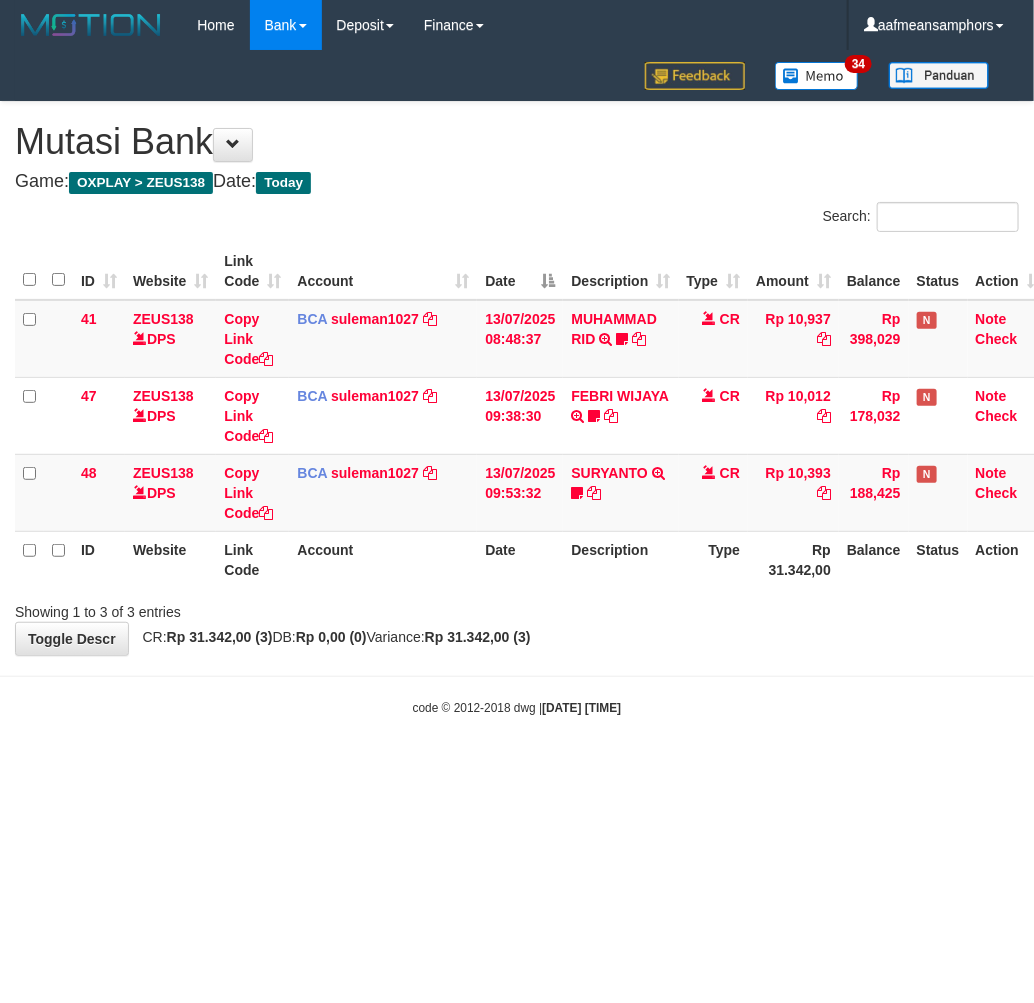 click on "Toggle navigation
Home
Bank
Account List
Load
By Website
Group
[OXPLAY]													ZEUS138
By Load Group (DPS)" at bounding box center (517, 383) 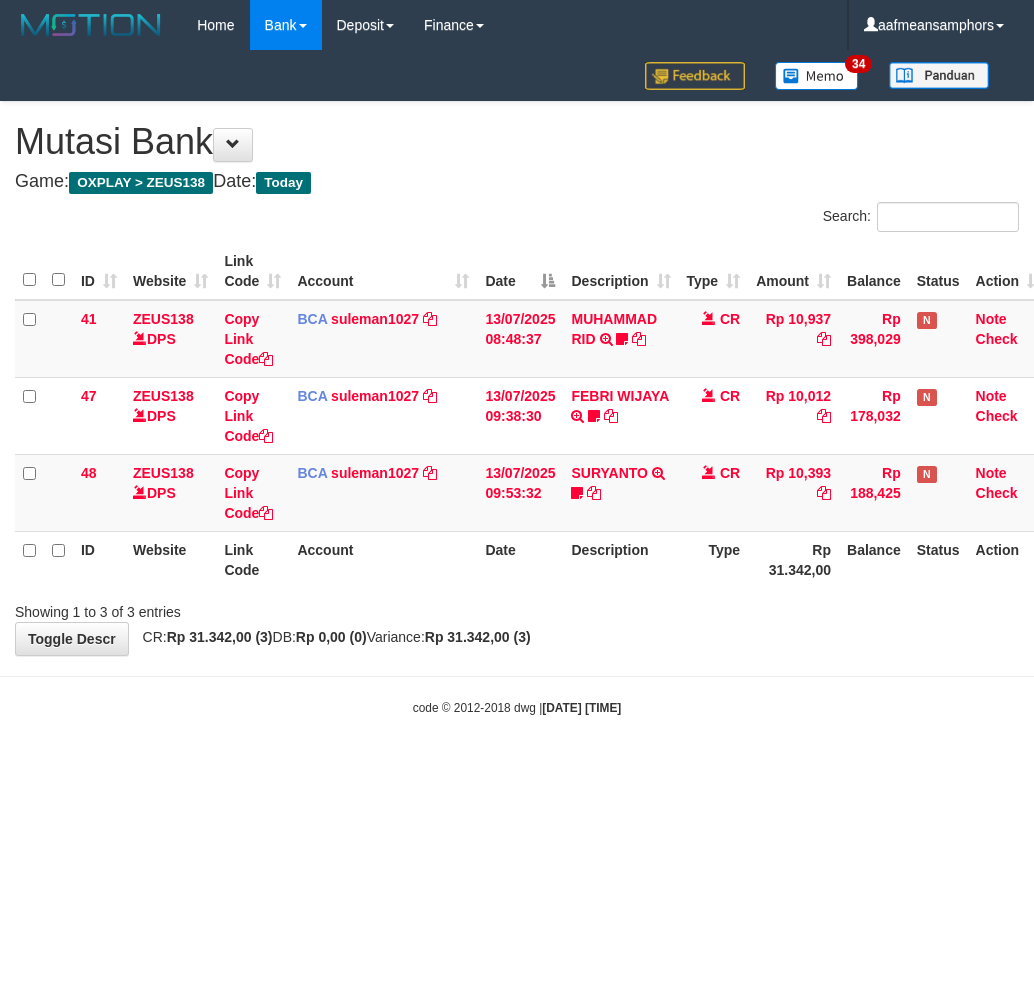 scroll, scrollTop: 0, scrollLeft: 0, axis: both 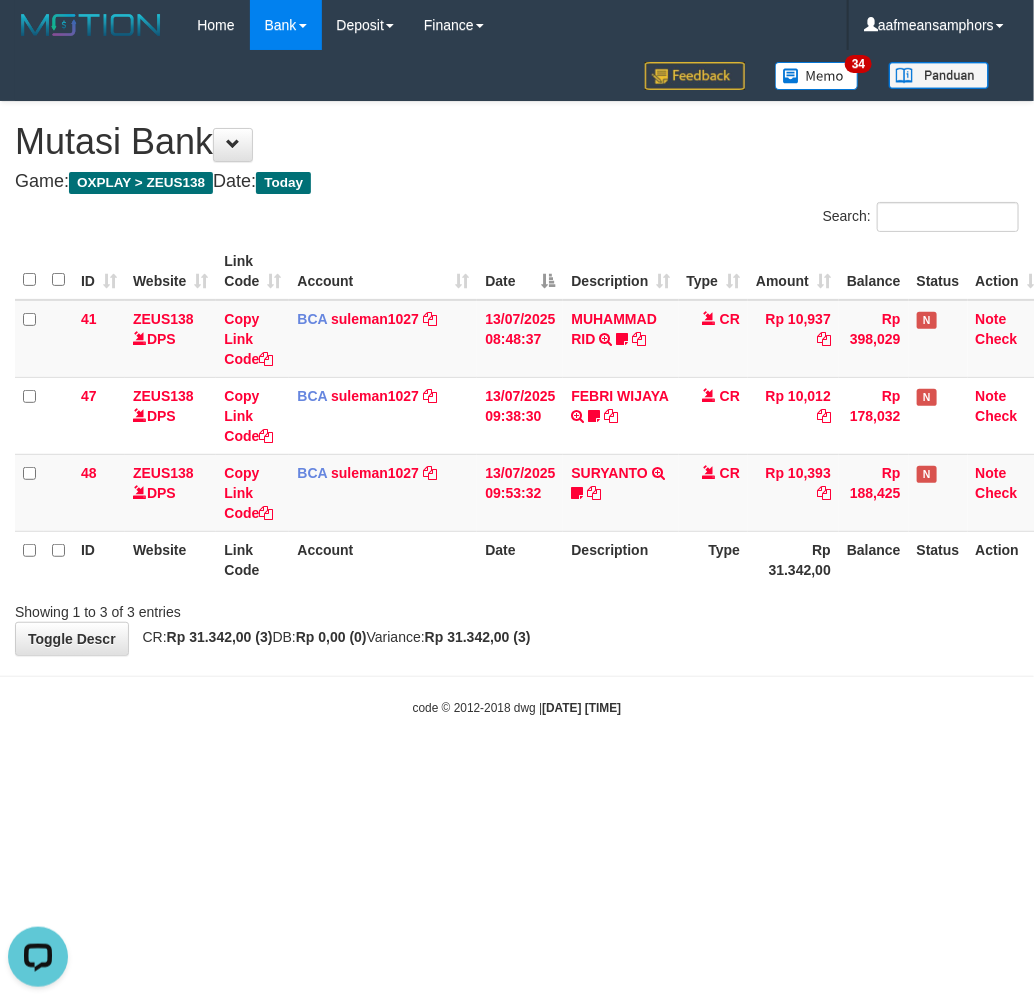 click on "Toggle navigation
Home
Bank
Account List
Load
By Website
Group
[OXPLAY]													ZEUS138
By Load Group (DPS)" at bounding box center [517, 383] 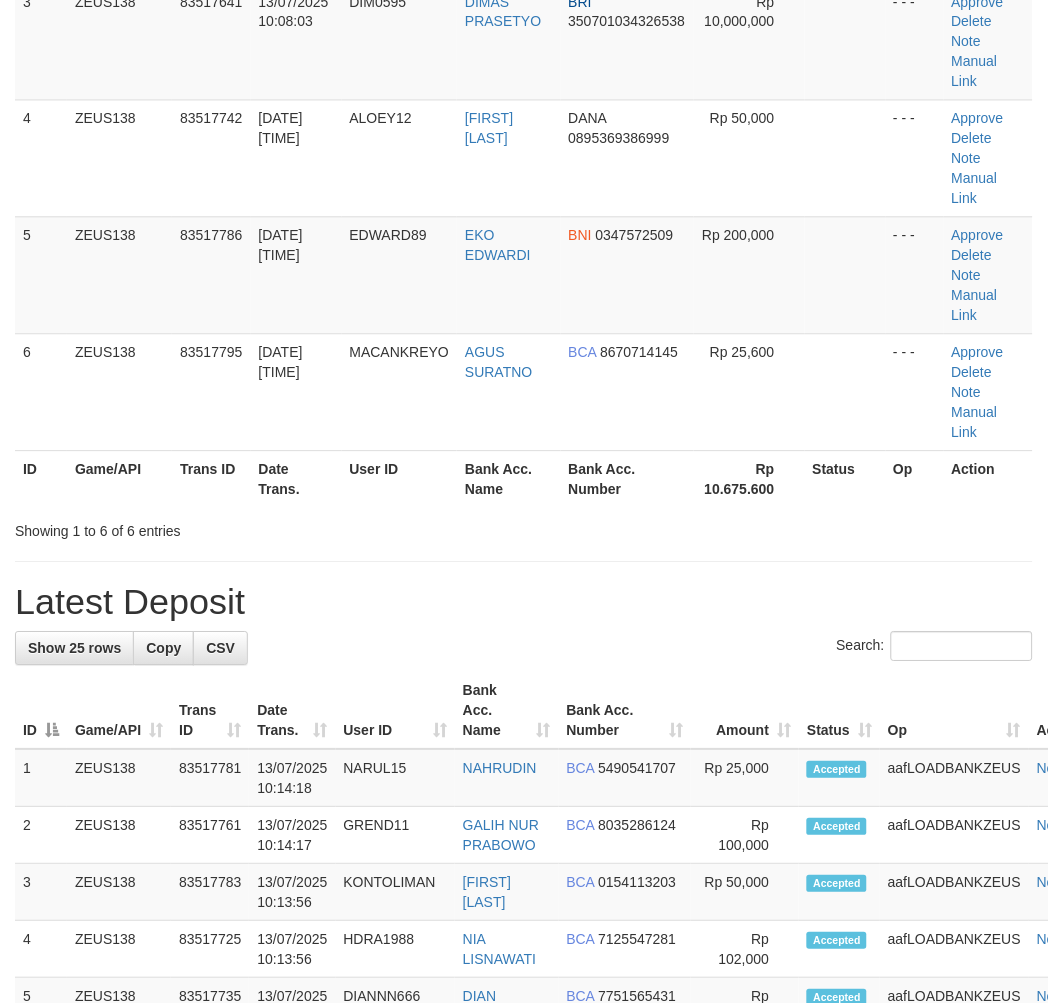 scroll, scrollTop: 1012, scrollLeft: 0, axis: vertical 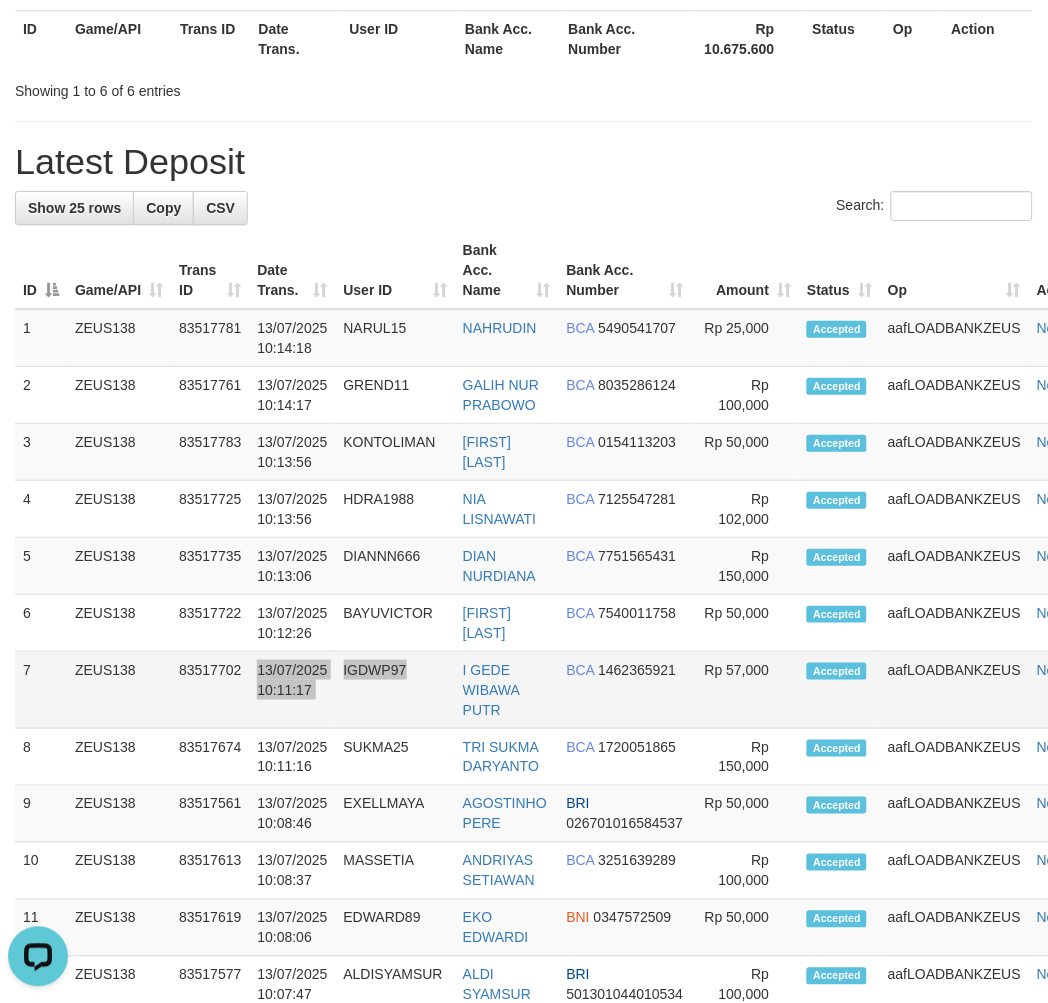 click on "7
ZEUS138
83517702
13/07/2025 10:11:17
IGDWP97
I GEDE WIBAWA PUTR
BCA
1462365921
Rp 57,000
Accepted
aafLOADBANKZEUS
Note" at bounding box center [563, 690] 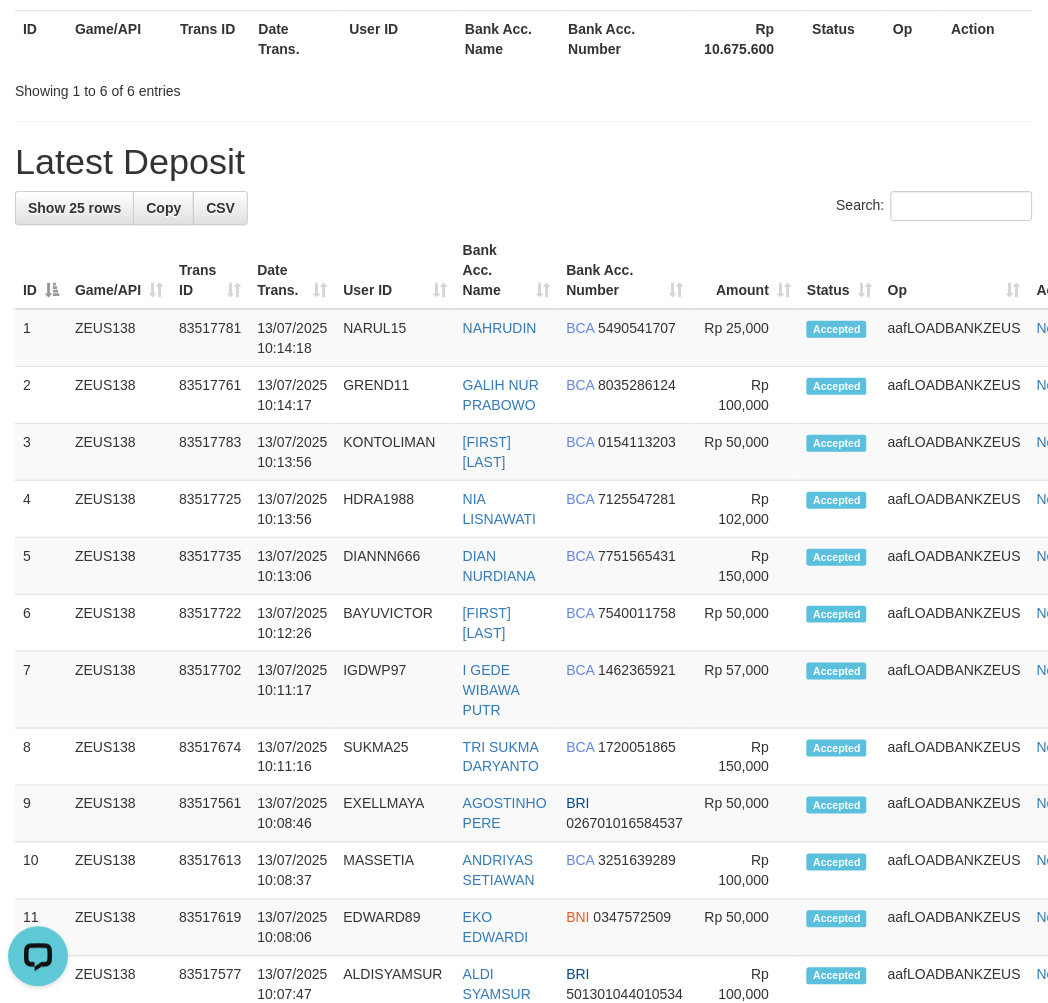 scroll, scrollTop: 195, scrollLeft: 0, axis: vertical 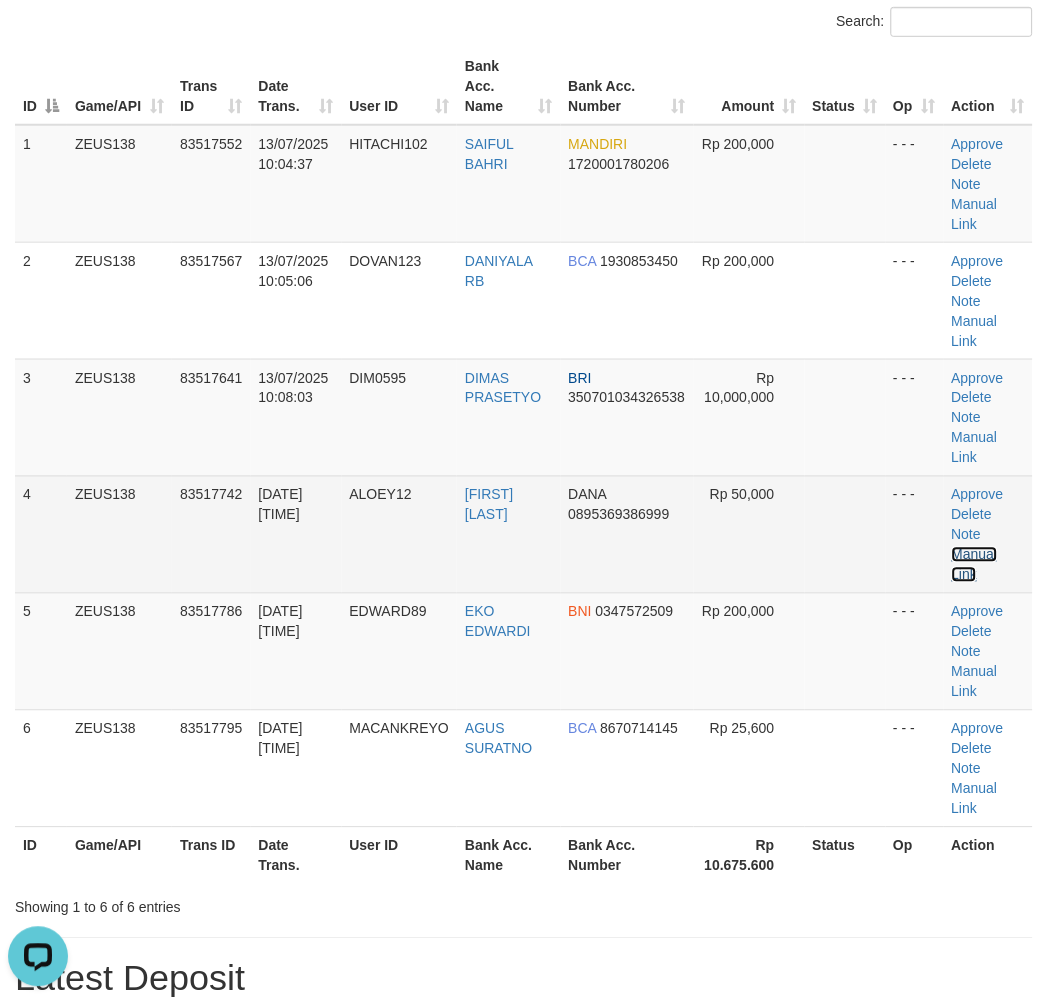 click on "Manual Link" at bounding box center [975, 565] 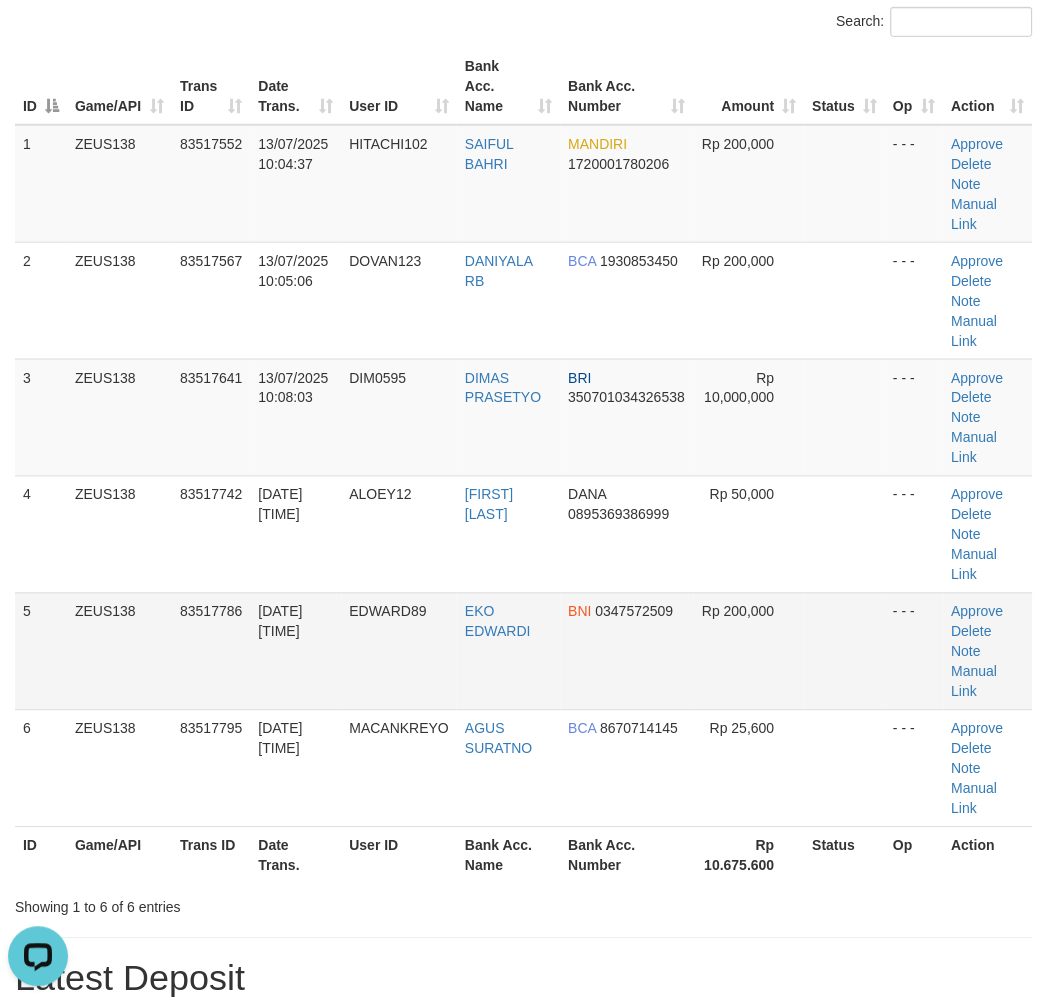click on "13/07/2025 10:13:33" at bounding box center [296, 651] 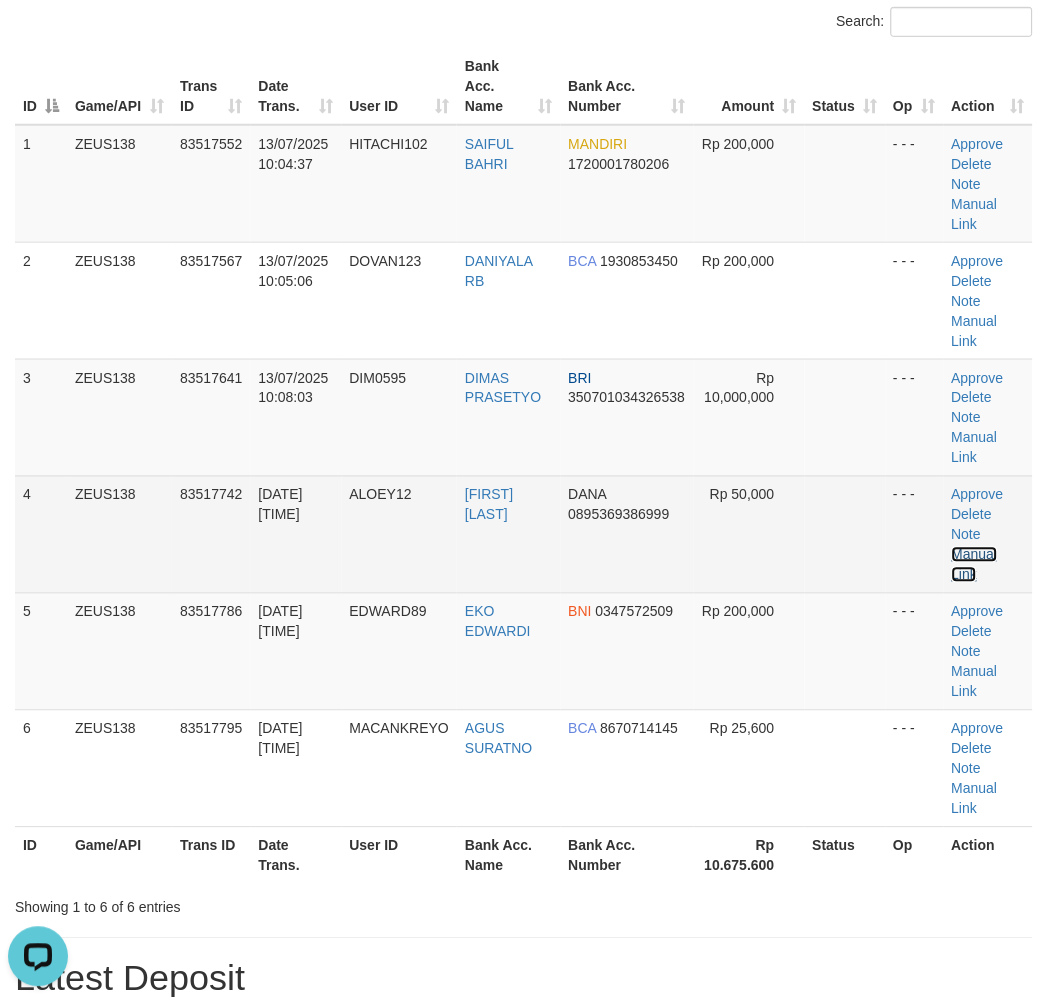 click on "Manual Link" at bounding box center (975, 565) 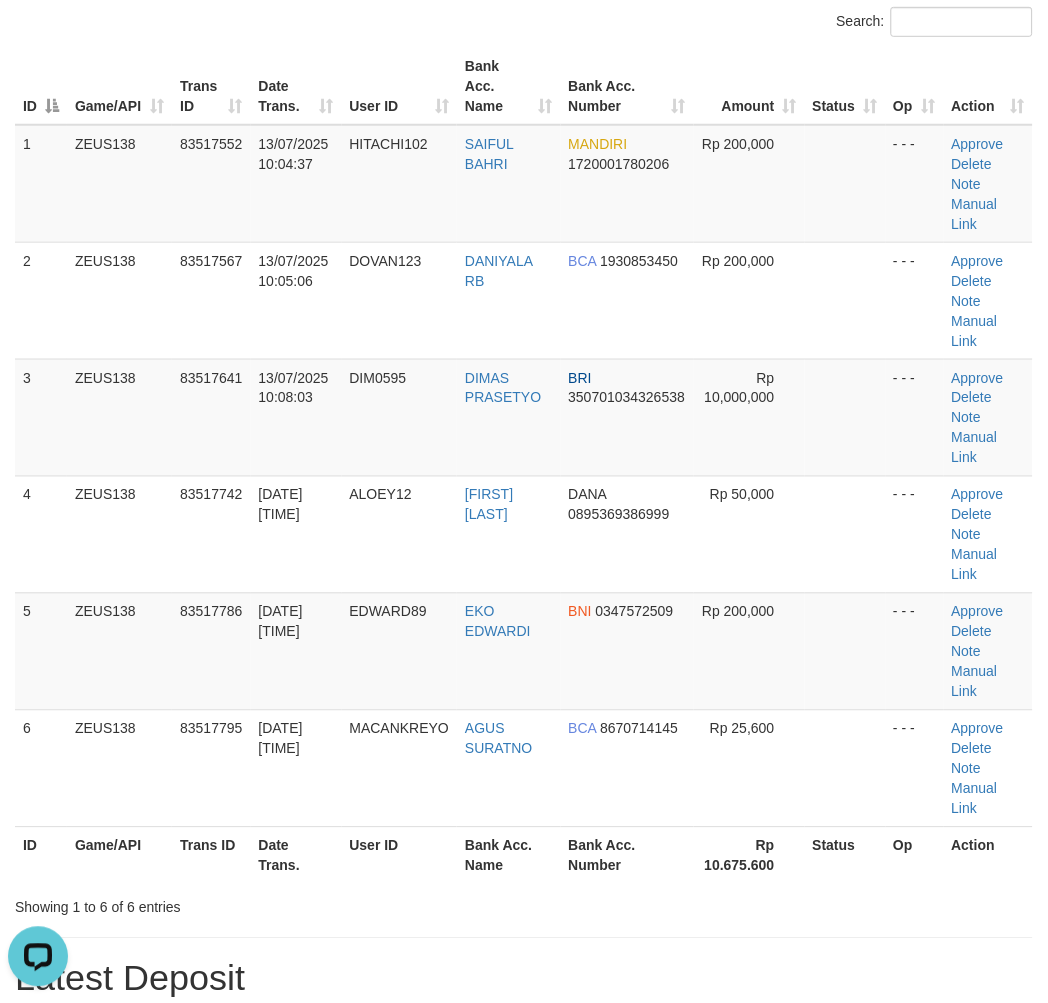 drag, startPoint x: 317, startPoint y: 868, endPoint x: 1, endPoint y: 793, distance: 324.77838 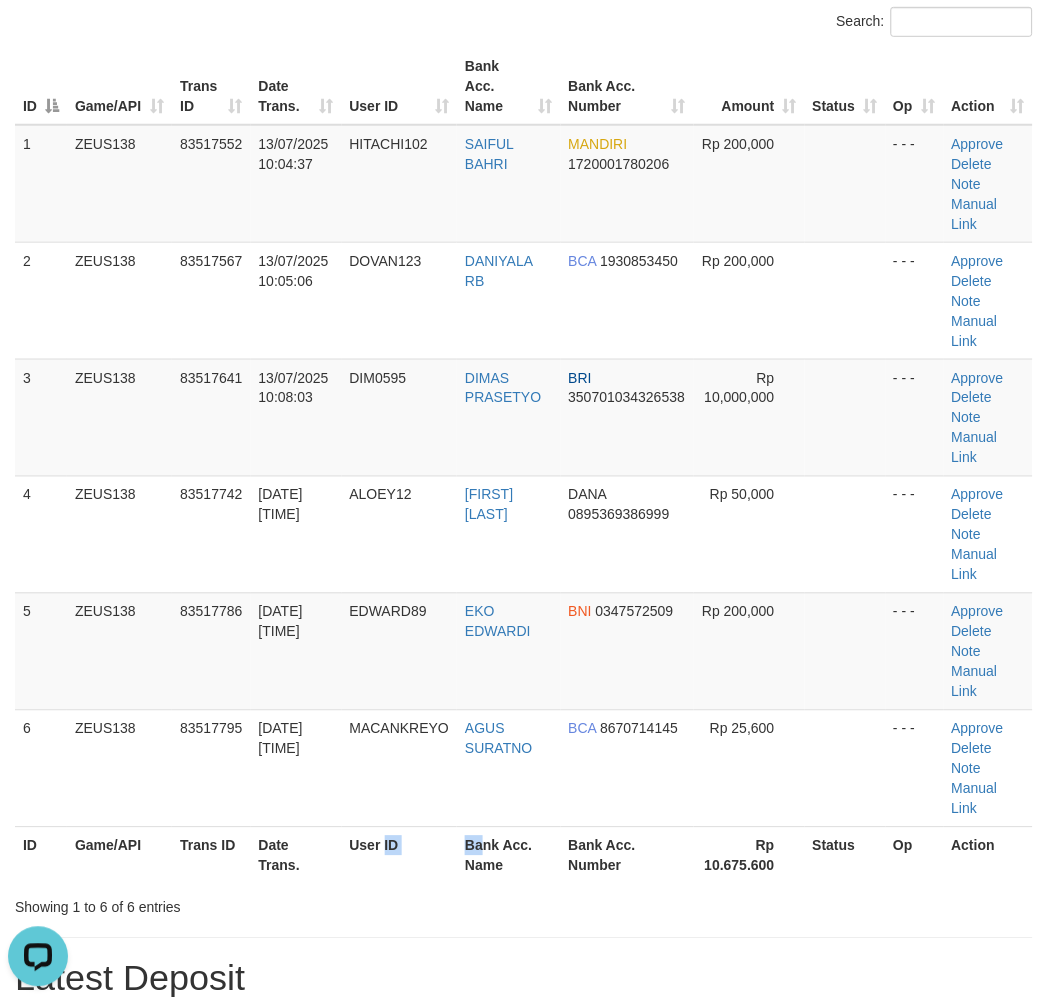 drag, startPoint x: 485, startPoint y: 835, endPoint x: 413, endPoint y: 828, distance: 72.33948 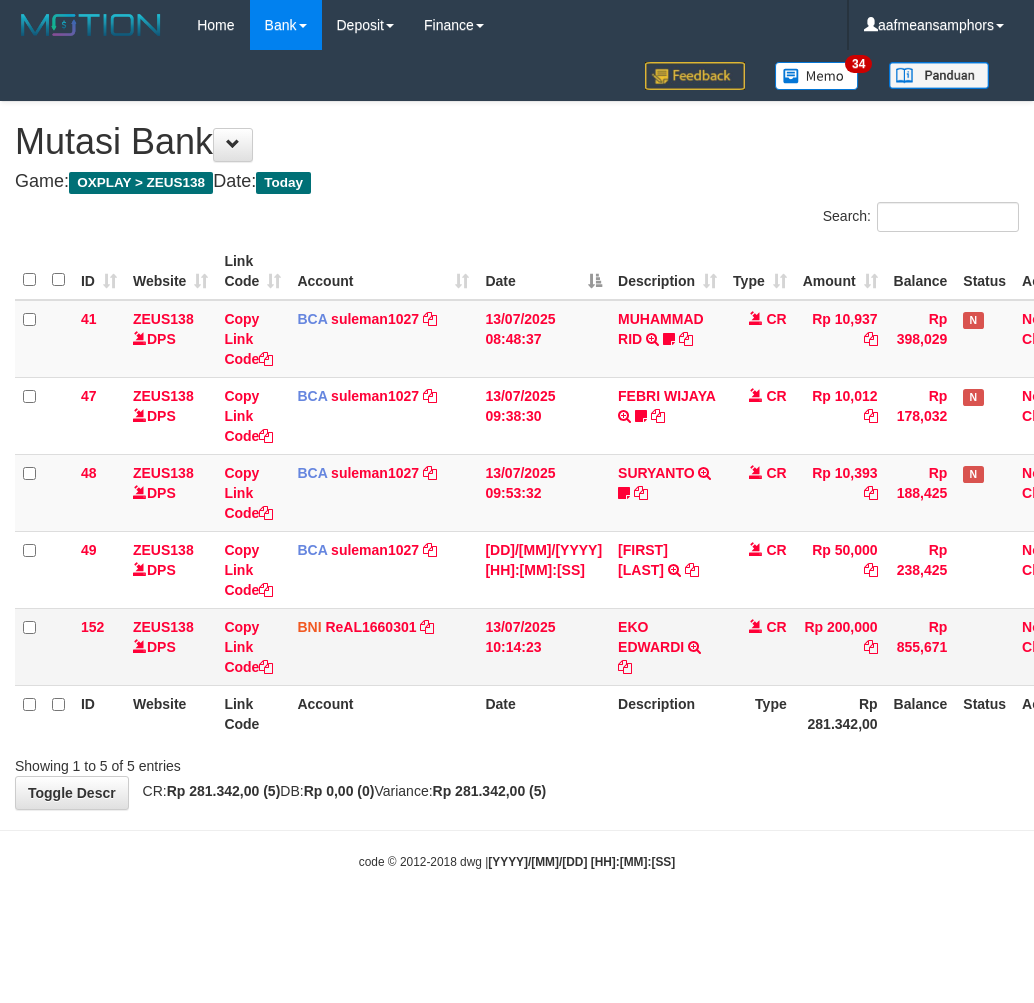 scroll, scrollTop: 0, scrollLeft: 0, axis: both 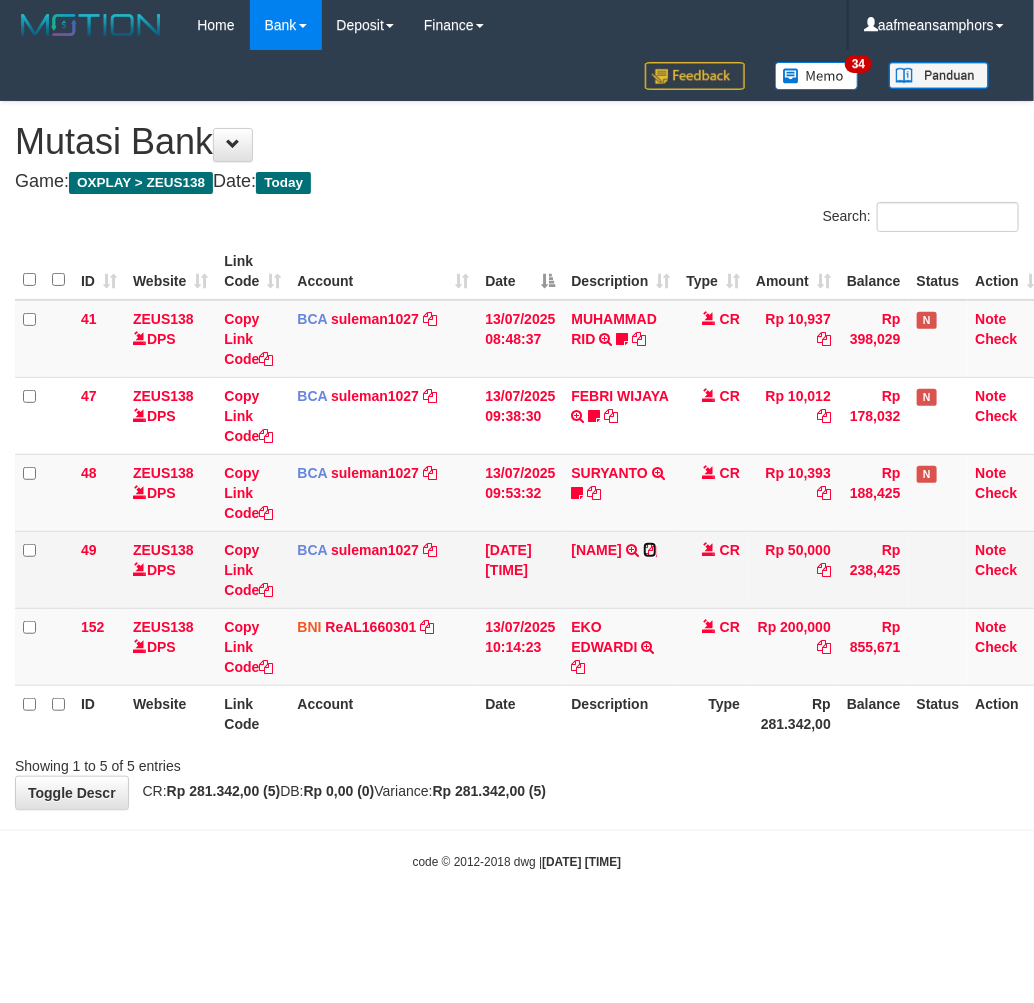 click at bounding box center (650, 550) 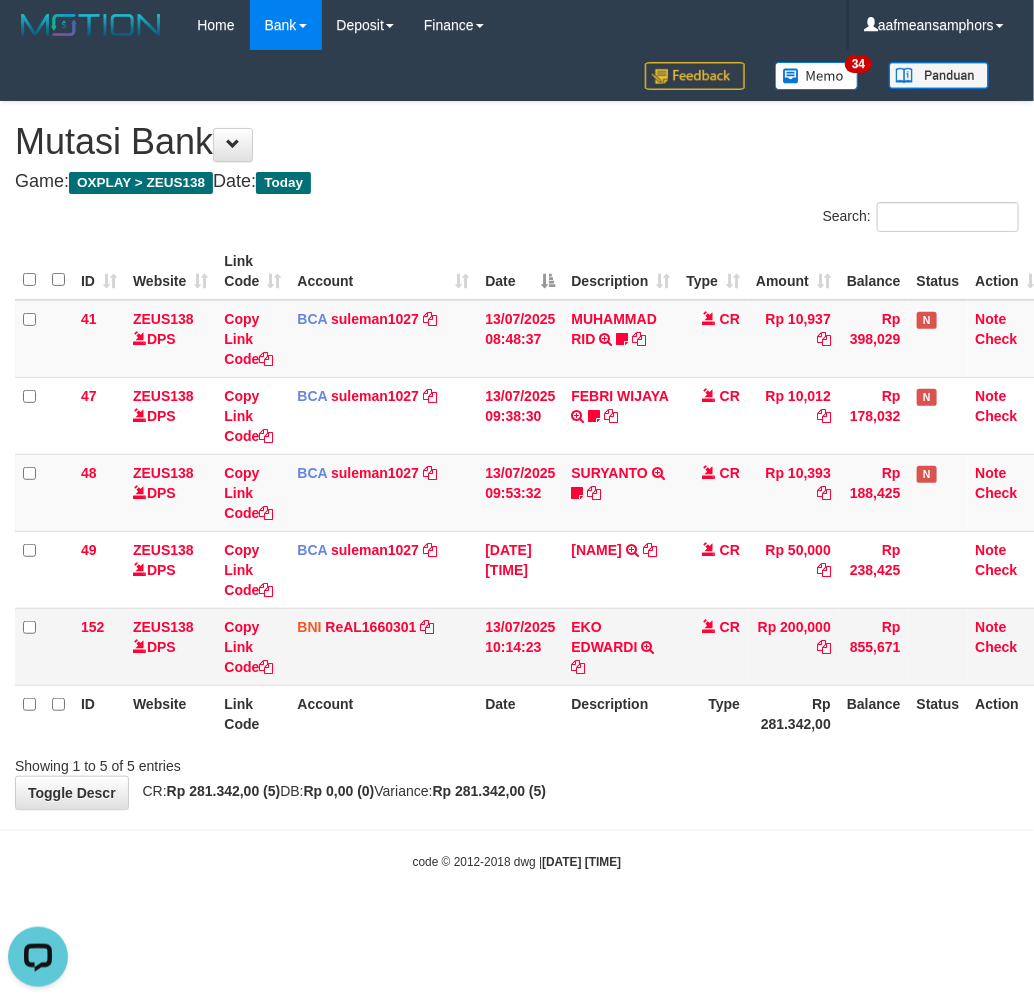 scroll, scrollTop: 0, scrollLeft: 0, axis: both 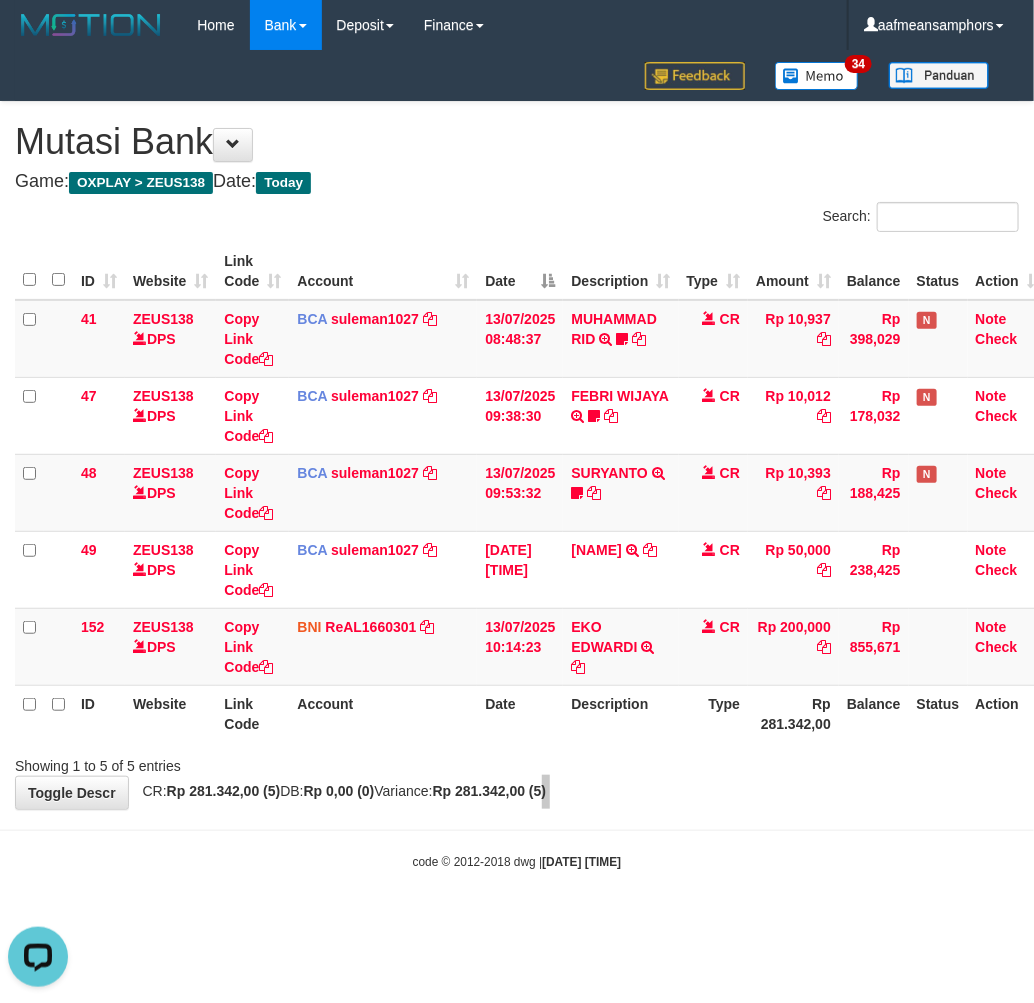 drag, startPoint x: 557, startPoint y: 816, endPoint x: 557, endPoint y: 700, distance: 116 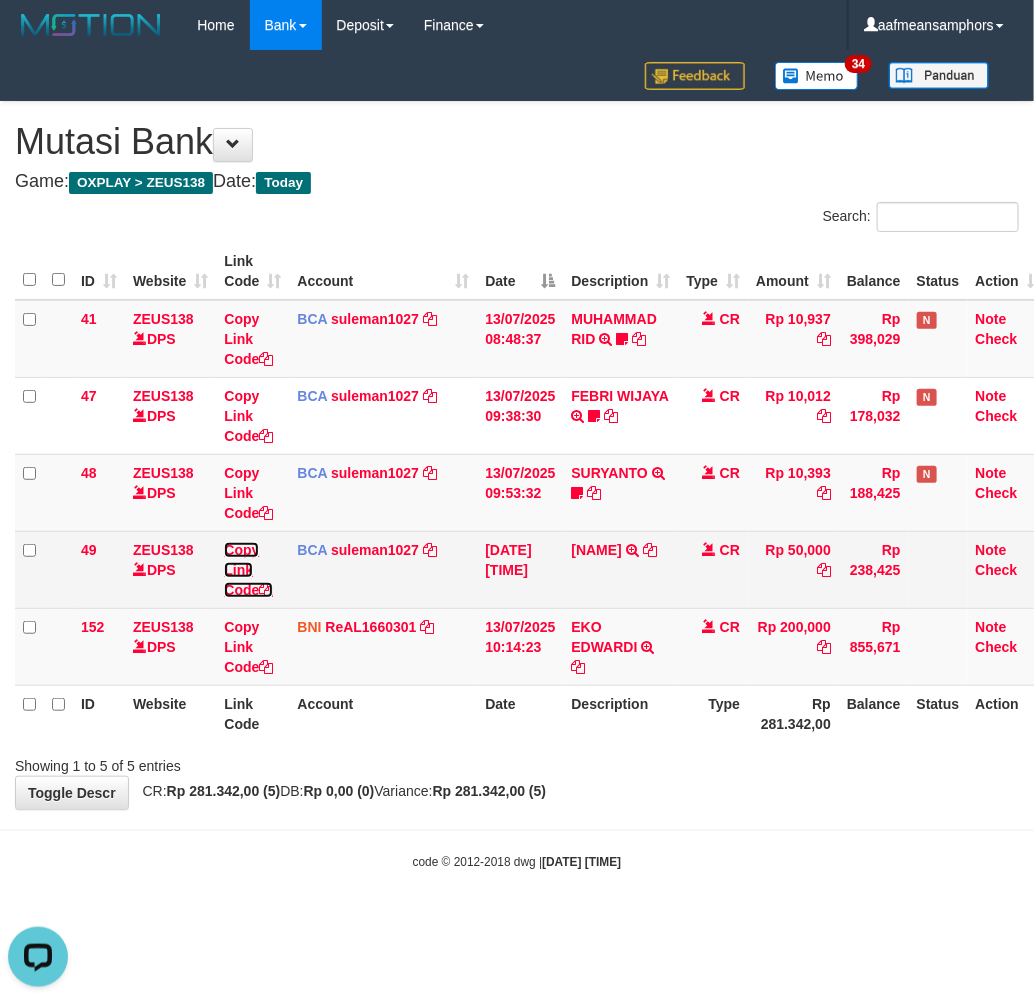 click on "Copy Link Code" at bounding box center (248, 570) 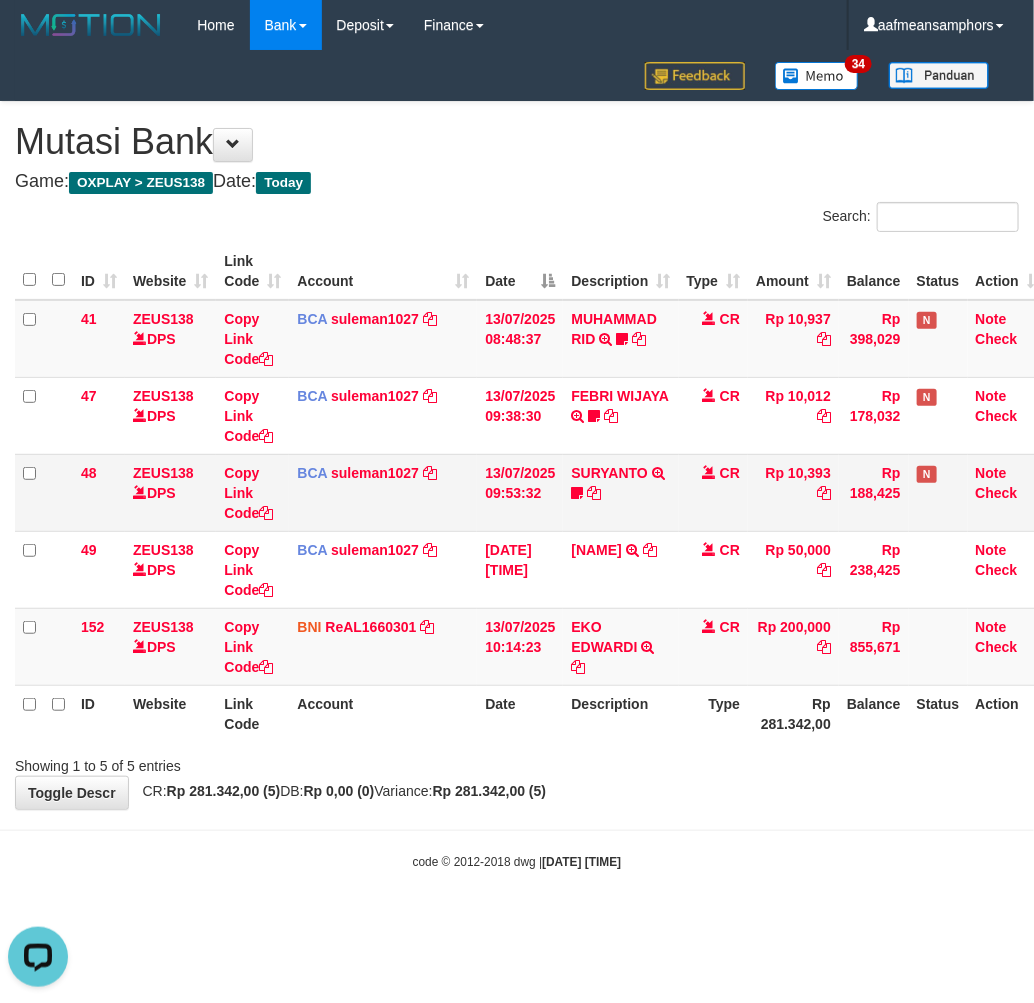 scroll, scrollTop: 274, scrollLeft: 0, axis: vertical 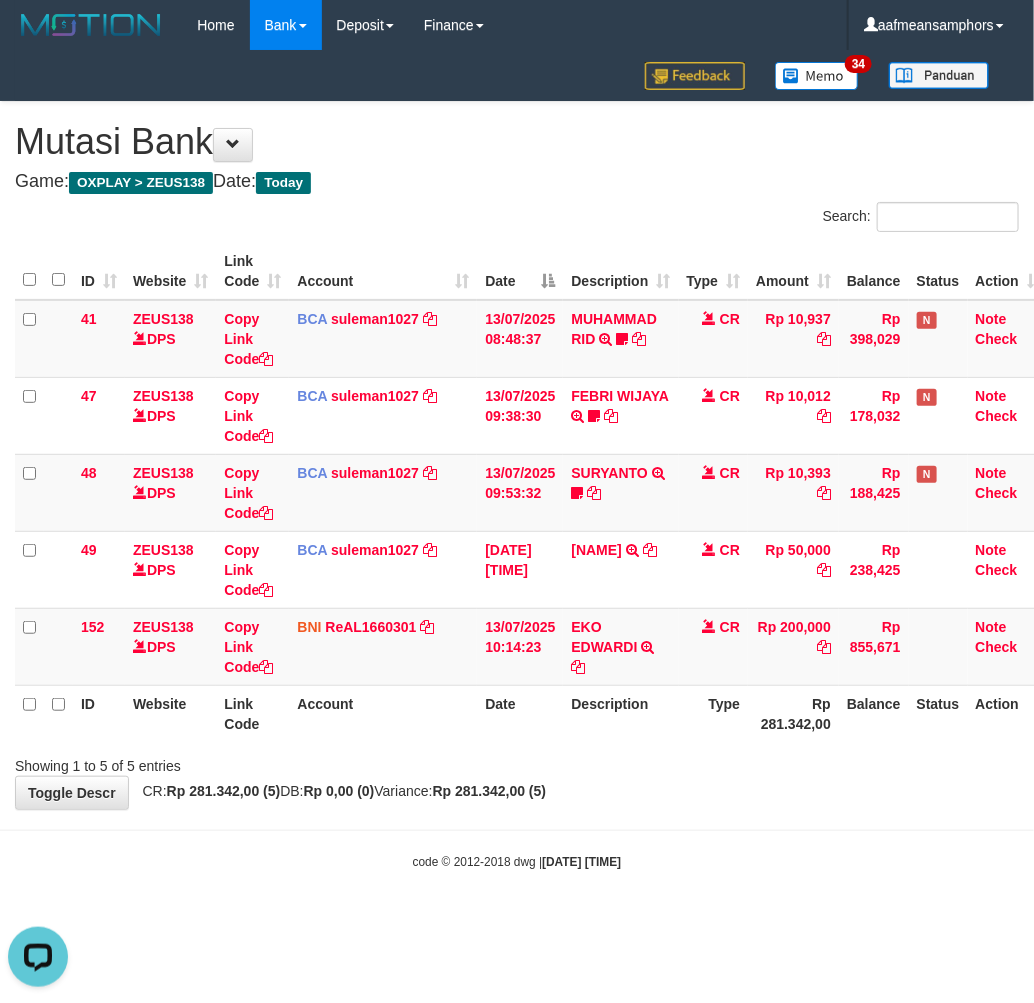 click on "Toggle navigation
Home
Bank
Account List
Load
By Website
Group
[OXPLAY]													ZEUS138
By Load Group (DPS)" at bounding box center [517, 460] 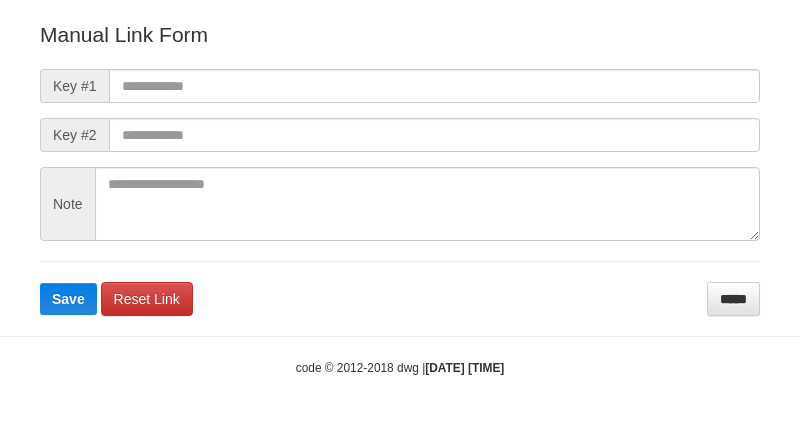 scroll, scrollTop: 222, scrollLeft: 0, axis: vertical 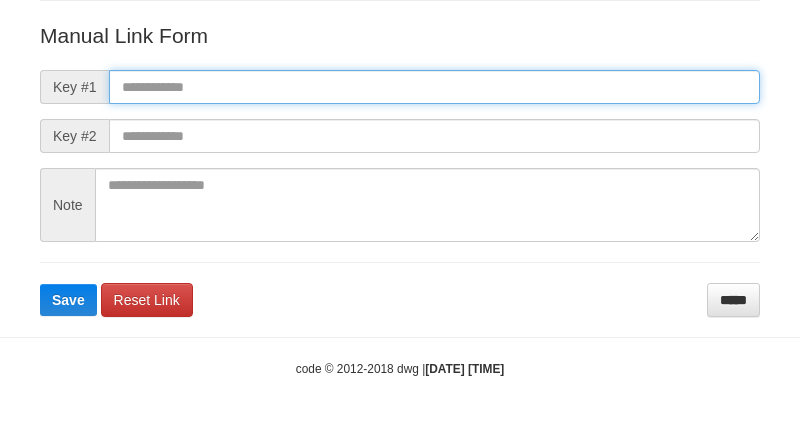 click at bounding box center [434, 87] 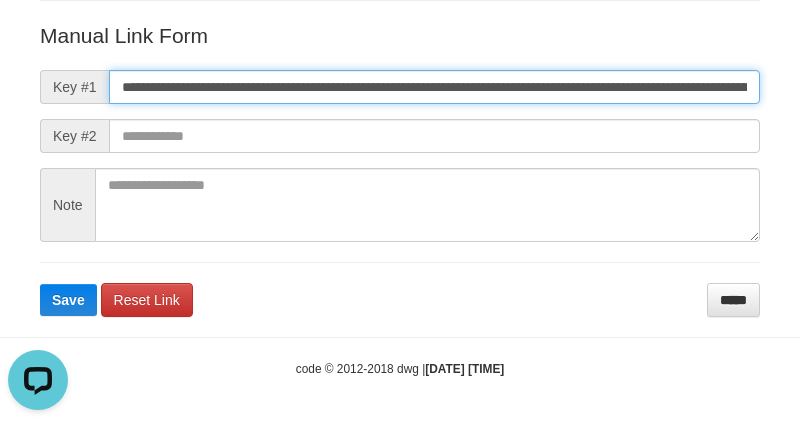scroll, scrollTop: 0, scrollLeft: 0, axis: both 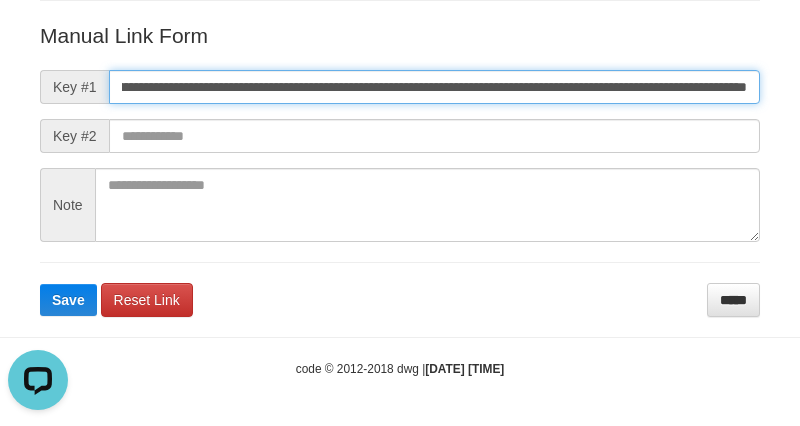 type on "**********" 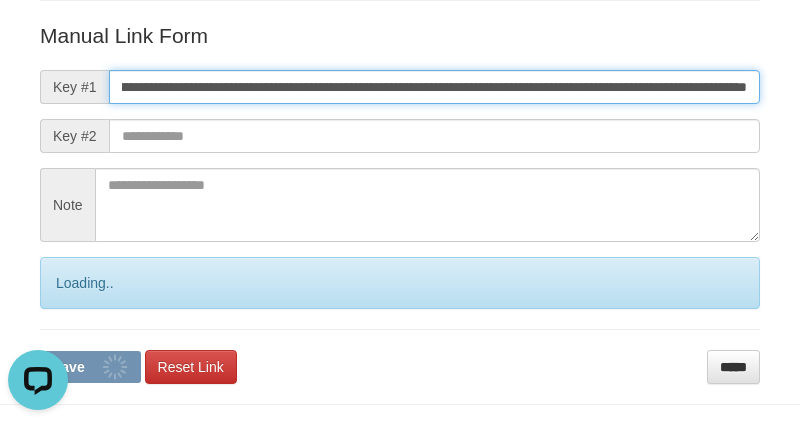 click on "Save" at bounding box center (90, 367) 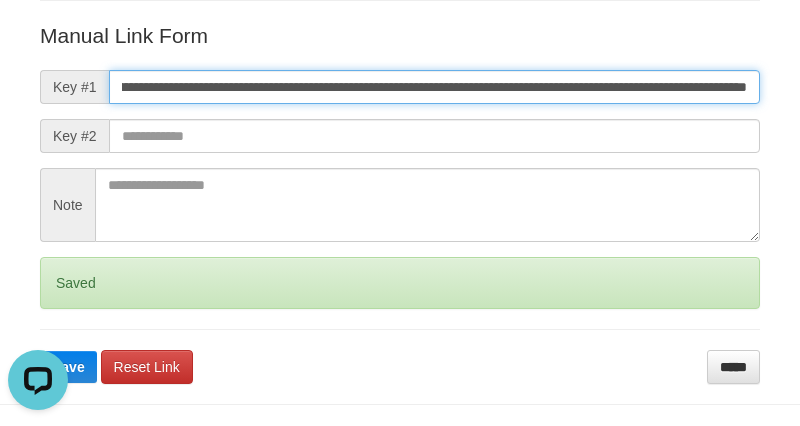 click on "Save" at bounding box center (68, 367) 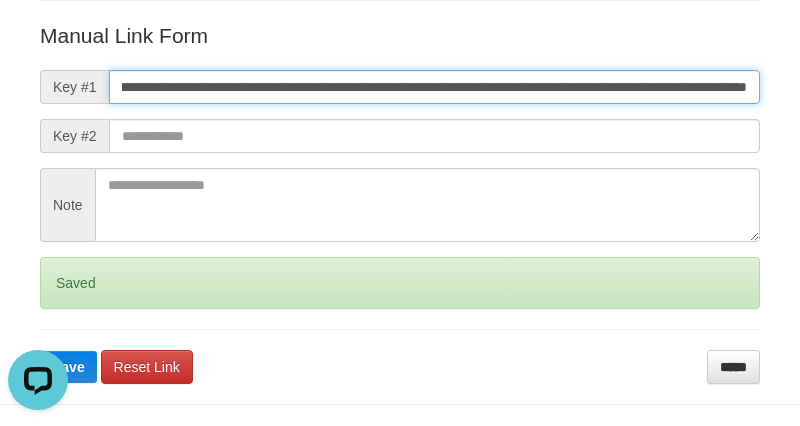click on "Save" at bounding box center (68, 367) 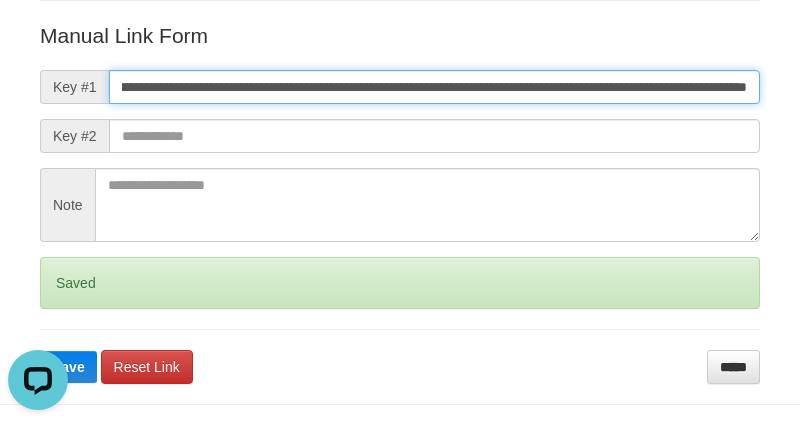click on "Save" at bounding box center (68, 367) 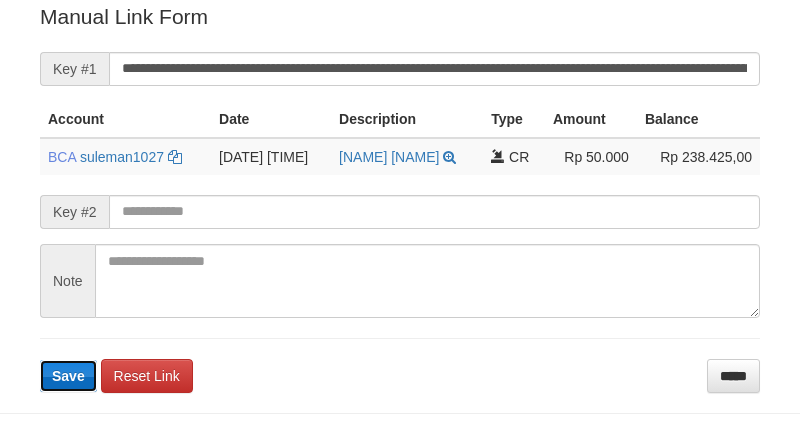 click on "Save" at bounding box center [68, 376] 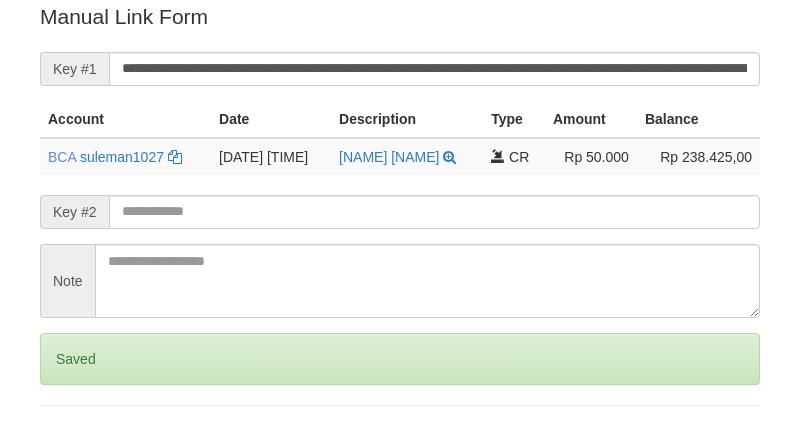drag, startPoint x: 52, startPoint y: 375, endPoint x: 87, endPoint y: 374, distance: 35.014282 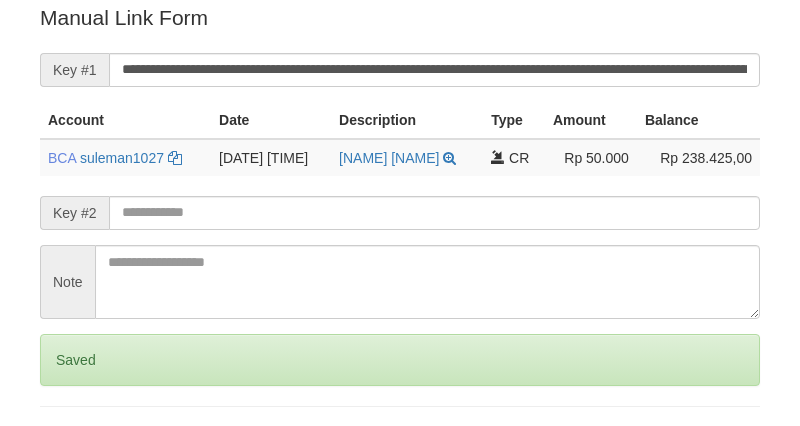 click on "Saved" at bounding box center [400, 360] 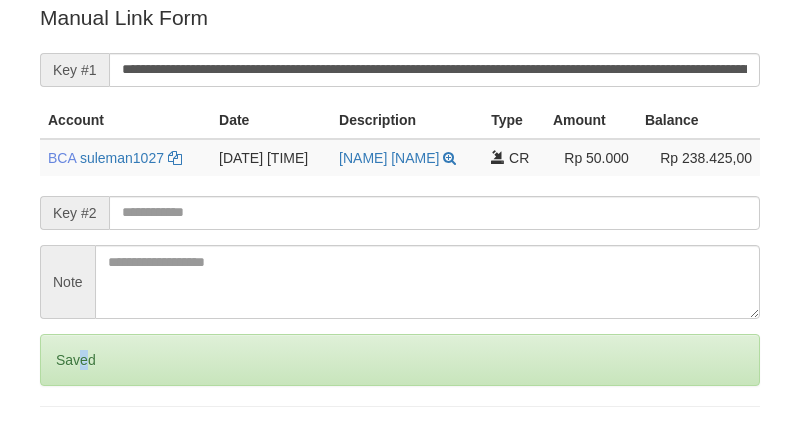 click on "Saved" at bounding box center (400, 360) 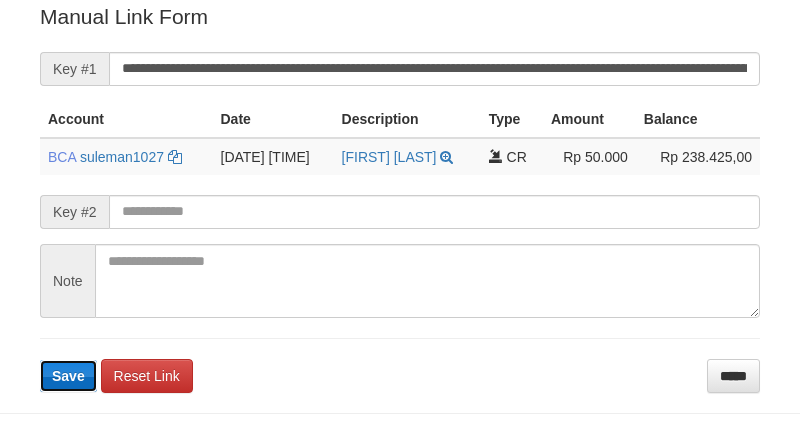 click on "Save" at bounding box center [68, 376] 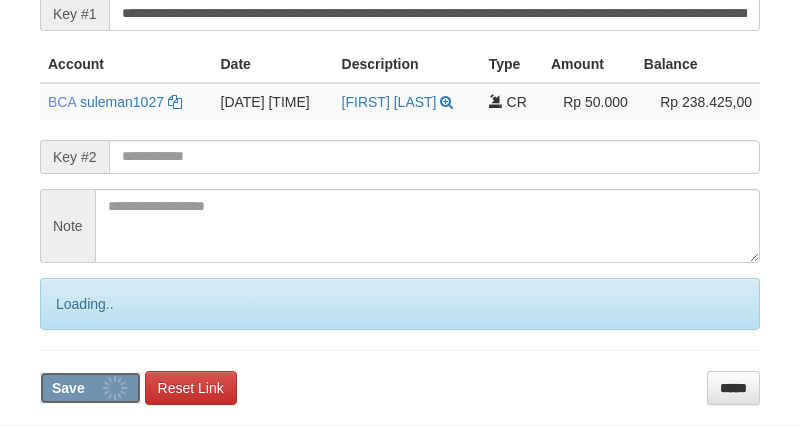 click on "Deposit Detail
Game/API
Trans ID
Date Trans.
User ID
Bank Acc. Name
Bank Acc. Number
Amount
ZEUS138
83517742
[DATE] [TIME]
ALOEY12
[FIRST] [LAST]
DANA
[PHONE]
Rp 50,000
Manual Link History
#
Admin
Key #1
Key #2
Note
Date
1
aafmeansamphors
mutasi_20250713_2972|49
[DATE] [TIME]
Account
Date
Description
Type
Amount
Balance
BCA
suleman1027
mutasi_20250713_2972 | 49" at bounding box center (400, 28) 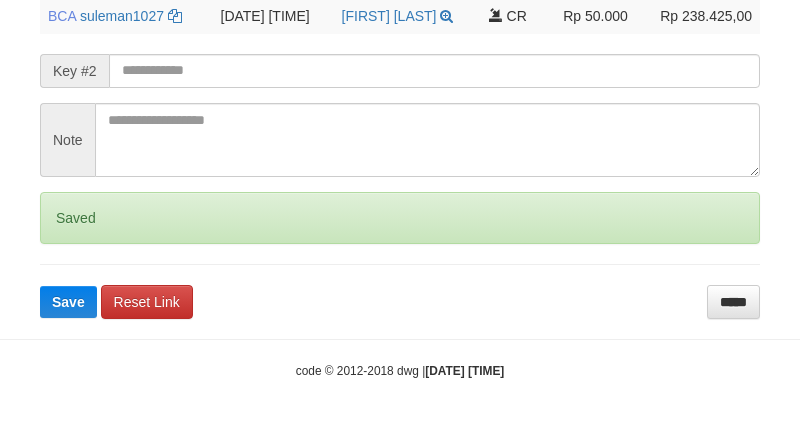 click on "Deposit Detail
Game/API
Trans ID
Date Trans.
User ID
Bank Acc. Name
Bank Acc. Number
Amount
ZEUS138
83517742
13/07/2025 10:11:53
ALOEY12
RINA ANDRIANA
DANA
0895369386999
Rp 50,000
Manual Link History
#
Admin
Key #1
Key #2
Note
Date
1
aafmeansamphors
mutasi_20250713_2972|49
13-07-2025 10:14:31
Account
Date
Description
Type
Amount
Balance
BCA
suleman1027
mutasi_20250713_2972 | 49" at bounding box center [400, -58] 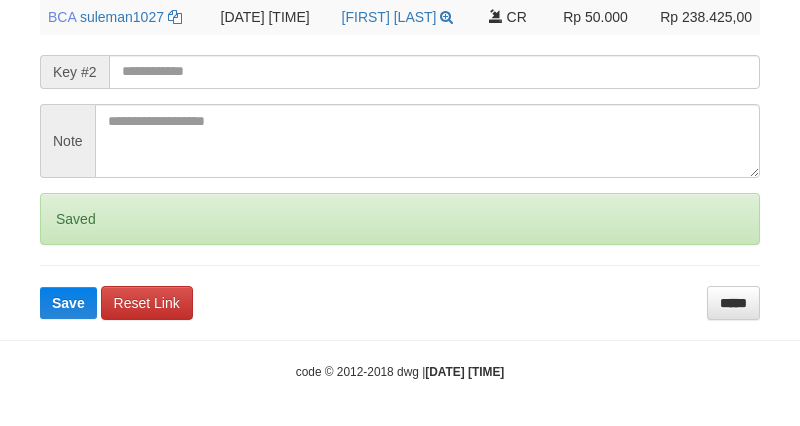 click on "Deposit Detail
Game/API
Trans ID
Date Trans.
User ID
Bank Acc. Name
Bank Acc. Number
Amount
ZEUS138
83517742
13/07/2025 10:11:53
ALOEY12
RINA ANDRIANA
DANA
0895369386999
Rp 50,000
Manual Link History
#
Admin
Key #1
Key #2
Note
Date
1
aafmeansamphors
mutasi_20250713_2972|49
13-07-2025 10:14:31
Account
Date
Description
Type
Amount
Balance
BCA
suleman1027
mutasi_20250713_2972 | 49" at bounding box center [400, -57] 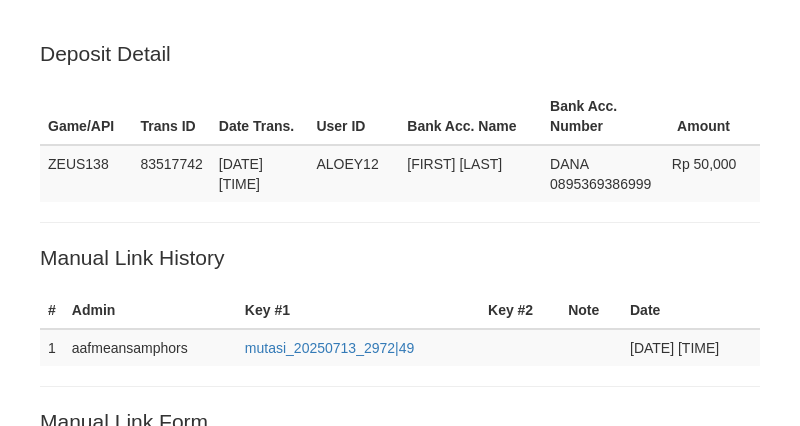 scroll, scrollTop: 478, scrollLeft: 0, axis: vertical 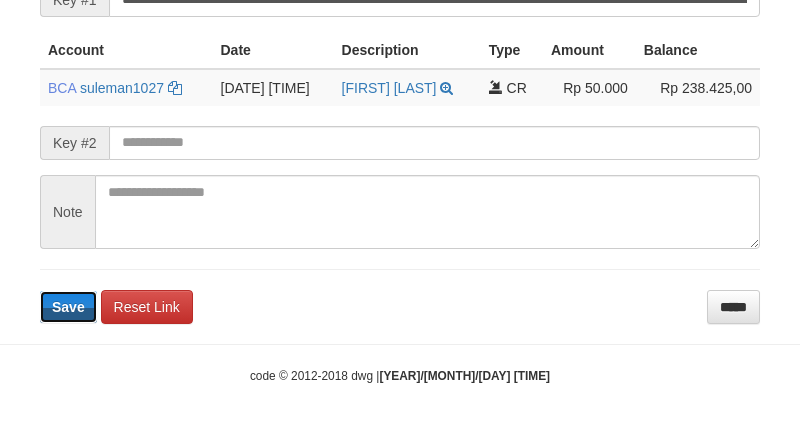 click on "Deposit Detail
Game/API
Trans ID
Date Trans.
User ID
Bank Acc. Name
Bank Acc. Number
Amount
ZEUS138
83517742
[DATE] [TIME]
ALOEY12
[FIRST] [LAST]
DANA
[PHONE]
Rp 50,000
Manual Link History
#
Admin
Key #1
Key #2
Note
Date
1
aafmeansamphors
mutasi_20250713_2972|49
[DATE] [TIME]
Account
Date
Description
Type
Amount
Balance
BCA
suleman1027
mutasi_20250713_2972 | 49" at bounding box center (400, -20) 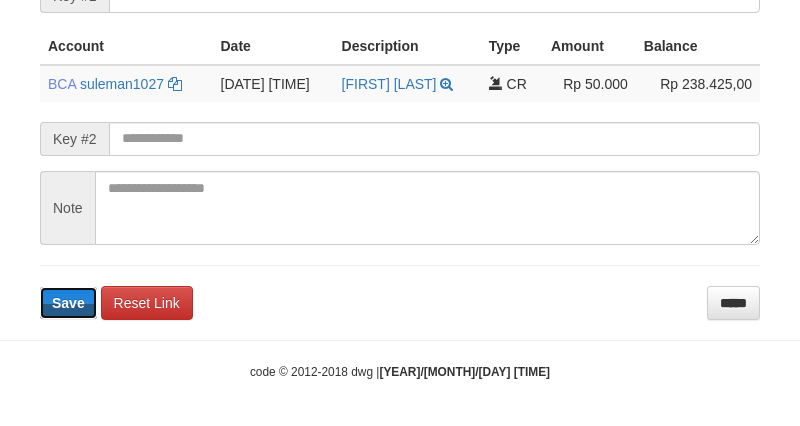 type 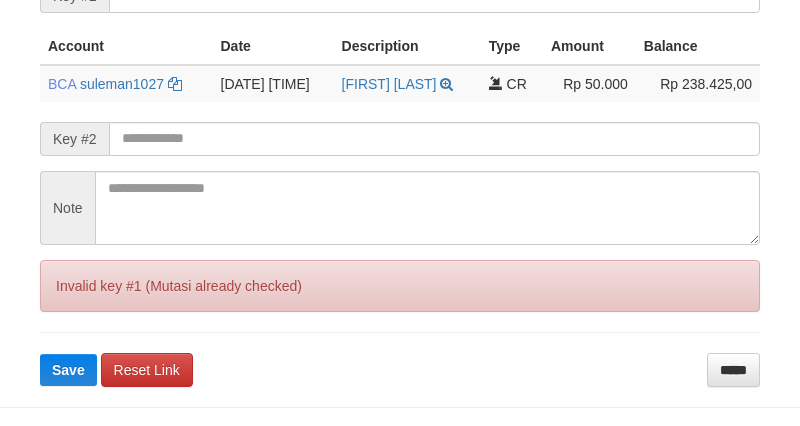 click on "Invalid key #1 (Mutasi already checked)" at bounding box center [400, 286] 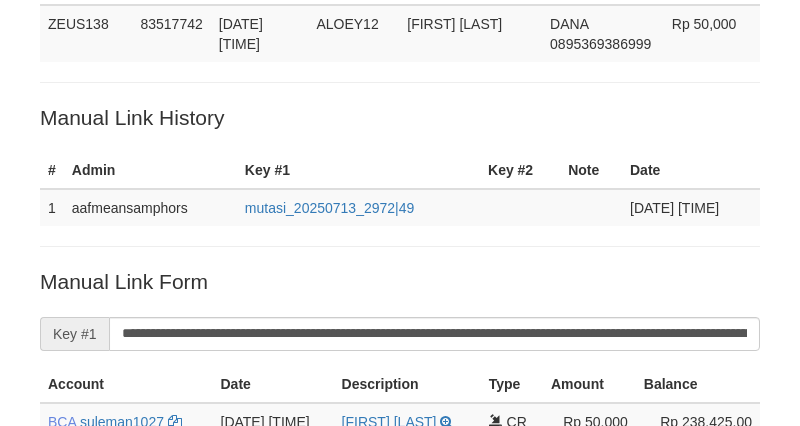 scroll, scrollTop: 0, scrollLeft: 0, axis: both 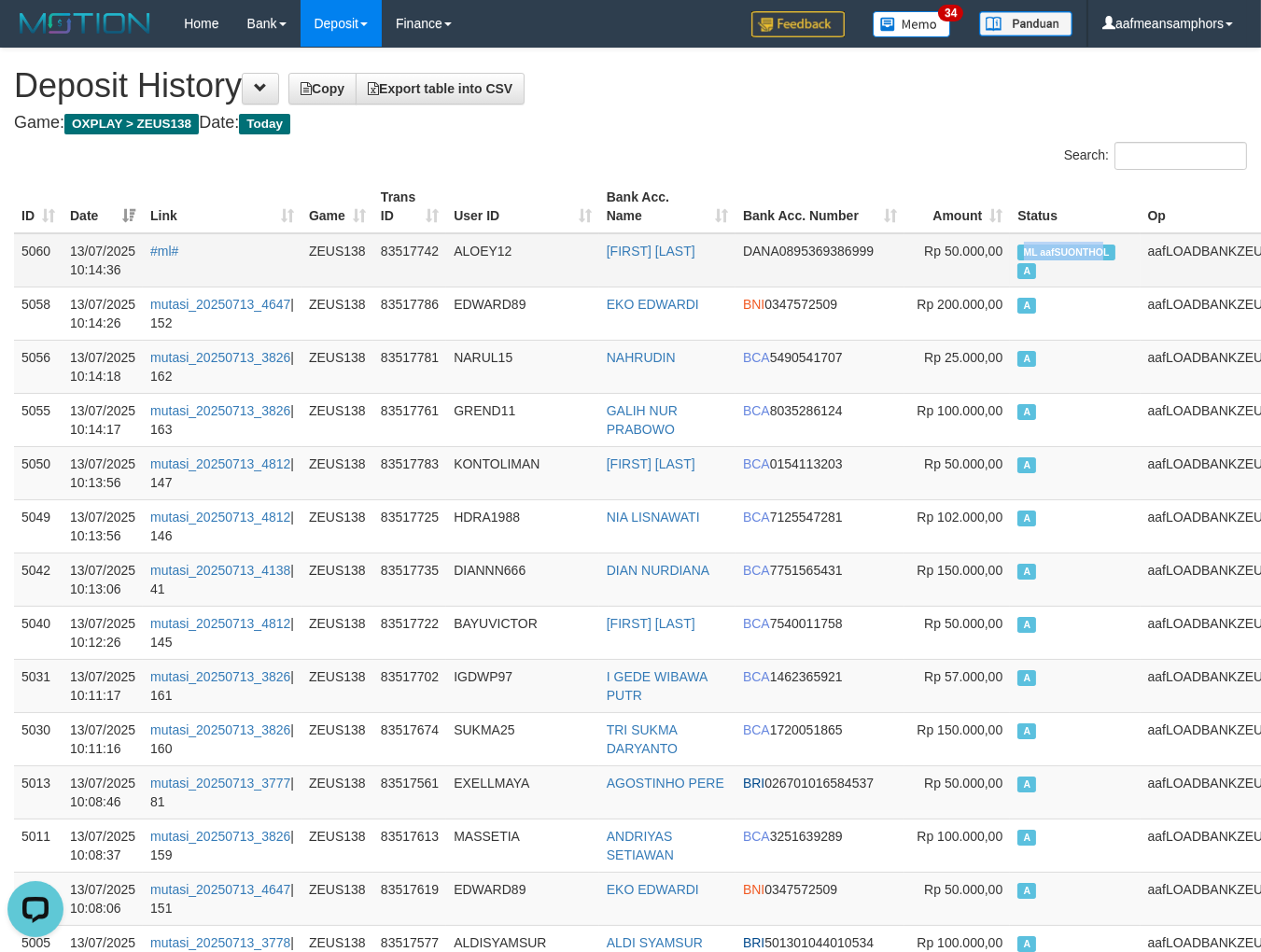 drag, startPoint x: 989, startPoint y: 238, endPoint x: 1071, endPoint y: 253, distance: 83.36066 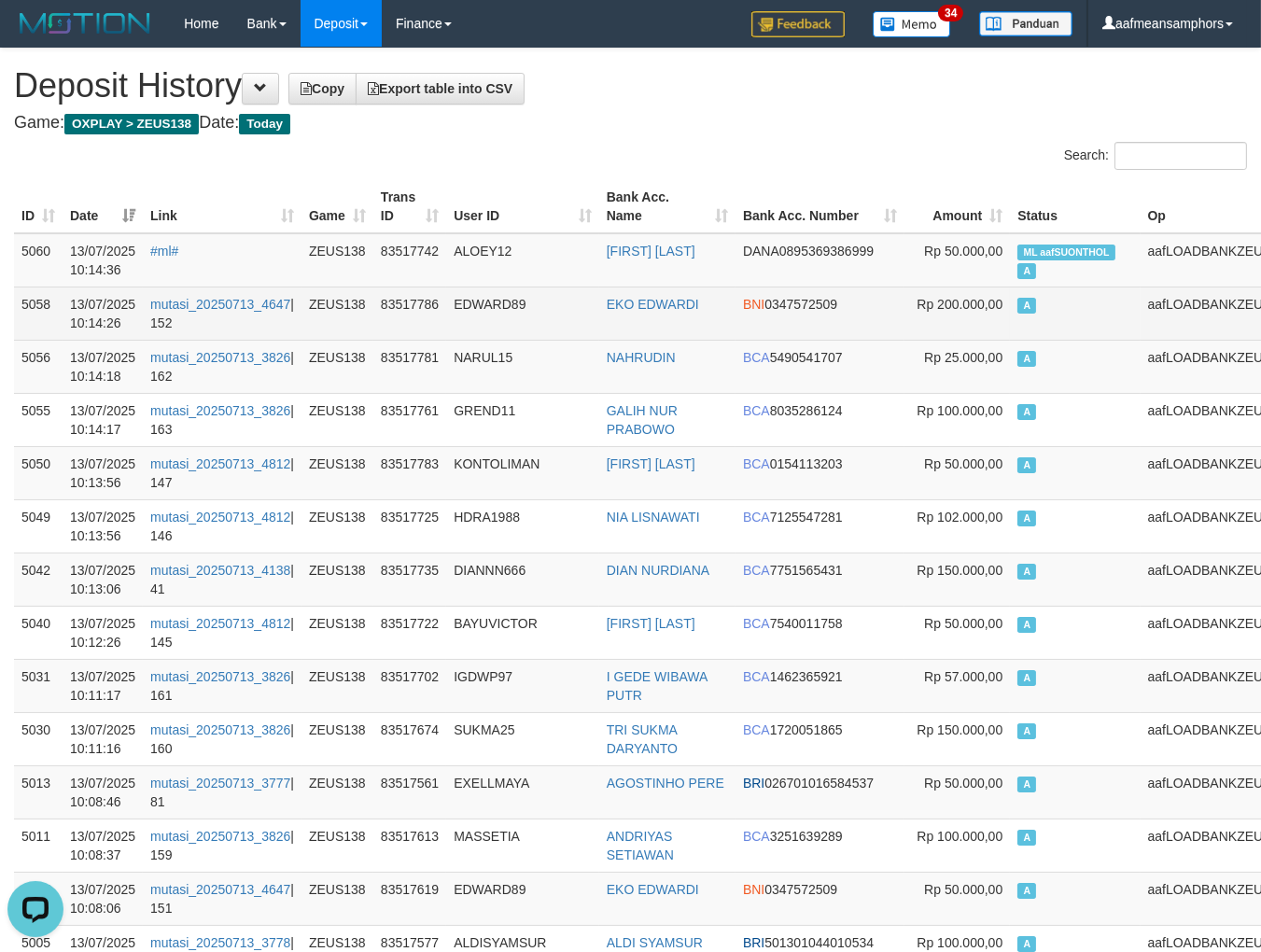 click on "A" at bounding box center [1074, 313] 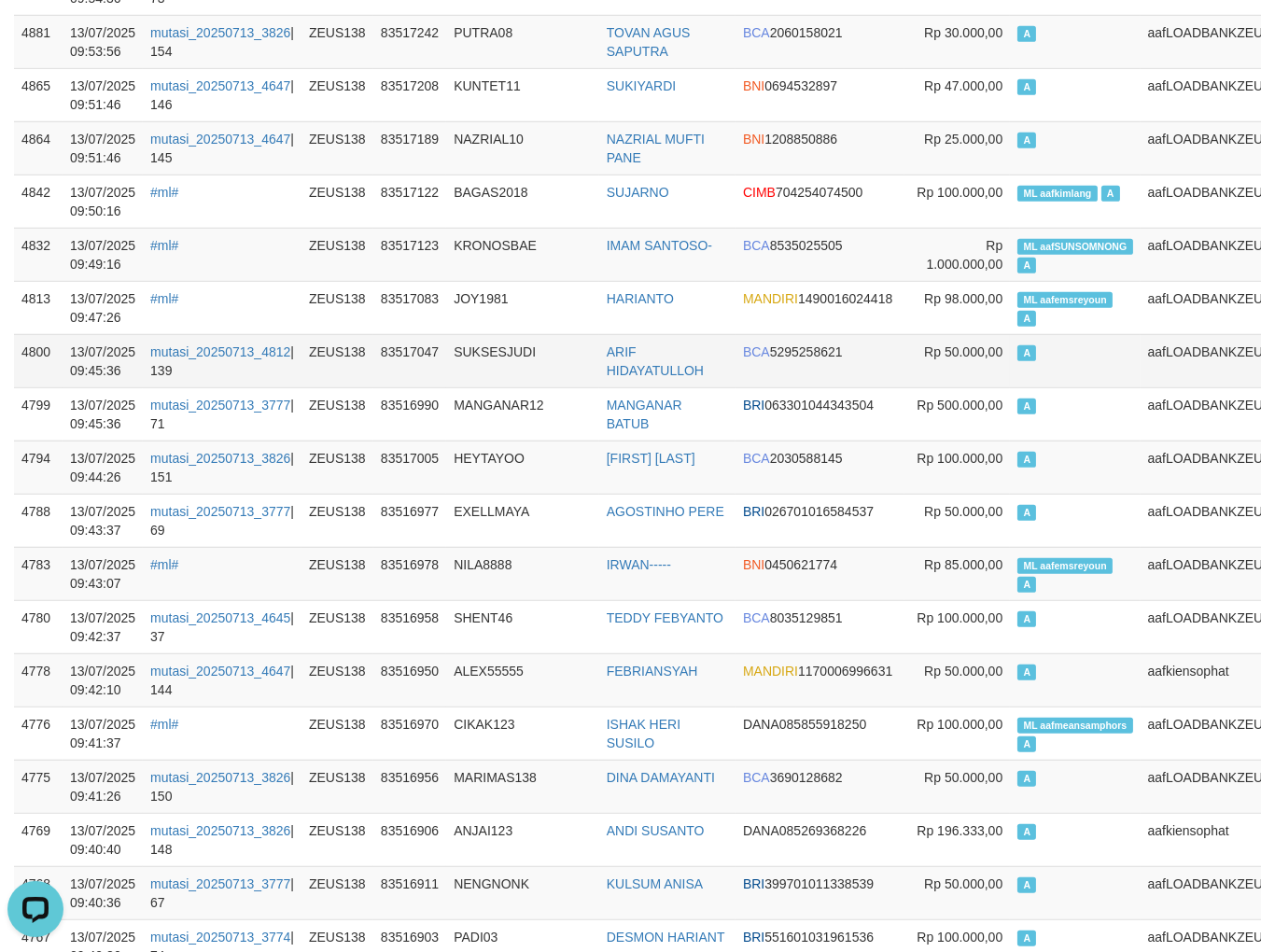 scroll, scrollTop: 2251, scrollLeft: 0, axis: vertical 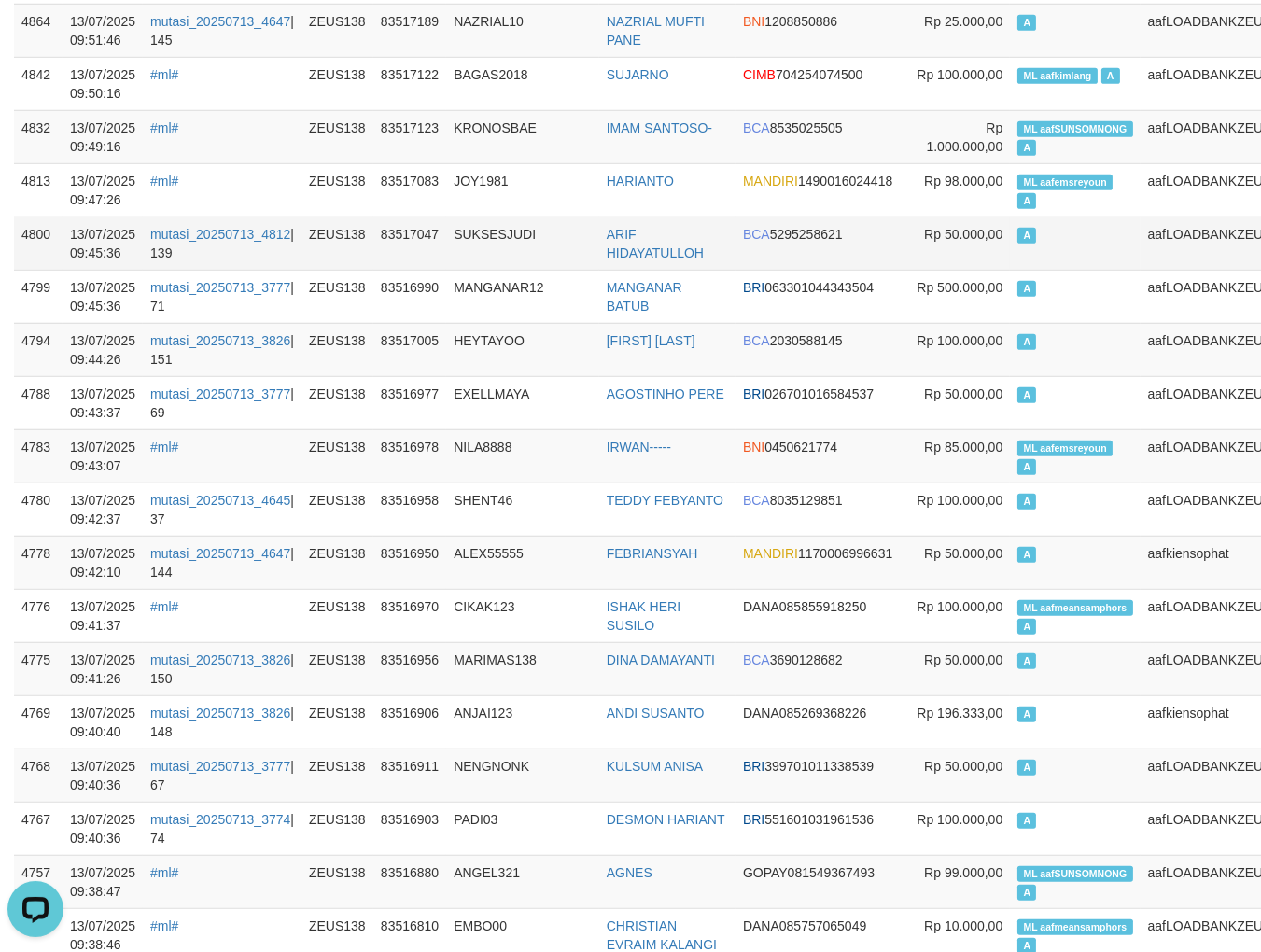 click on "A" at bounding box center [1074, 243] 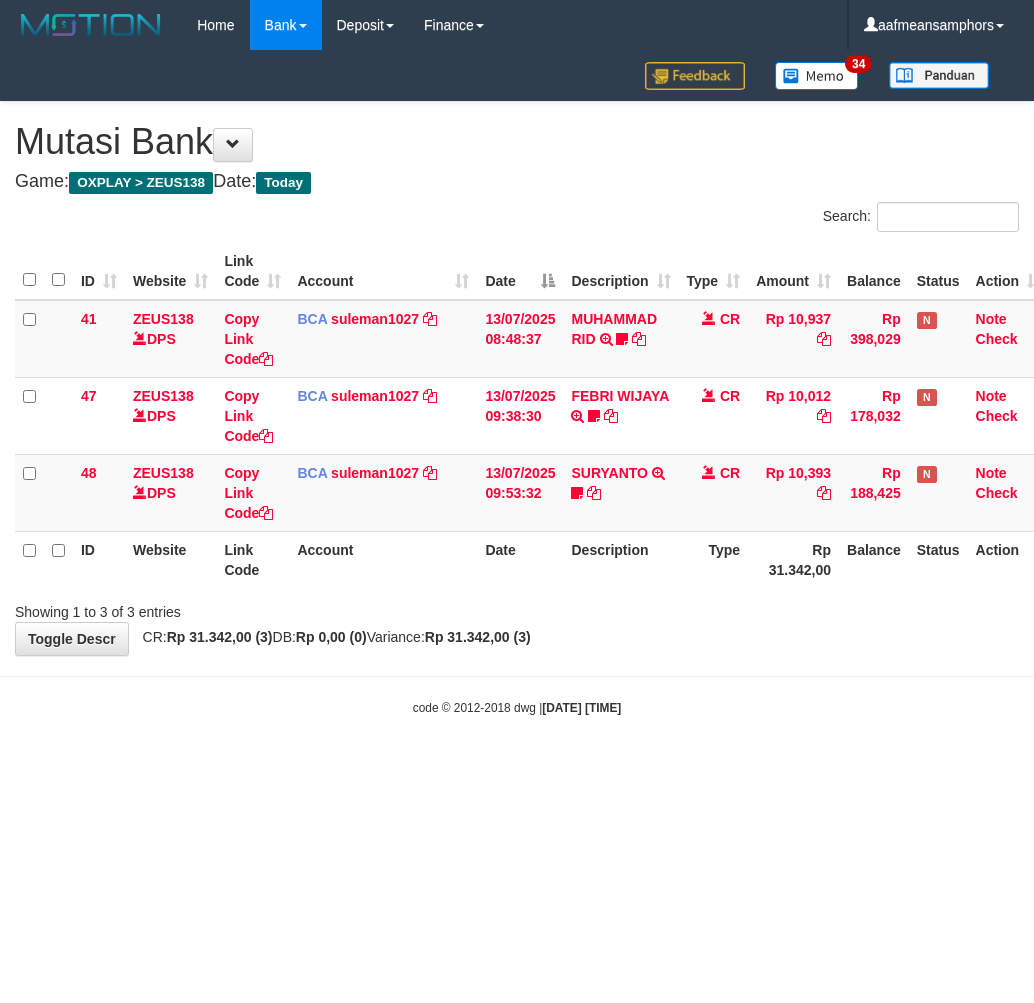 scroll, scrollTop: 0, scrollLeft: 0, axis: both 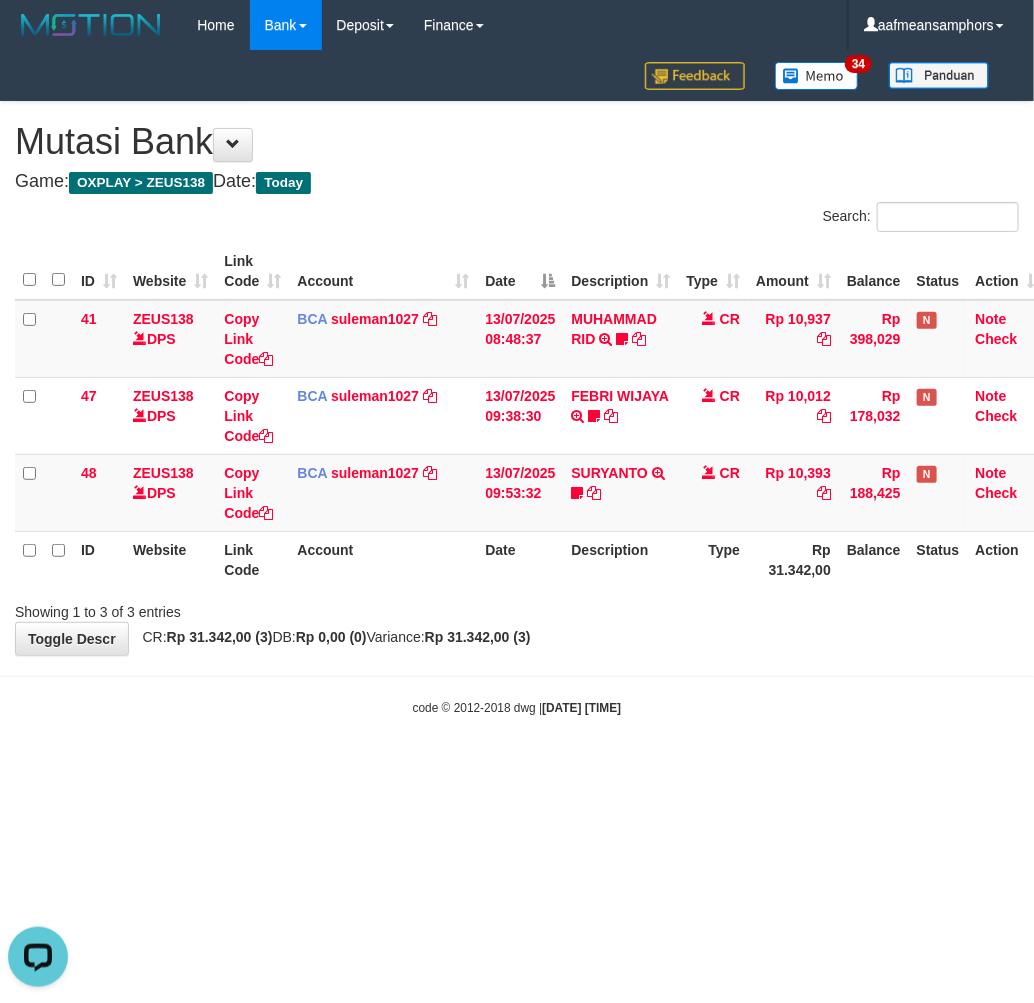 click on "Toggle navigation
Home
Bank
Account List
Load
By Website
Group
[OXPLAY]													ZEUS138
By Load Group (DPS)
Sync" at bounding box center (517, 383) 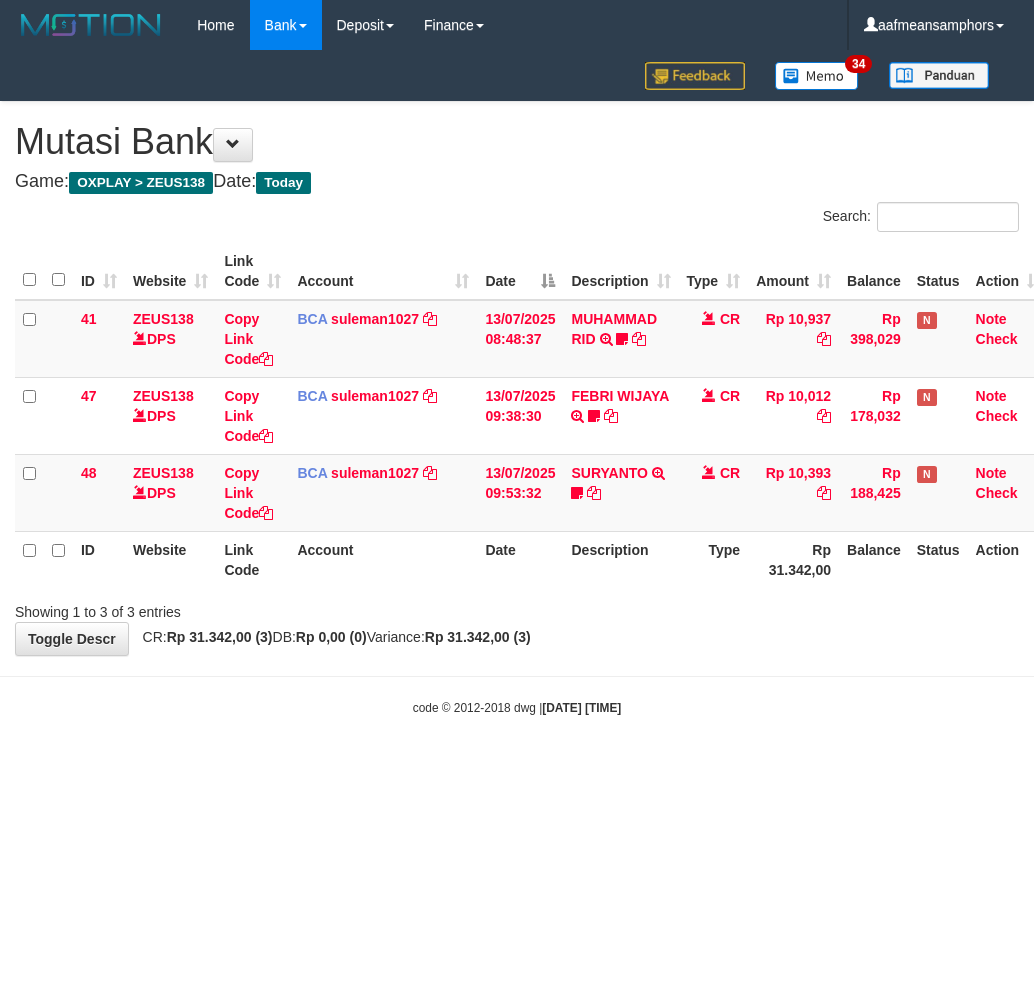 scroll, scrollTop: 0, scrollLeft: 0, axis: both 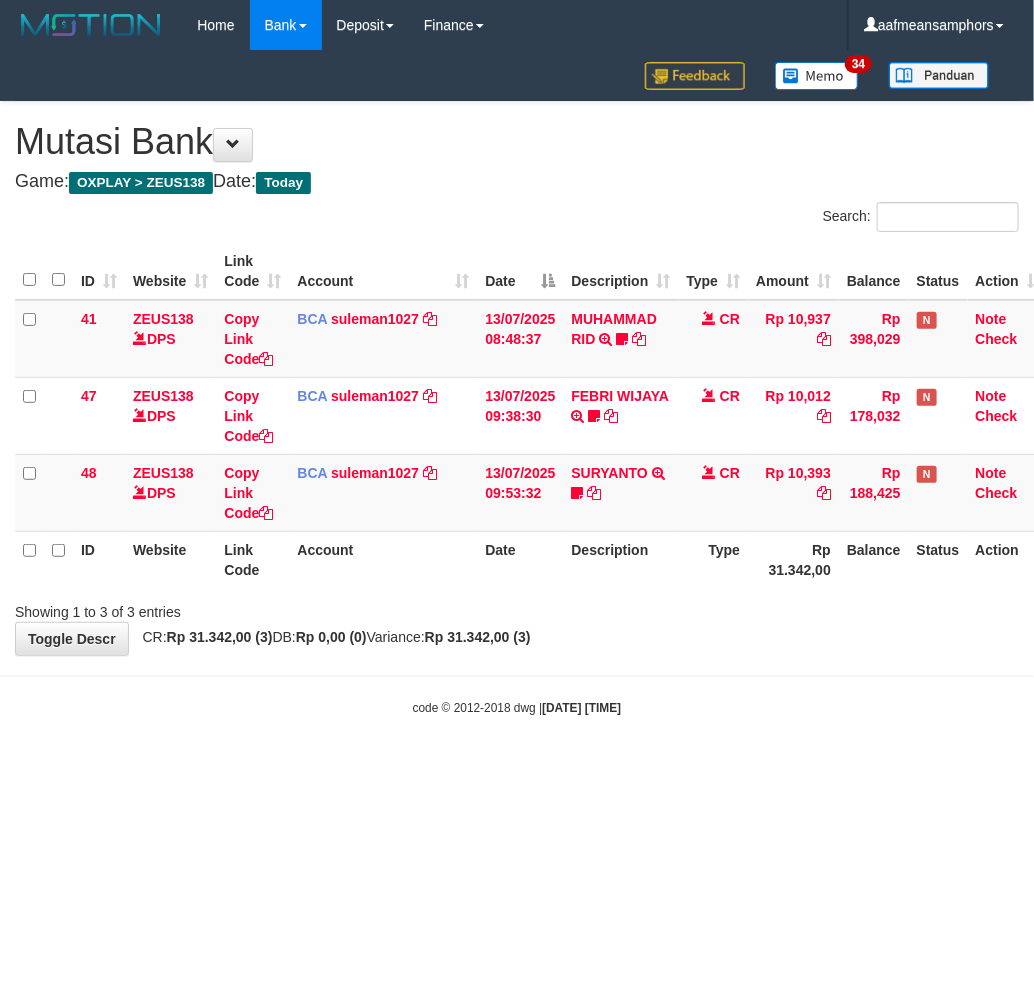 click on "Toggle navigation
Home
Bank
Account List
Load
By Website
Group
[OXPLAY]													ZEUS138
By Load Group (DPS)
Sync" at bounding box center (517, 383) 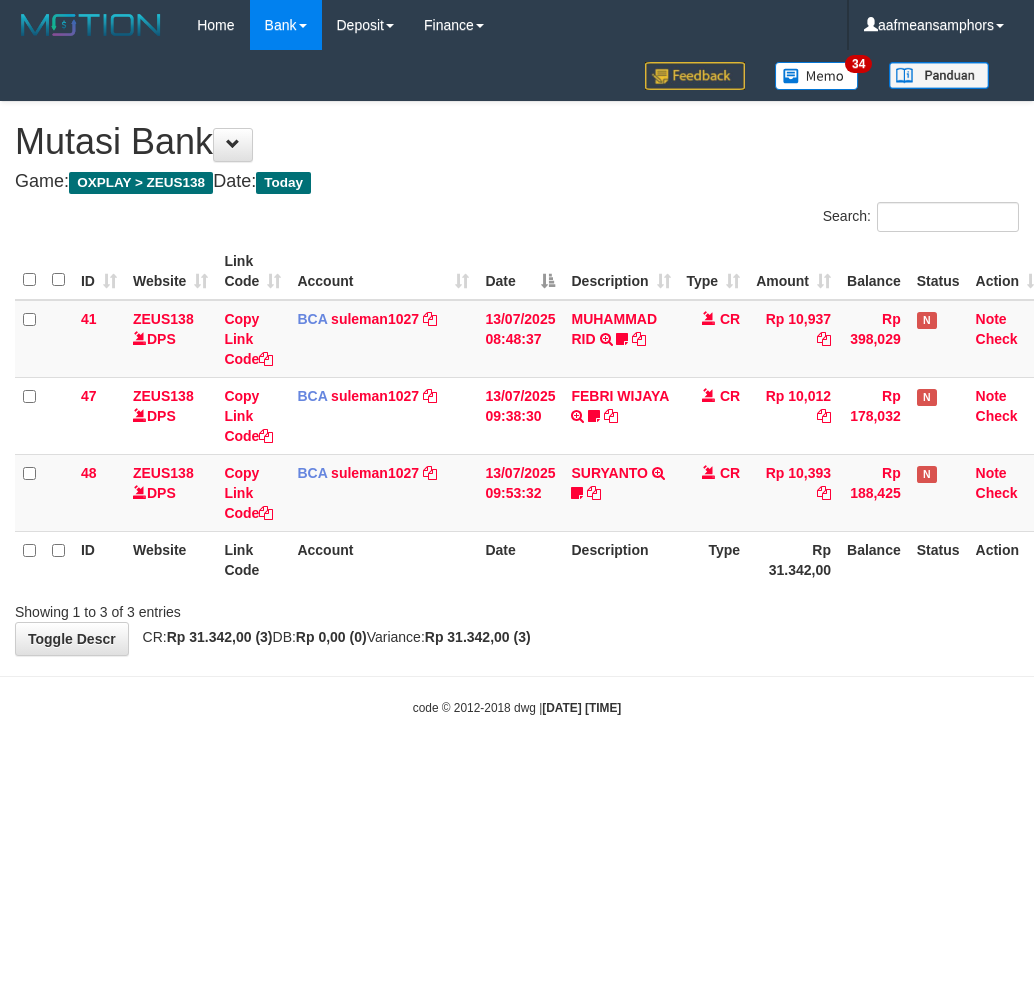 scroll, scrollTop: 0, scrollLeft: 0, axis: both 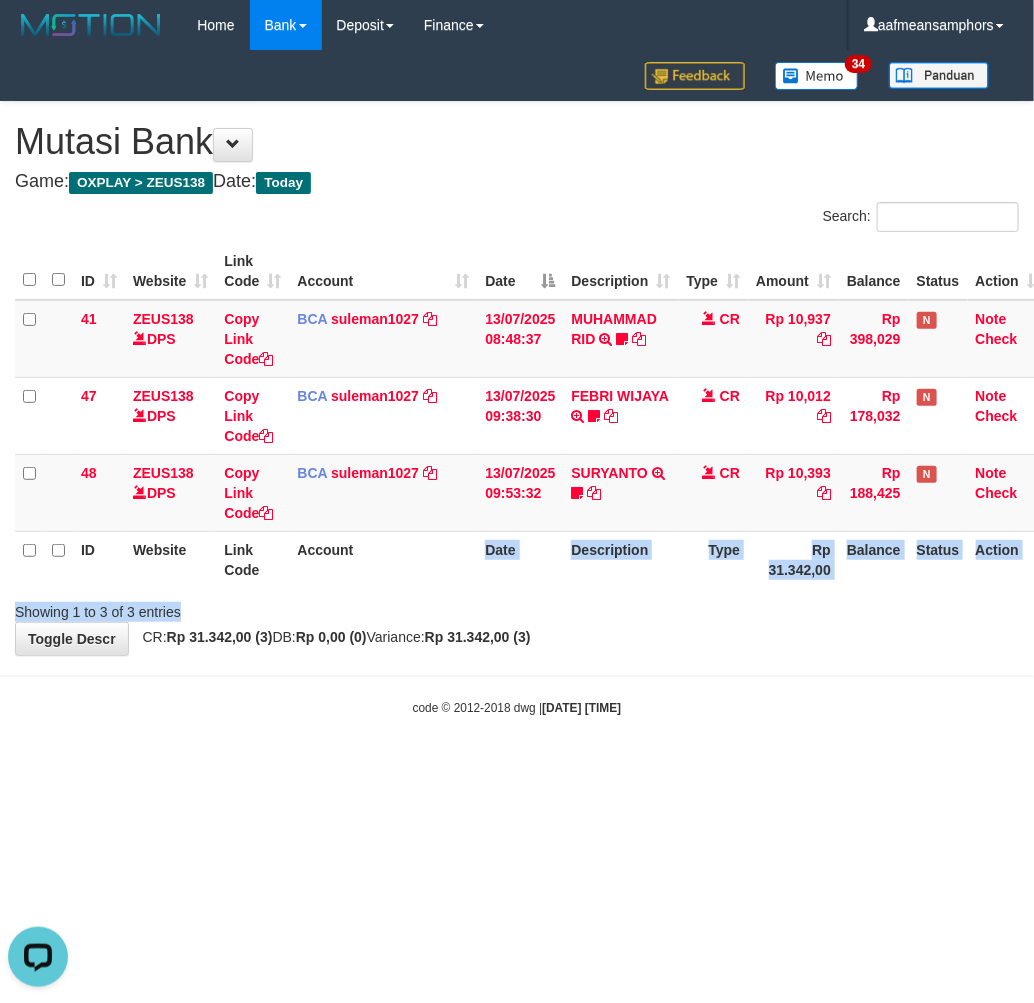click on "Search:
ID Website Link Code Account Date Description Type Amount Balance Status Action
41
ZEUS138    DPS
Copy Link Code
BCA
[USERNAME]
DPS
[LASTNAME]
mutasi_20250713_2972 | 41
mutasi_20250713_2972 | 41
[DATE] [TIME]
MUHAMMAD RID            TRSF E-BANKING CR 1307/FTSCY/WS95051
10937.002025071303551830 TRFDN-MUHAMMAD RIDESPAY DEBIT INDONE    Jobor311
CR
Rp 10,937
Rp 398,029
N
Note
Check
47
ZEUS138    DPS
Copy Link Code
BCA
[USERNAME]" at bounding box center (517, 412) 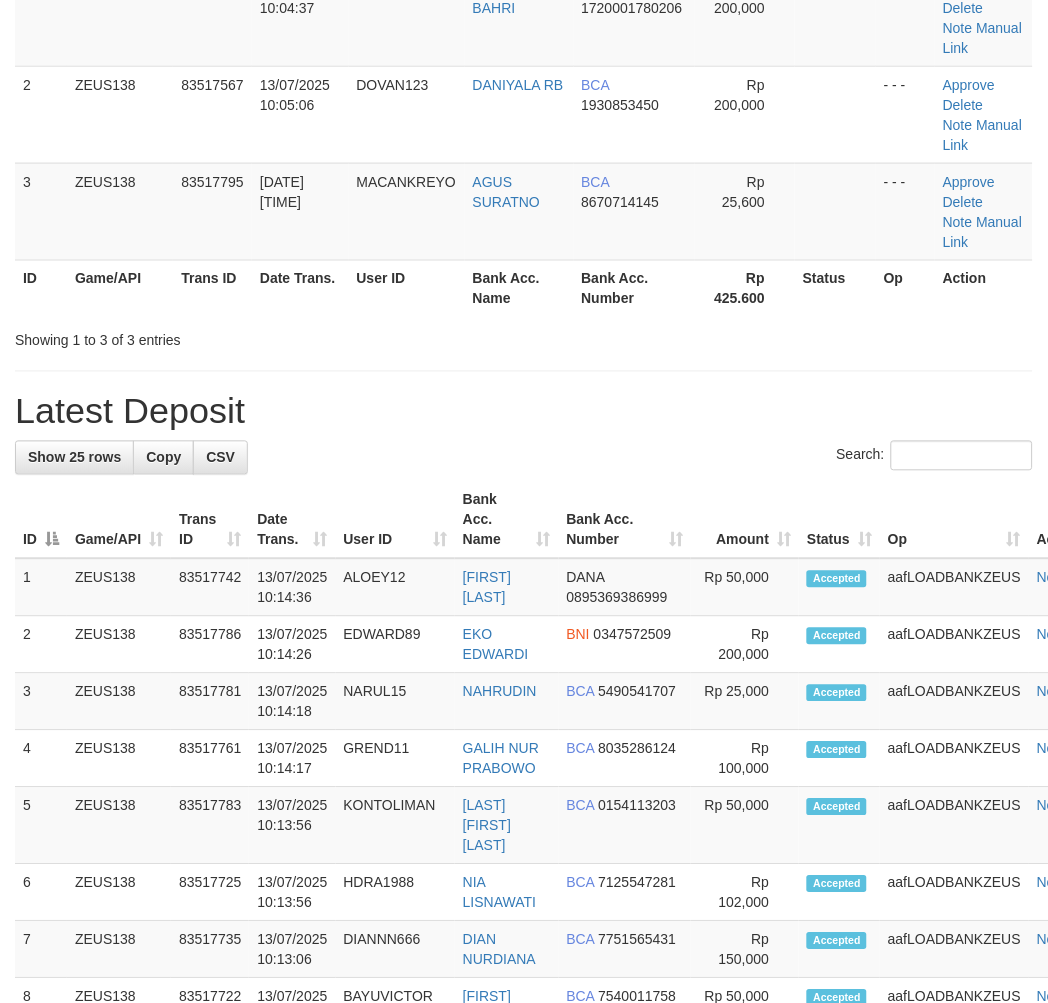 scroll, scrollTop: 195, scrollLeft: 0, axis: vertical 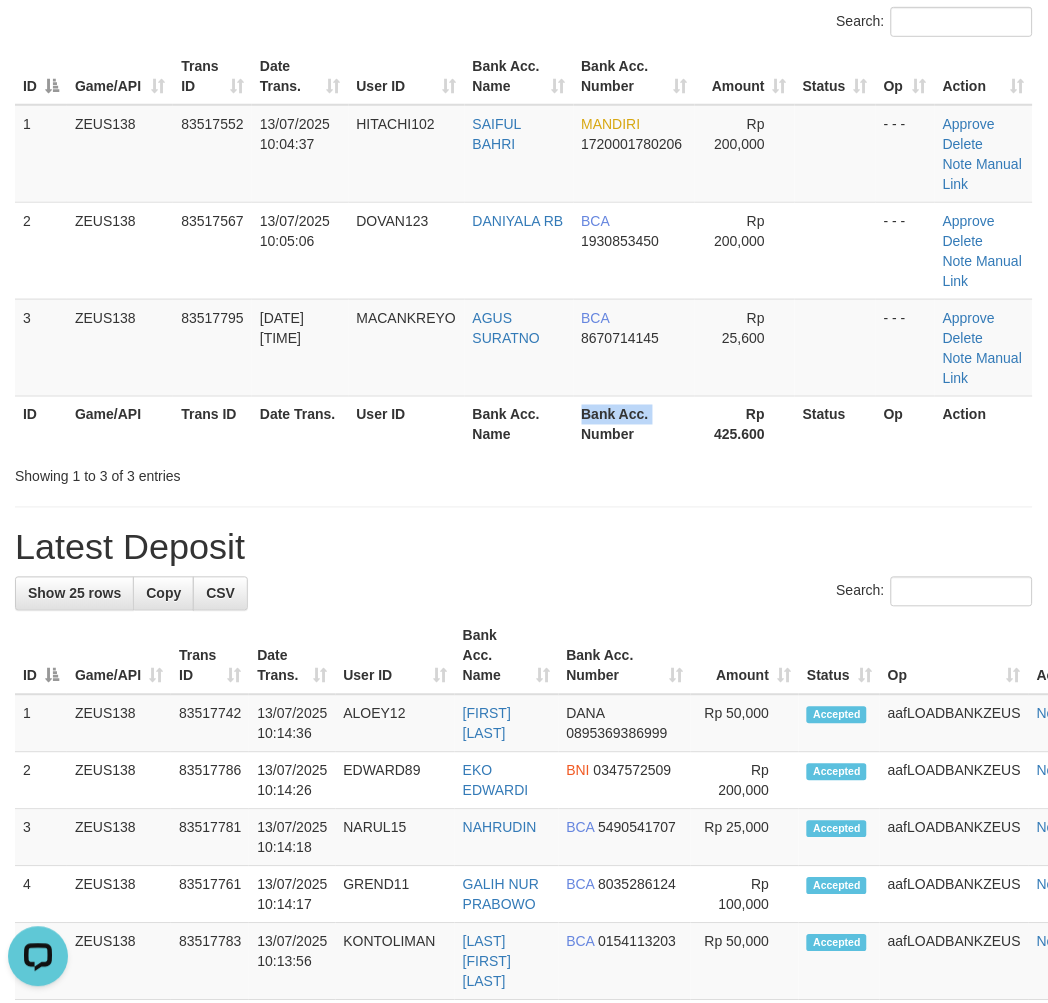 drag, startPoint x: 578, startPoint y: 437, endPoint x: 386, endPoint y: 468, distance: 194.4865 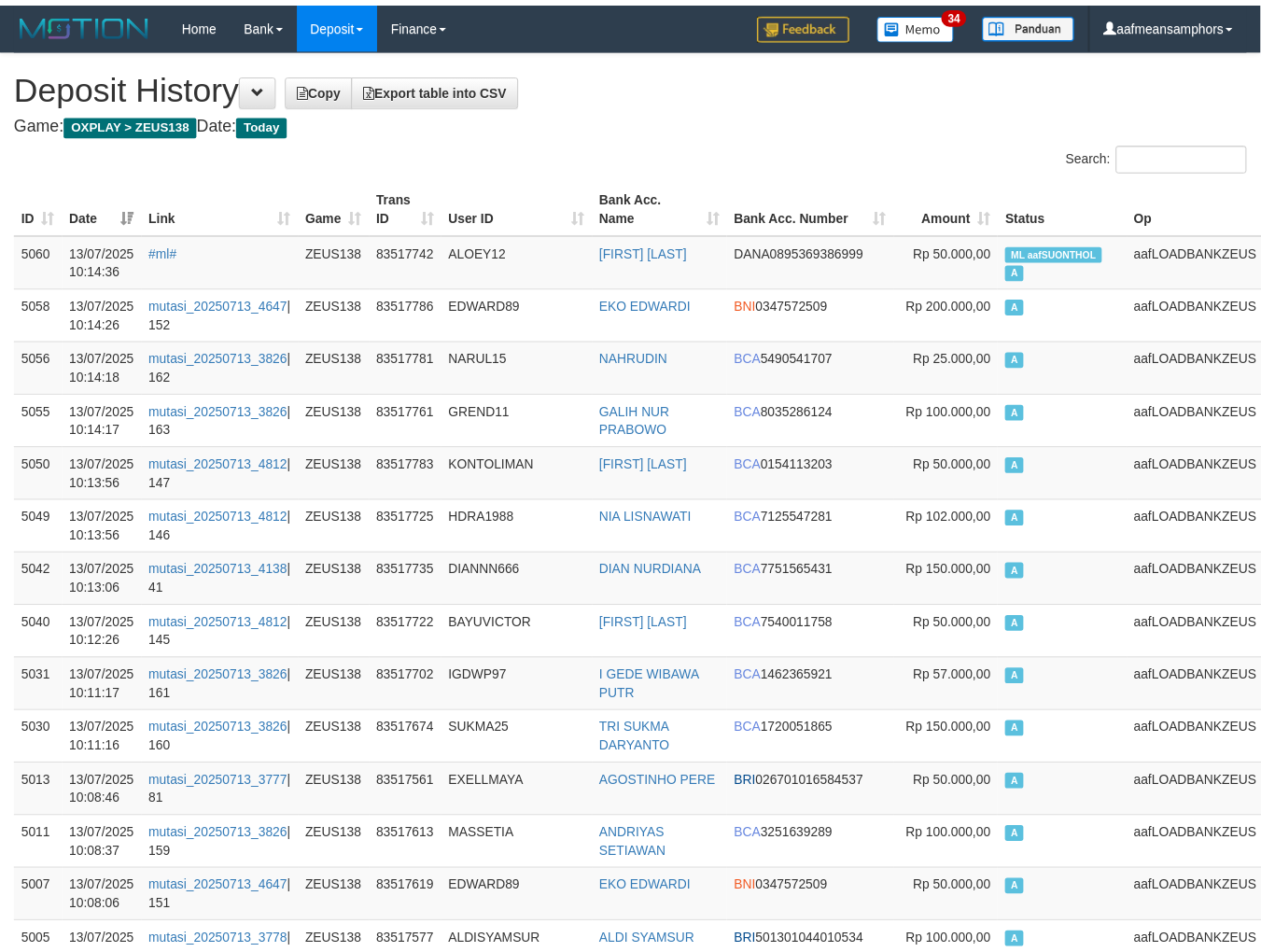 scroll, scrollTop: 2251, scrollLeft: 0, axis: vertical 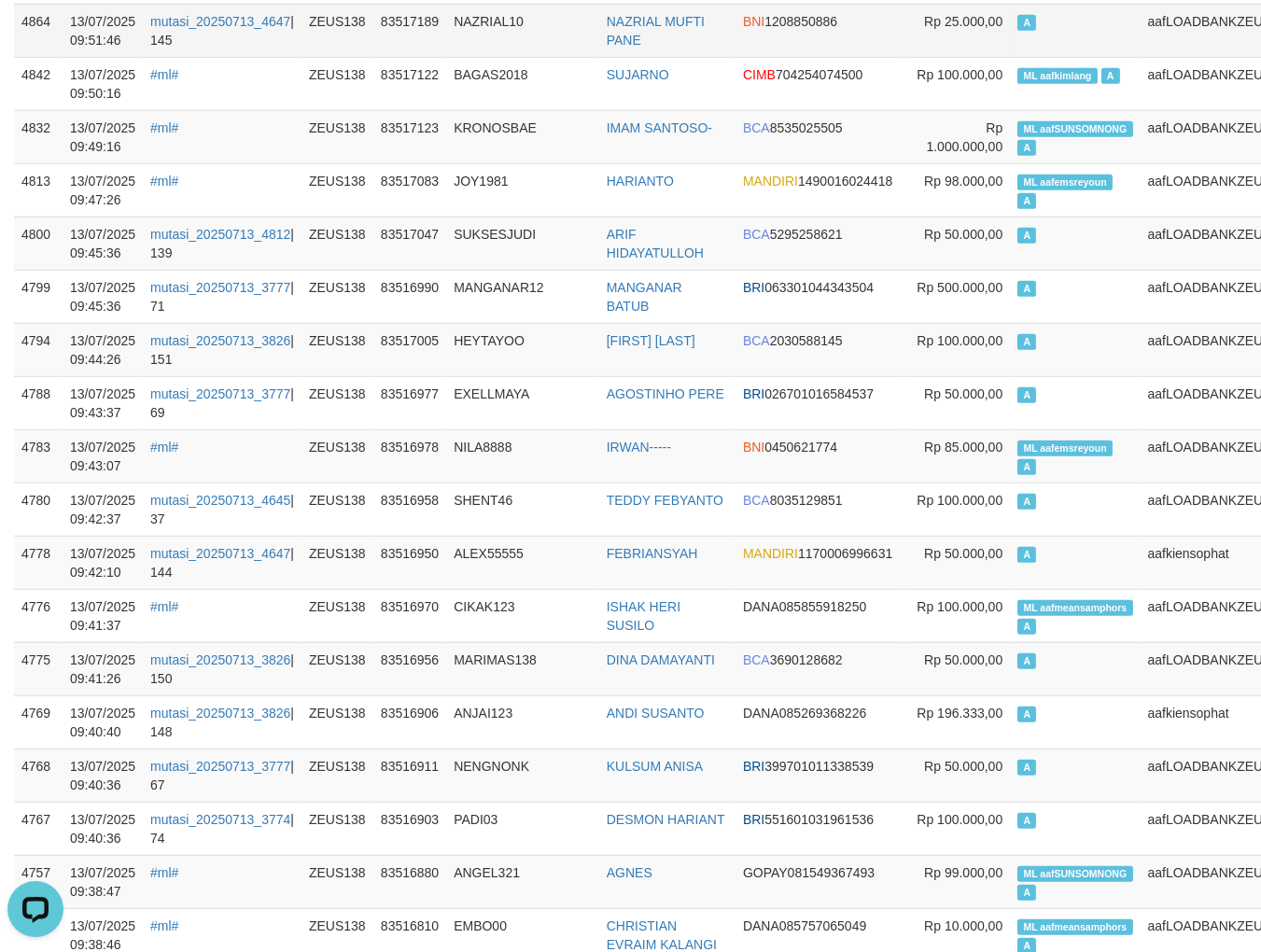 drag, startPoint x: 455, startPoint y: 56, endPoint x: 440, endPoint y: 53, distance: 15.29706 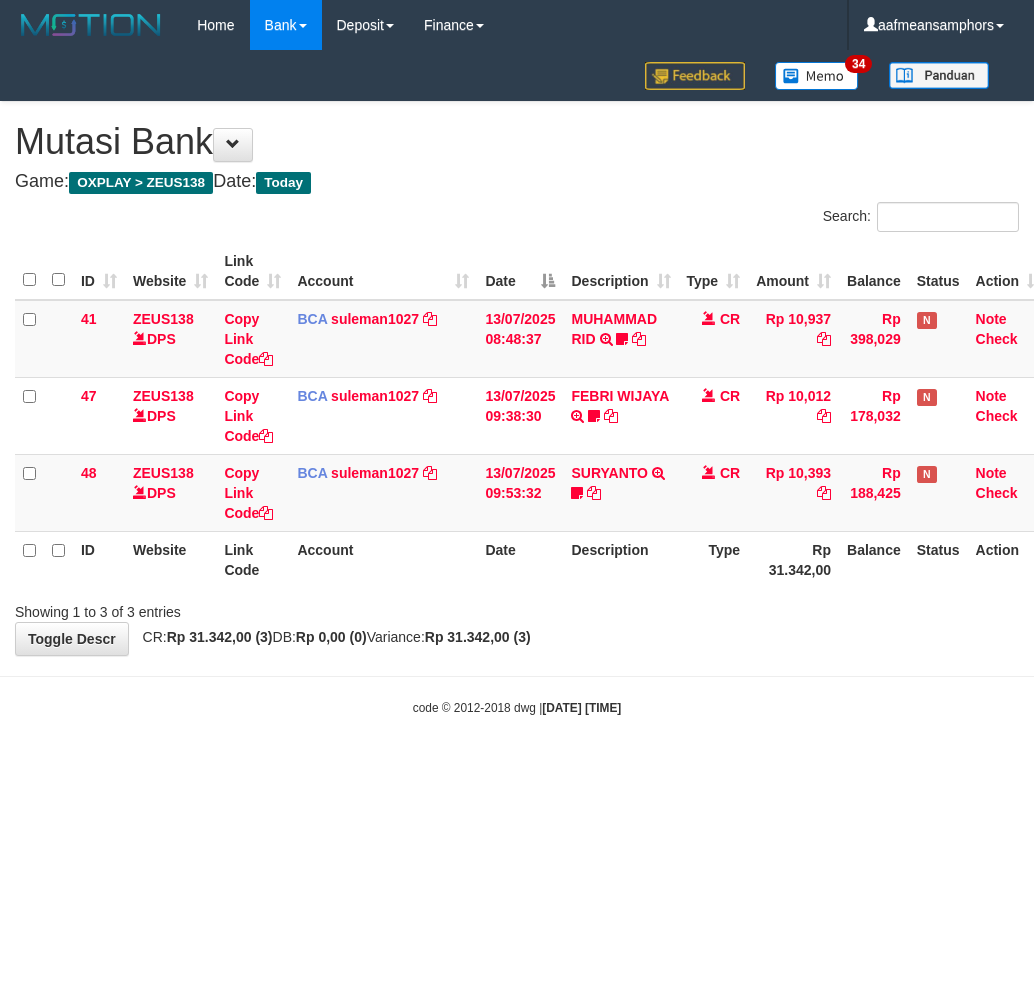 scroll, scrollTop: 0, scrollLeft: 0, axis: both 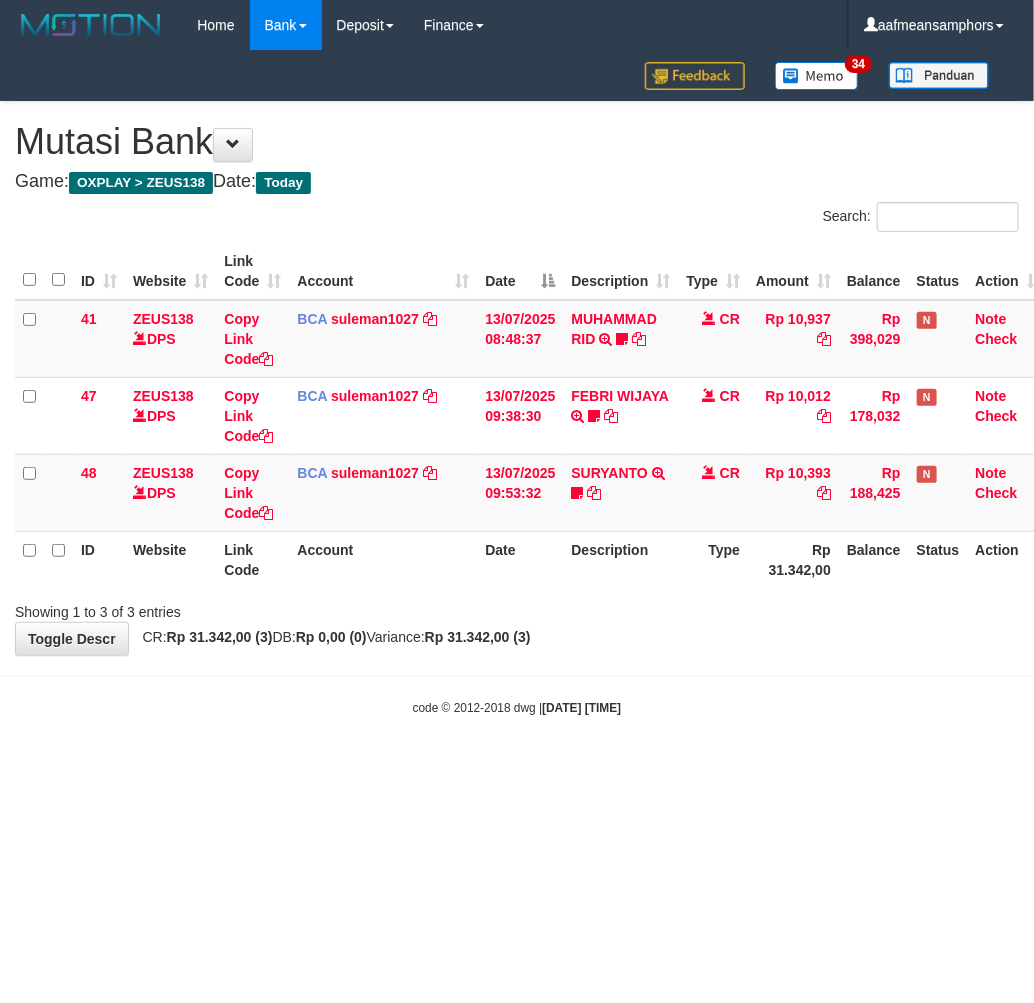 click on "Toggle navigation
Home
Bank
Account List
Load
By Website
Group
[OXPLAY]													ZEUS138
By Load Group (DPS)" at bounding box center (517, 383) 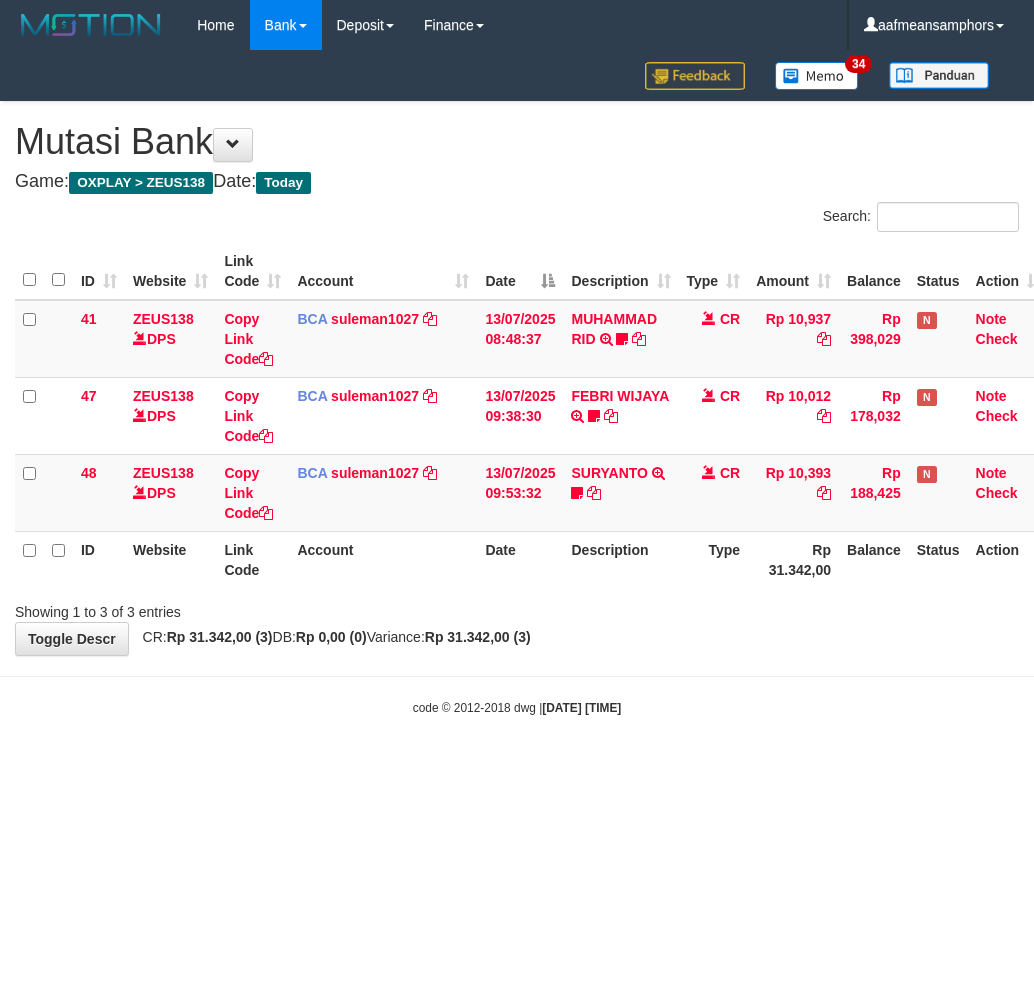 scroll, scrollTop: 0, scrollLeft: 0, axis: both 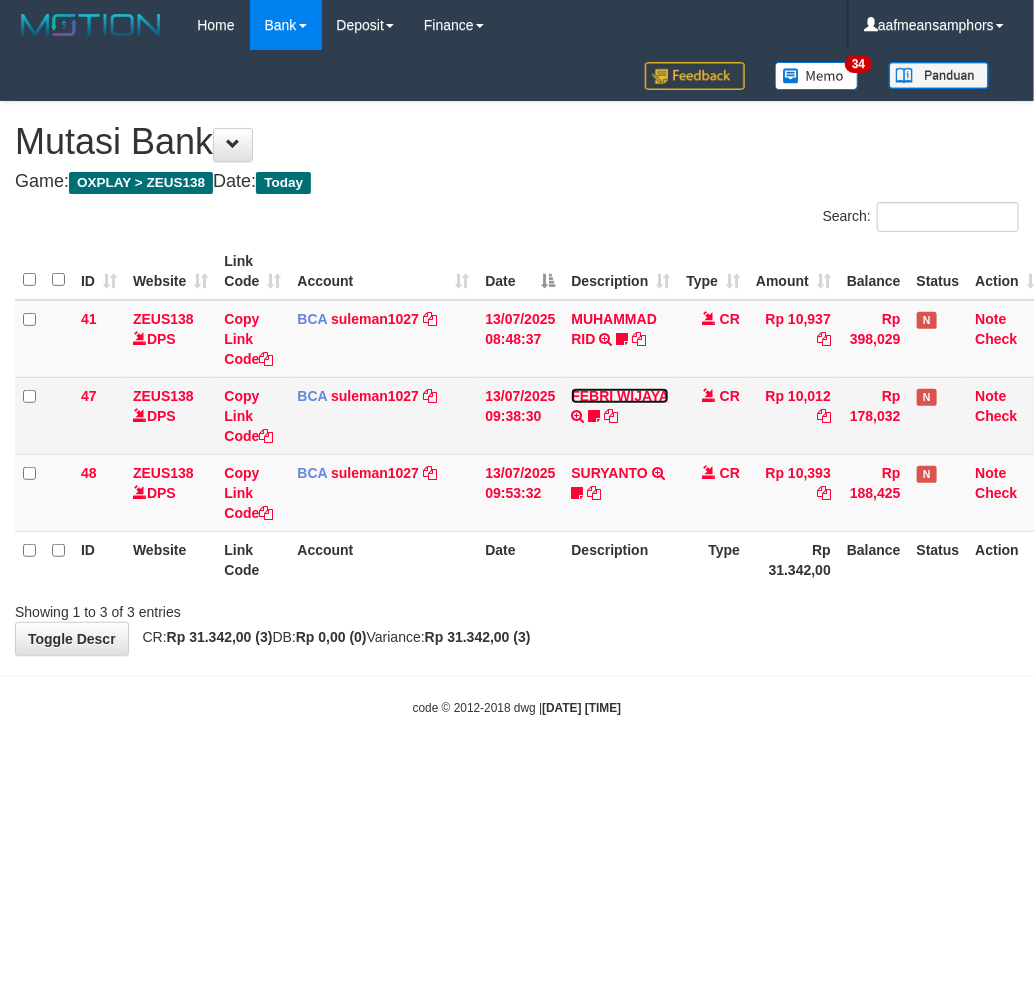 click on "FEBRI WIJAYA" at bounding box center (619, 396) 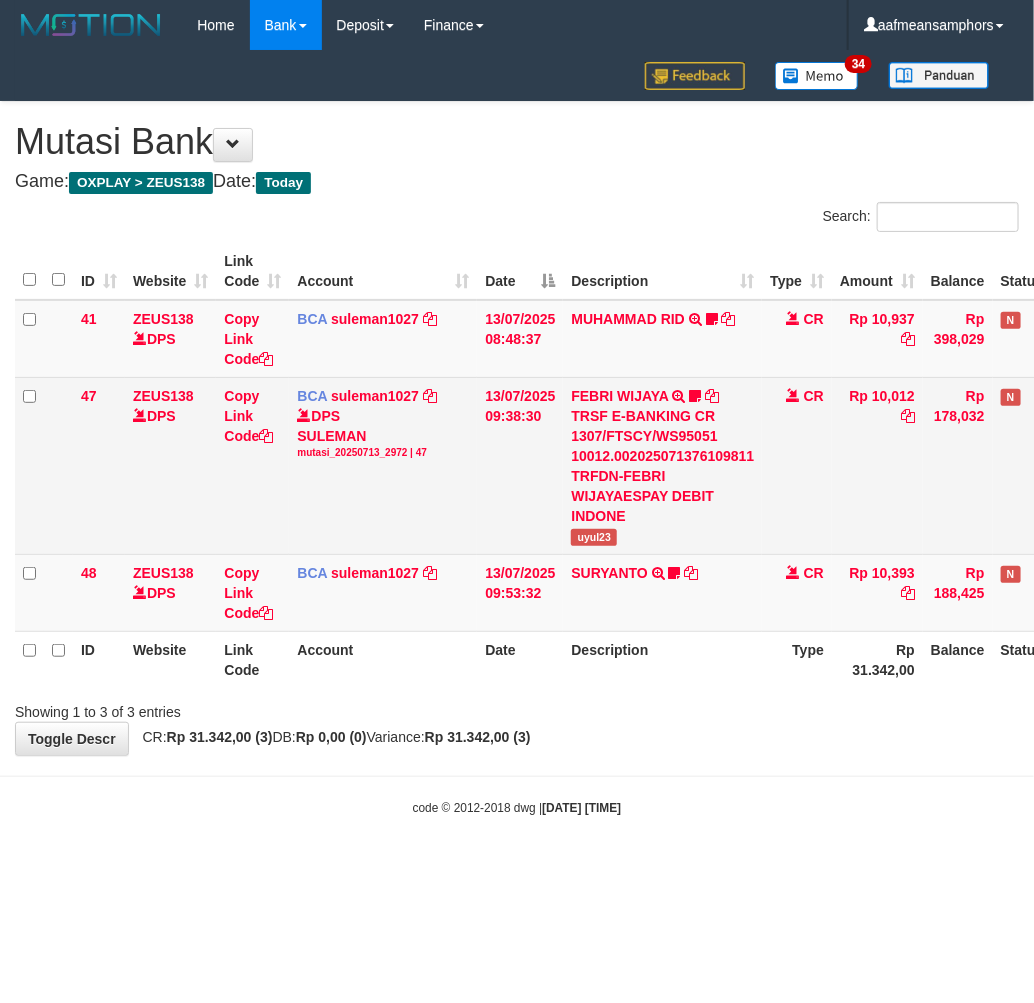 click on "TRSF E-BANKING CR 1307/FTSCY/WS95051
10012.002025071376109811 TRFDN-FEBRI WIJAYAESPAY DEBIT INDONE" at bounding box center [662, 466] 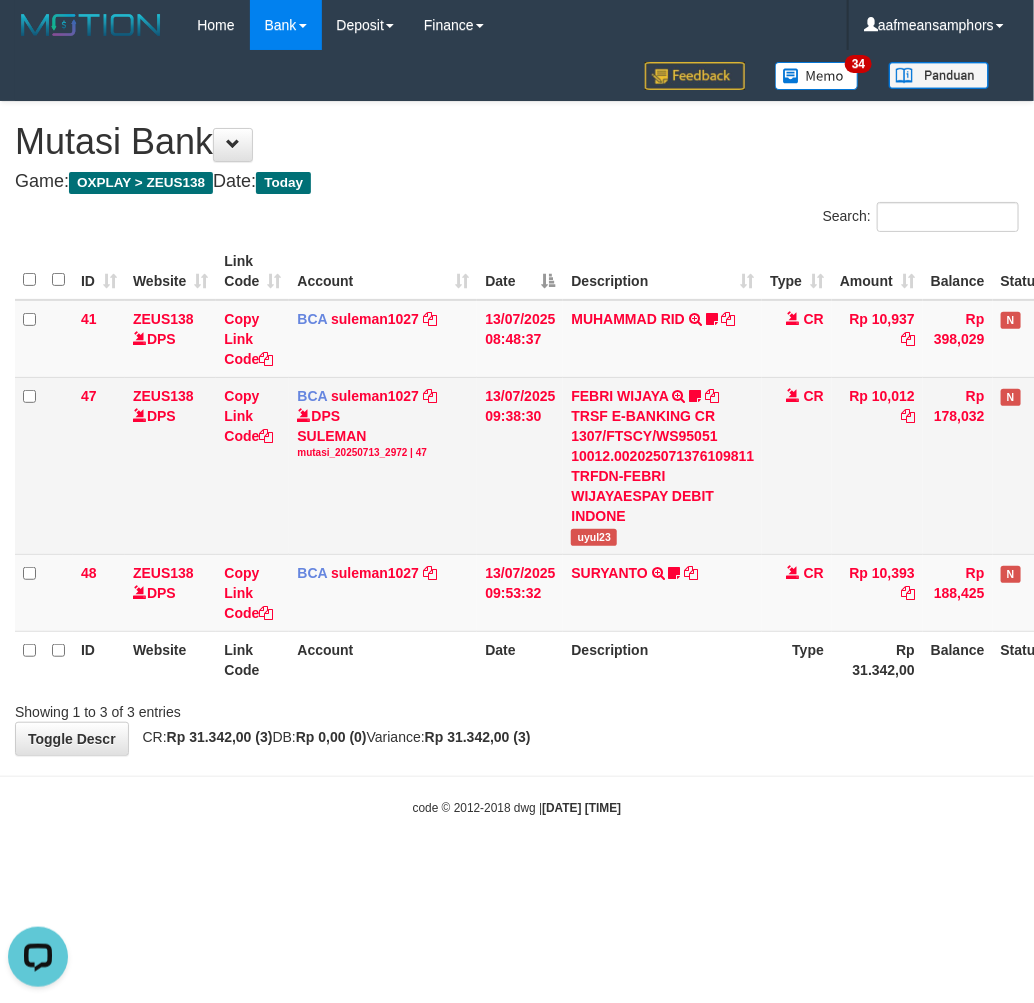 click on "FEBRI WIJAYA            TRSF E-BANKING CR 1307/FTSCY/WS95051
10012.002025071376109811 TRFDN-FEBRI WIJAYAESPAY DEBIT INDONE    uyul23" at bounding box center [662, 465] 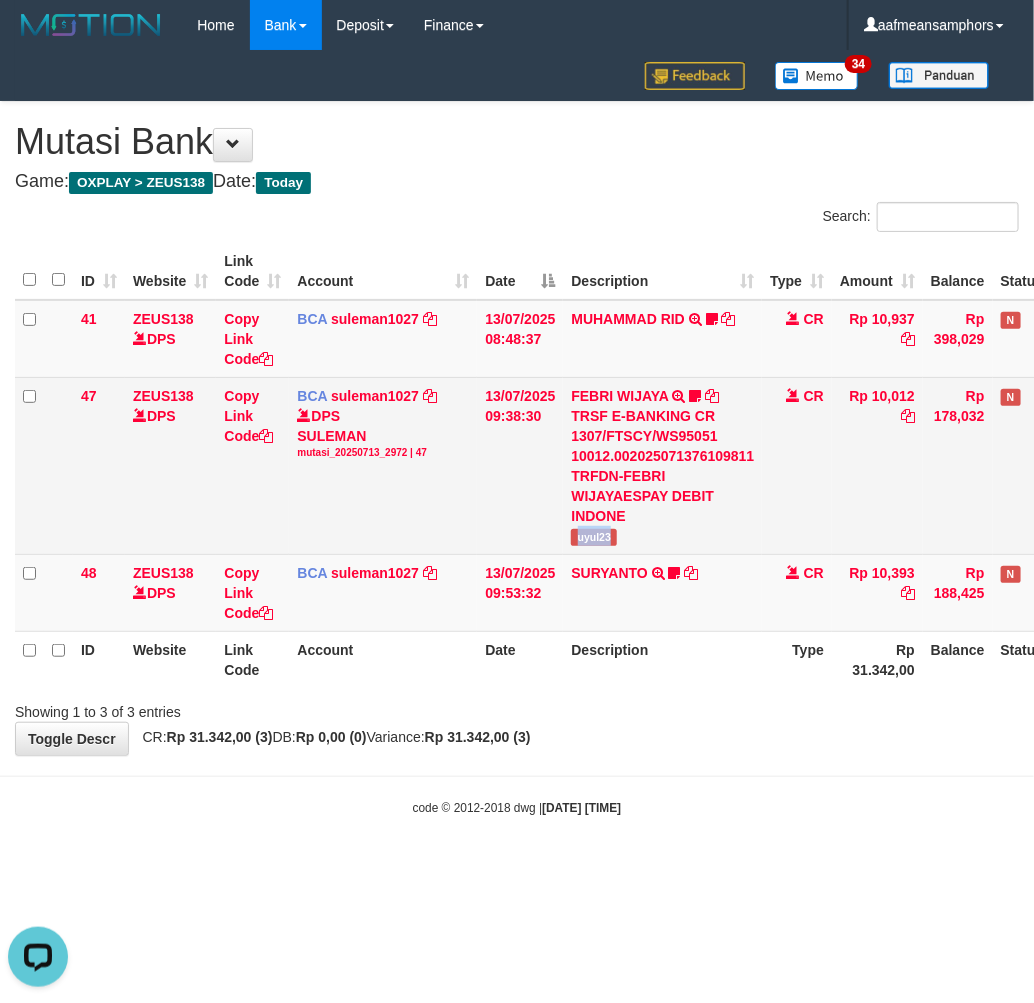 click on "FEBRI WIJAYA            TRSF E-BANKING CR 1307/FTSCY/WS95051
10012.002025071376109811 TRFDN-FEBRI WIJAYAESPAY DEBIT INDONE    uyul23" at bounding box center (662, 465) 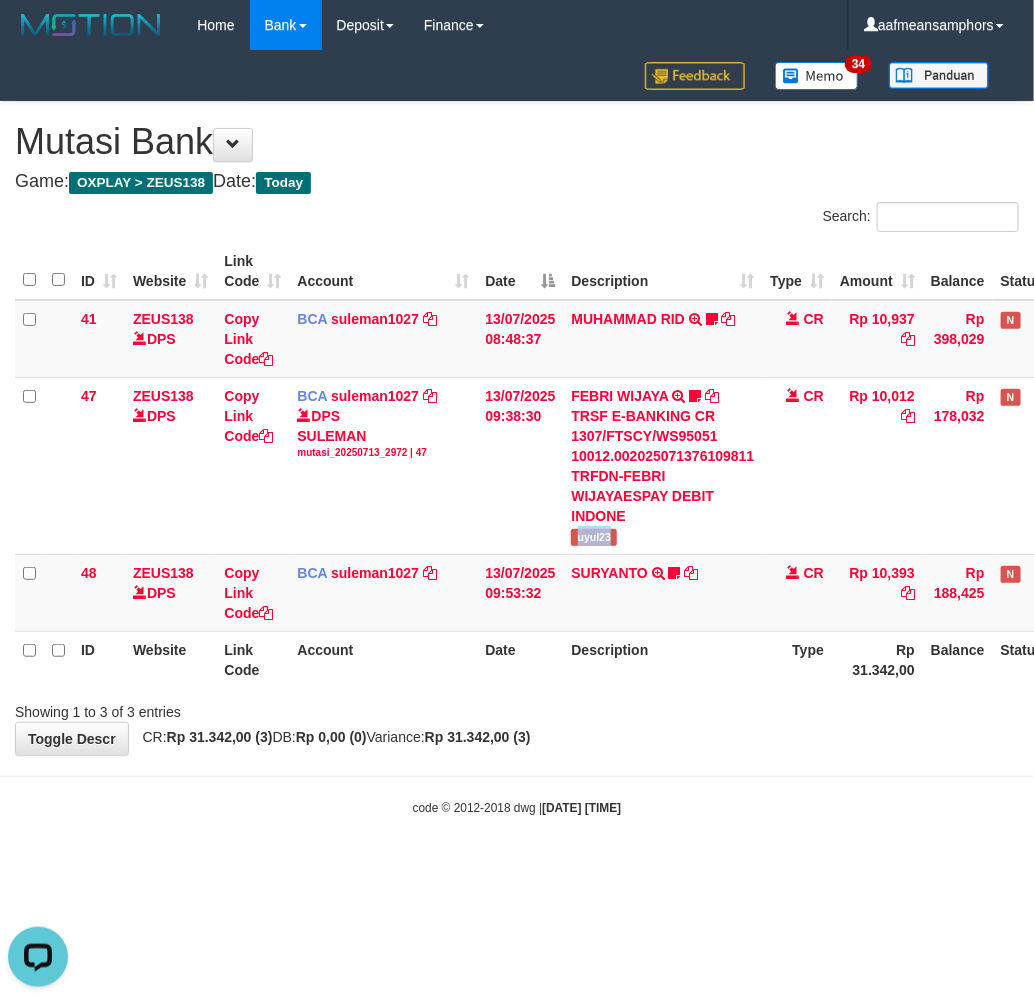 click on "Toggle navigation
Home
Bank
Account List
Load
By Website
Group
[OXPLAY]													ZEUS138
By Load Group (DPS)" at bounding box center [517, 433] 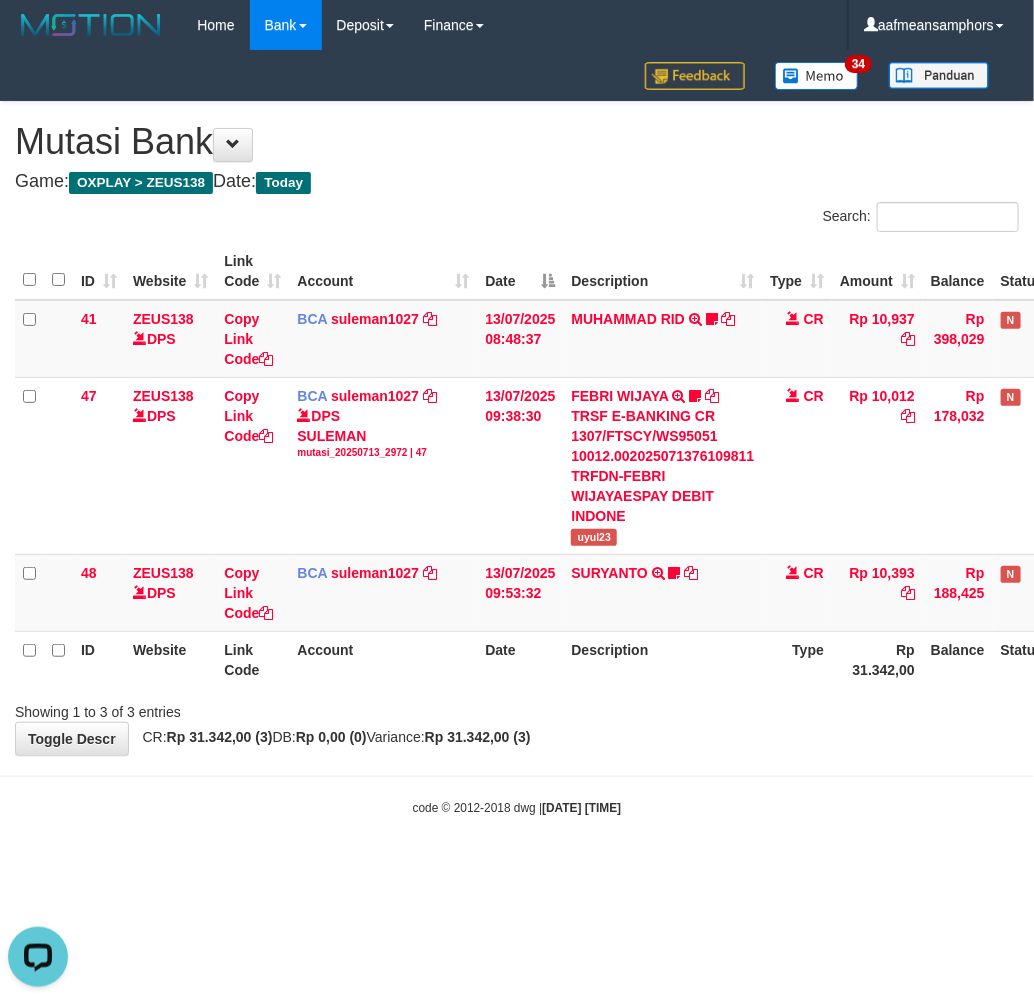 click on "code © 2012-2018 dwg |  2025/07/13 10:14:54" at bounding box center (517, 807) 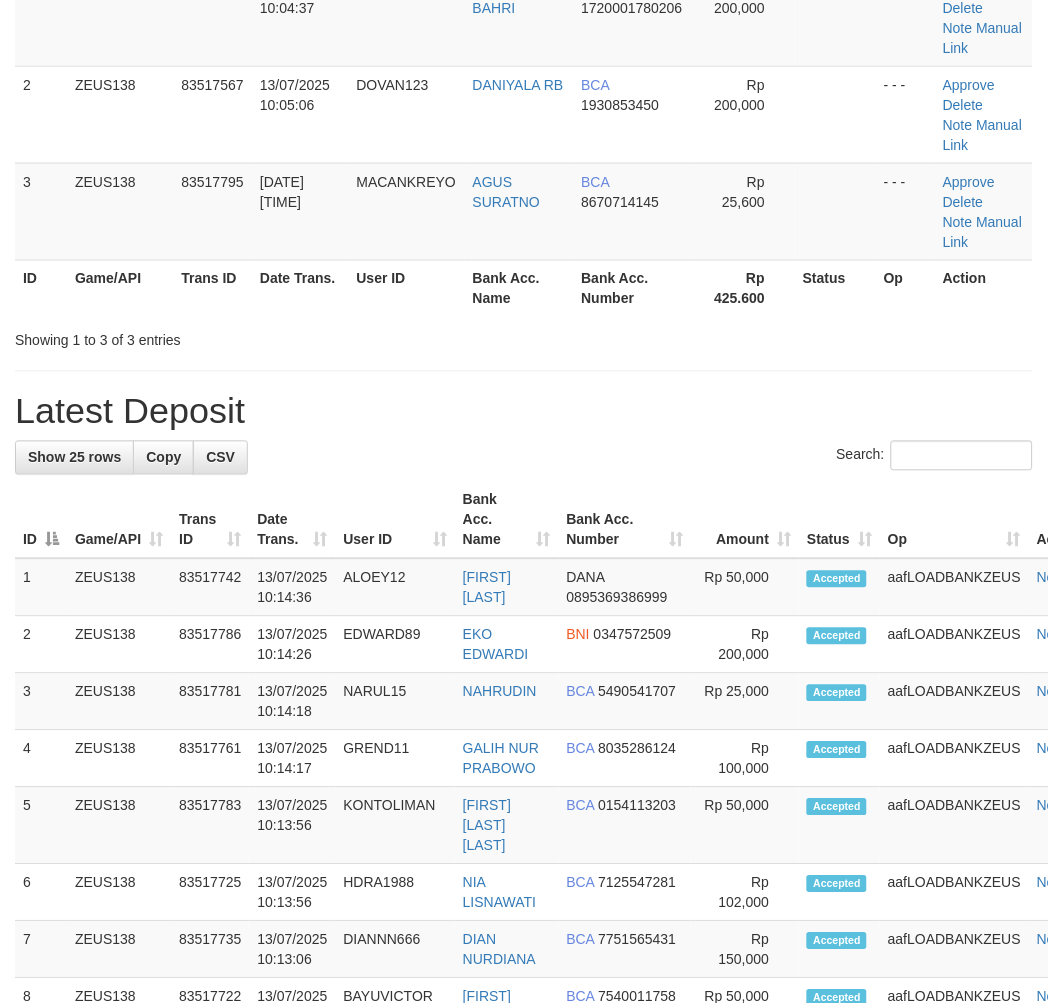 scroll, scrollTop: 195, scrollLeft: 0, axis: vertical 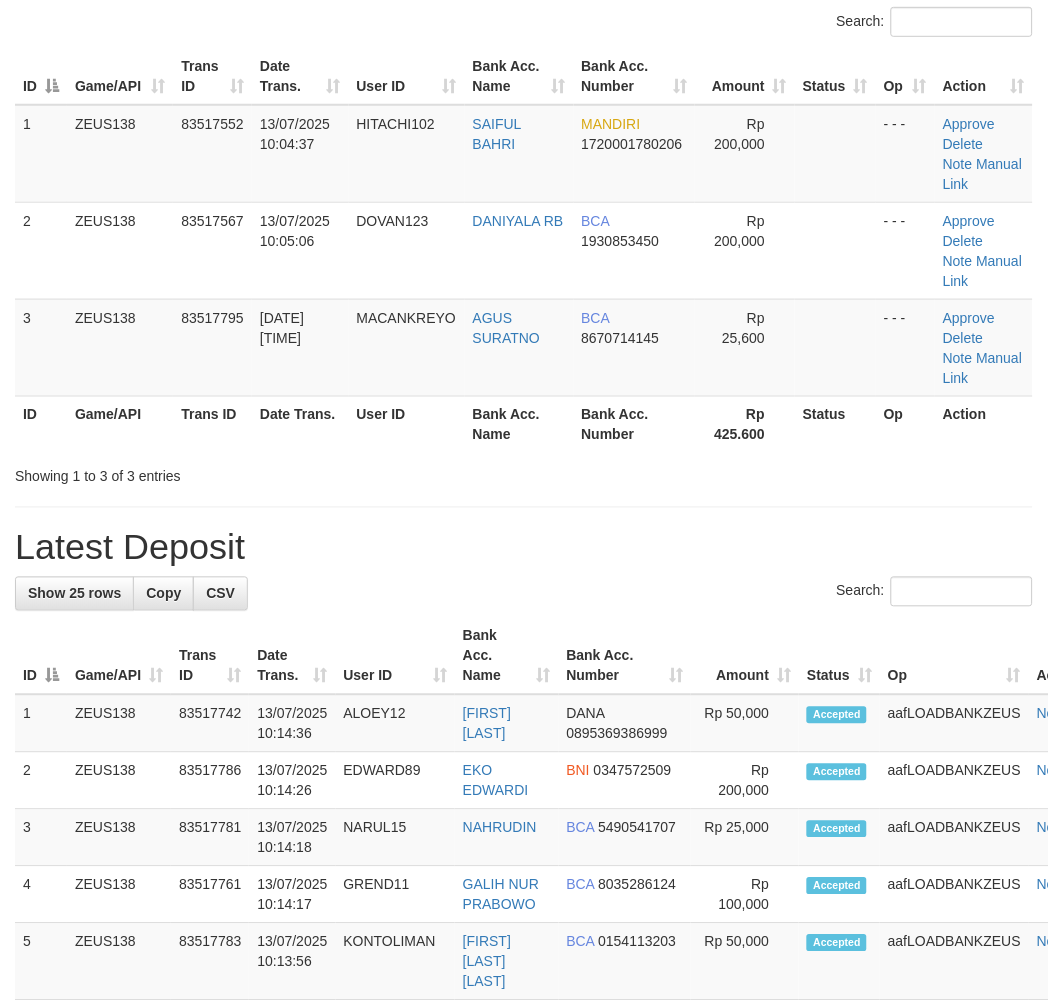 click on "**********" at bounding box center (524, 1110) 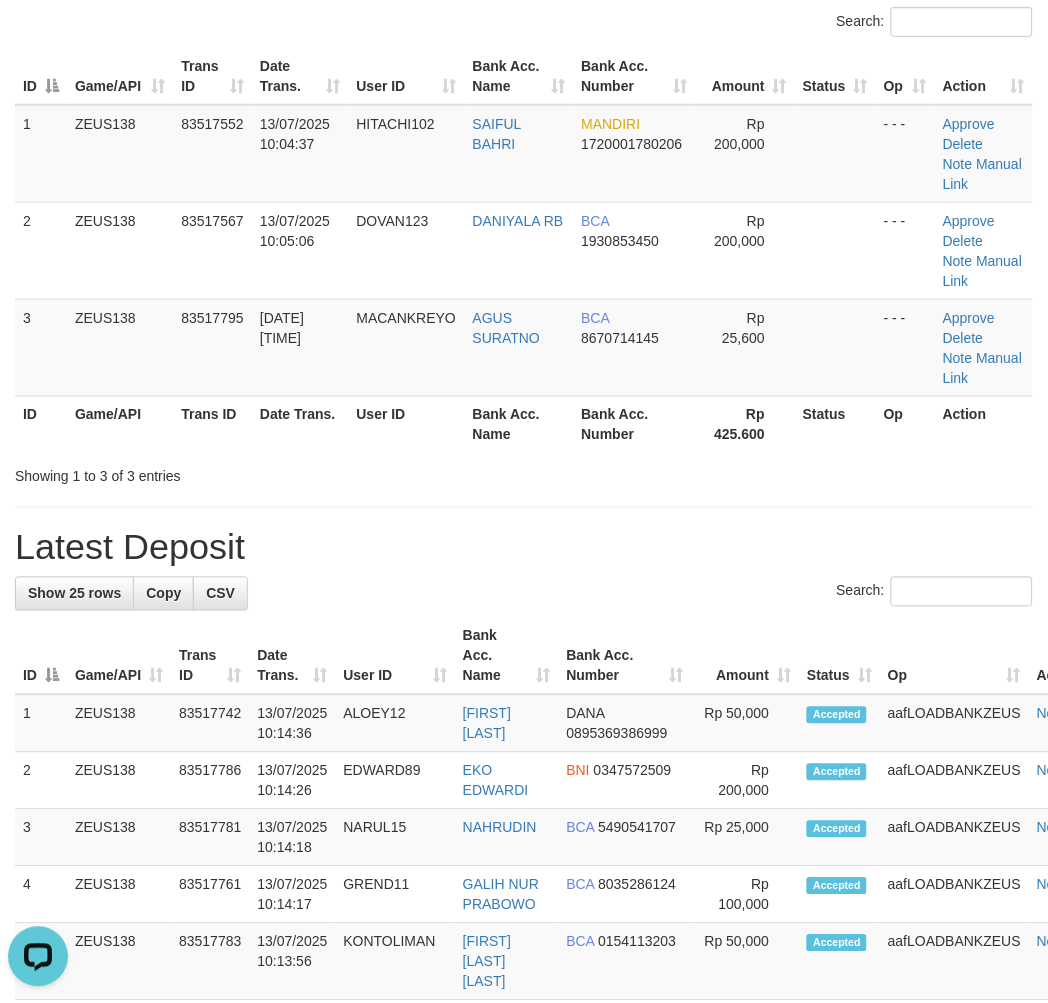 scroll, scrollTop: 0, scrollLeft: 0, axis: both 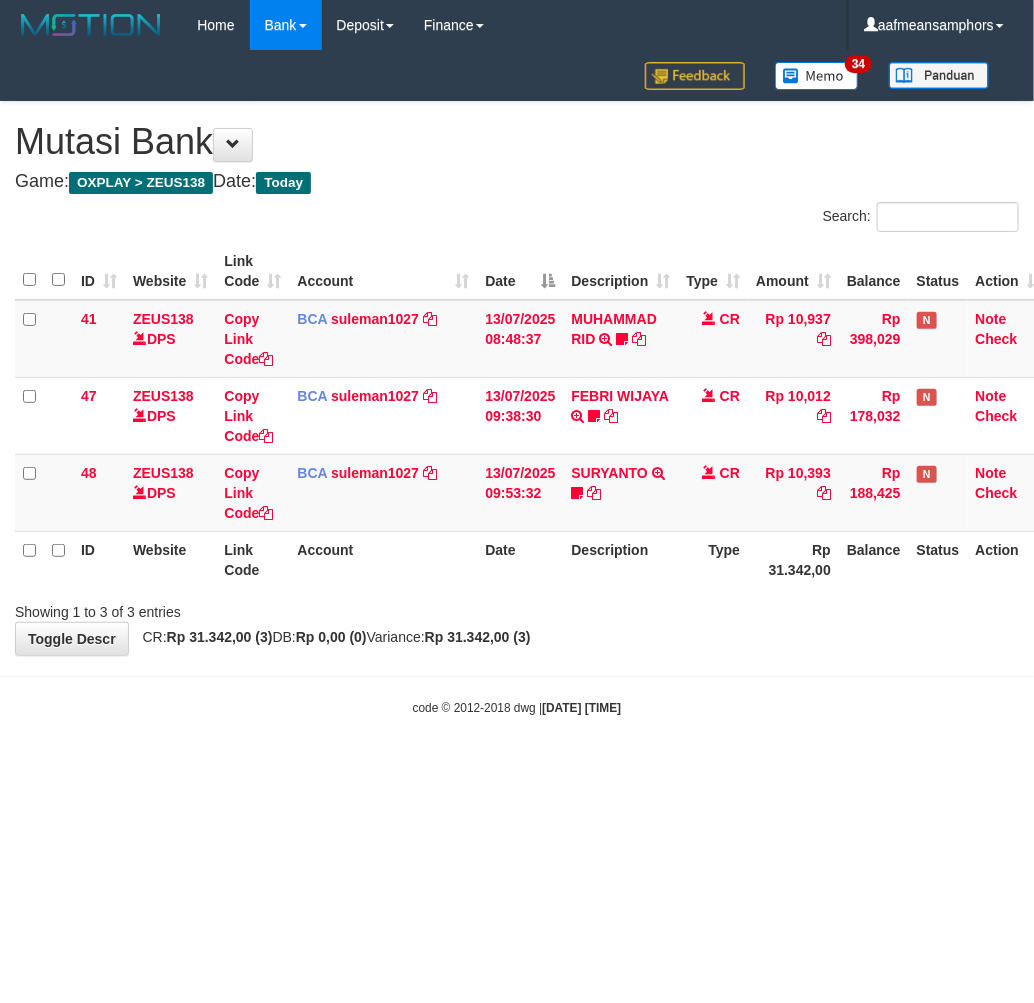 click on "Toggle navigation
Home
Bank
Account List
Load
By Website
Group
[OXPLAY]													ZEUS138
By Load Group (DPS)
Sync" at bounding box center [517, 383] 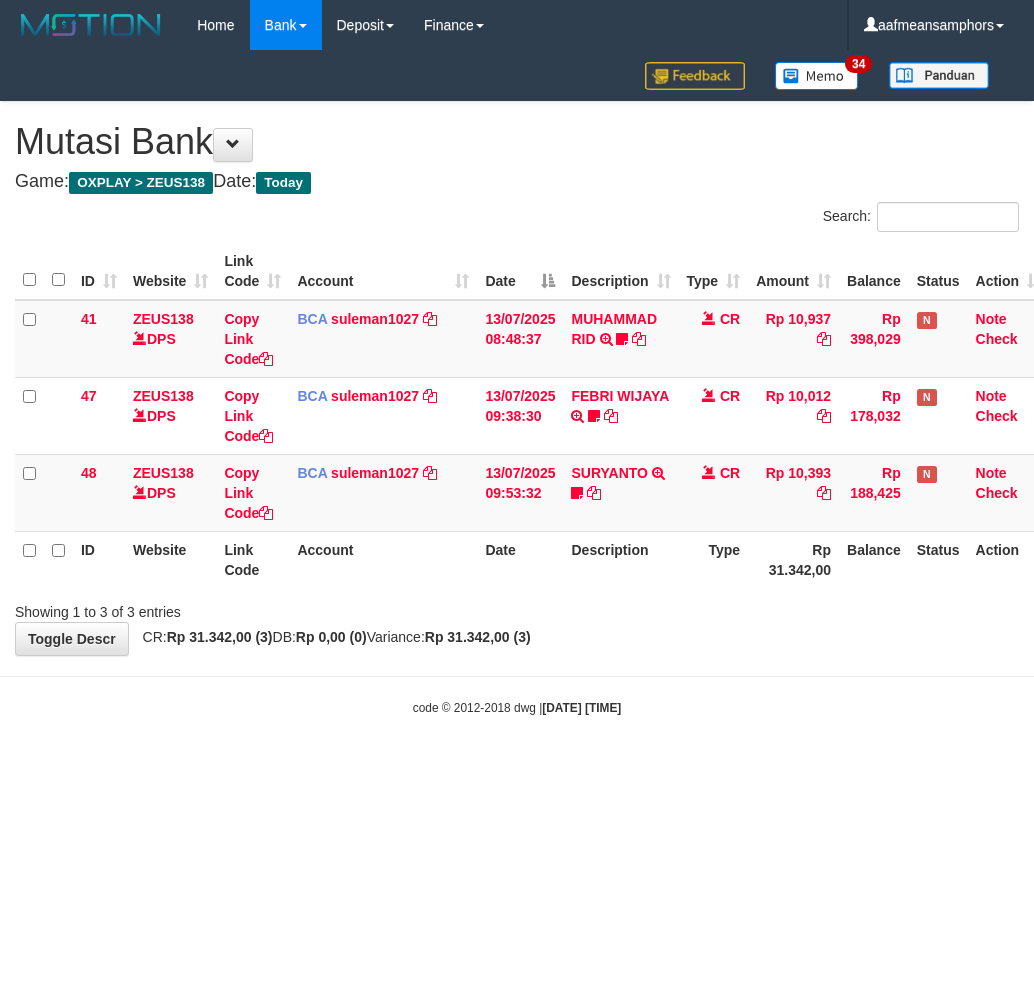 scroll, scrollTop: 0, scrollLeft: 0, axis: both 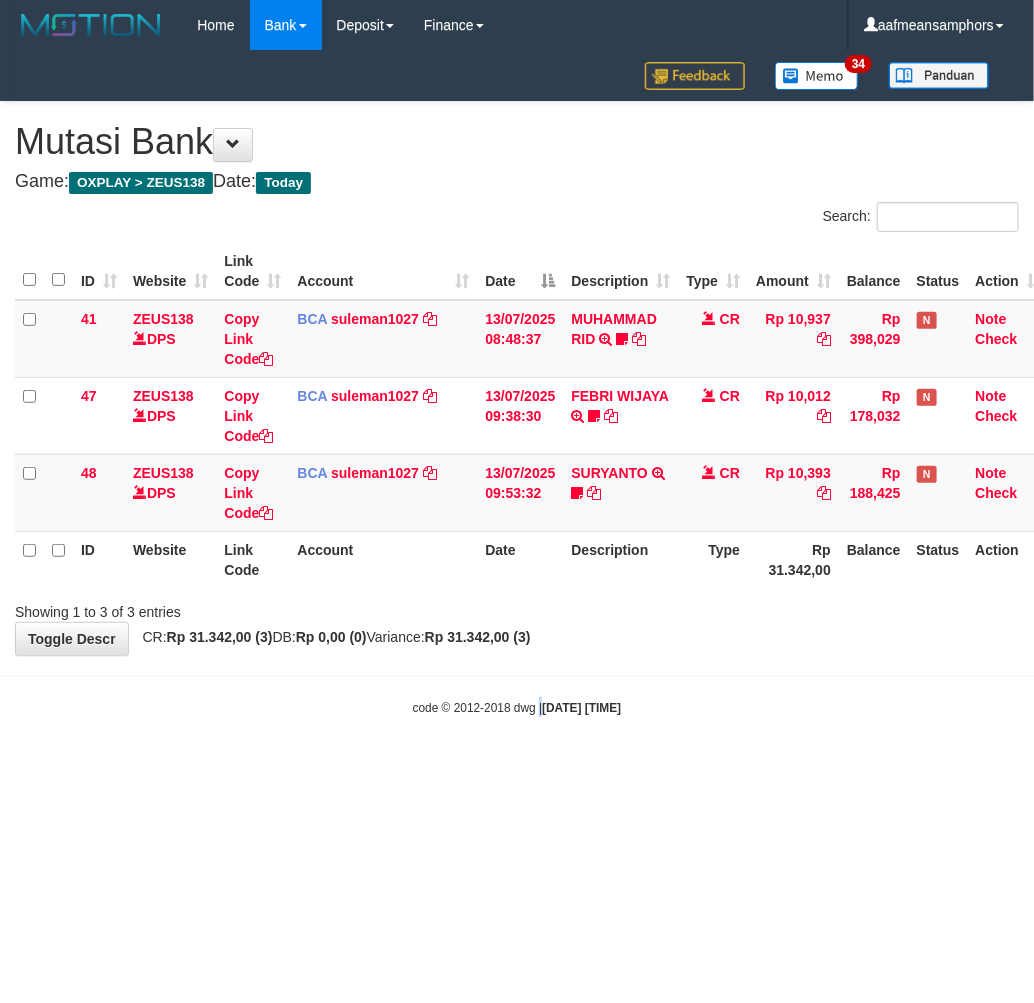 click on "Toggle navigation
Home
Bank
Account List
Load
By Website
Group
[OXPLAY]													ZEUS138
By Load Group (DPS)
Sync" at bounding box center [517, 383] 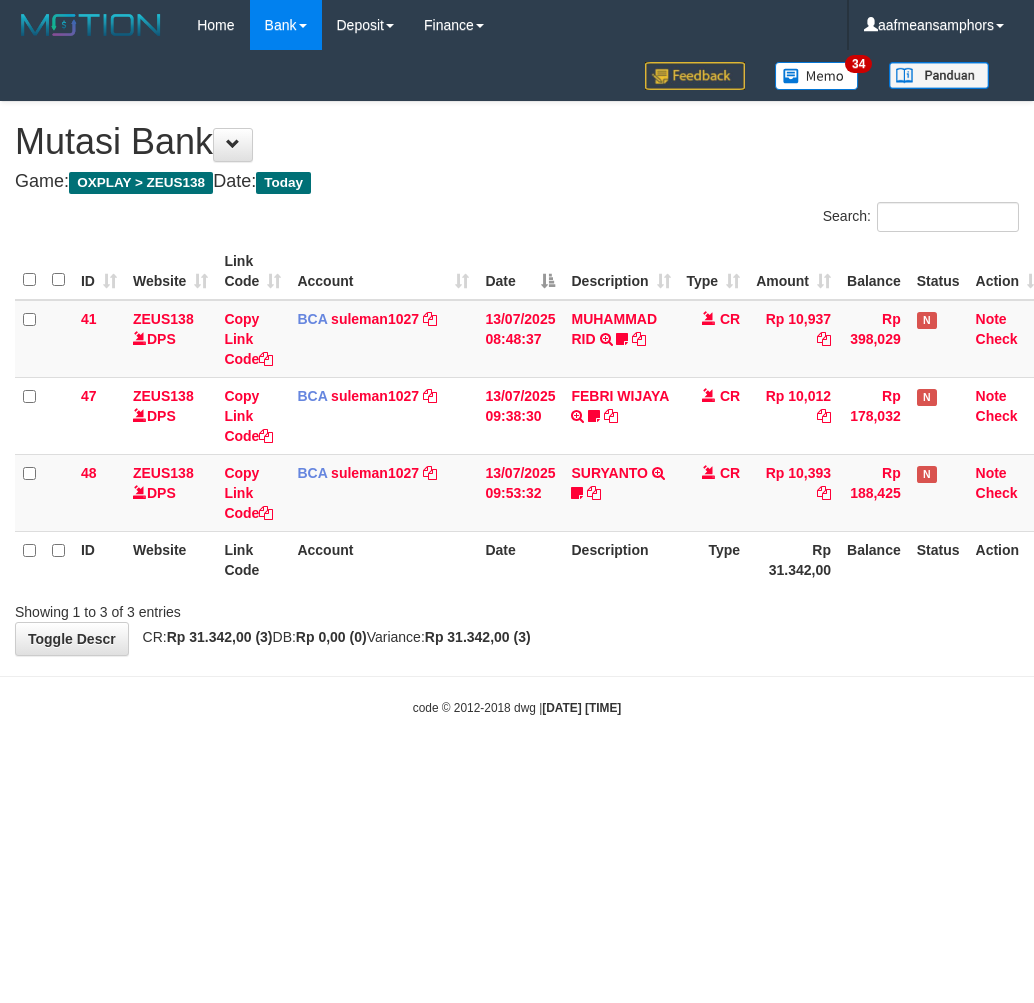 scroll, scrollTop: 0, scrollLeft: 0, axis: both 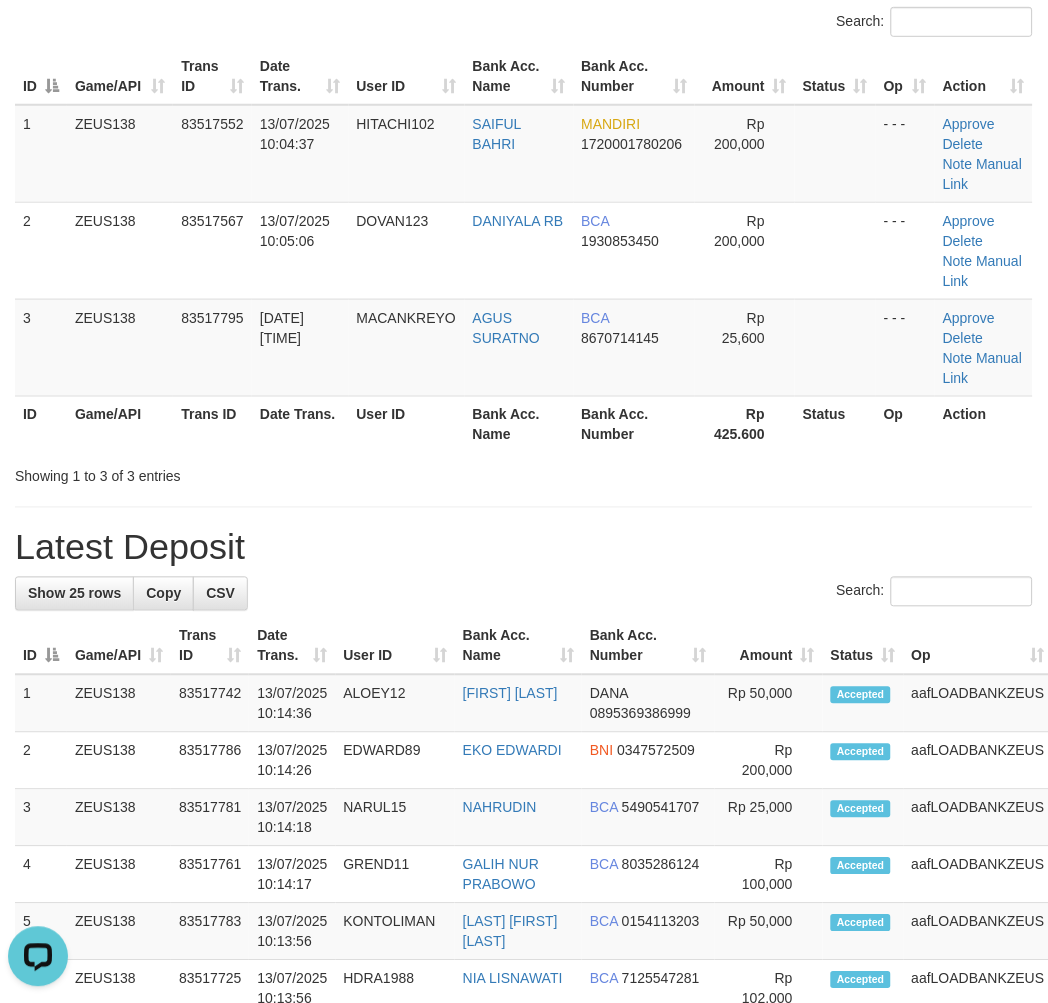click on "Latest Deposit" at bounding box center (524, 548) 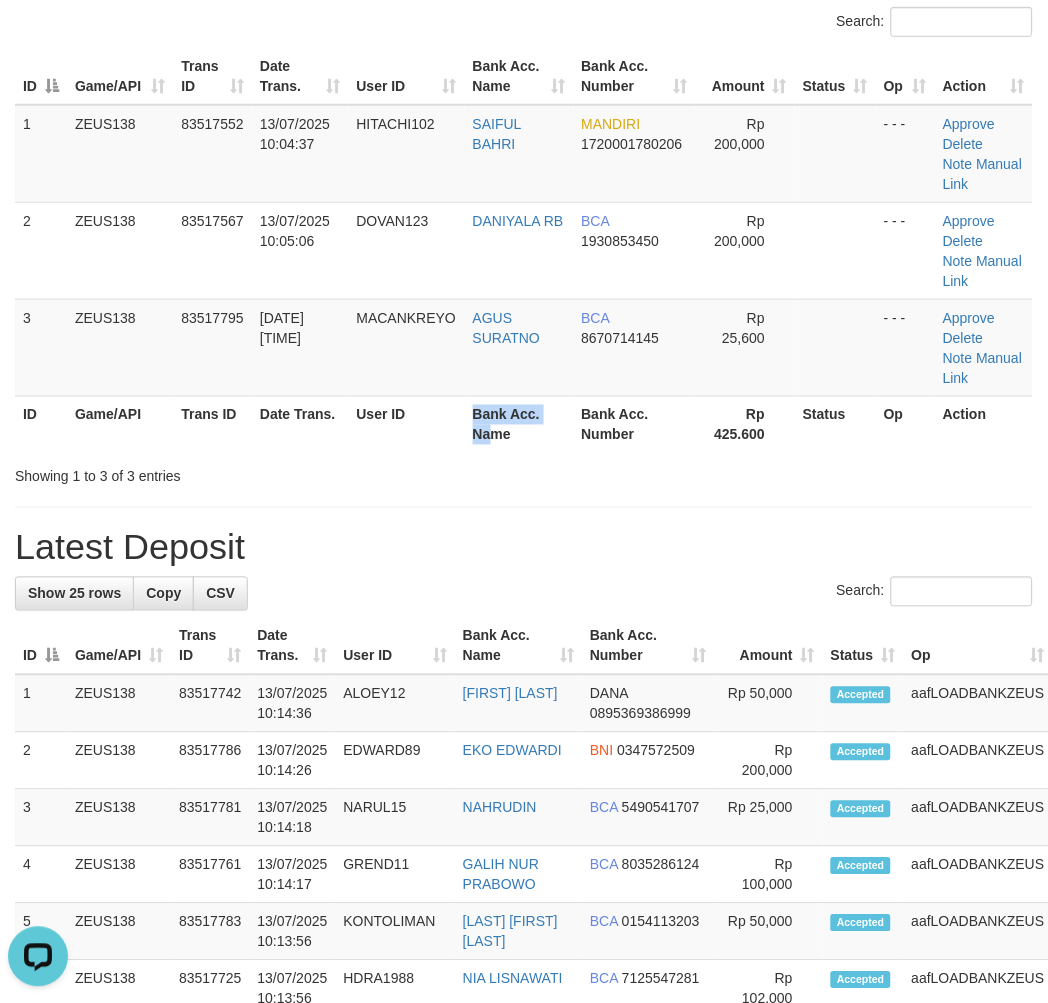 click on "ID Game/API Trans ID Date Trans. User ID Bank Acc. Name Bank Acc. Number Rp 425.600 Status Op Action" at bounding box center (524, 424) 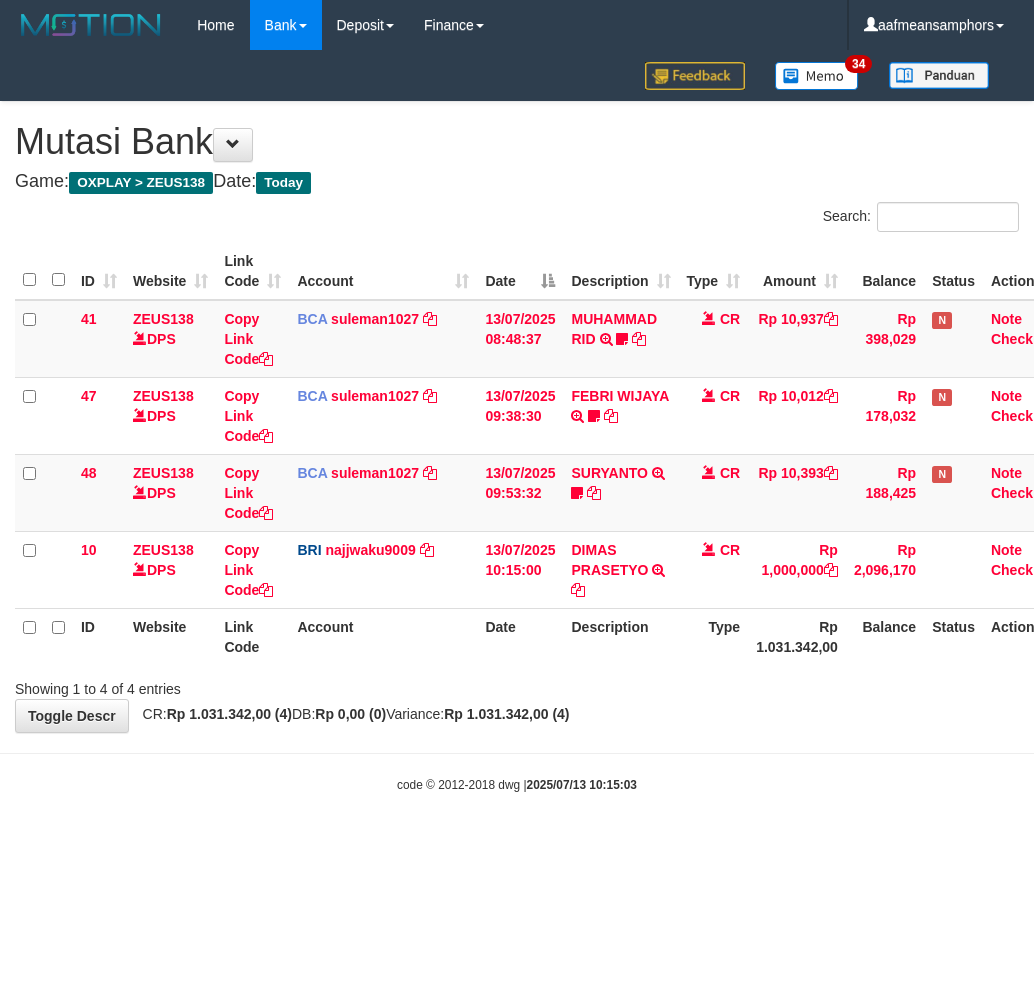 scroll, scrollTop: 0, scrollLeft: 0, axis: both 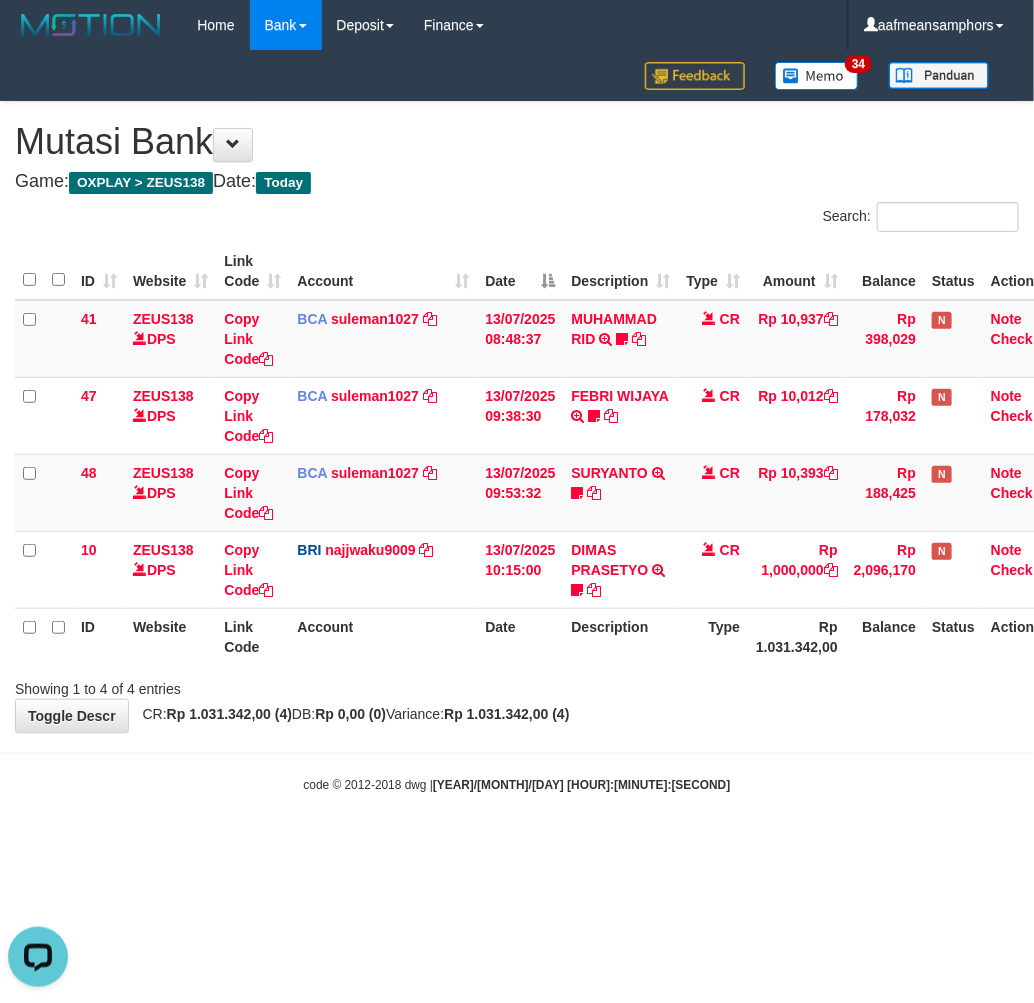 click on "Rp 1.031.342,00" at bounding box center (797, 636) 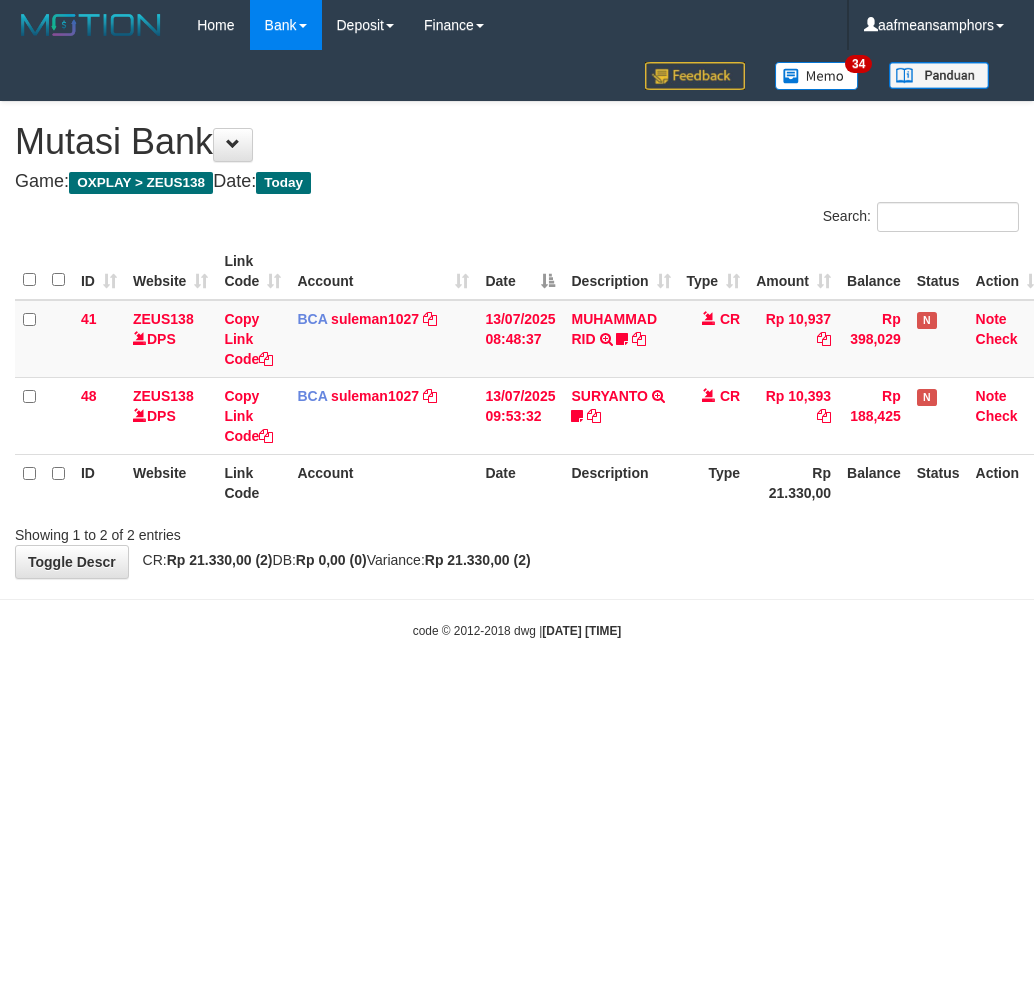 scroll, scrollTop: 0, scrollLeft: 0, axis: both 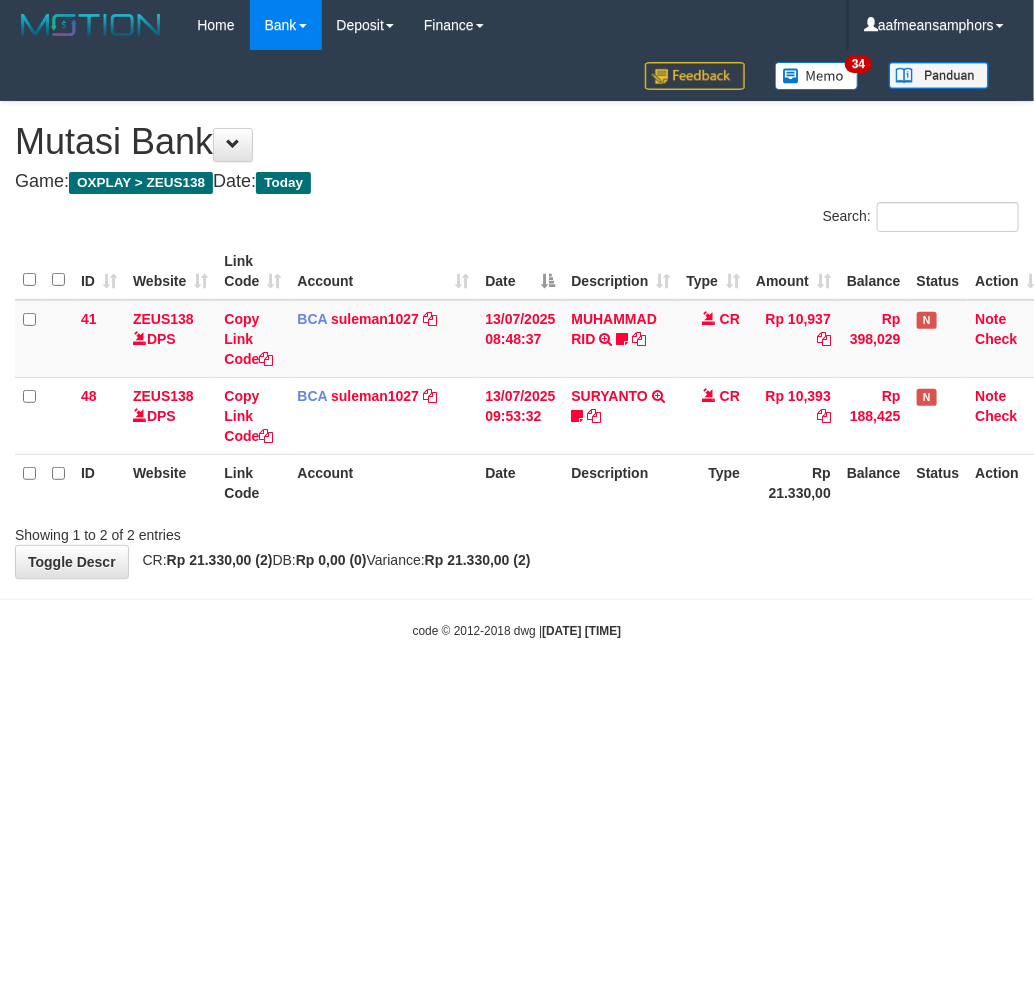 click on "Toggle navigation
Home
Bank
Account List
Load
By Website
Group
[OXPLAY]													ZEUS138
By Load Group (DPS)" at bounding box center [517, 345] 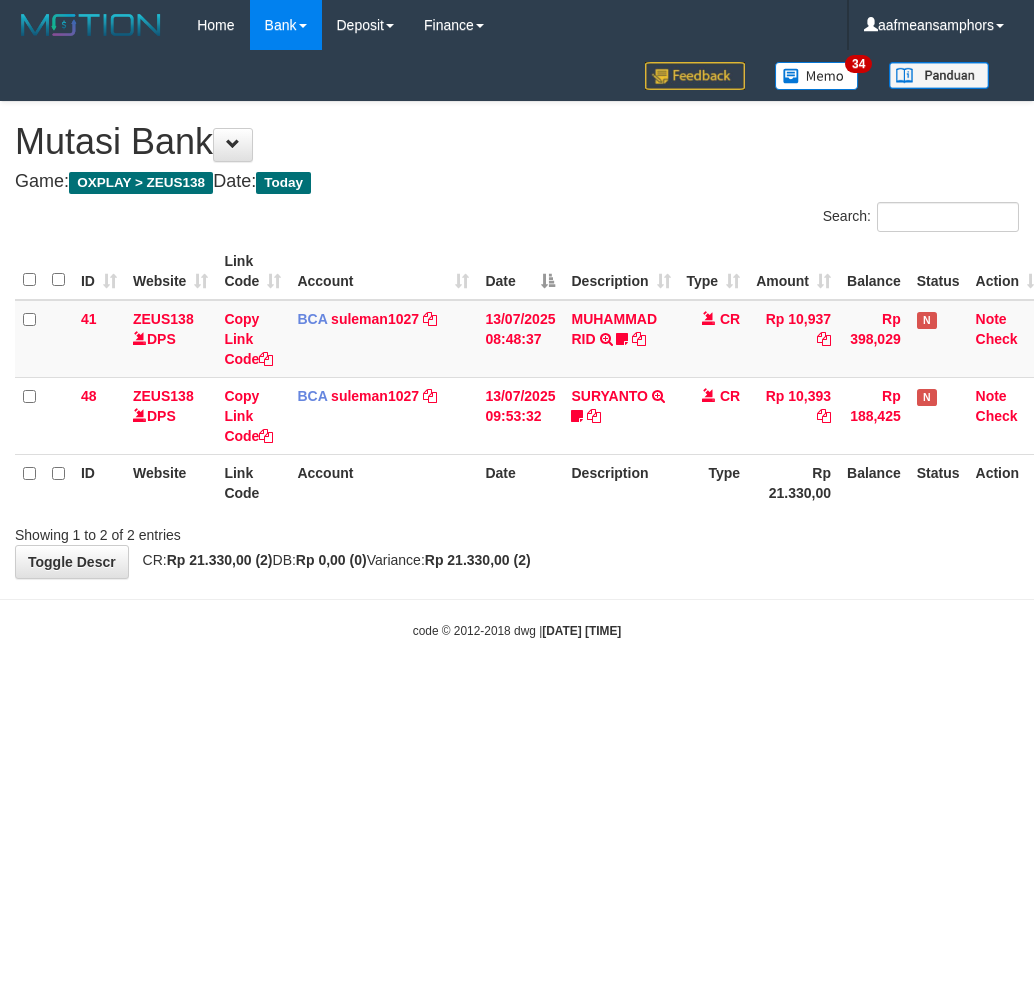 scroll, scrollTop: 0, scrollLeft: 0, axis: both 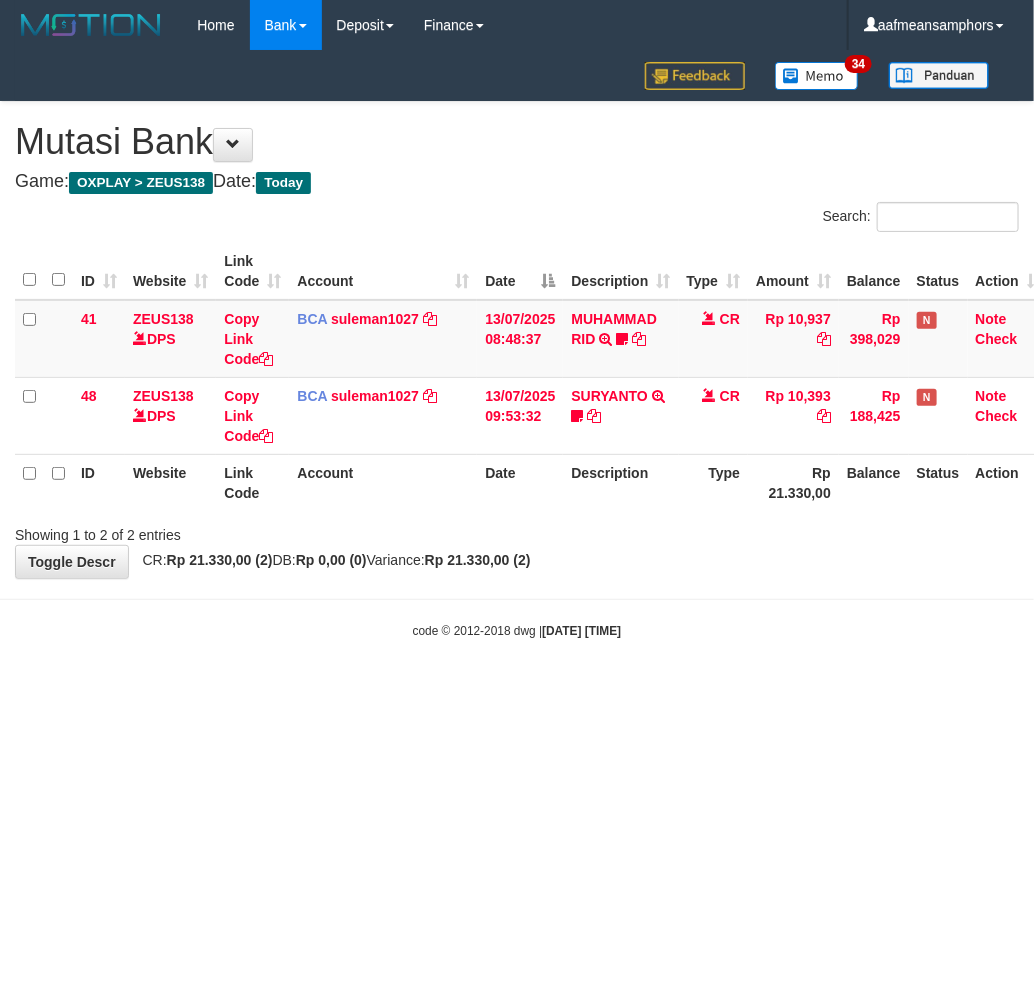 click on "Toggle navigation
Home
Bank
Account List
Load
By Website
Group
[OXPLAY]													ZEUS138
By Load Group (DPS)" at bounding box center [517, 345] 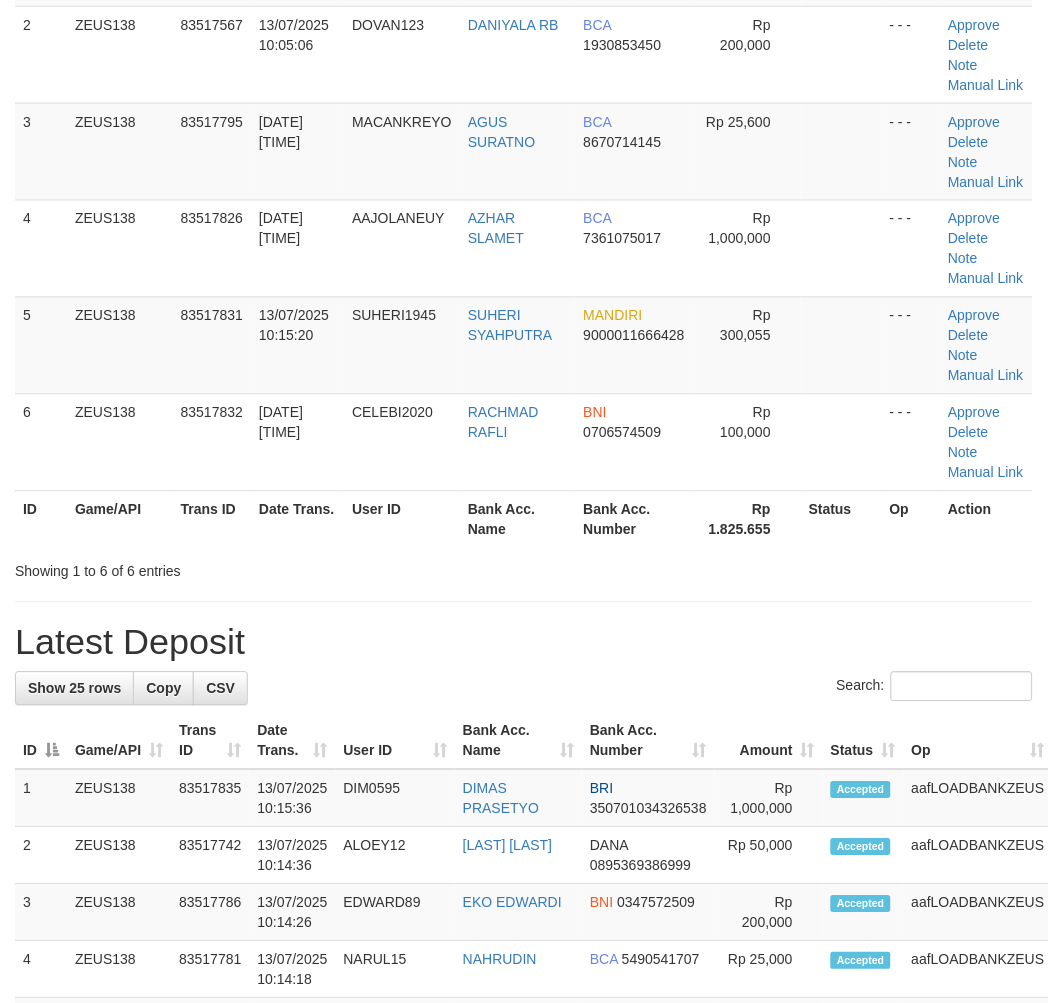 drag, startPoint x: 594, startPoint y: 527, endPoint x: 576, endPoint y: 530, distance: 18.248287 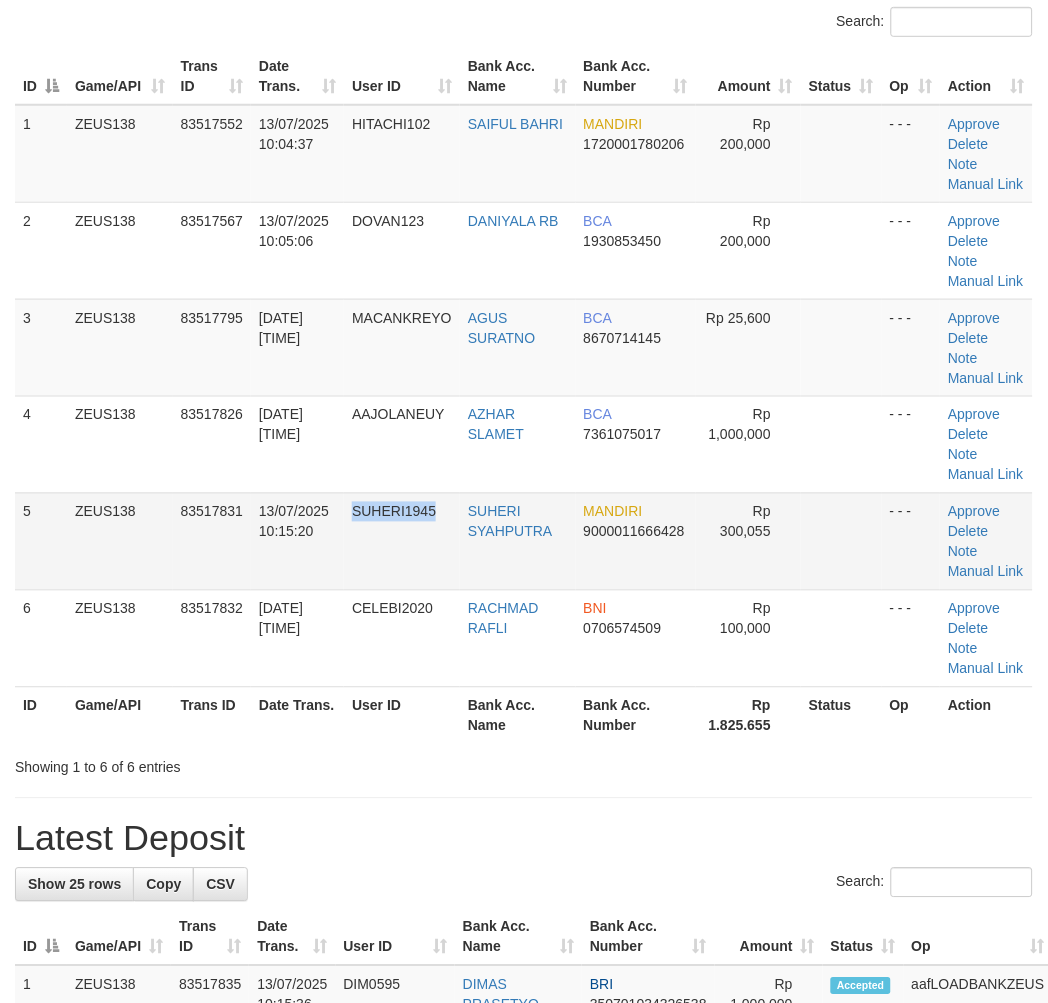 click on "5
ZEUS138
83517831
13/07/2025 10:15:20
SUHERI1945
SUHERI SYAHPUTRA
MANDIRI
9000011666428
Rp 300,055
- - -
Approve
Delete
Note
Manual Link" at bounding box center (524, 541) 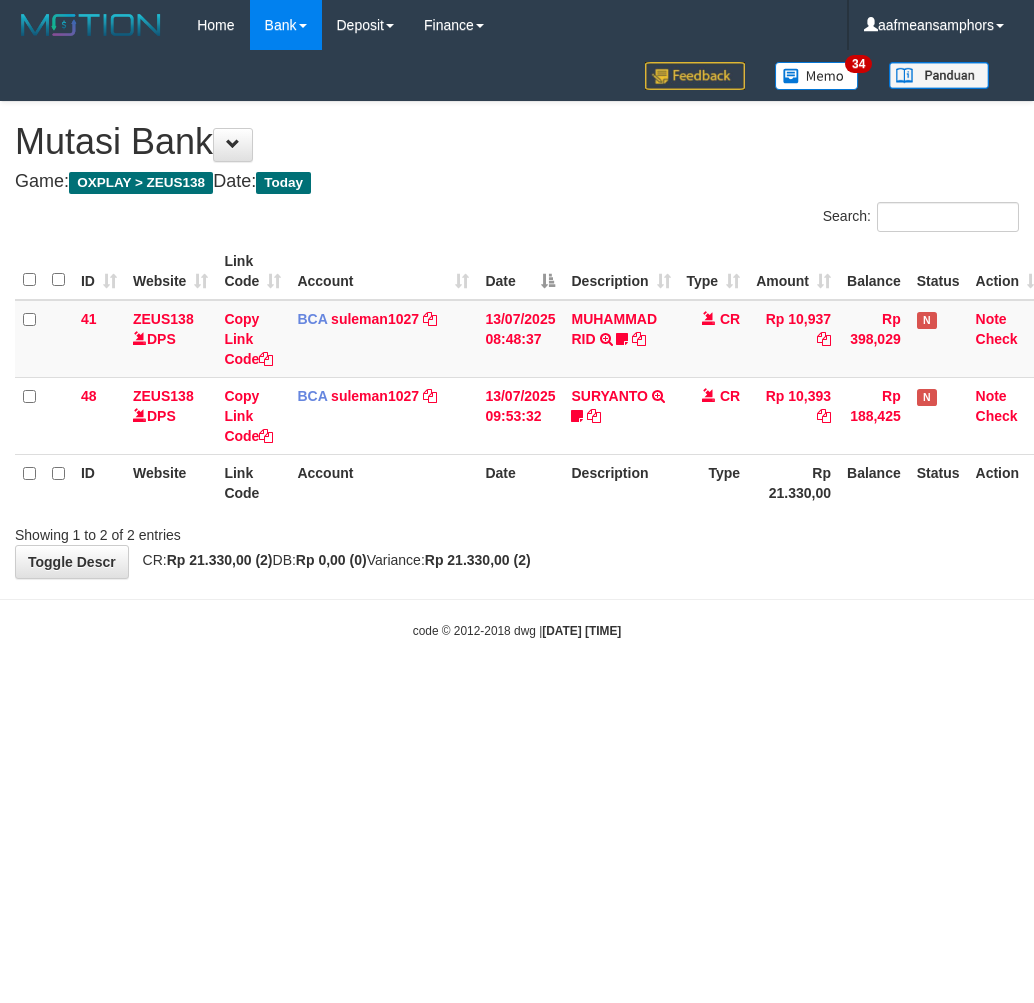 scroll, scrollTop: 0, scrollLeft: 0, axis: both 